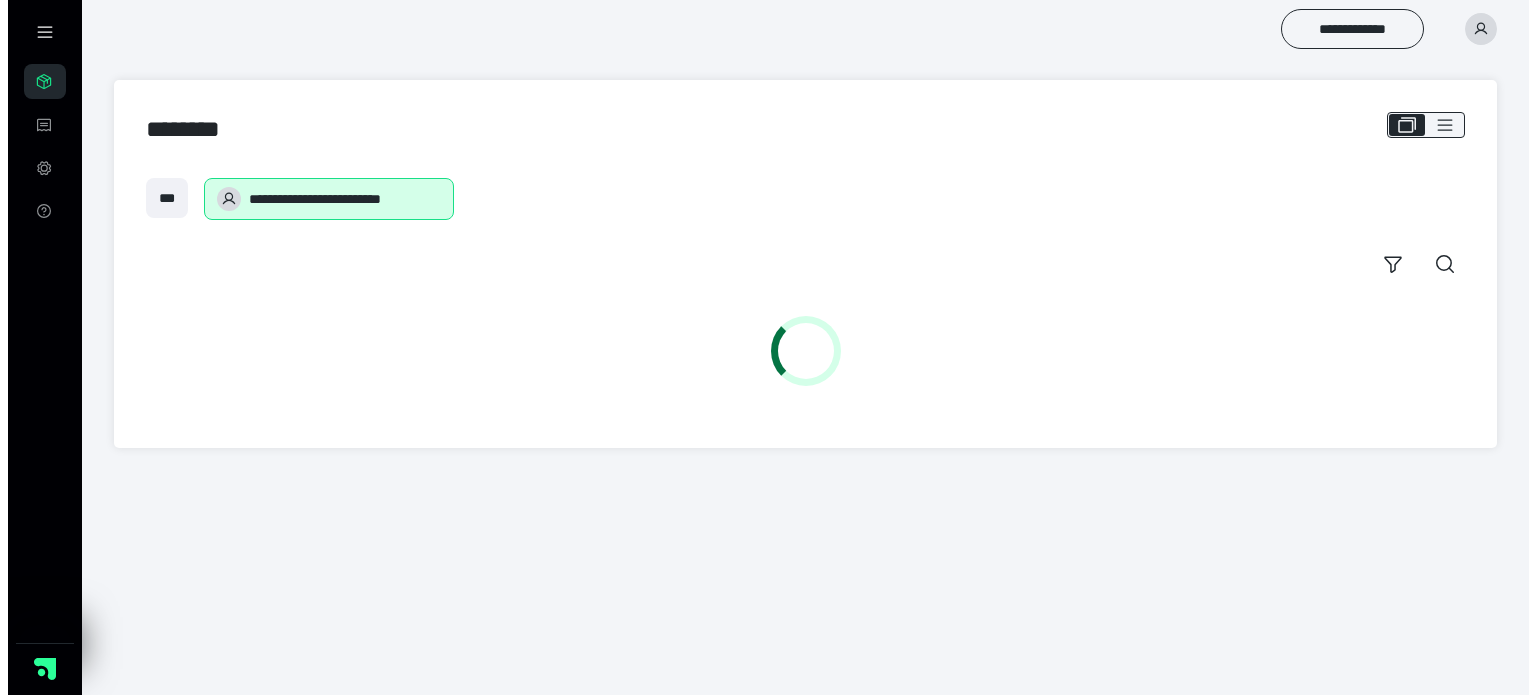 scroll, scrollTop: 0, scrollLeft: 0, axis: both 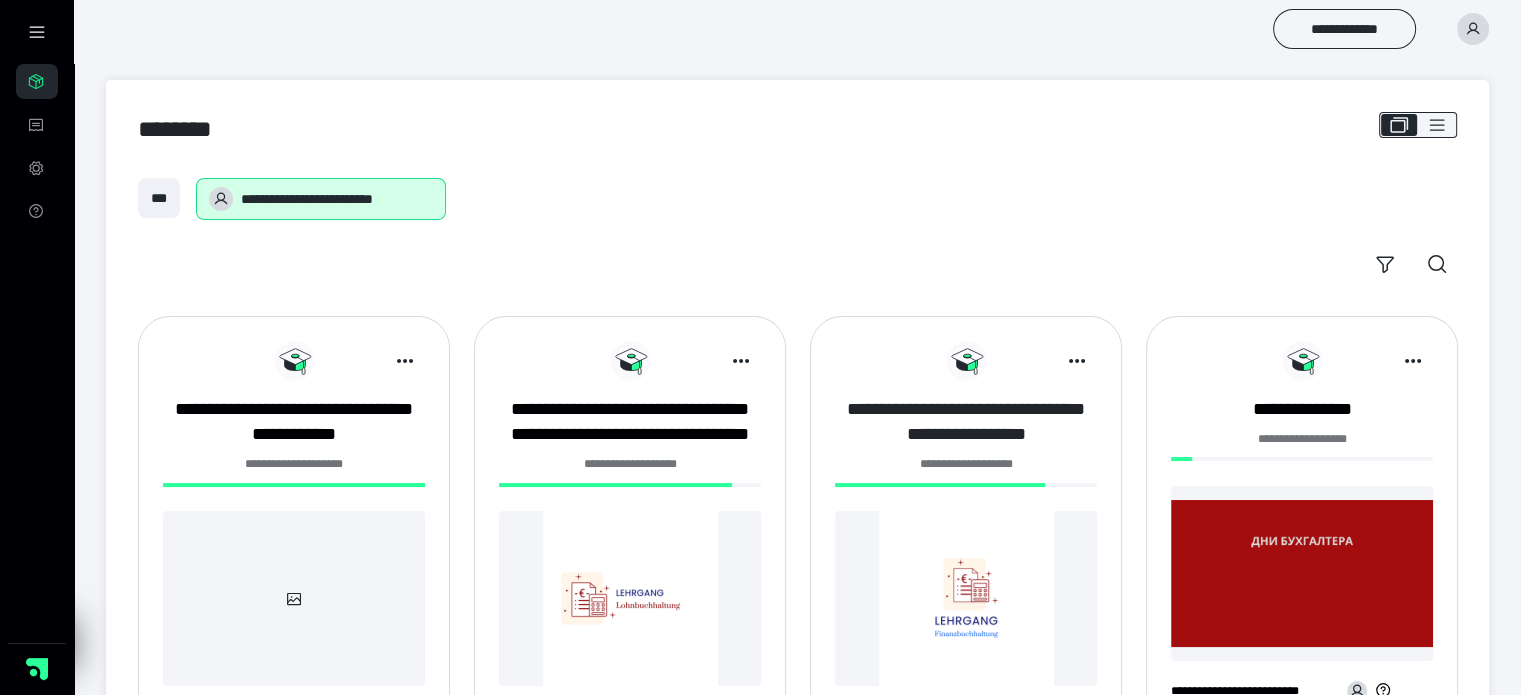 click on "**********" at bounding box center [966, 422] 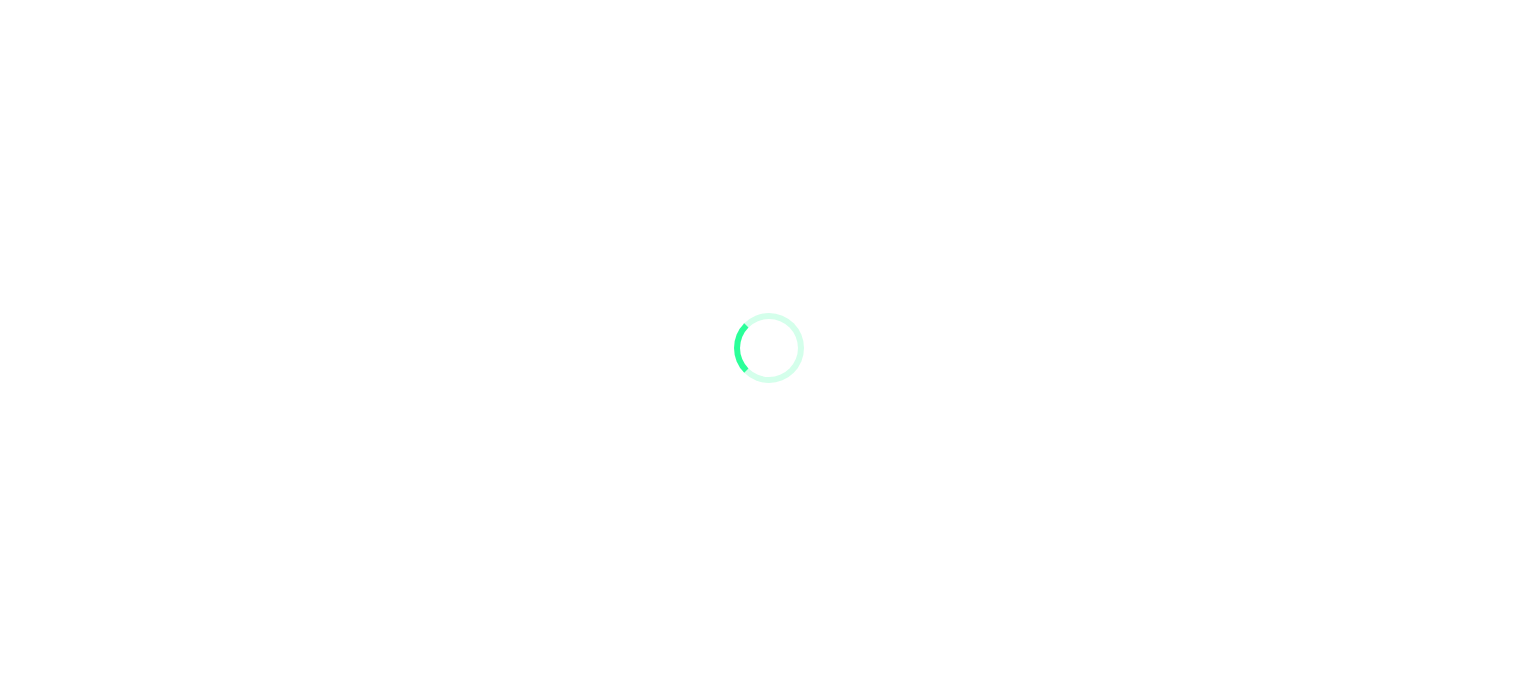 scroll, scrollTop: 0, scrollLeft: 0, axis: both 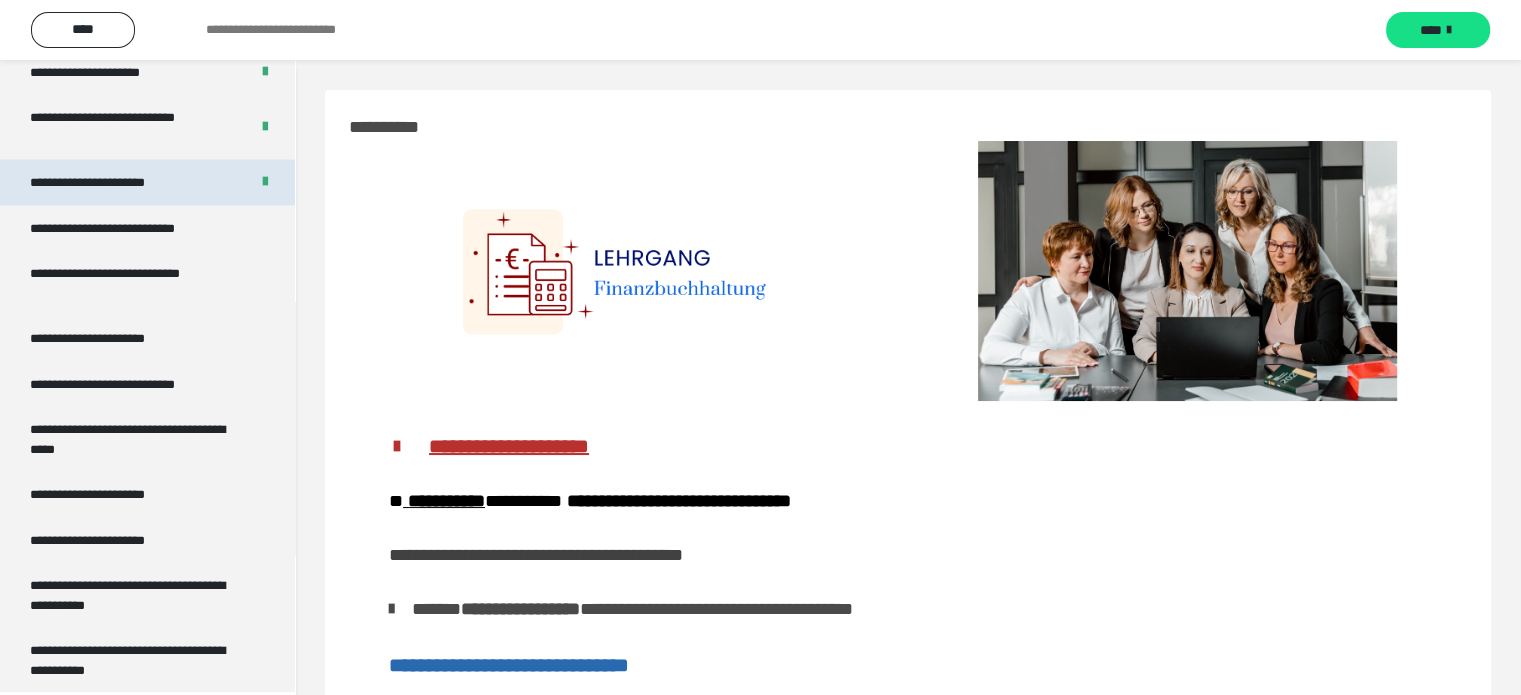 click on "**********" at bounding box center [111, 182] 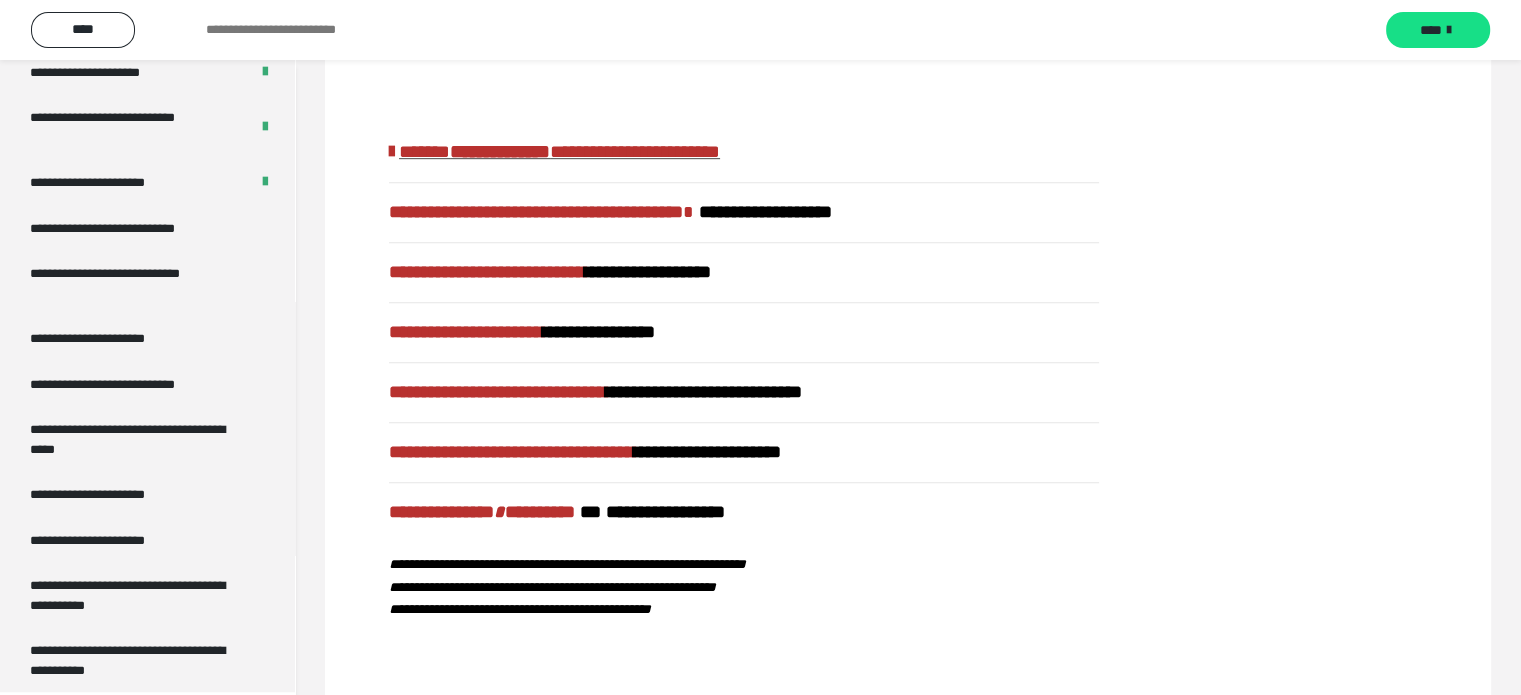 scroll, scrollTop: 706, scrollLeft: 0, axis: vertical 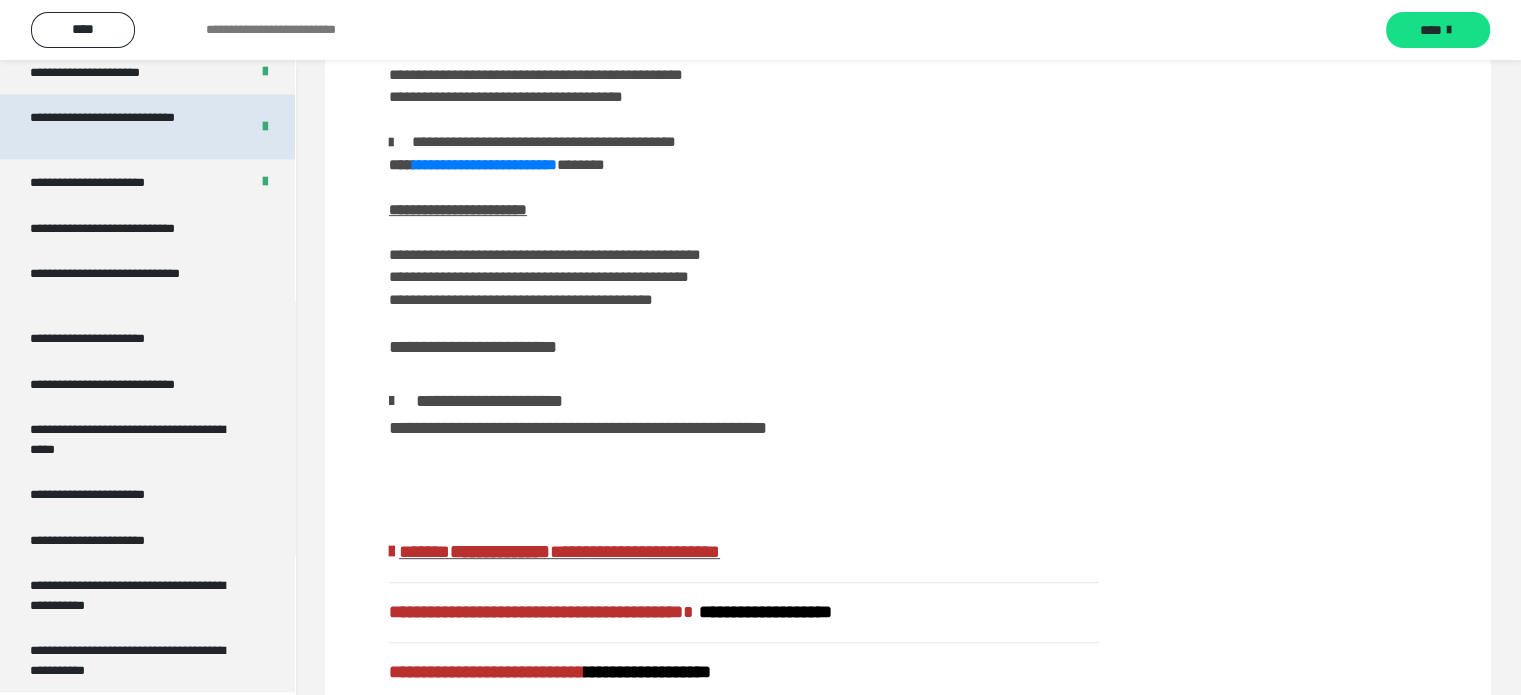 click on "**********" at bounding box center (124, 126) 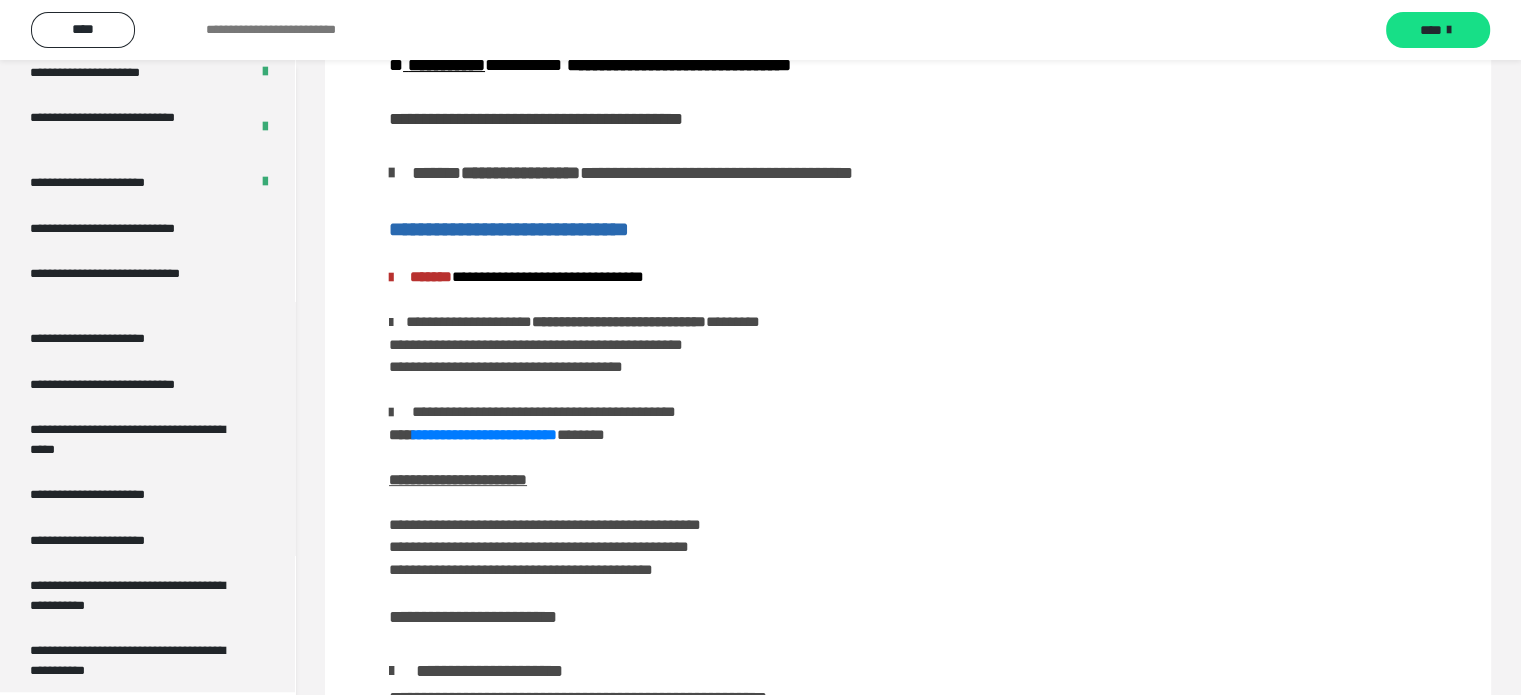 scroll, scrollTop: 406, scrollLeft: 0, axis: vertical 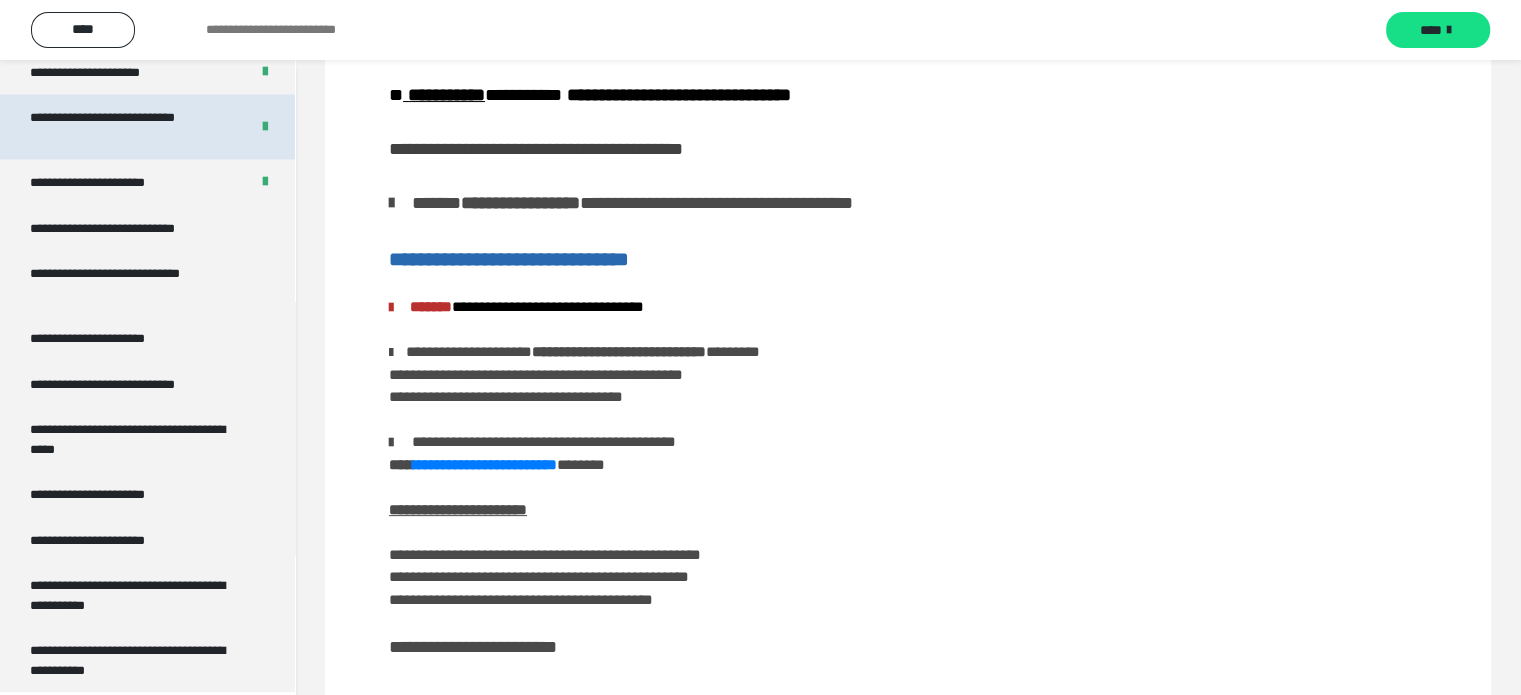 click on "**********" at bounding box center [124, 126] 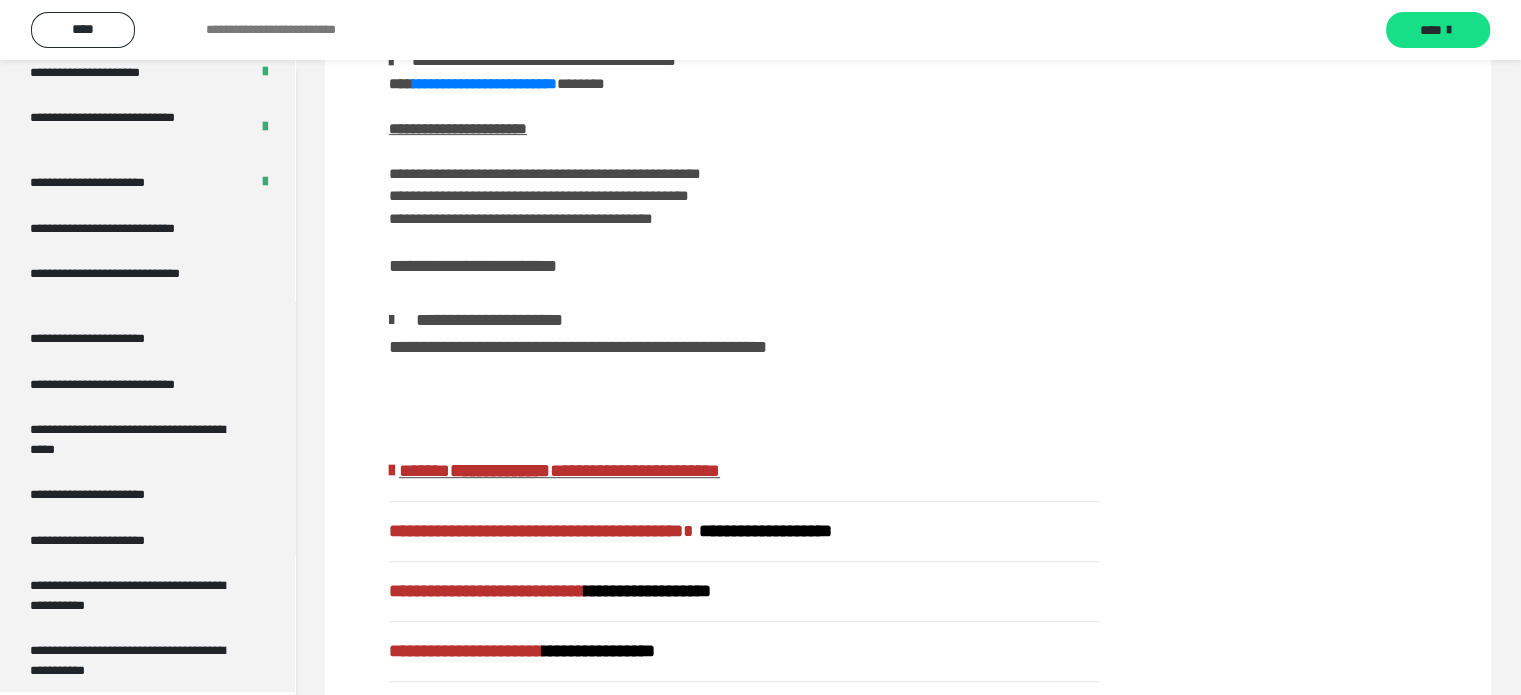 scroll, scrollTop: 806, scrollLeft: 0, axis: vertical 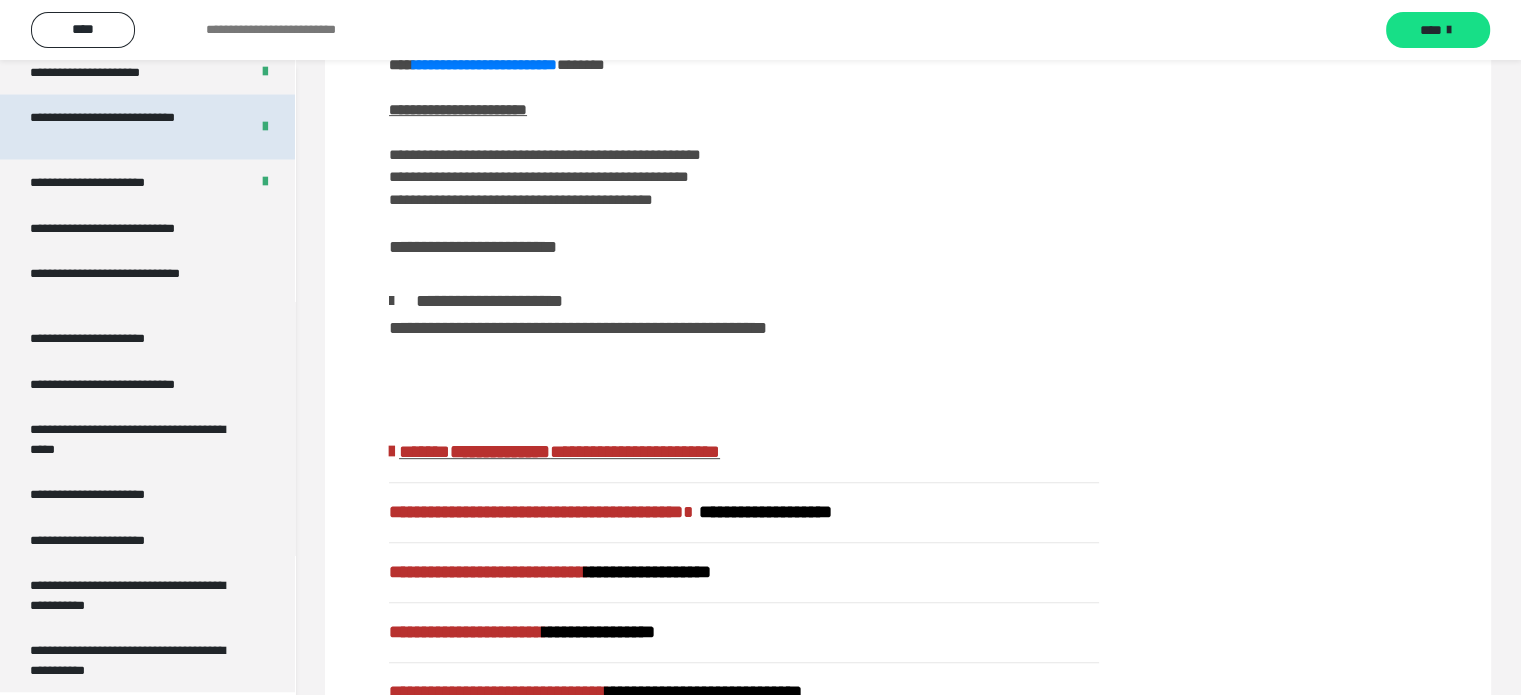 click on "**********" at bounding box center [124, 126] 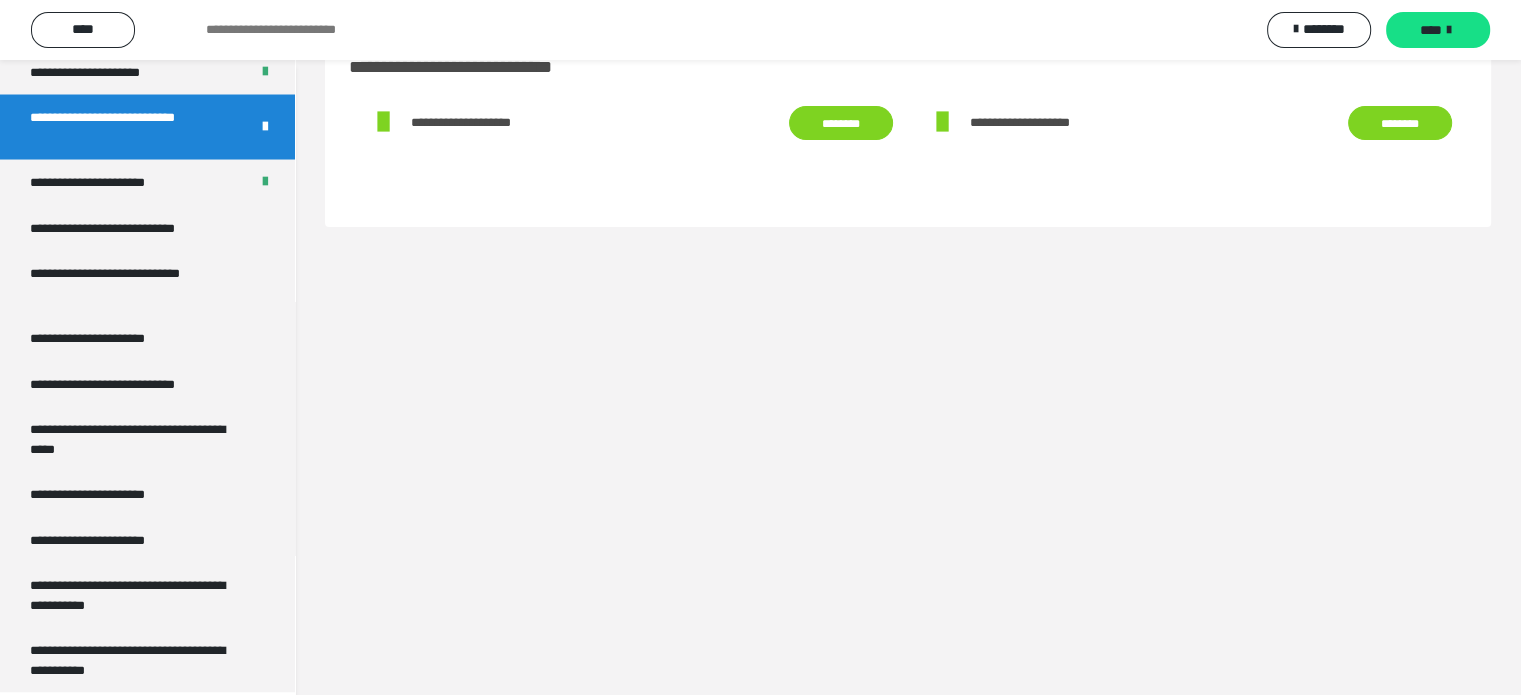 scroll, scrollTop: 60, scrollLeft: 0, axis: vertical 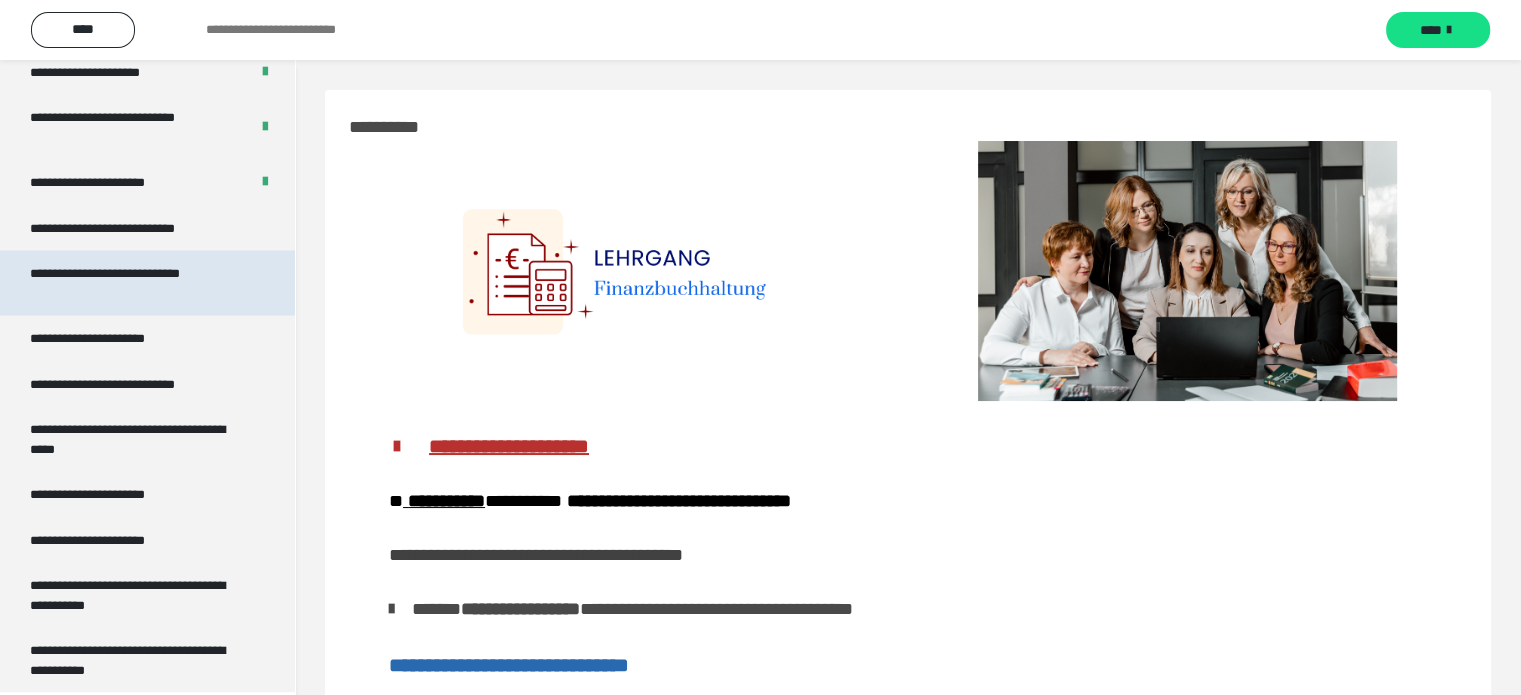click on "**********" at bounding box center (132, 282) 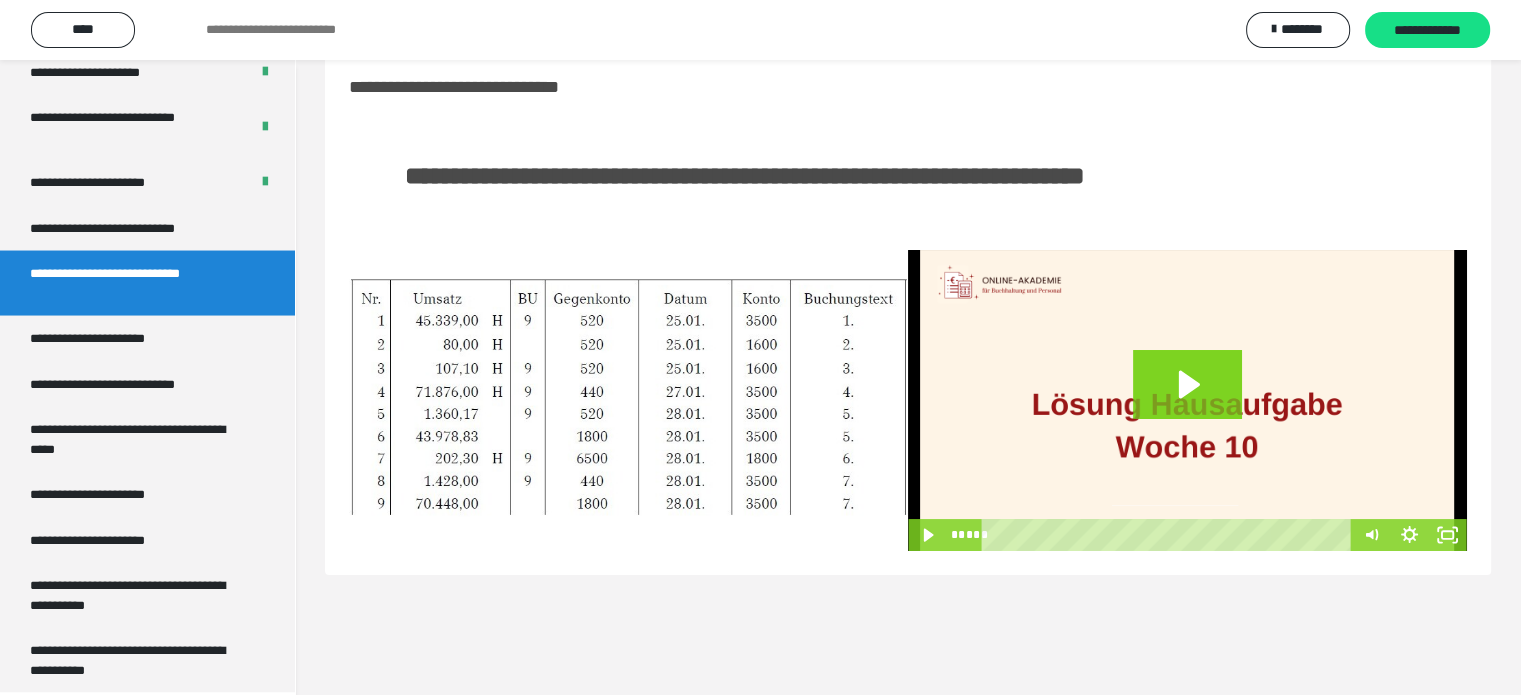 scroll, scrollTop: 60, scrollLeft: 0, axis: vertical 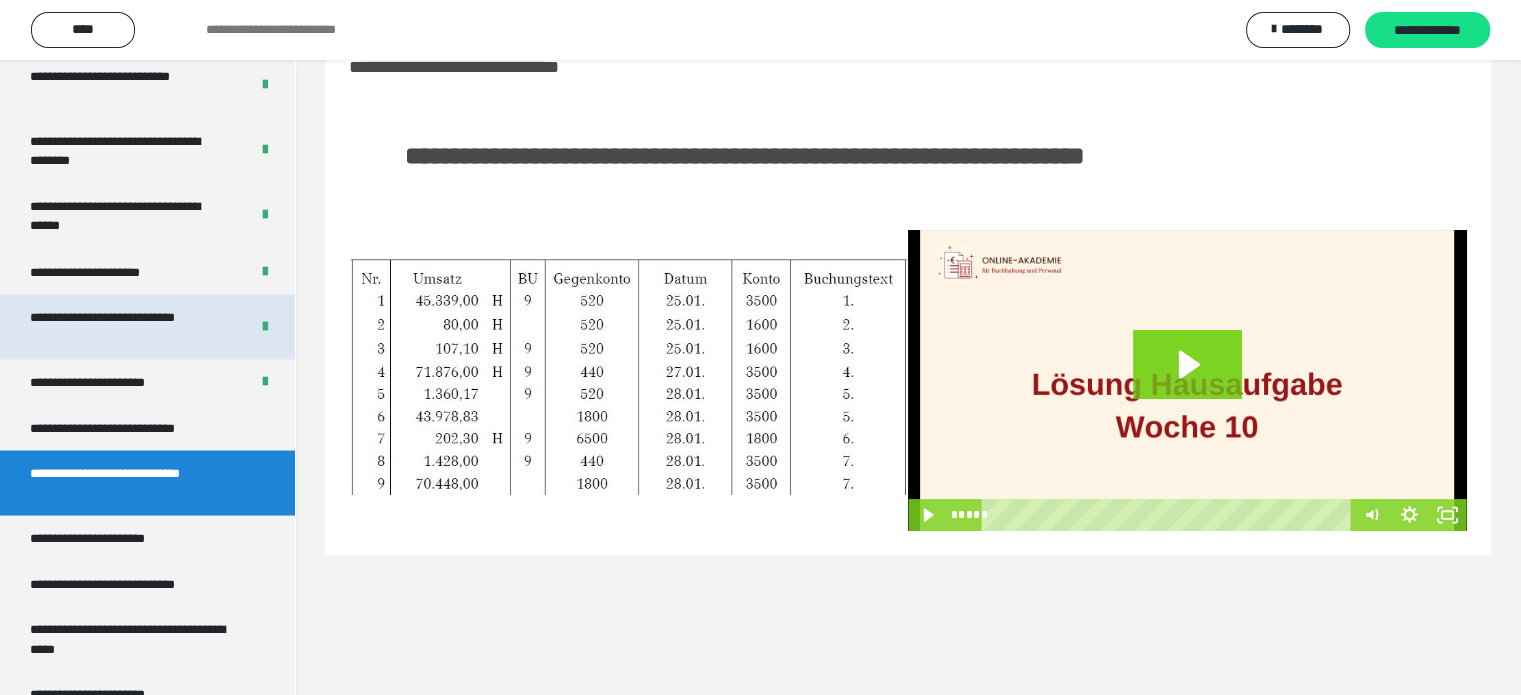 click on "**********" at bounding box center [124, 326] 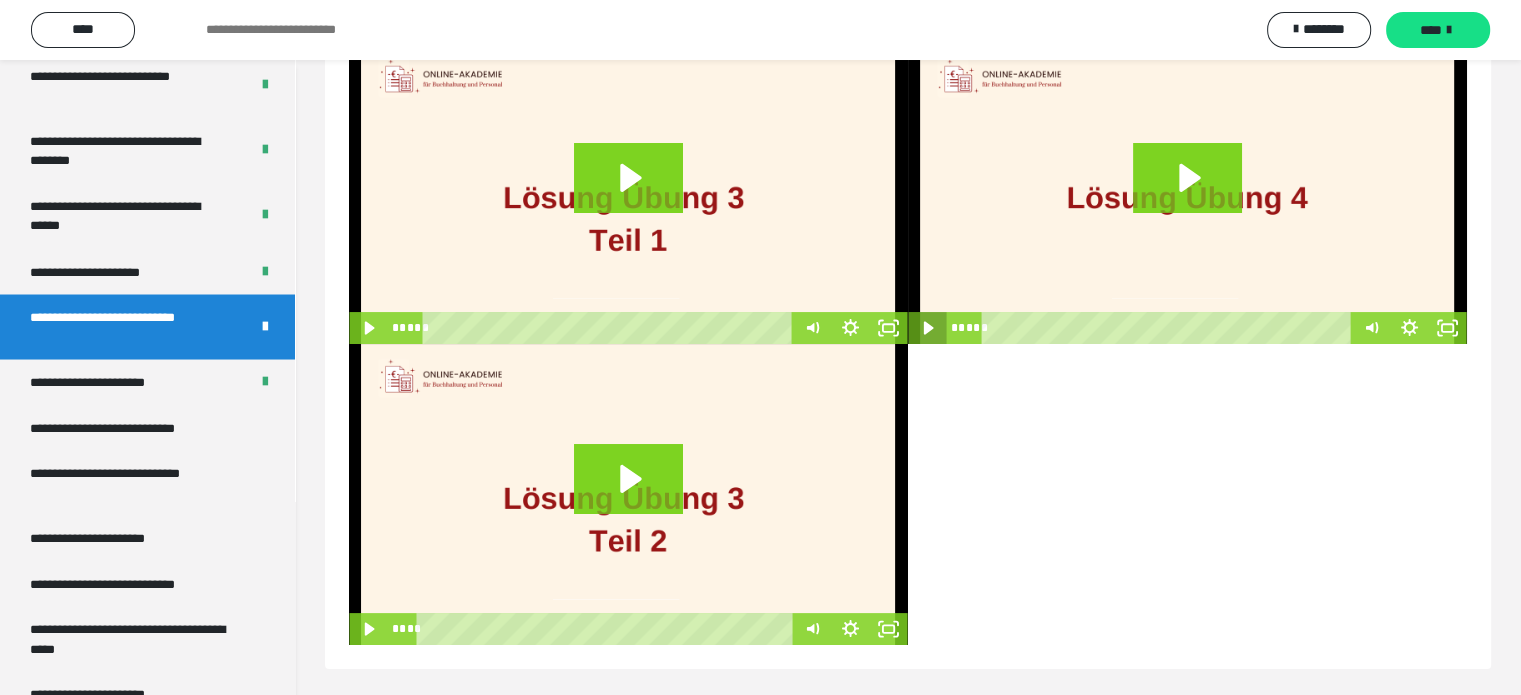 scroll, scrollTop: 184, scrollLeft: 0, axis: vertical 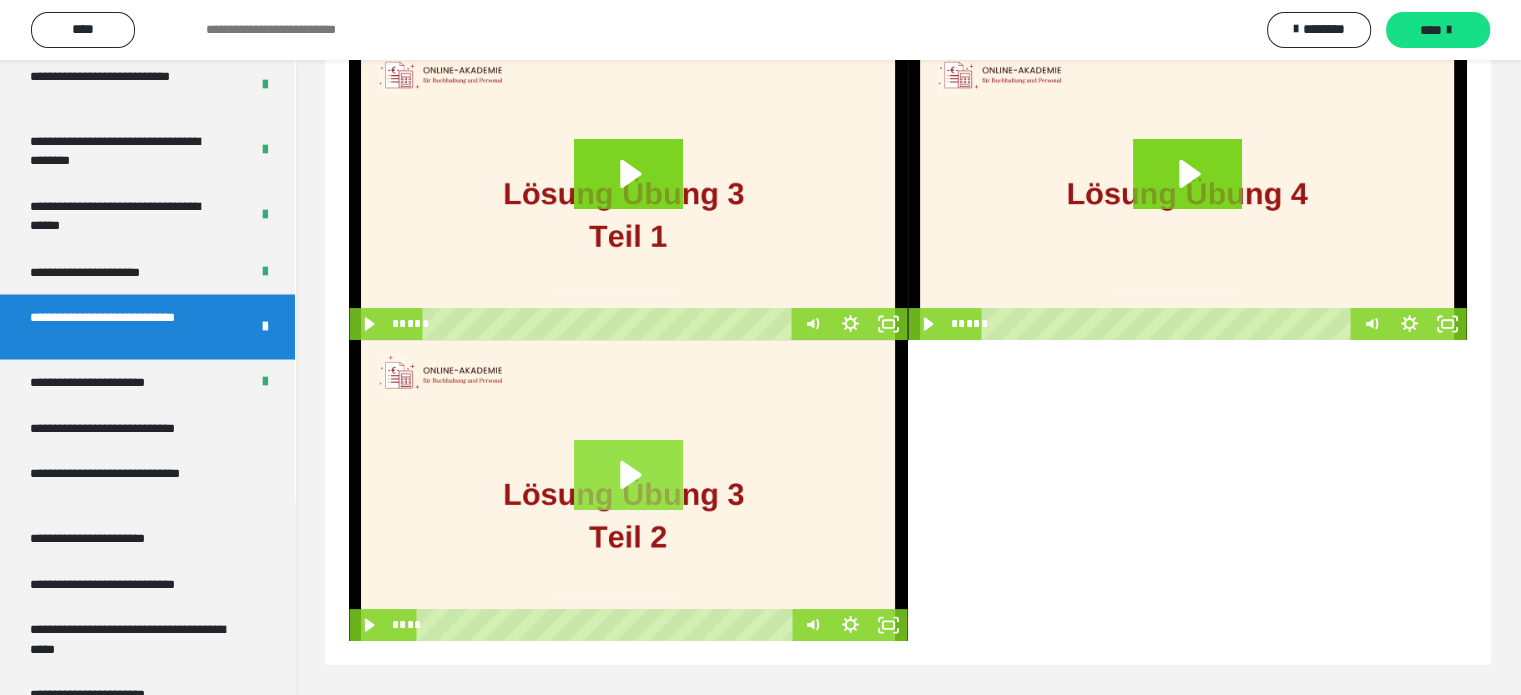 click 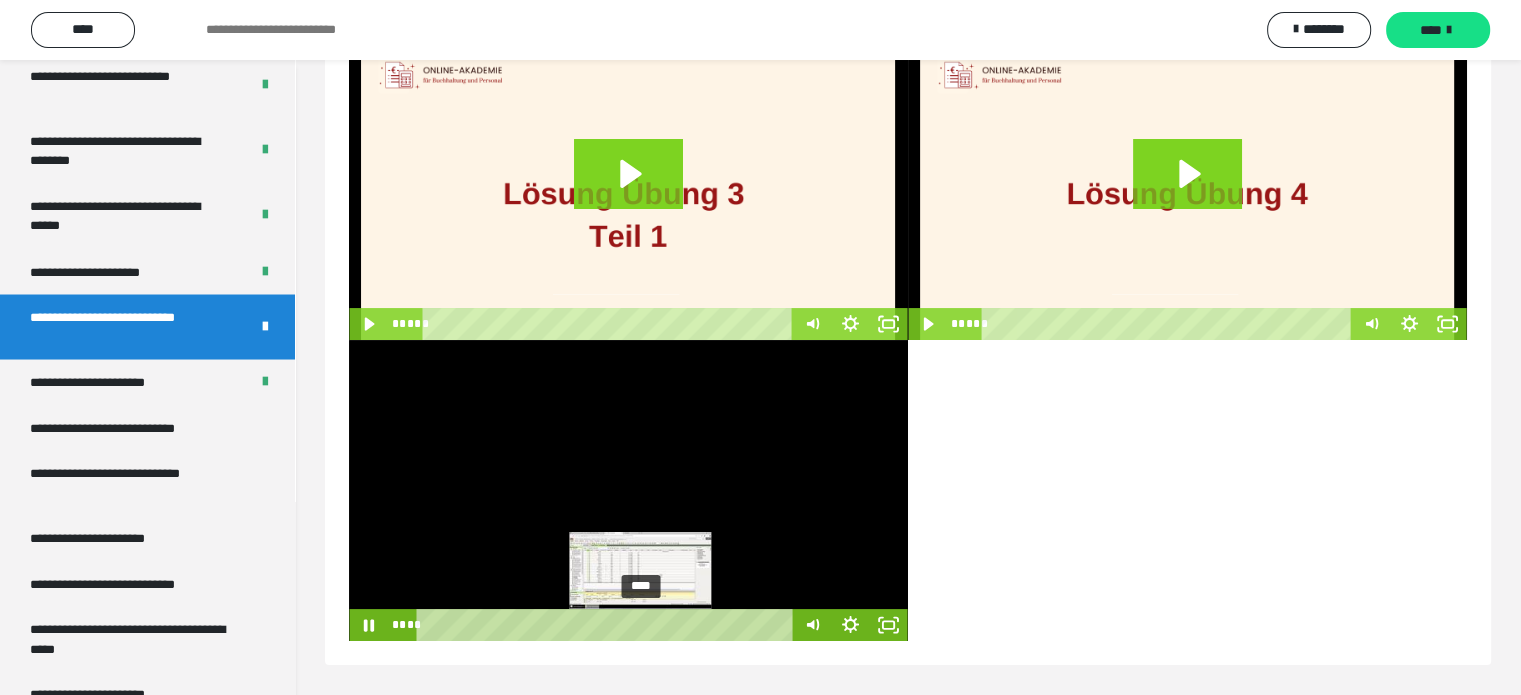 click on "****" at bounding box center (608, 625) 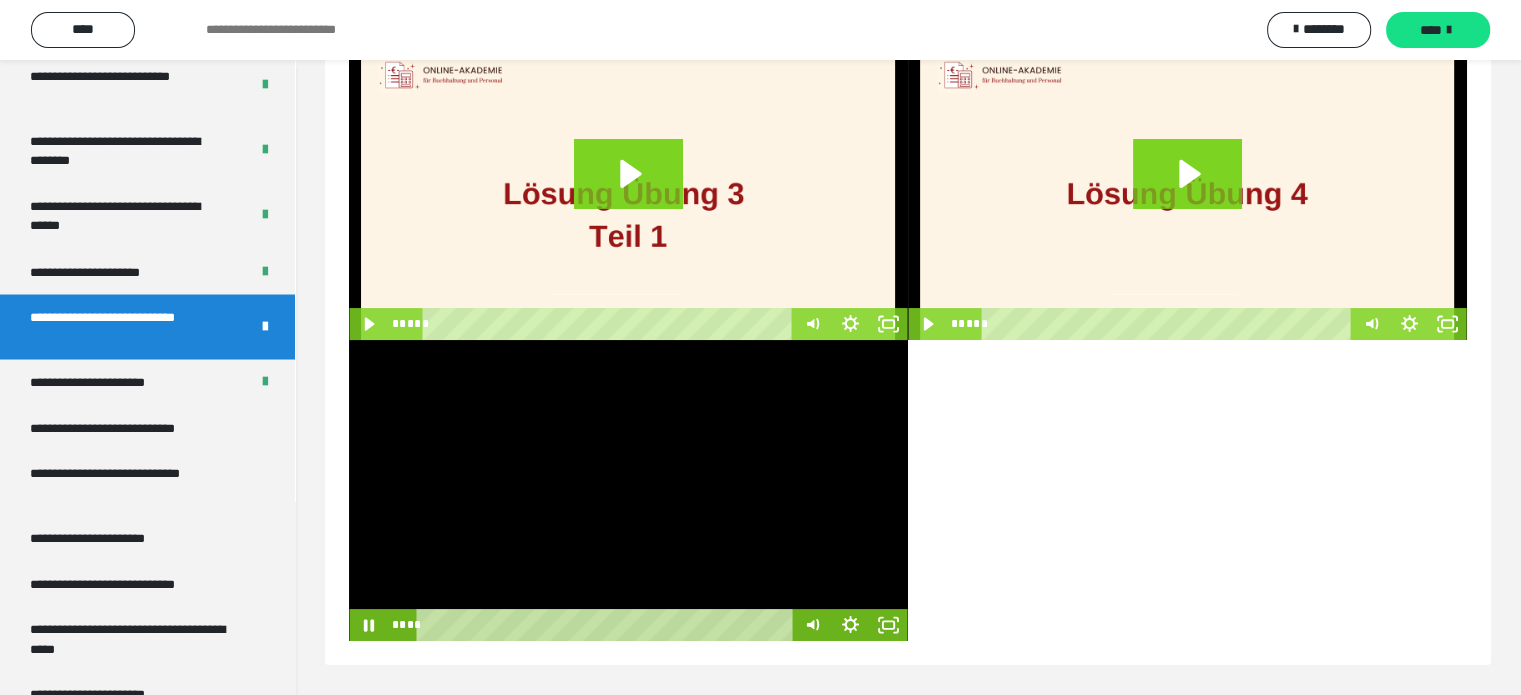 click at bounding box center [628, 490] 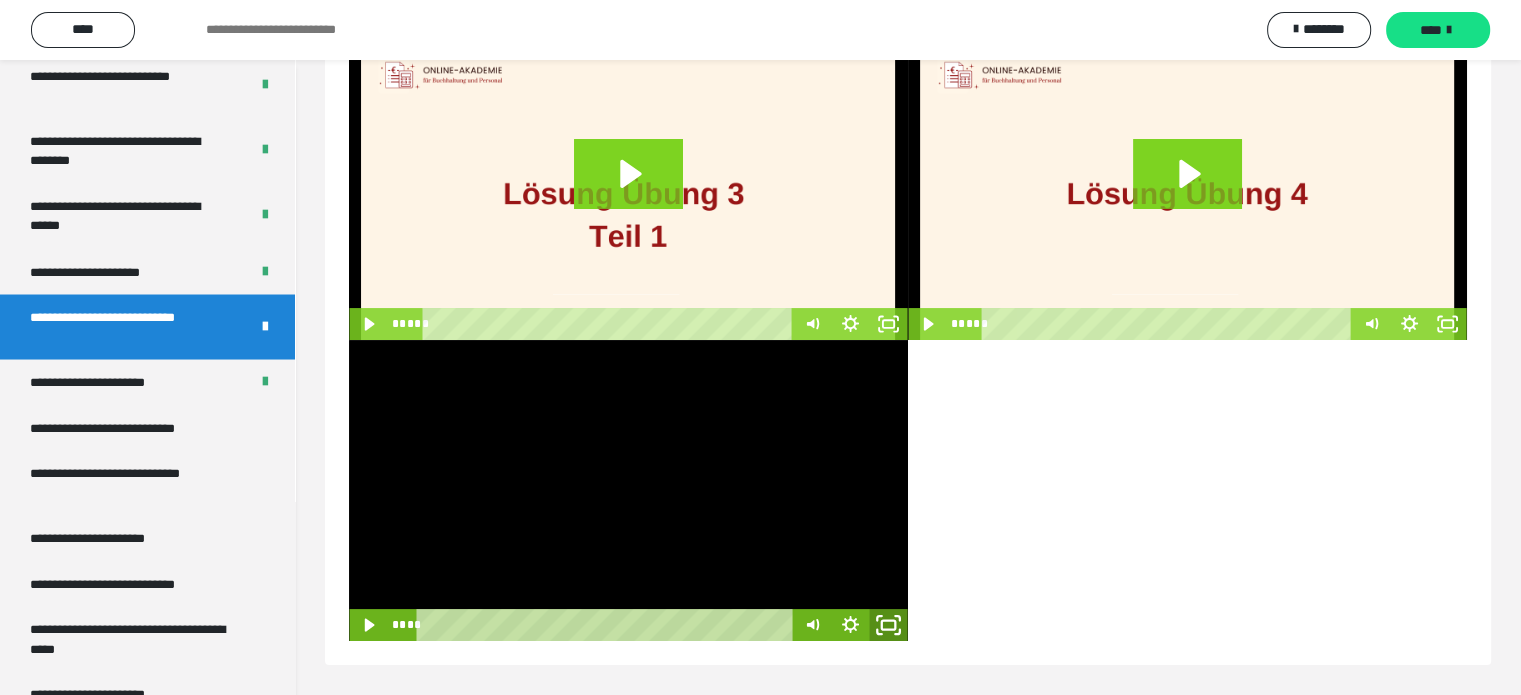 click 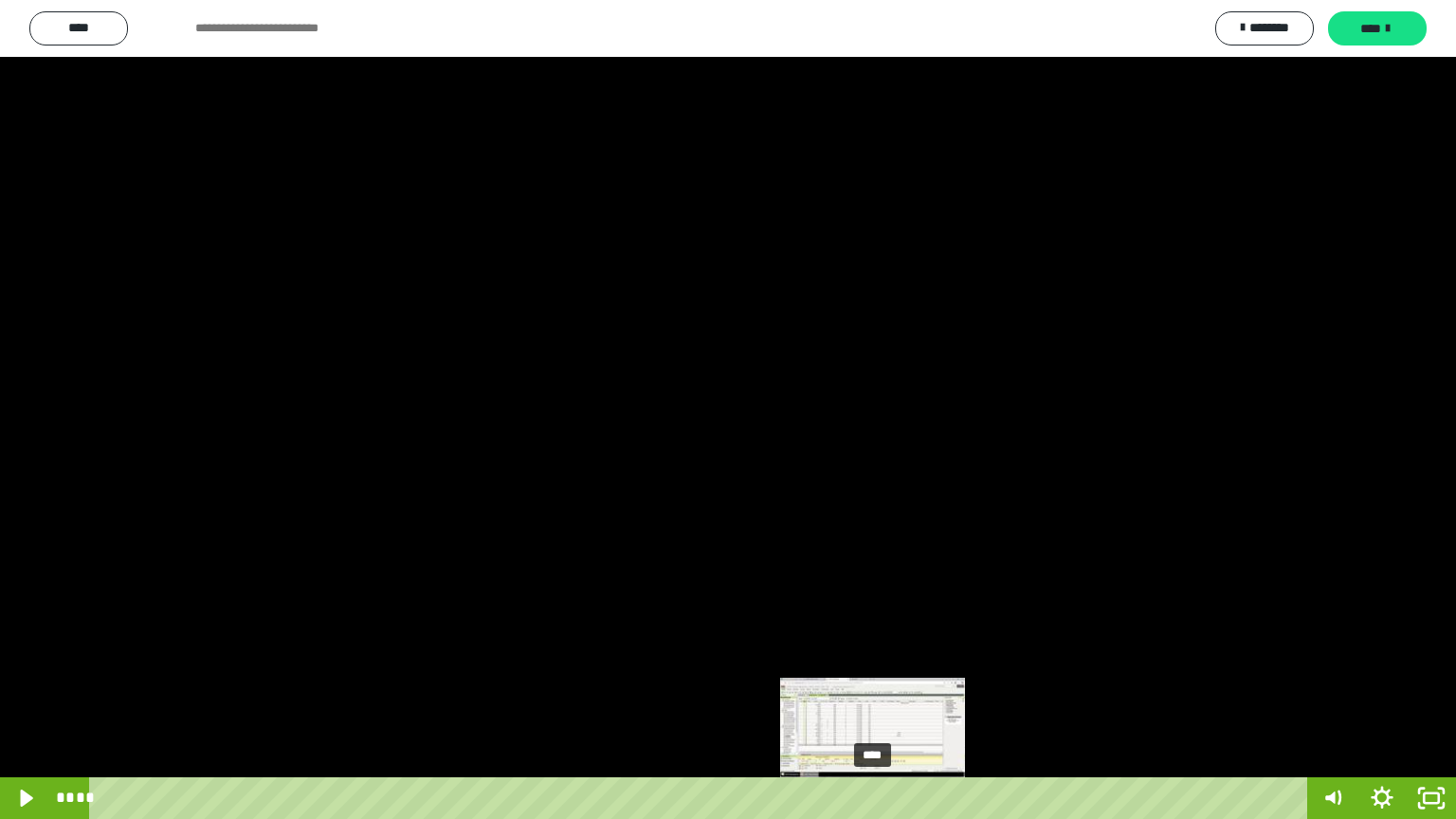 click on "****" at bounding box center (701, 798) 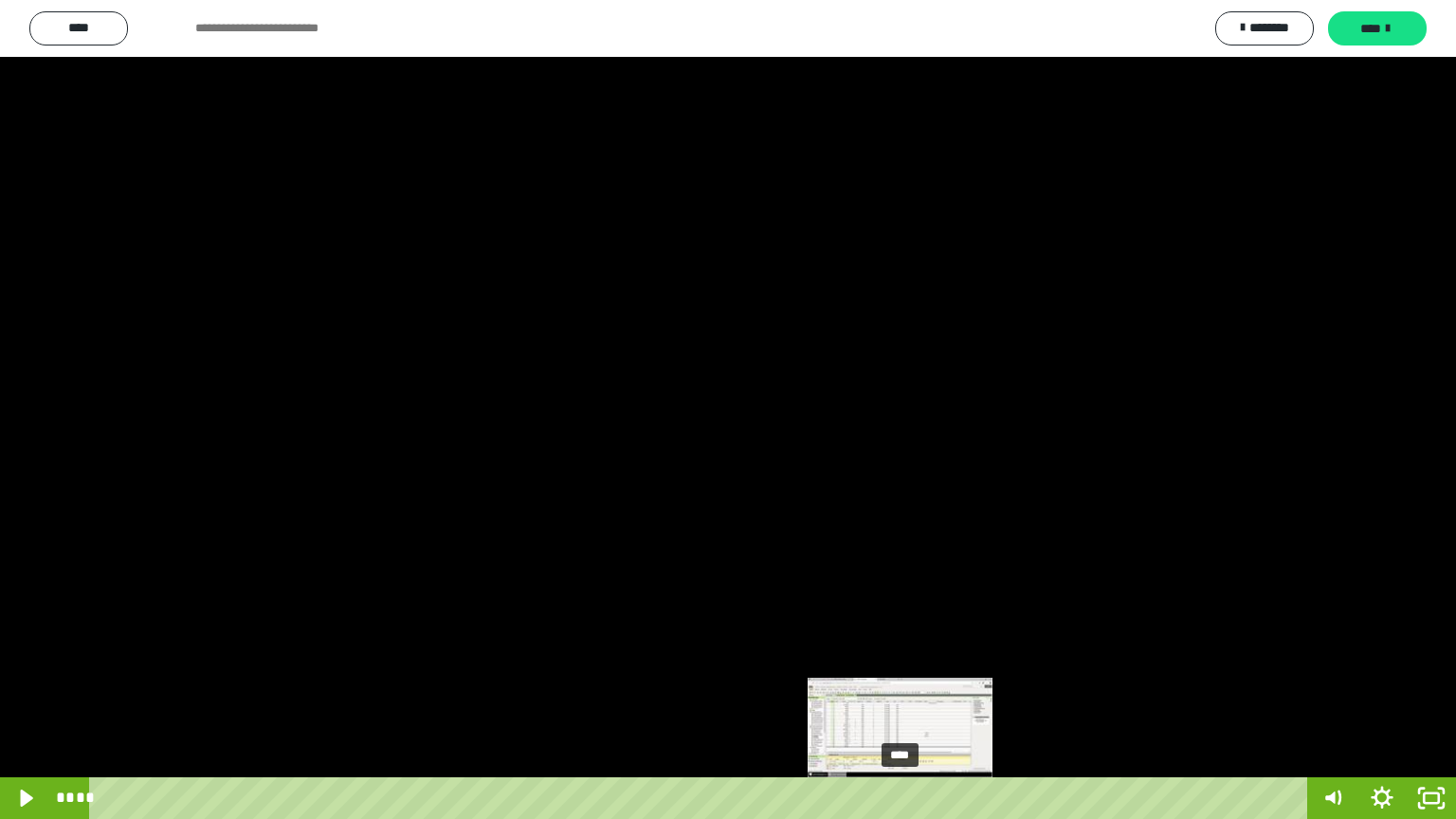 click on "****" at bounding box center (701, 798) 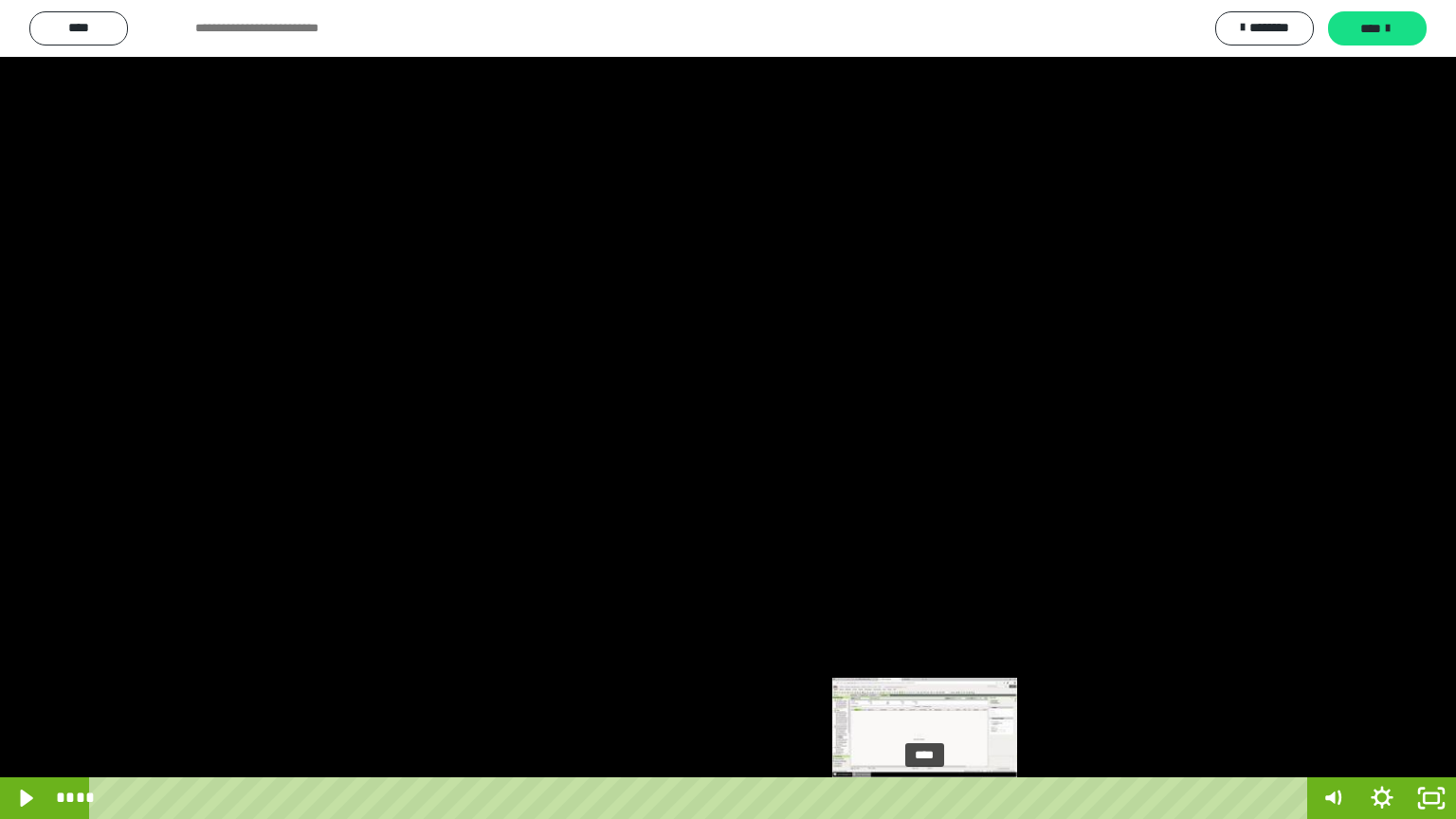 click on "****" at bounding box center [701, 798] 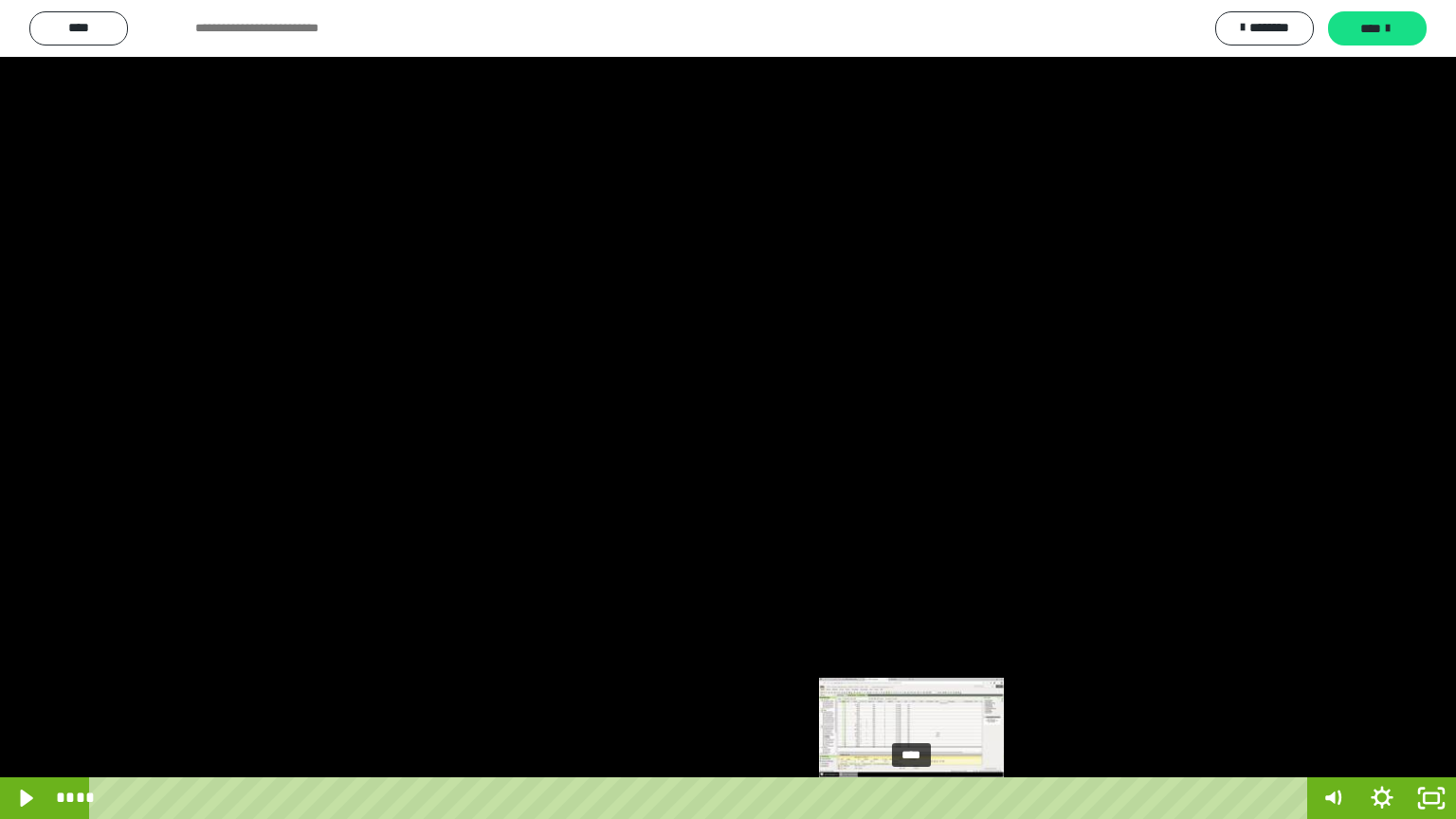 click on "****" at bounding box center (701, 798) 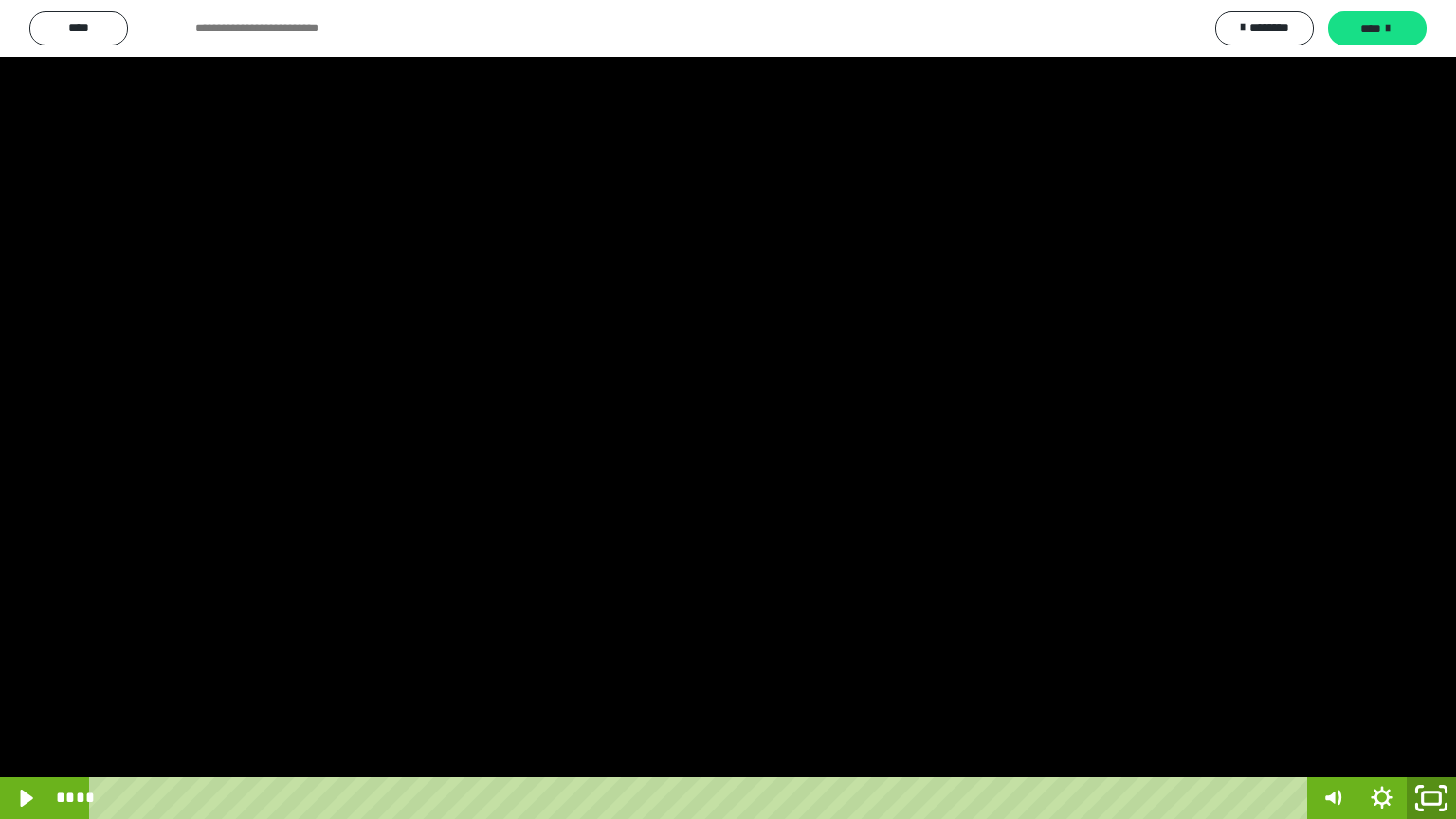 click 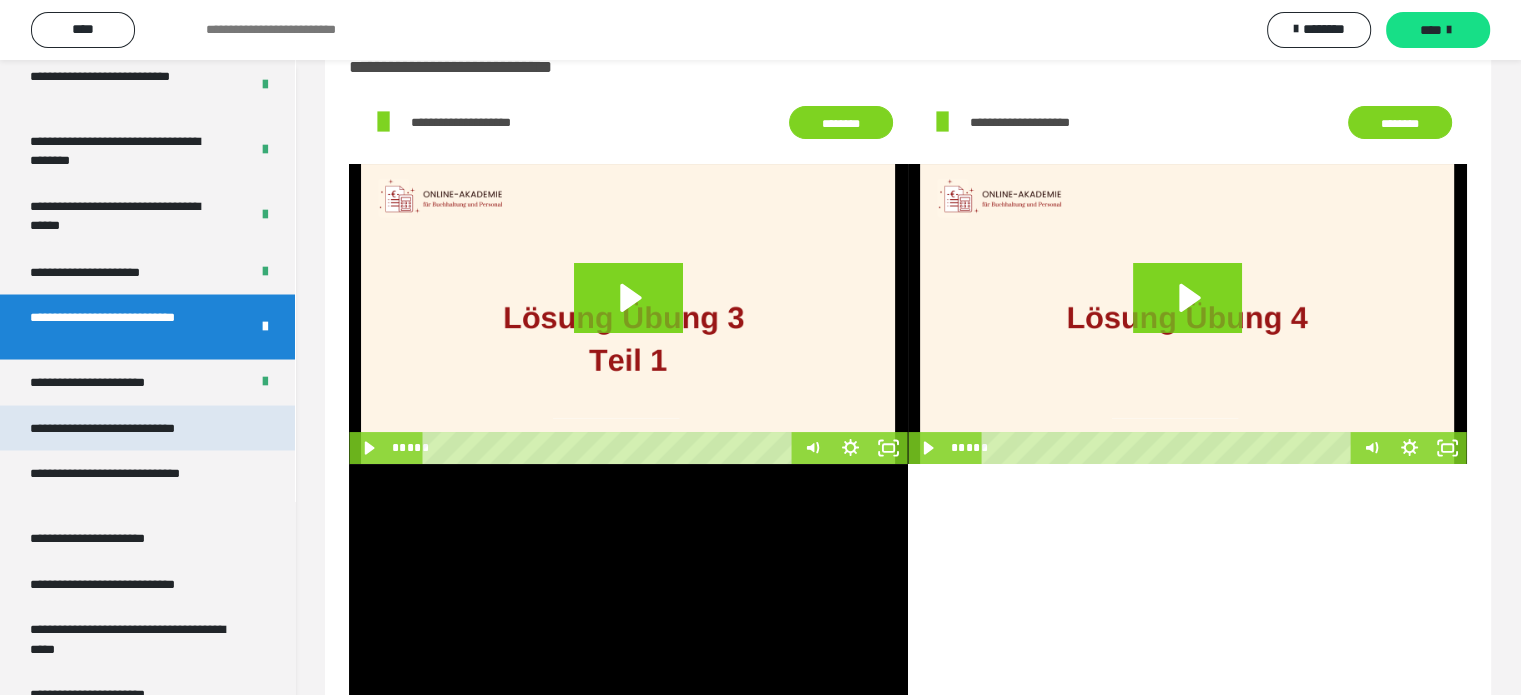 click on "**********" at bounding box center [131, 428] 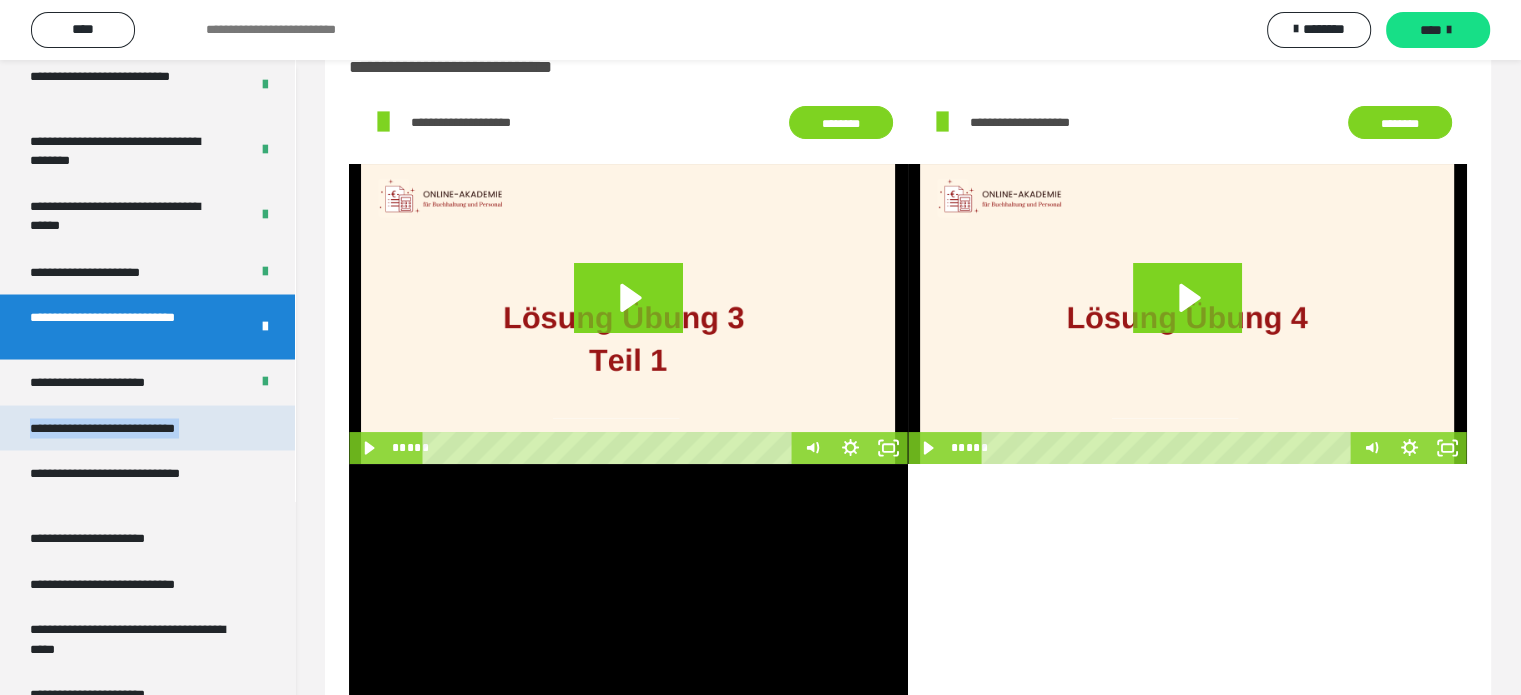 click on "**********" at bounding box center [131, 428] 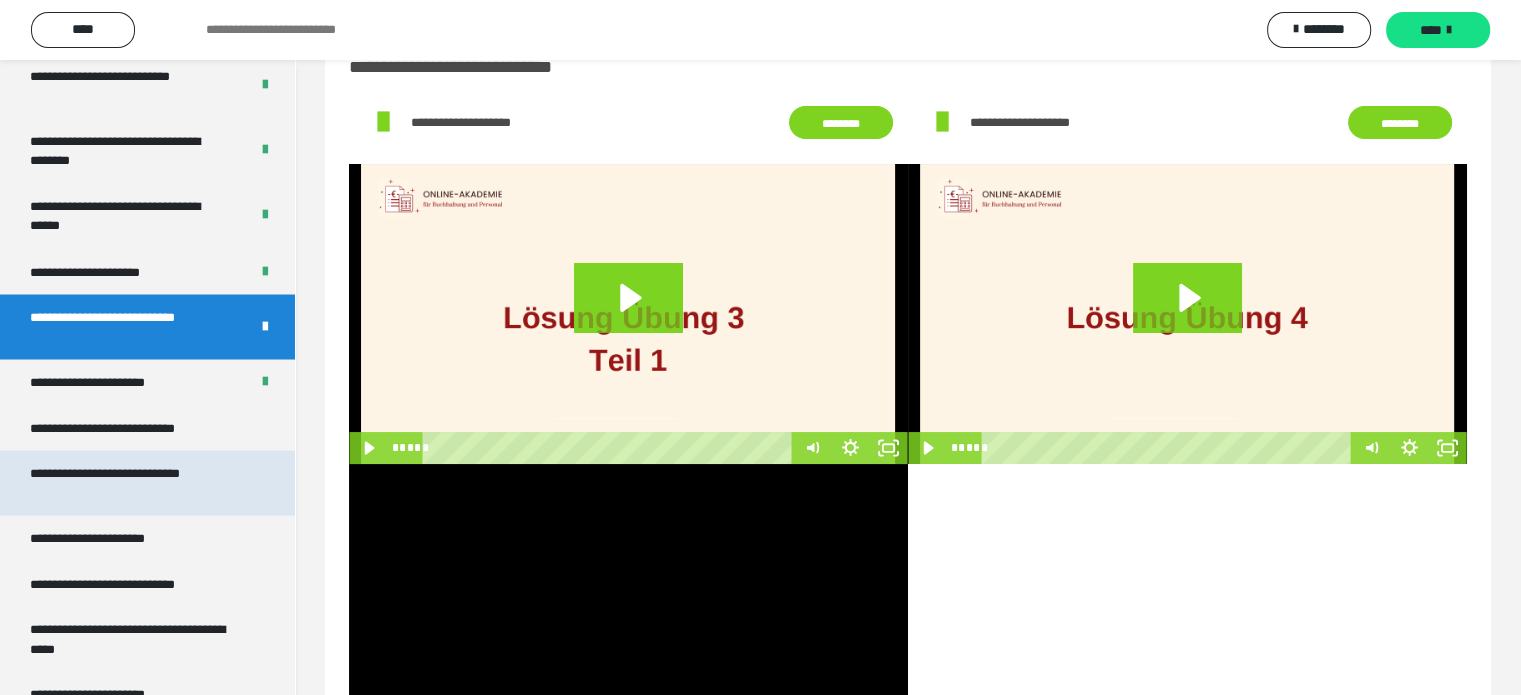 click on "**********" at bounding box center (147, 482) 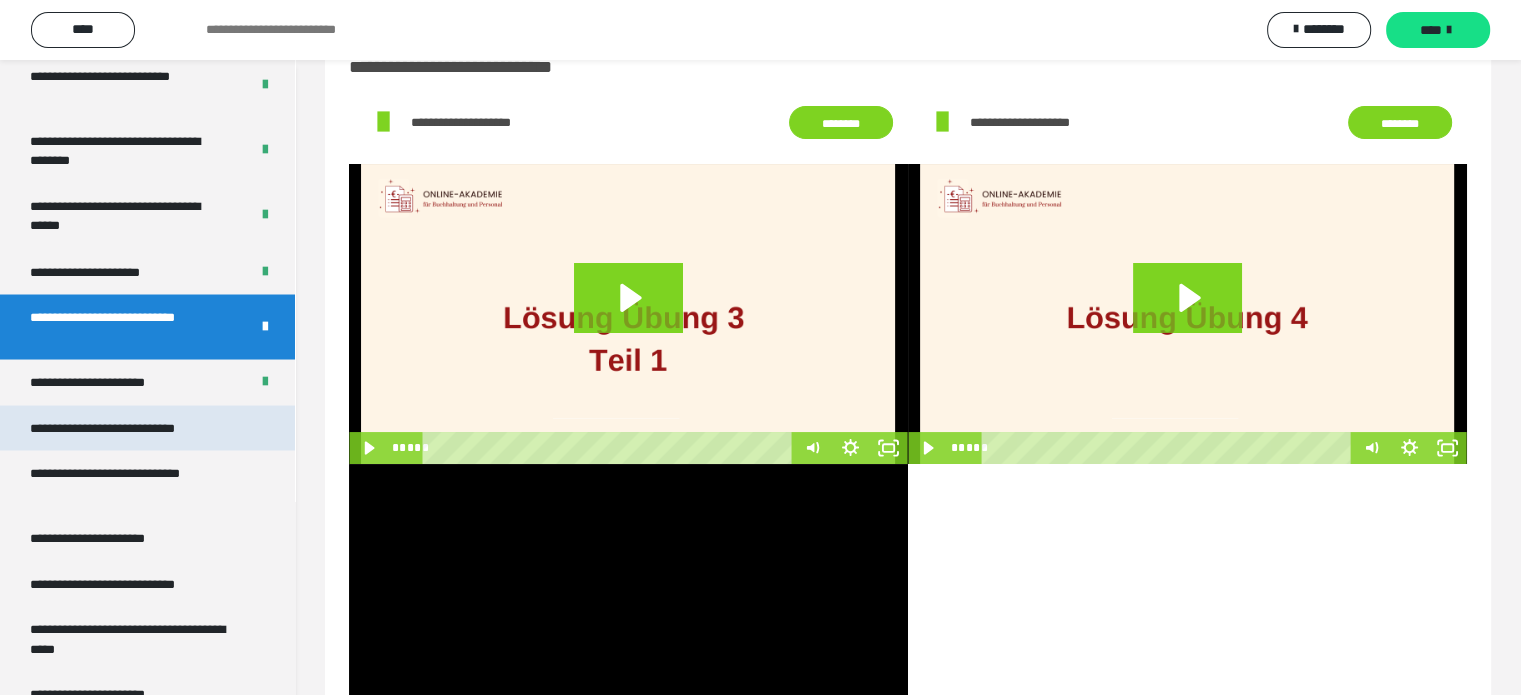 click on "**********" at bounding box center (131, 428) 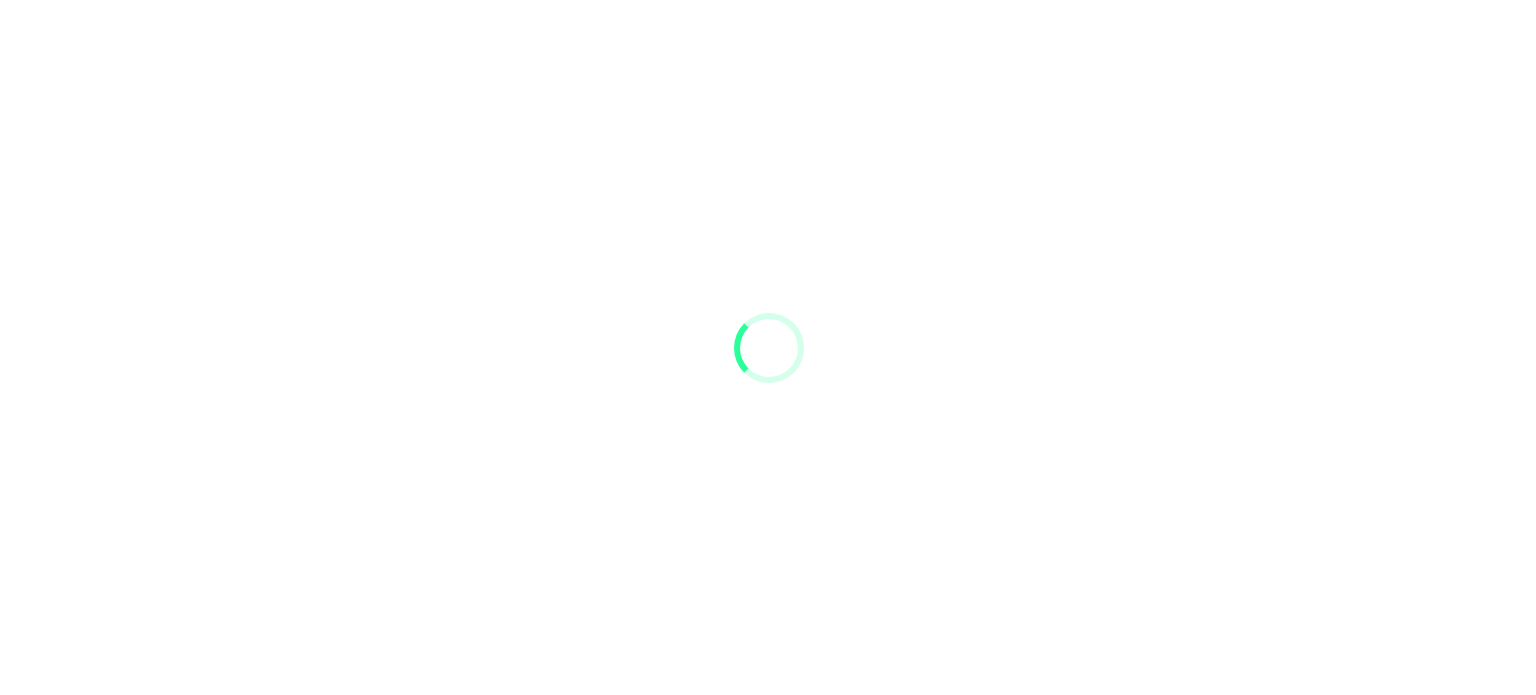 scroll, scrollTop: 0, scrollLeft: 0, axis: both 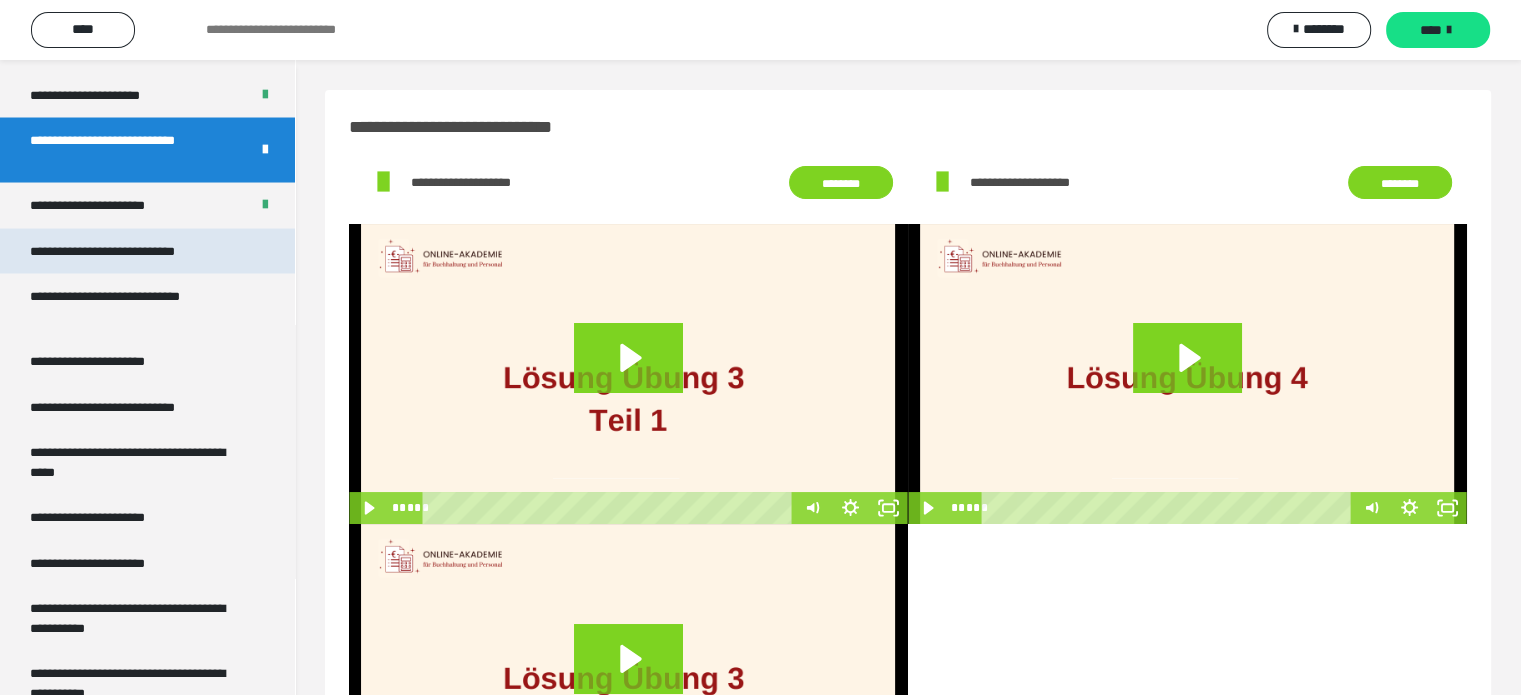 click on "**********" at bounding box center [131, 251] 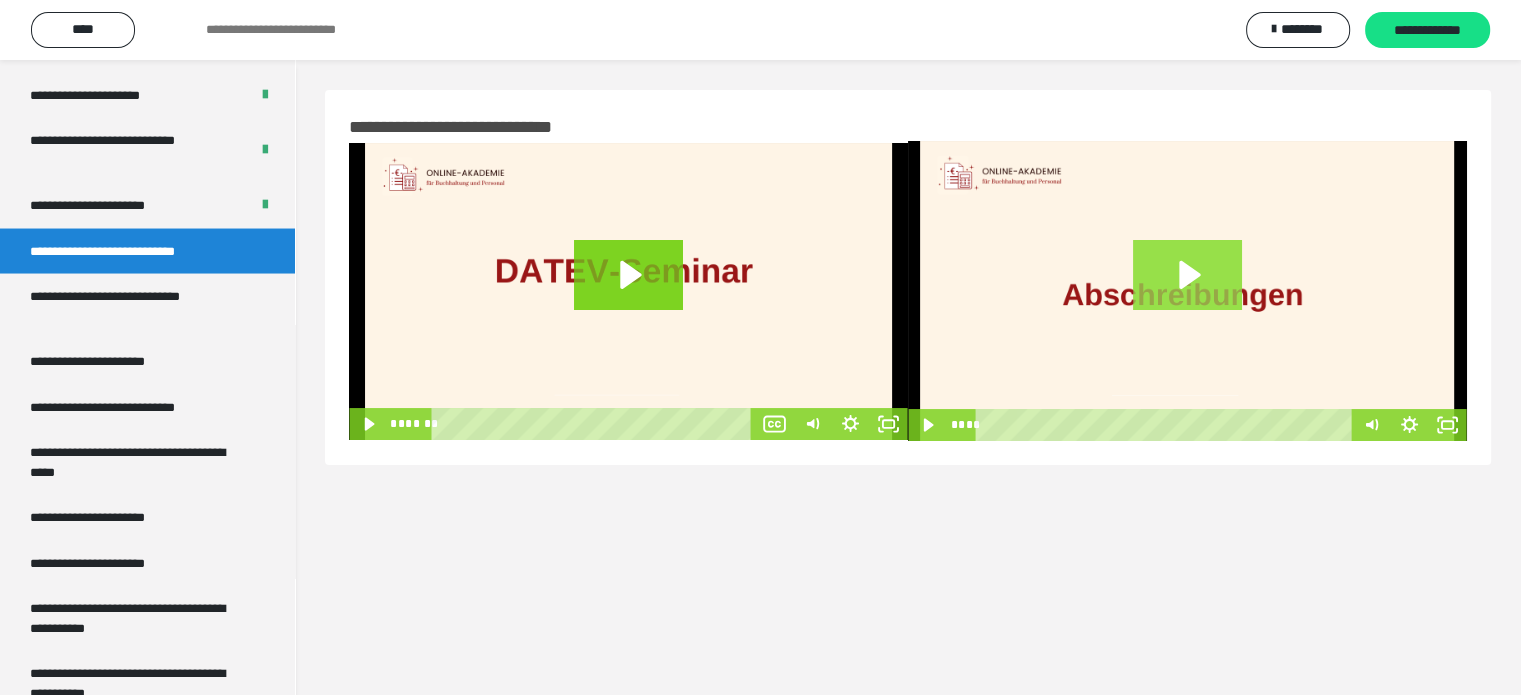click 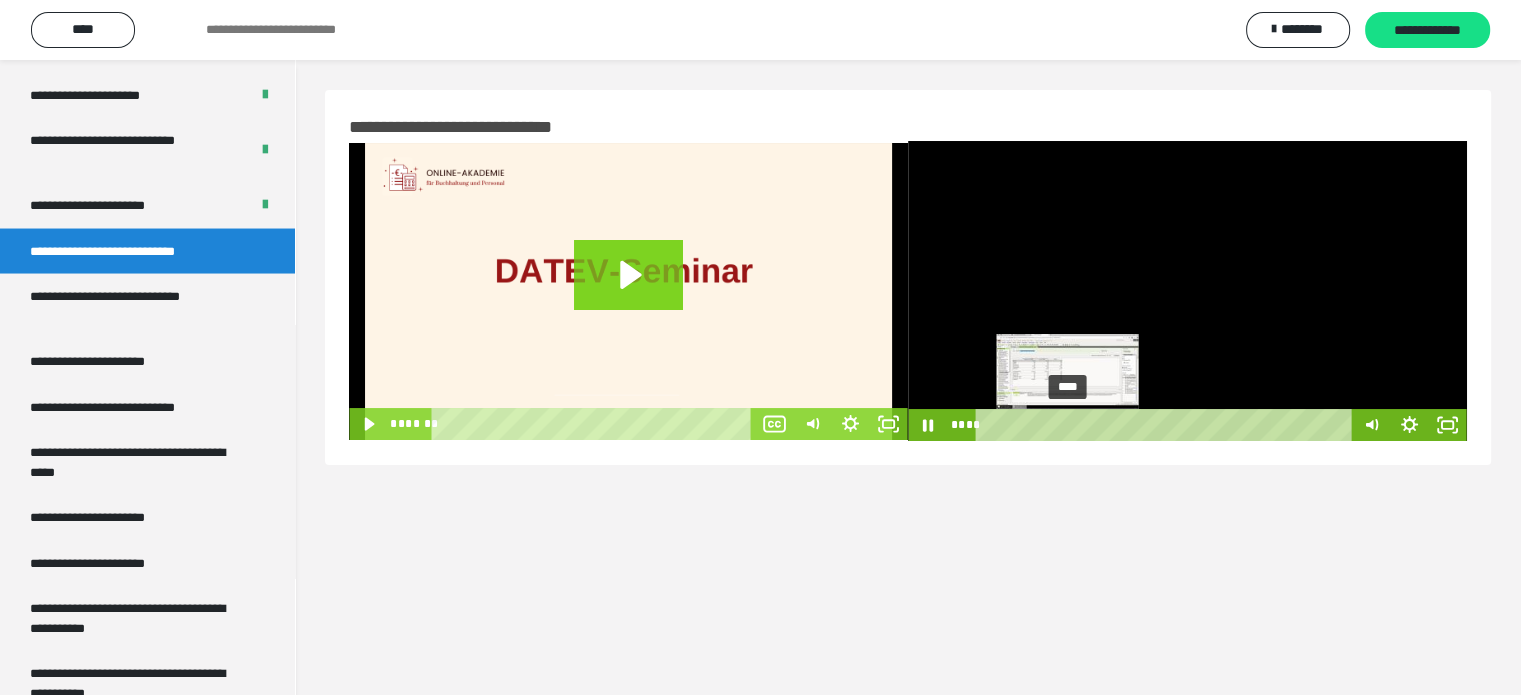 click on "****" at bounding box center [1167, 425] 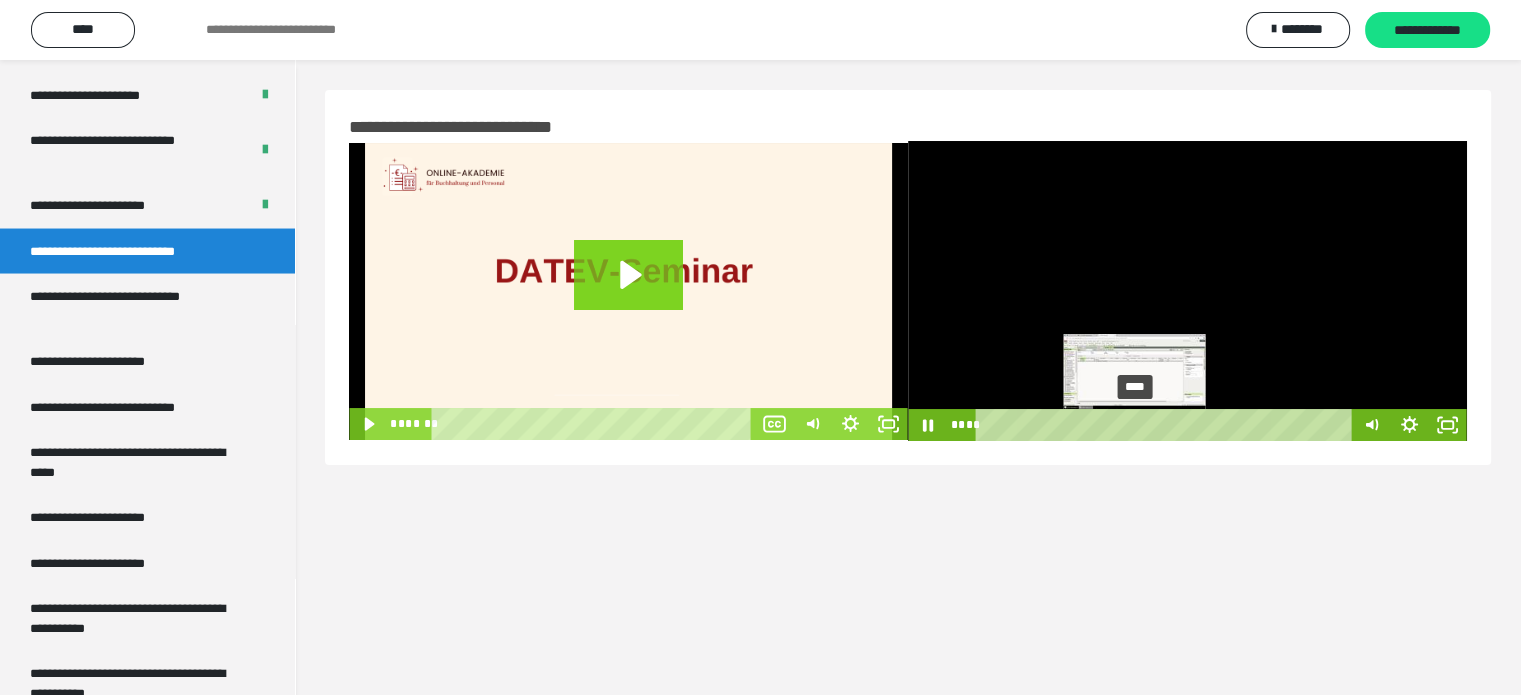click on "****" at bounding box center [1167, 425] 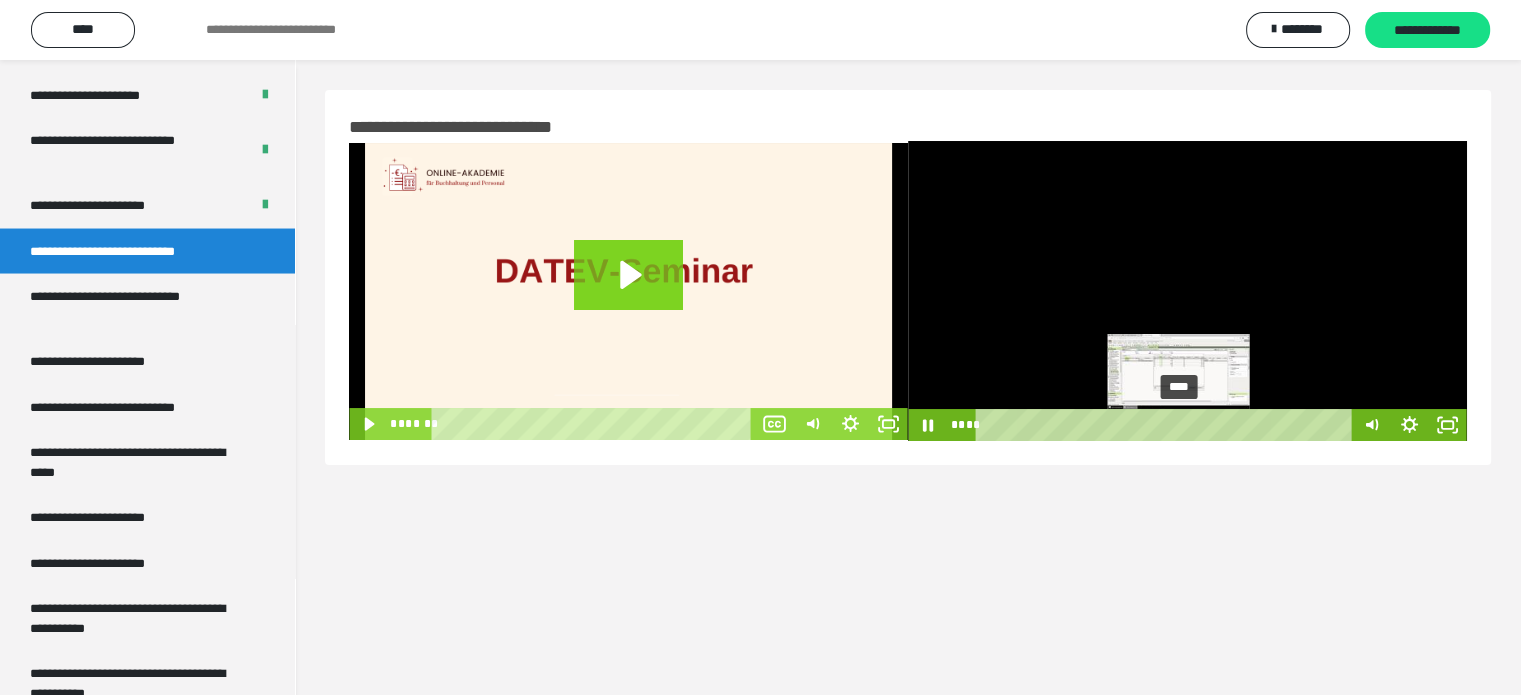 click on "****" at bounding box center [1167, 425] 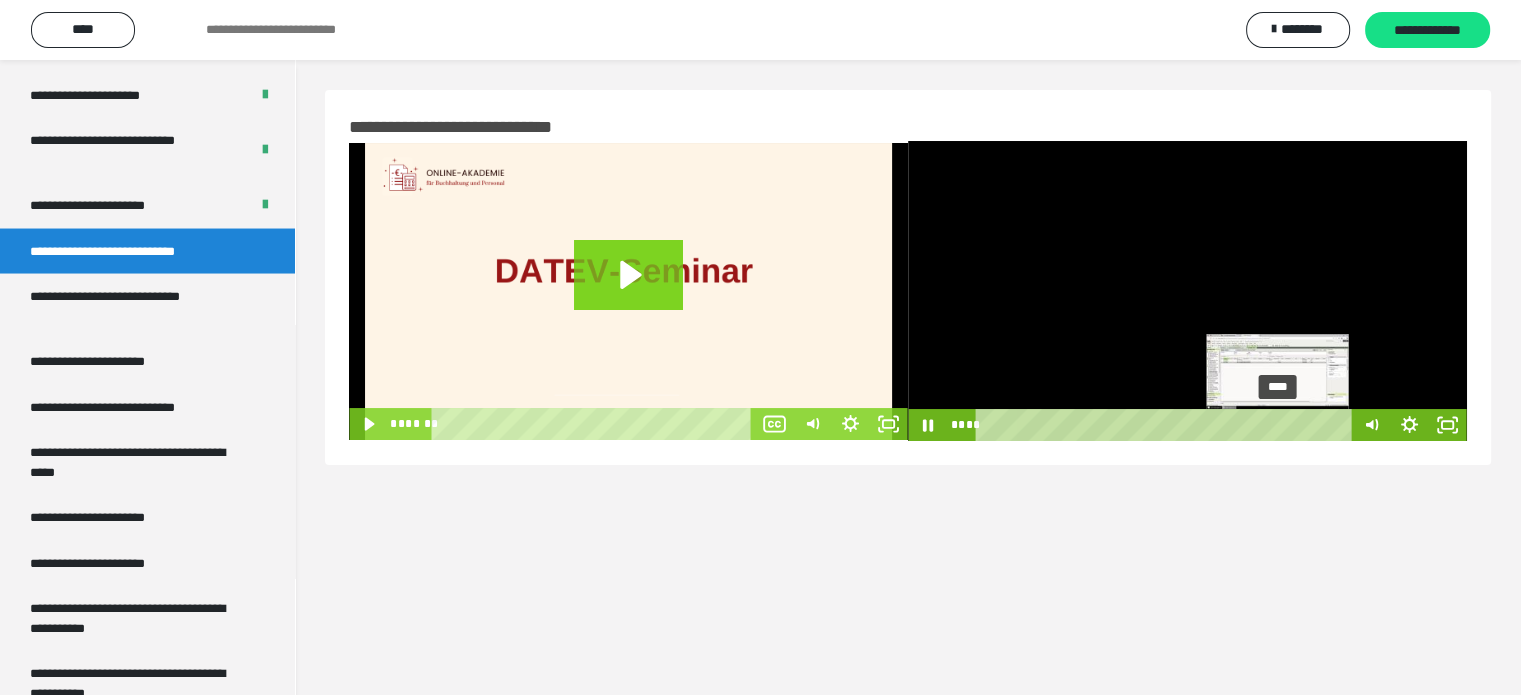 click on "****" at bounding box center (1167, 425) 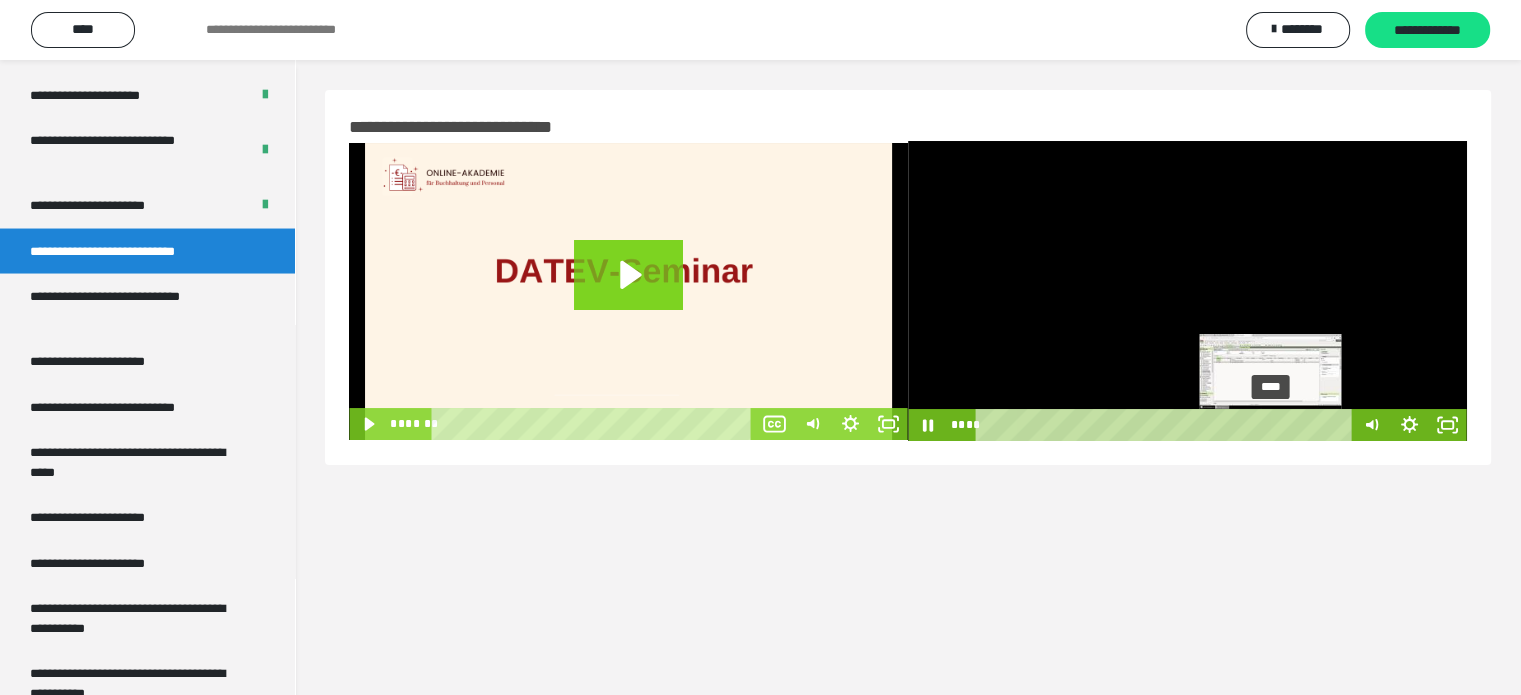click on "****" at bounding box center (1167, 425) 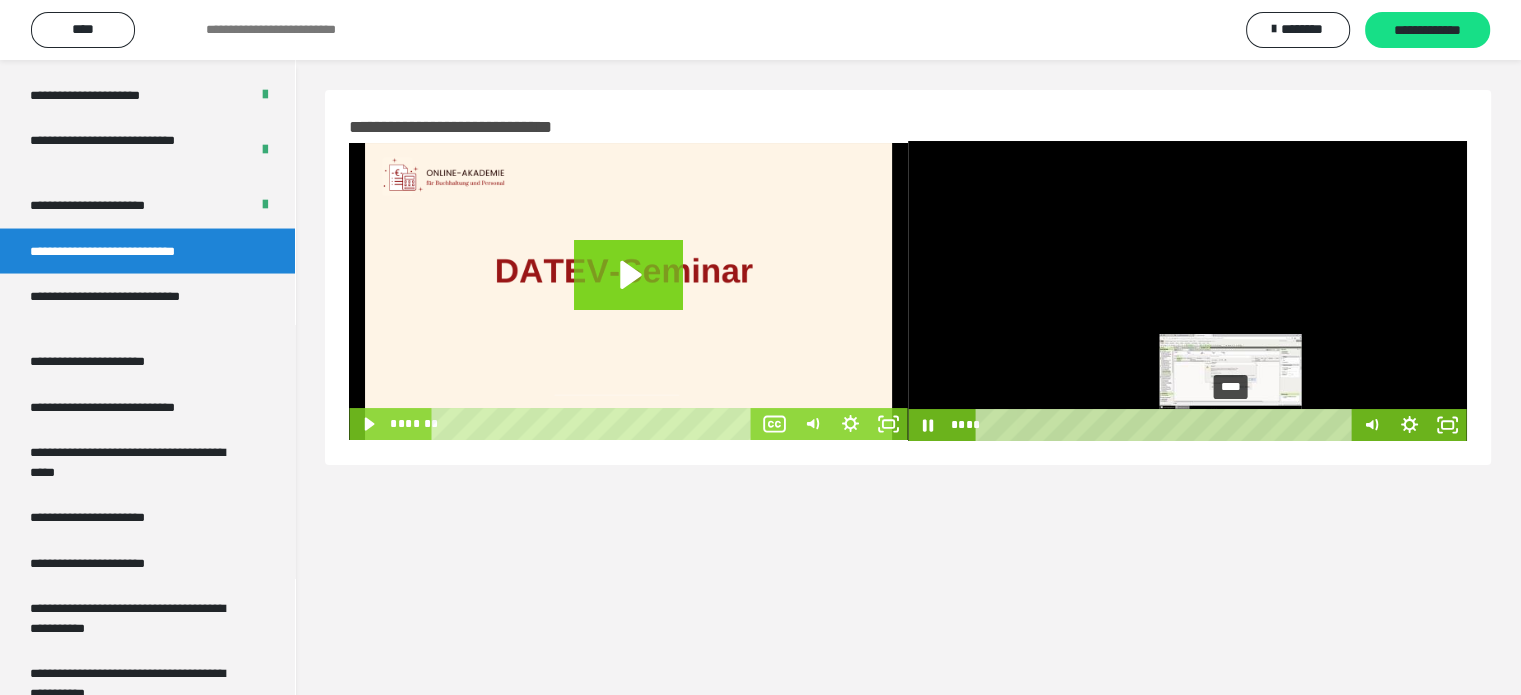 click on "****" at bounding box center (1167, 425) 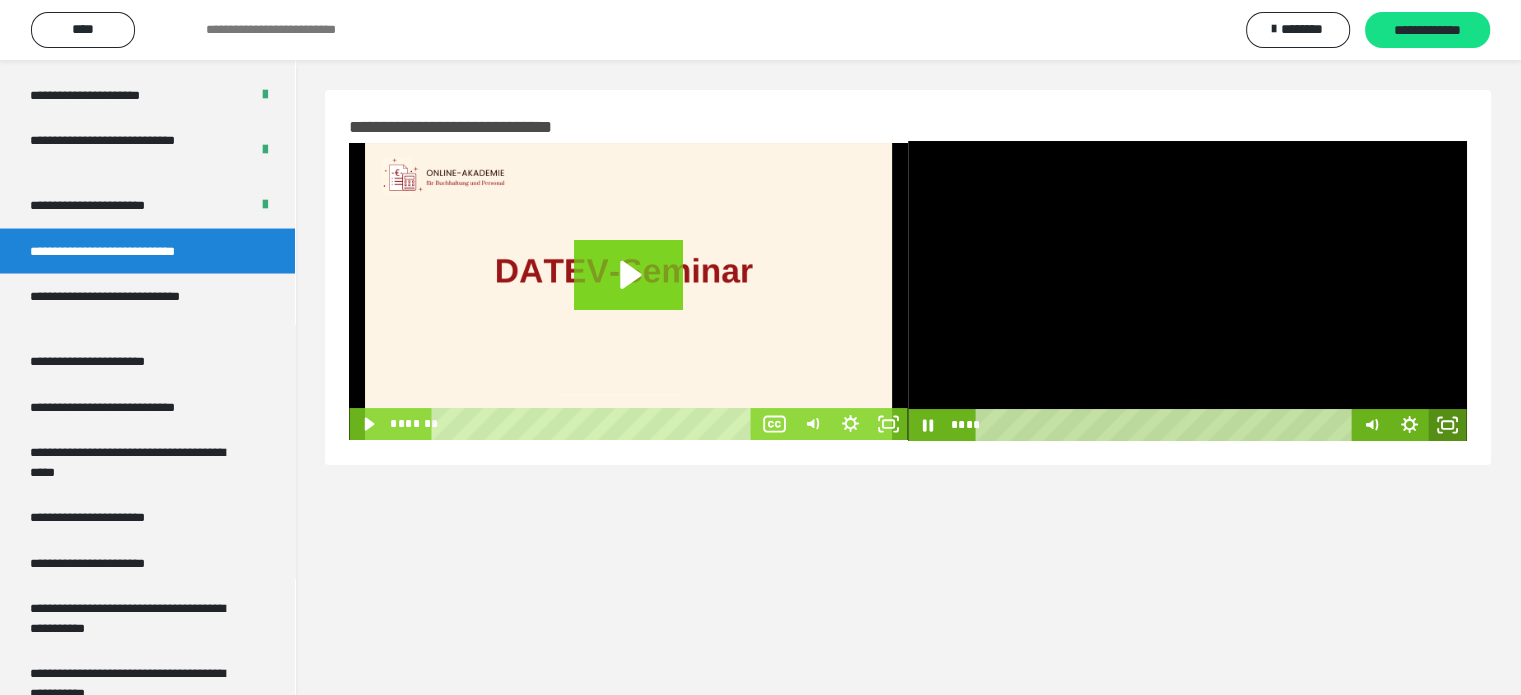 click 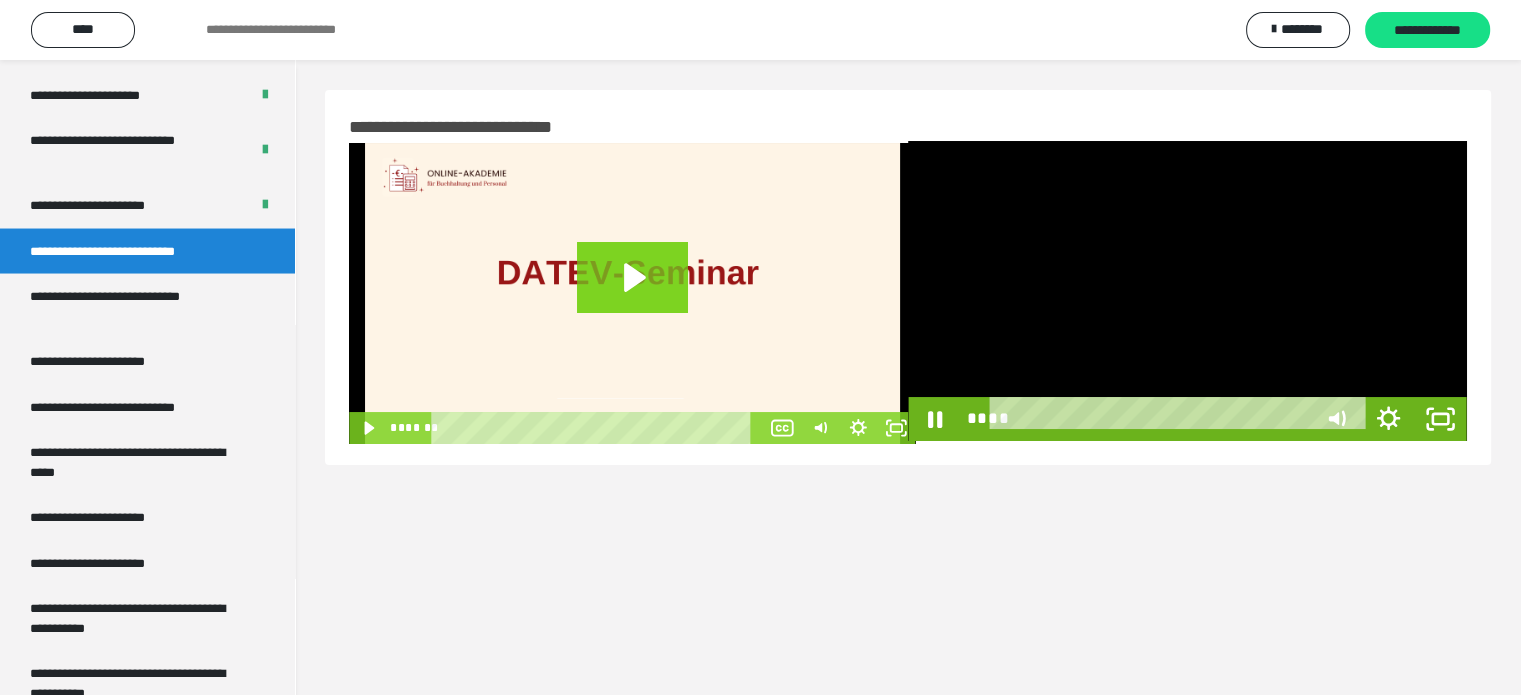 scroll, scrollTop: 3654, scrollLeft: 0, axis: vertical 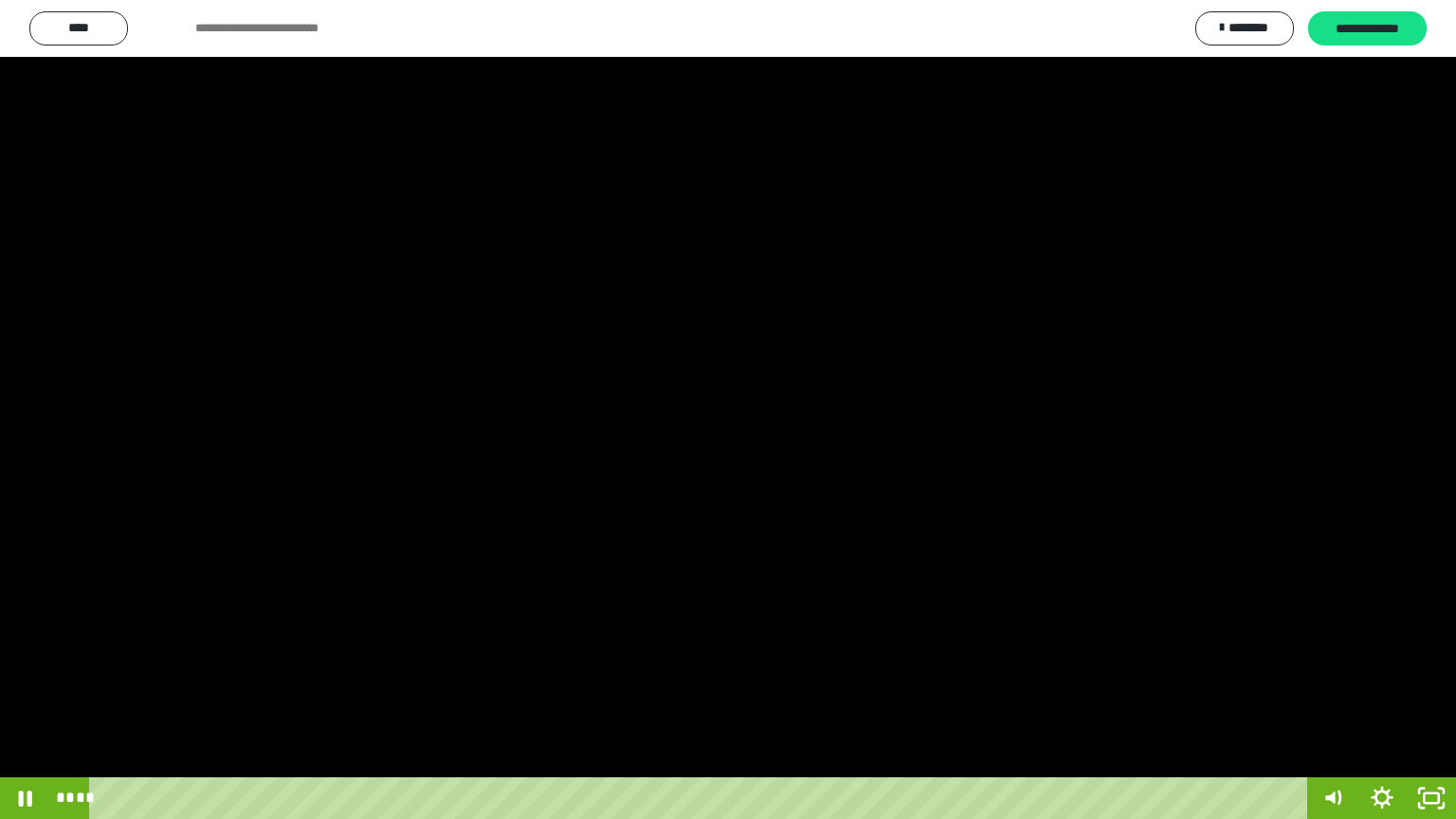 drag, startPoint x: 882, startPoint y: 792, endPoint x: 56, endPoint y: 818, distance: 826.4091 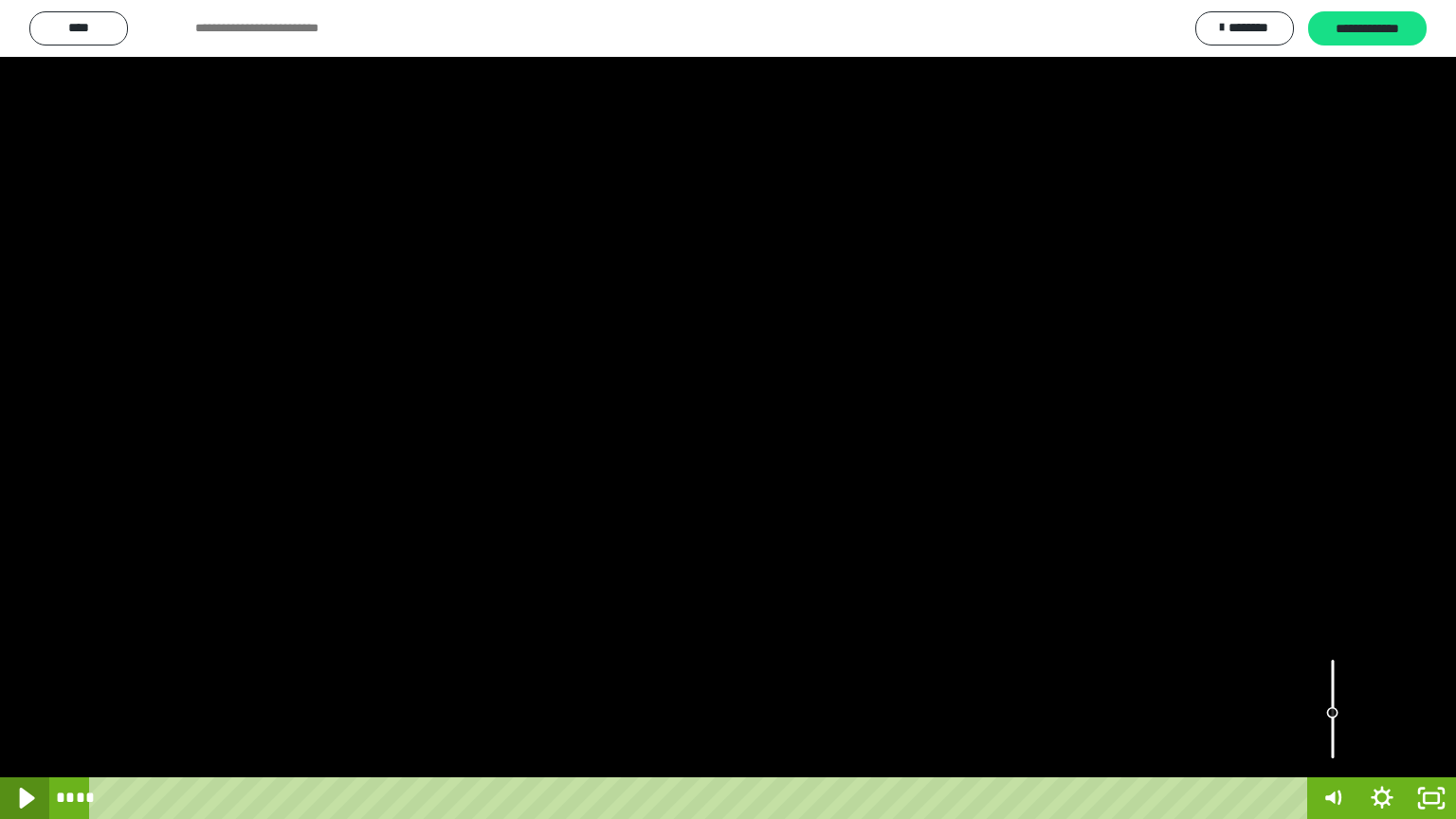 click 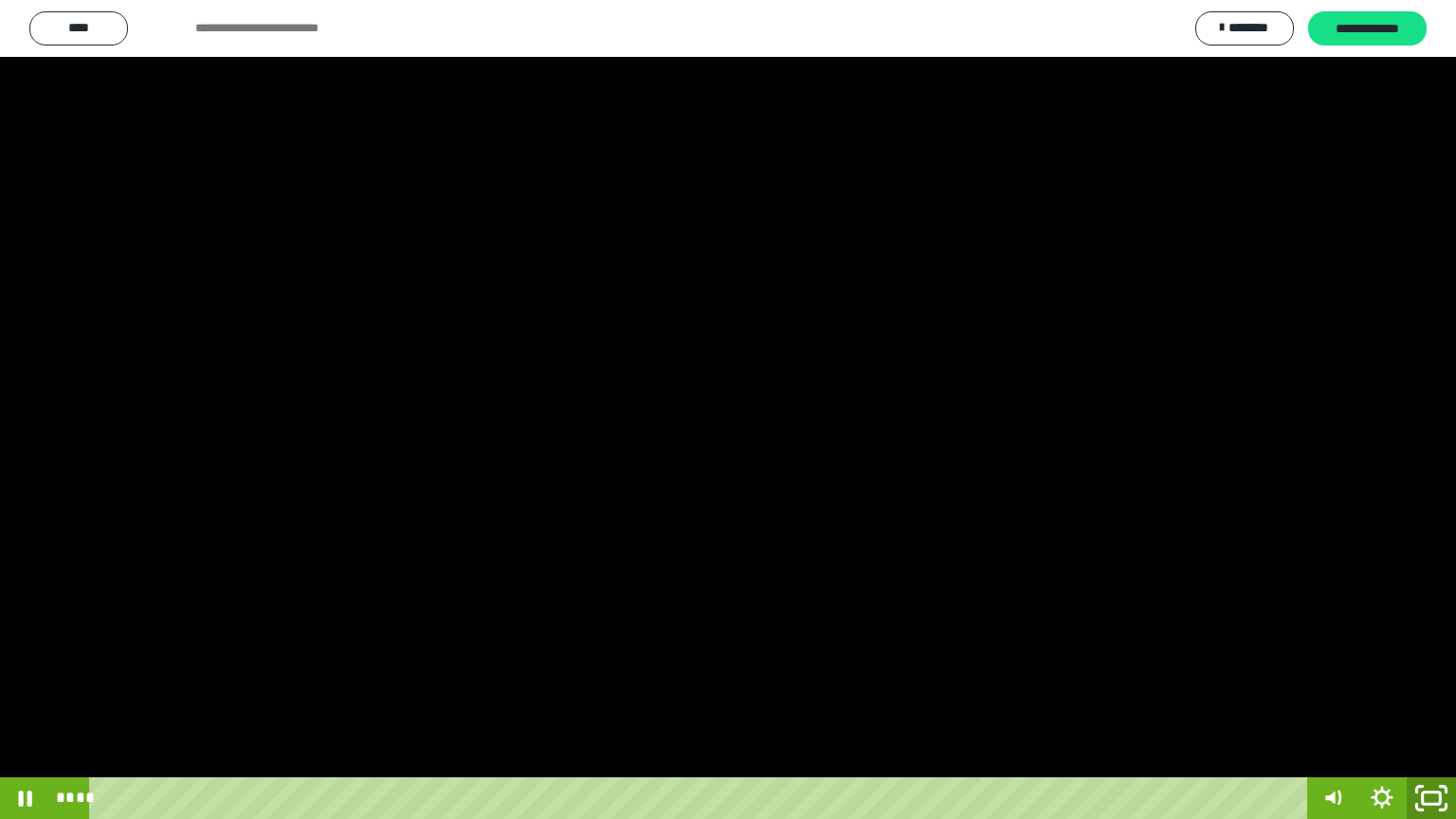click 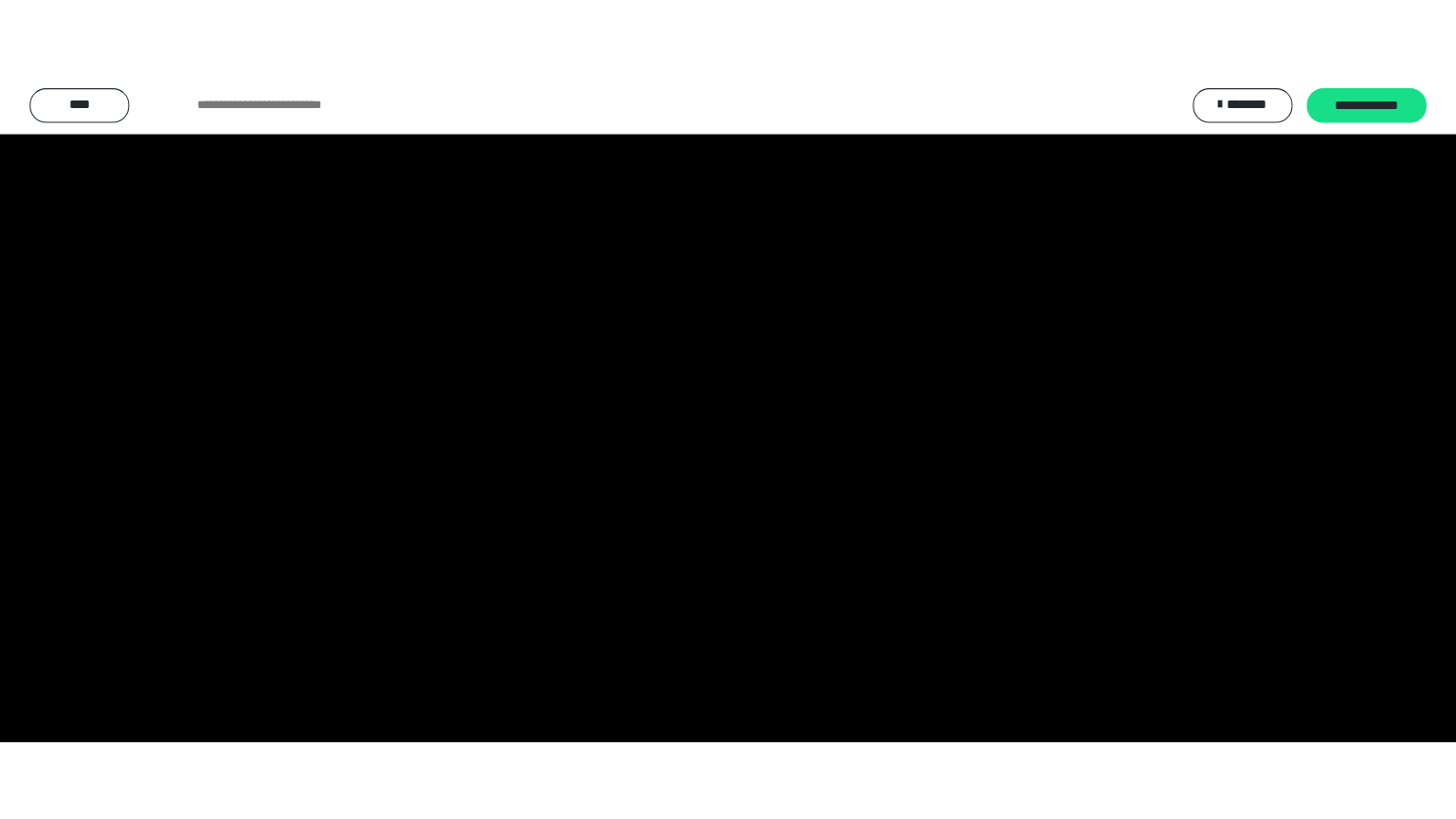 scroll, scrollTop: 3602, scrollLeft: 0, axis: vertical 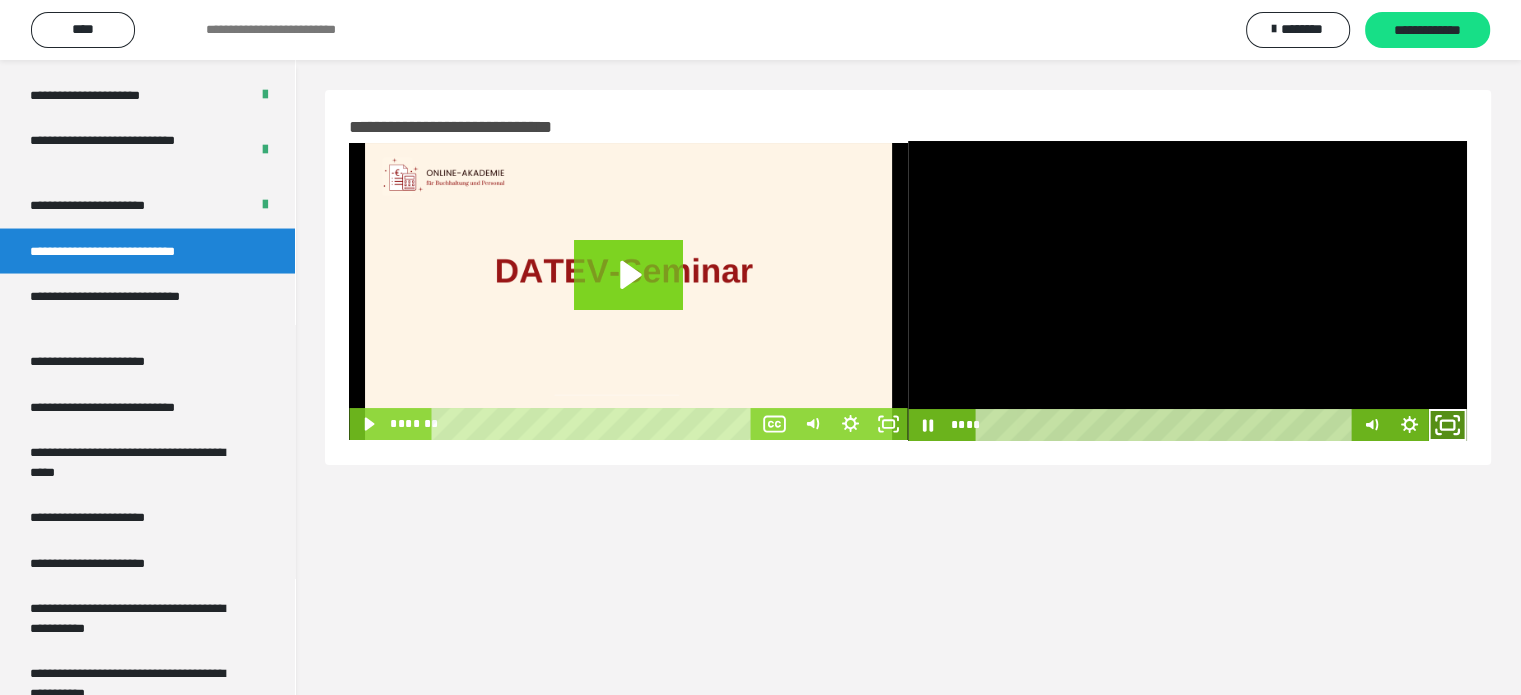 click 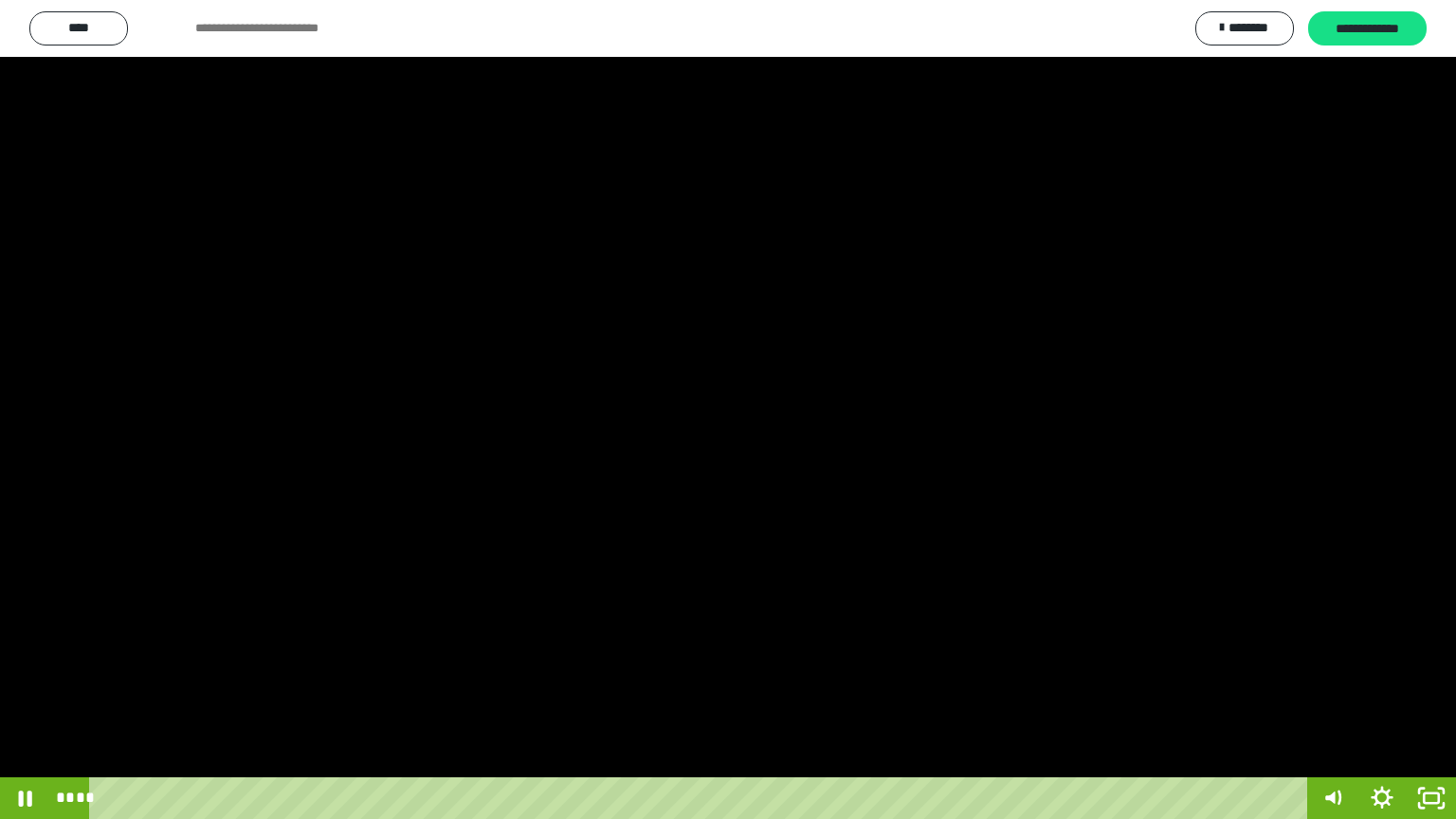 click at bounding box center [728, 410] 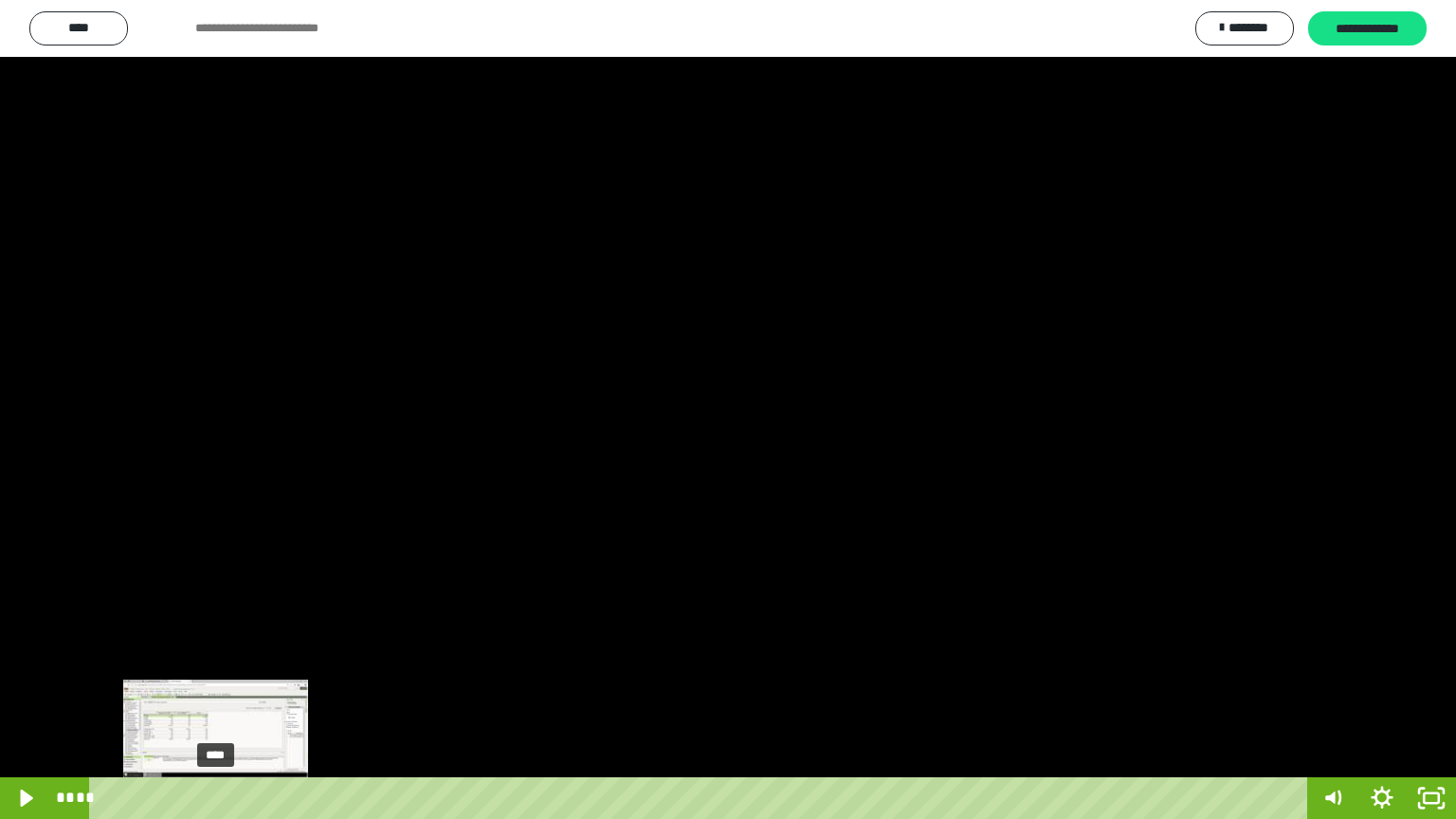 click on "****" at bounding box center (701, 798) 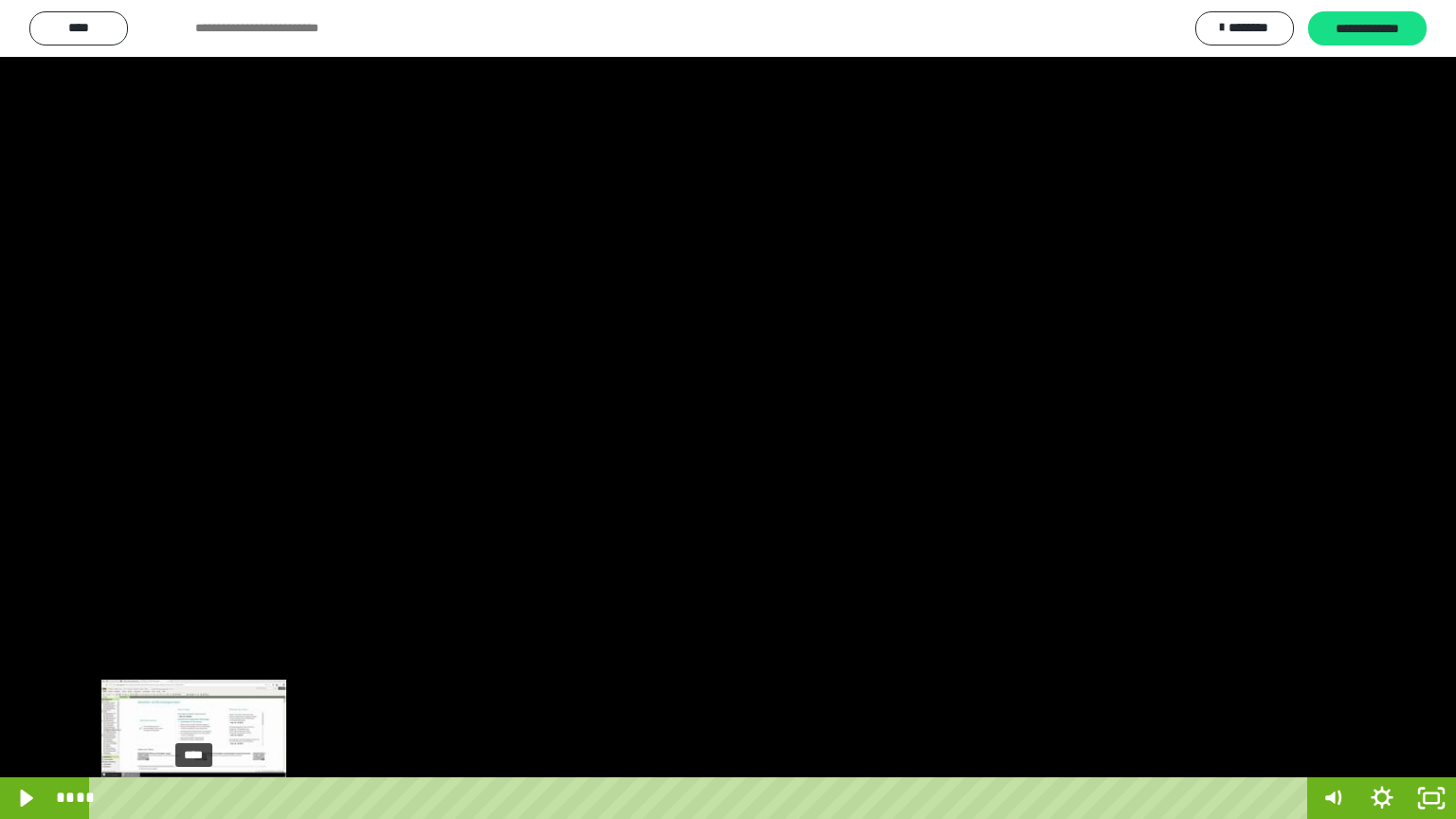click on "****" at bounding box center (701, 798) 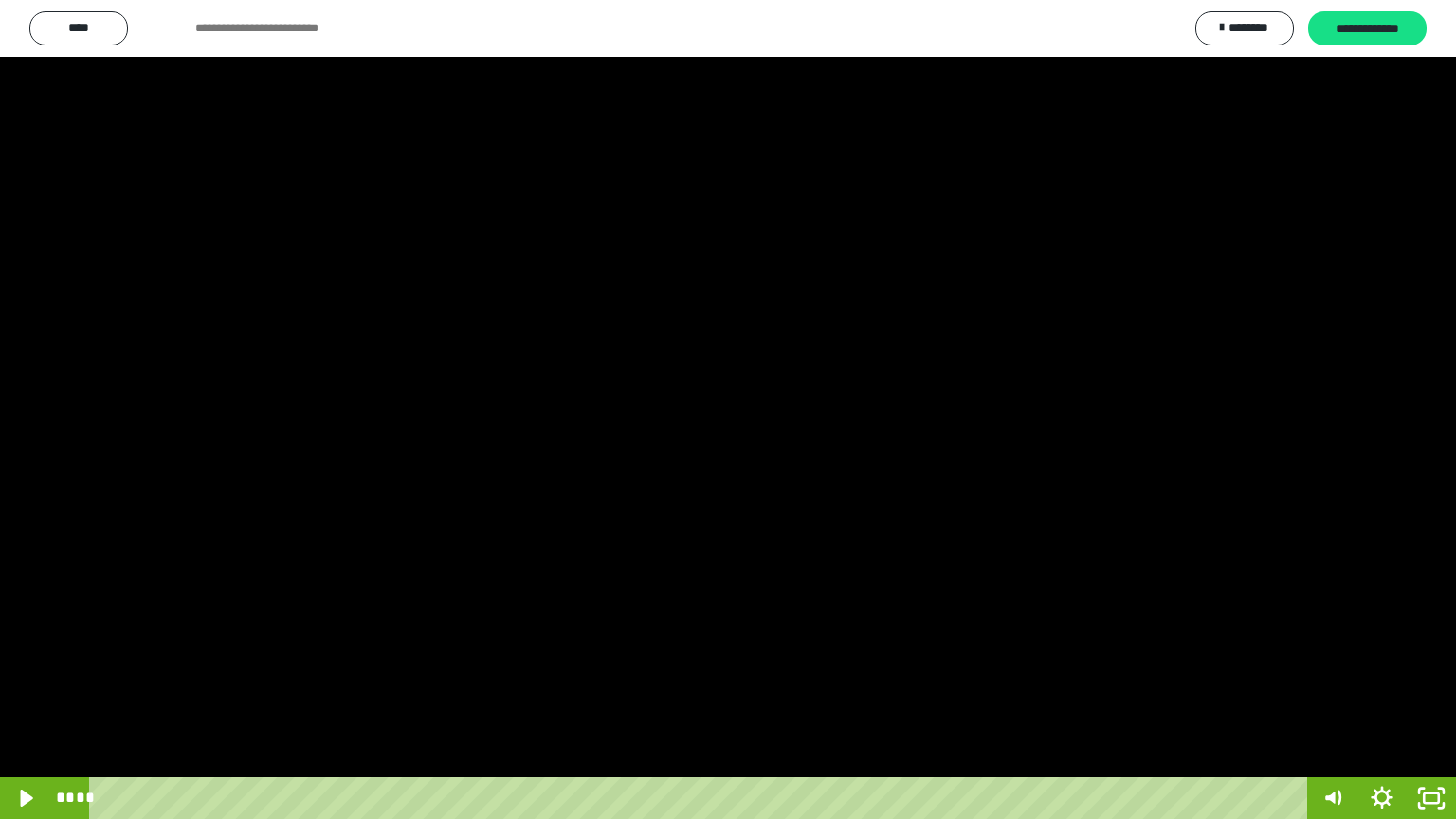 click at bounding box center (728, 410) 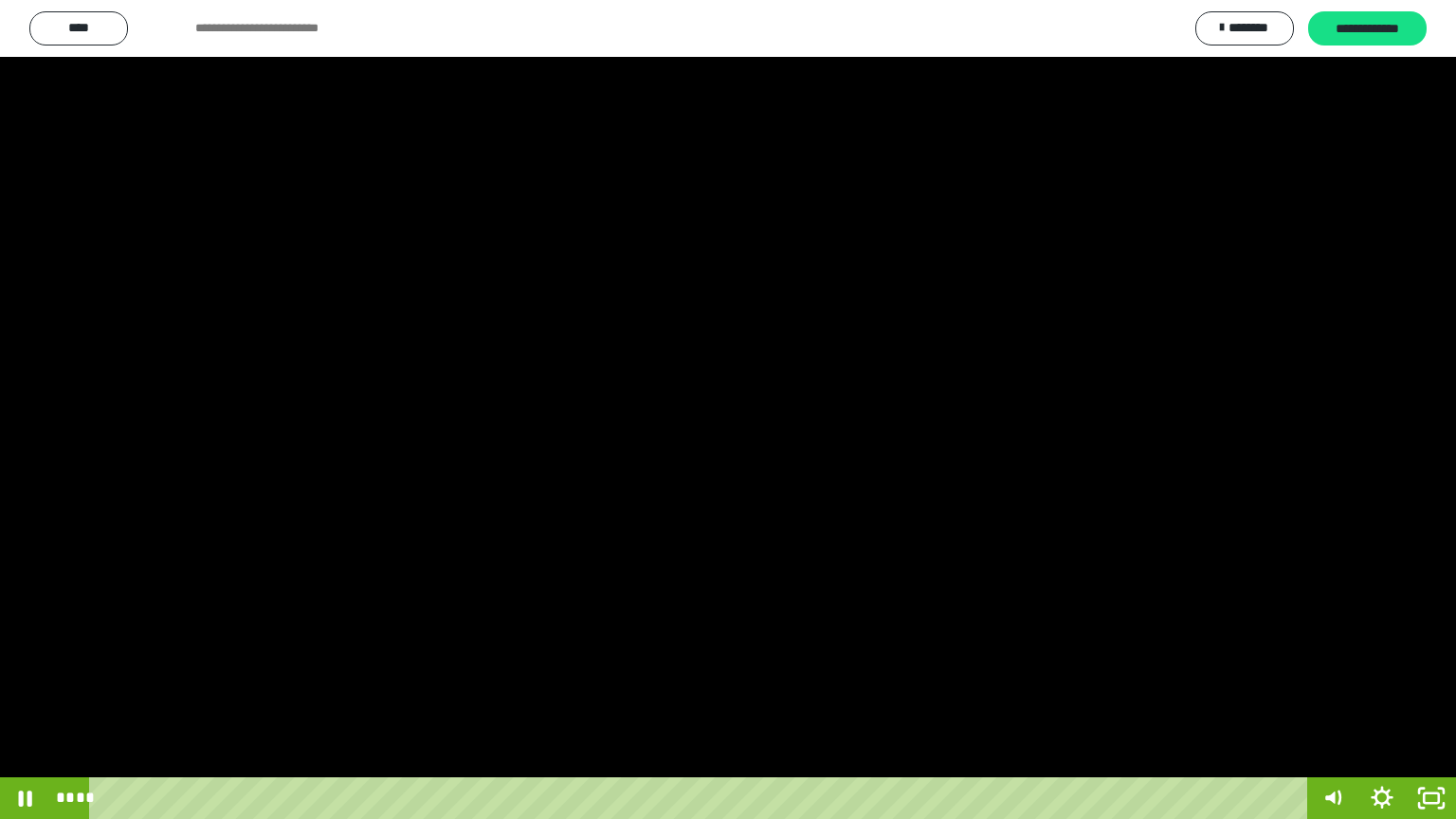 click at bounding box center [728, 410] 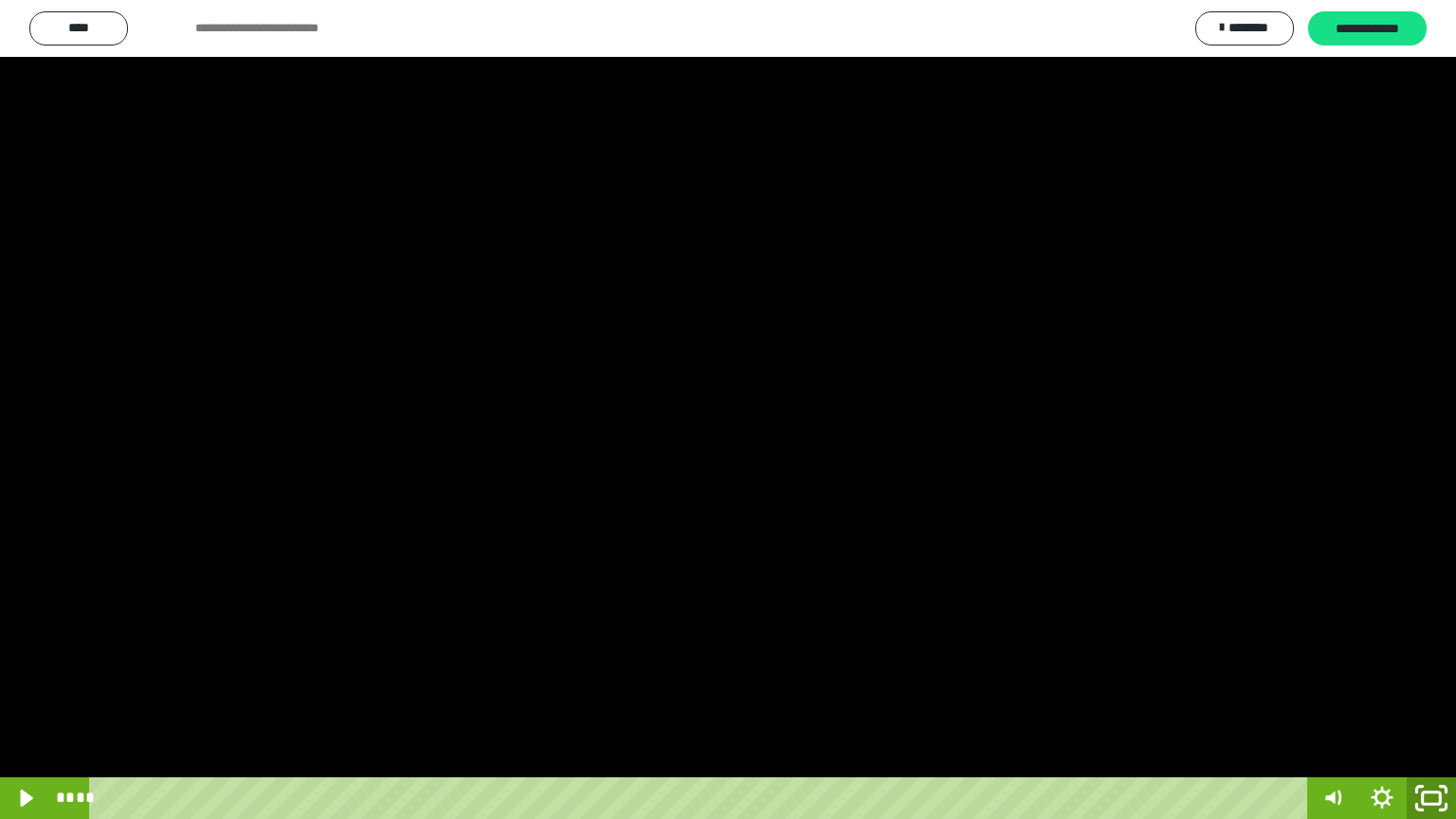 click 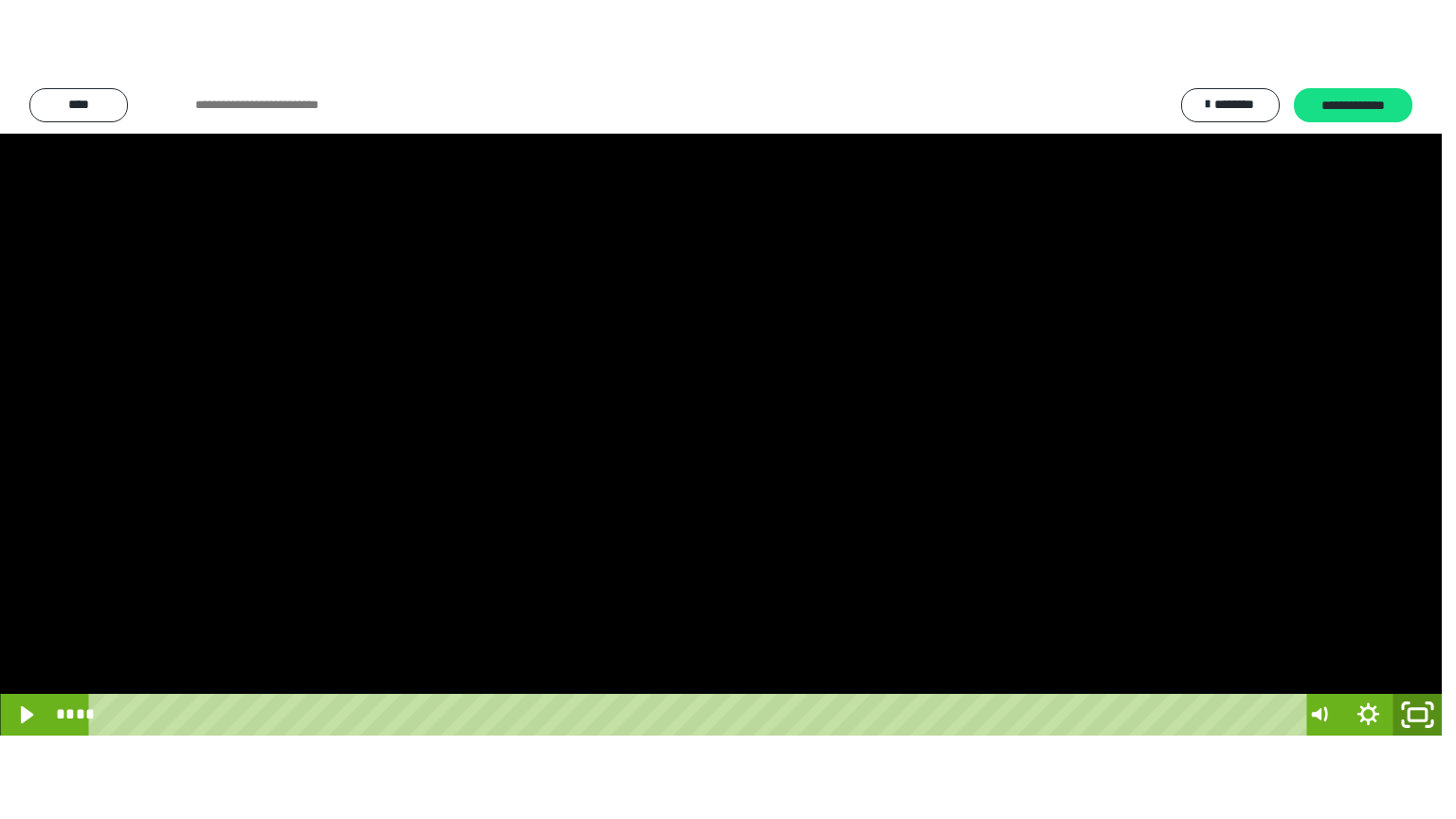 scroll, scrollTop: 3602, scrollLeft: 0, axis: vertical 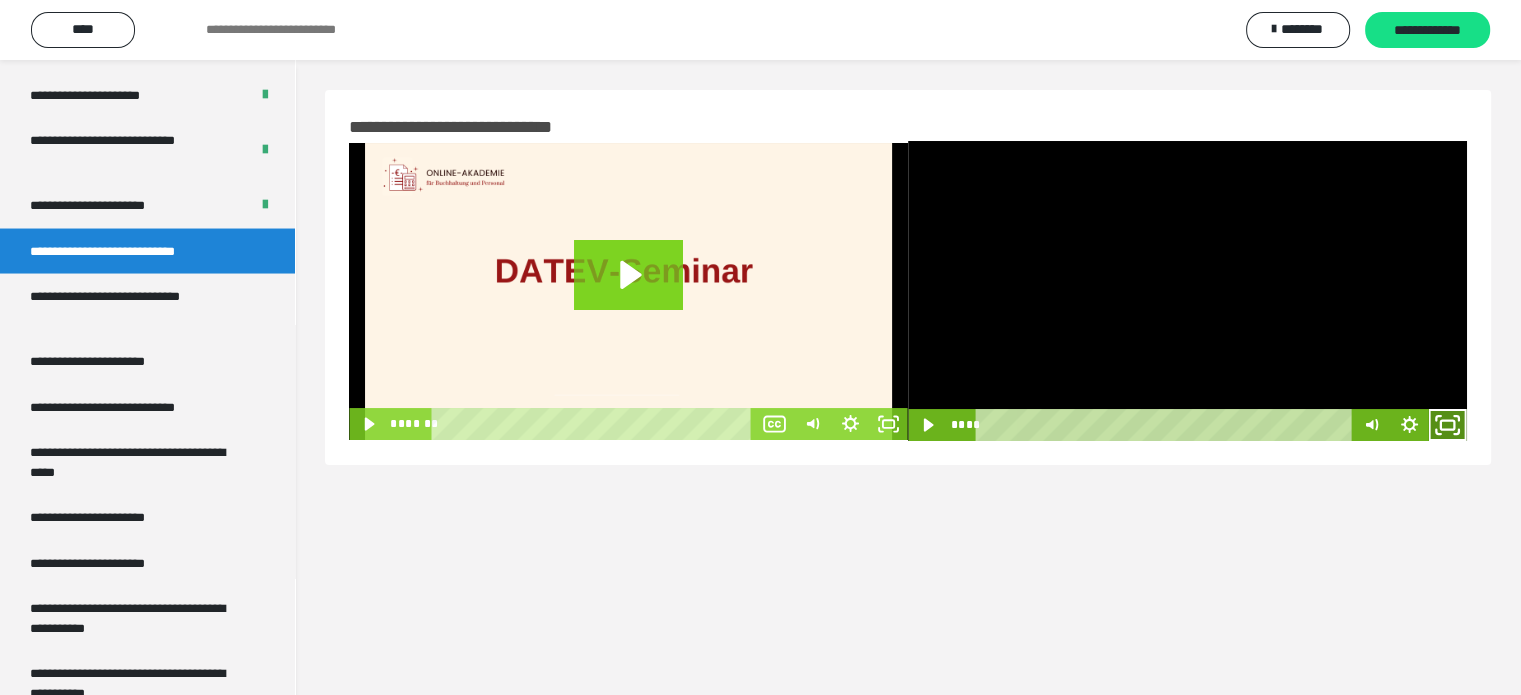click 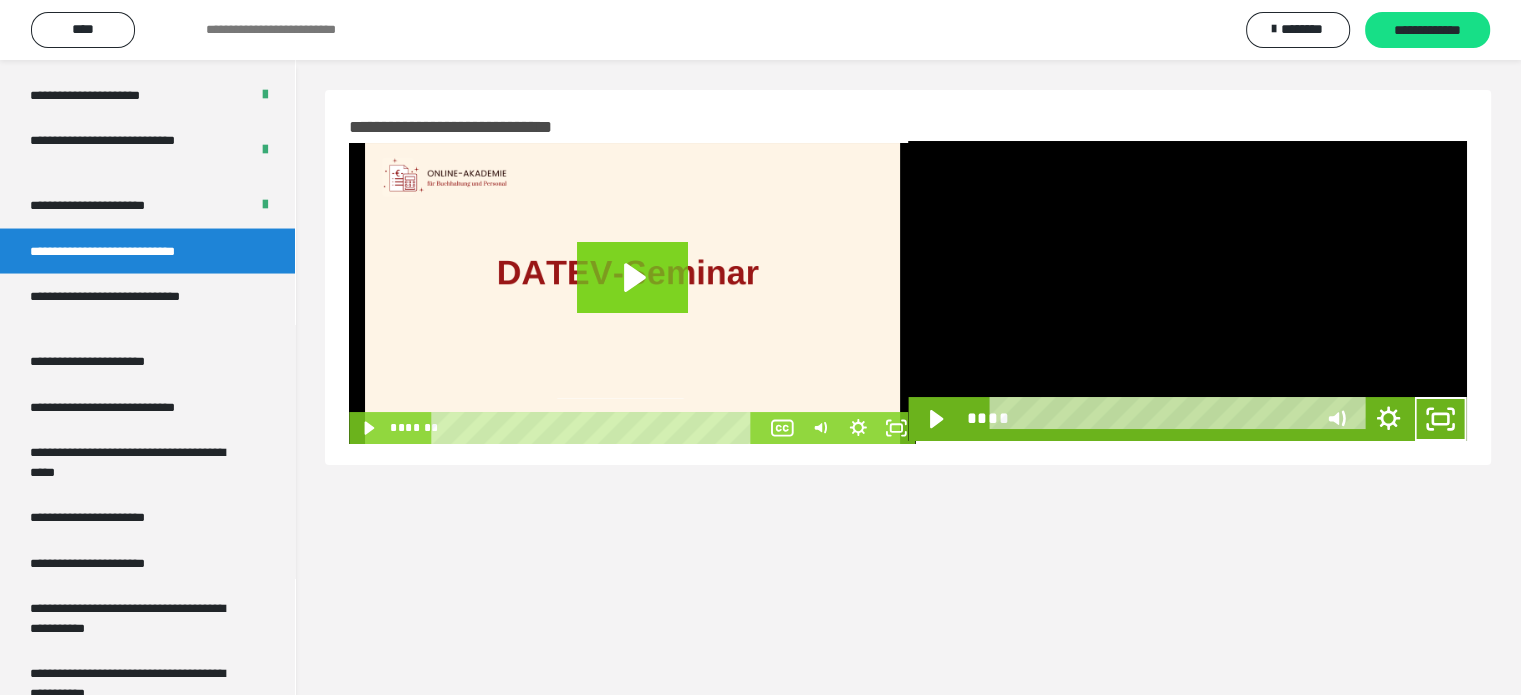 scroll, scrollTop: 3654, scrollLeft: 0, axis: vertical 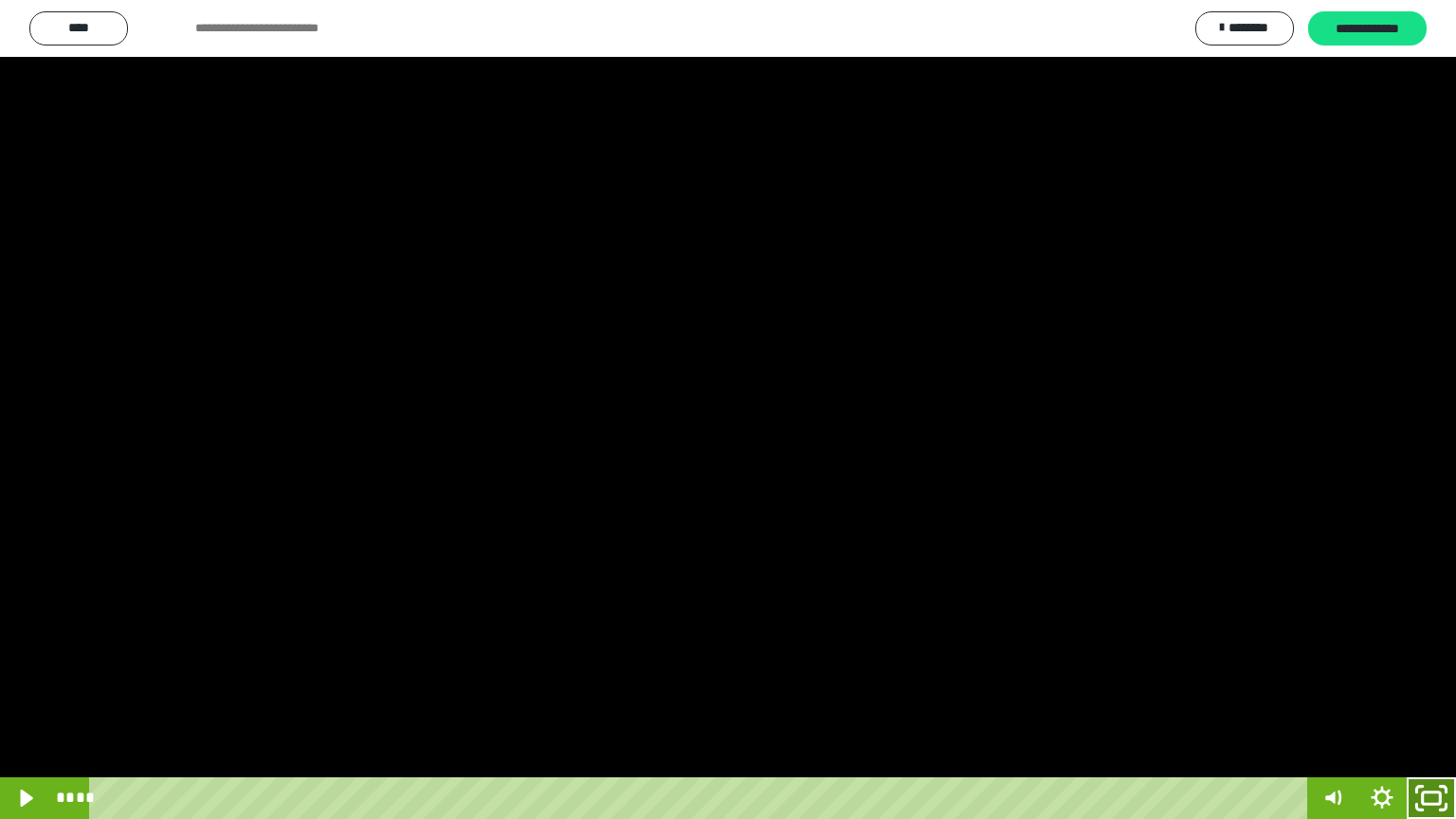 click 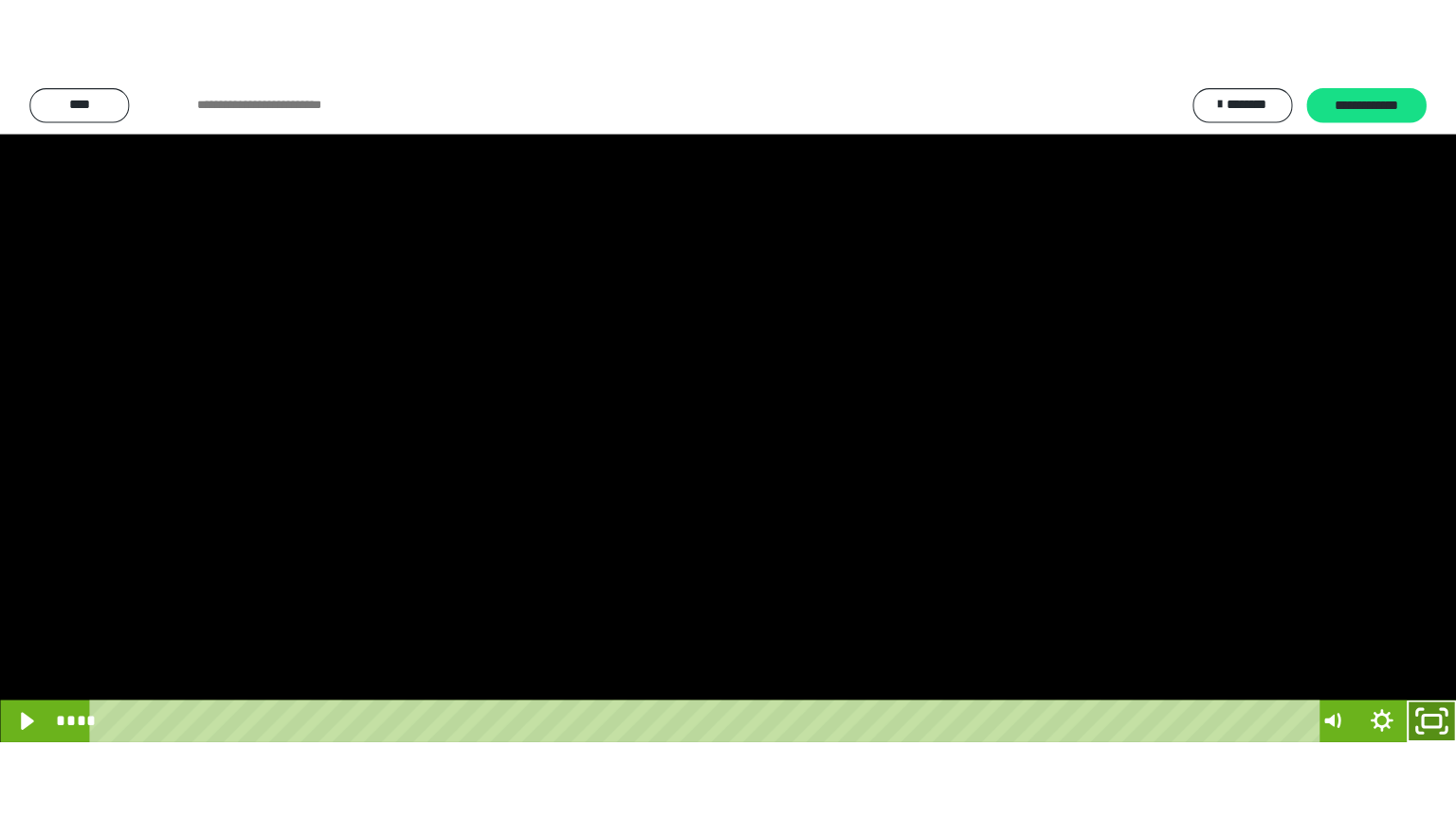 scroll, scrollTop: 3602, scrollLeft: 0, axis: vertical 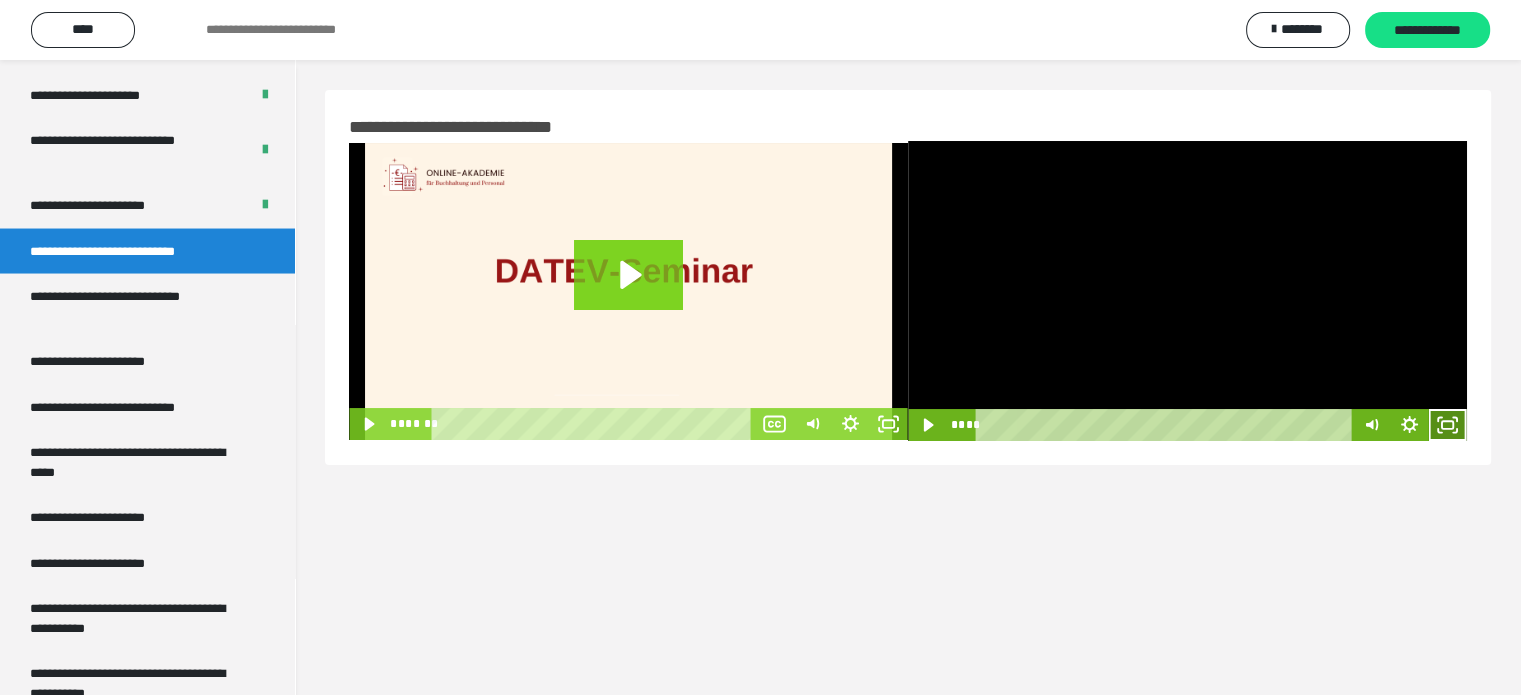 click 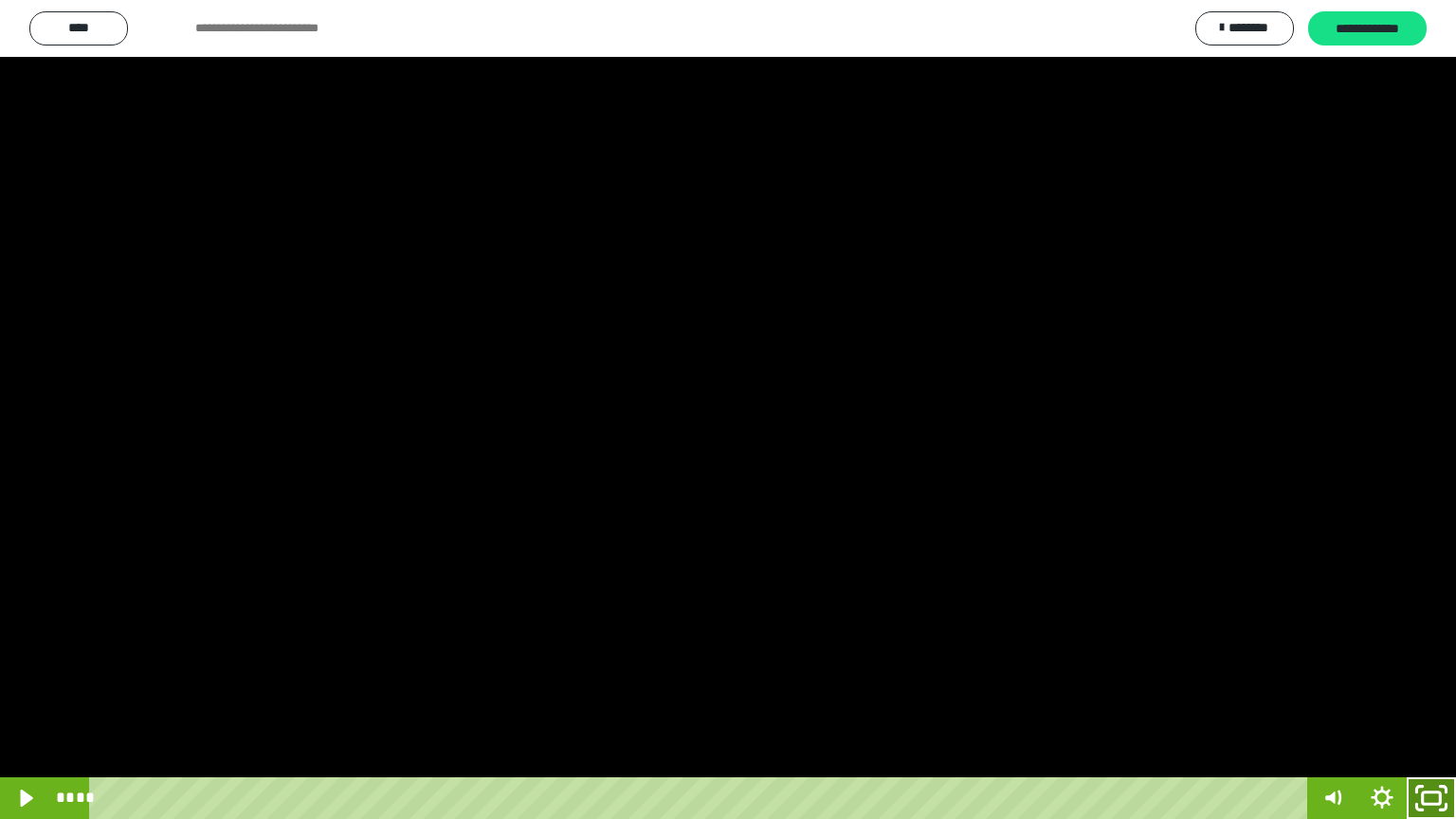 click 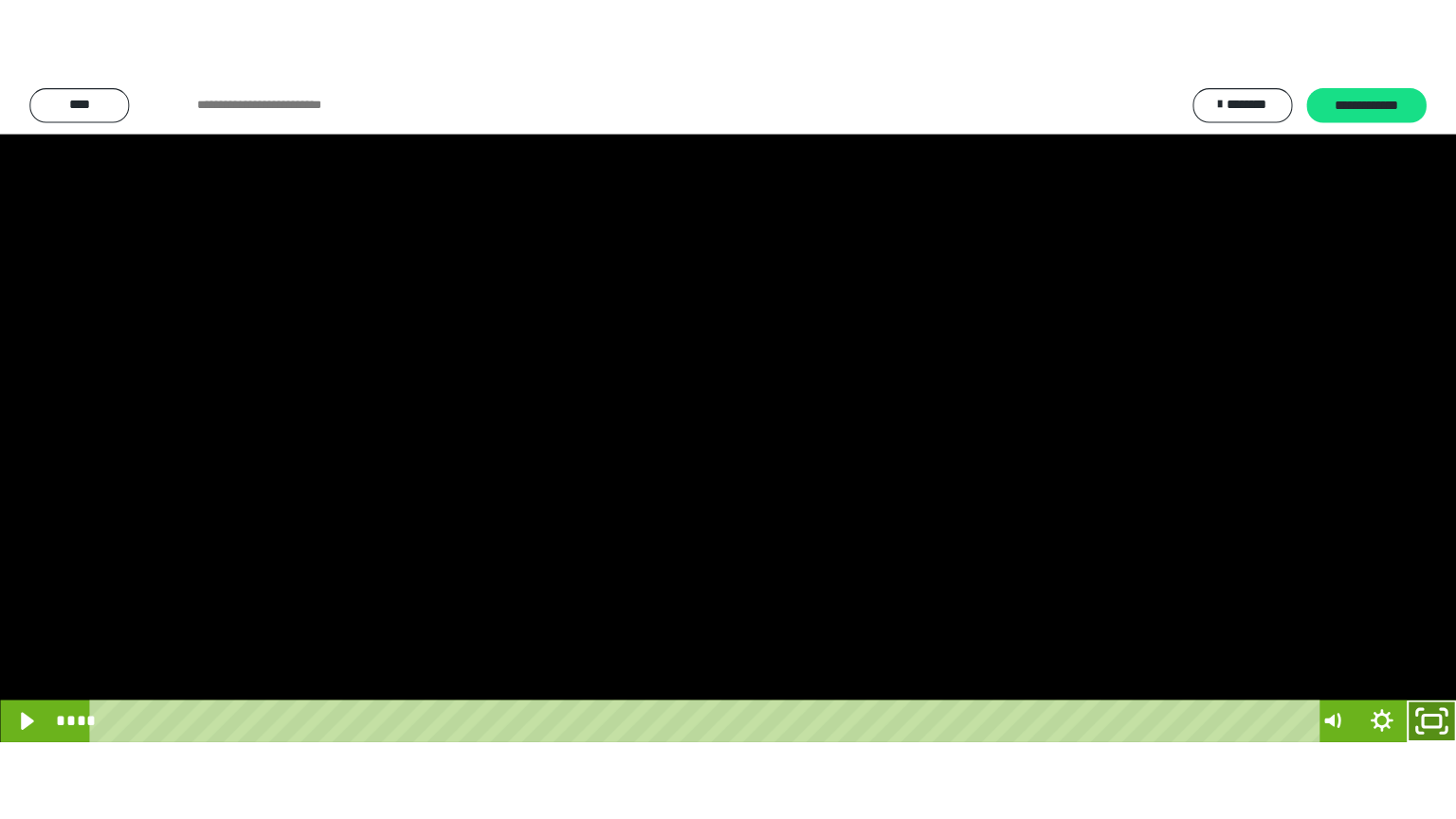 scroll, scrollTop: 3602, scrollLeft: 0, axis: vertical 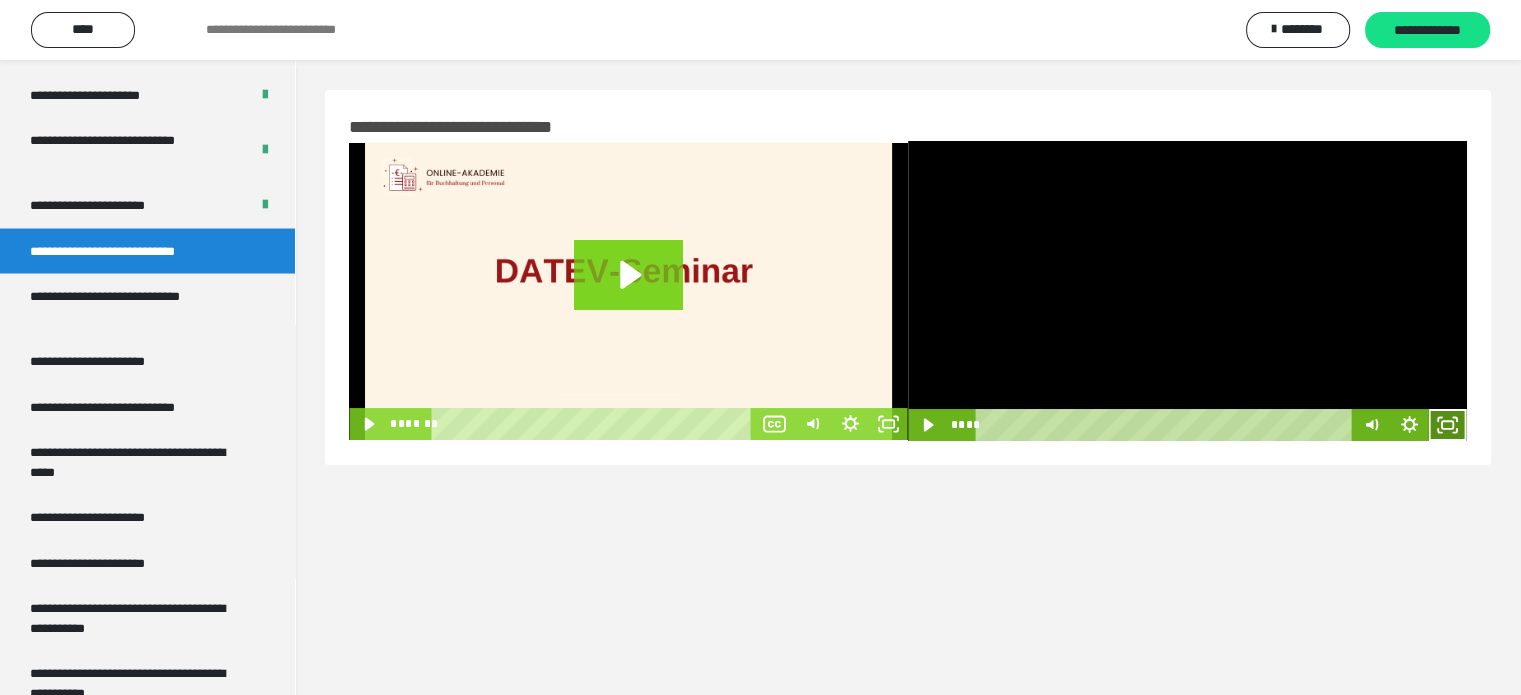 click 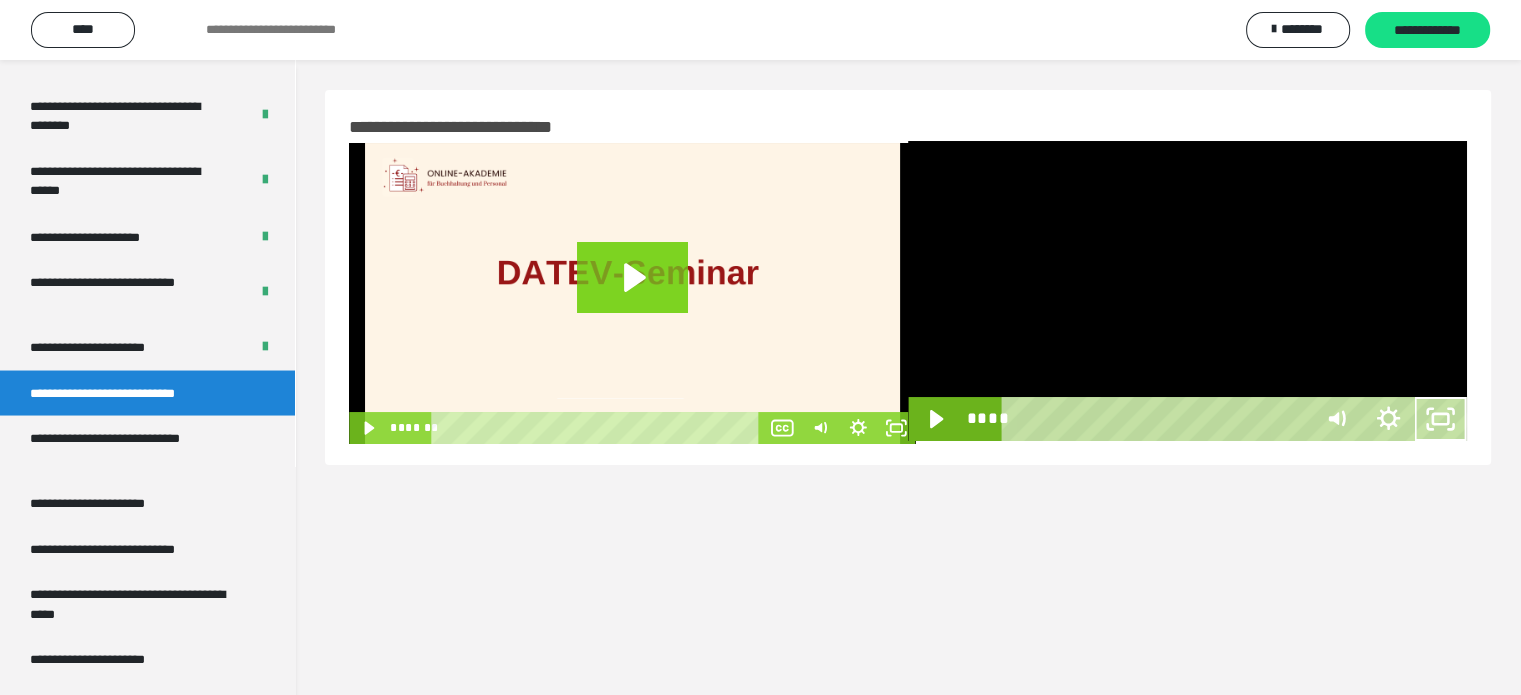 scroll, scrollTop: 3654, scrollLeft: 0, axis: vertical 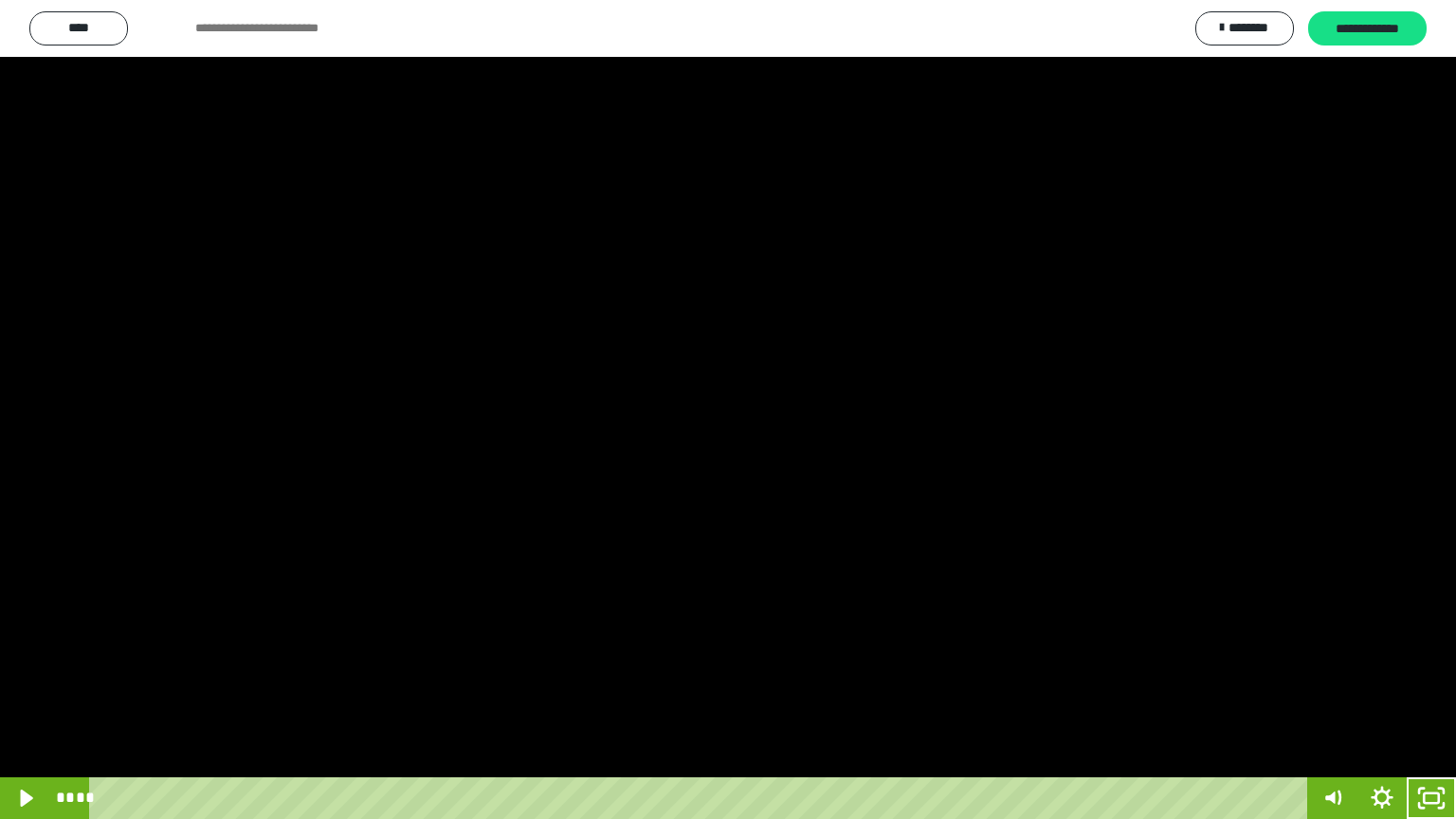 click at bounding box center [728, 410] 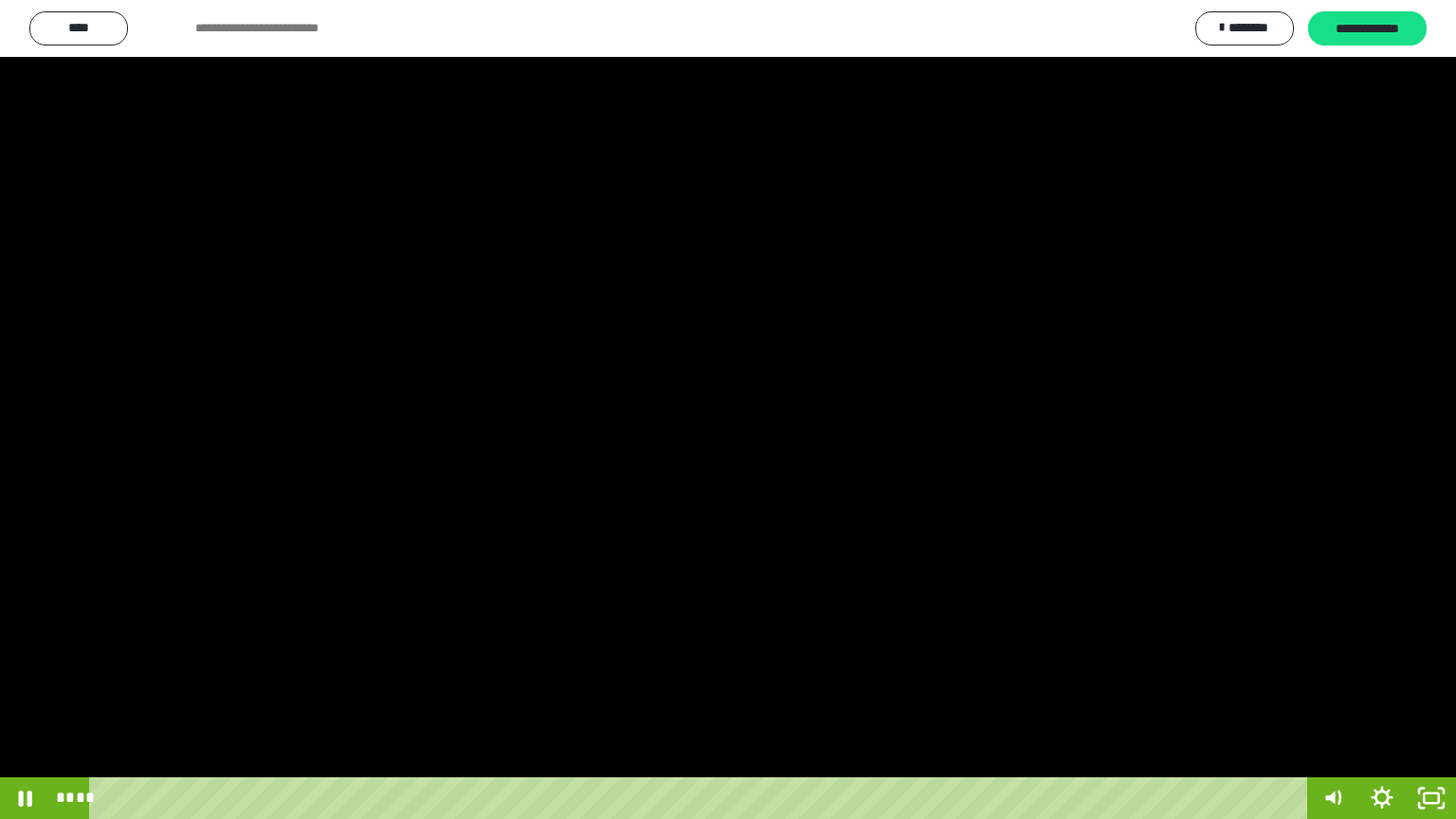 click at bounding box center (728, 410) 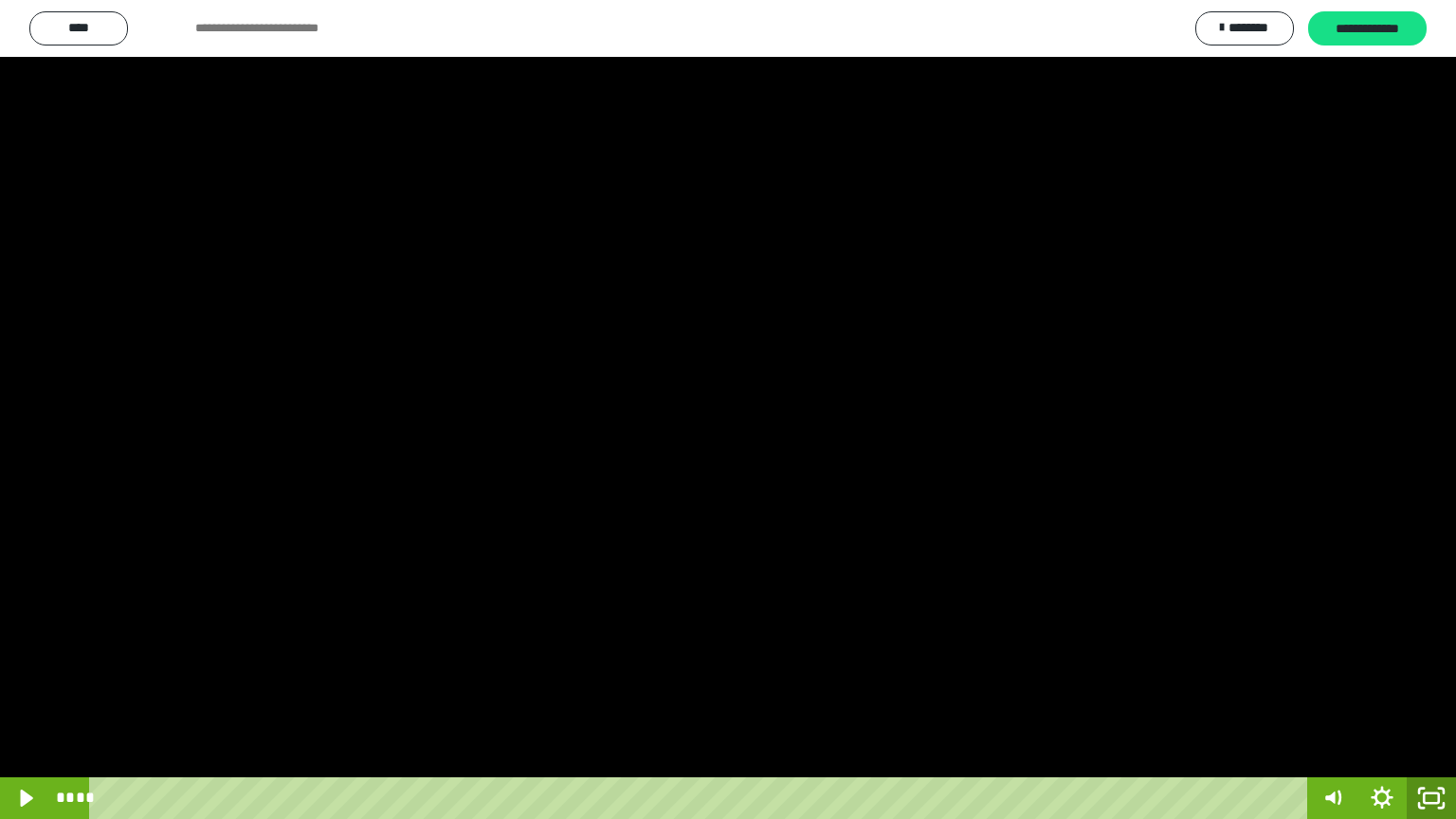 click 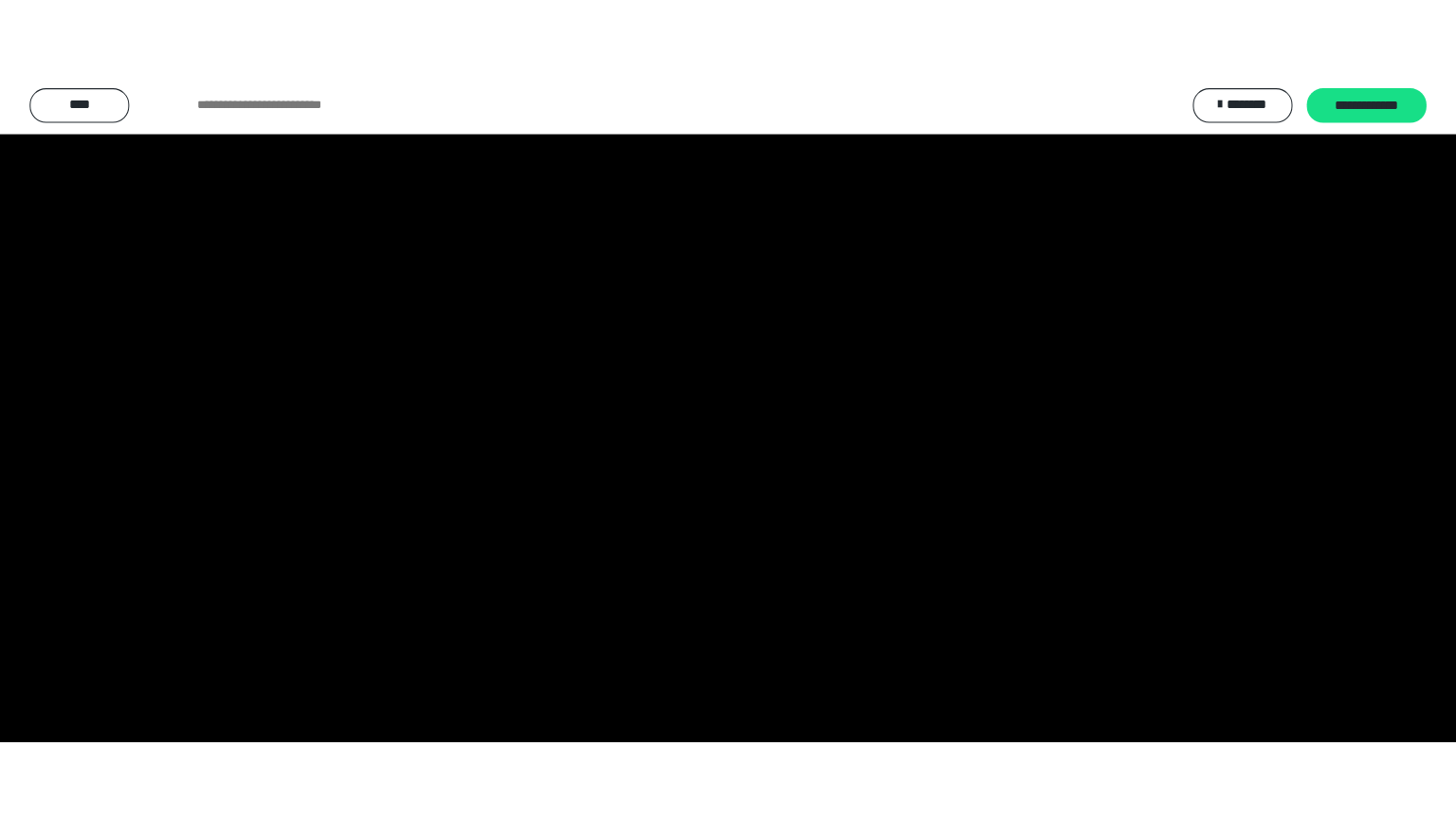 scroll, scrollTop: 3602, scrollLeft: 0, axis: vertical 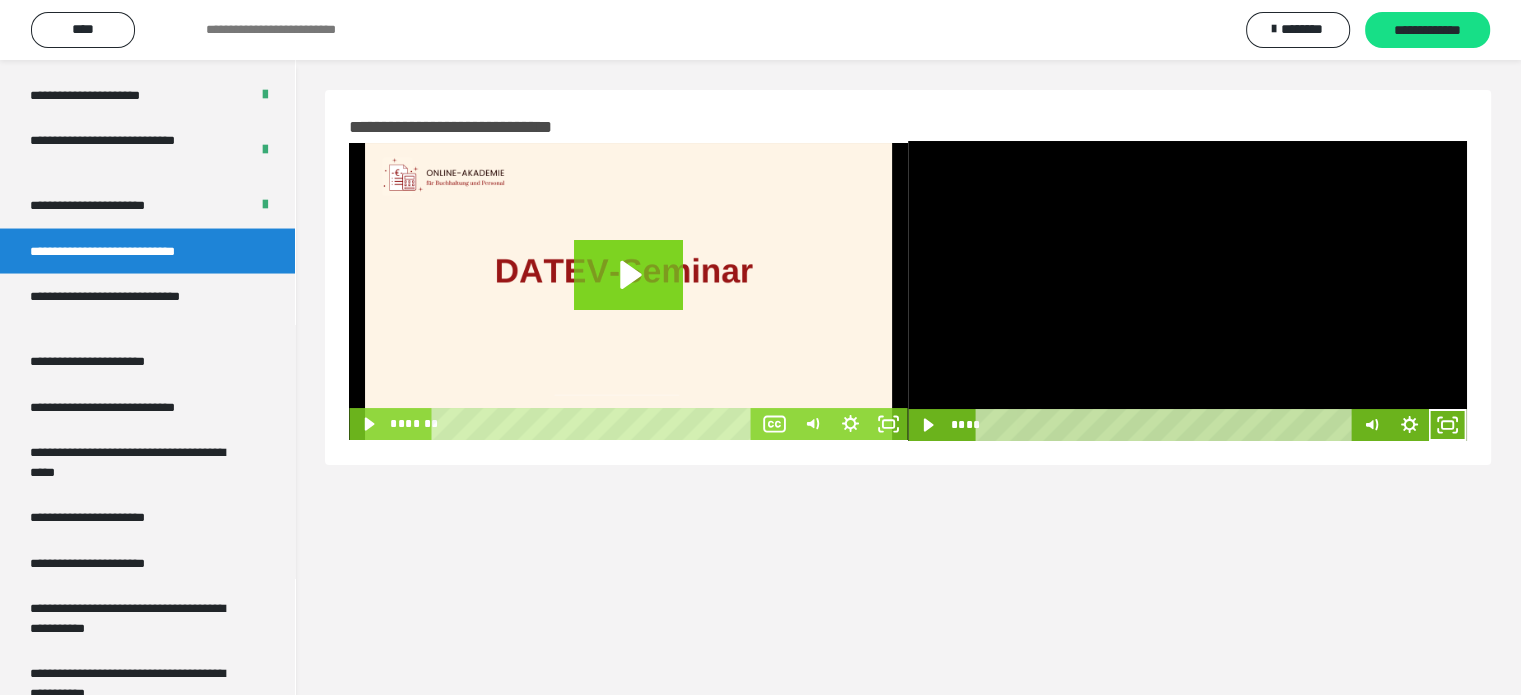 click at bounding box center (1187, 291) 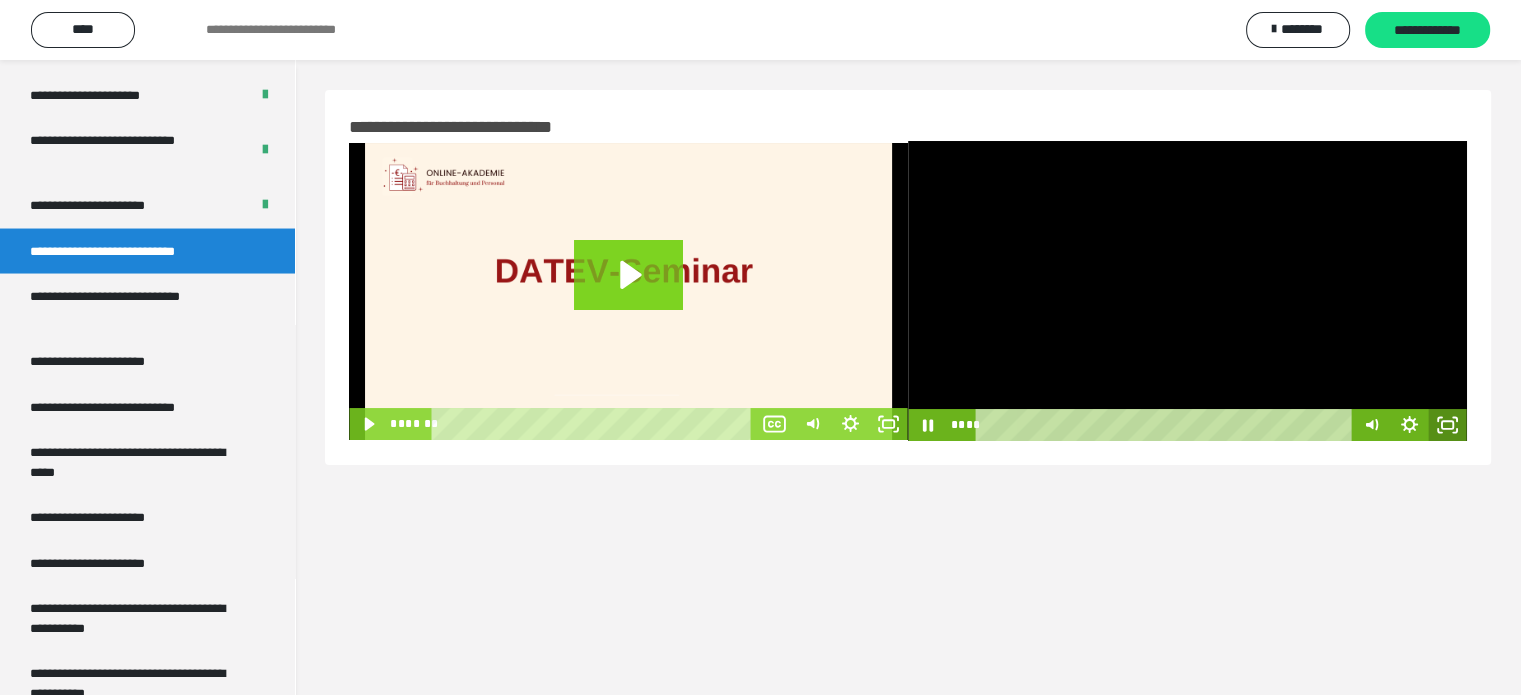 click 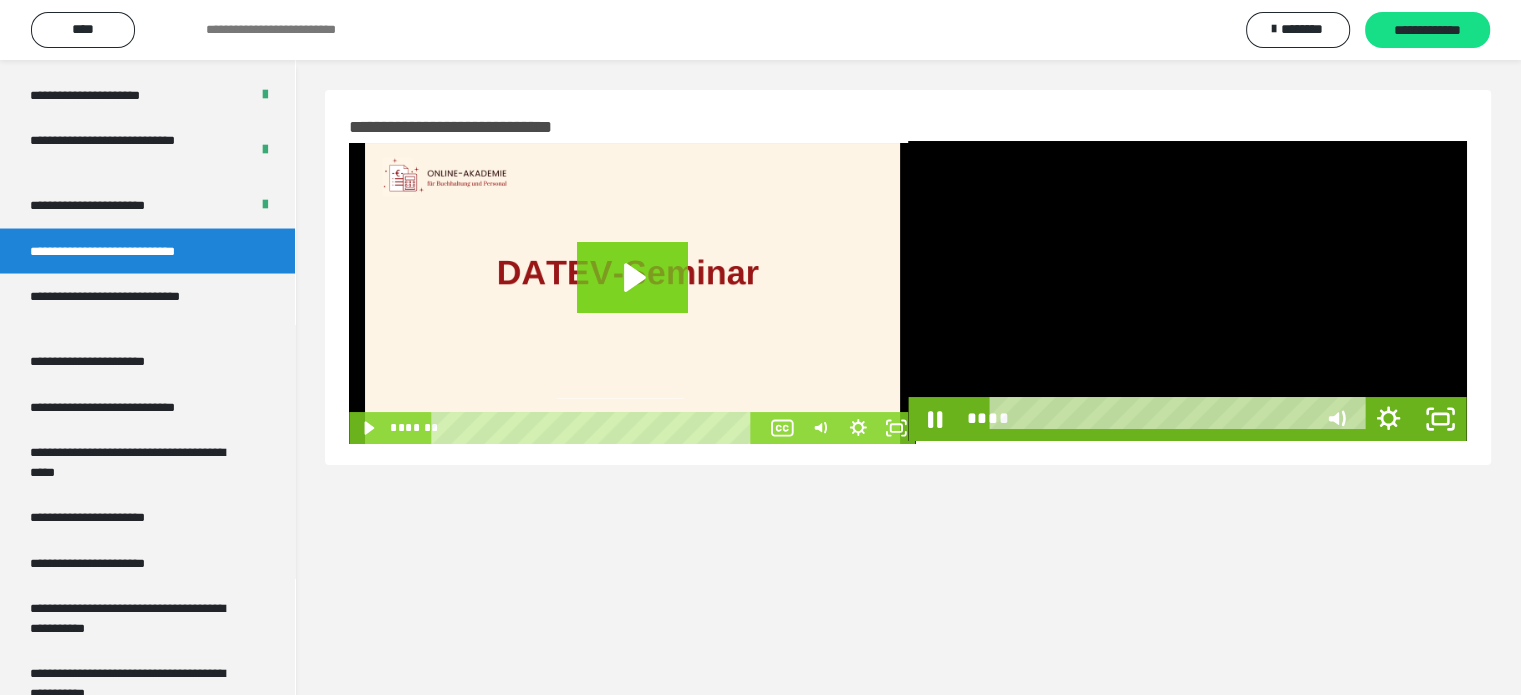scroll, scrollTop: 3654, scrollLeft: 0, axis: vertical 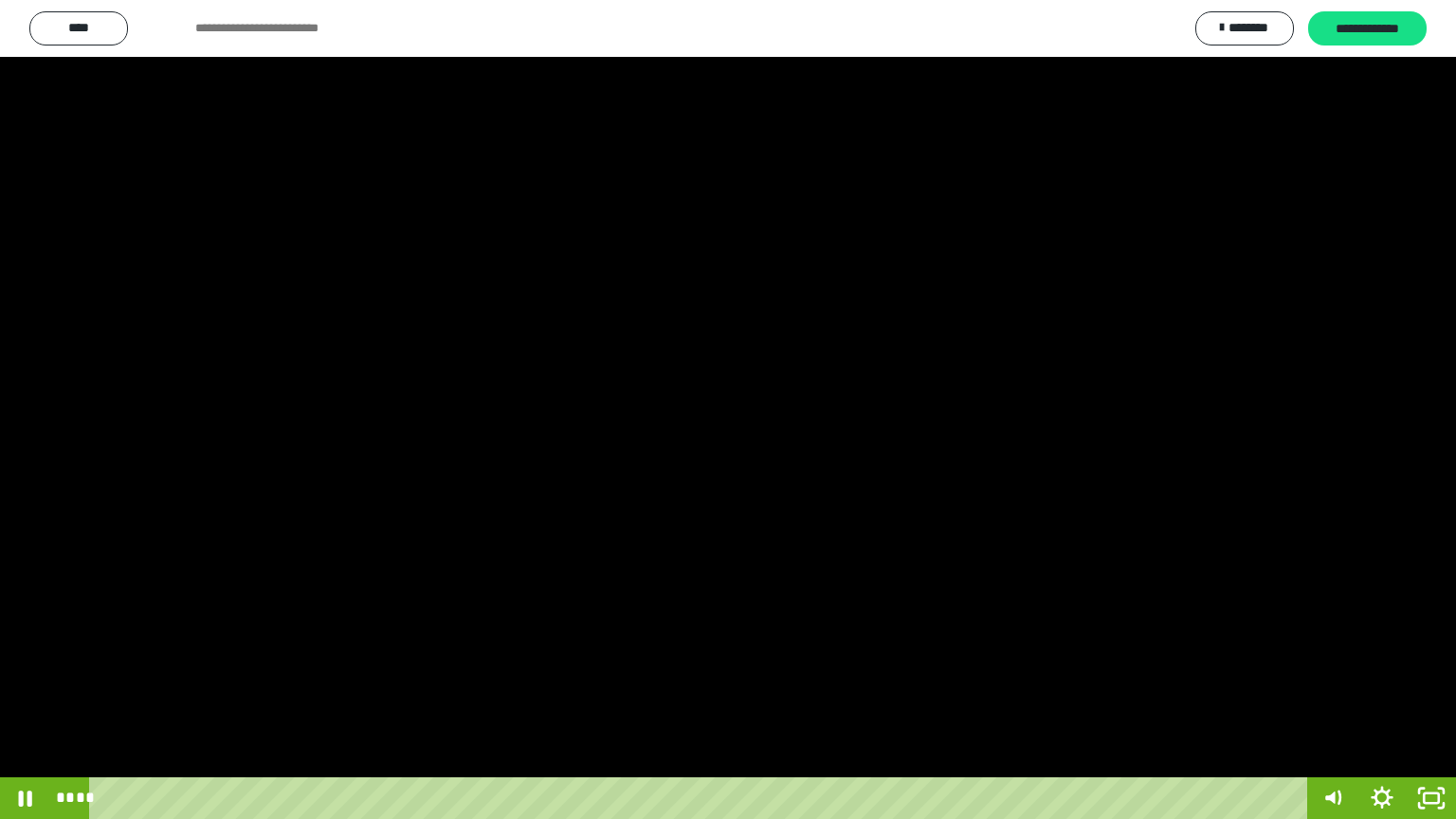 drag, startPoint x: 739, startPoint y: 391, endPoint x: 777, endPoint y: 413, distance: 43.908997 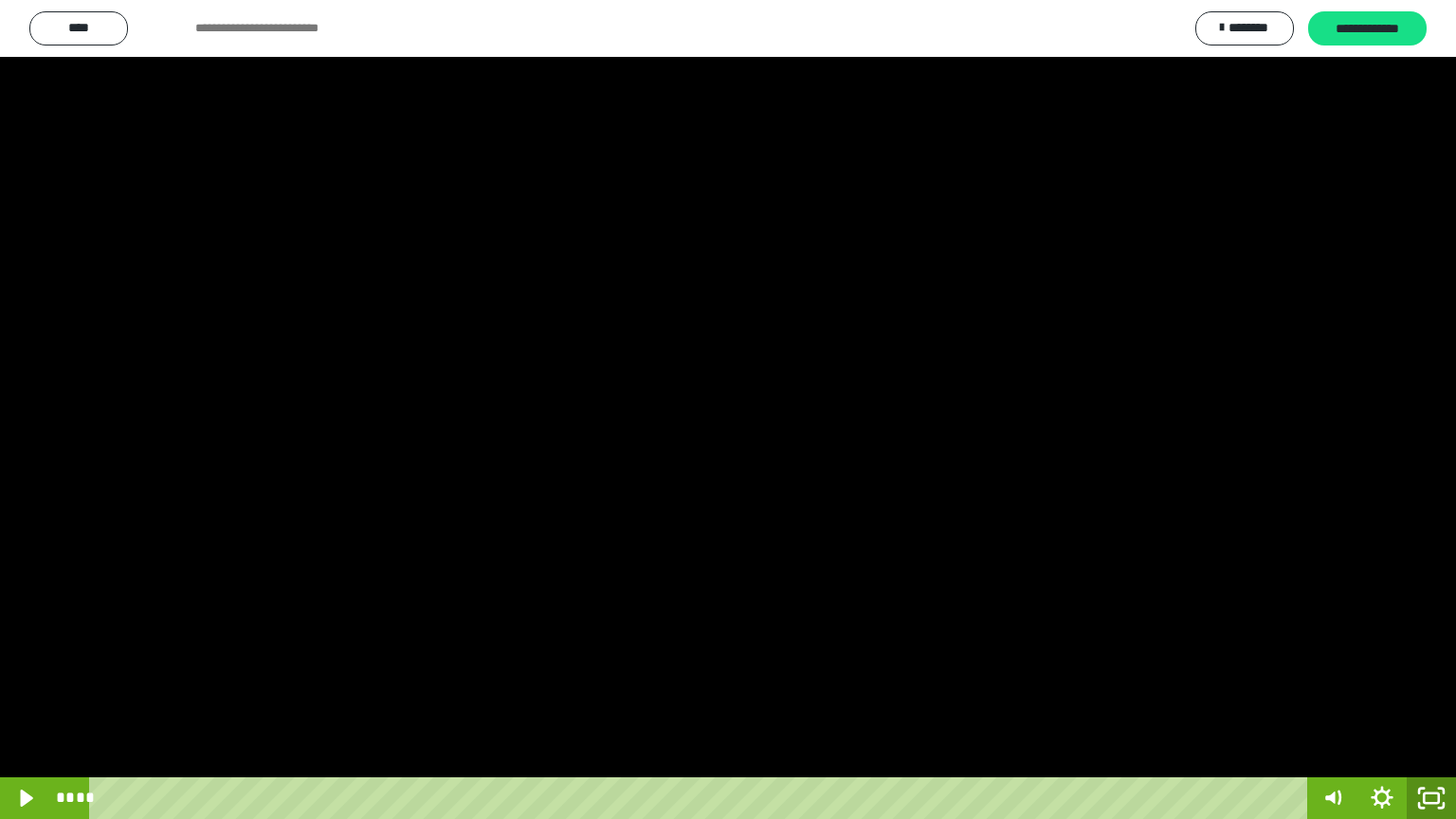 click 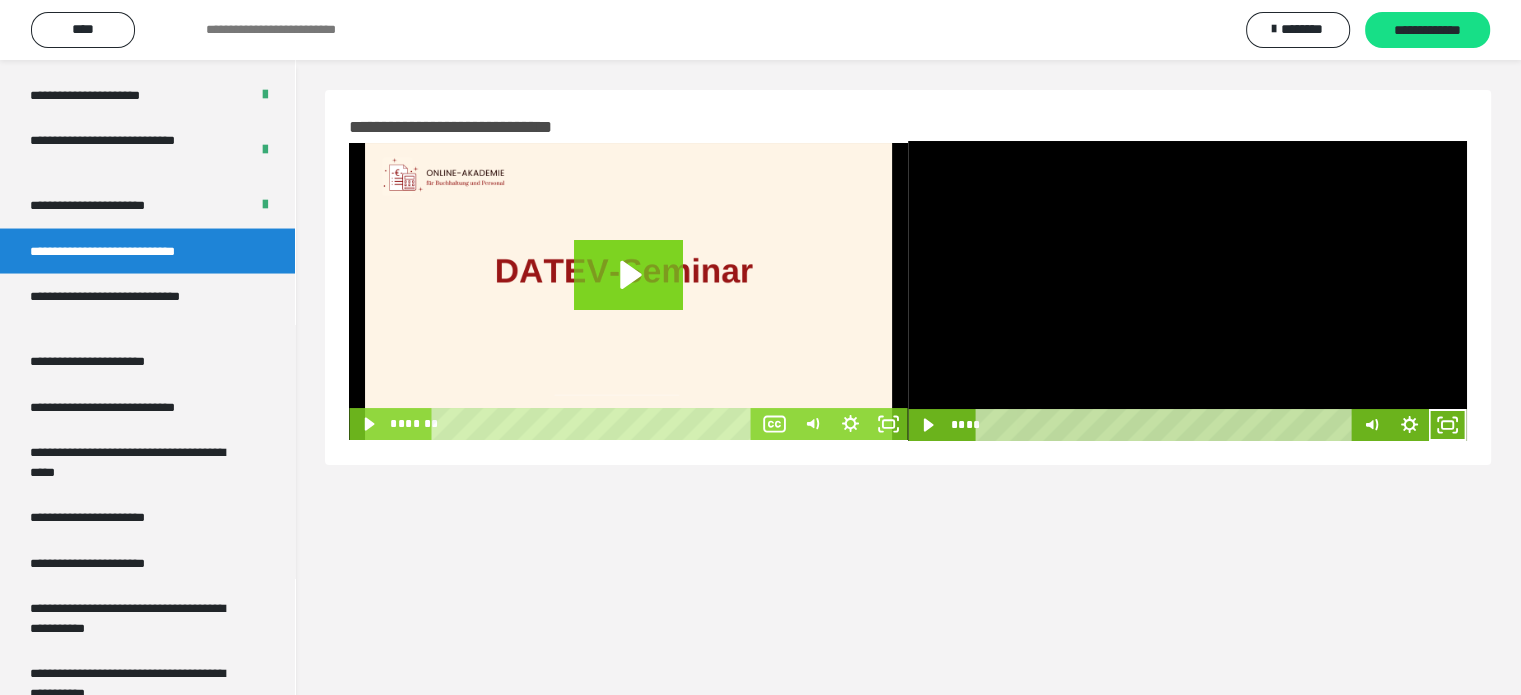 click at bounding box center (1187, 291) 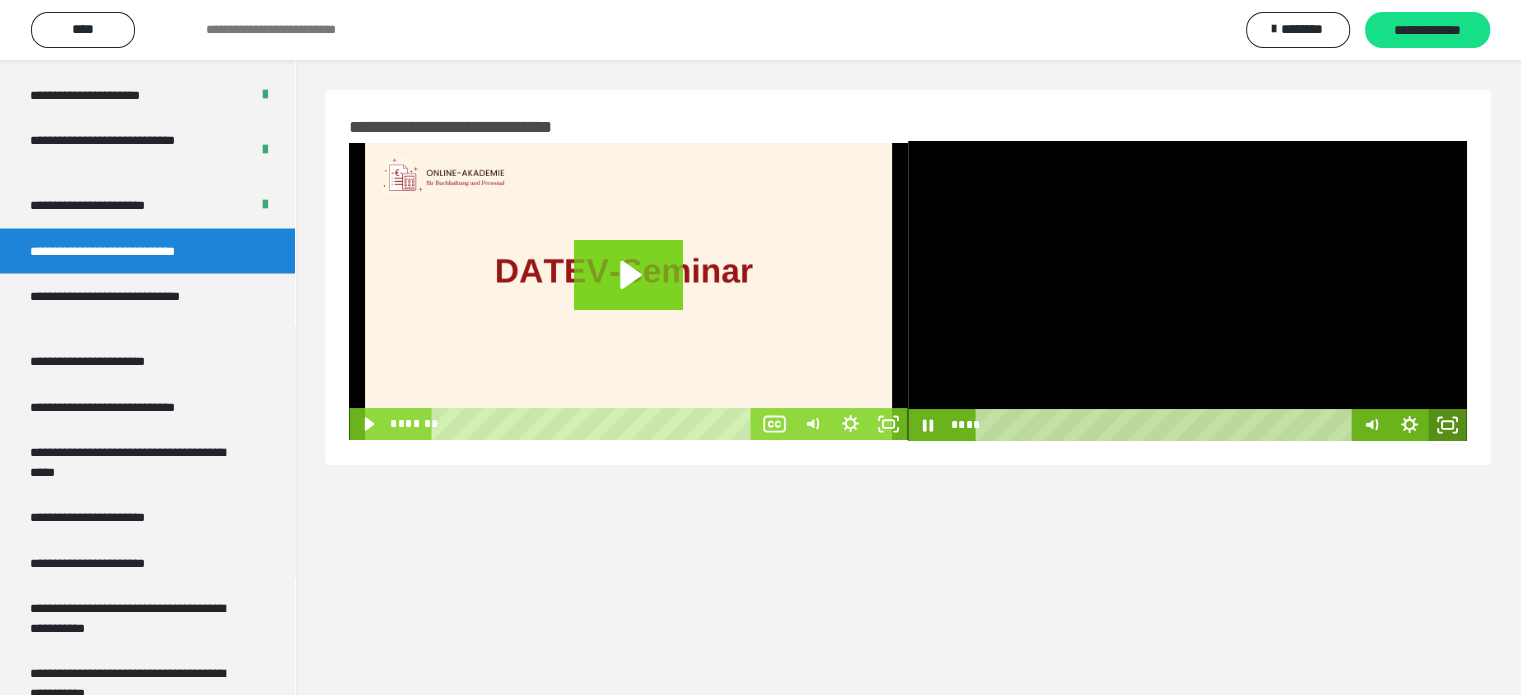 click 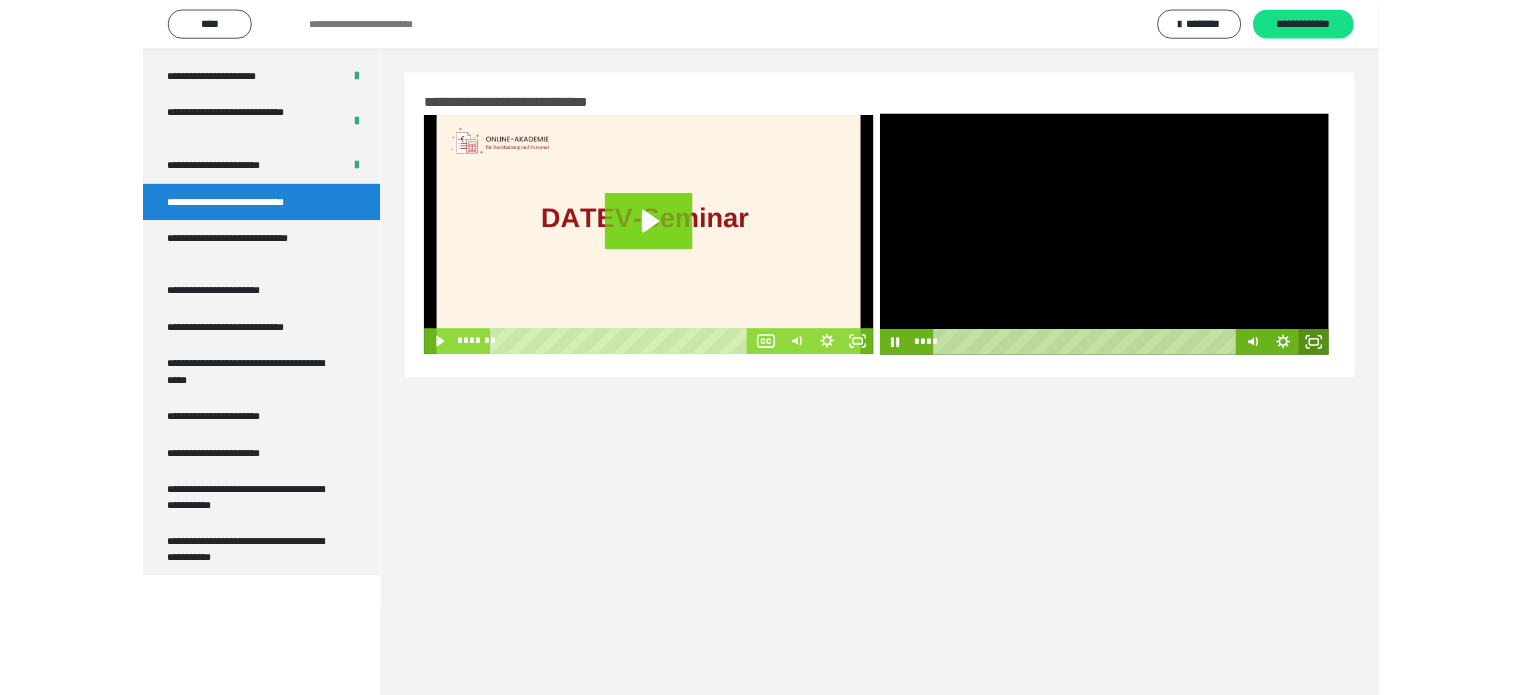 scroll, scrollTop: 3654, scrollLeft: 0, axis: vertical 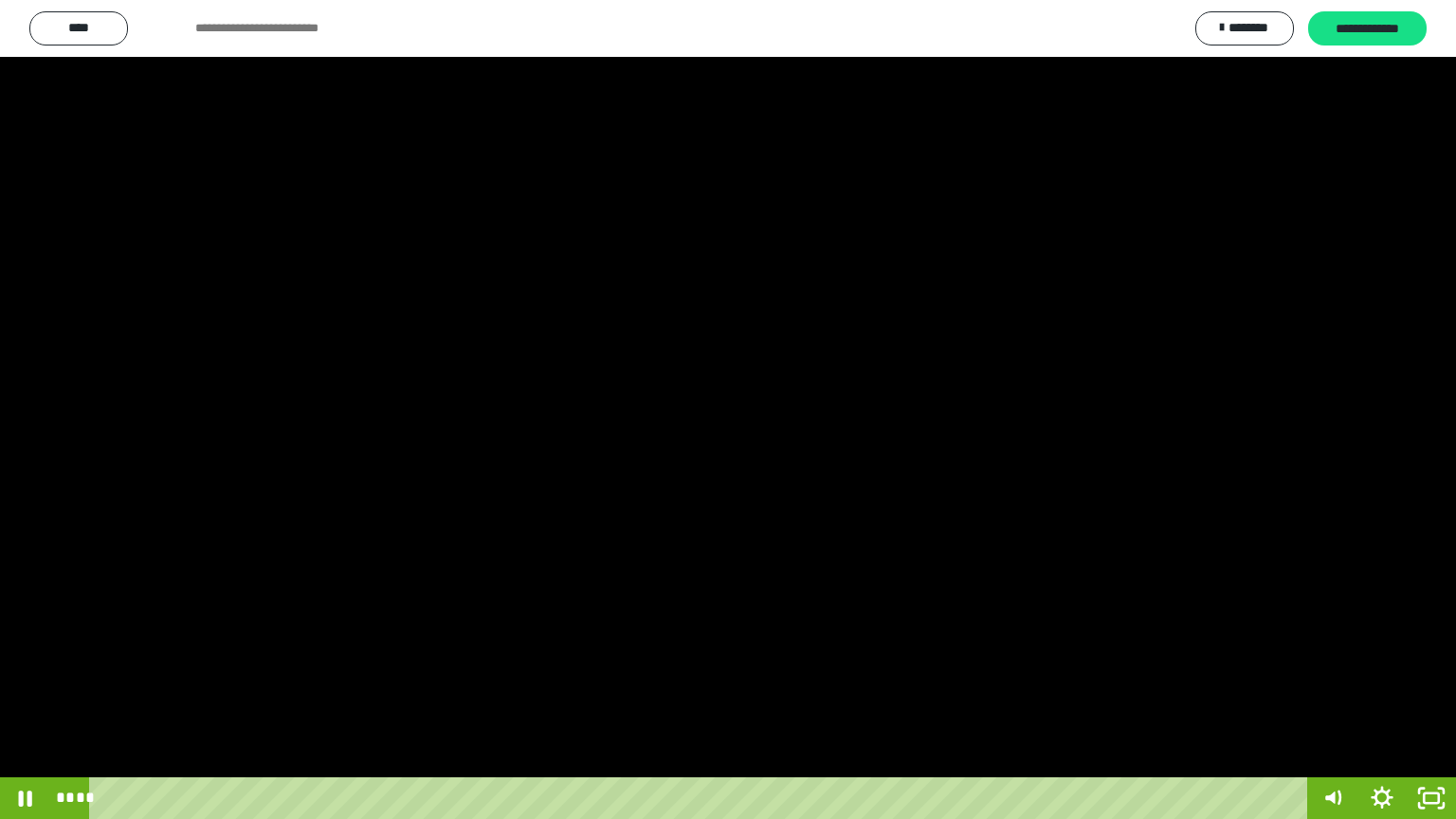 click at bounding box center (728, 410) 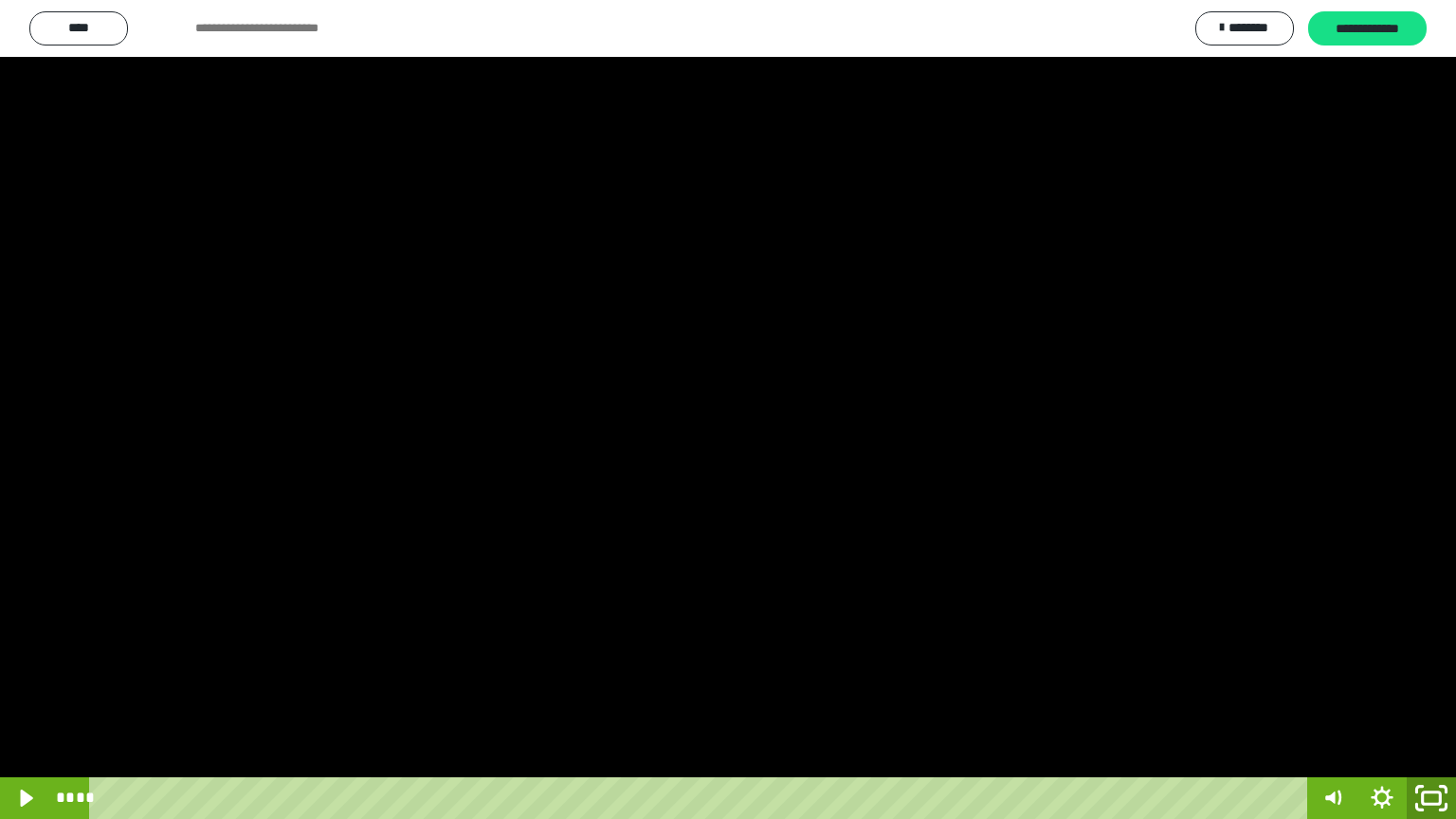 click 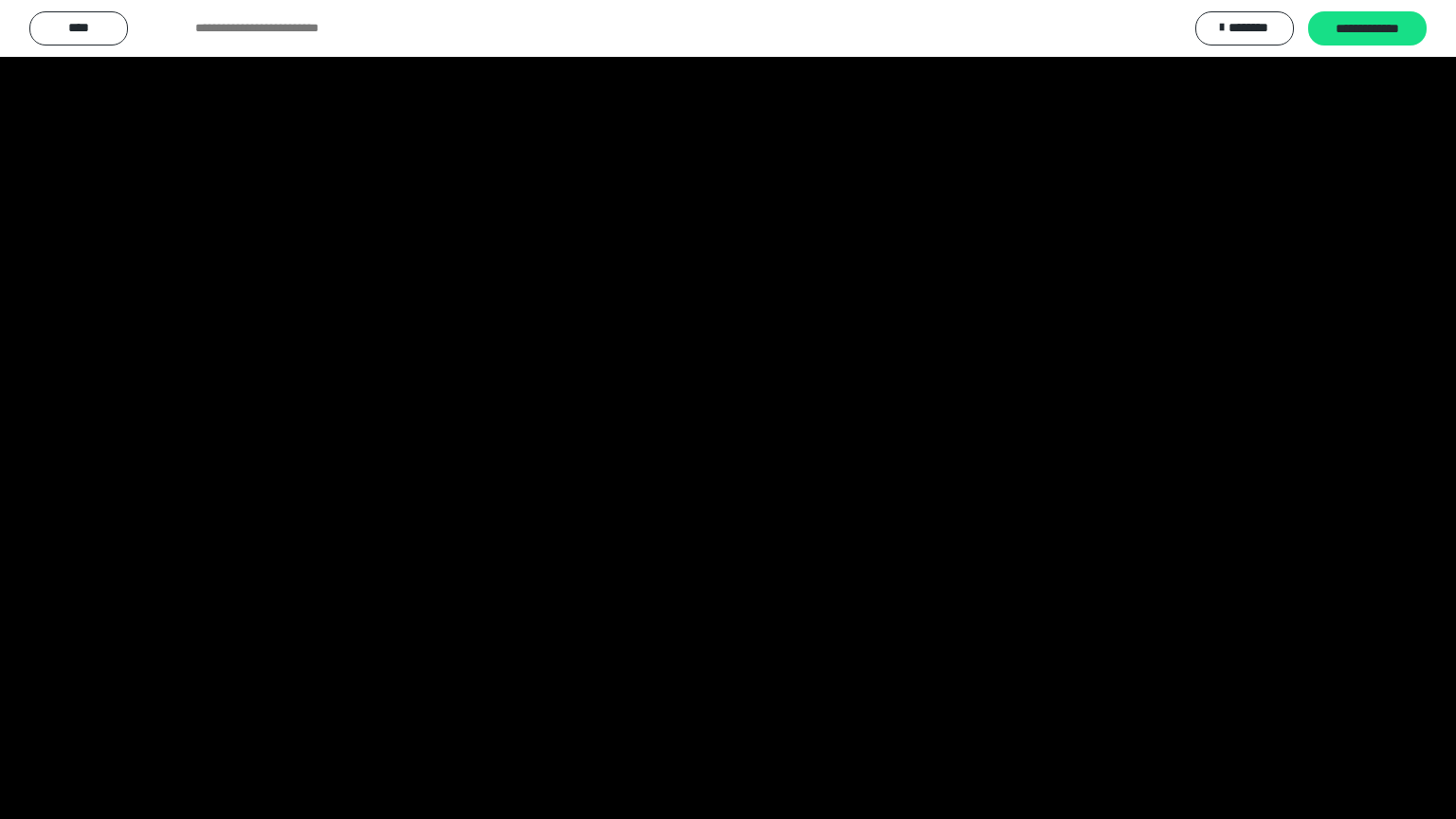 scroll, scrollTop: 3602, scrollLeft: 0, axis: vertical 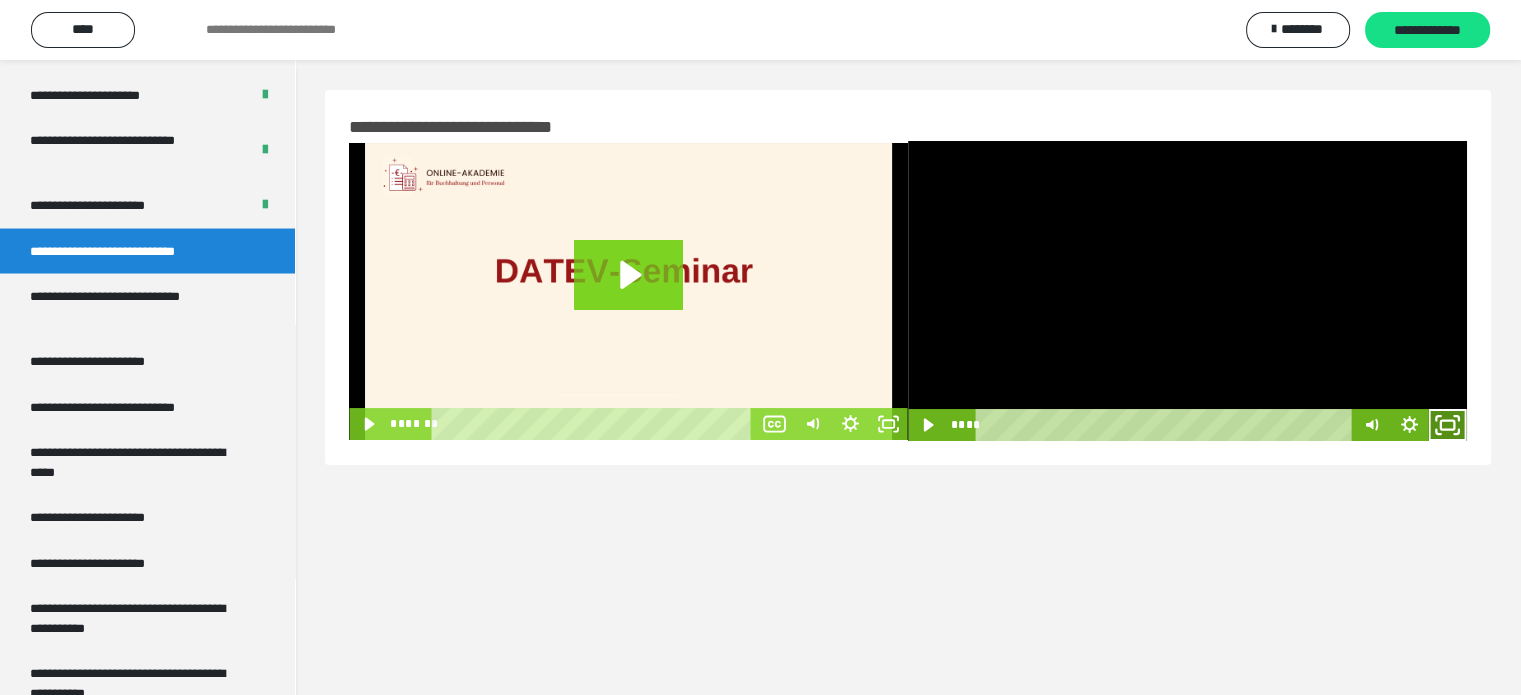 click 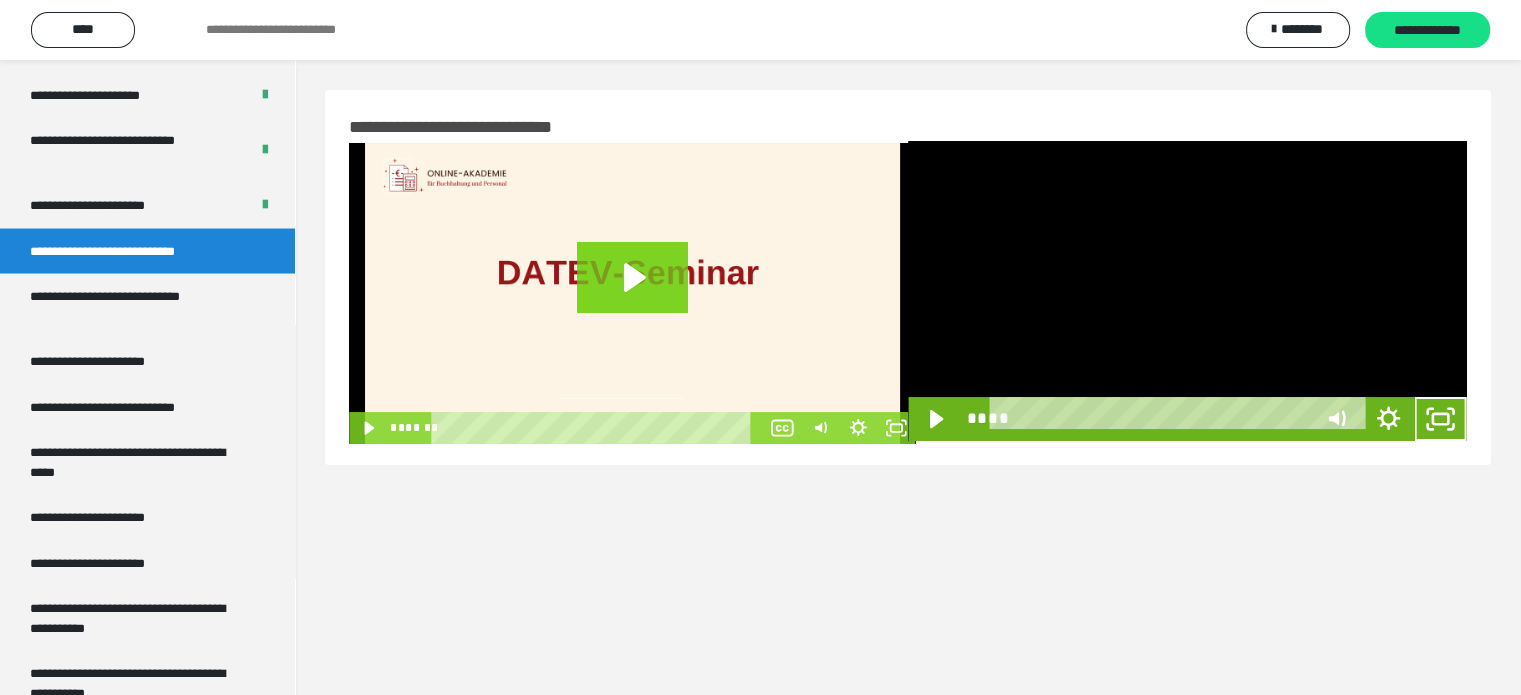 scroll, scrollTop: 3654, scrollLeft: 0, axis: vertical 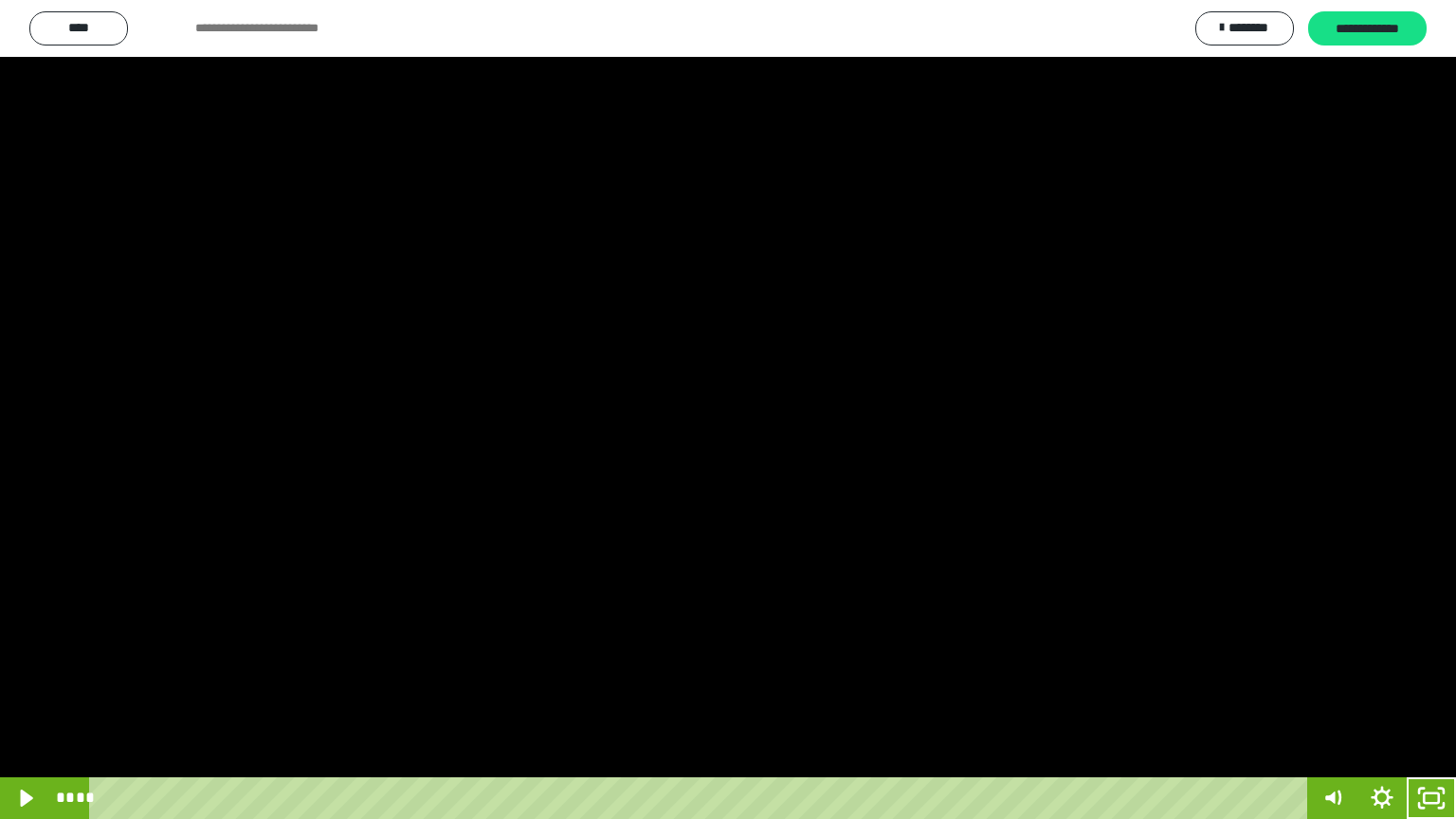 click at bounding box center [728, 410] 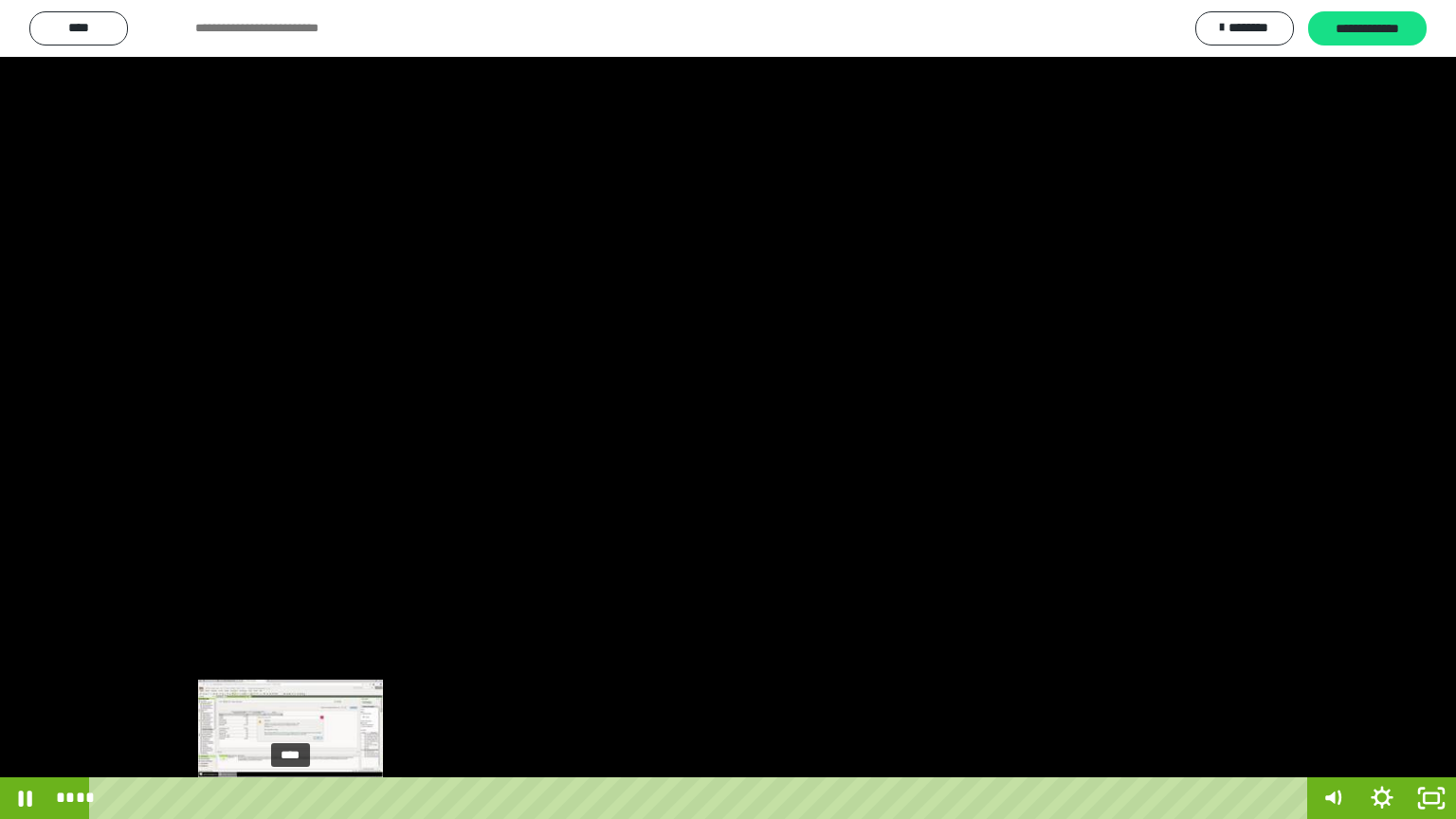 click on "****" at bounding box center [701, 798] 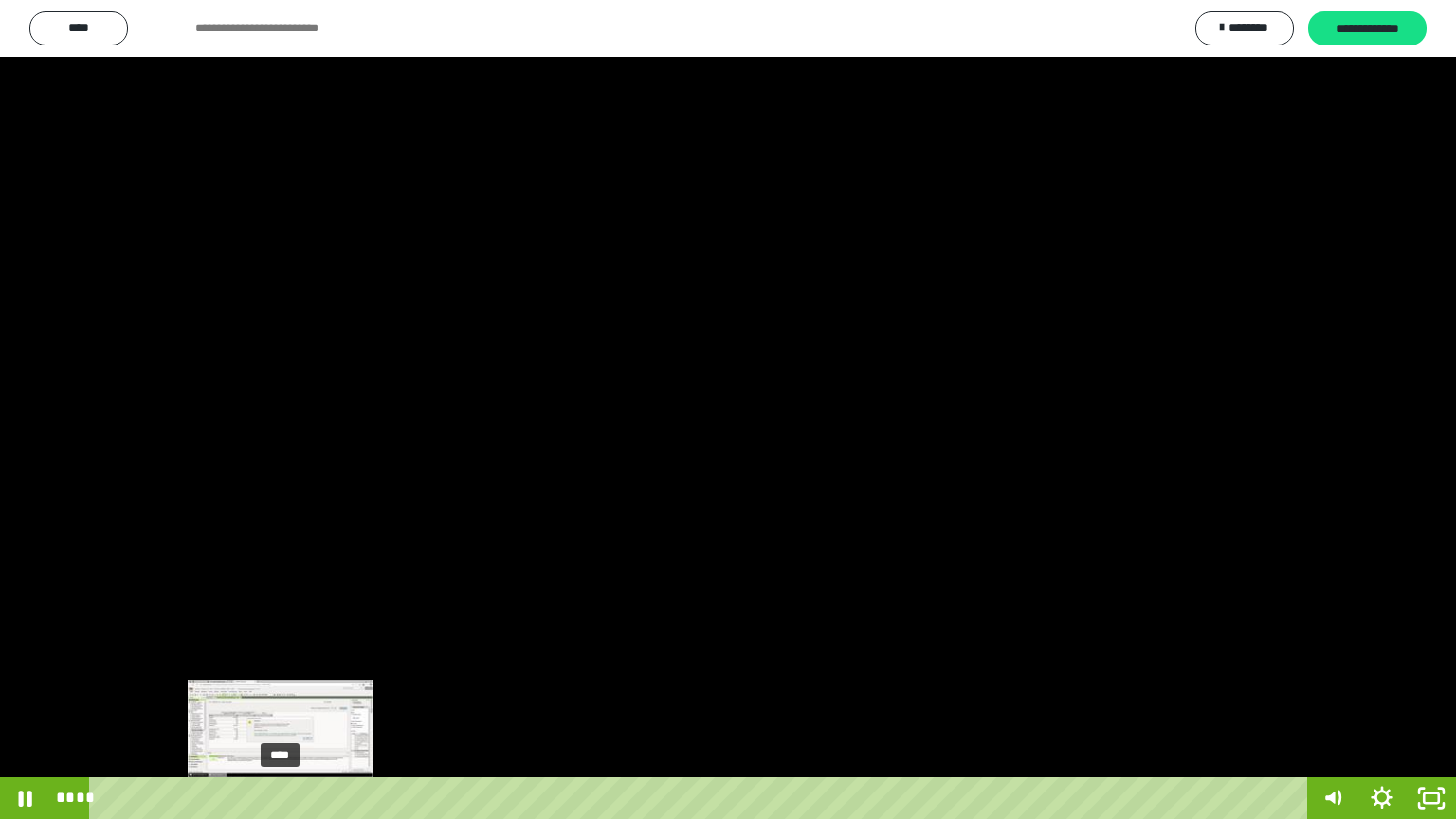 click on "****" at bounding box center [701, 798] 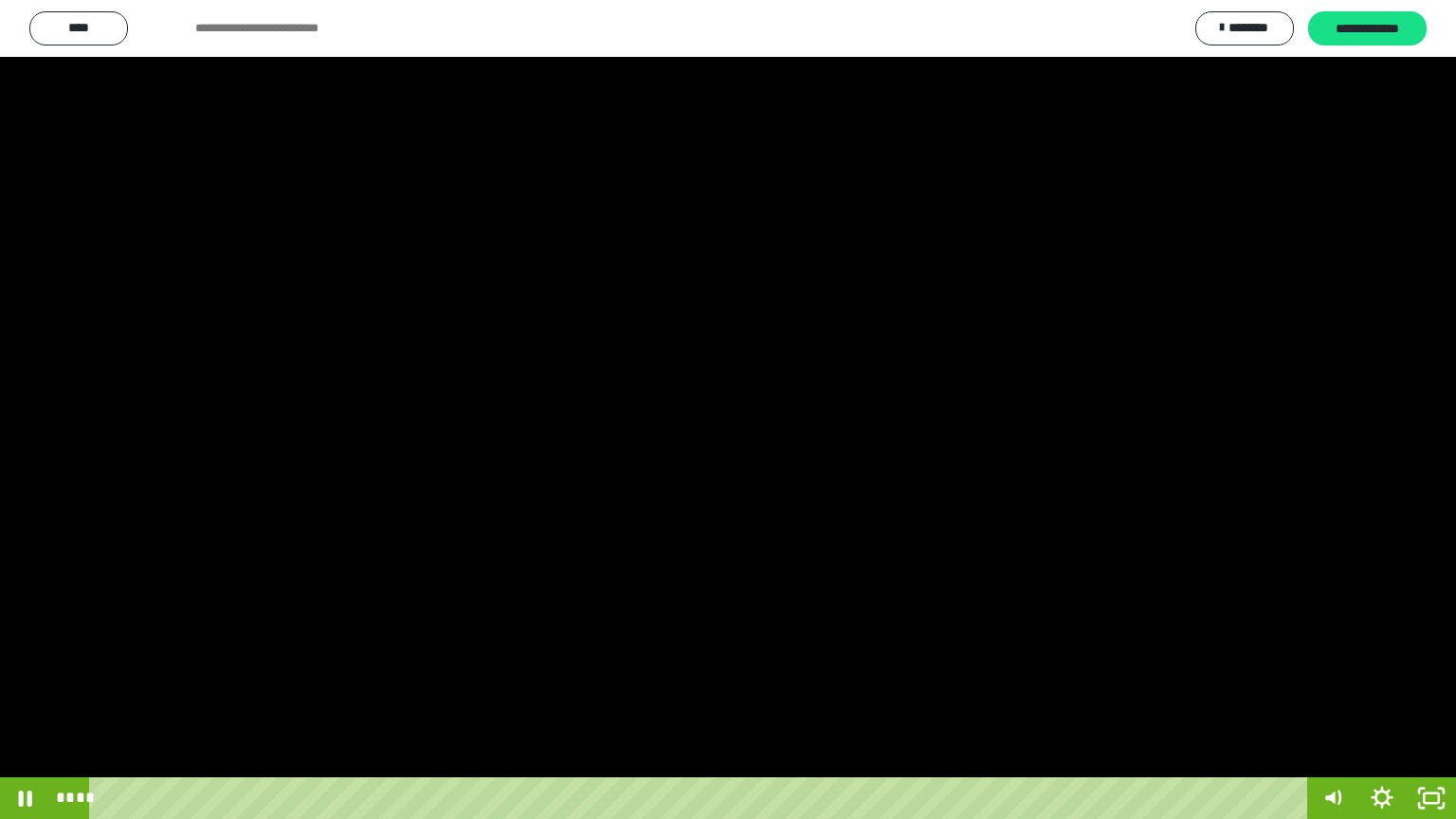 click at bounding box center (728, 410) 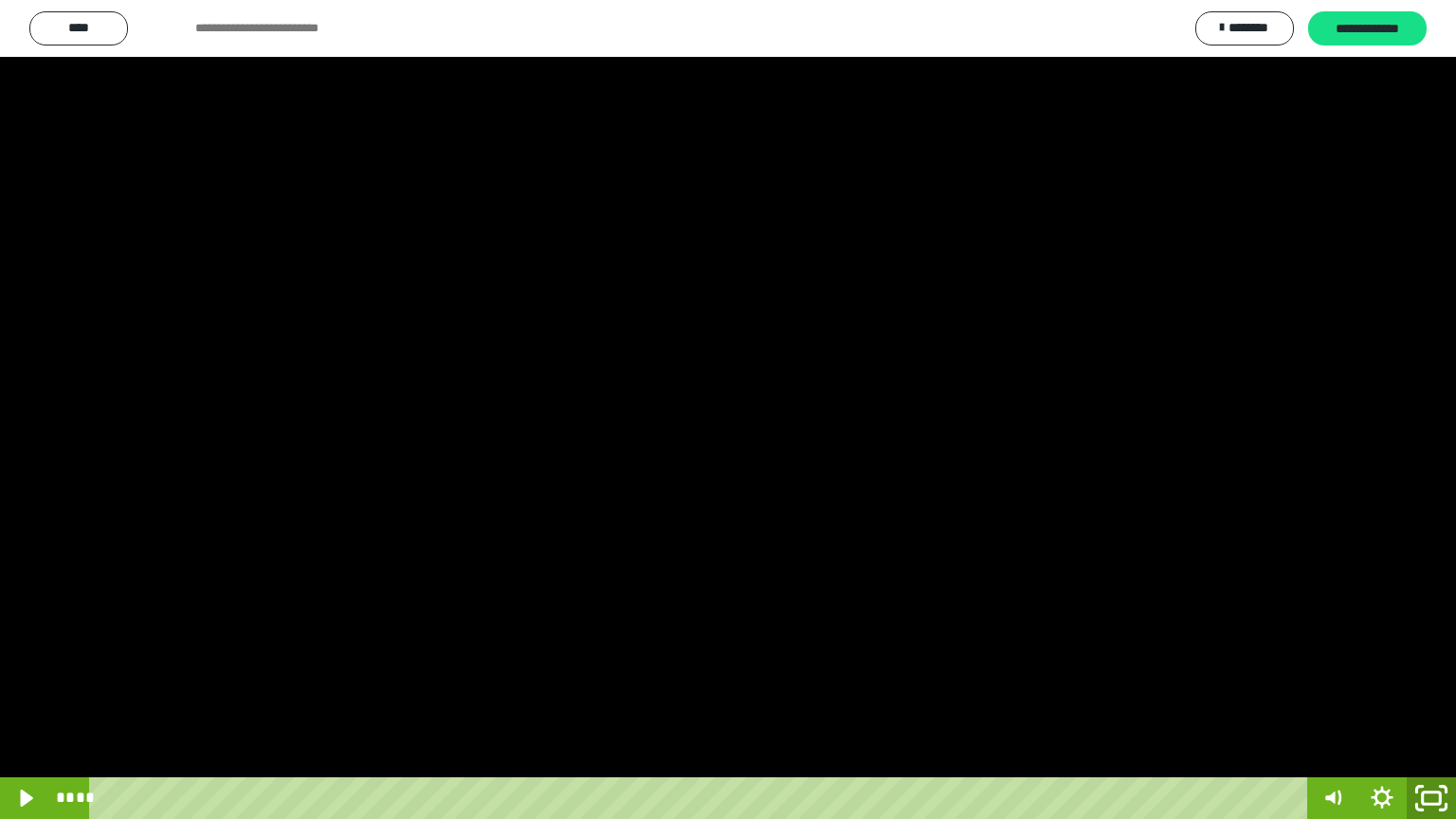 click 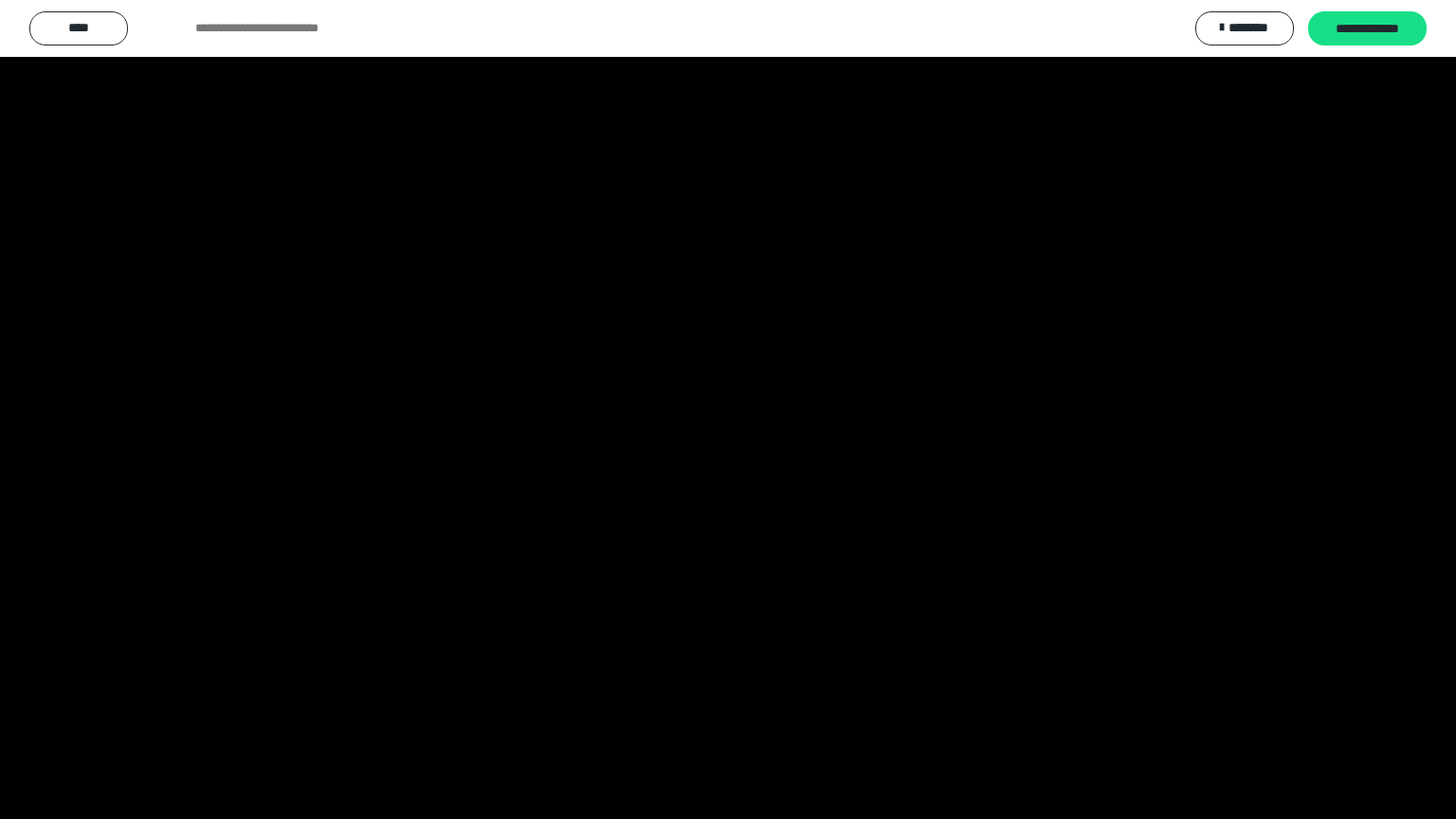 scroll, scrollTop: 3602, scrollLeft: 0, axis: vertical 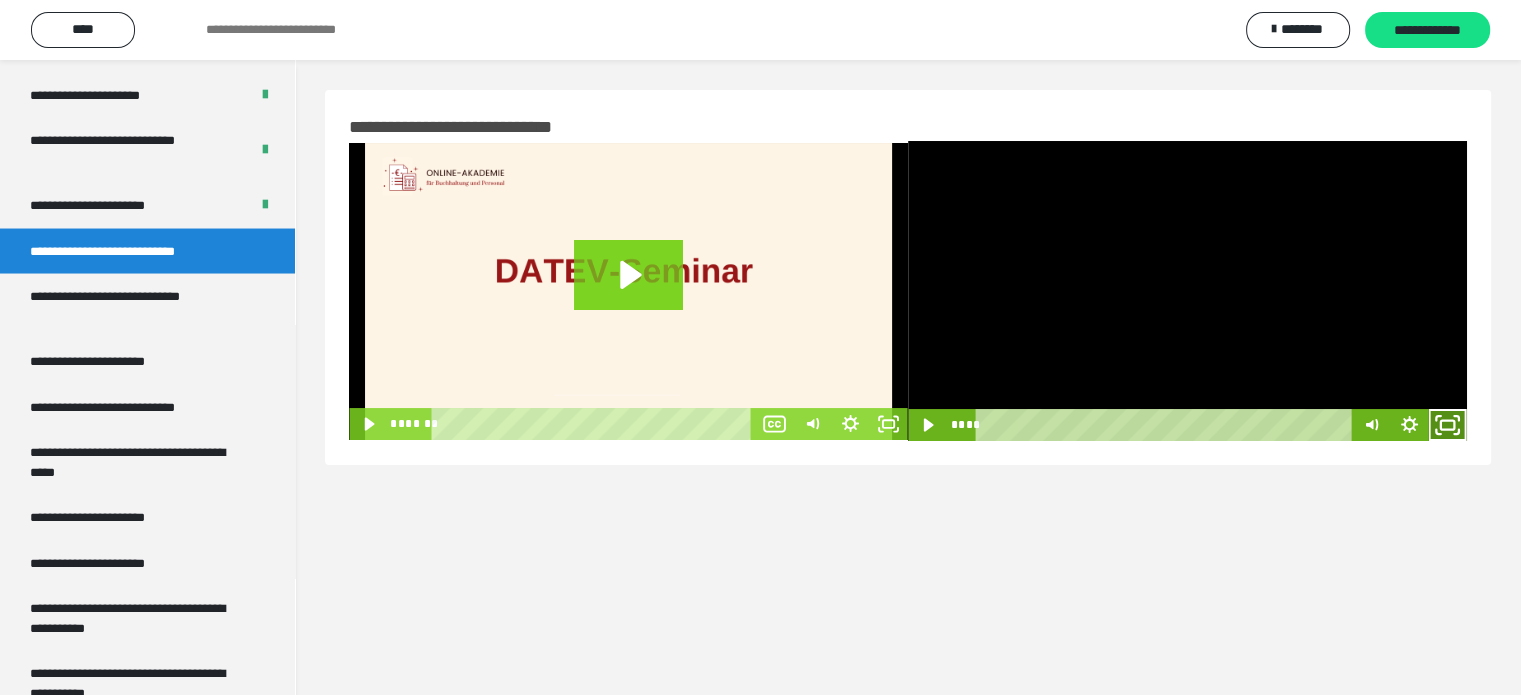 click 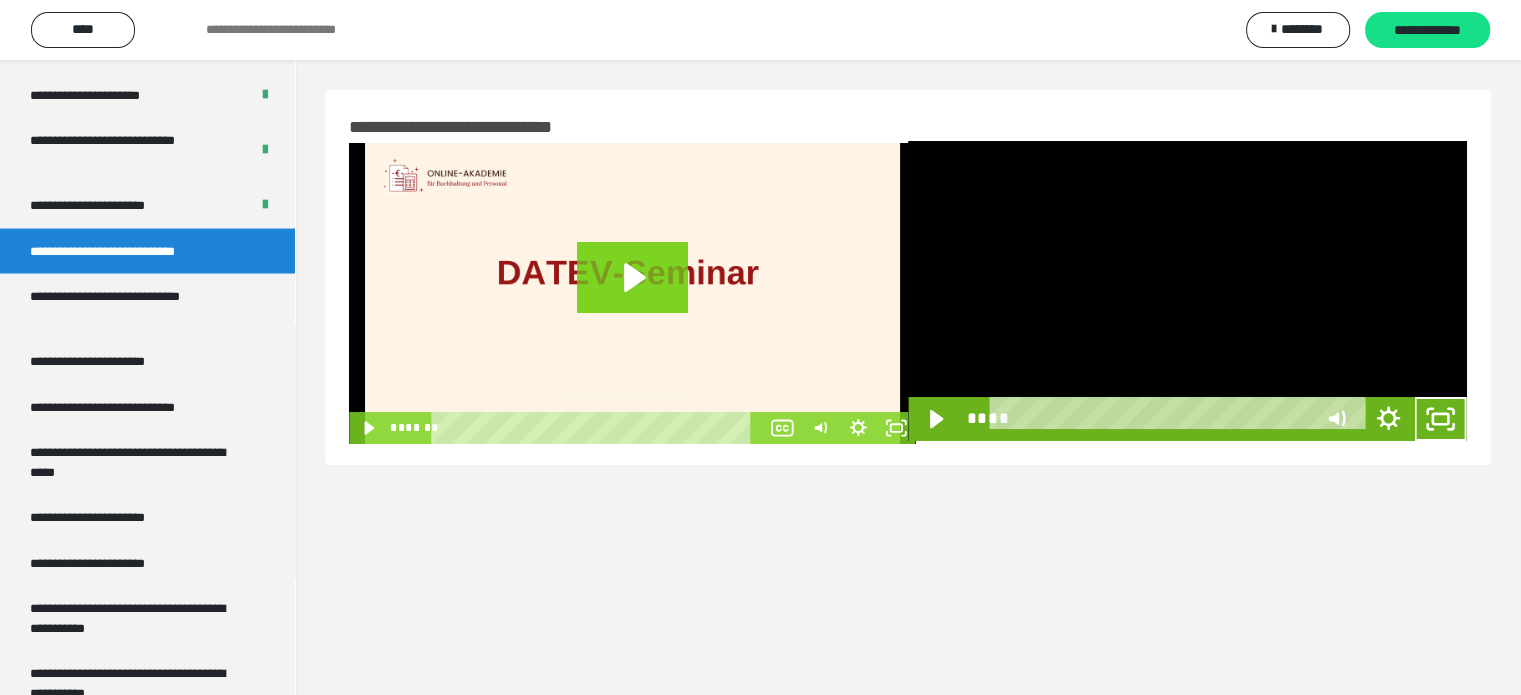 scroll, scrollTop: 3654, scrollLeft: 0, axis: vertical 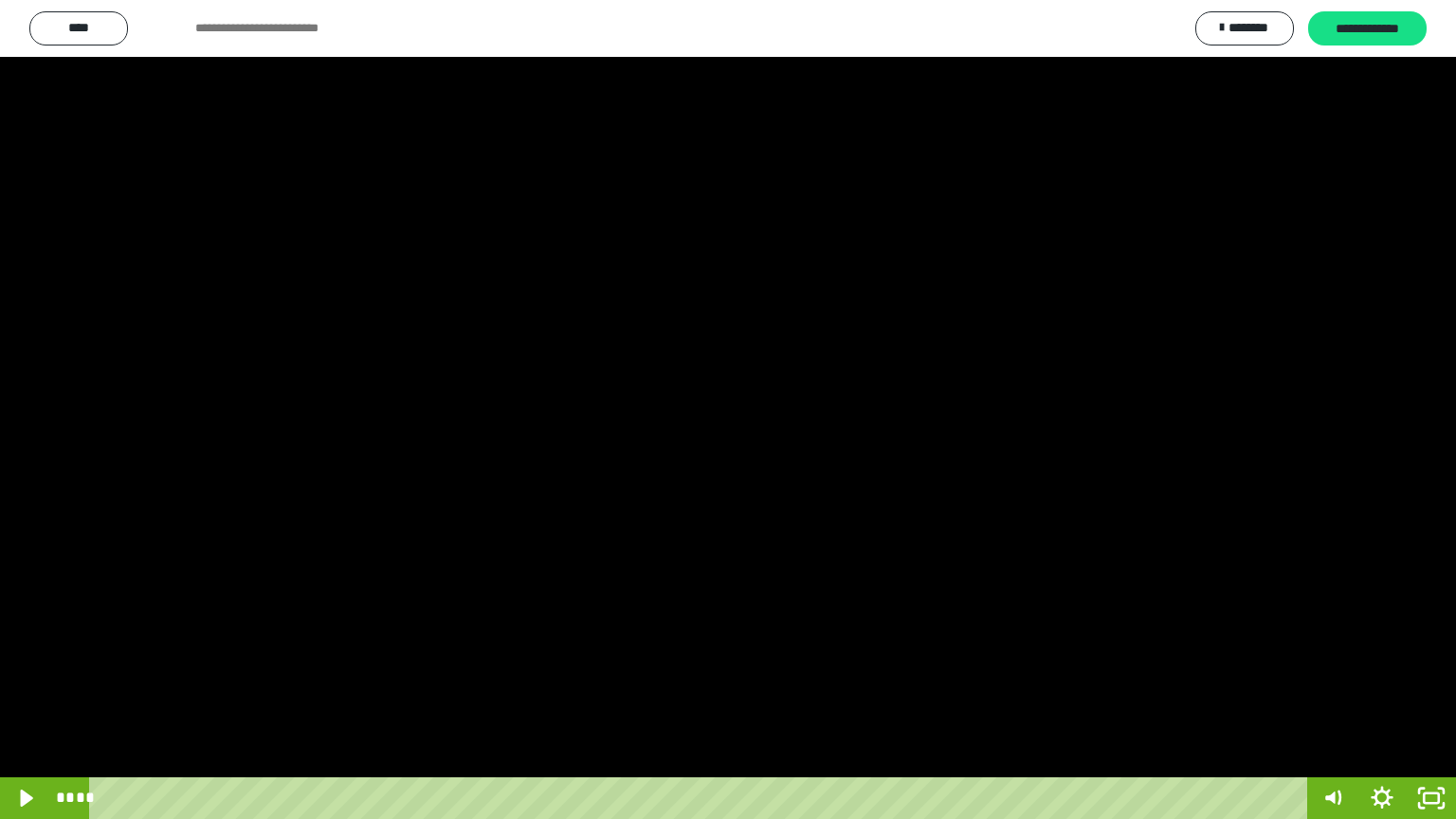 click at bounding box center (728, 410) 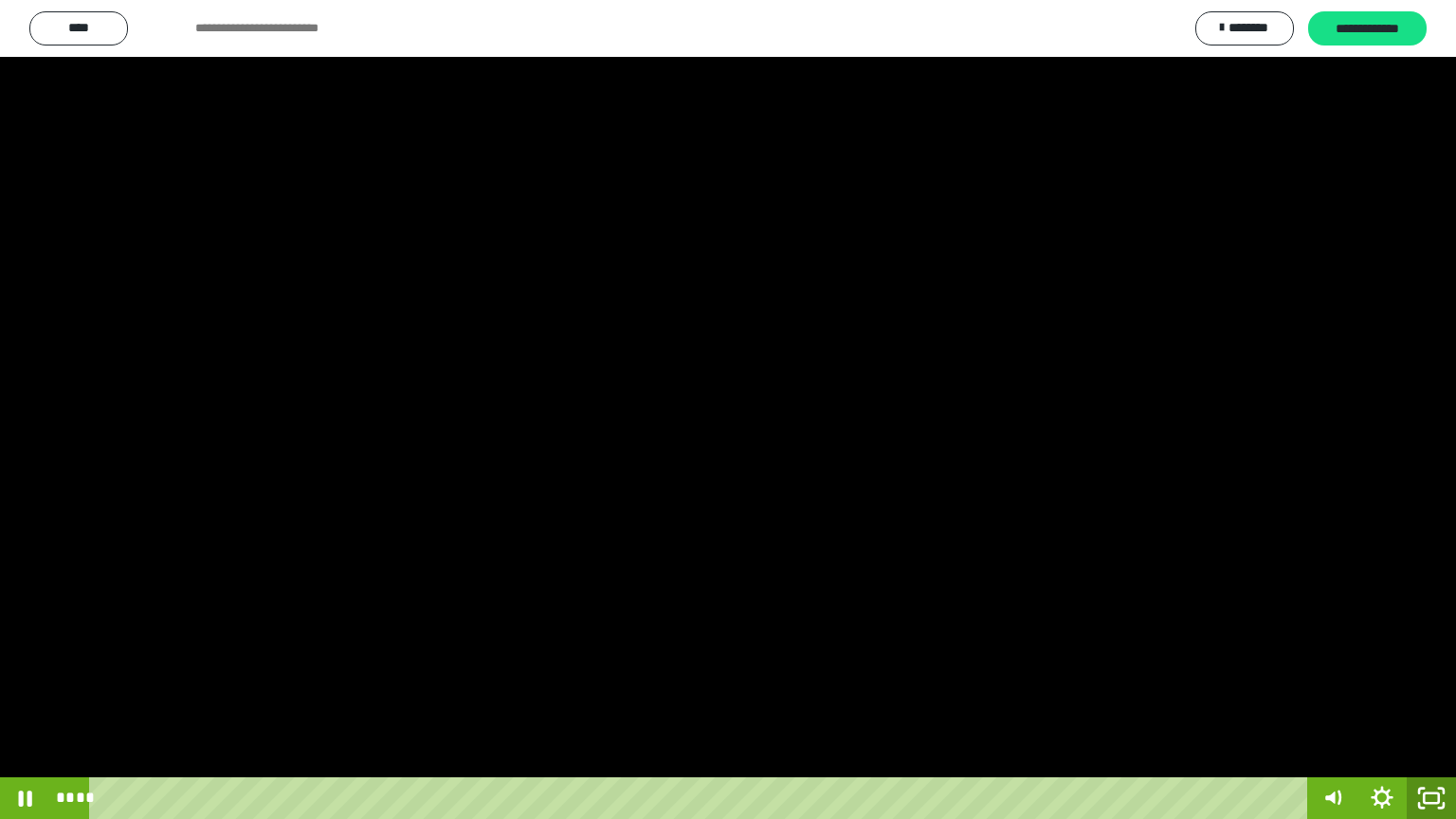 click 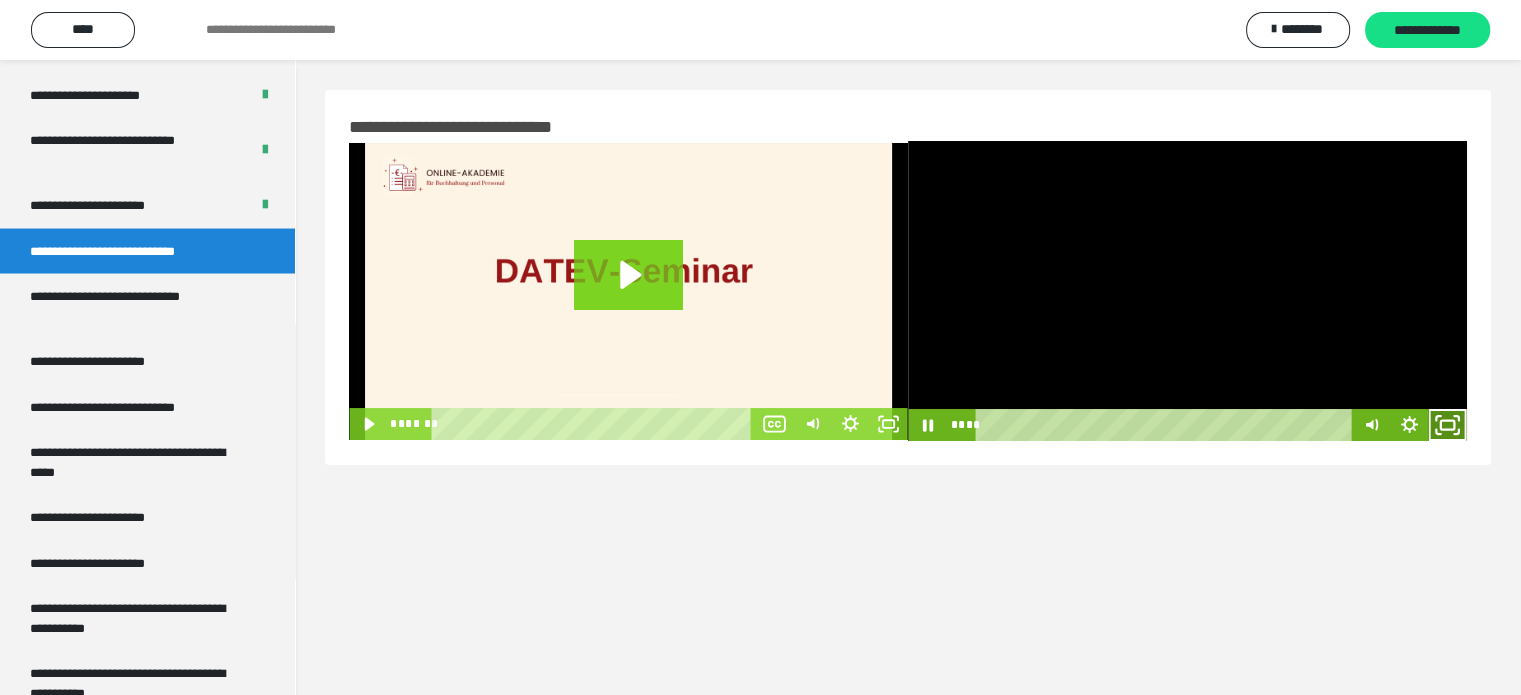click 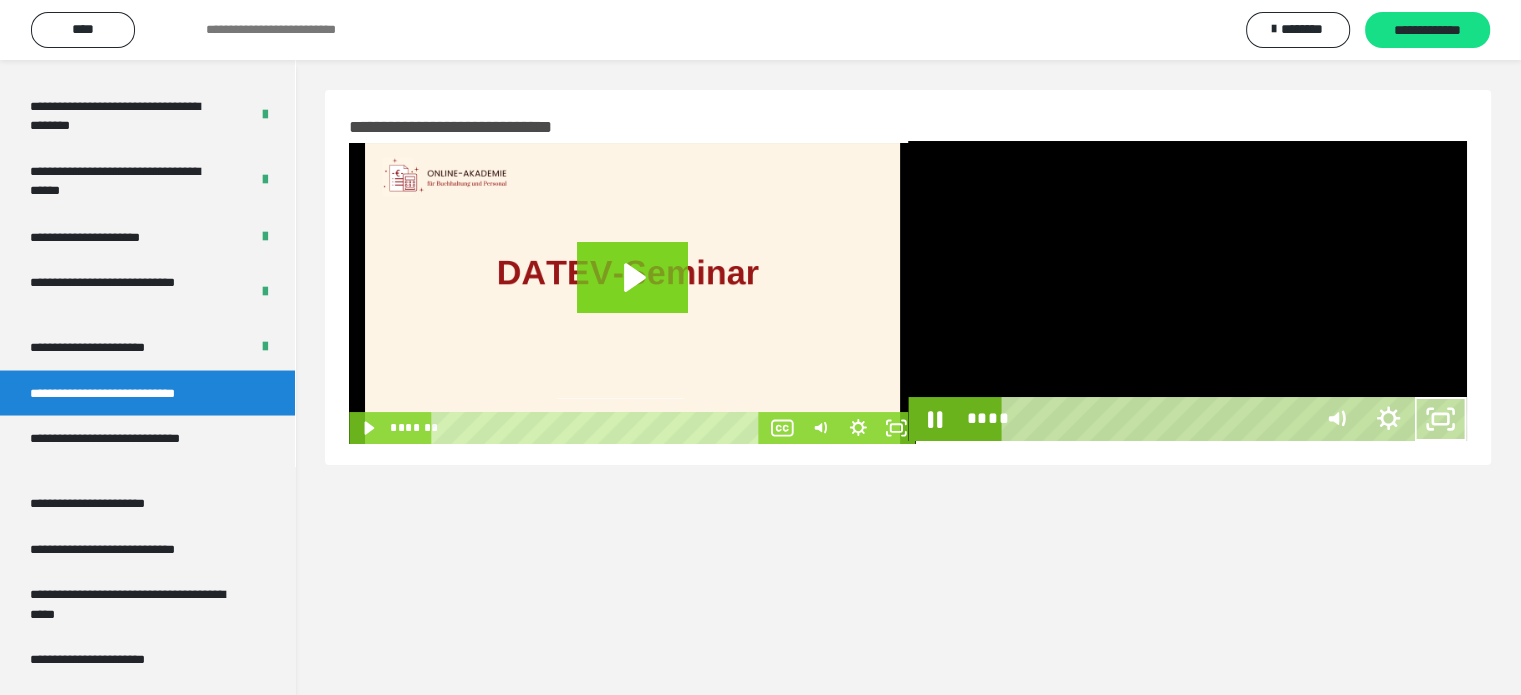 scroll, scrollTop: 3654, scrollLeft: 0, axis: vertical 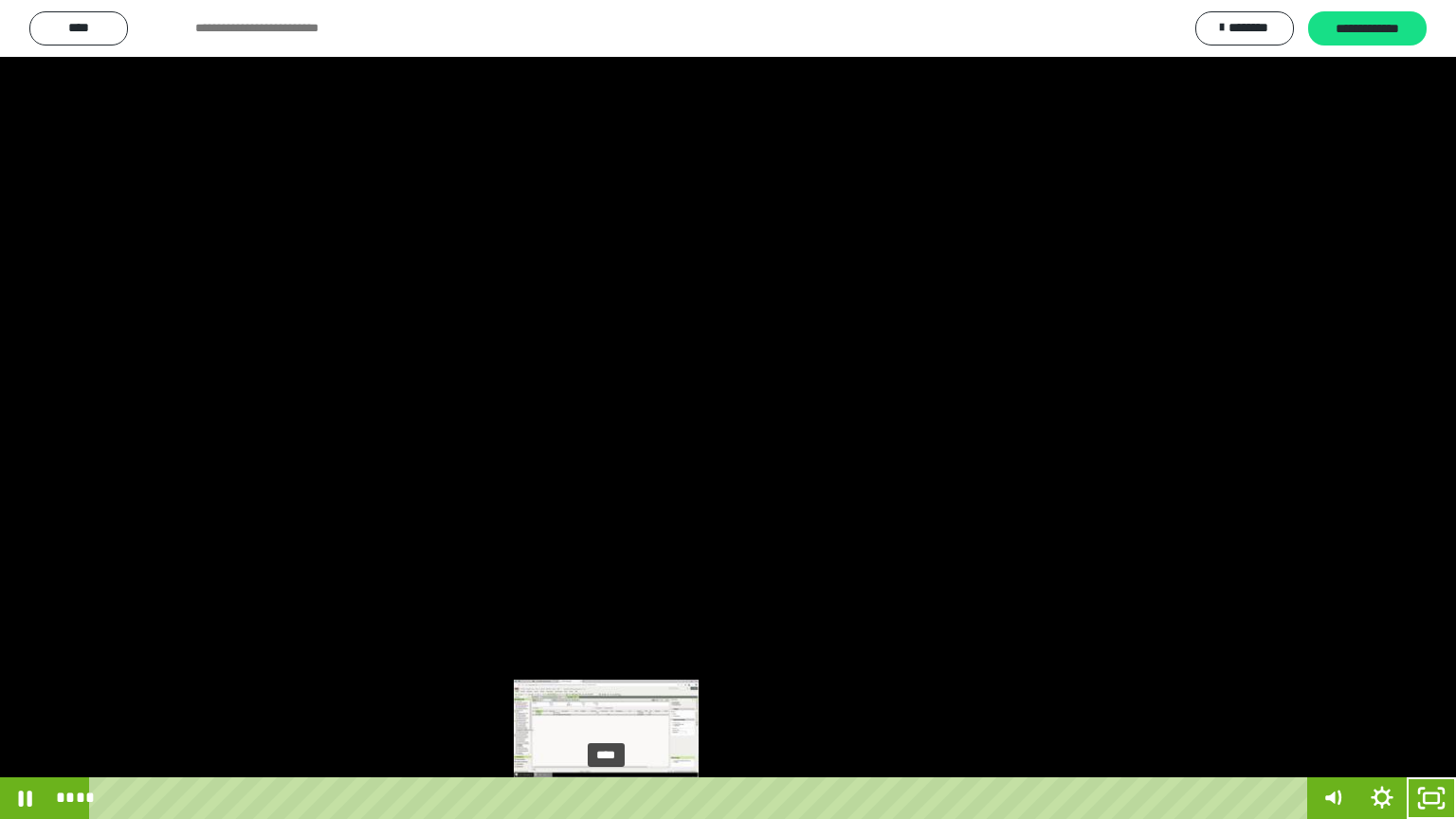 click on "****" at bounding box center [701, 798] 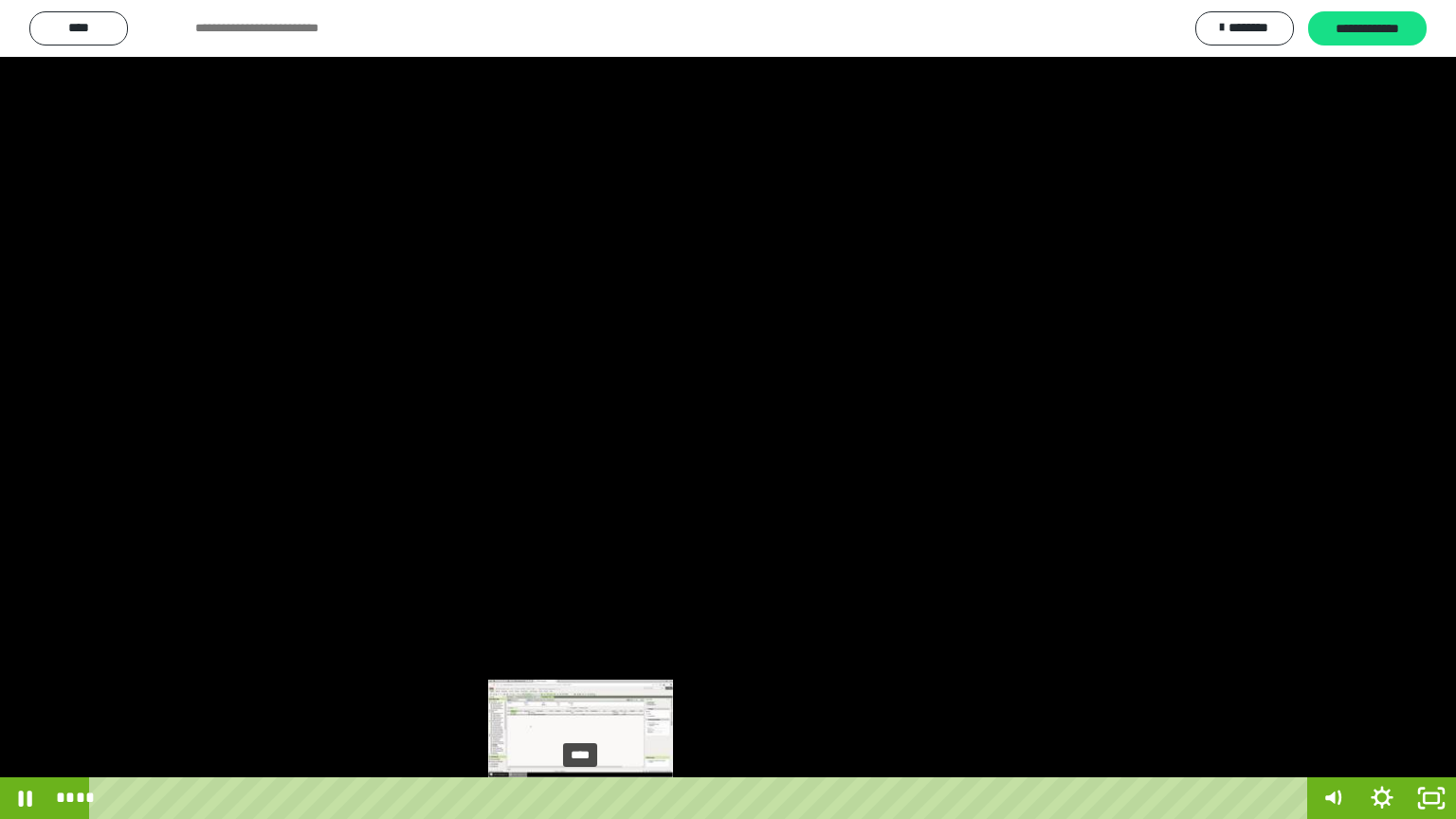 click on "****" at bounding box center (701, 798) 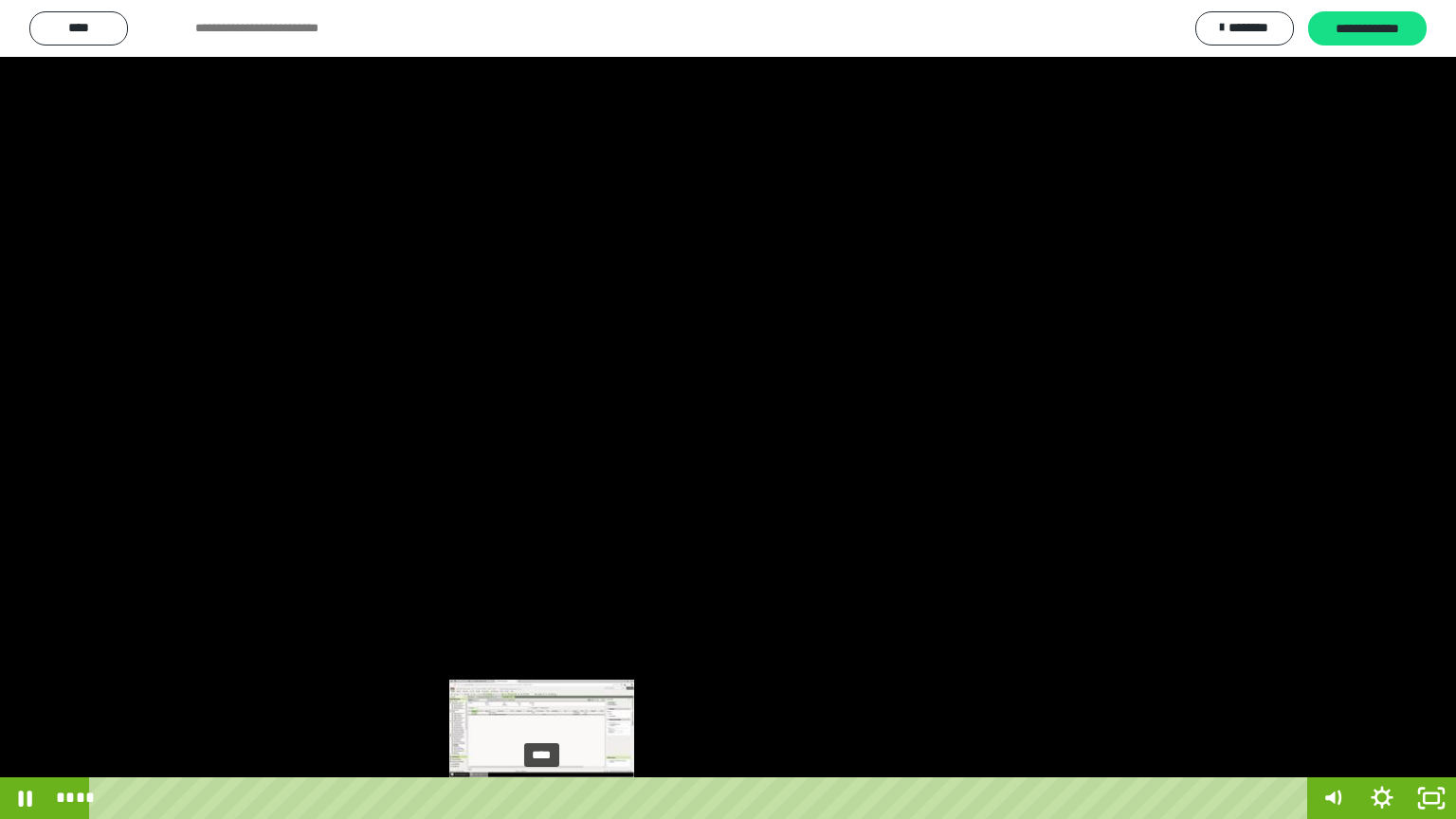 click on "****" at bounding box center (701, 798) 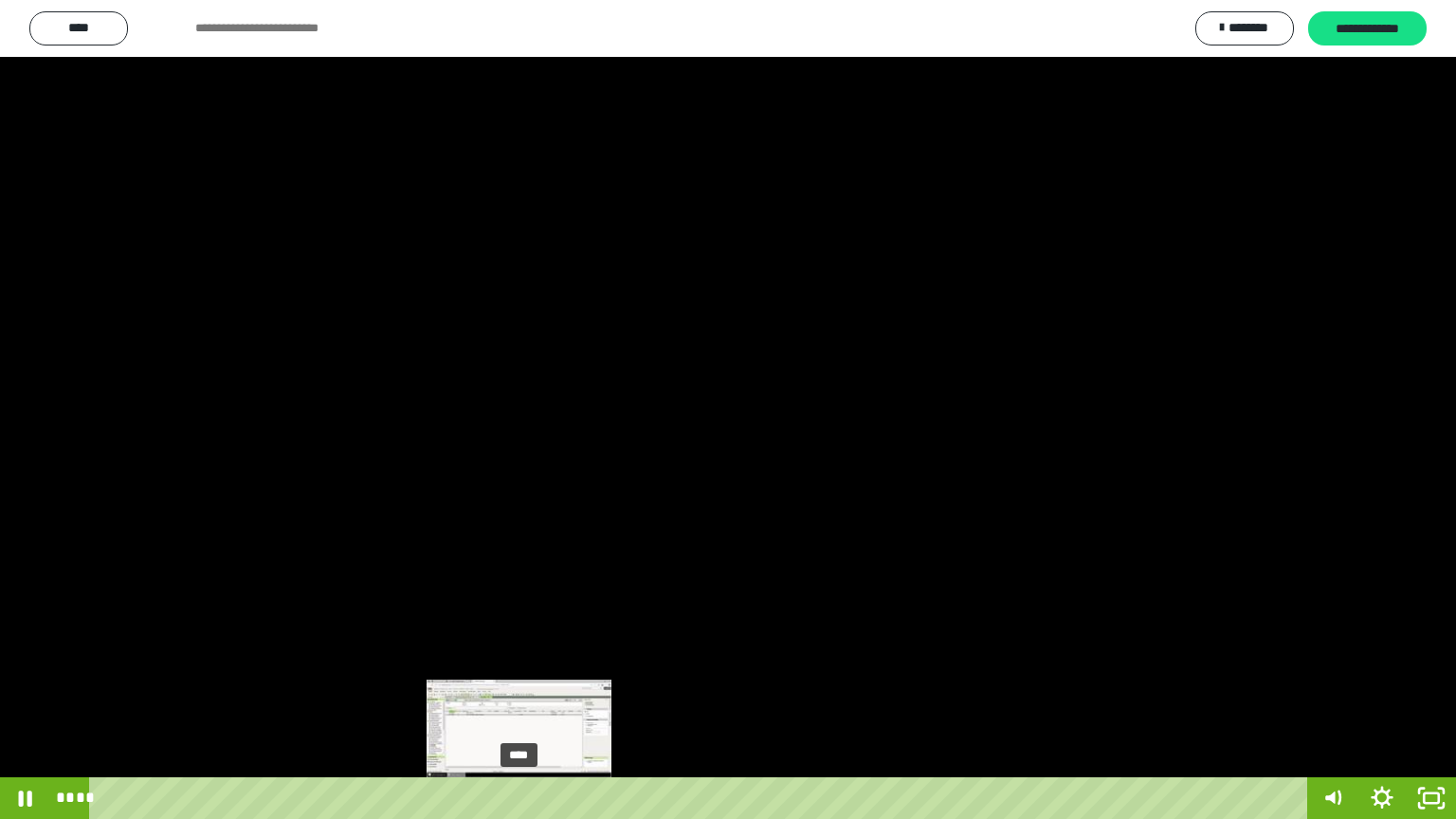 click on "****" at bounding box center (701, 798) 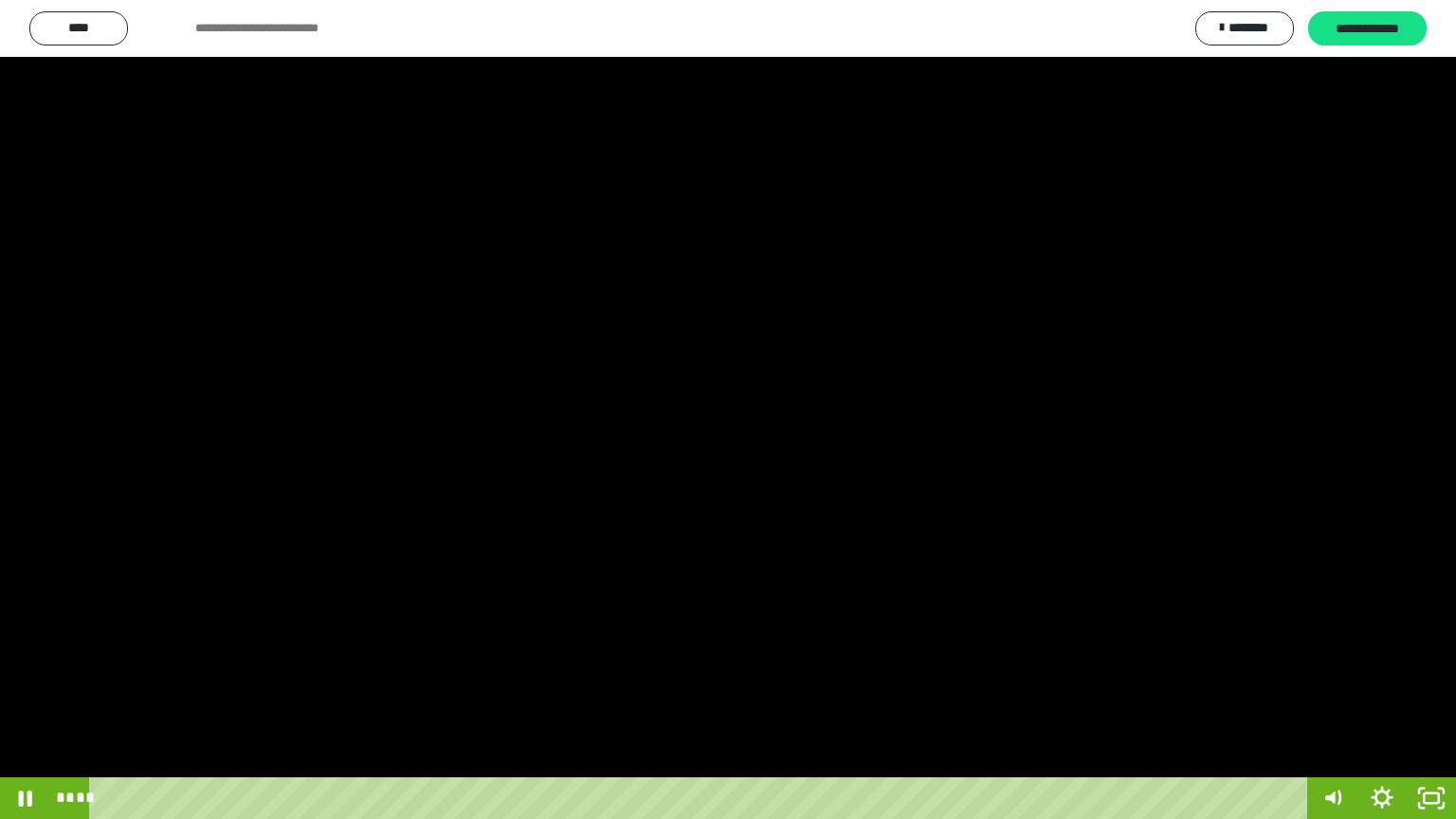 click at bounding box center (728, 410) 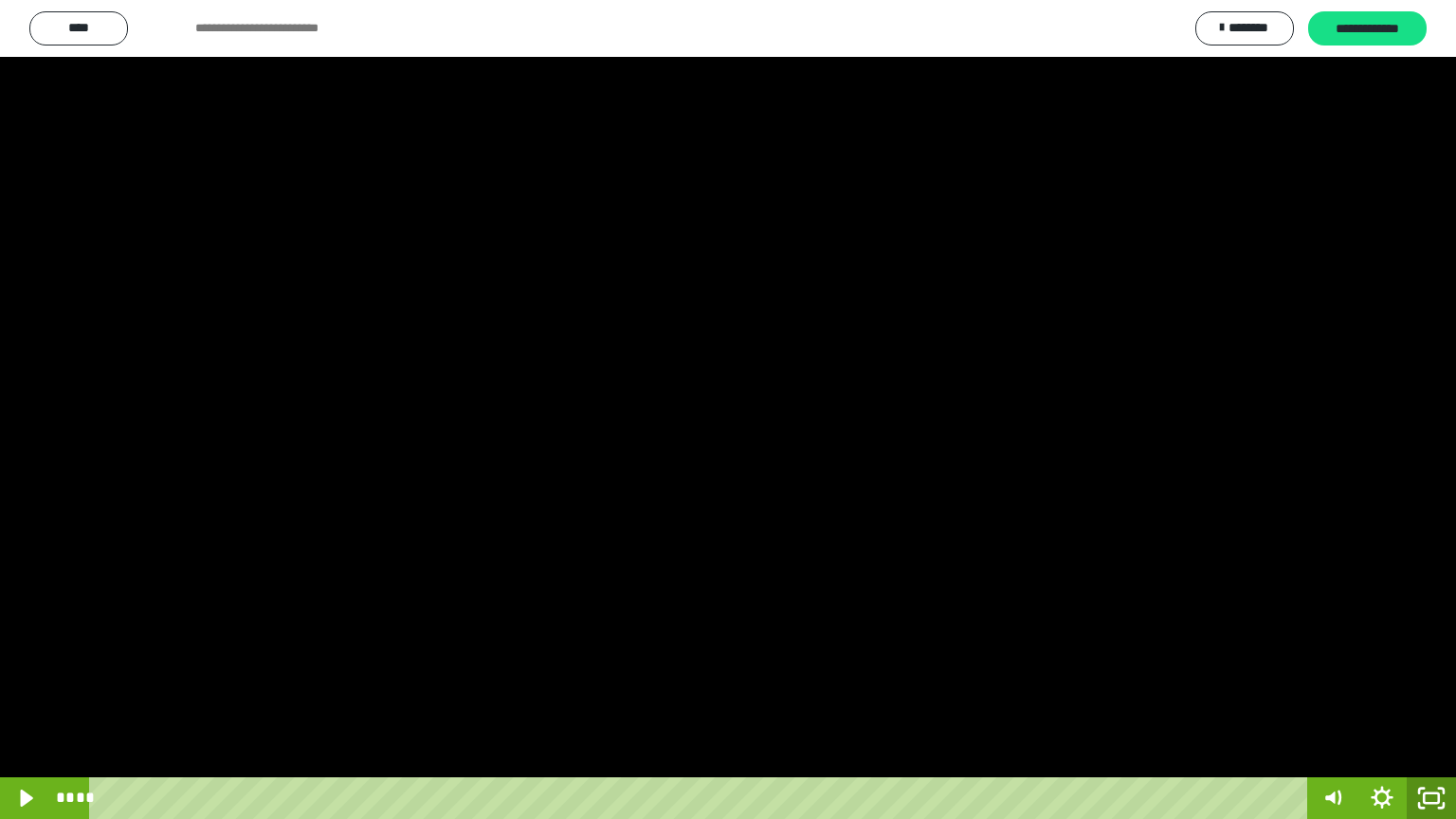 click 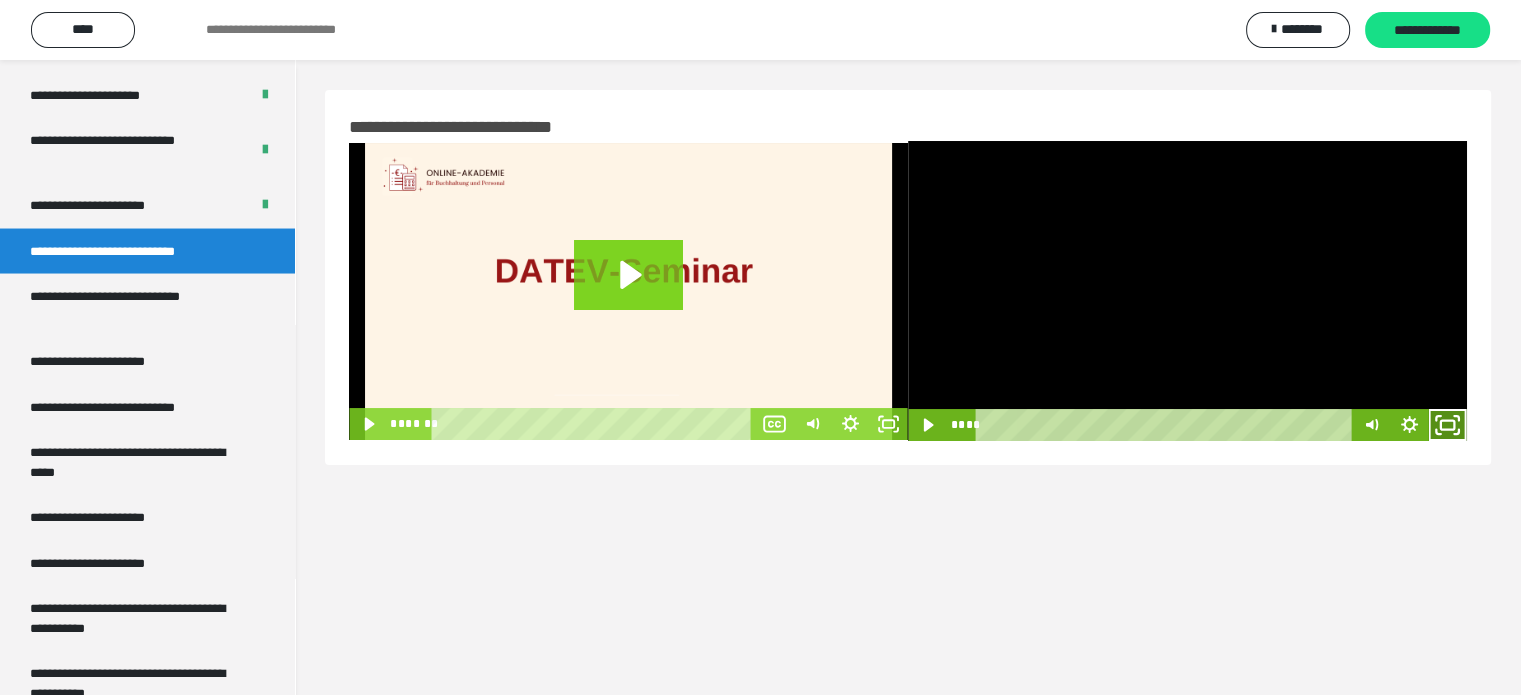 click 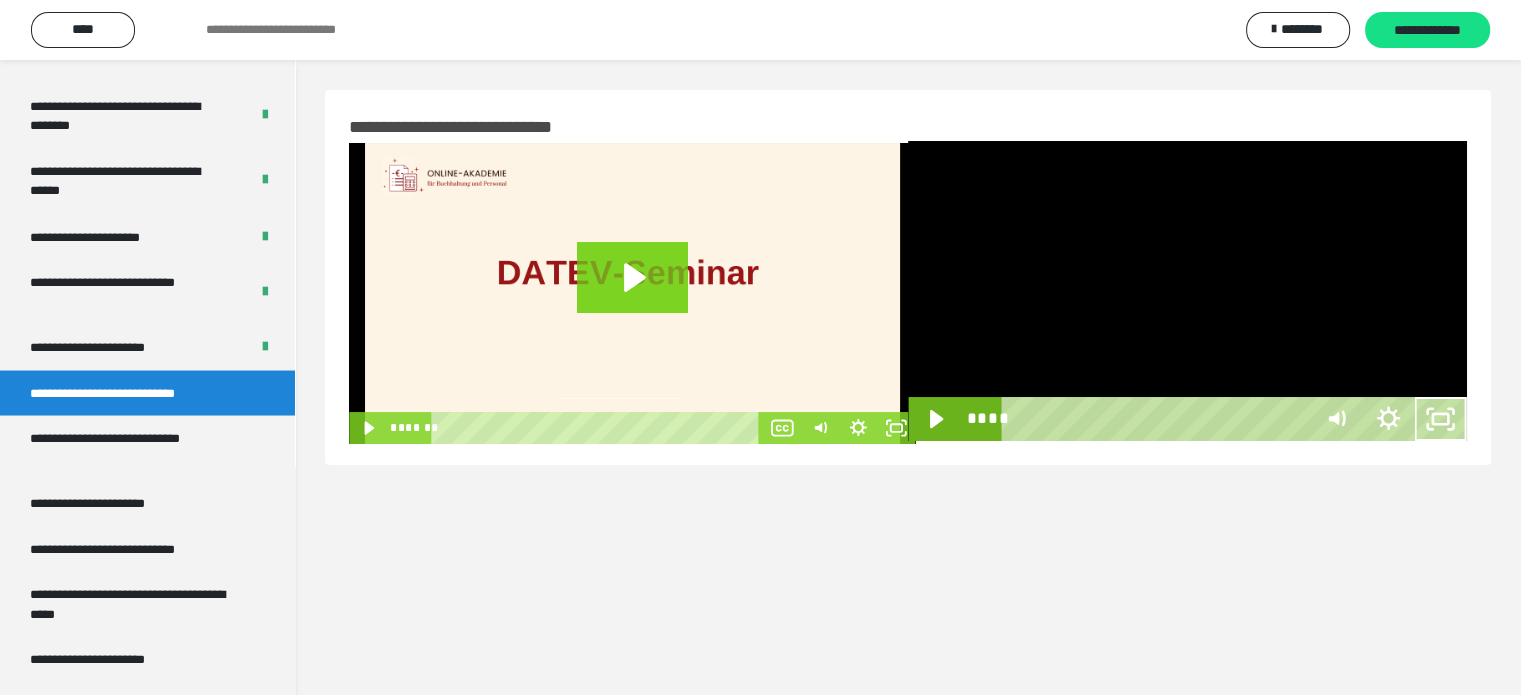 scroll, scrollTop: 3654, scrollLeft: 0, axis: vertical 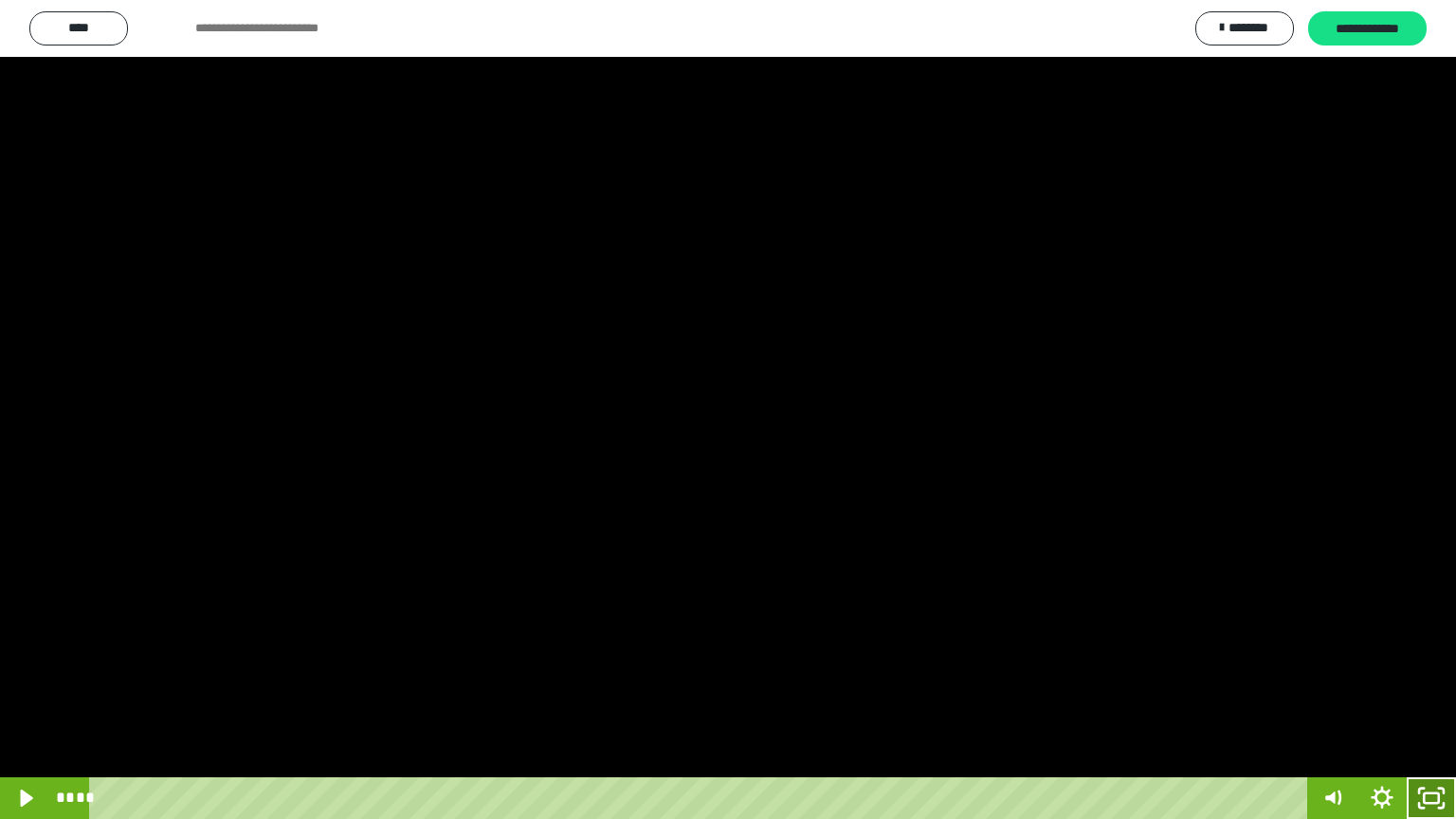 drag, startPoint x: 1437, startPoint y: 799, endPoint x: 1414, endPoint y: 653, distance: 147.80054 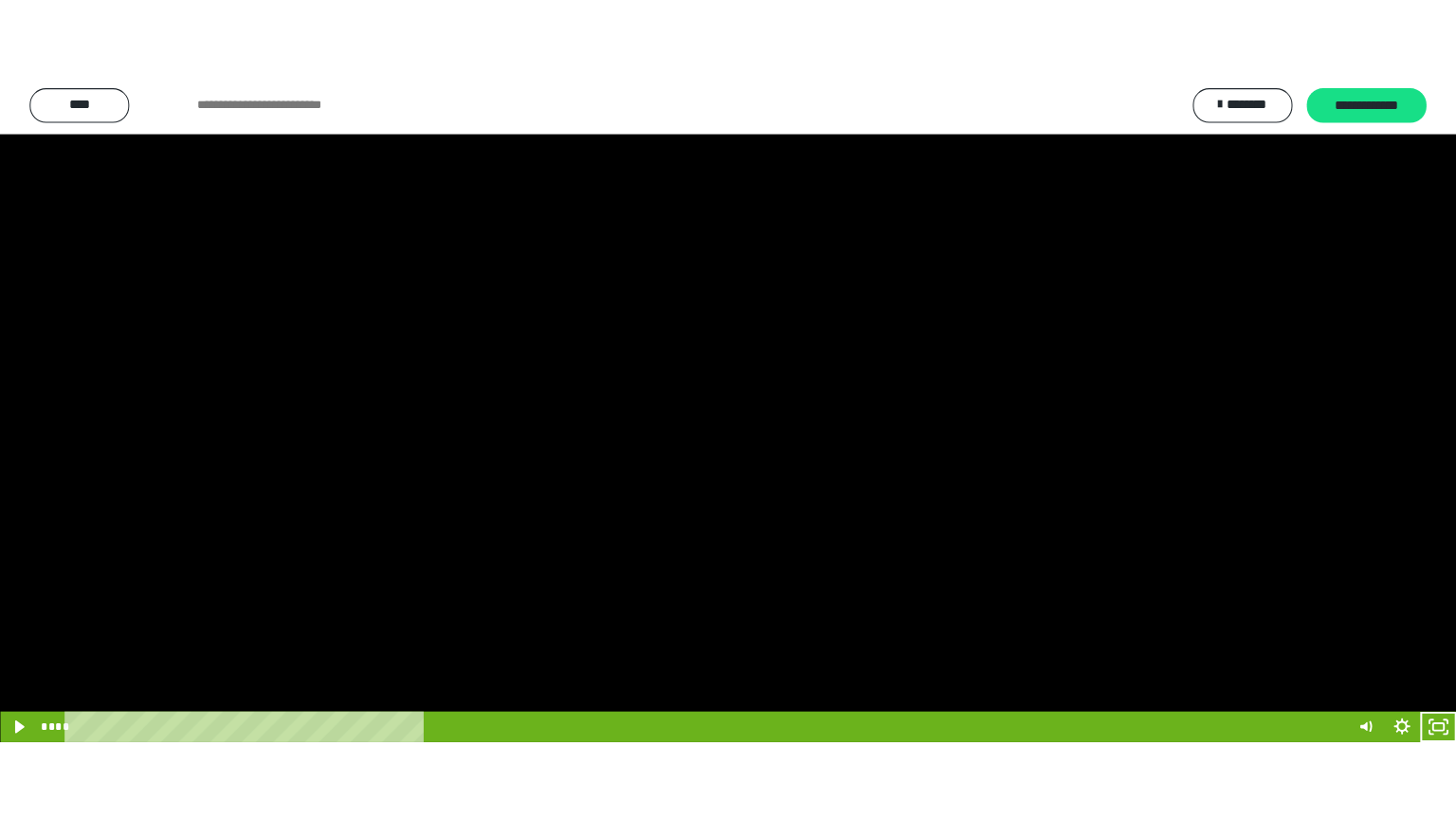 scroll, scrollTop: 3602, scrollLeft: 0, axis: vertical 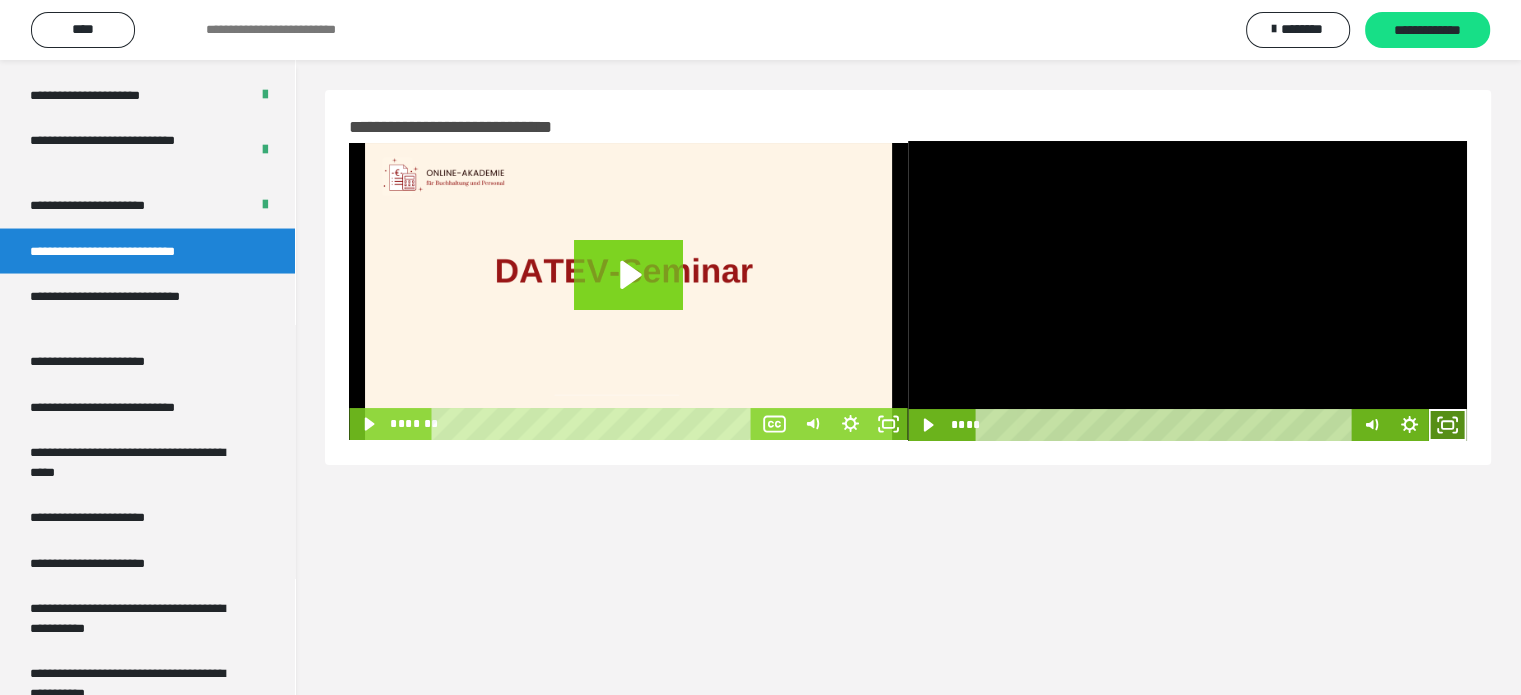 click 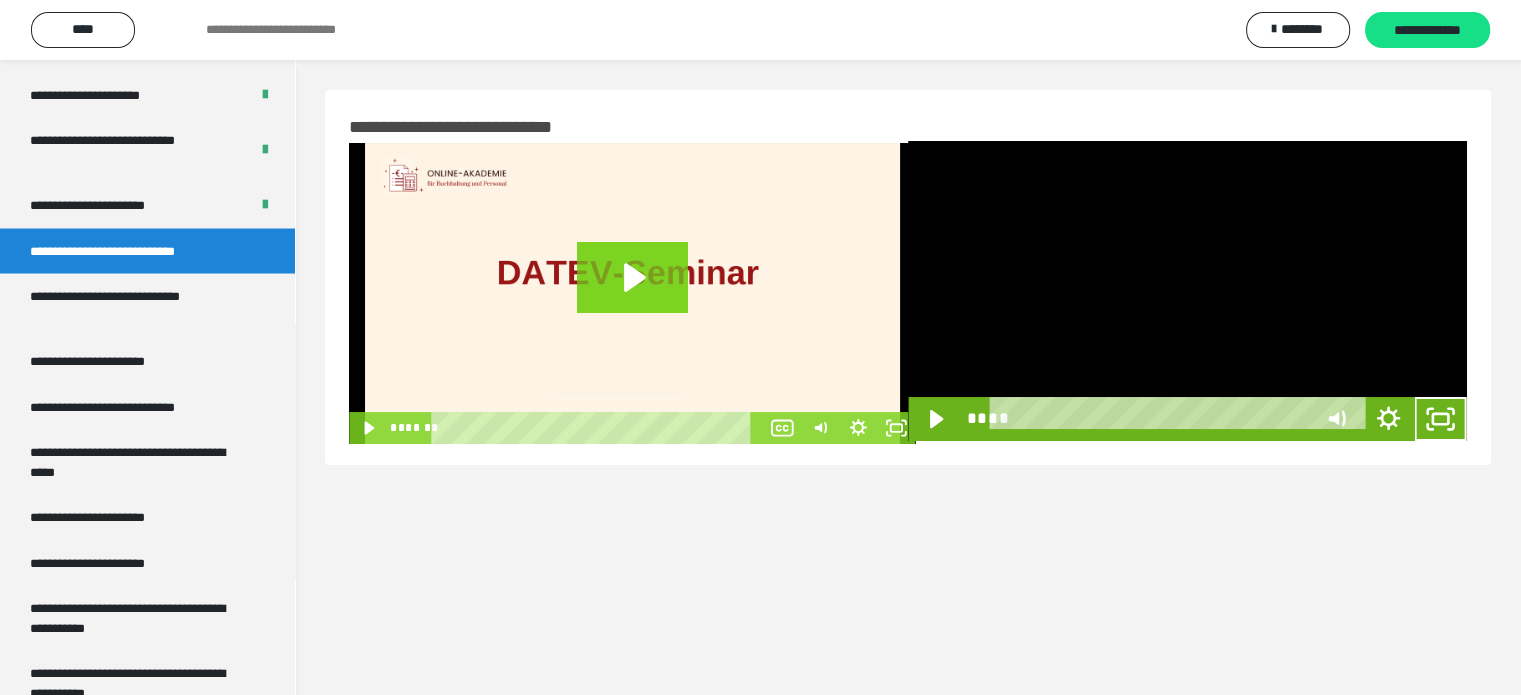 scroll, scrollTop: 3654, scrollLeft: 0, axis: vertical 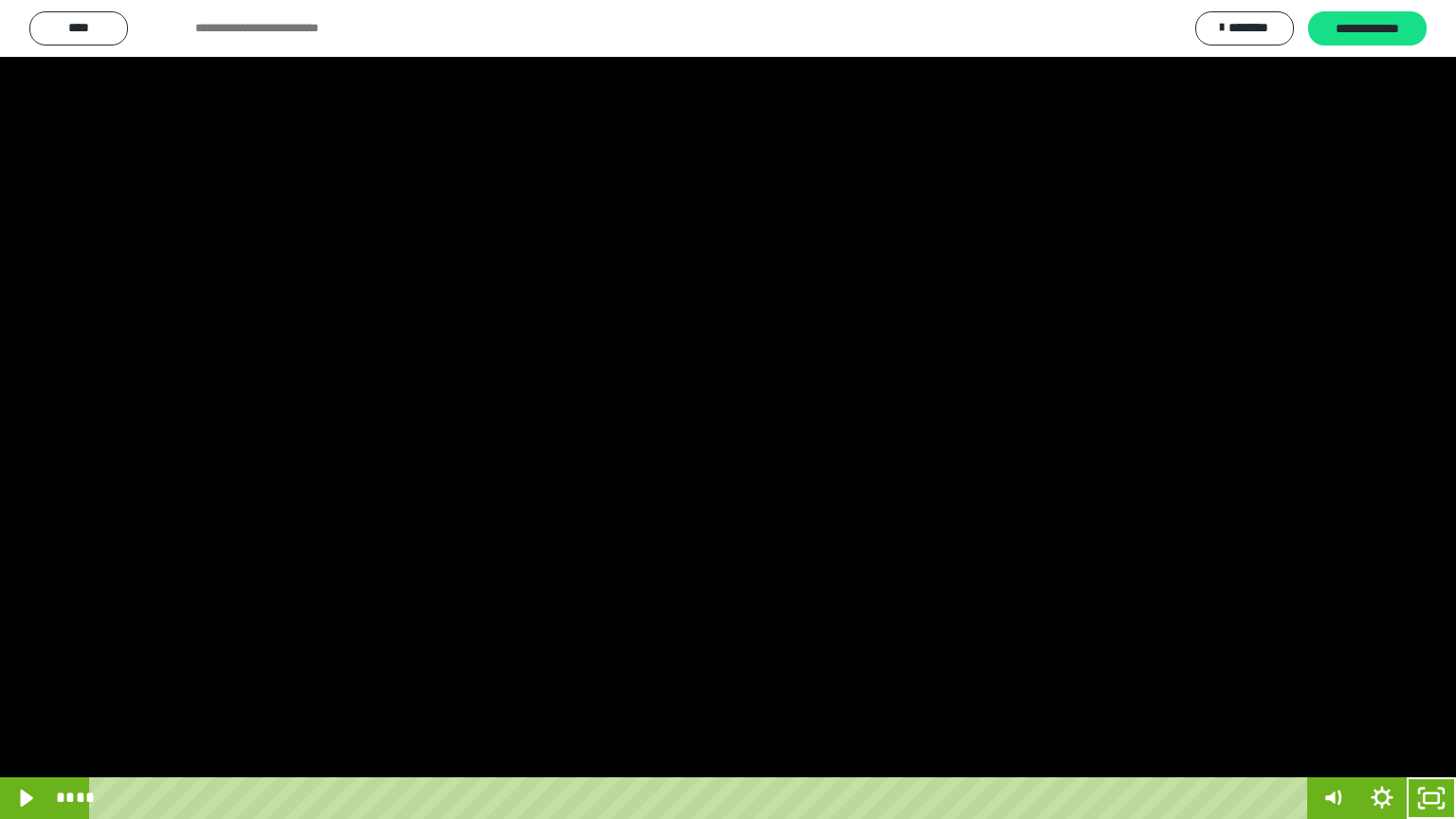 click at bounding box center [728, 410] 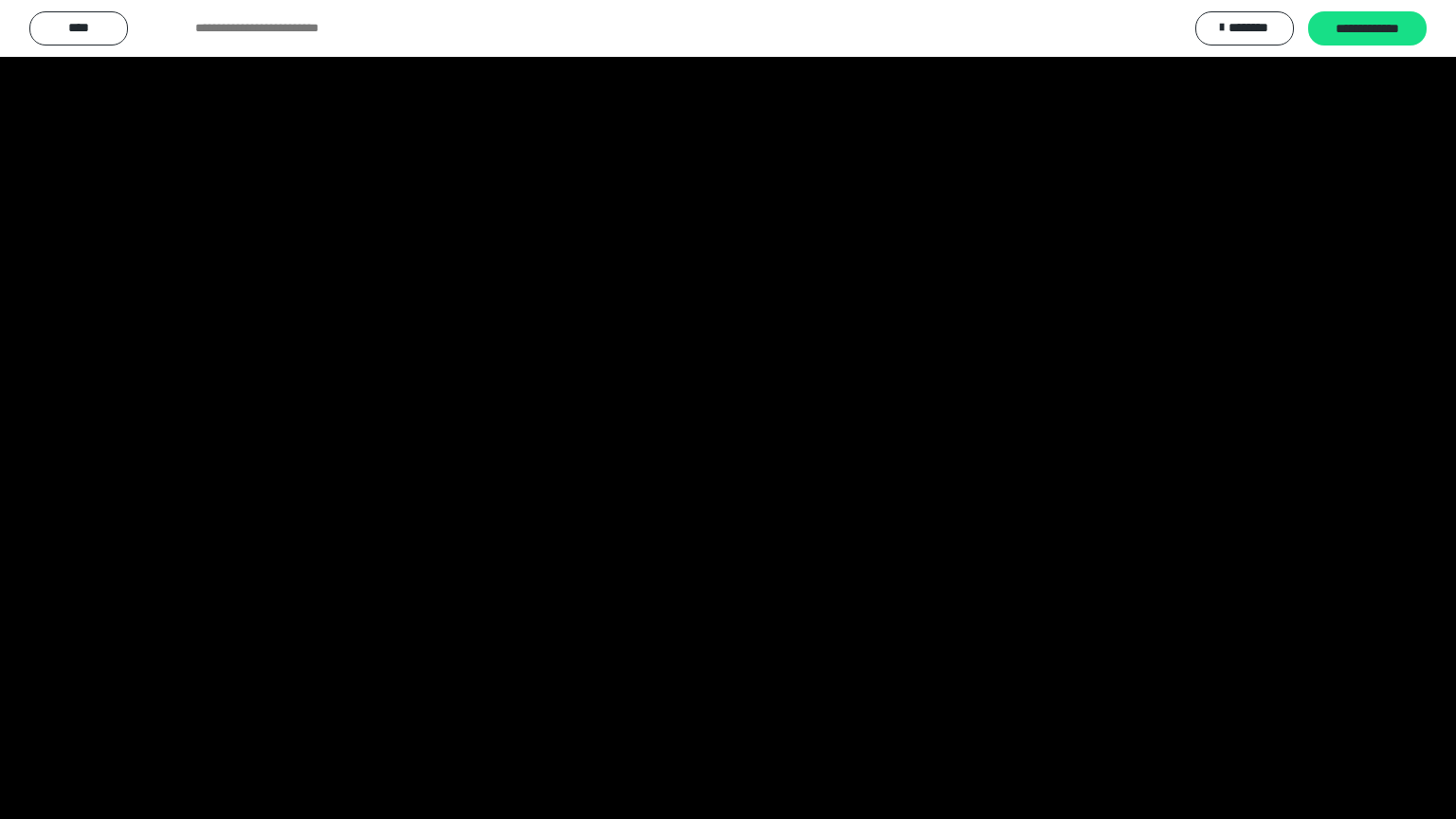 click at bounding box center (728, 410) 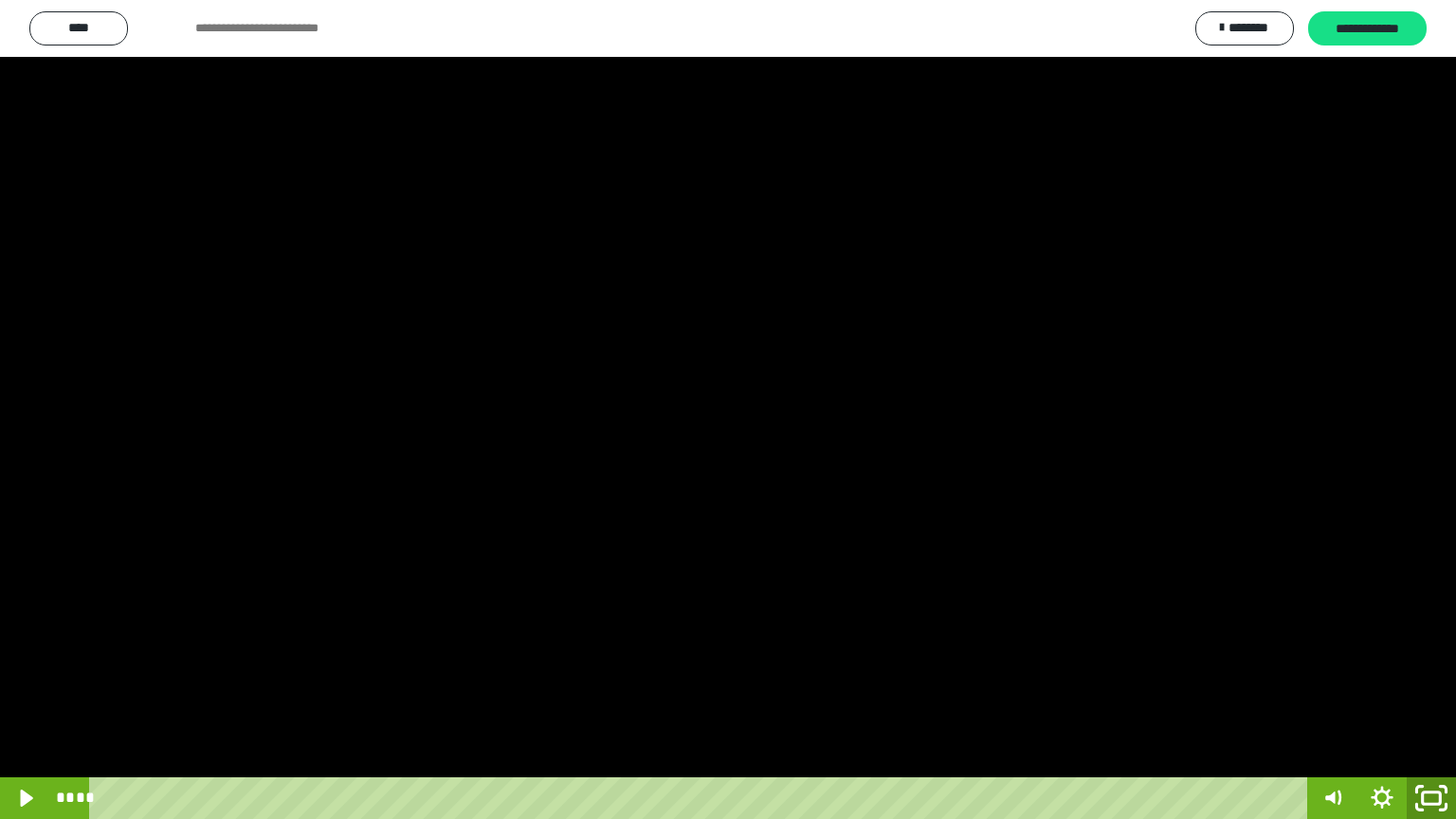 click 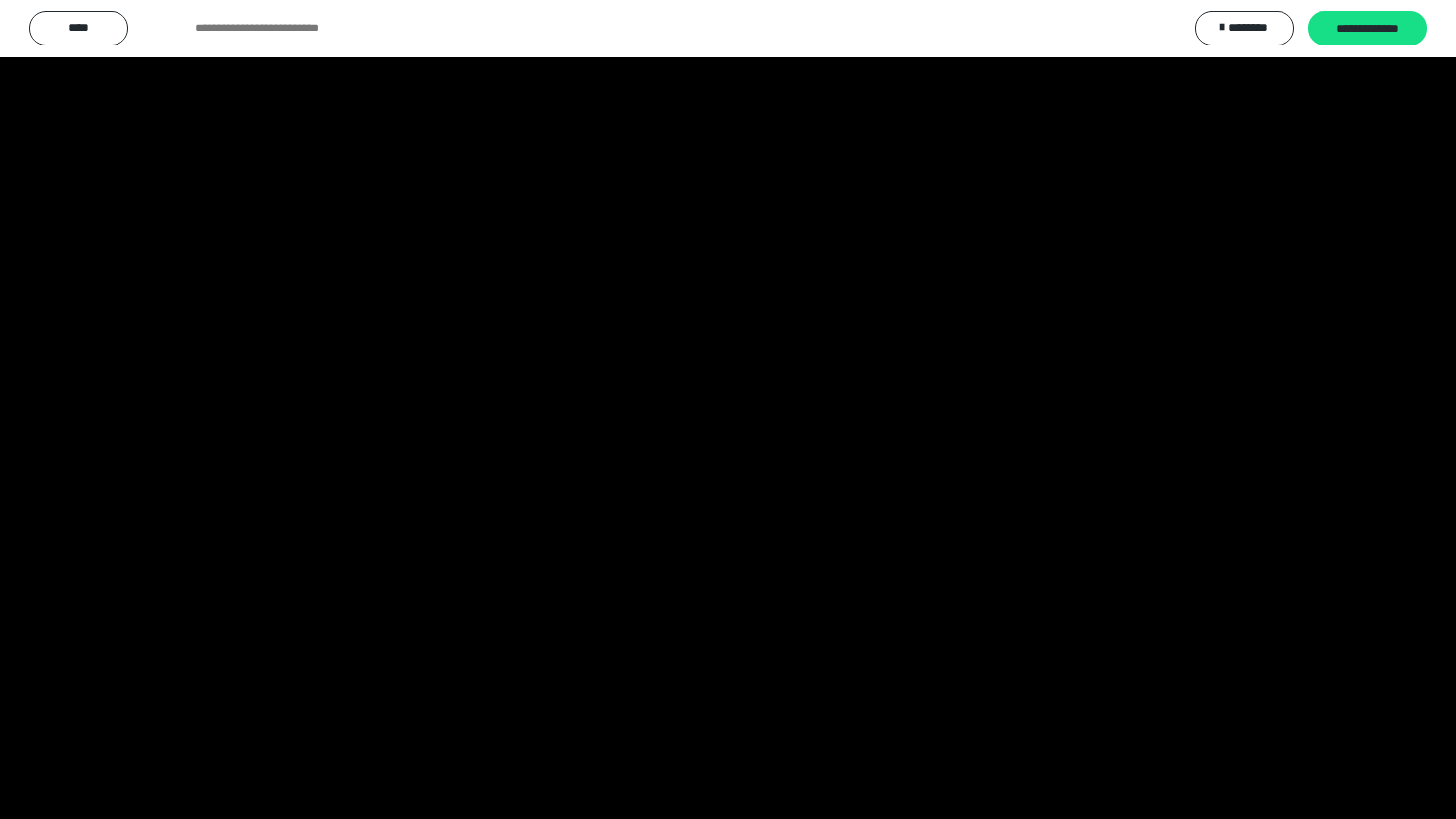 scroll, scrollTop: 3602, scrollLeft: 0, axis: vertical 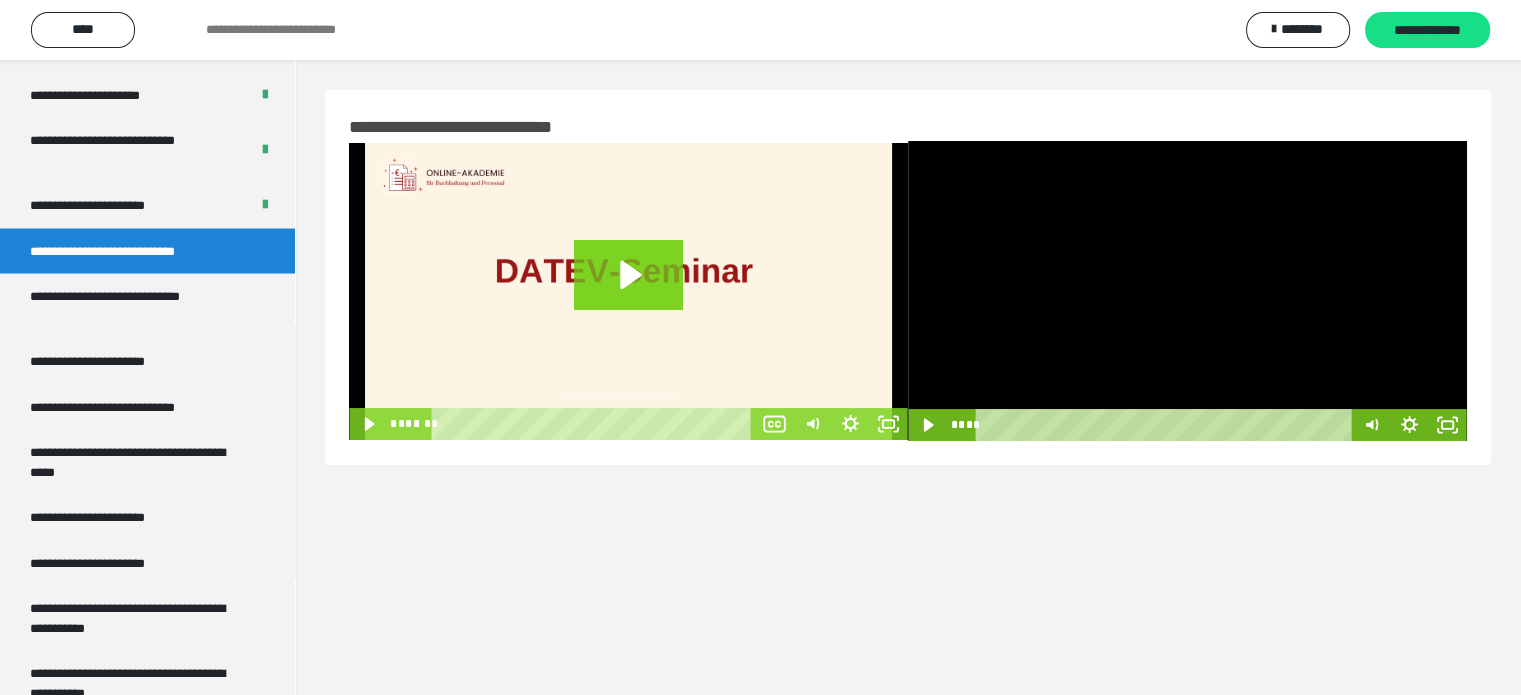 click at bounding box center (1187, 291) 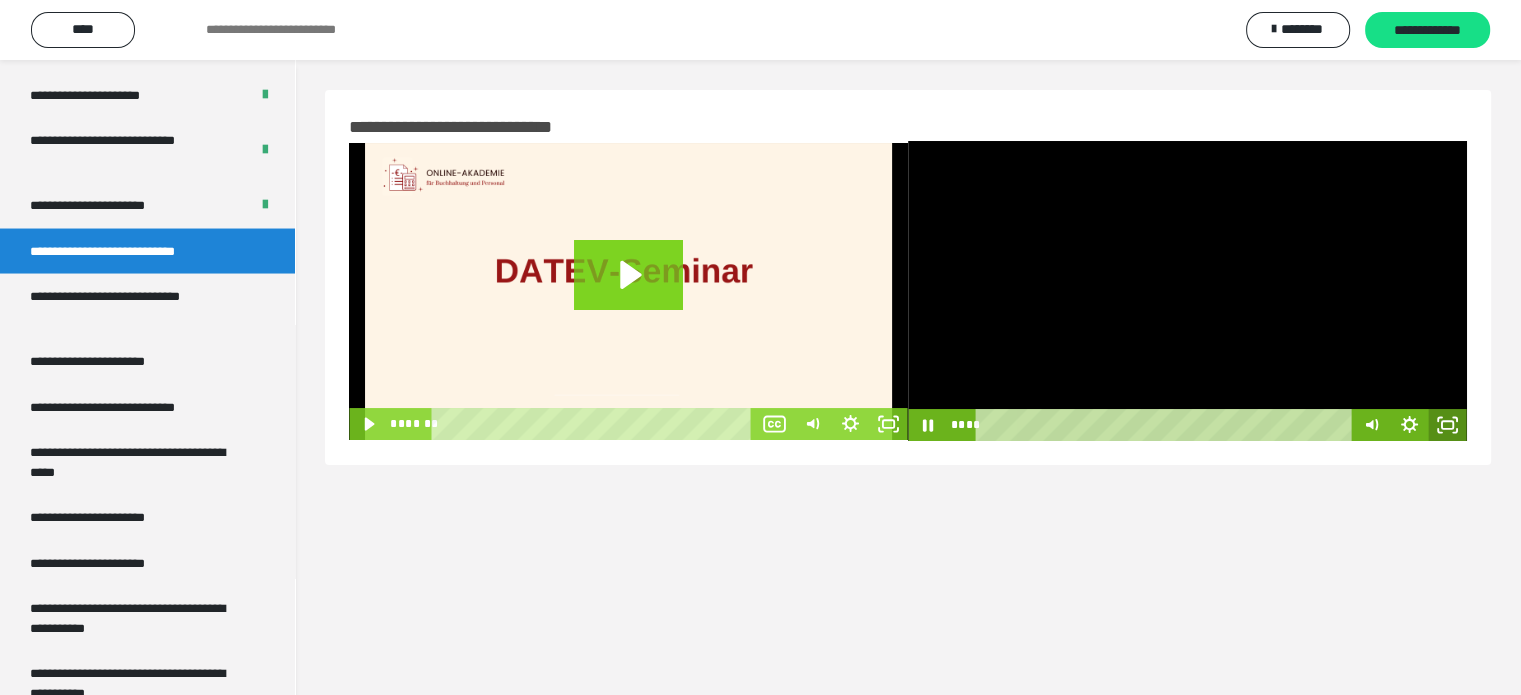 click 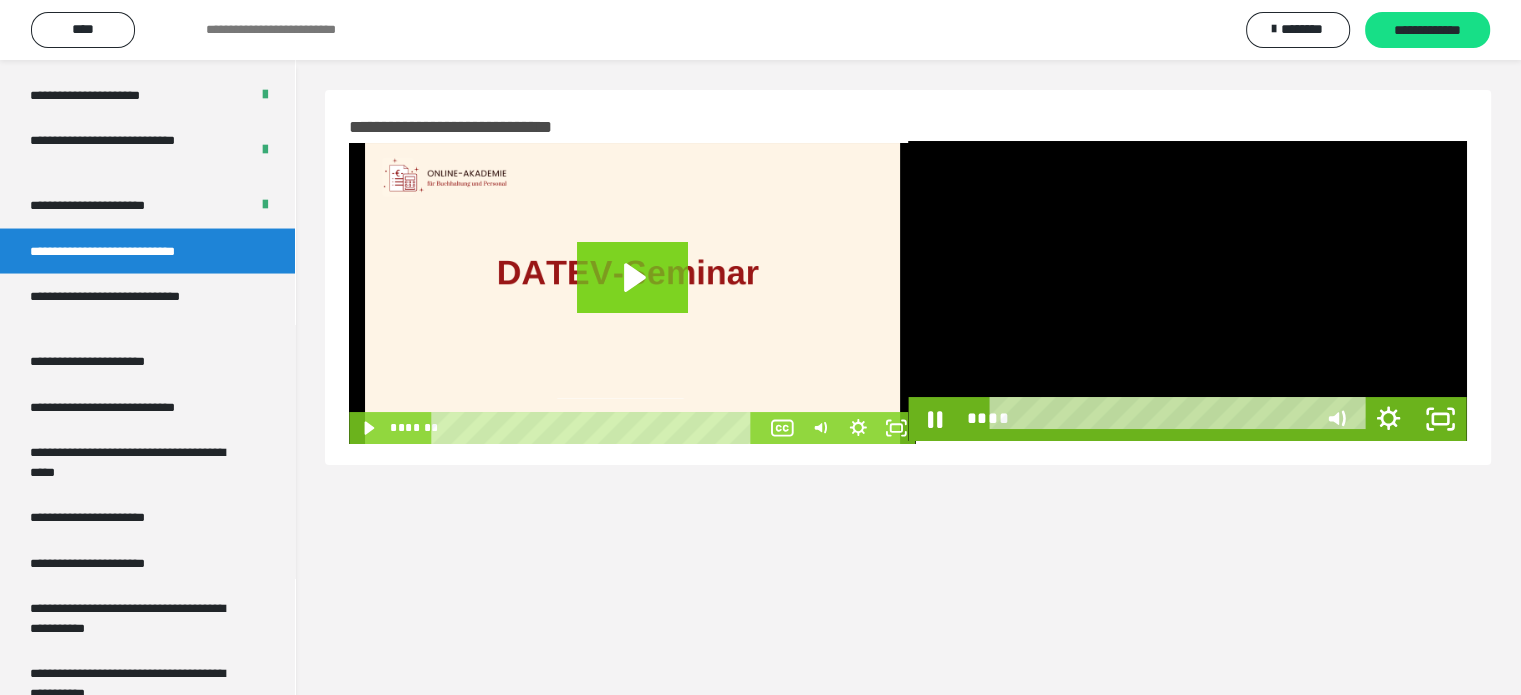 scroll, scrollTop: 3654, scrollLeft: 0, axis: vertical 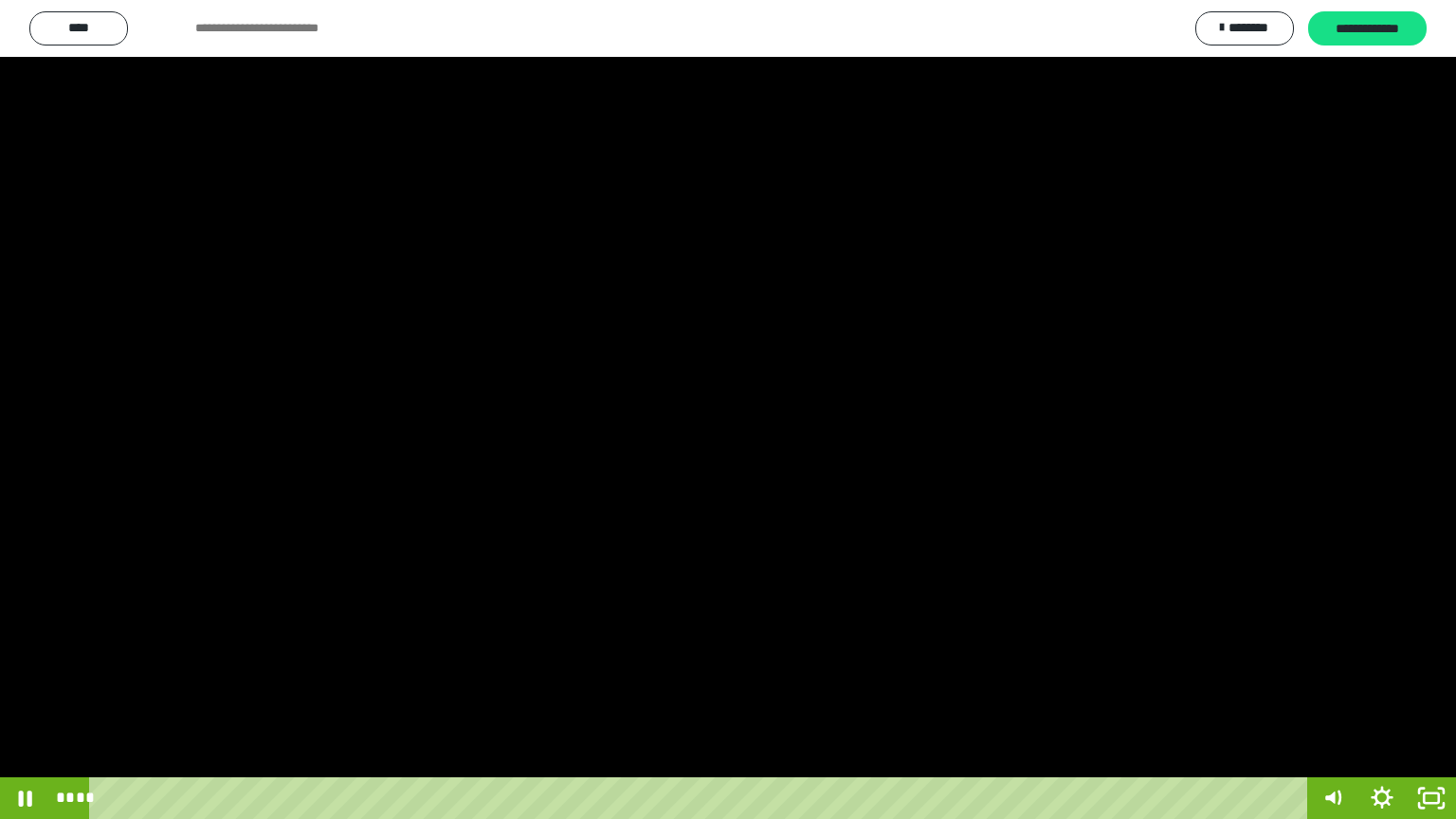 click at bounding box center [728, 410] 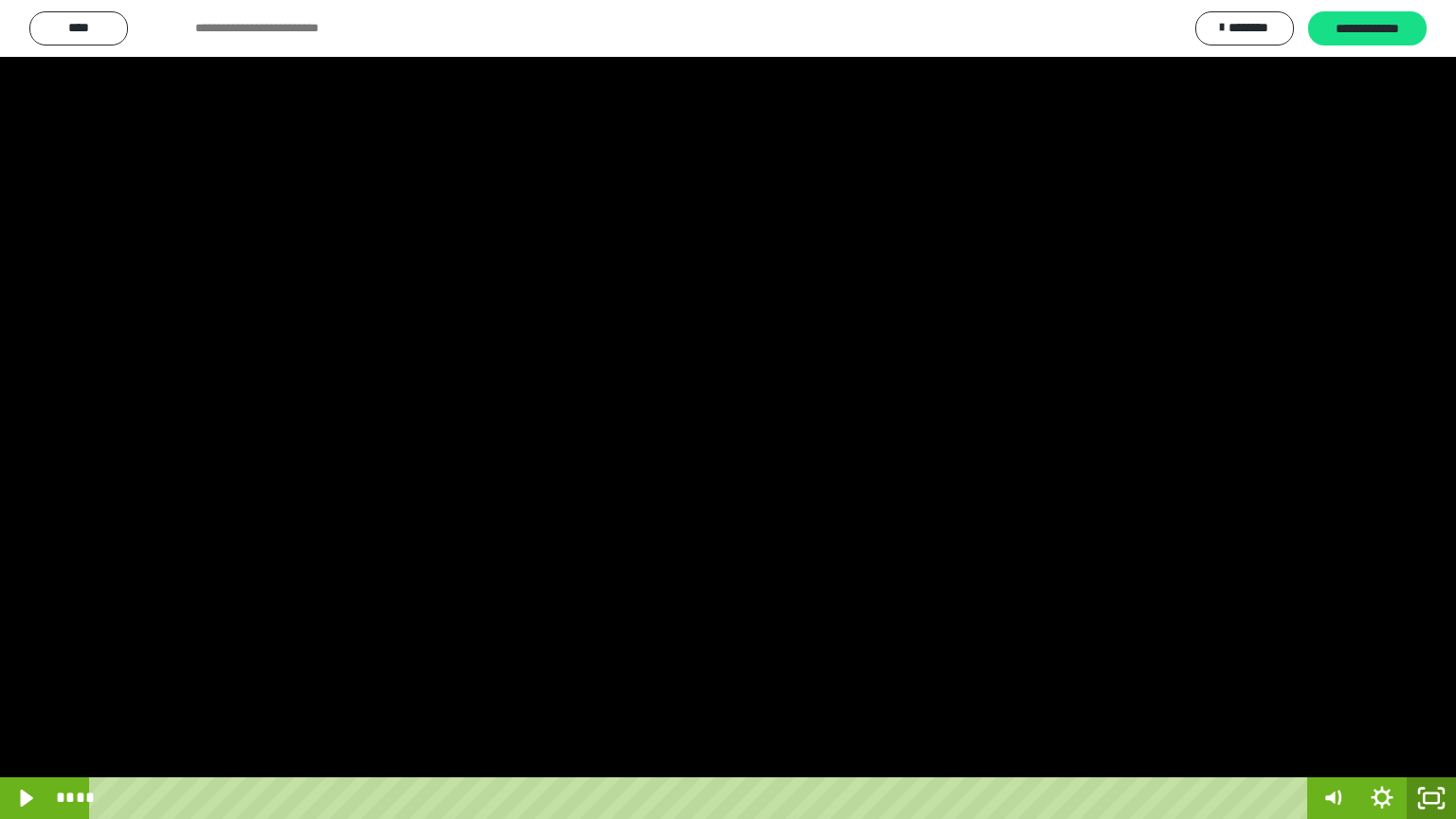 click 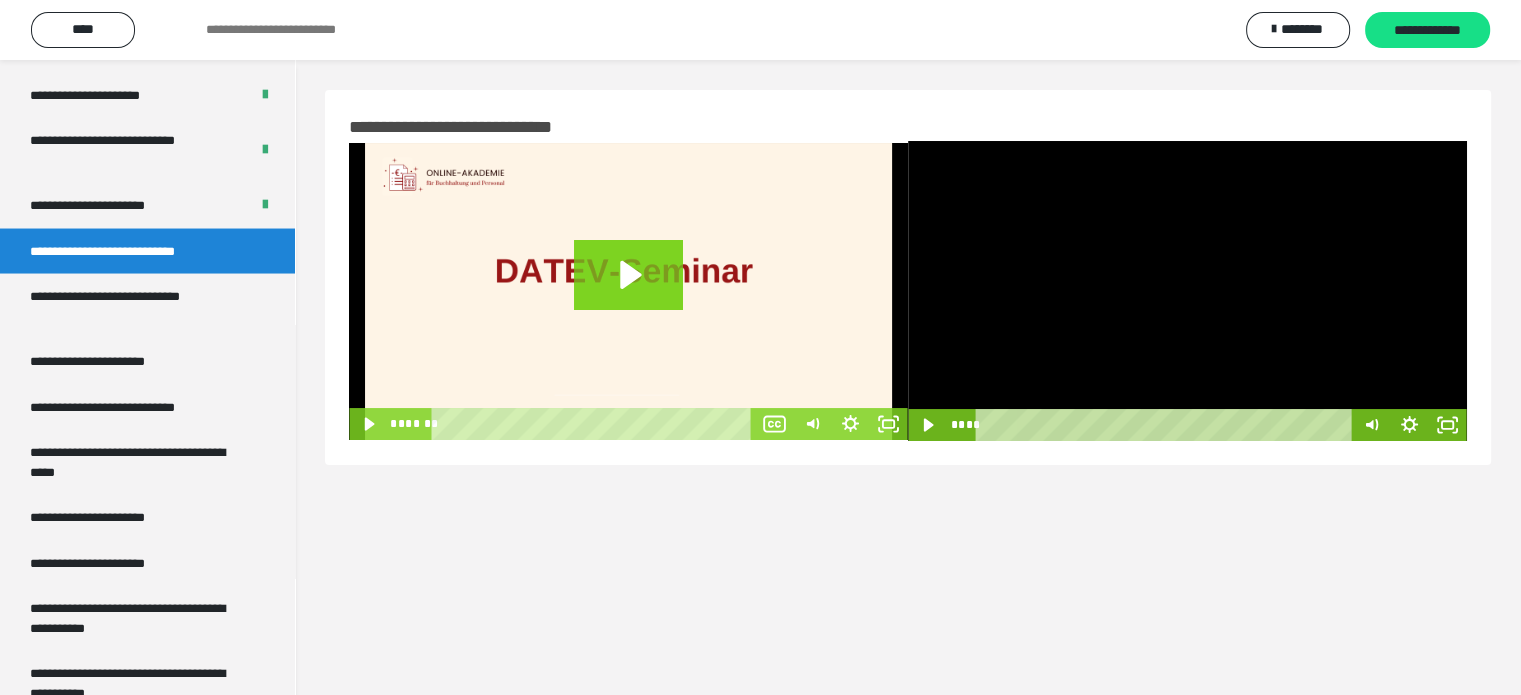drag, startPoint x: 1183, startPoint y: 297, endPoint x: 1304, endPoint y: 371, distance: 141.83441 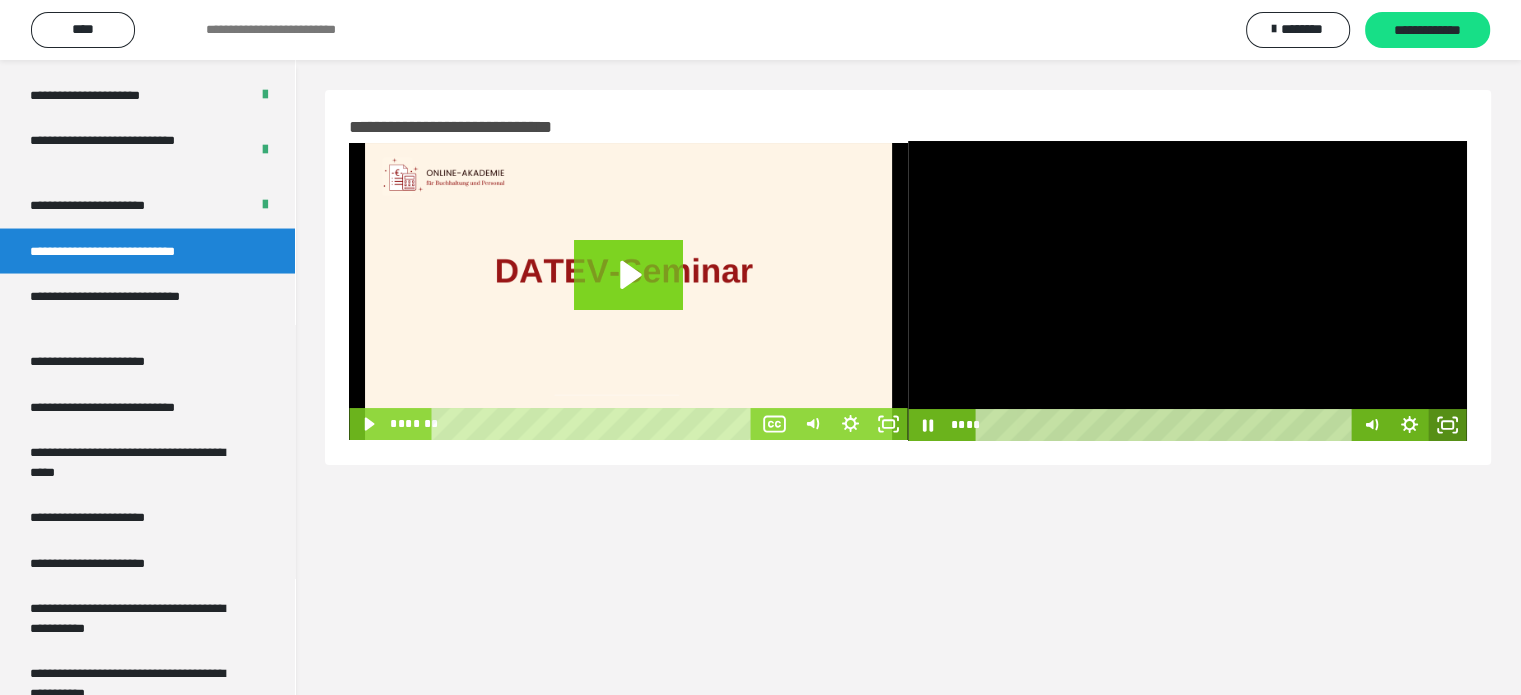 click 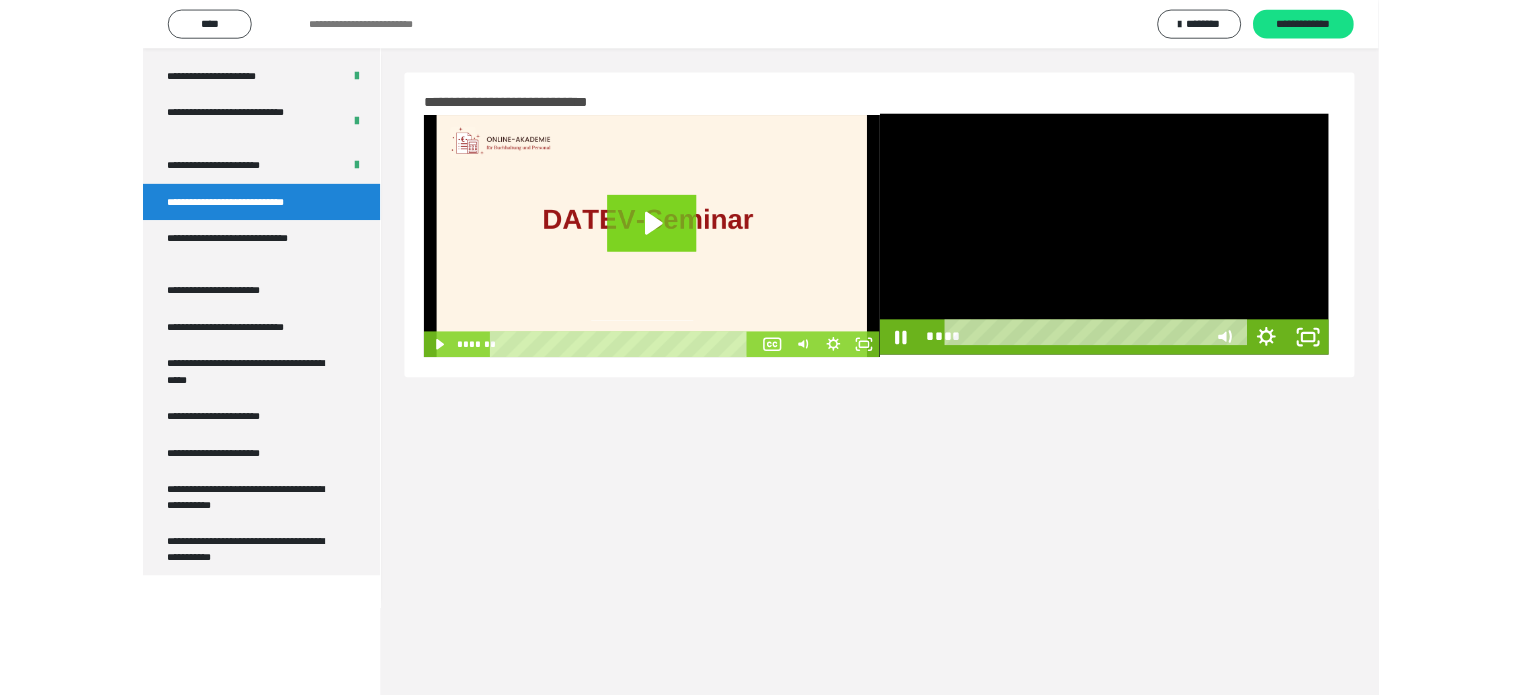 scroll, scrollTop: 3654, scrollLeft: 0, axis: vertical 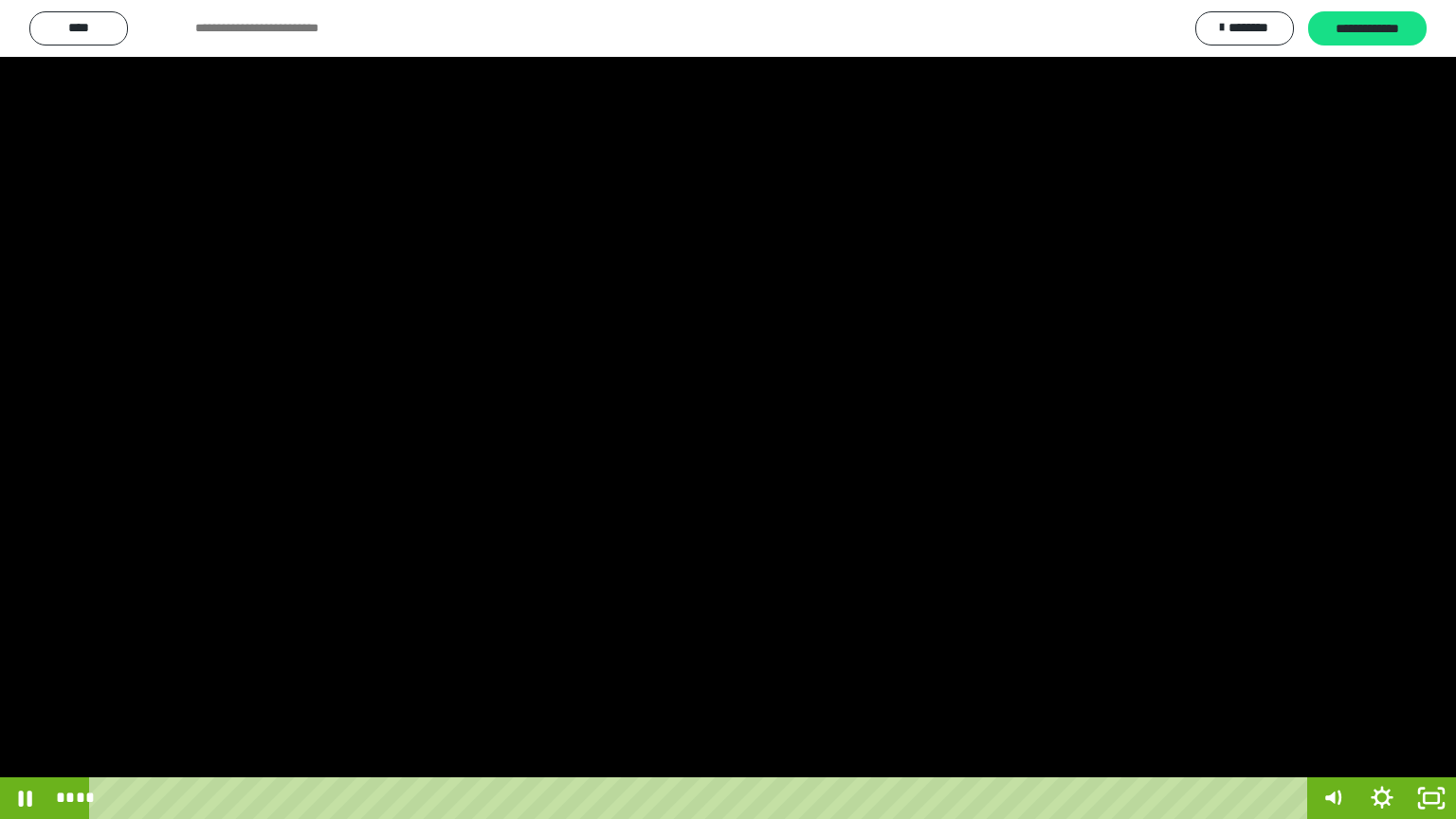 click at bounding box center (728, 410) 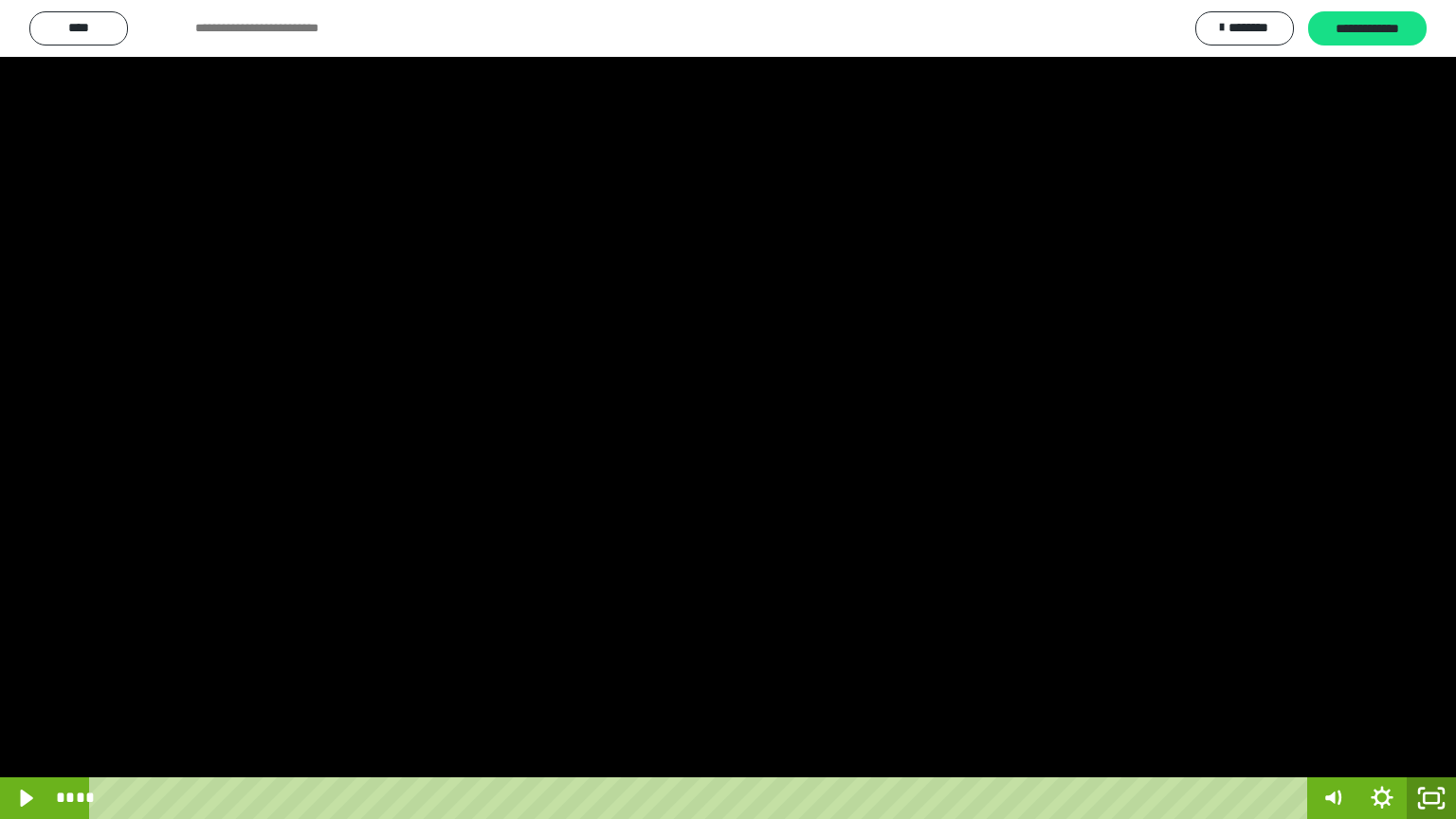 click 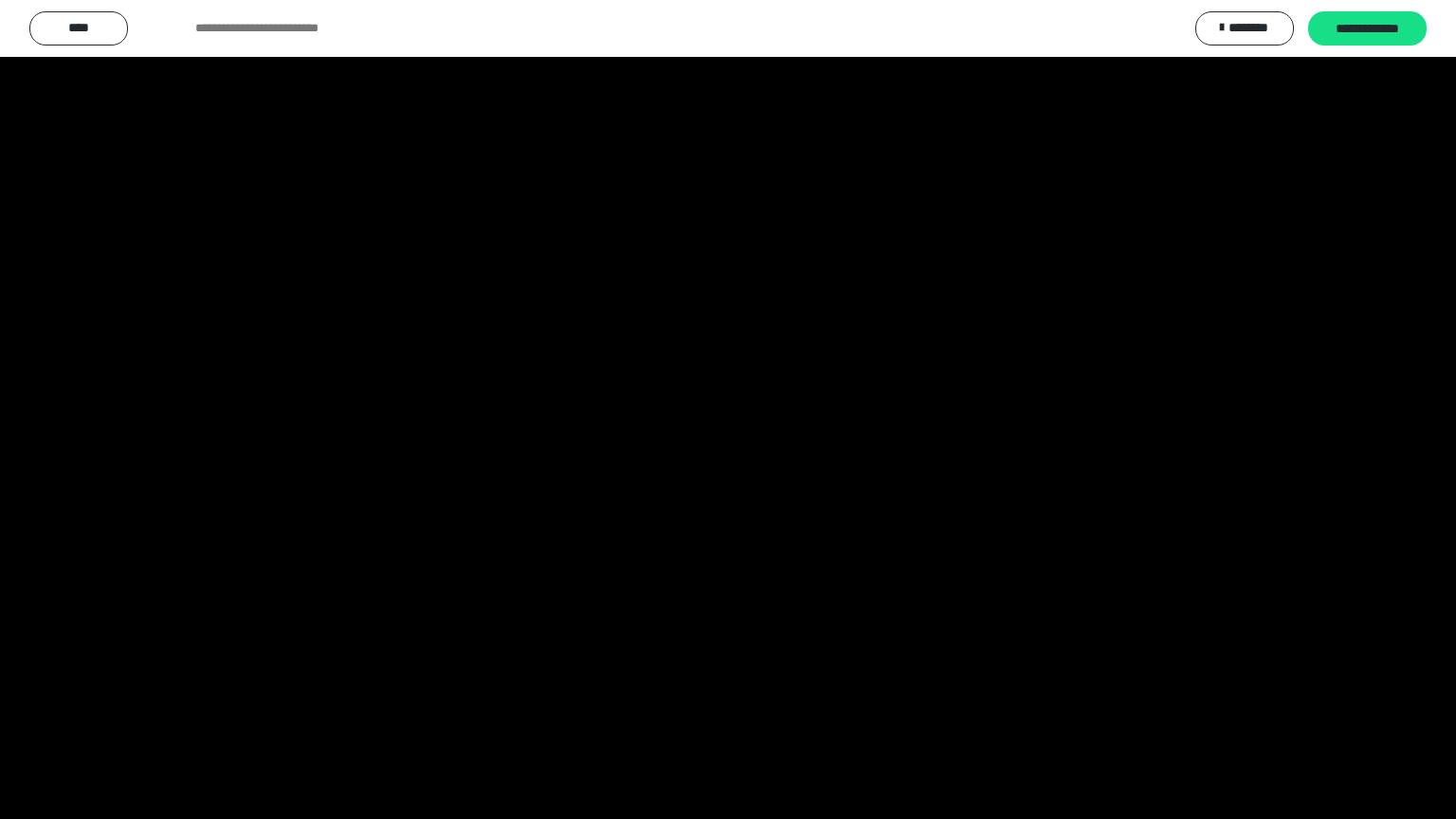 scroll, scrollTop: 3602, scrollLeft: 0, axis: vertical 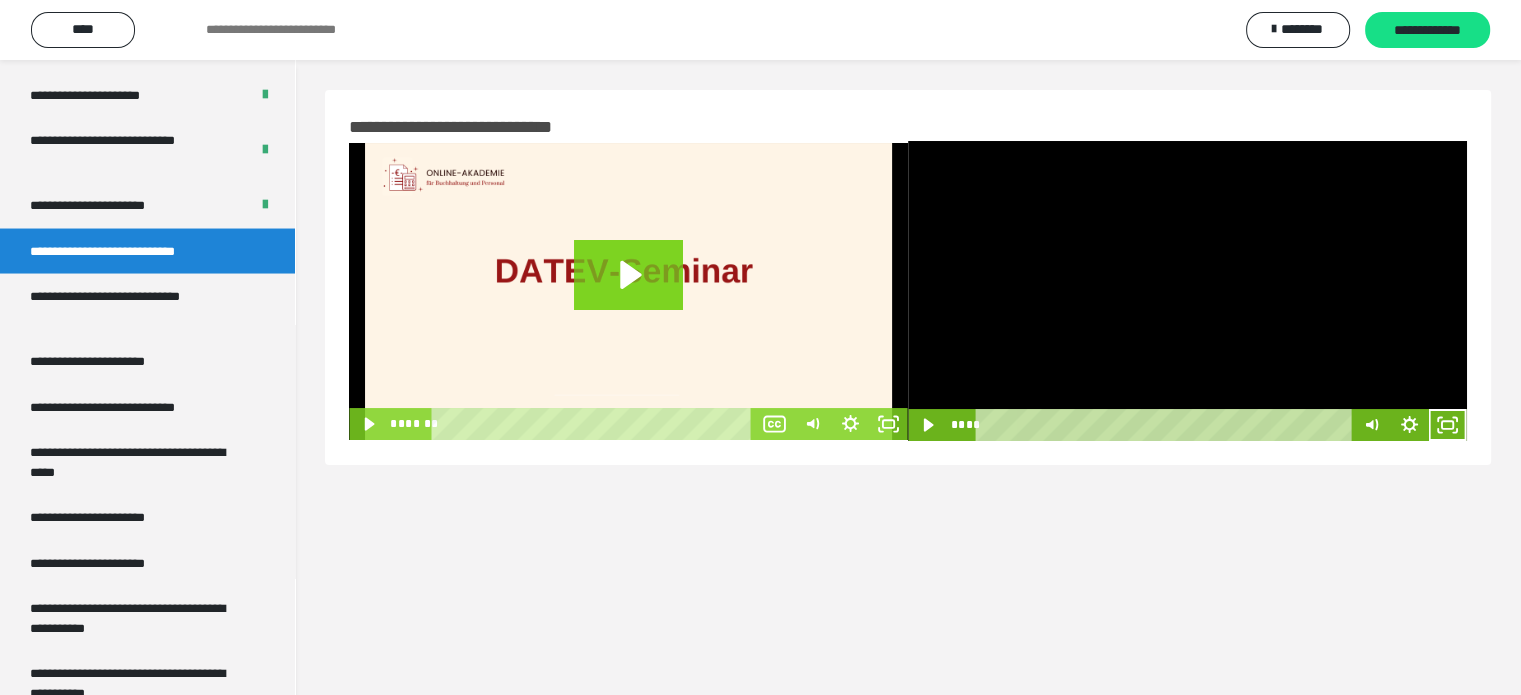 click at bounding box center (1187, 291) 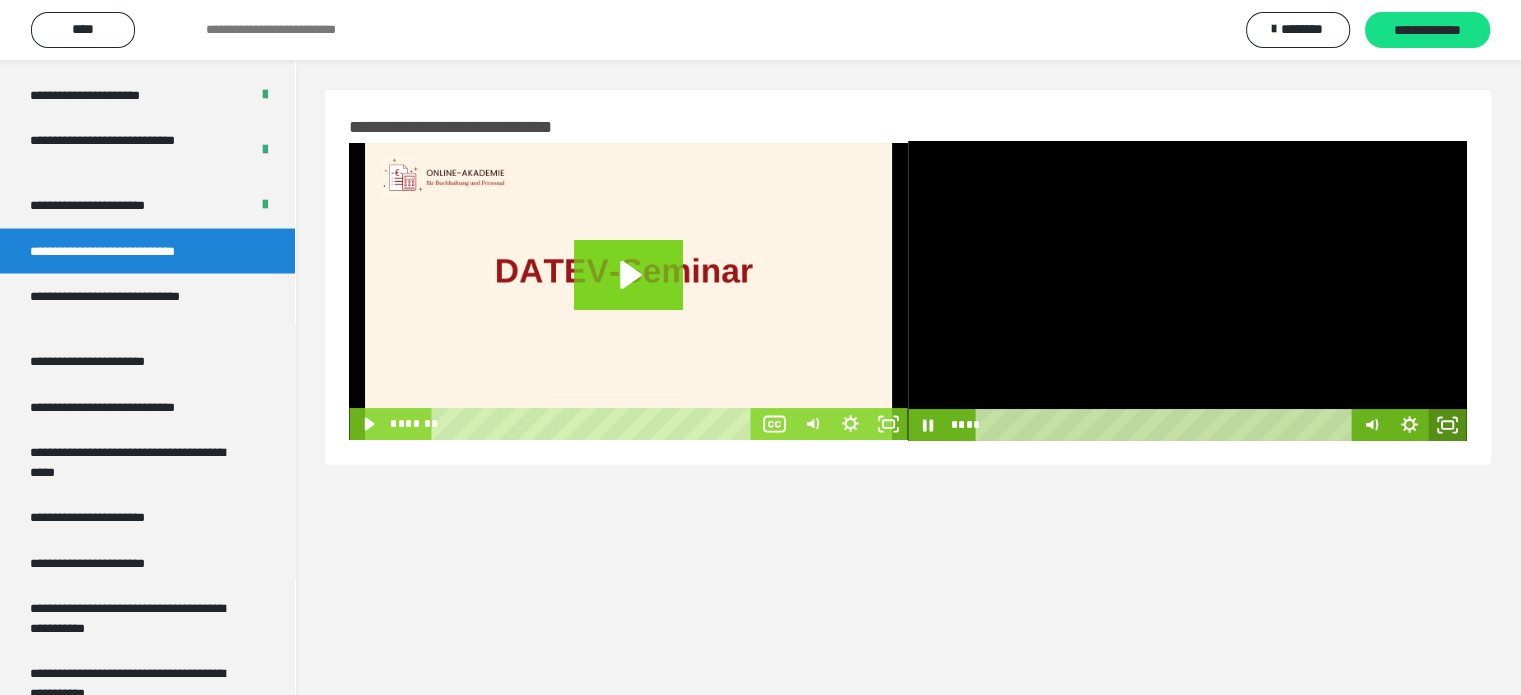 click 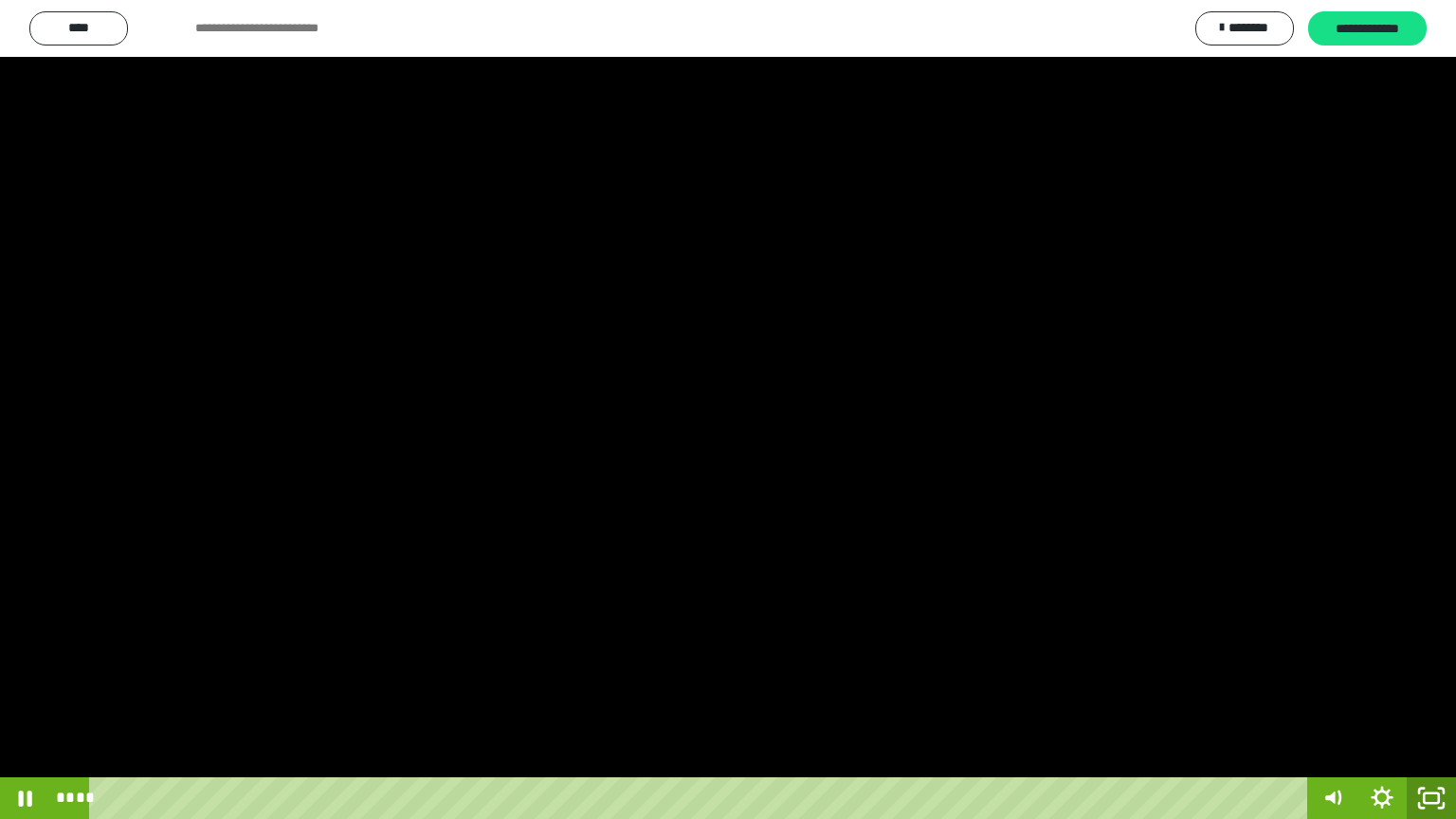click 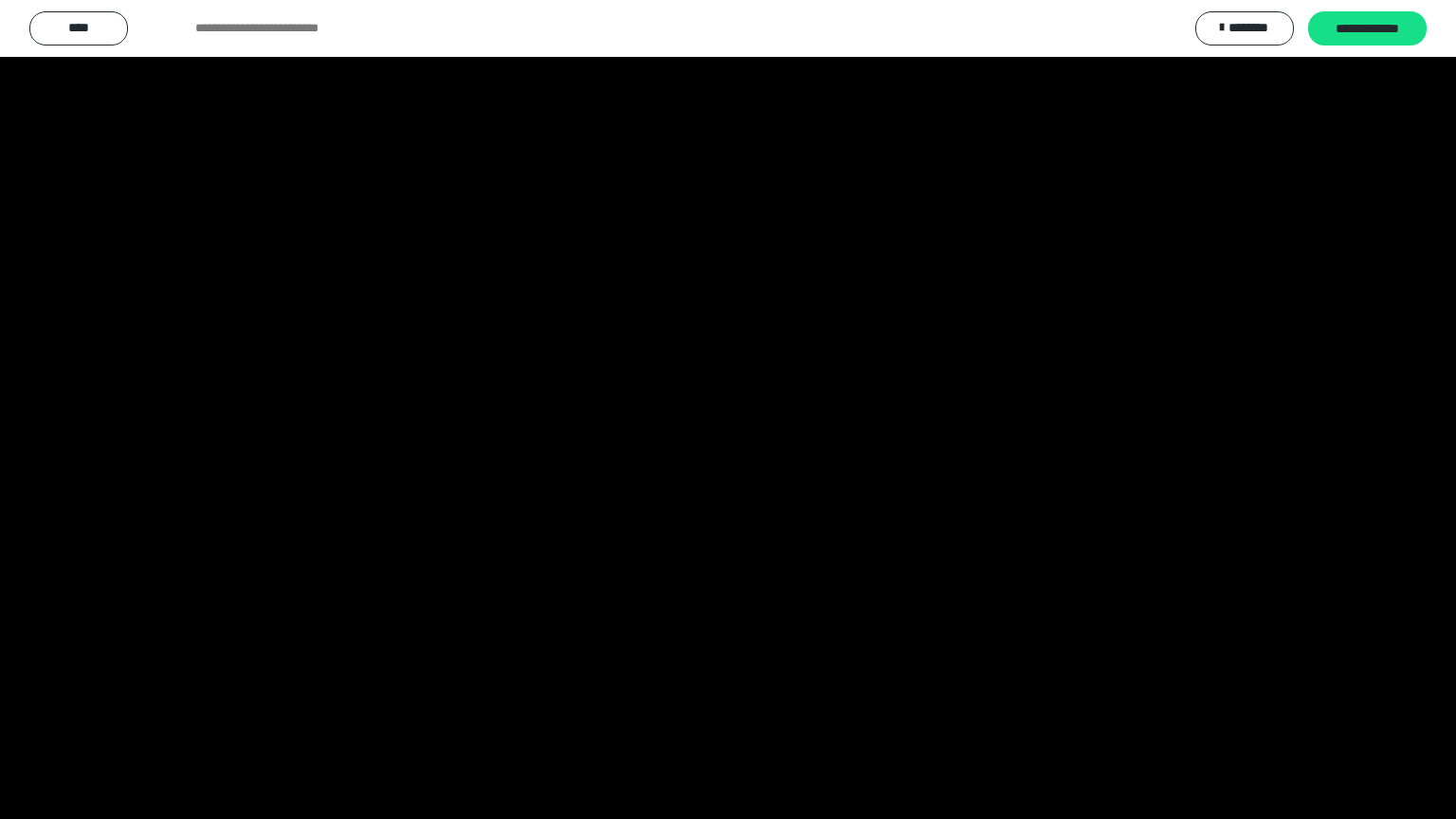 scroll, scrollTop: 3602, scrollLeft: 0, axis: vertical 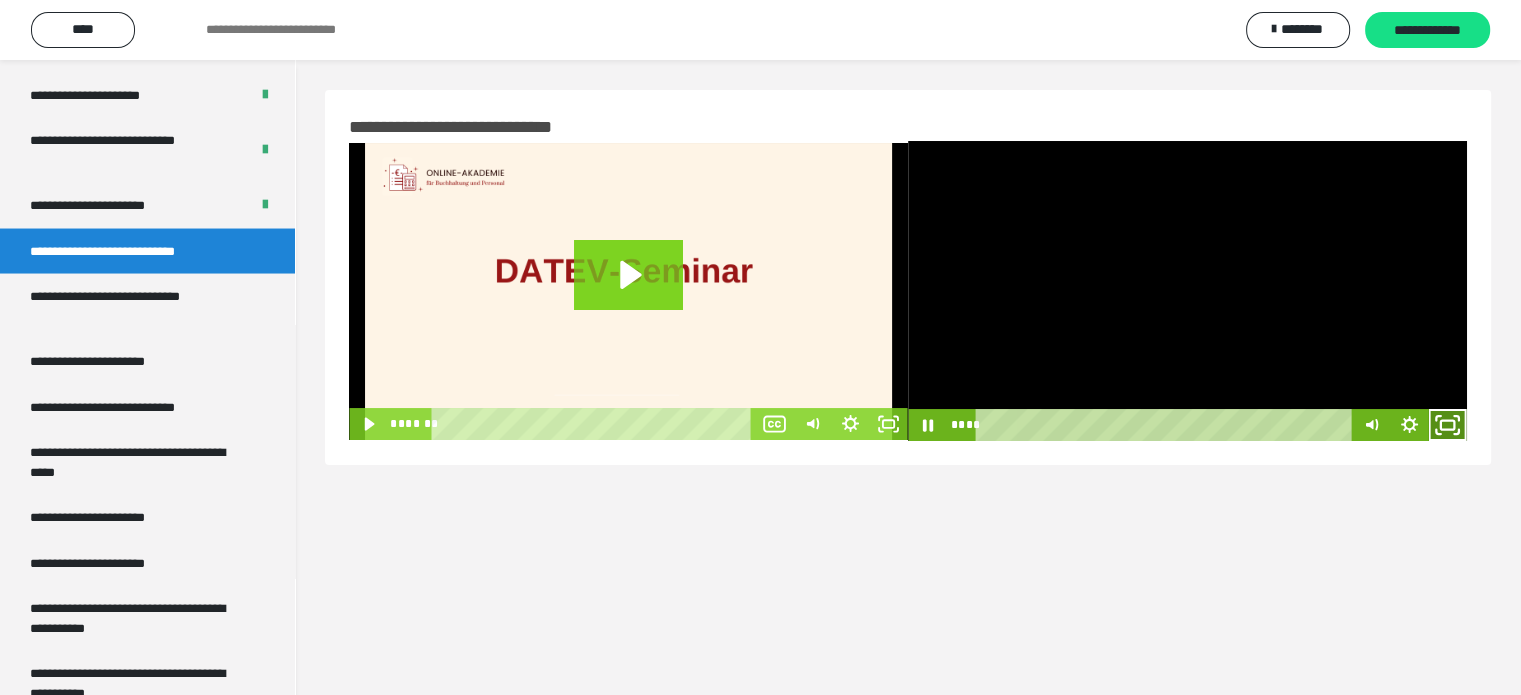 click 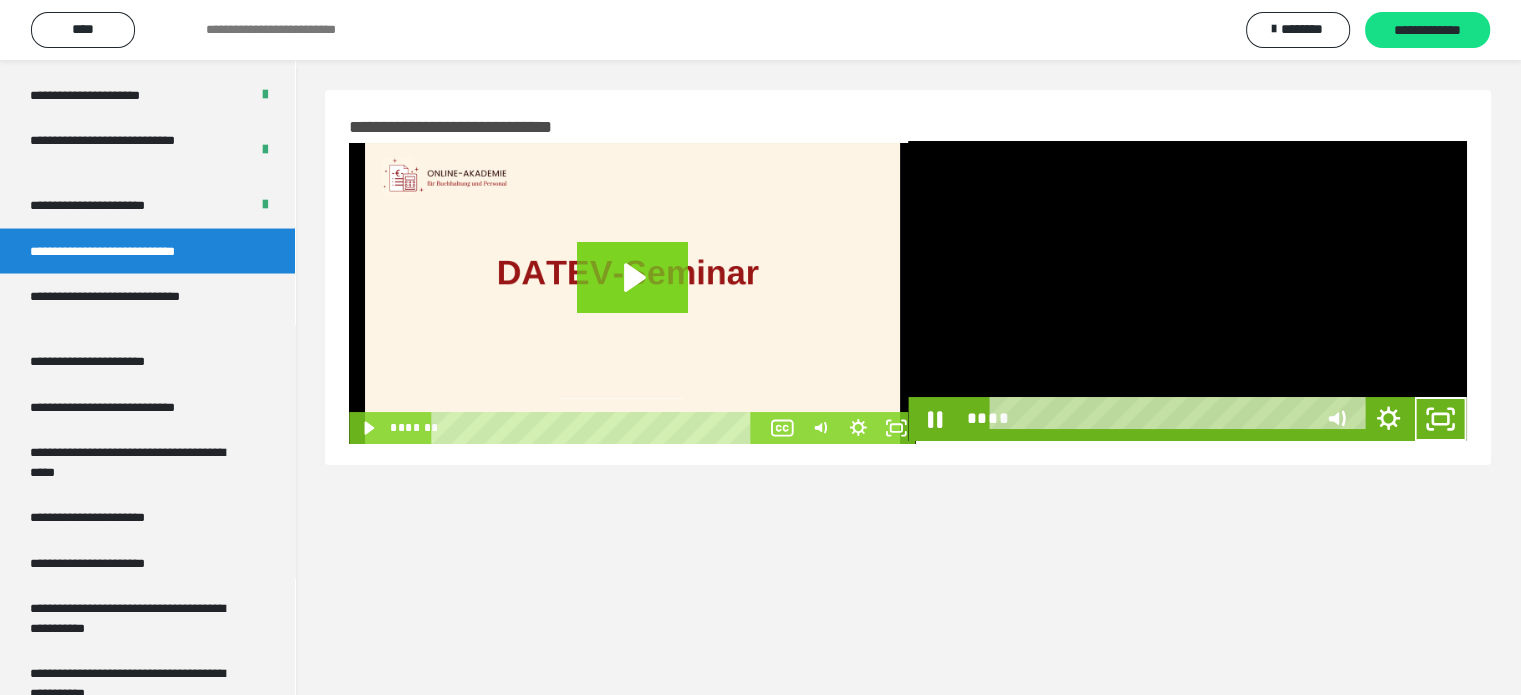 scroll, scrollTop: 3654, scrollLeft: 0, axis: vertical 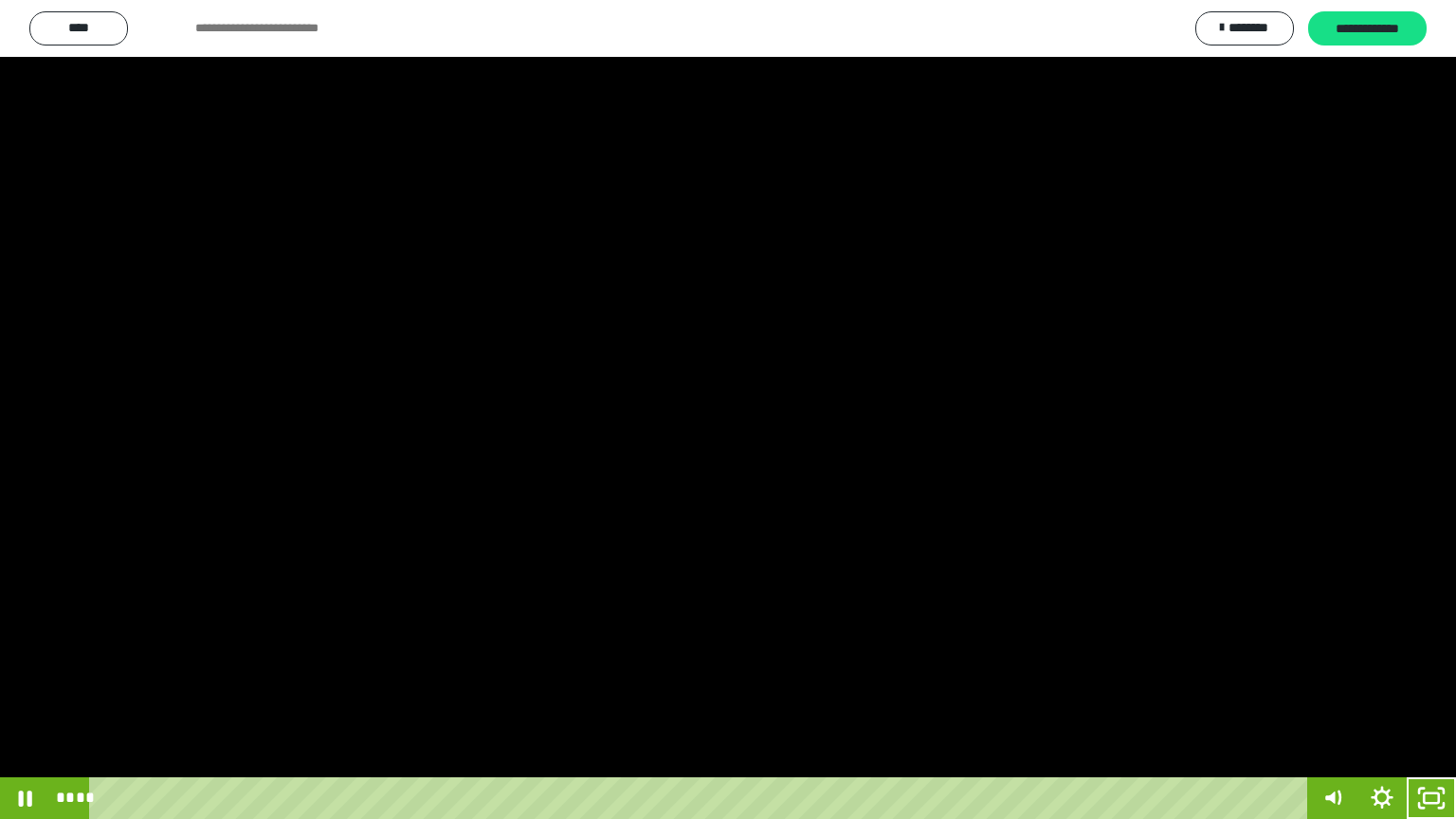 click at bounding box center (728, 410) 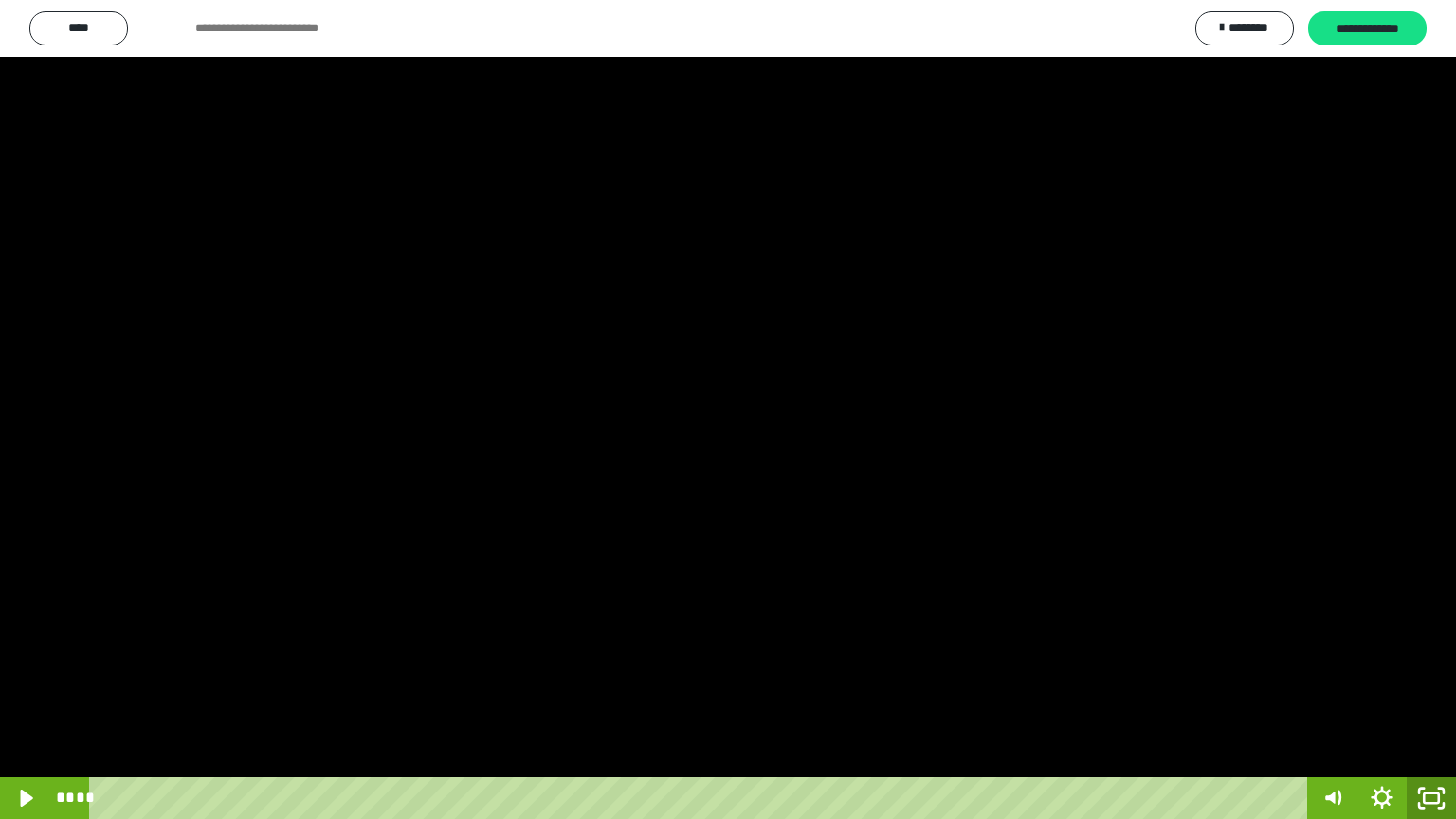 click 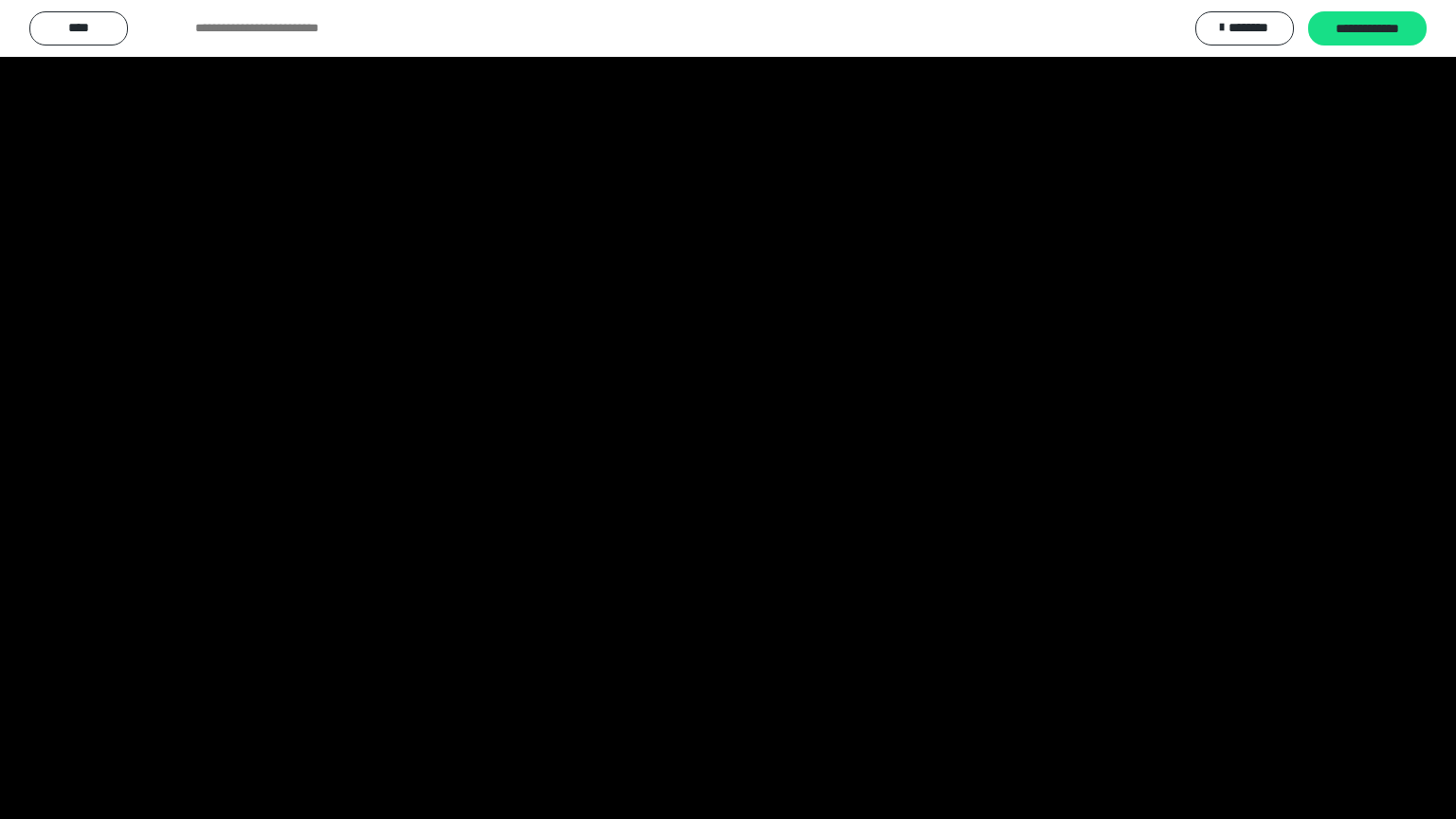 scroll, scrollTop: 3602, scrollLeft: 0, axis: vertical 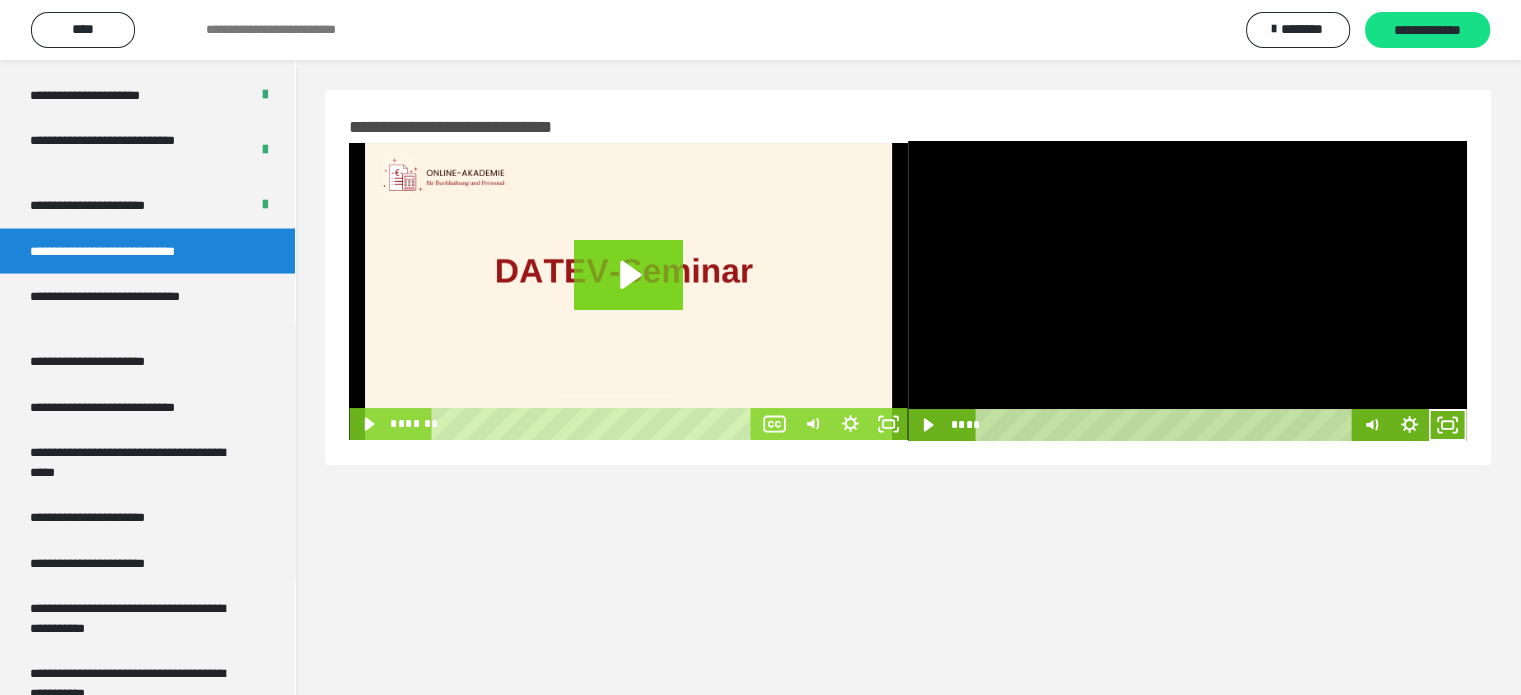 click at bounding box center (1187, 291) 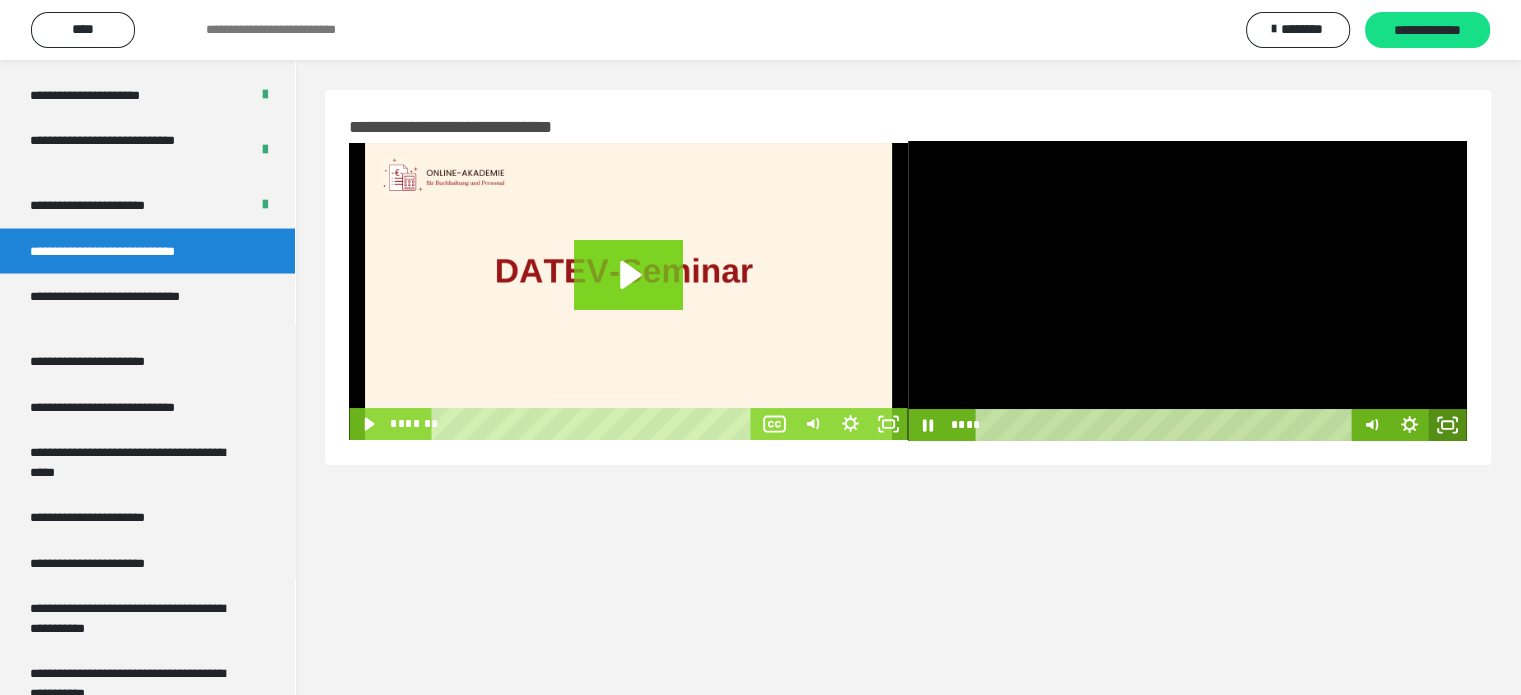 click 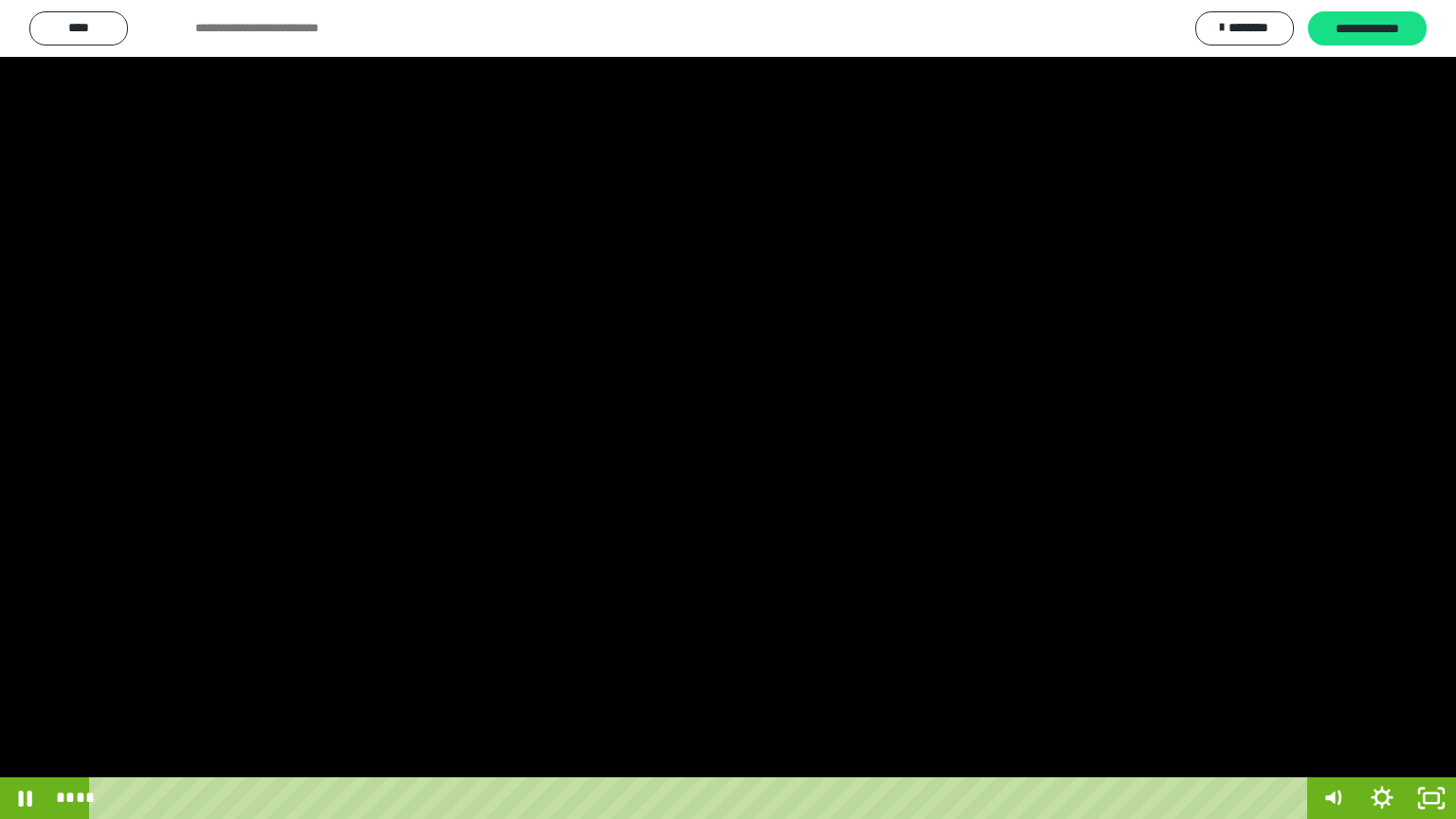 click at bounding box center (728, 410) 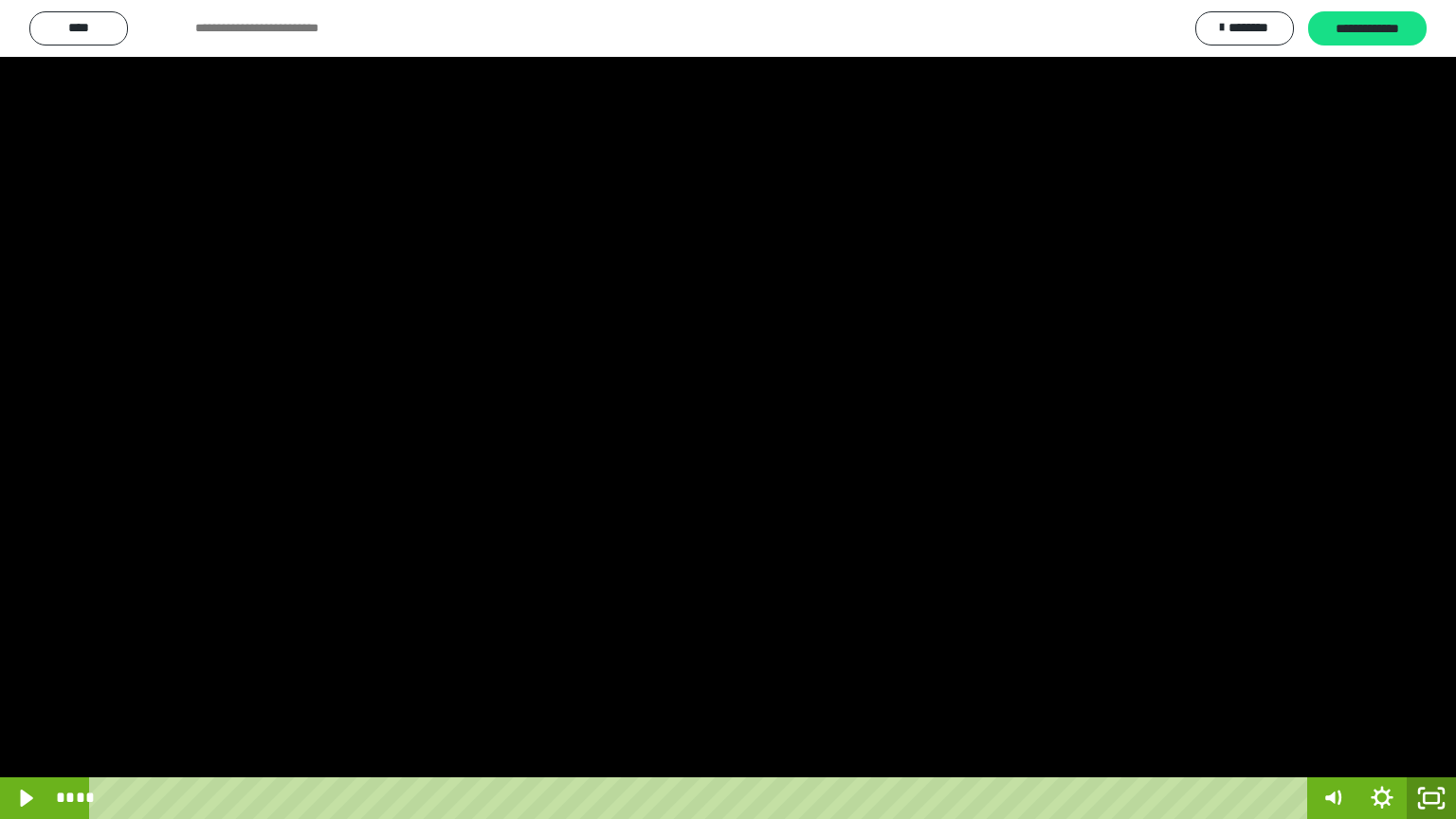 click 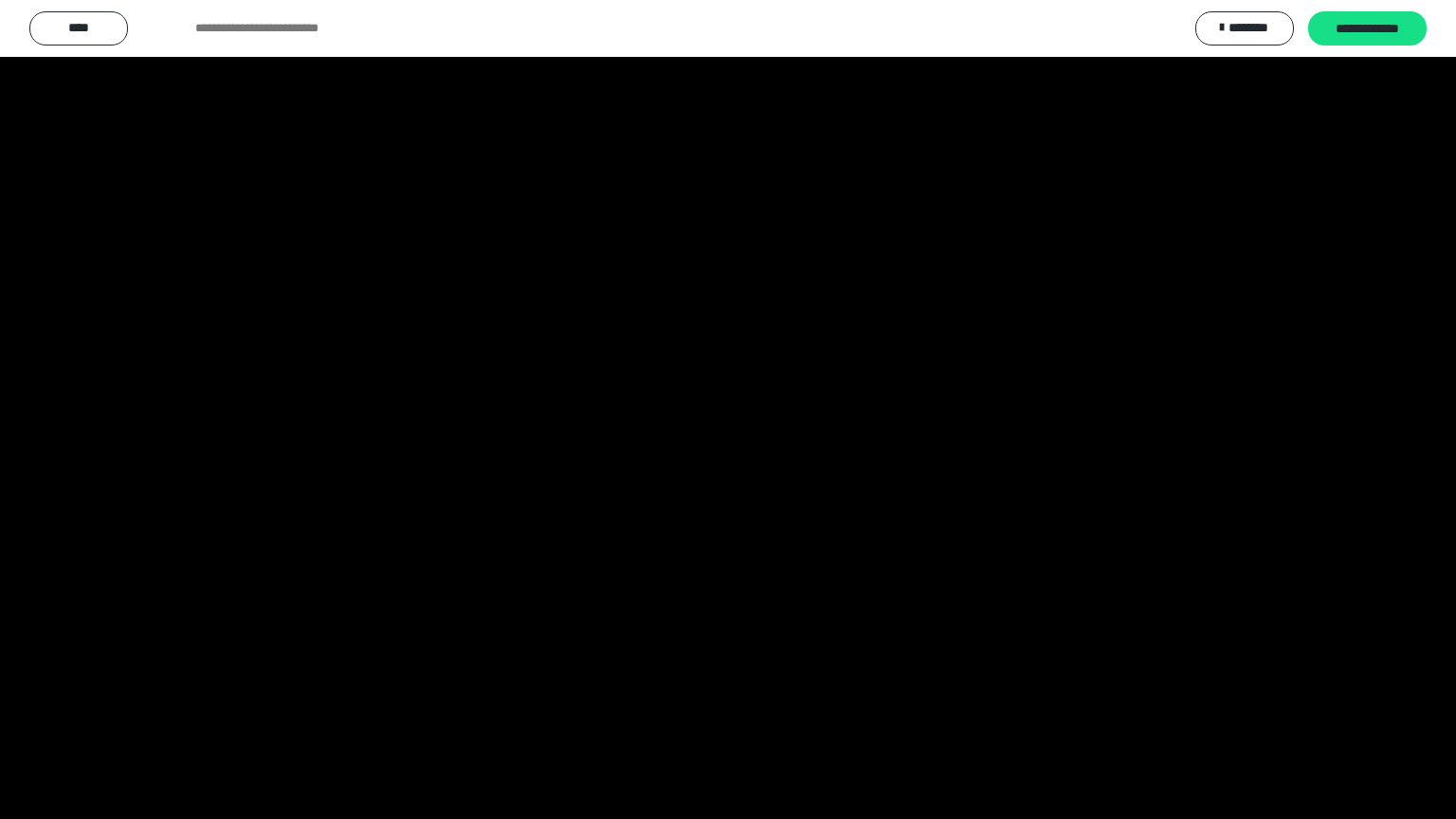 scroll, scrollTop: 3602, scrollLeft: 0, axis: vertical 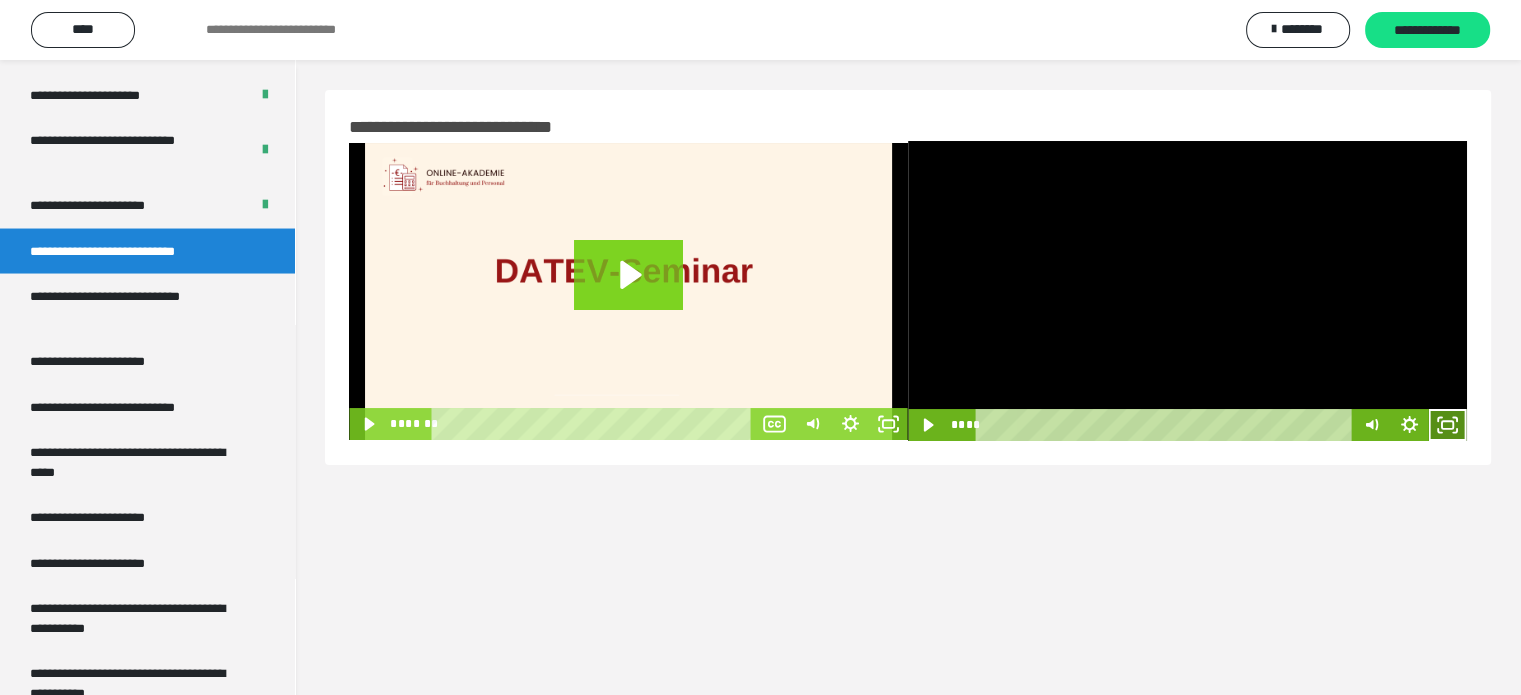 click 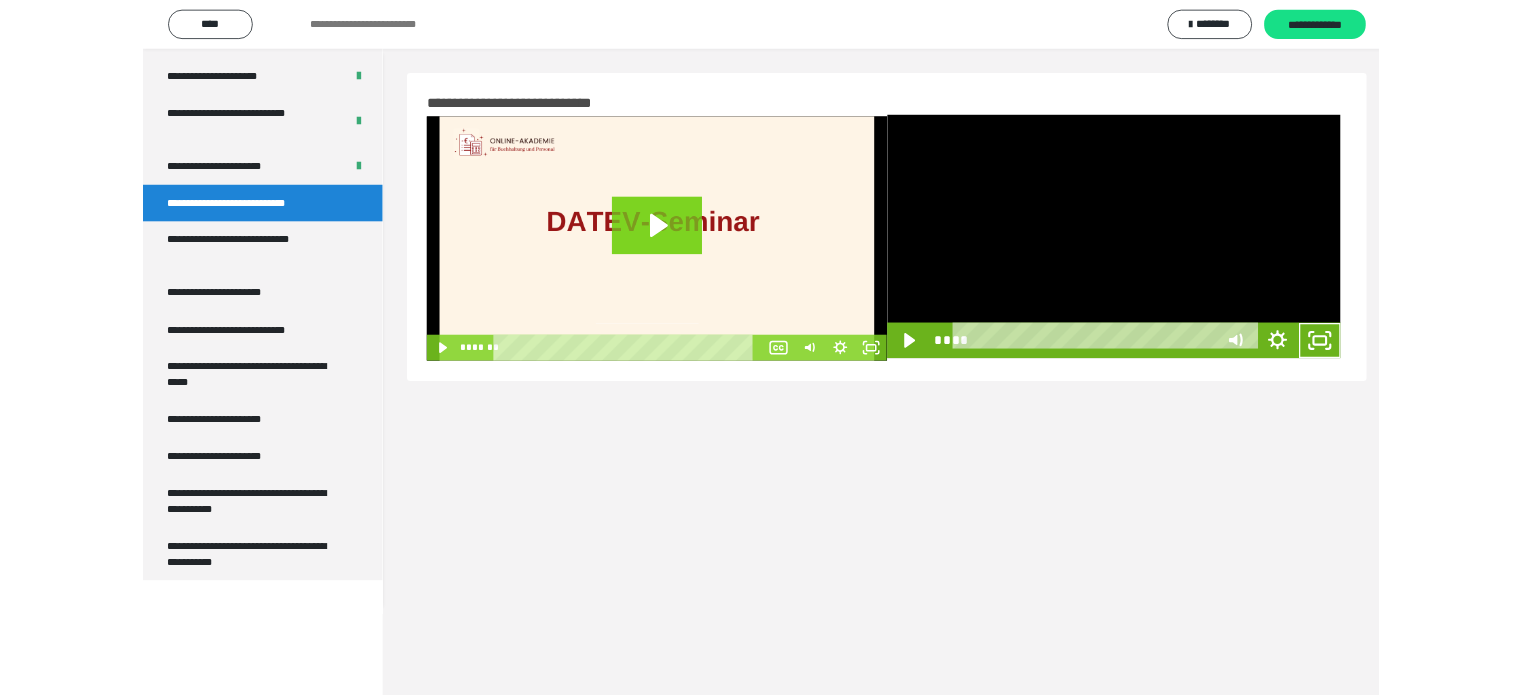 scroll, scrollTop: 3654, scrollLeft: 0, axis: vertical 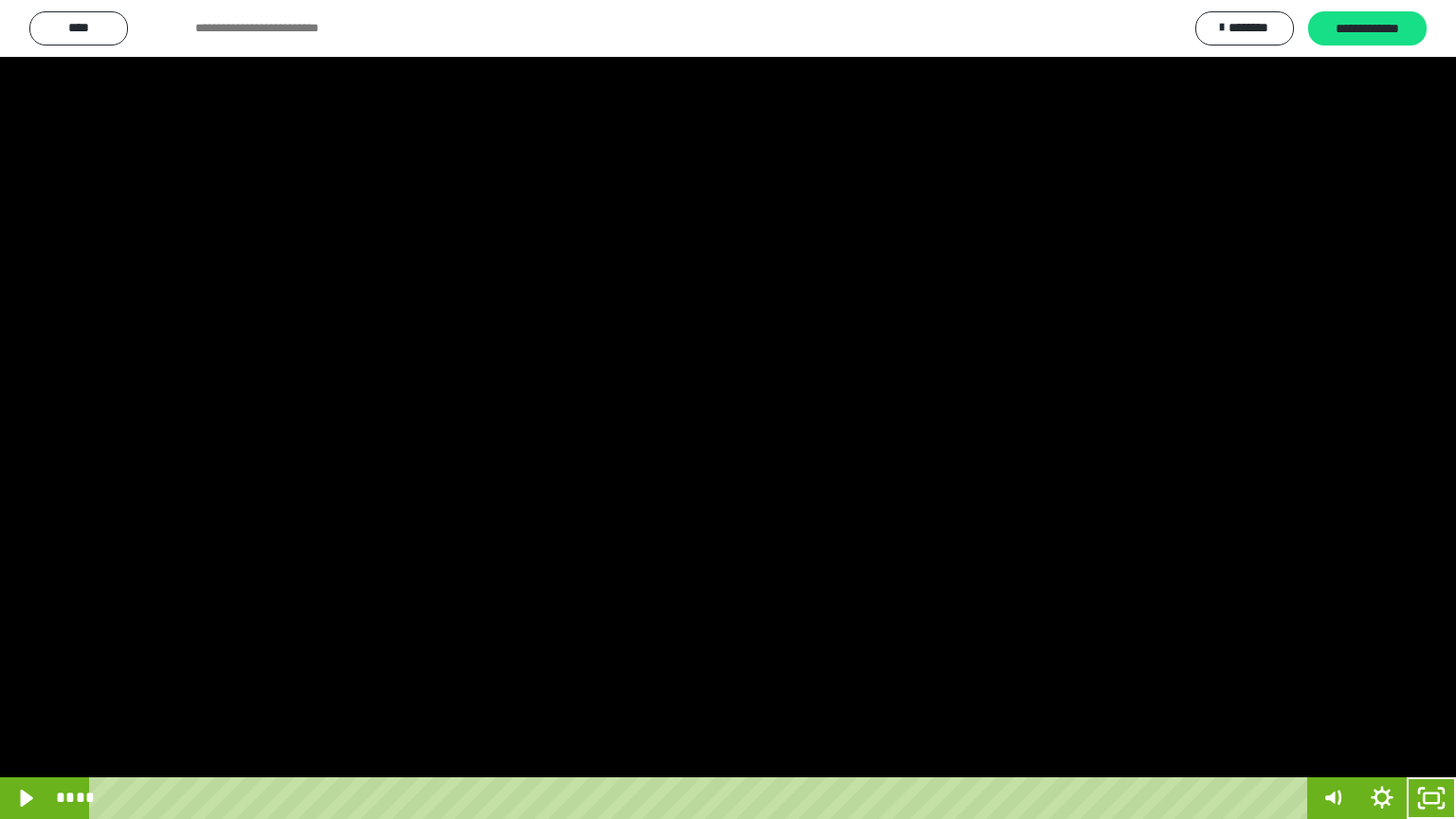 click at bounding box center (728, 410) 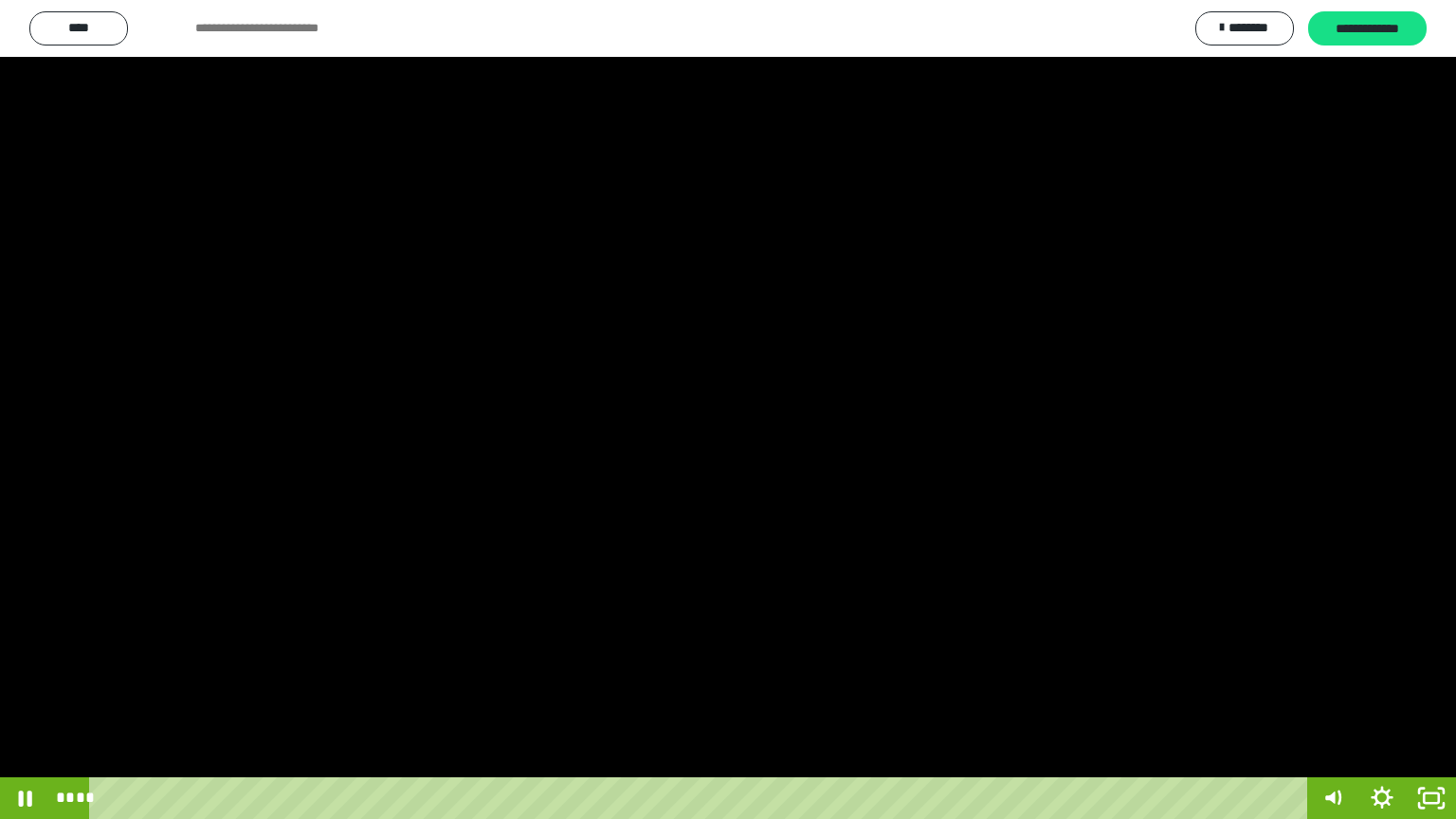 click at bounding box center [728, 410] 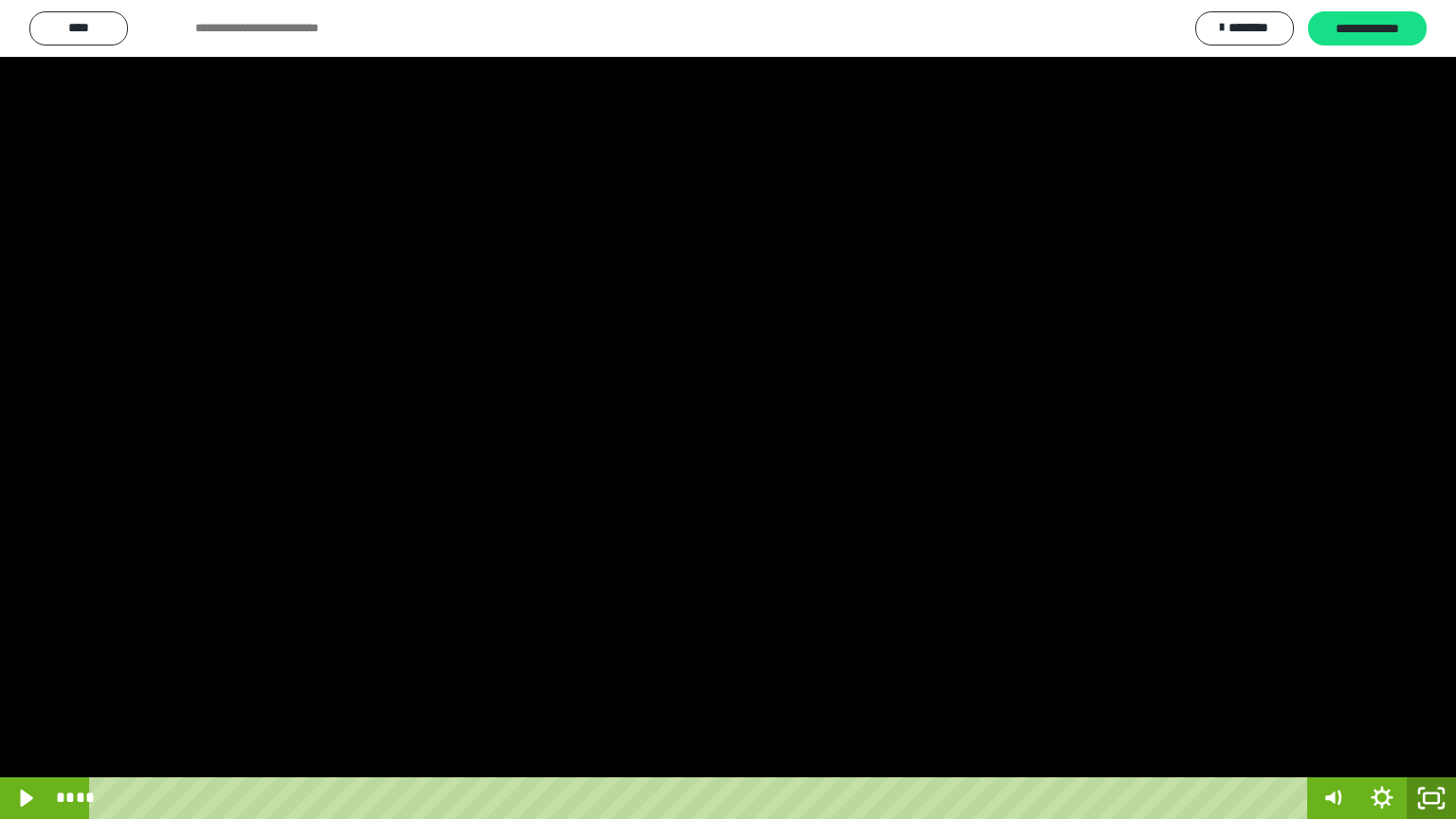 click 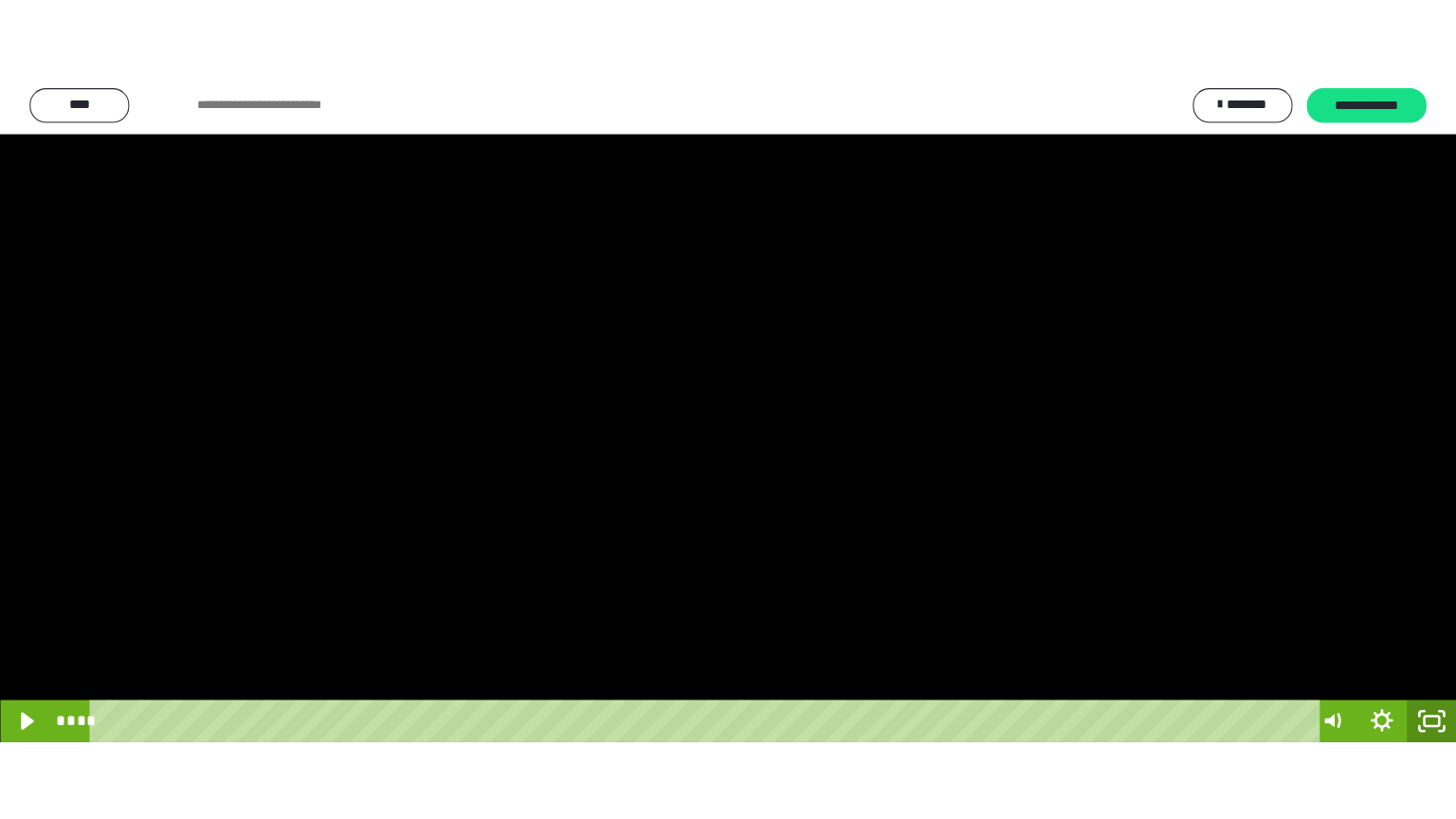 scroll, scrollTop: 3602, scrollLeft: 0, axis: vertical 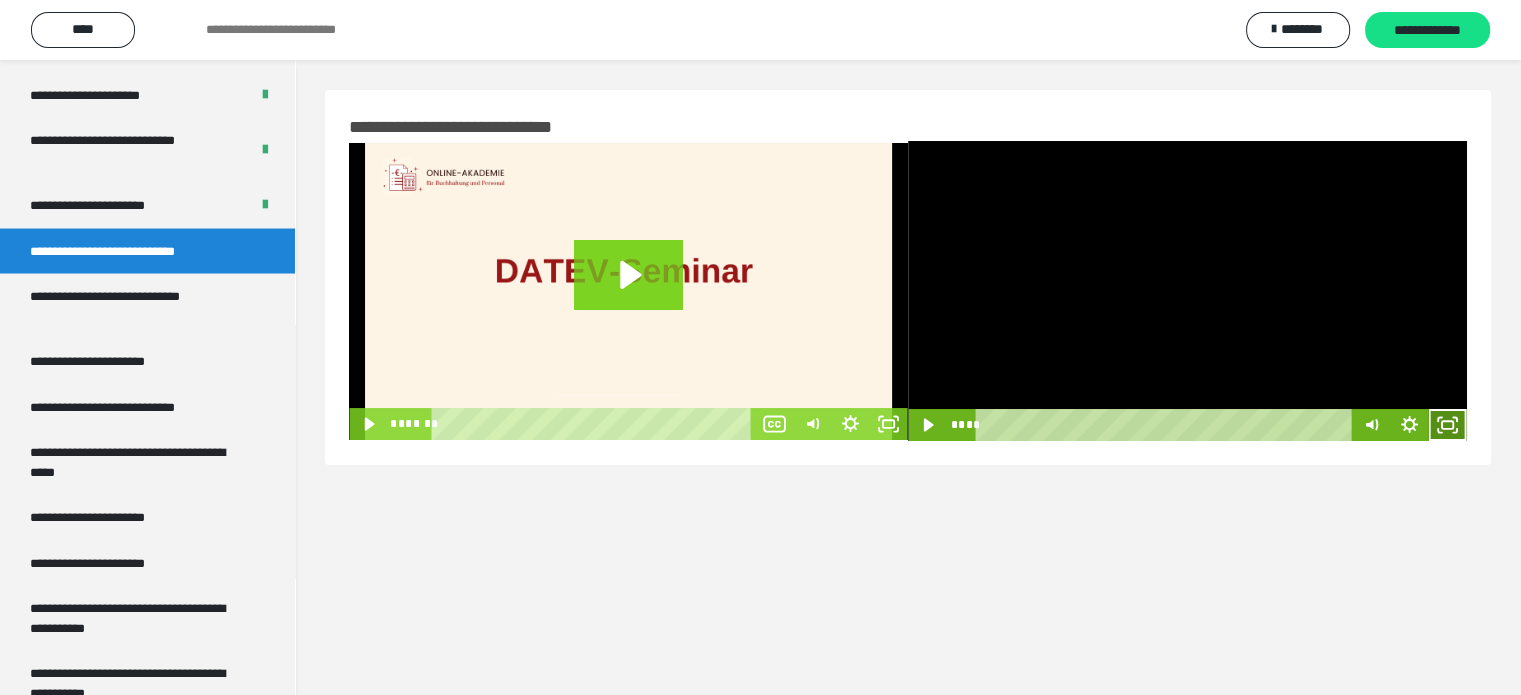 click 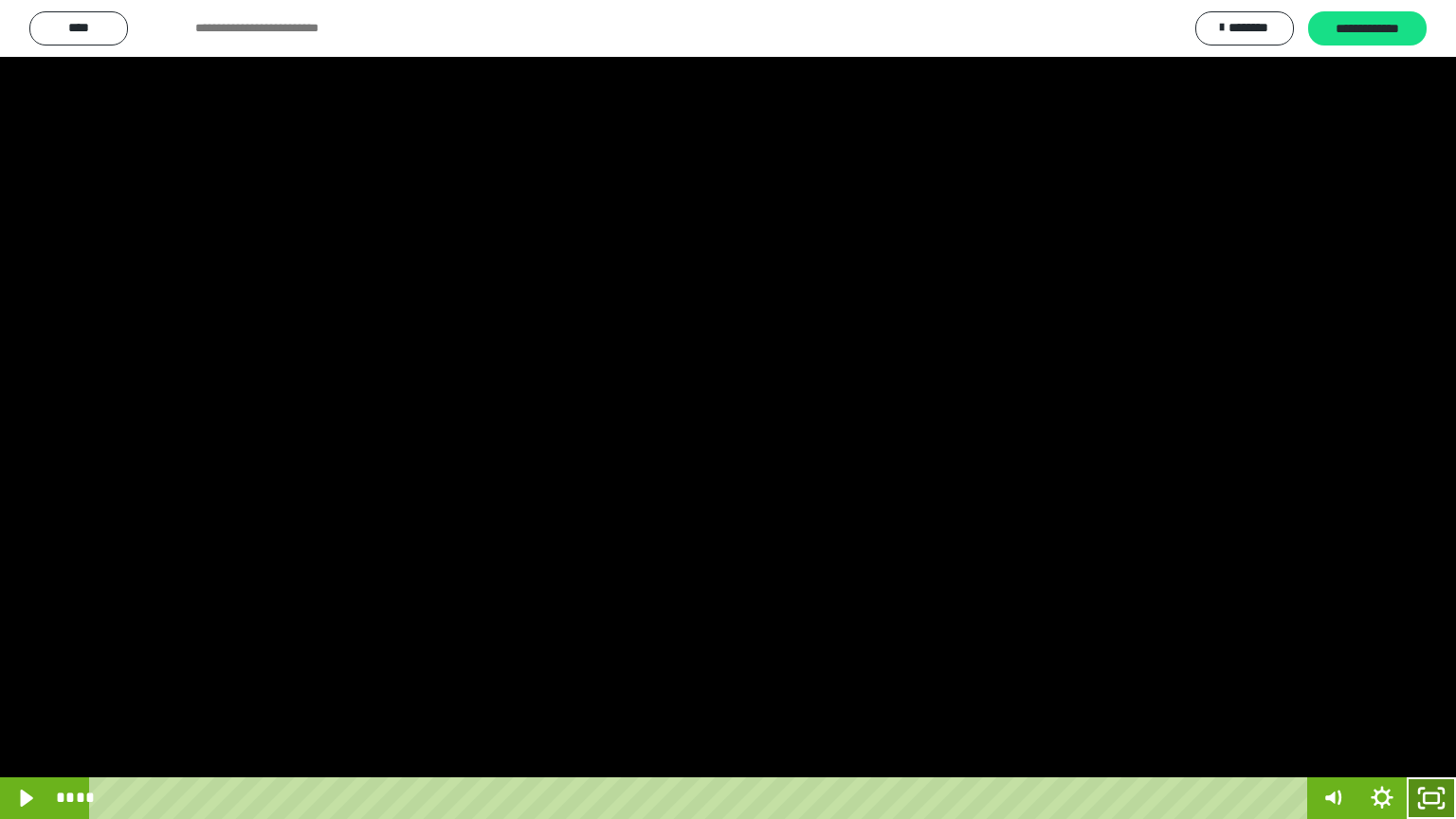 drag, startPoint x: 1445, startPoint y: 794, endPoint x: 1317, endPoint y: 555, distance: 271.11806 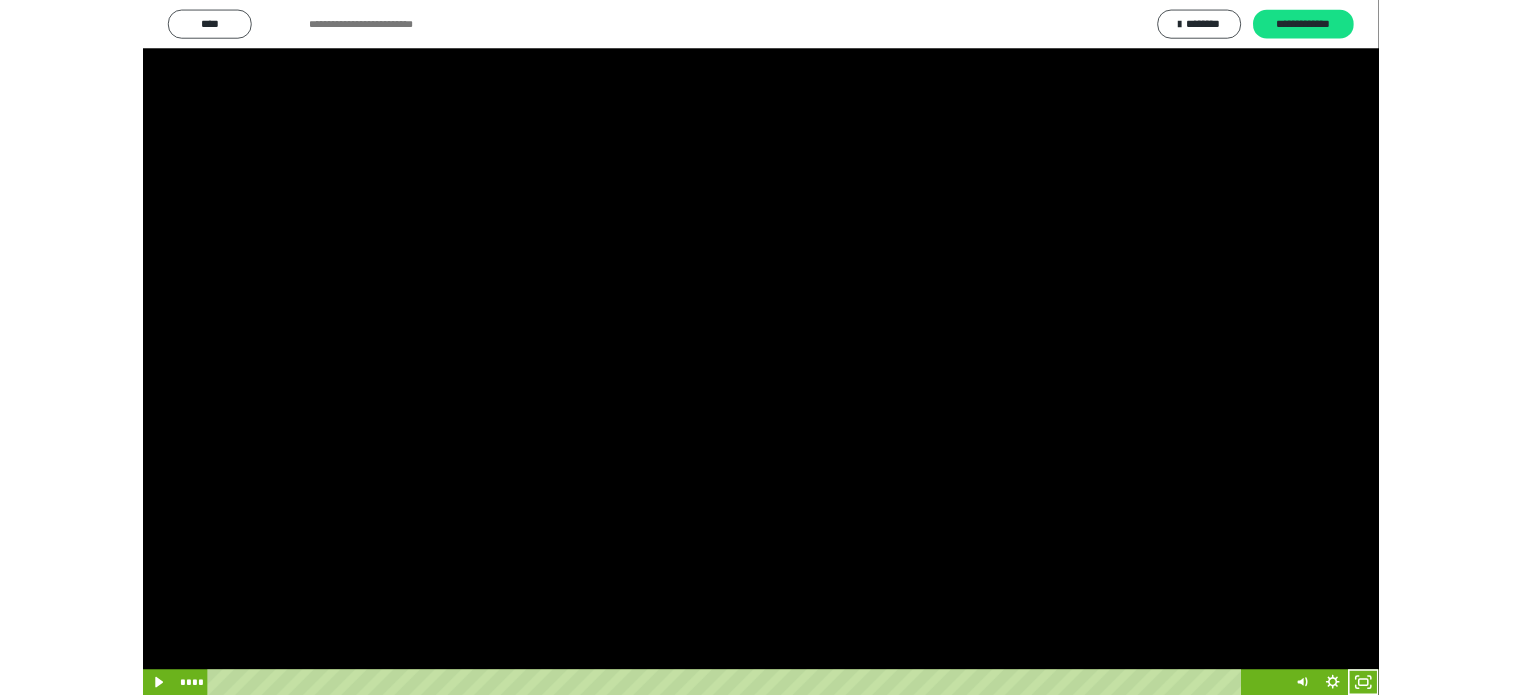 scroll, scrollTop: 3800, scrollLeft: 0, axis: vertical 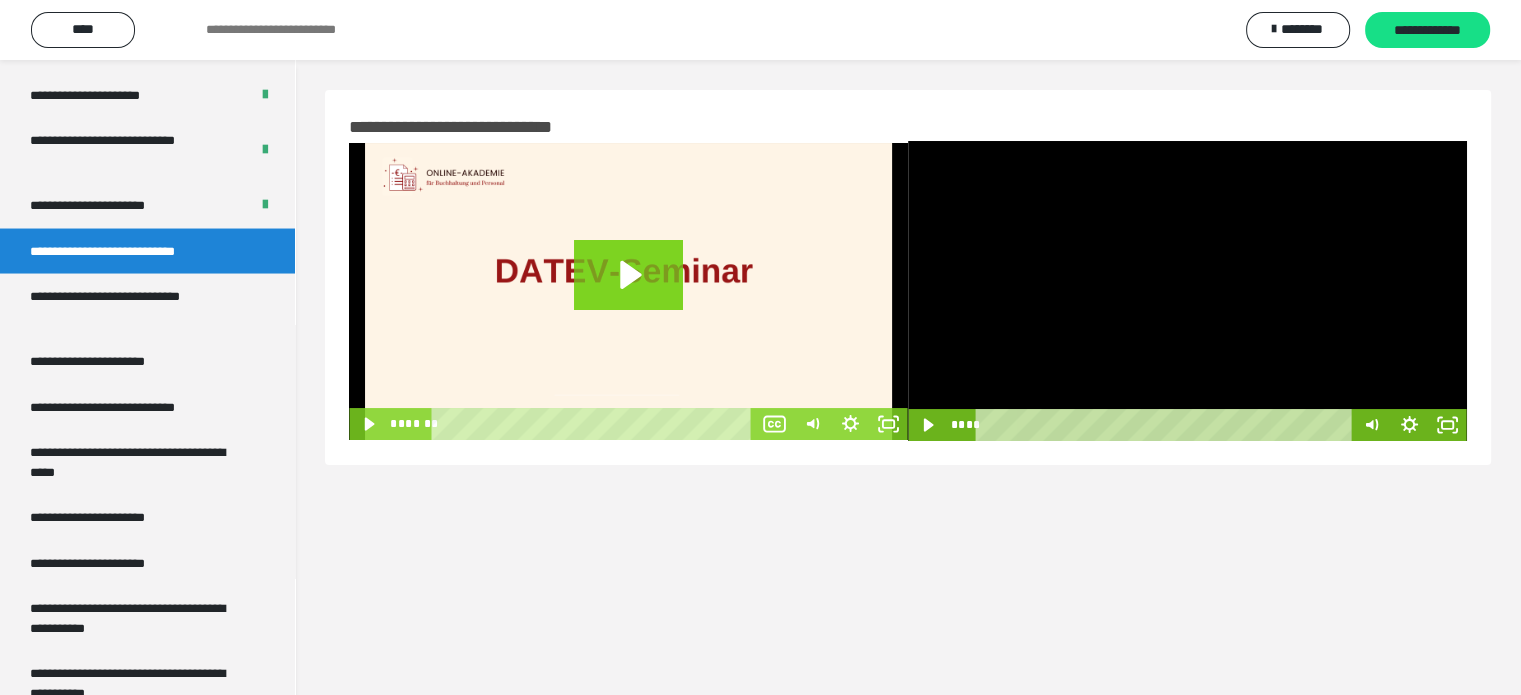 click at bounding box center [1187, 291] 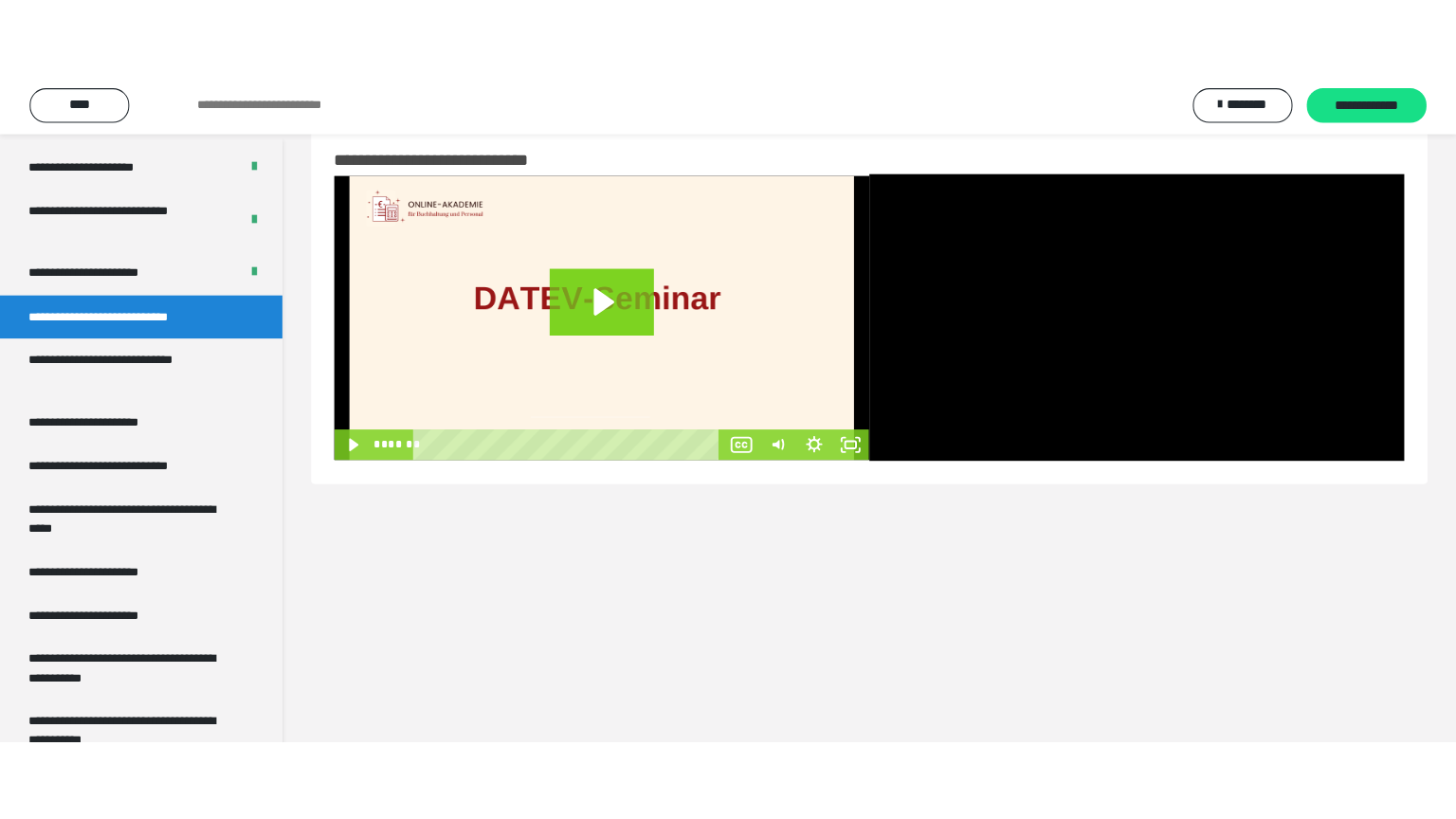 scroll, scrollTop: 57, scrollLeft: 0, axis: vertical 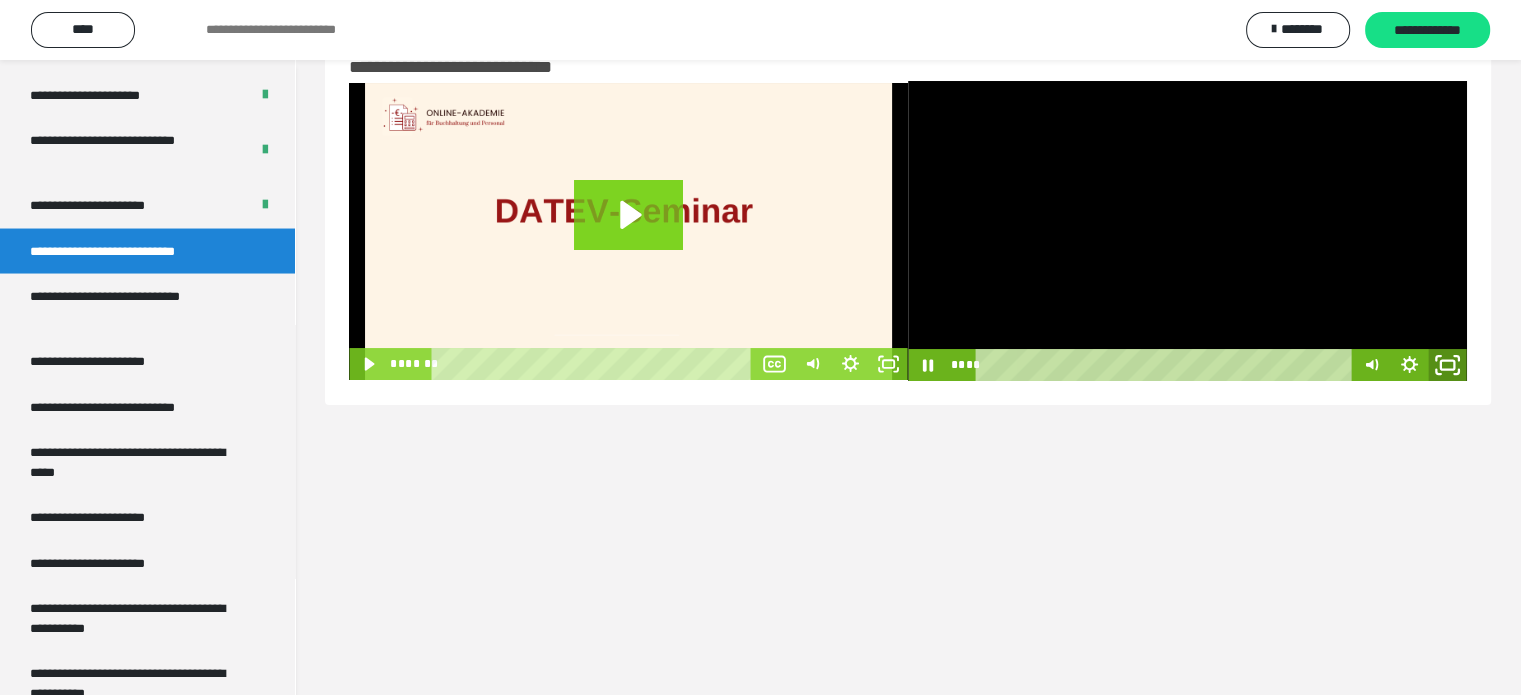 click 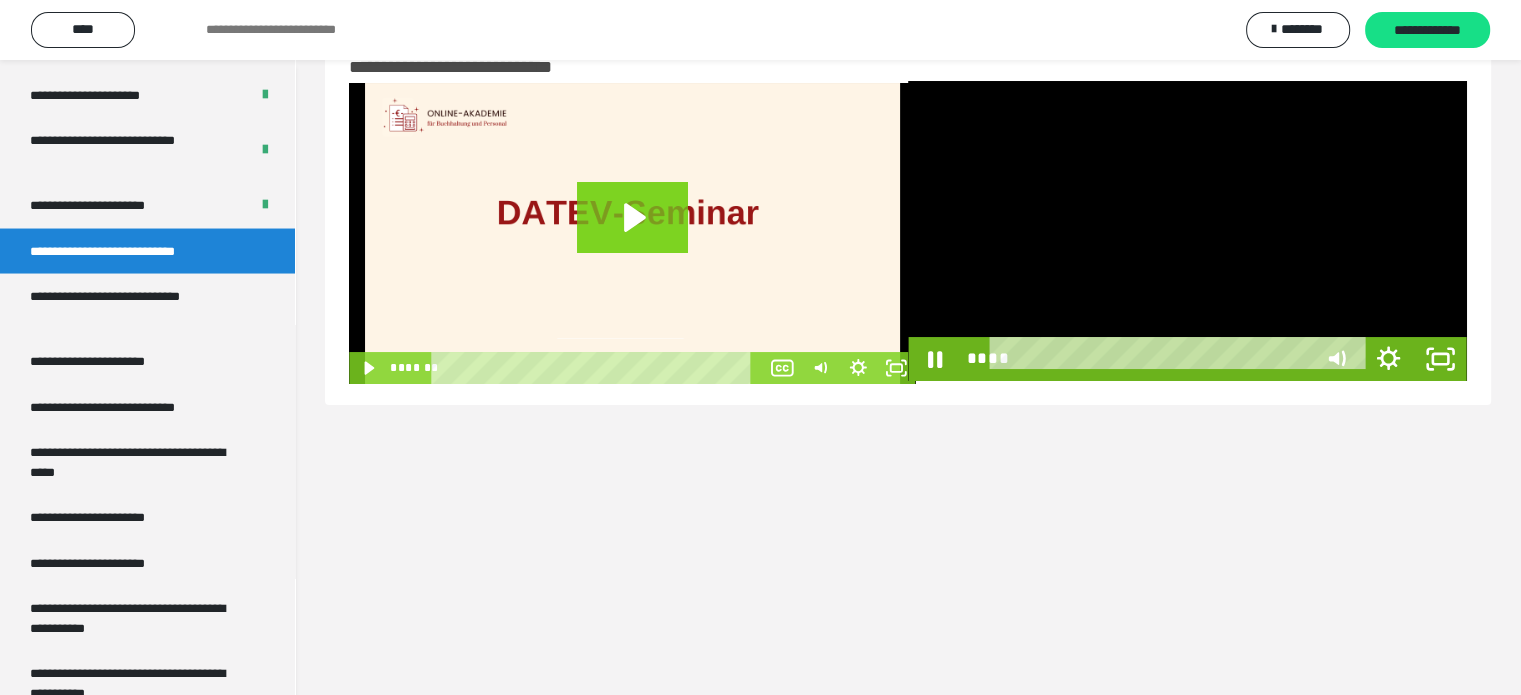 scroll, scrollTop: 3654, scrollLeft: 0, axis: vertical 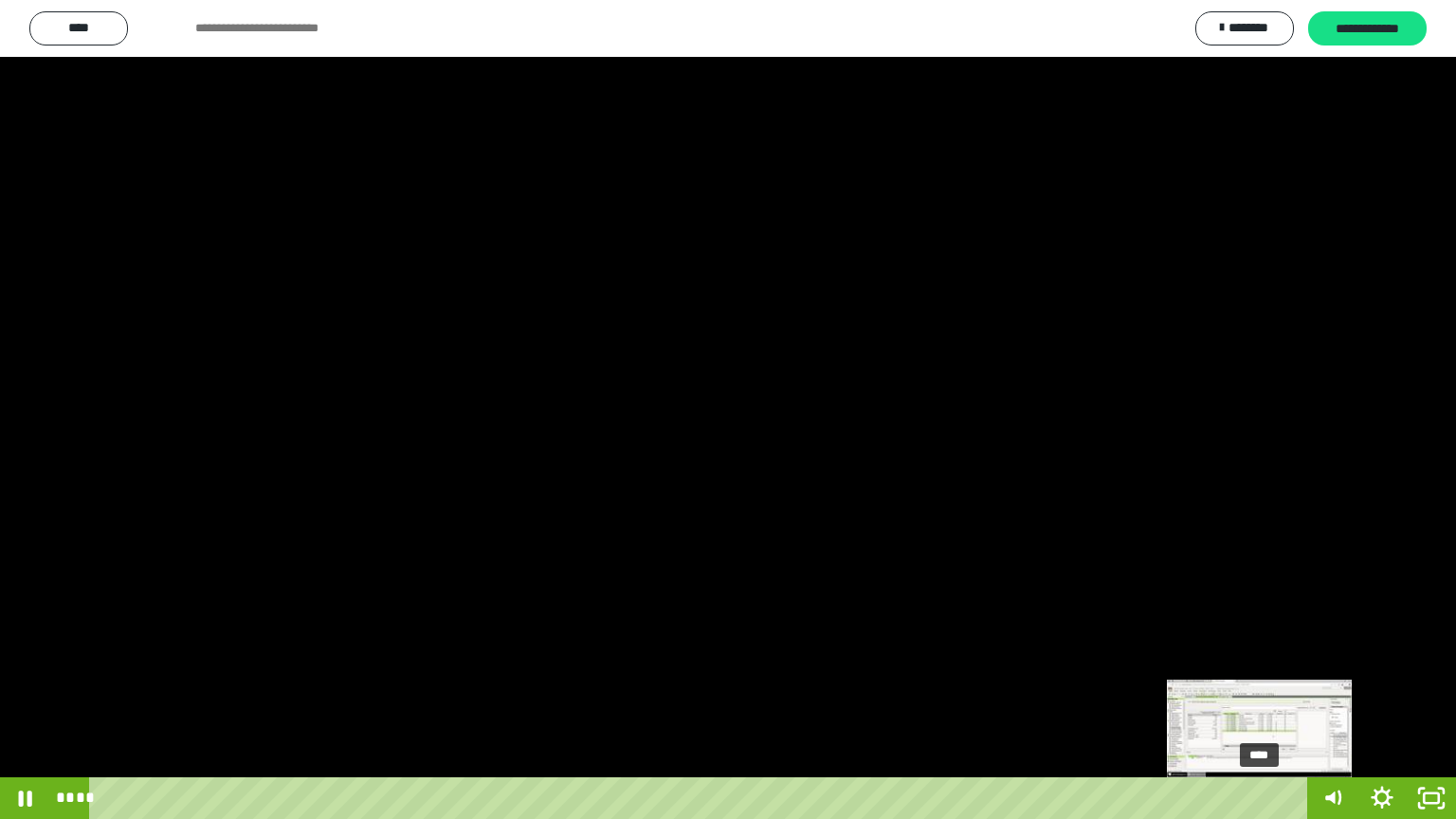click on "****" at bounding box center [701, 798] 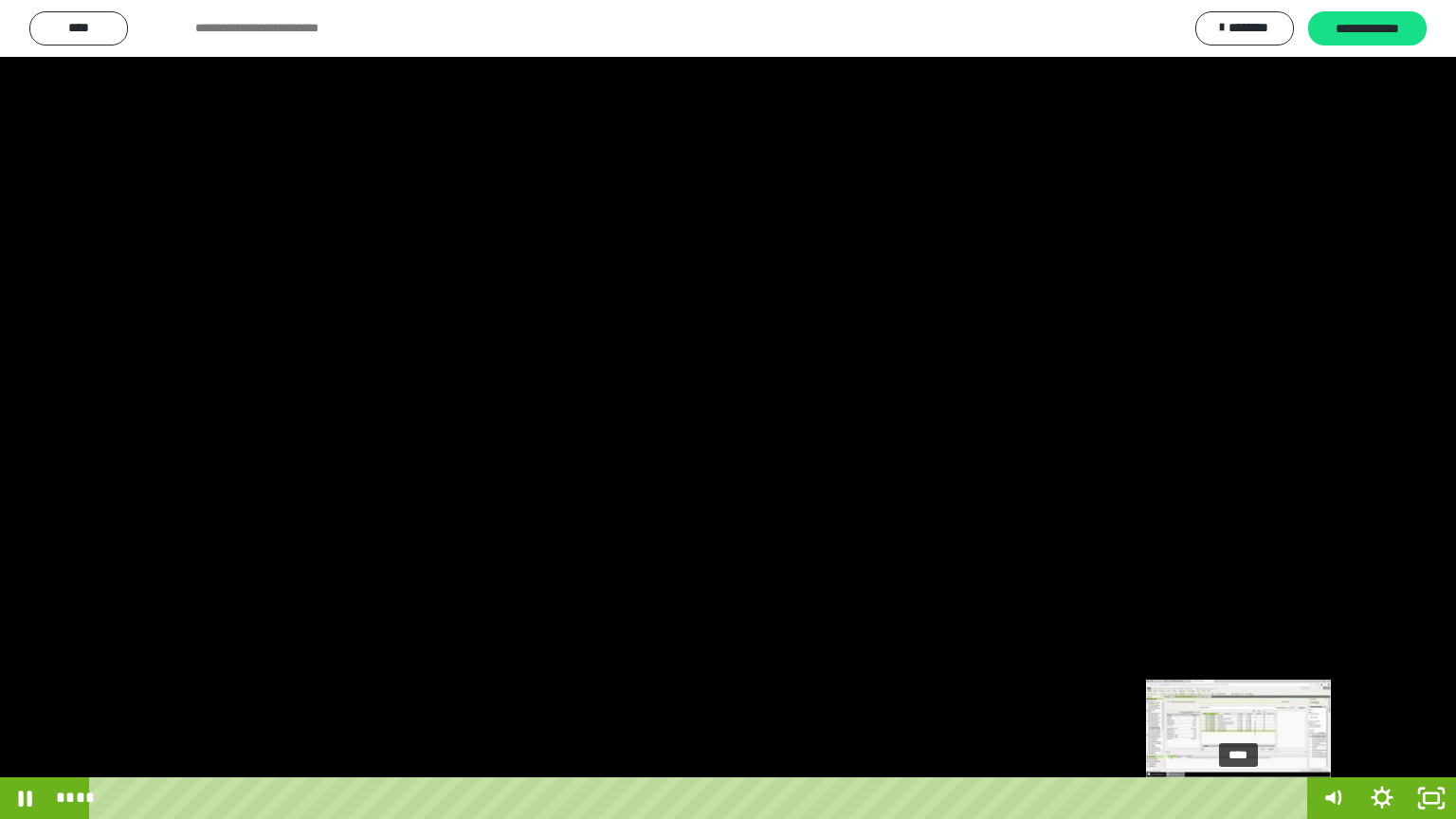 click on "****" at bounding box center [701, 798] 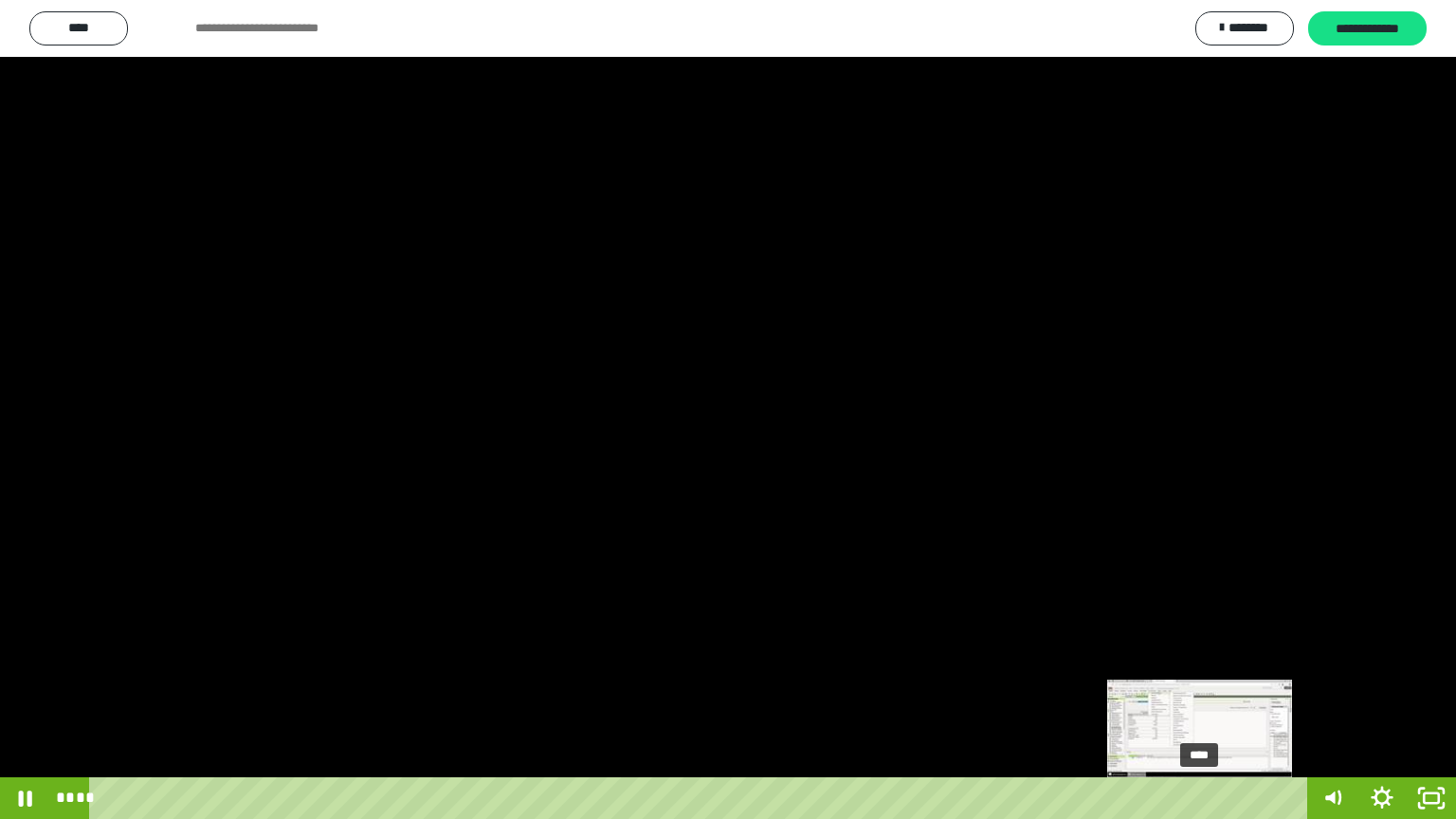 click on "****" at bounding box center (701, 798) 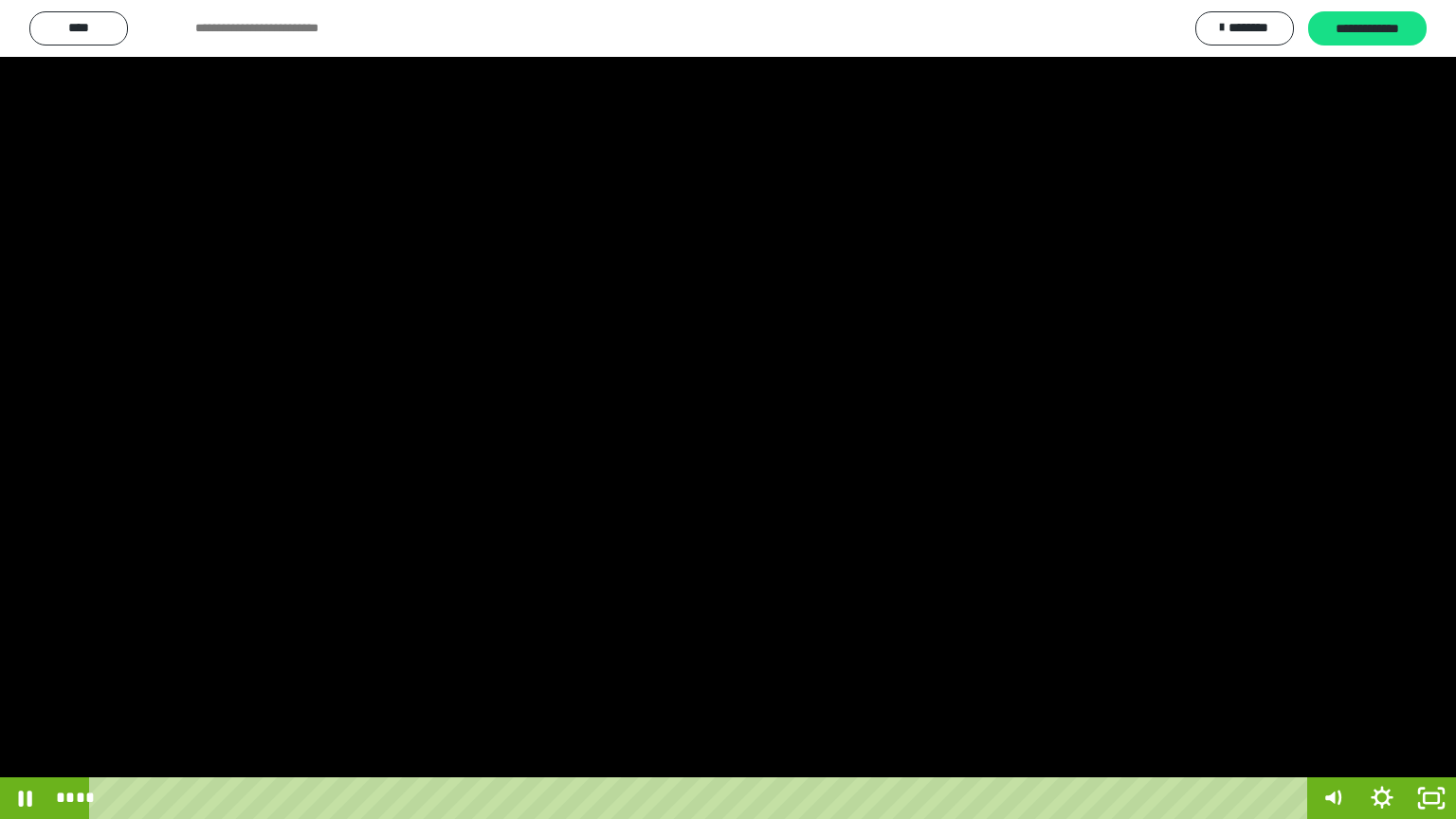 click at bounding box center [728, 410] 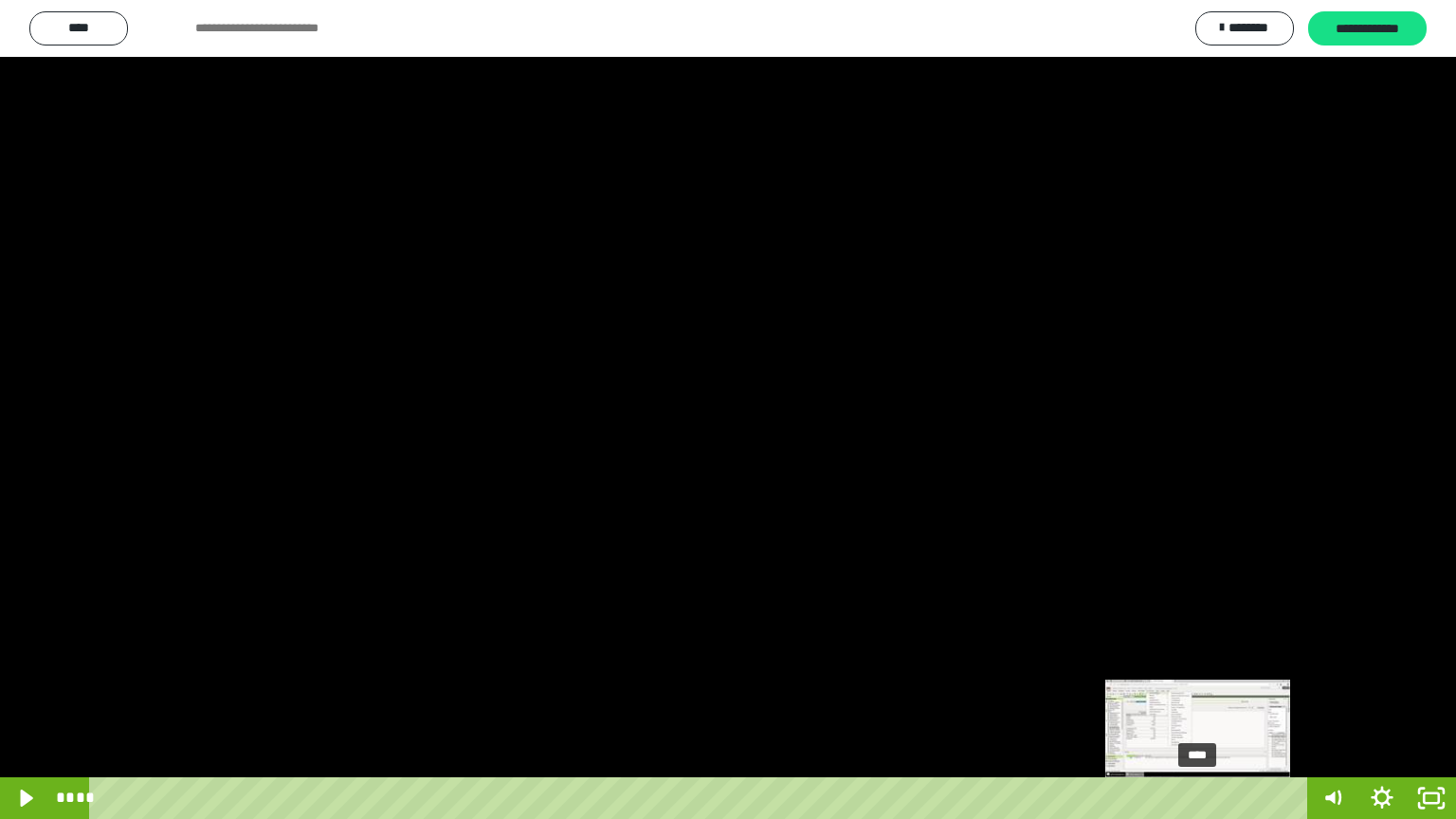 click on "****" at bounding box center [701, 798] 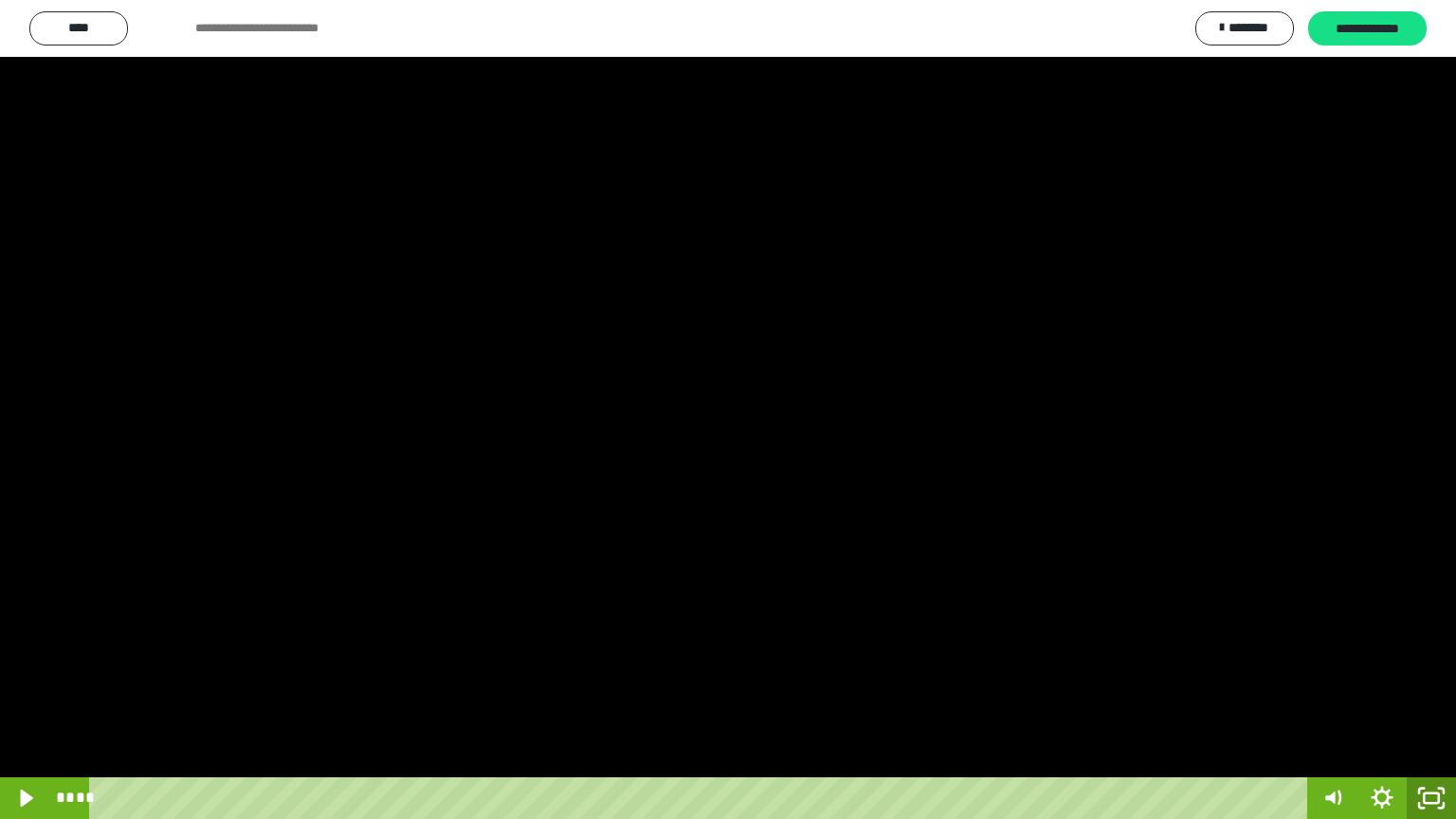 click 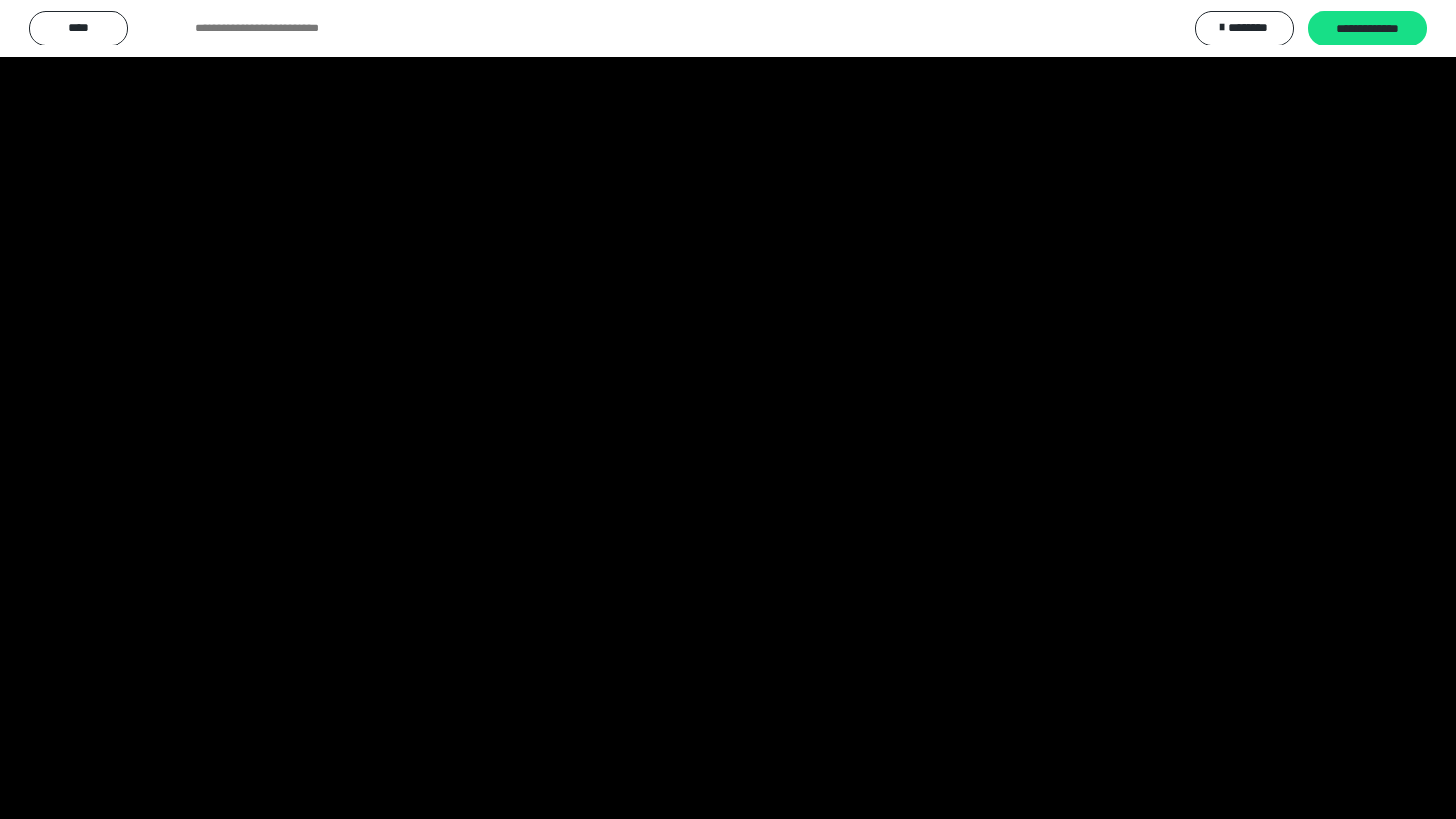 scroll, scrollTop: 3602, scrollLeft: 0, axis: vertical 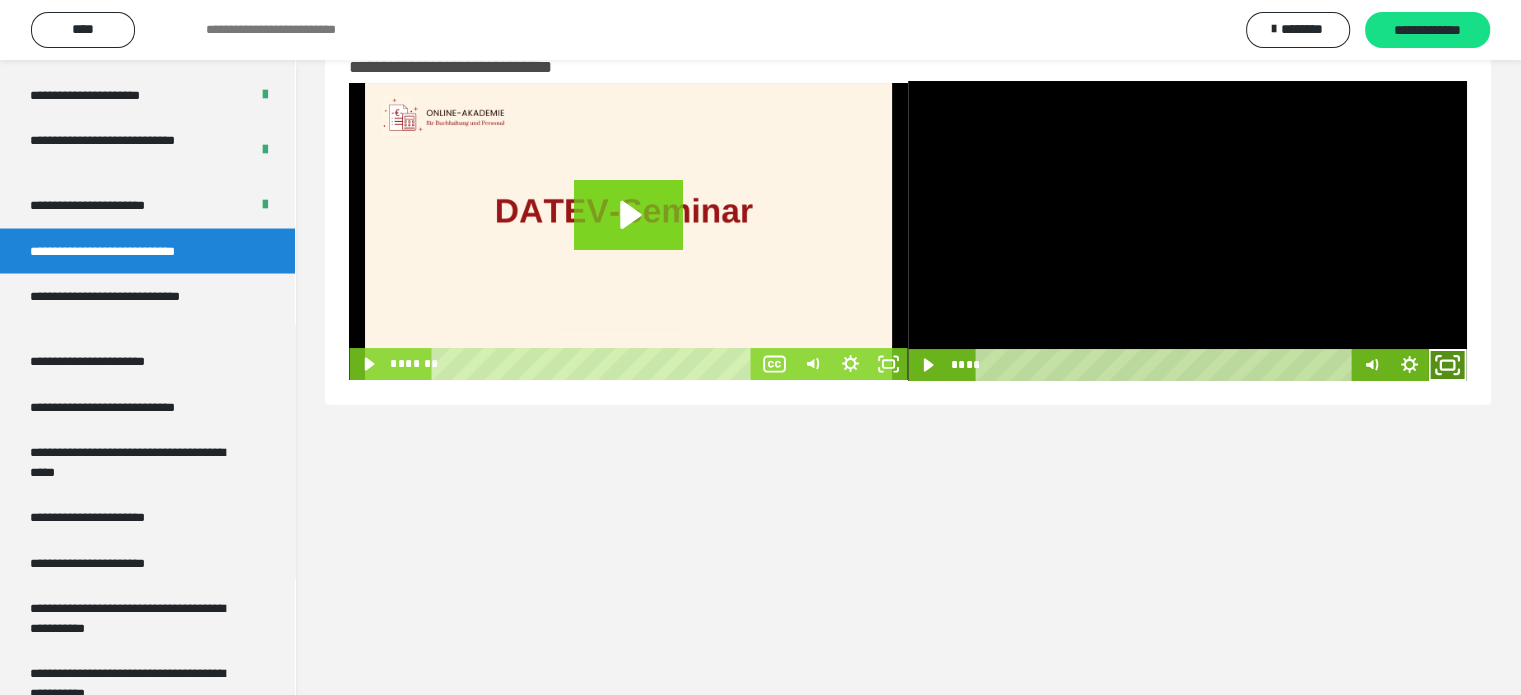click 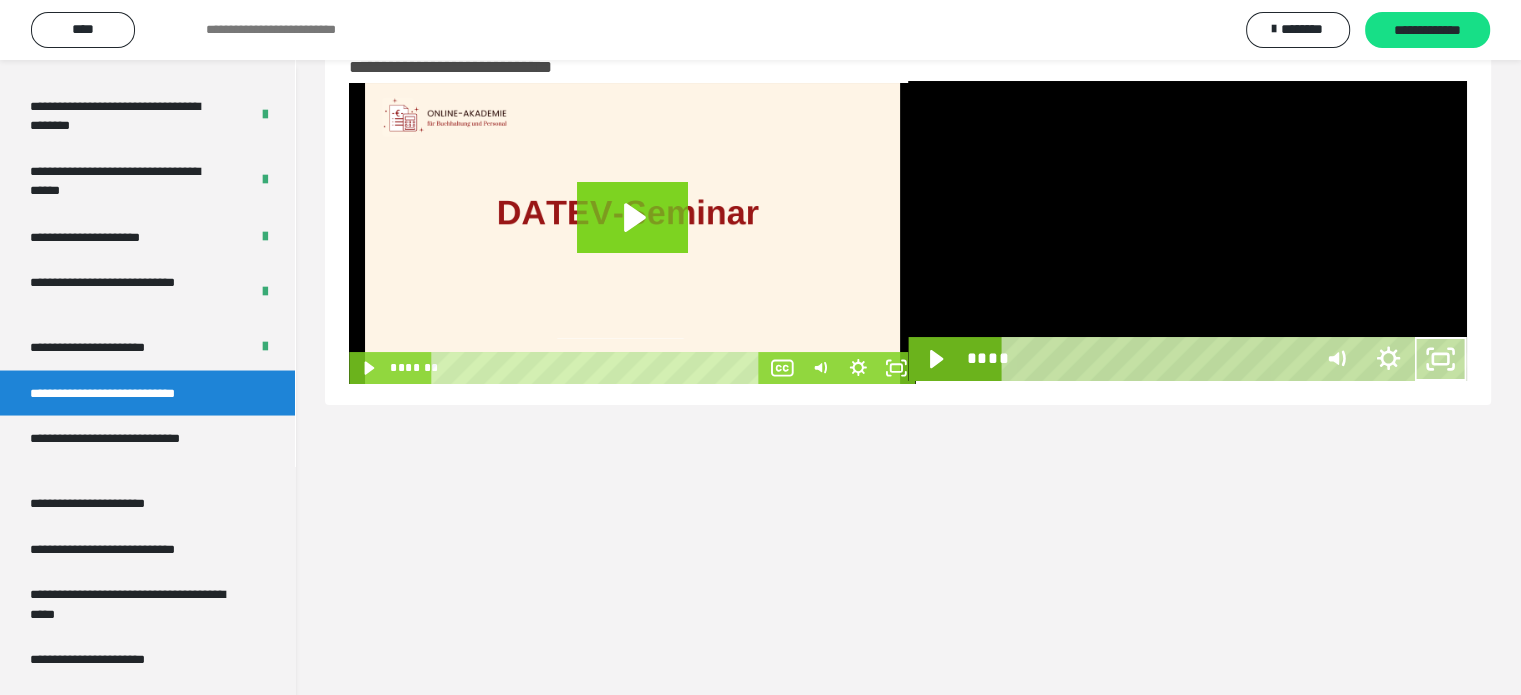 scroll, scrollTop: 3654, scrollLeft: 0, axis: vertical 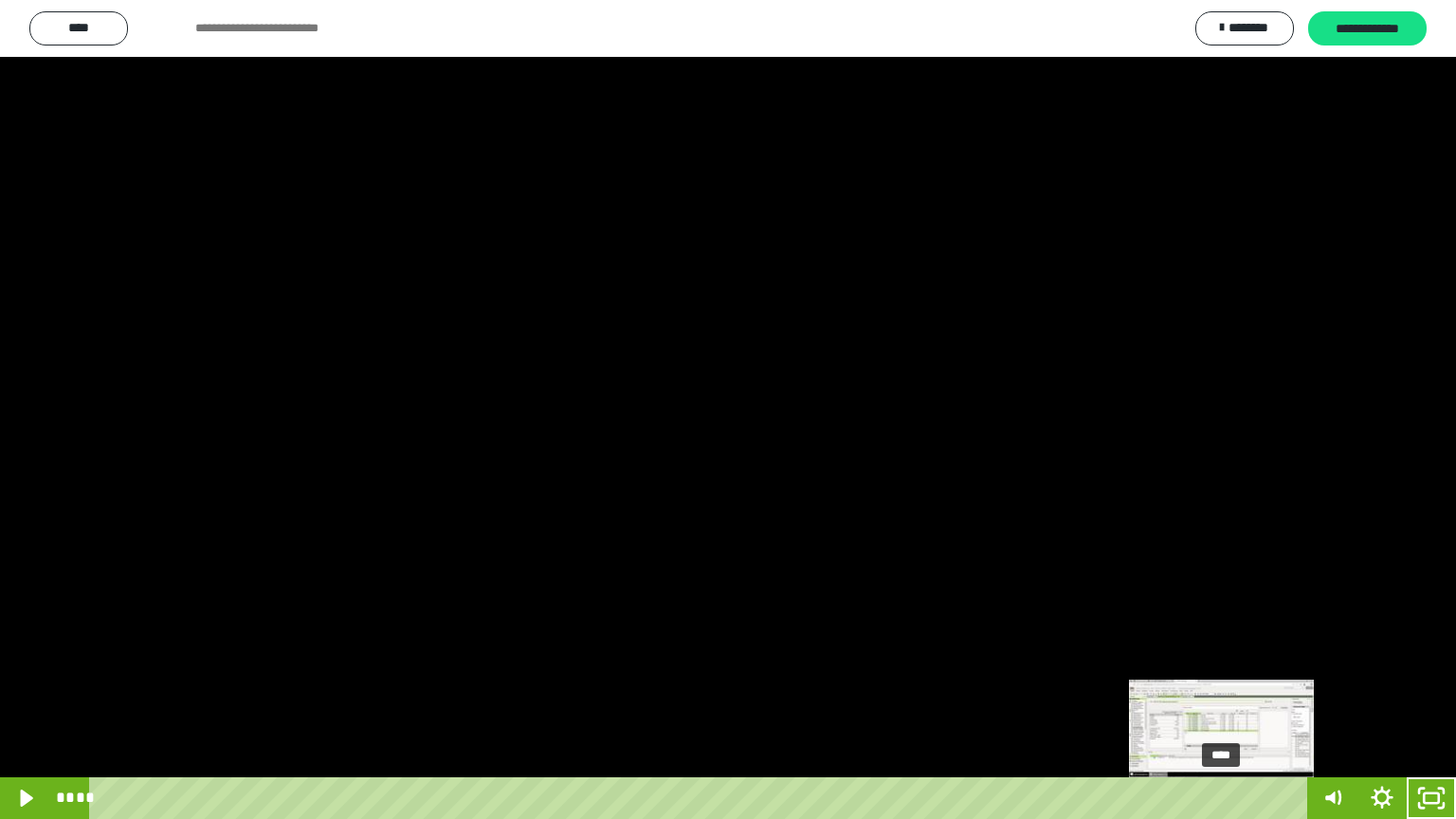click on "****" at bounding box center (701, 798) 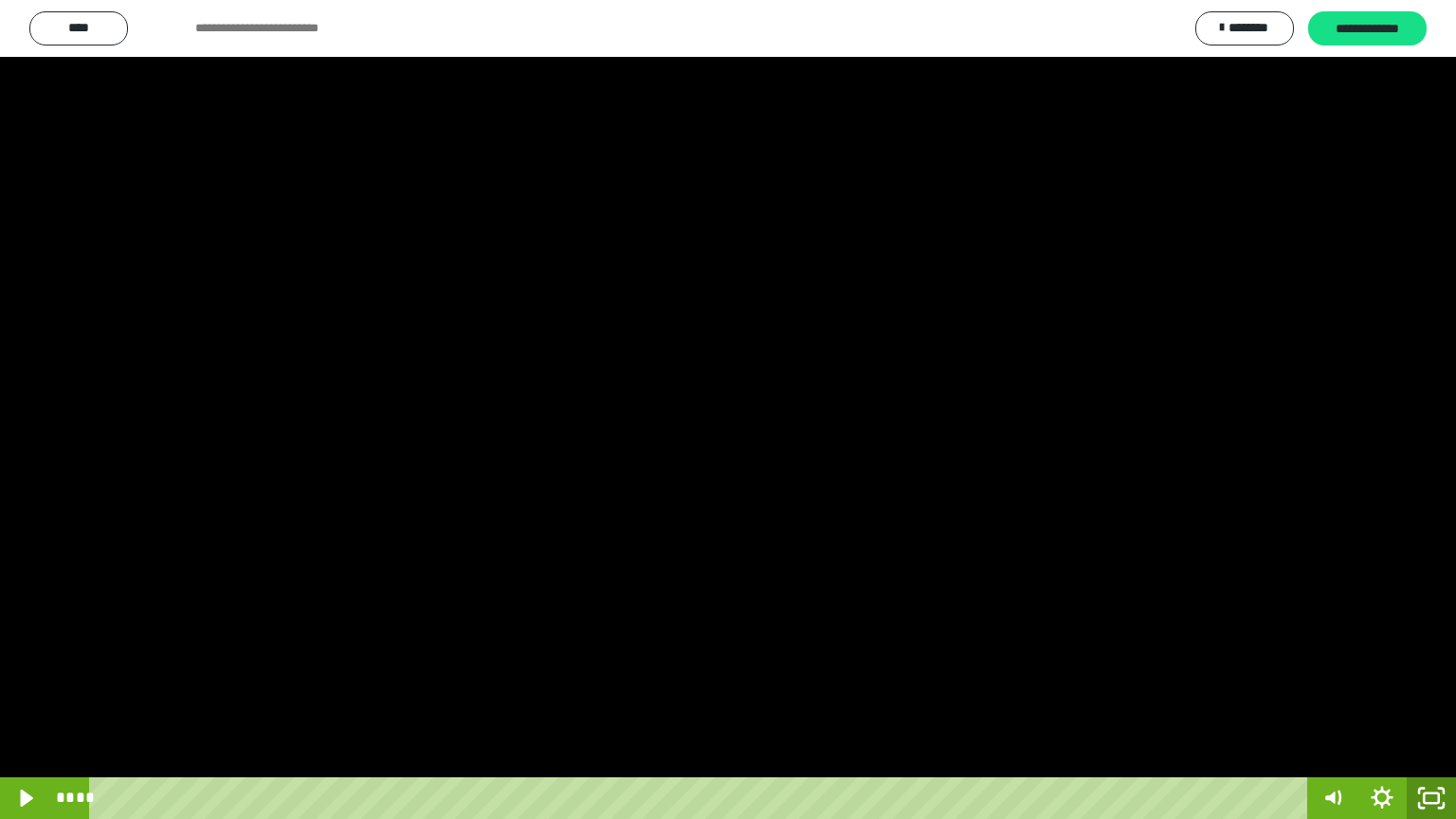 click 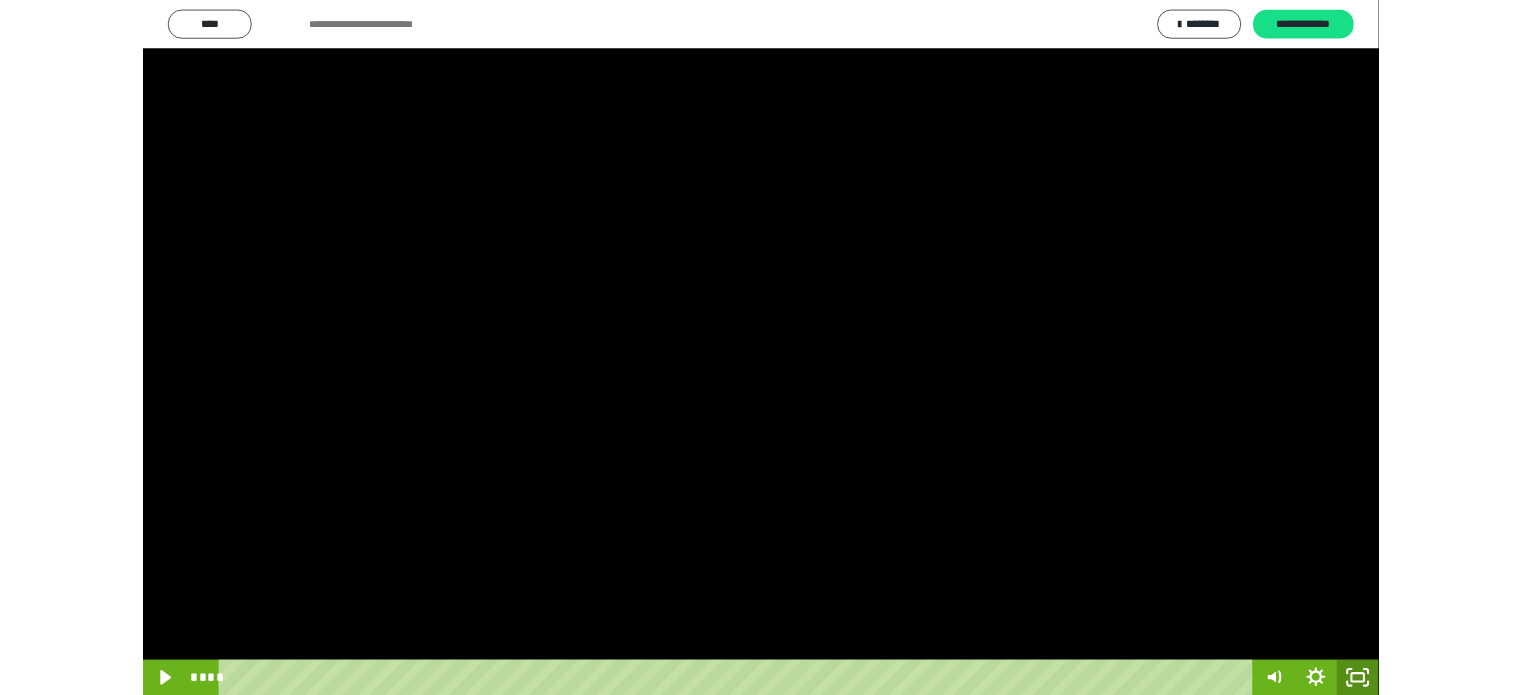 scroll, scrollTop: 3800, scrollLeft: 0, axis: vertical 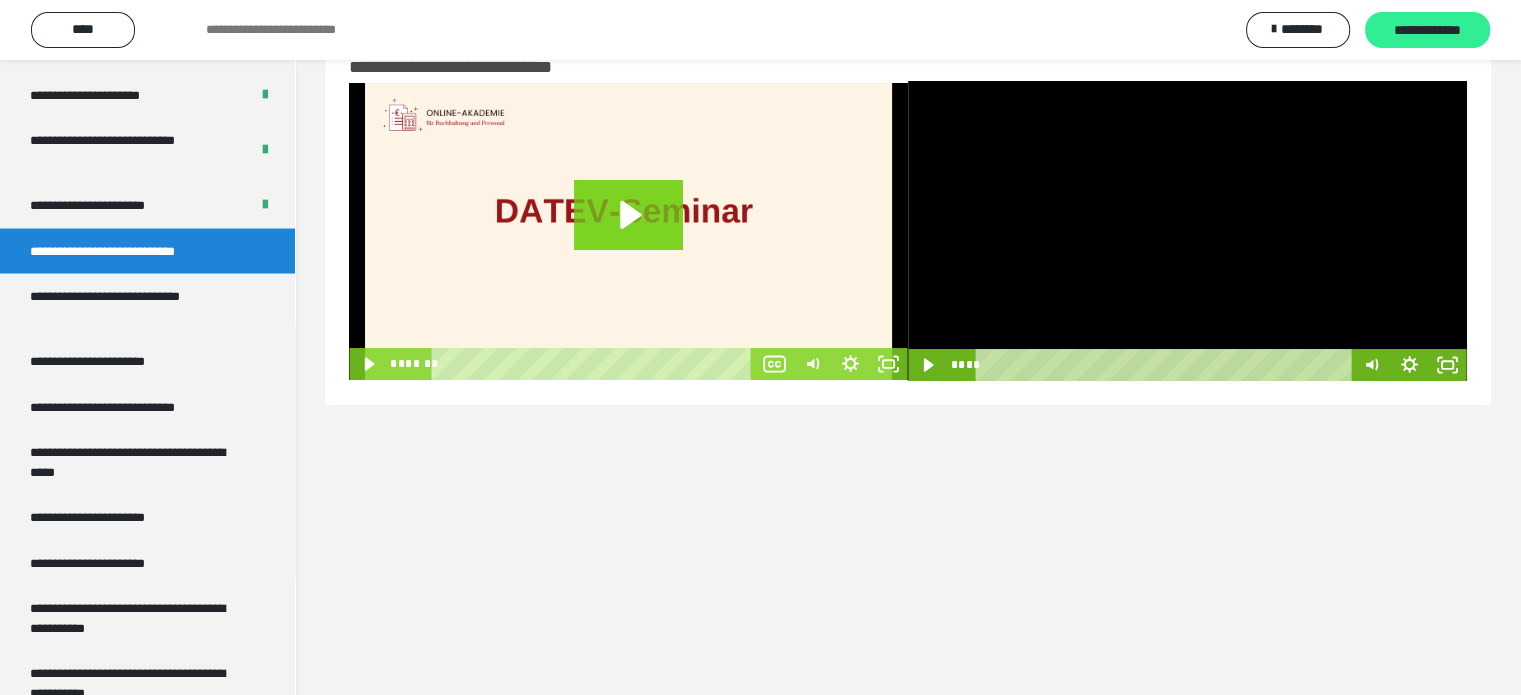 click on "**********" at bounding box center (1427, 31) 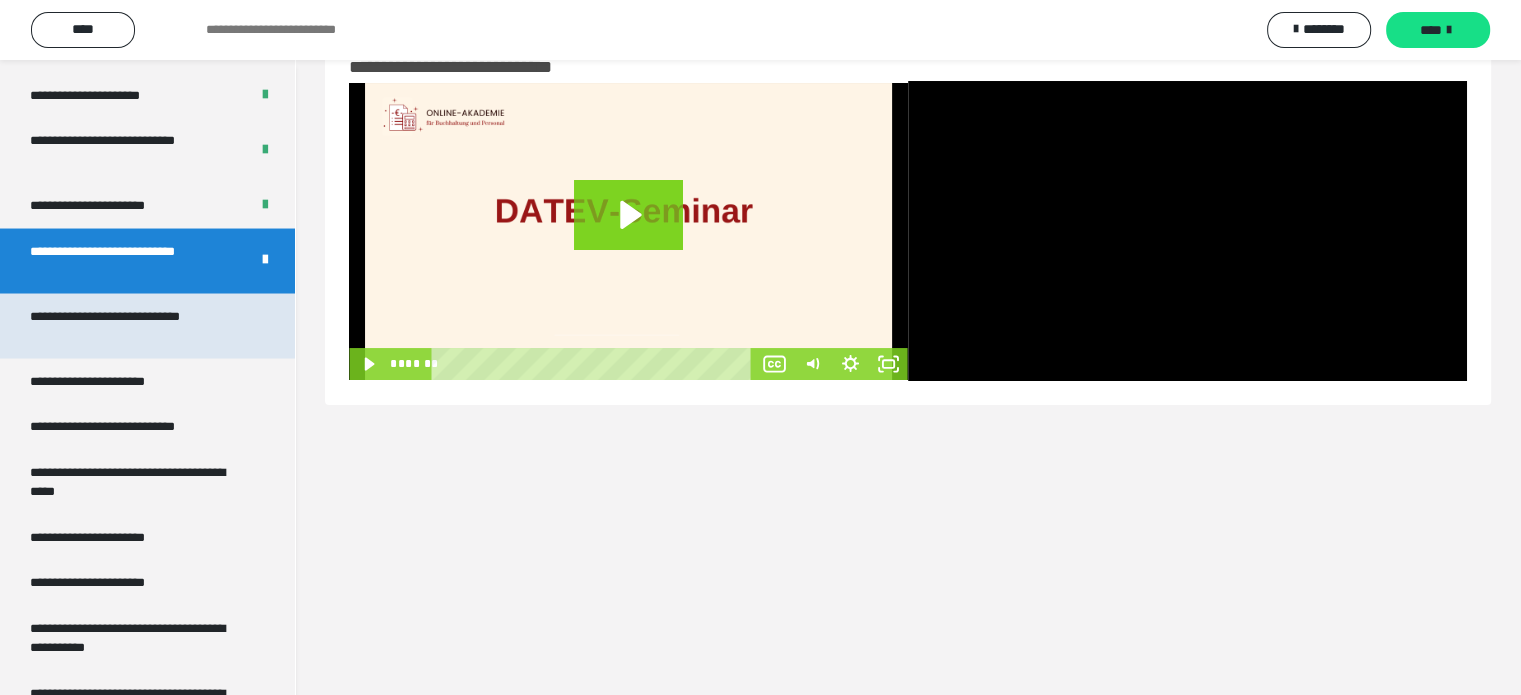 click on "**********" at bounding box center (132, 325) 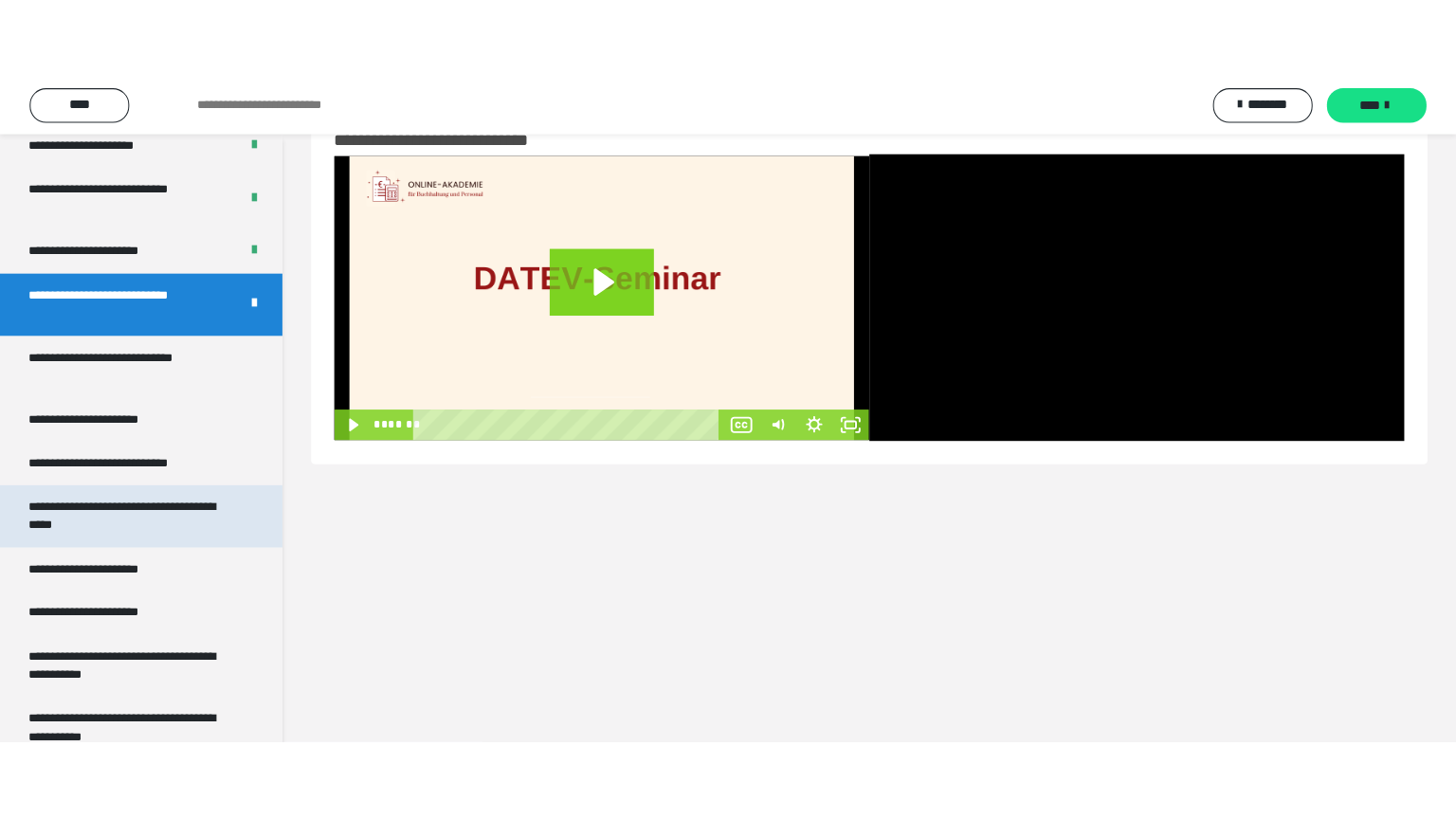scroll, scrollTop: 3642, scrollLeft: 0, axis: vertical 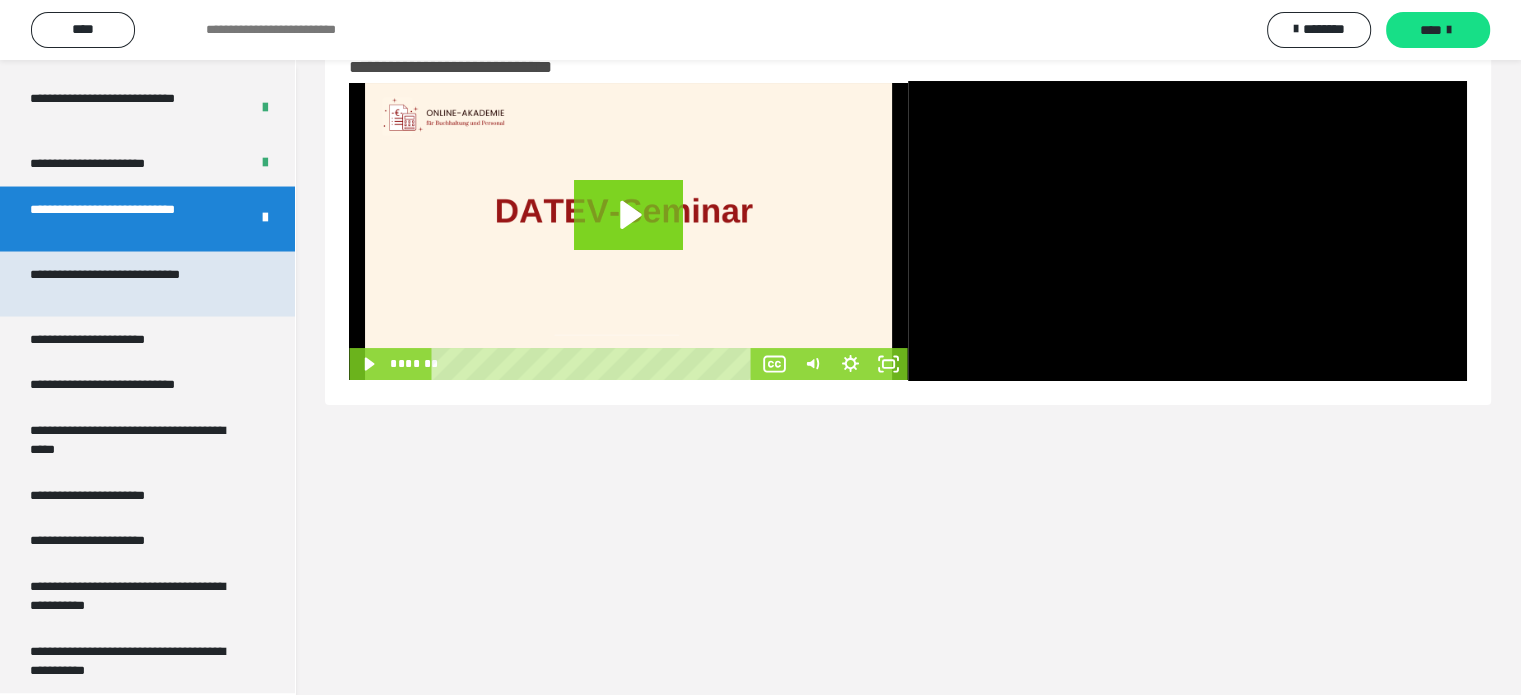 click on "**********" at bounding box center (132, 283) 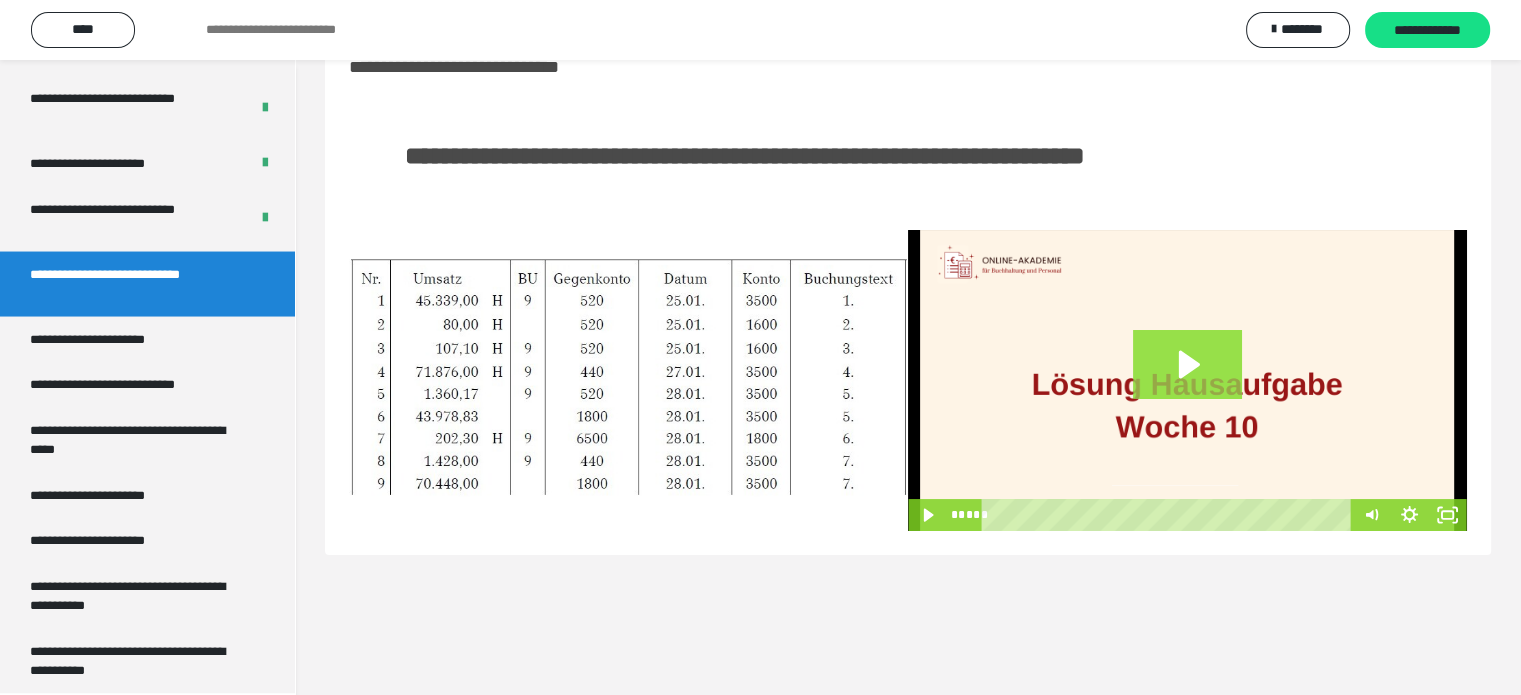 click 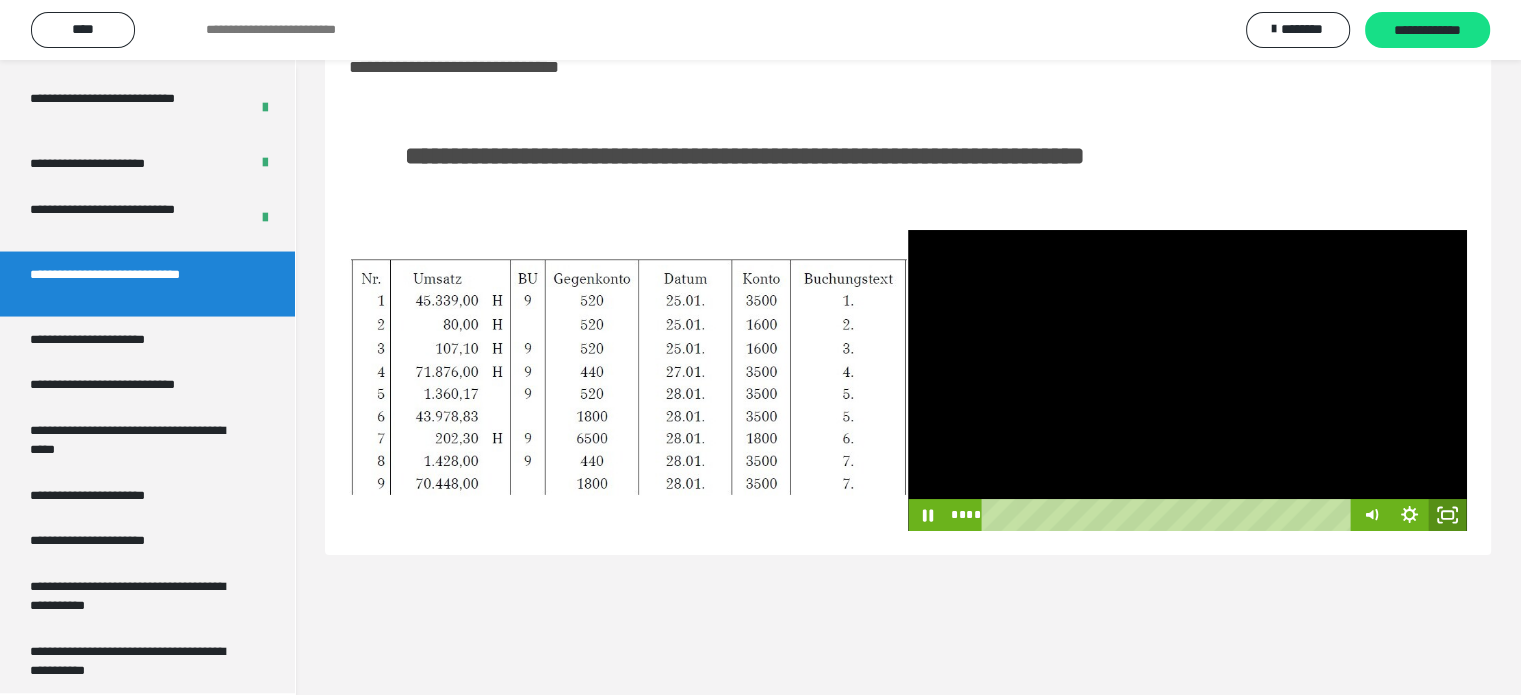 click 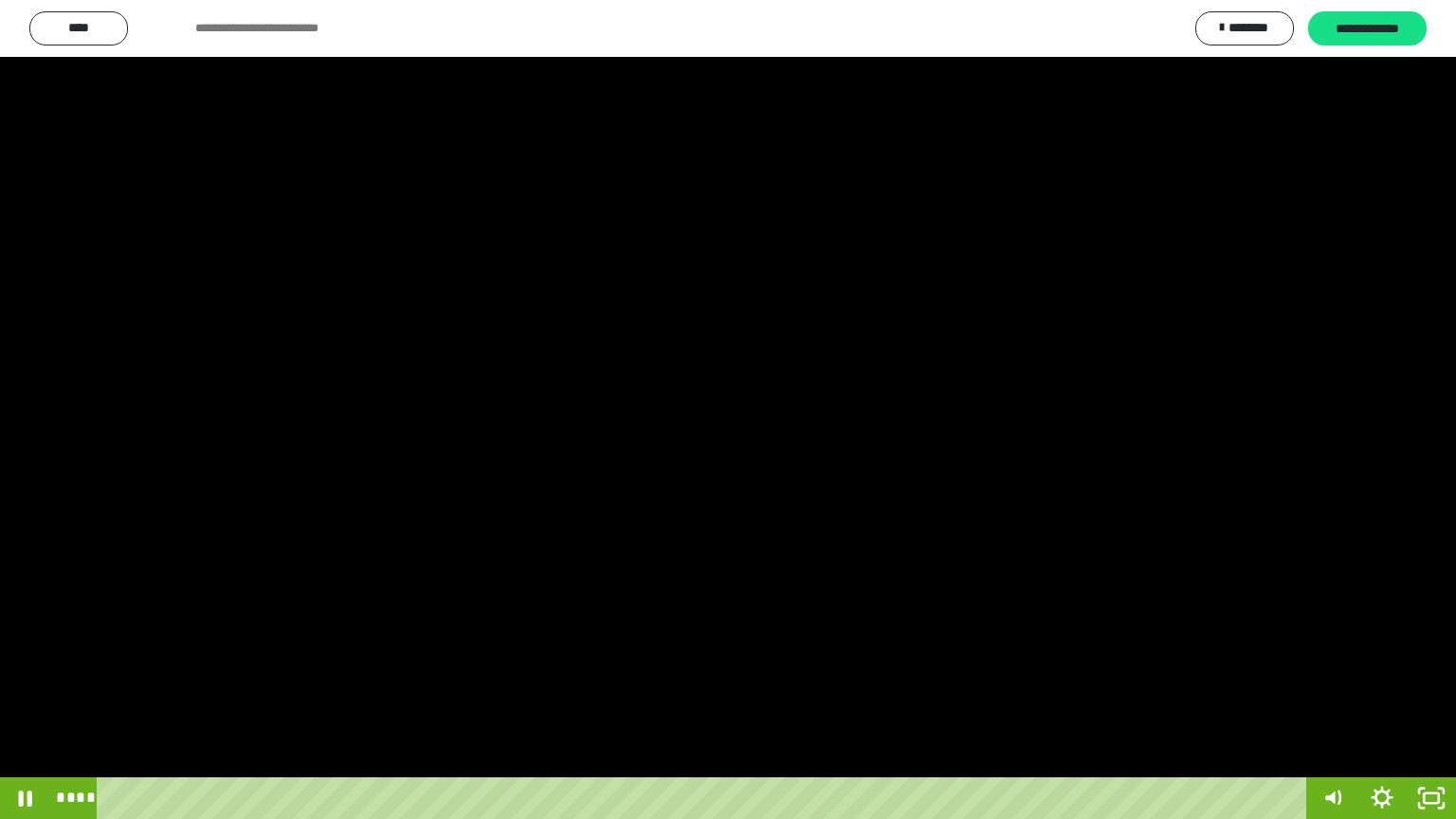 click at bounding box center (728, 410) 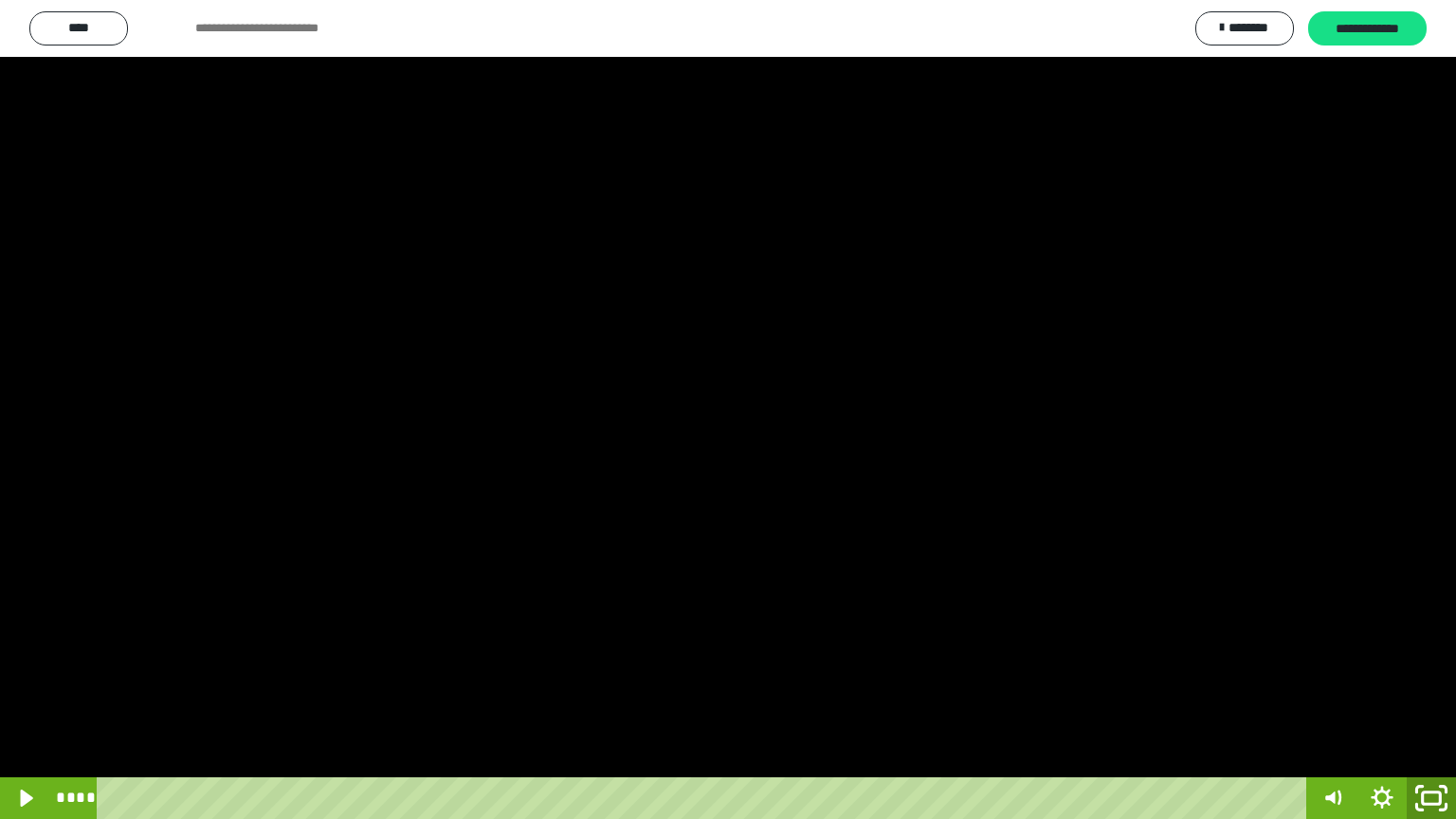 click 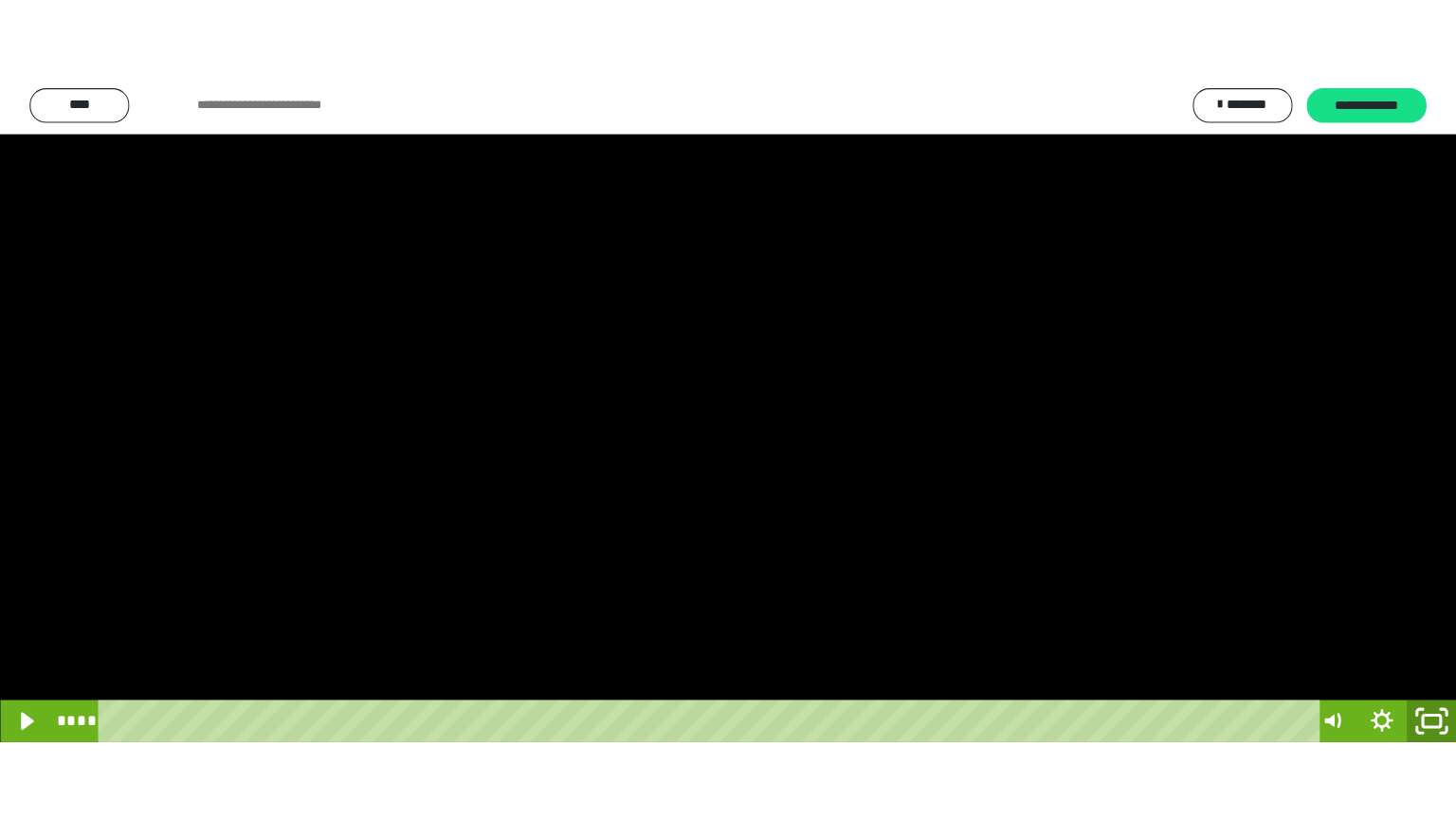scroll, scrollTop: 3642, scrollLeft: 0, axis: vertical 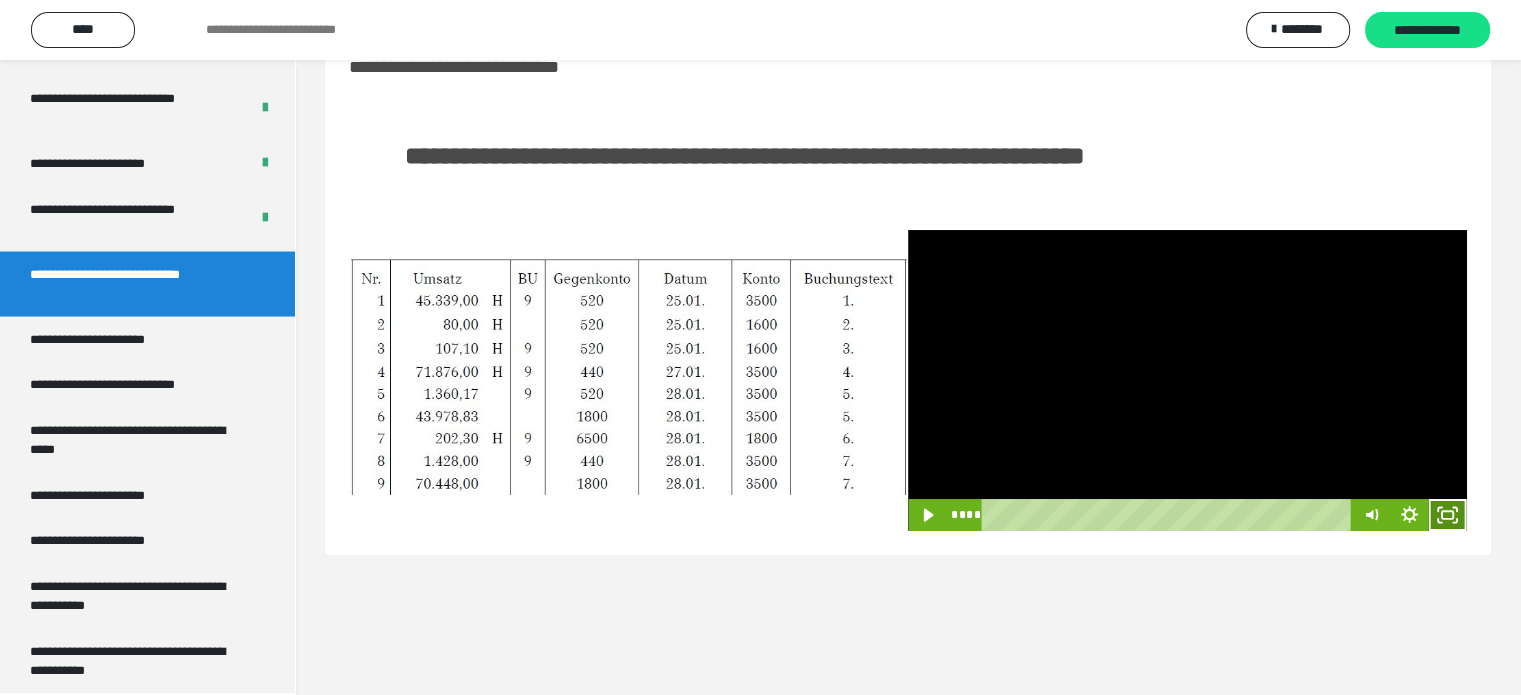 click 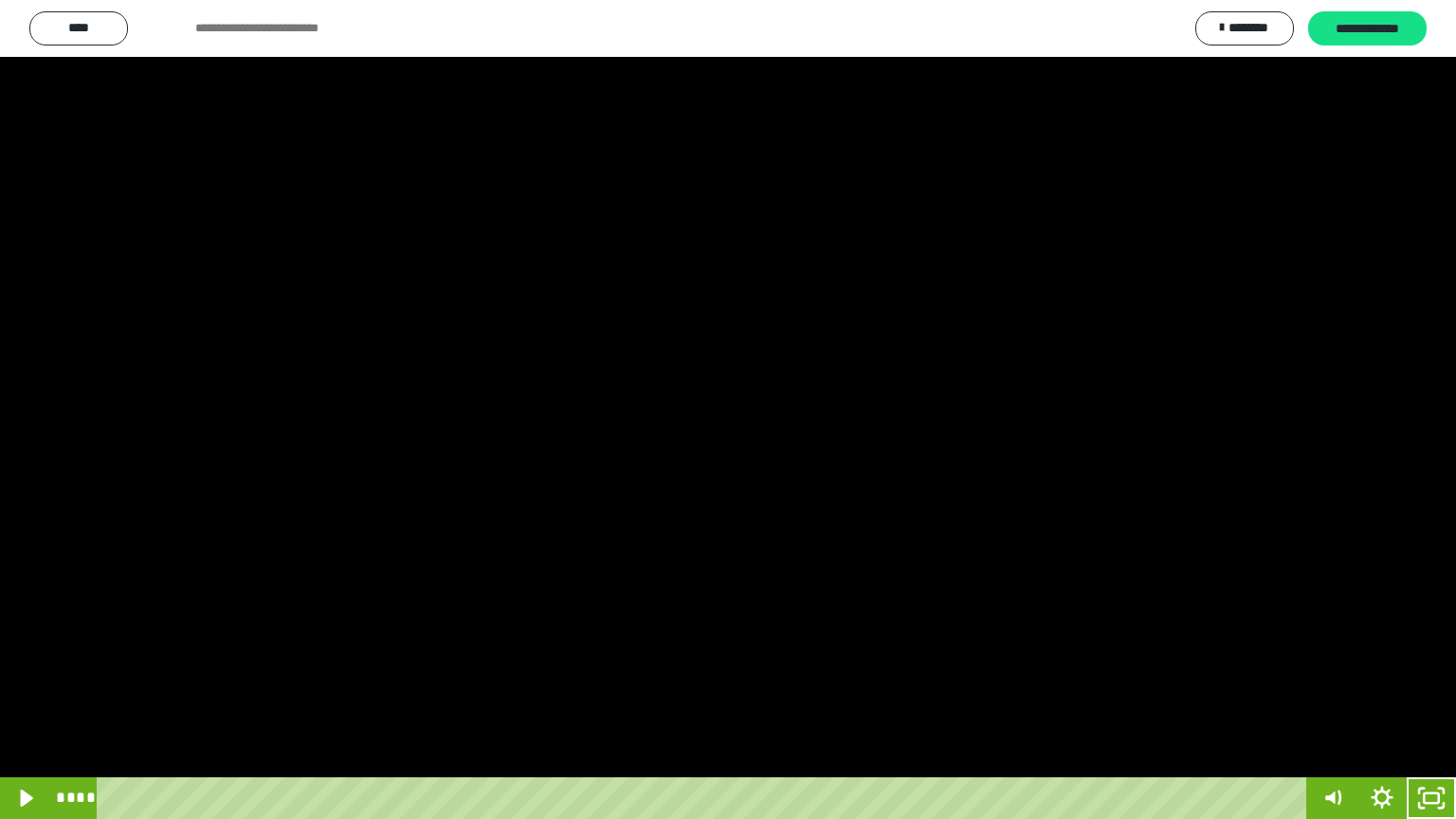 click at bounding box center (728, 410) 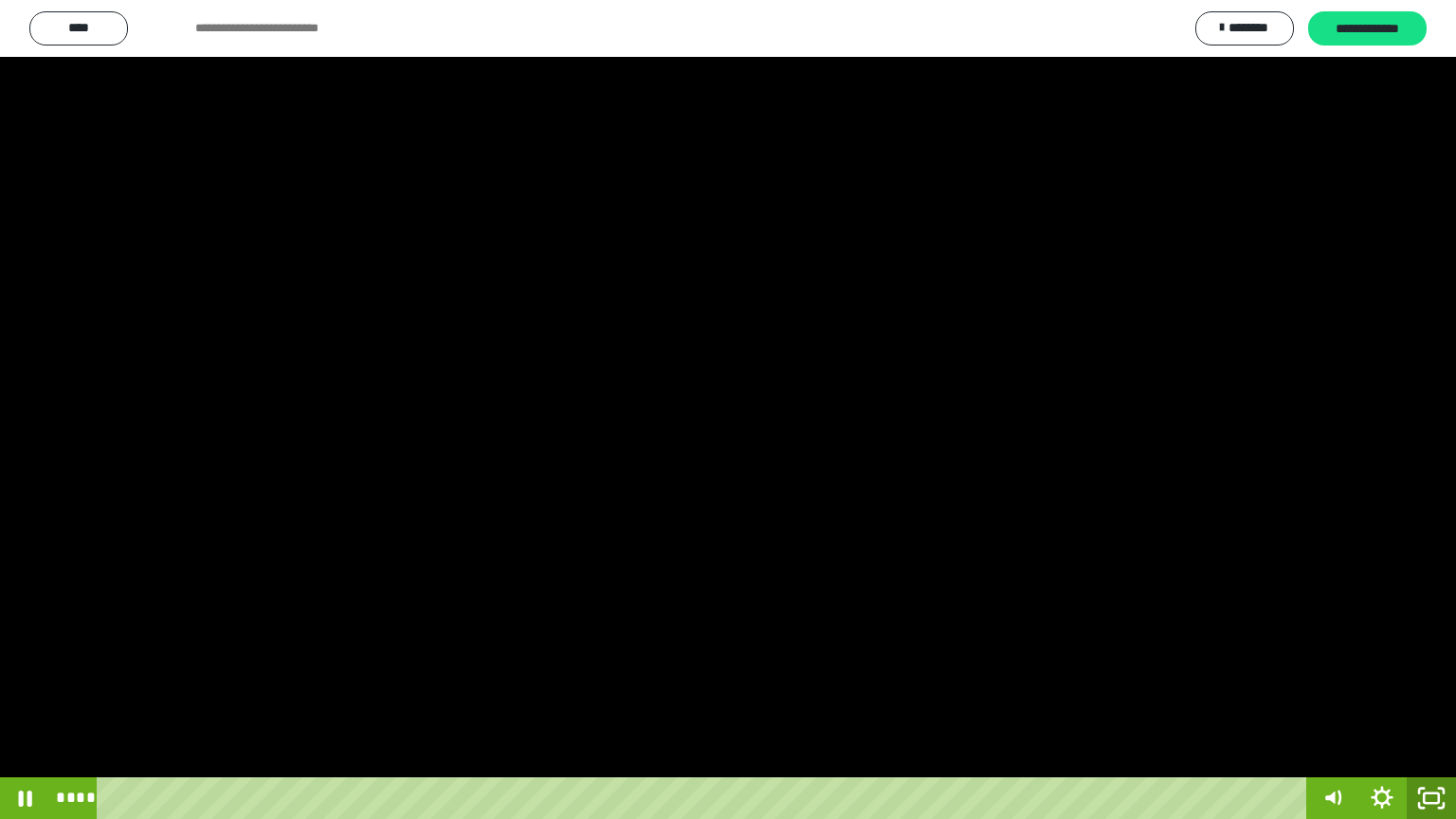 click 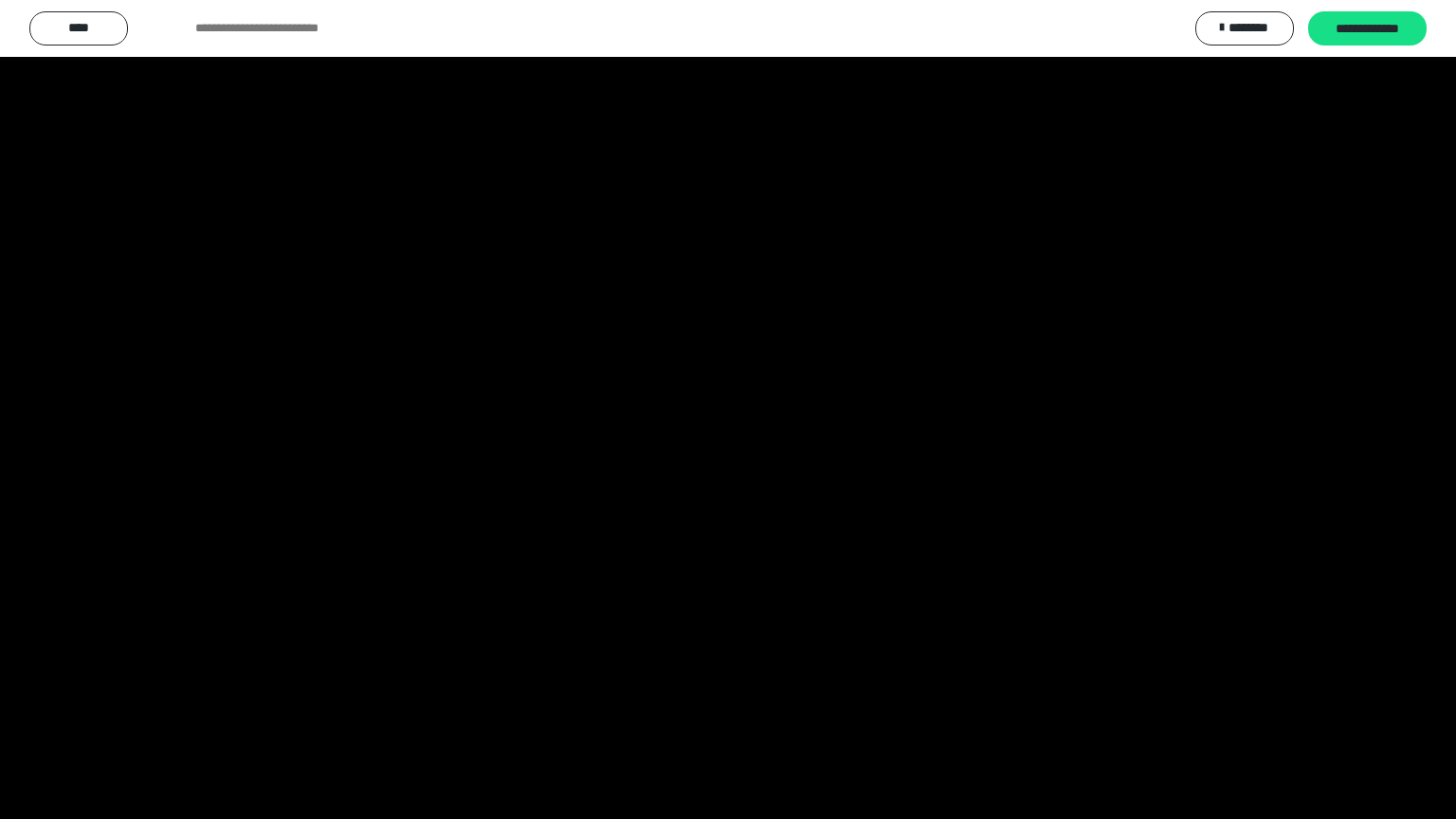 scroll, scrollTop: 3642, scrollLeft: 0, axis: vertical 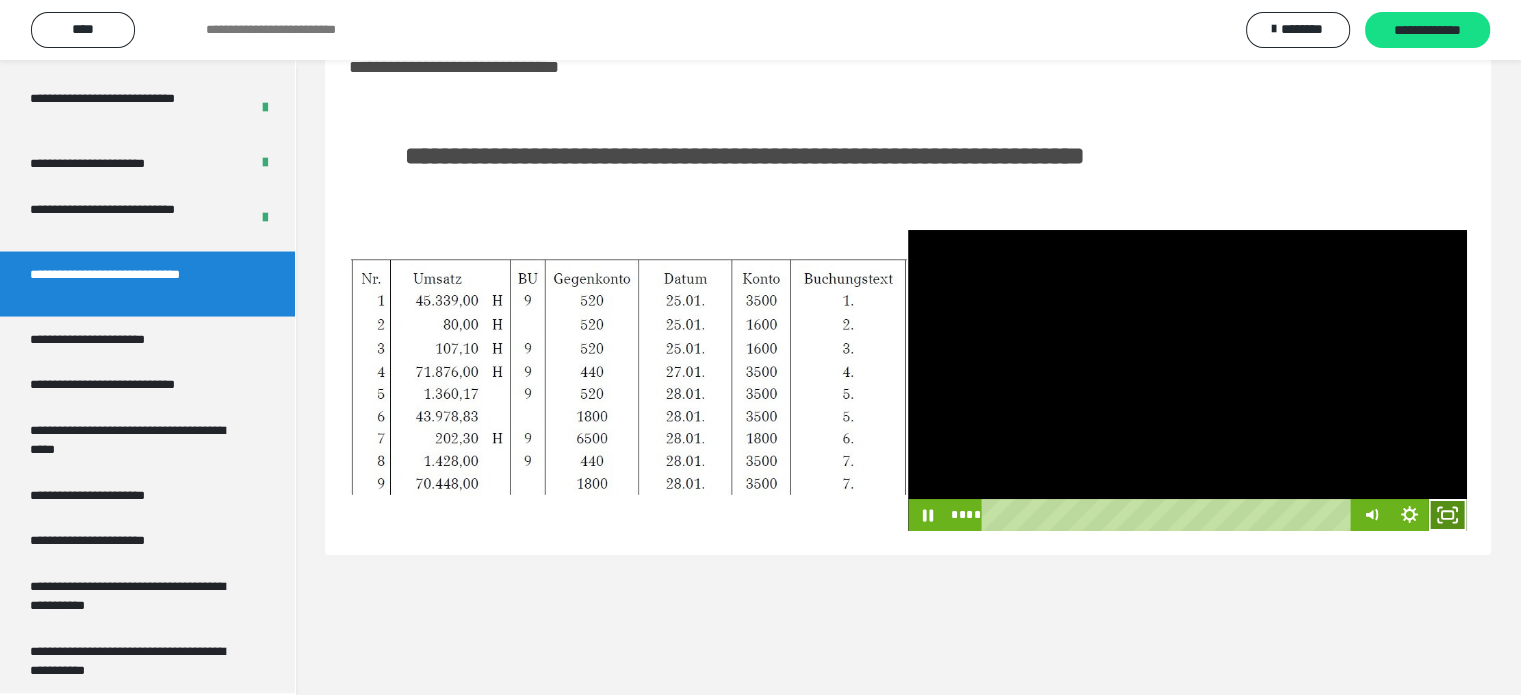 click 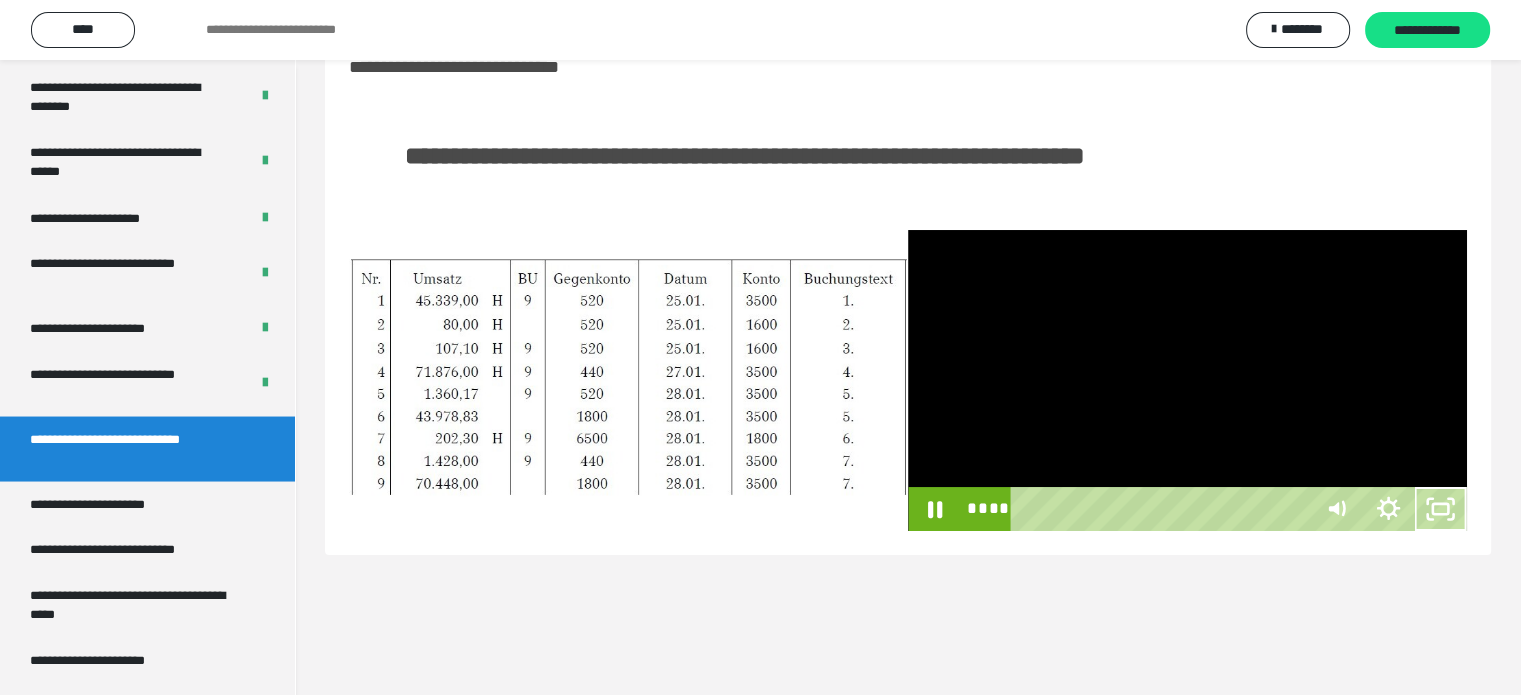 scroll, scrollTop: 3673, scrollLeft: 0, axis: vertical 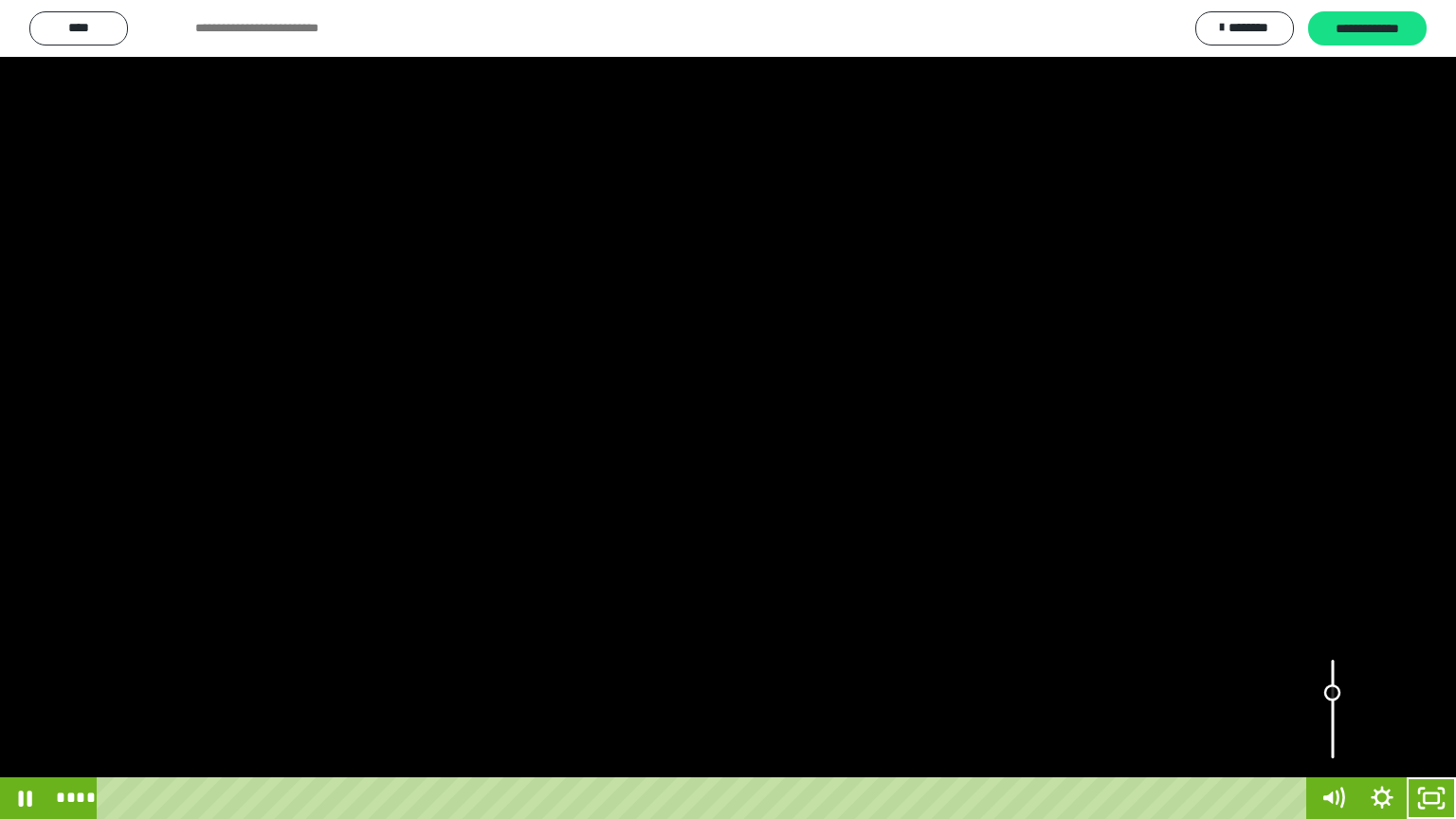 drag, startPoint x: 1326, startPoint y: 703, endPoint x: 1327, endPoint y: 692, distance: 11.045361 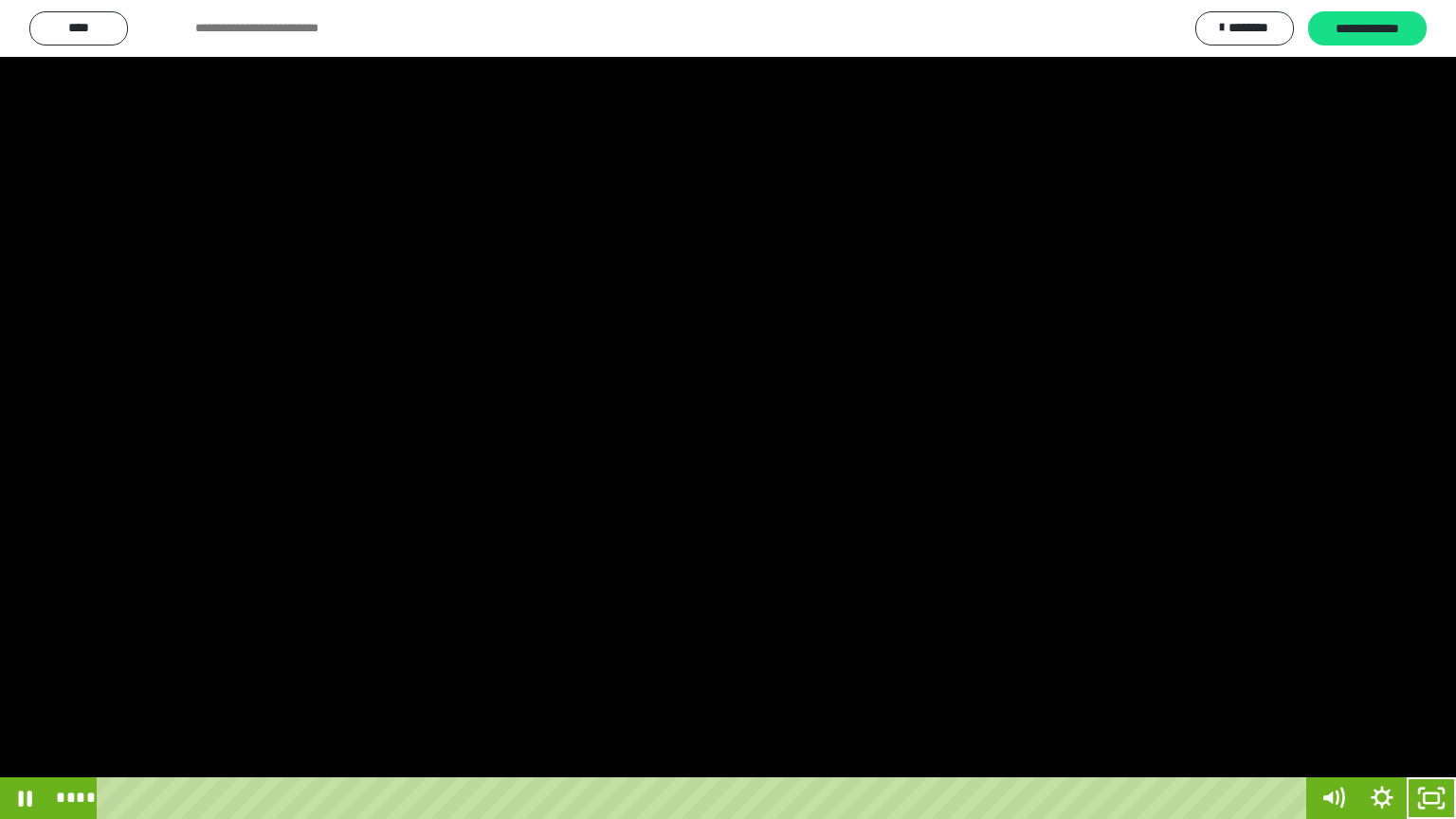 click at bounding box center [728, 410] 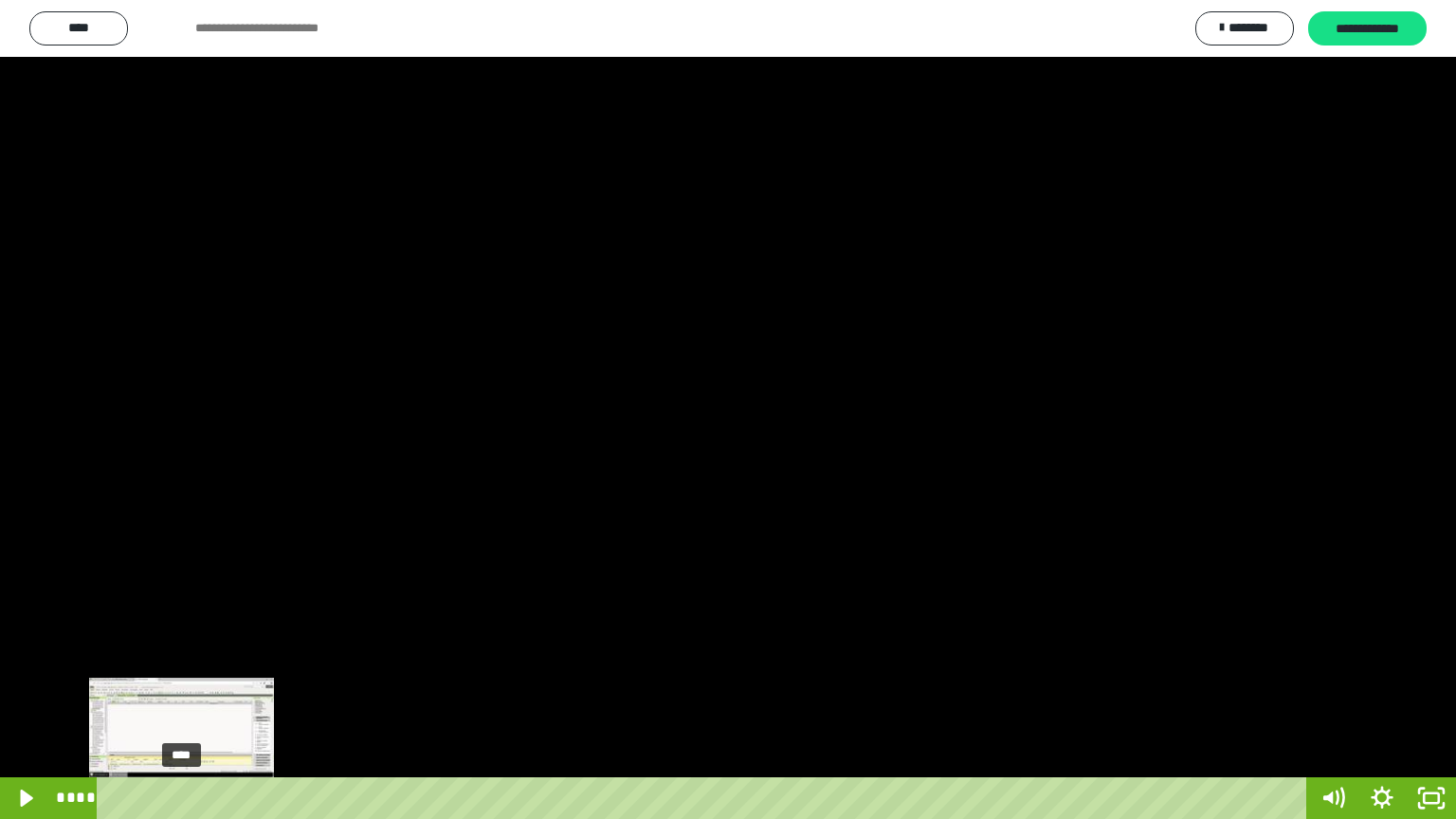 click on "****" at bounding box center [705, 798] 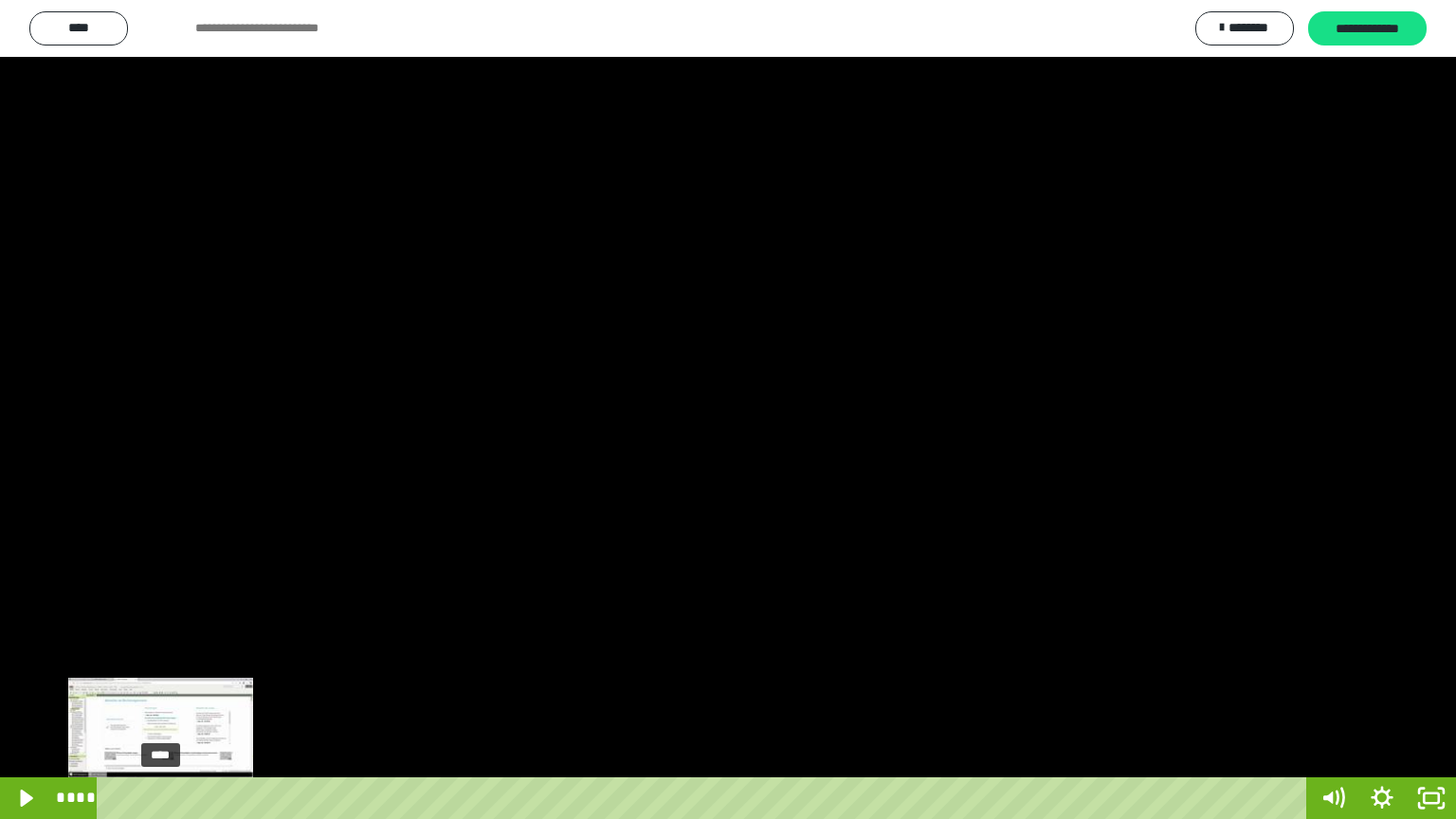 click on "****" at bounding box center (705, 798) 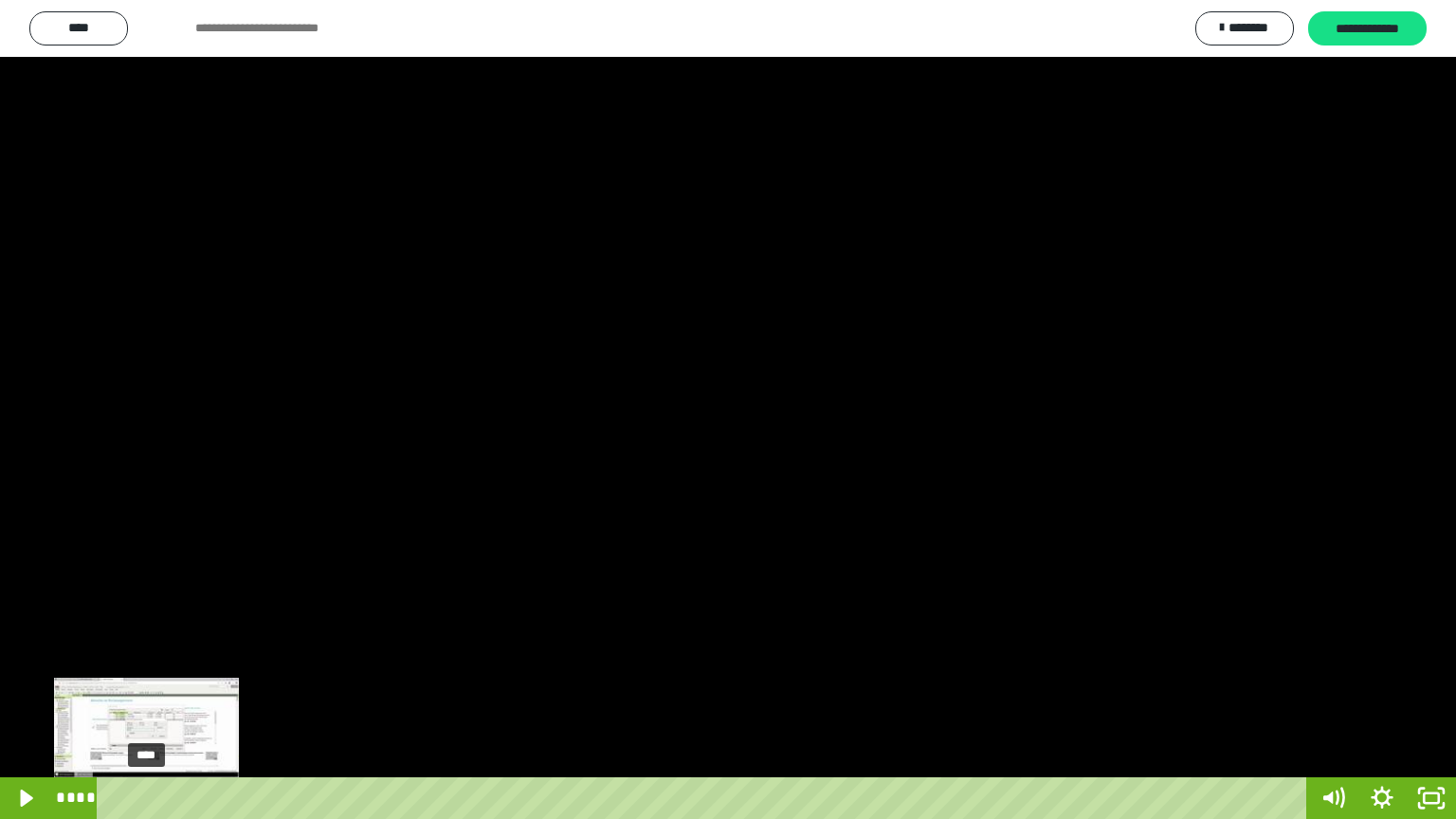 click on "****" at bounding box center [705, 798] 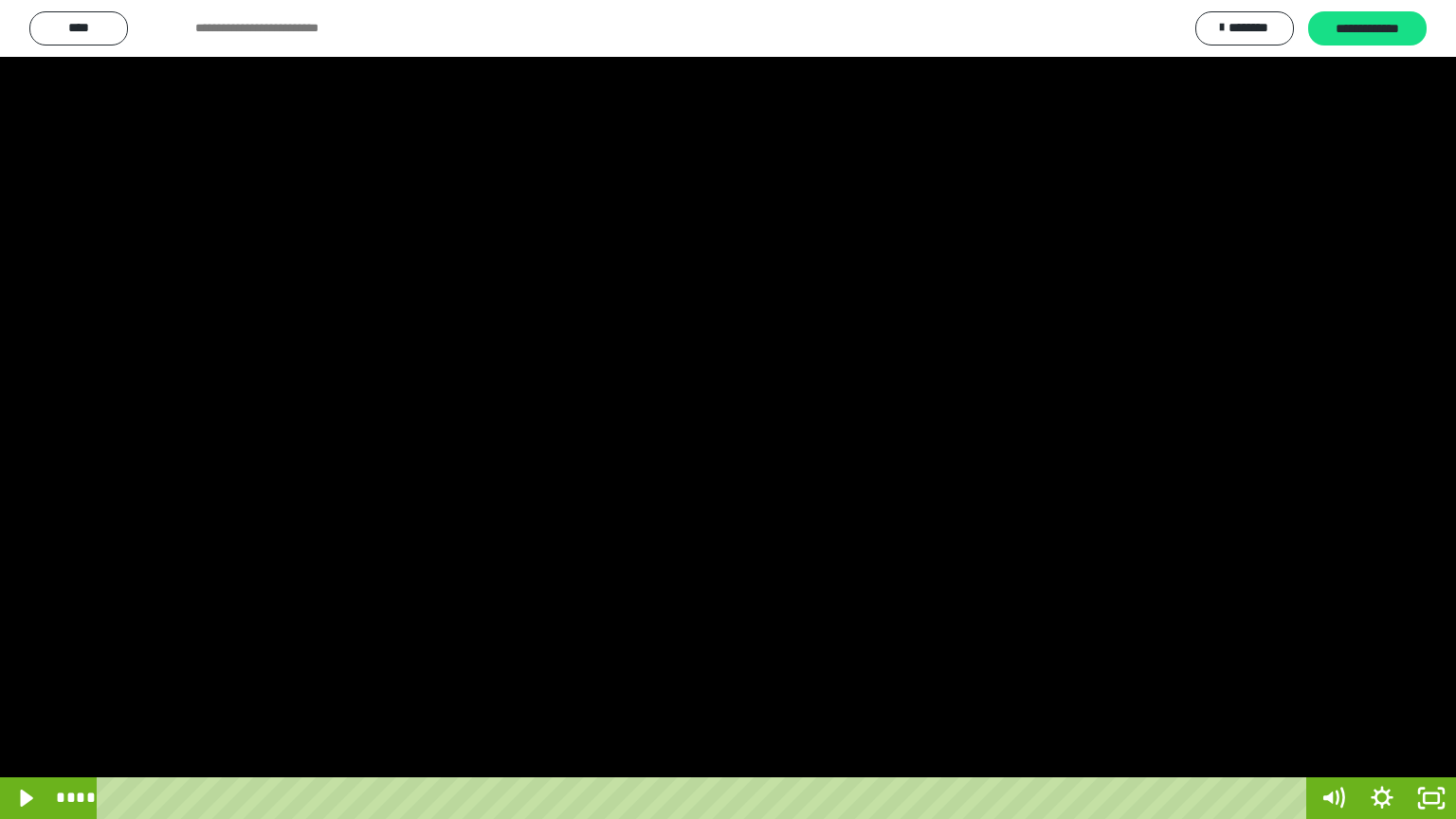 click at bounding box center [728, 410] 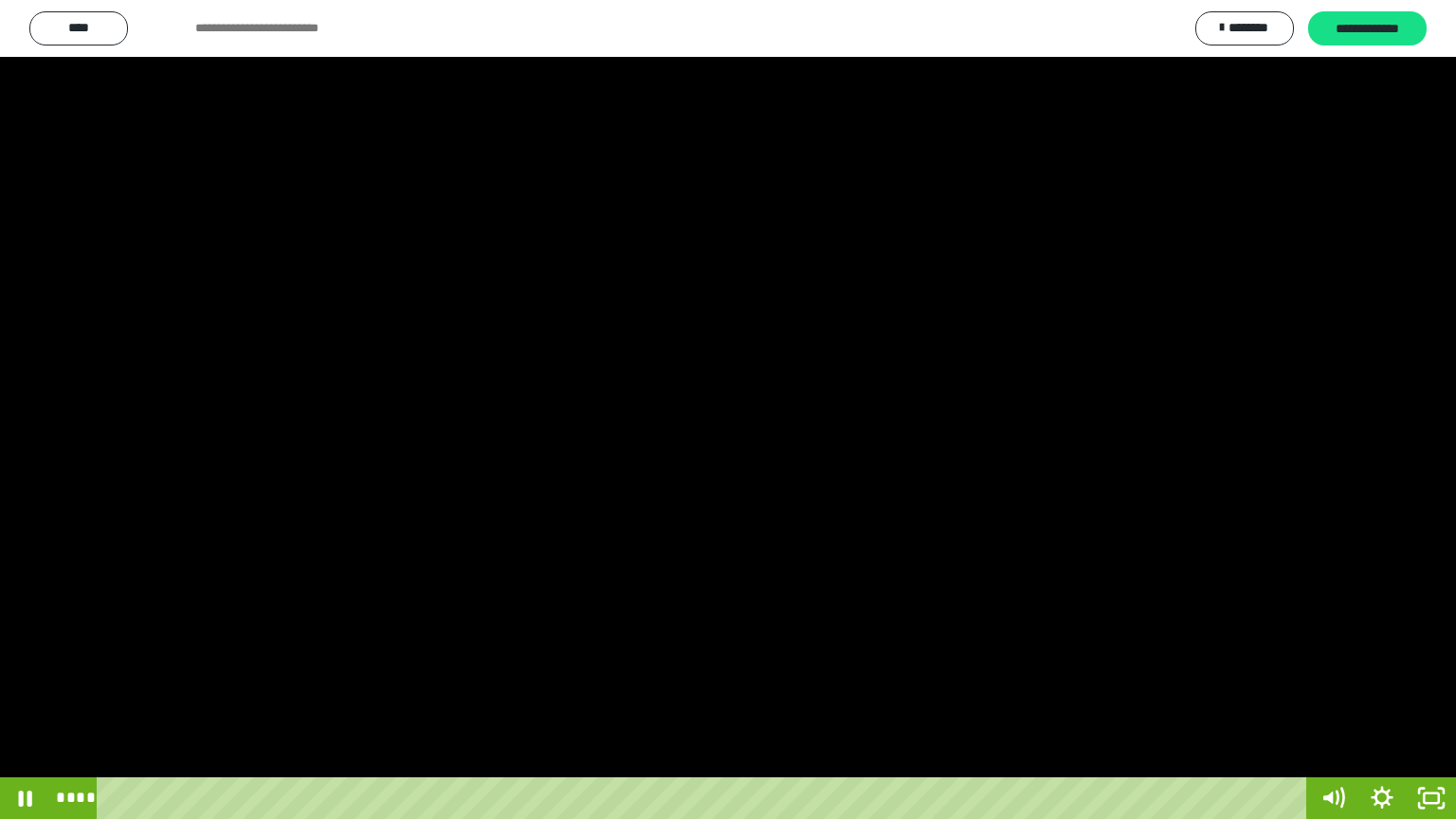 click at bounding box center [728, 410] 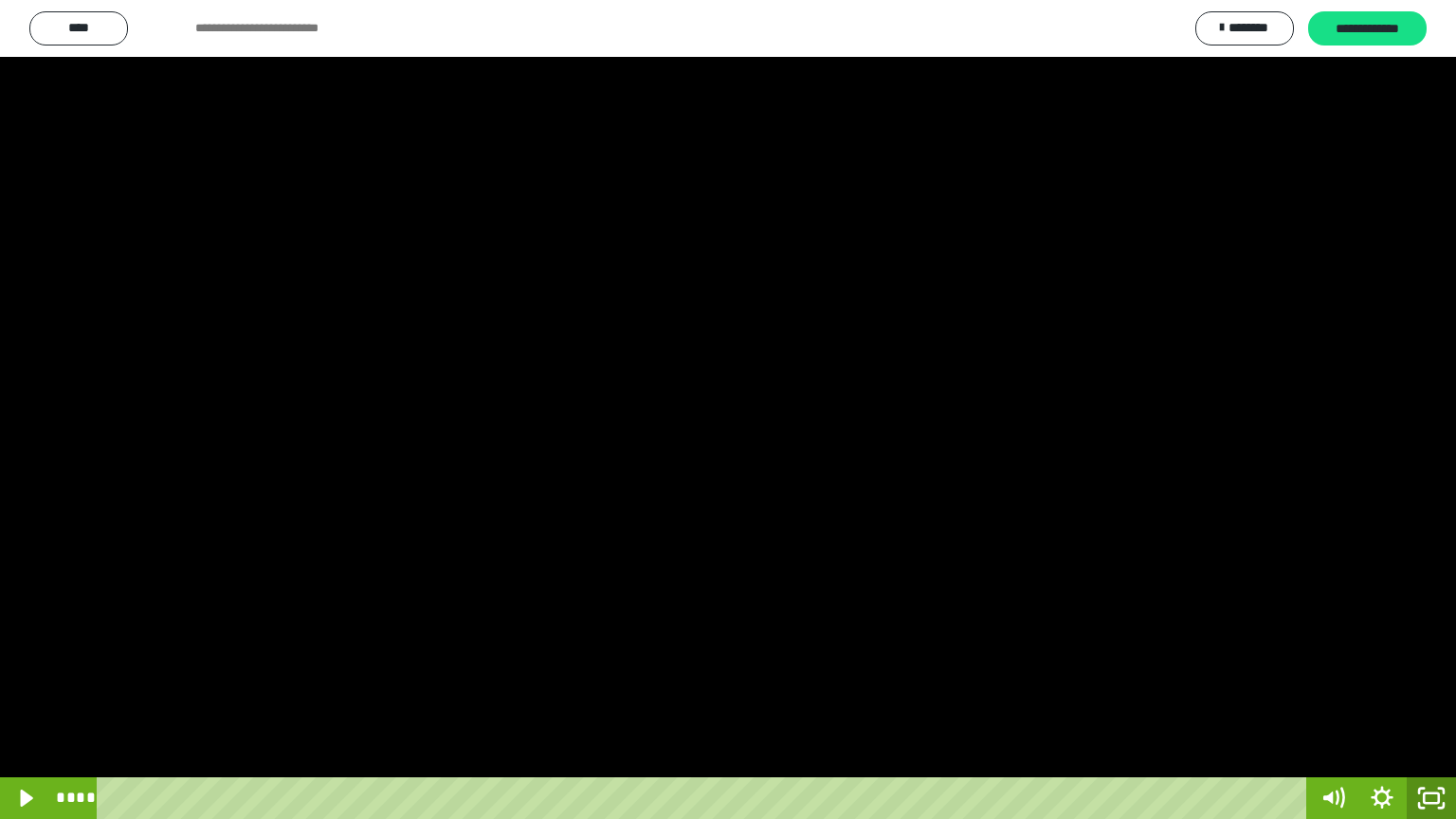 click 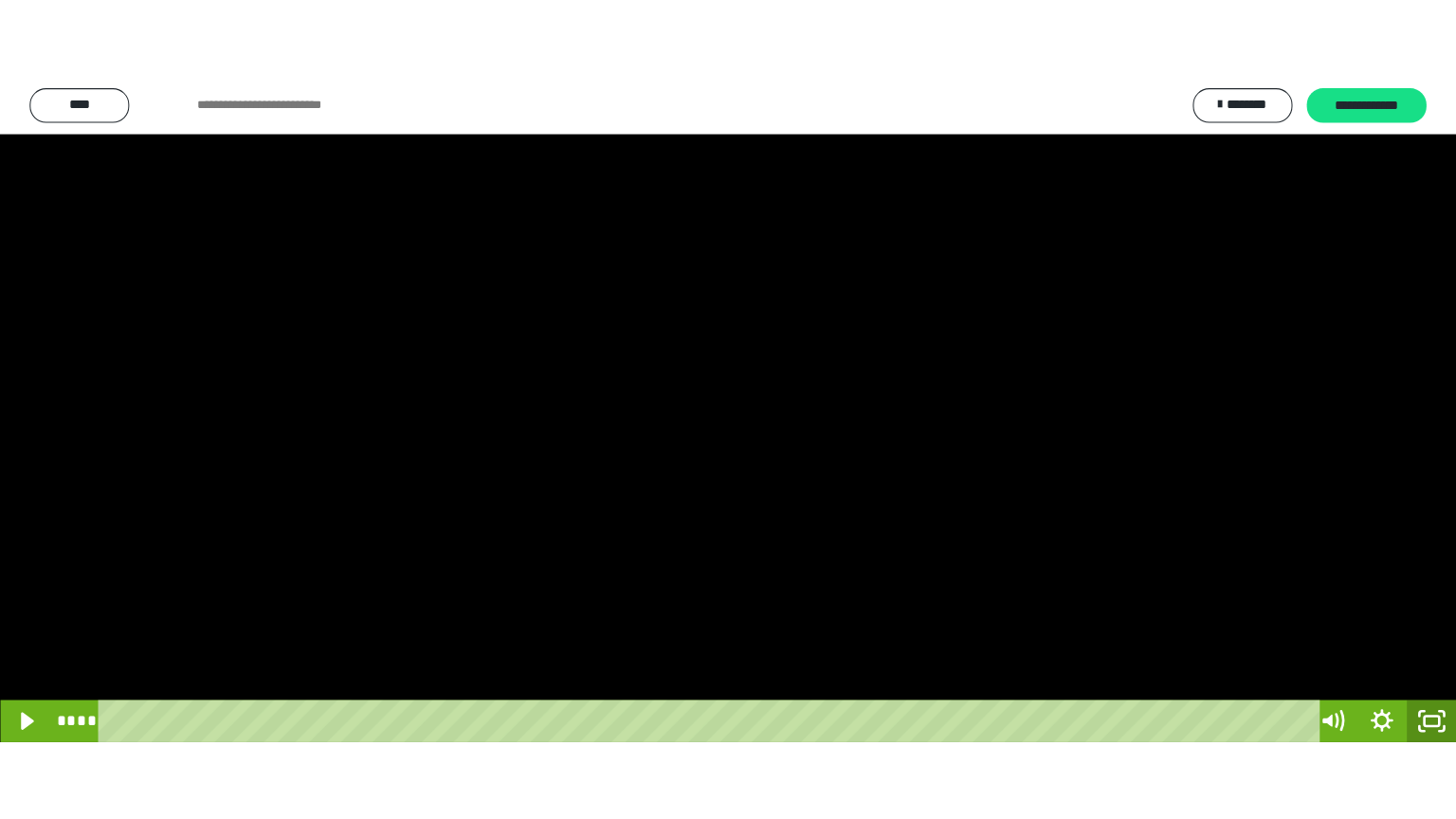 scroll, scrollTop: 3642, scrollLeft: 0, axis: vertical 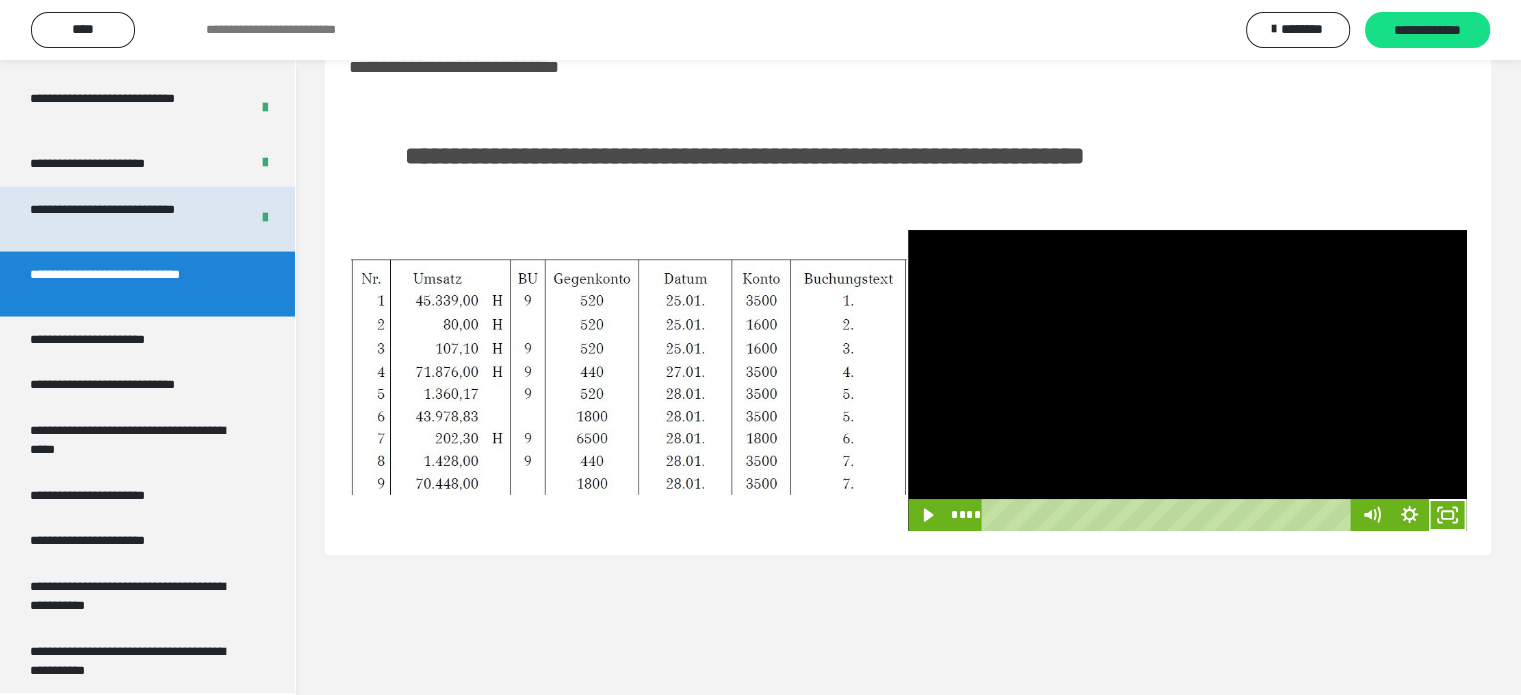 click on "**********" at bounding box center [124, 218] 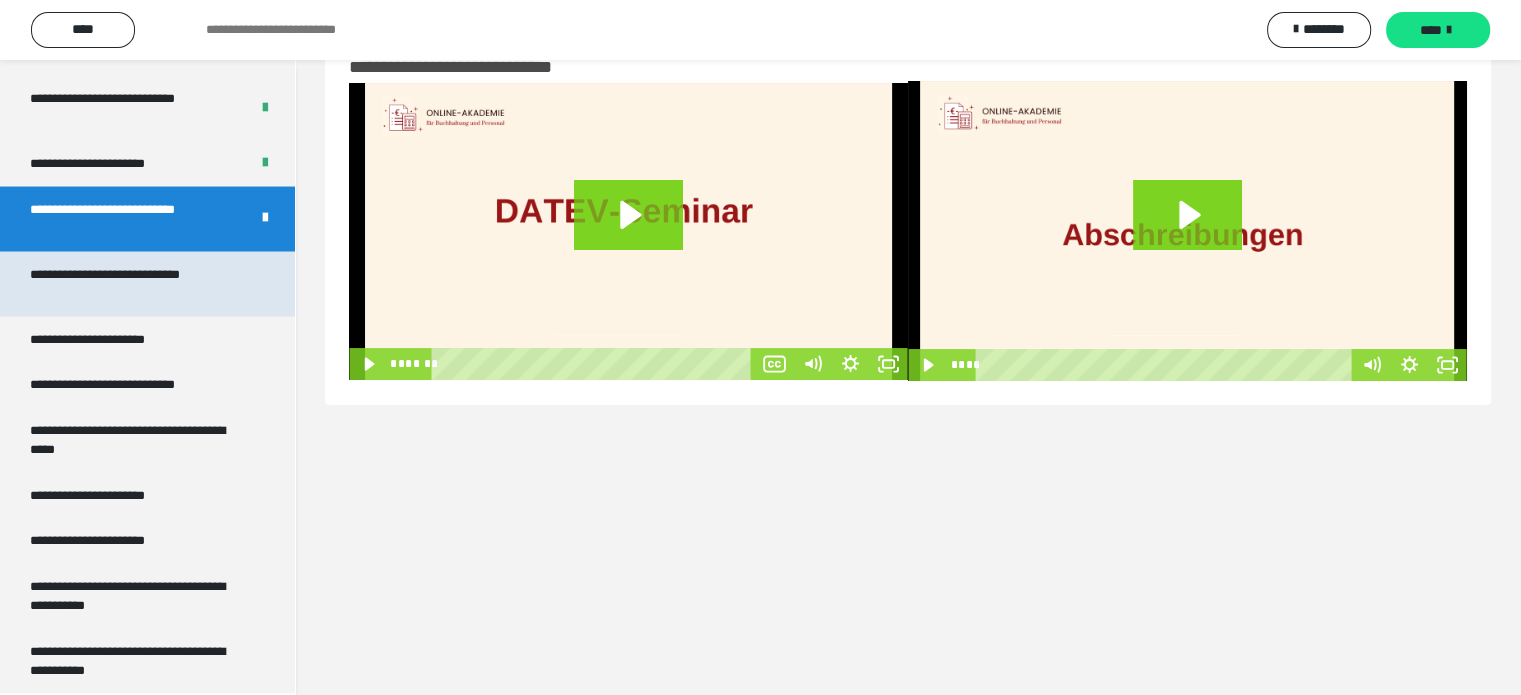 click on "**********" at bounding box center (132, 283) 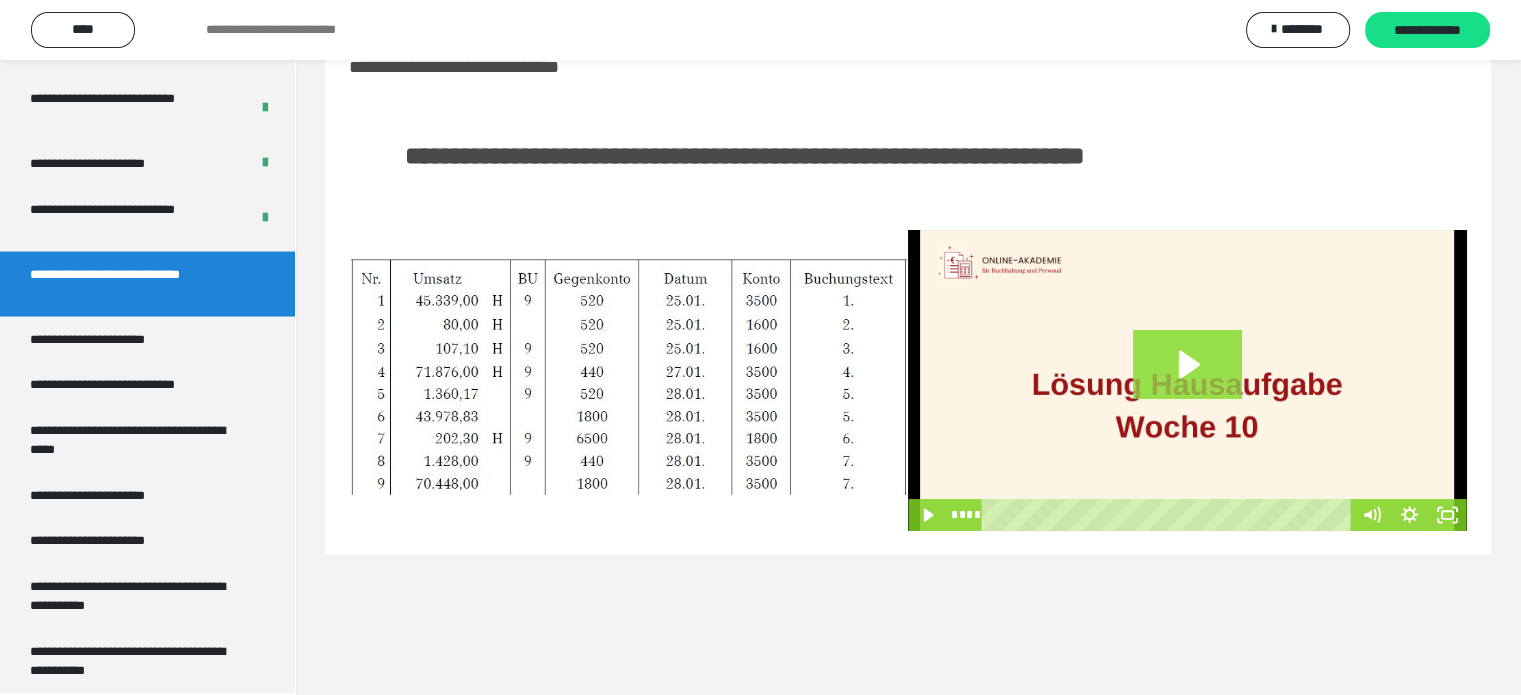 click 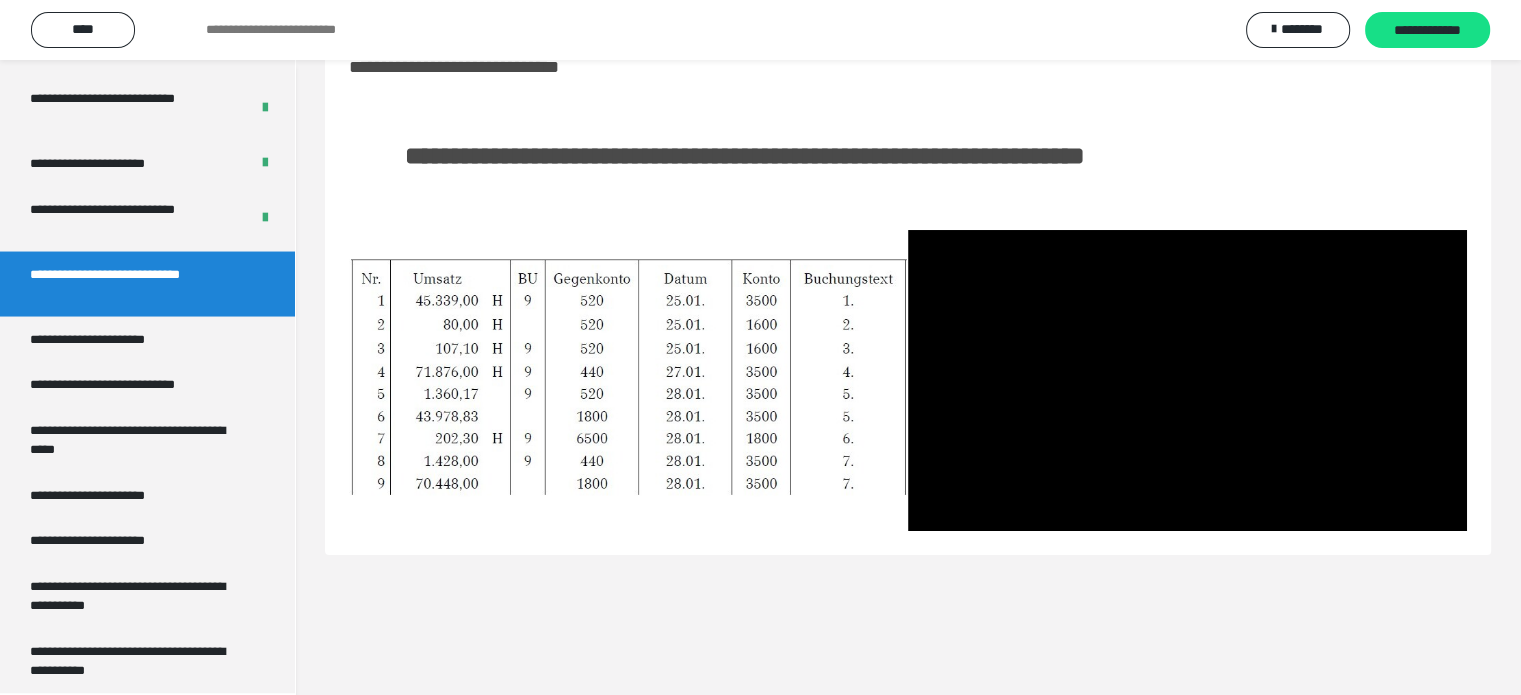drag, startPoint x: 1065, startPoint y: 587, endPoint x: 1075, endPoint y: 583, distance: 10.770329 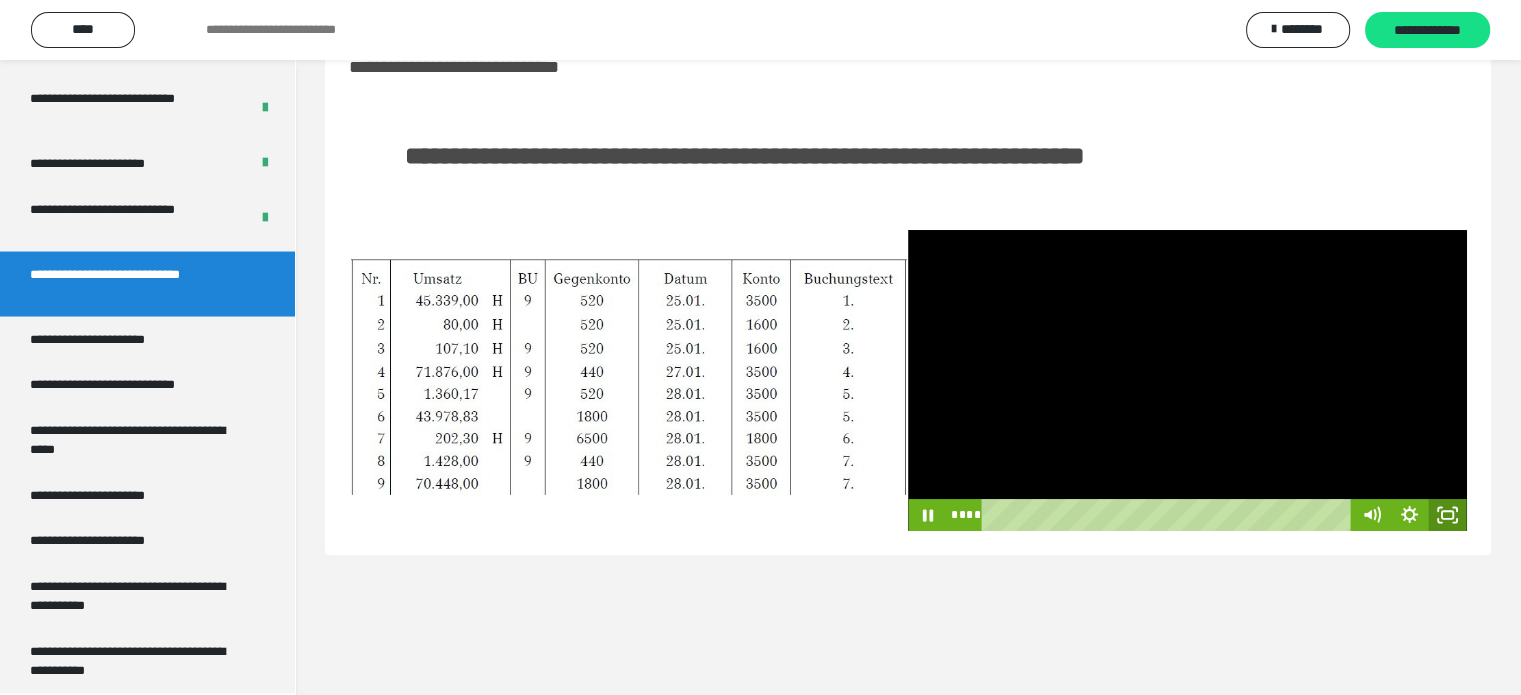 click 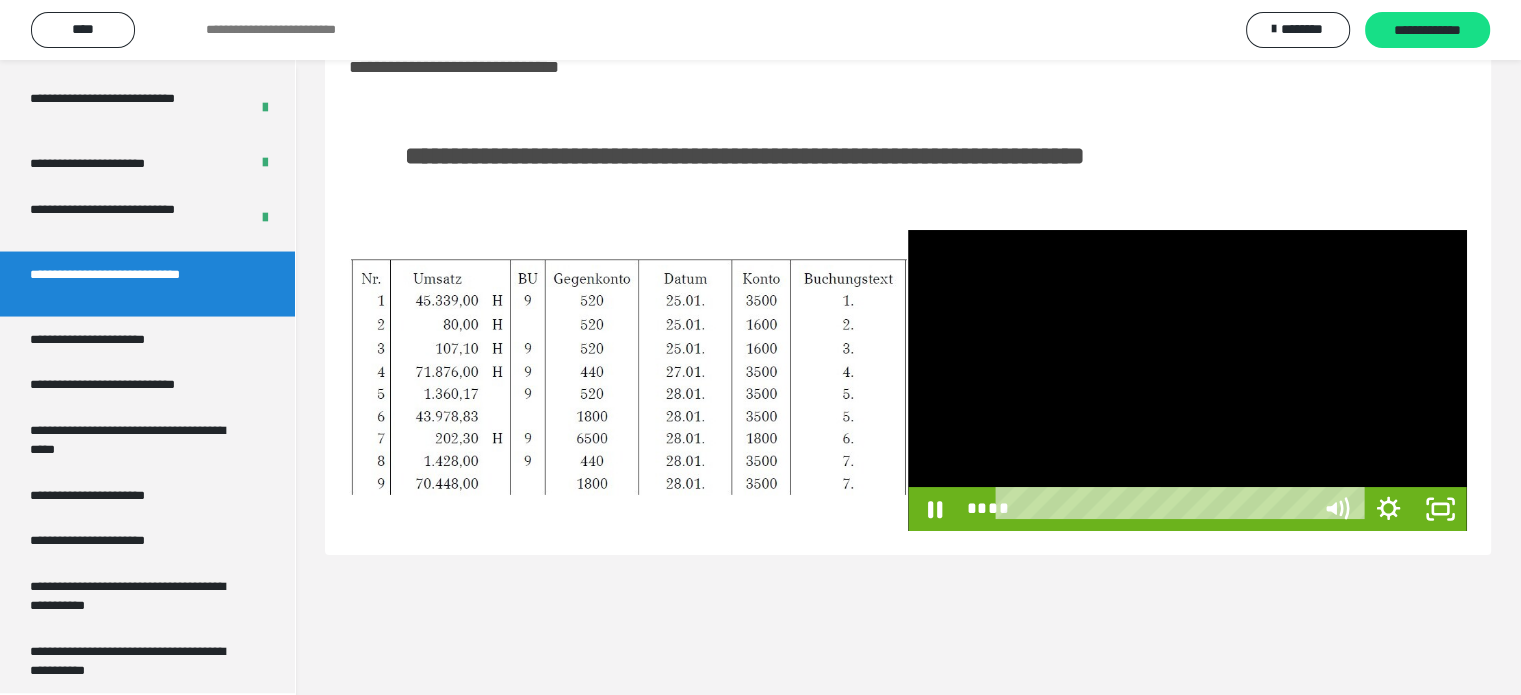 scroll, scrollTop: 3673, scrollLeft: 0, axis: vertical 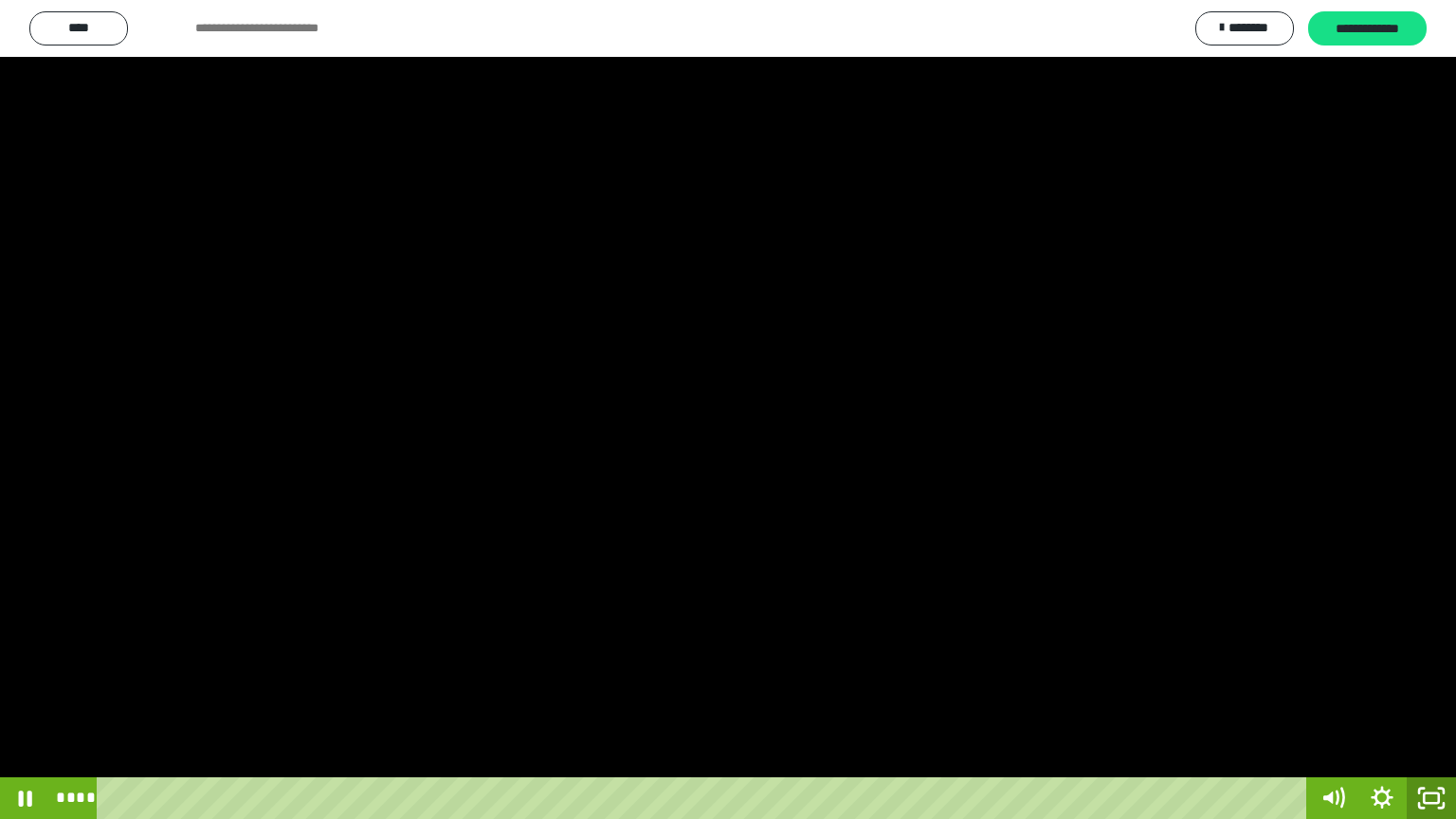 click 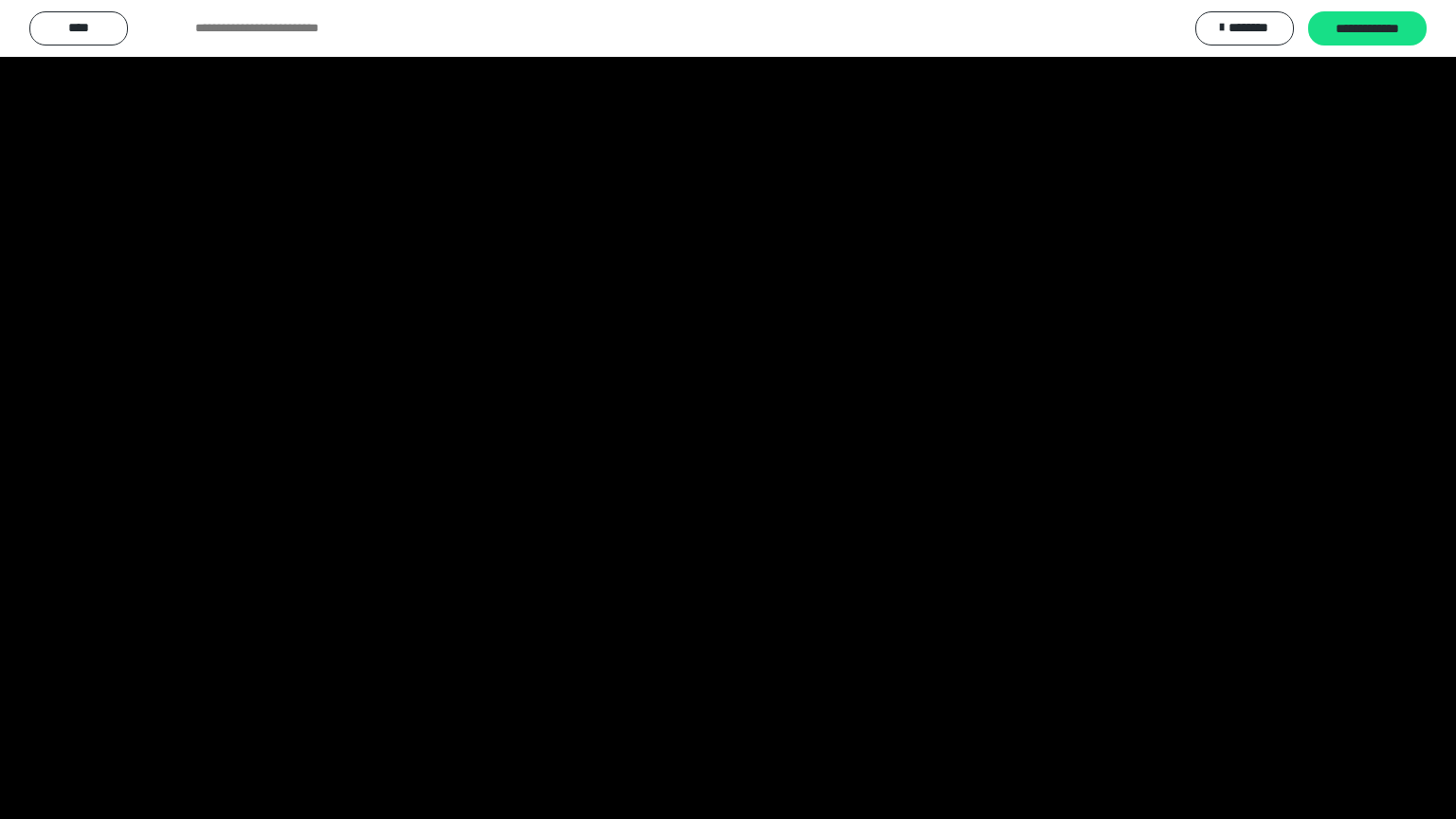 scroll, scrollTop: 3642, scrollLeft: 0, axis: vertical 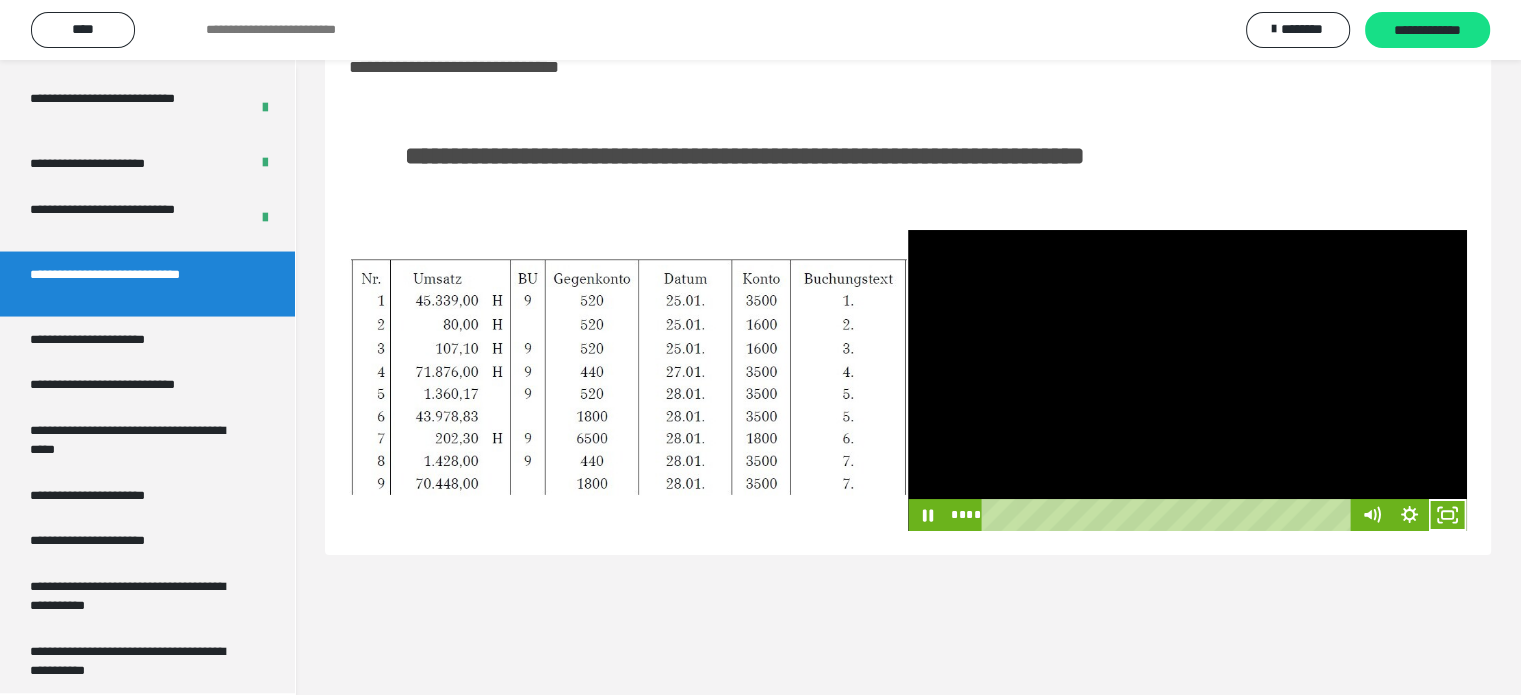click at bounding box center (1187, 380) 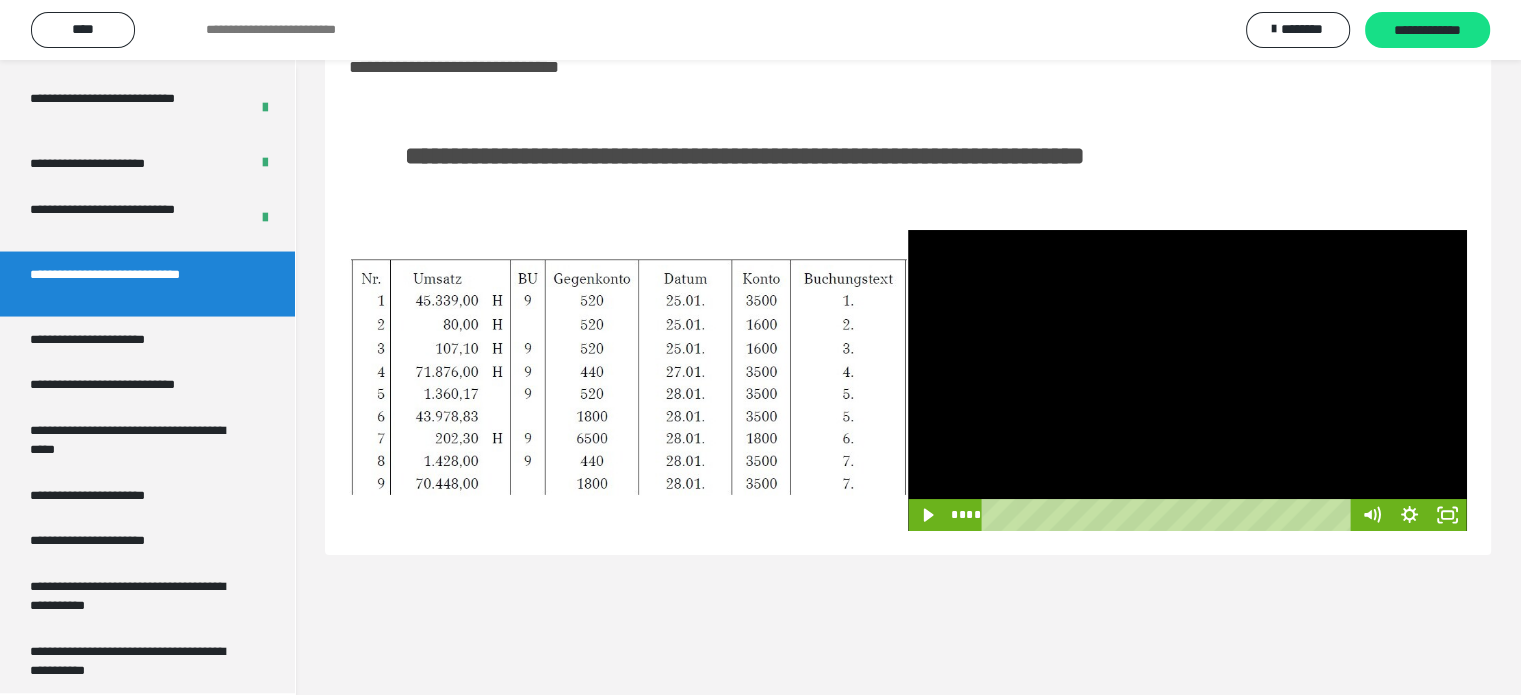 click at bounding box center (1187, 380) 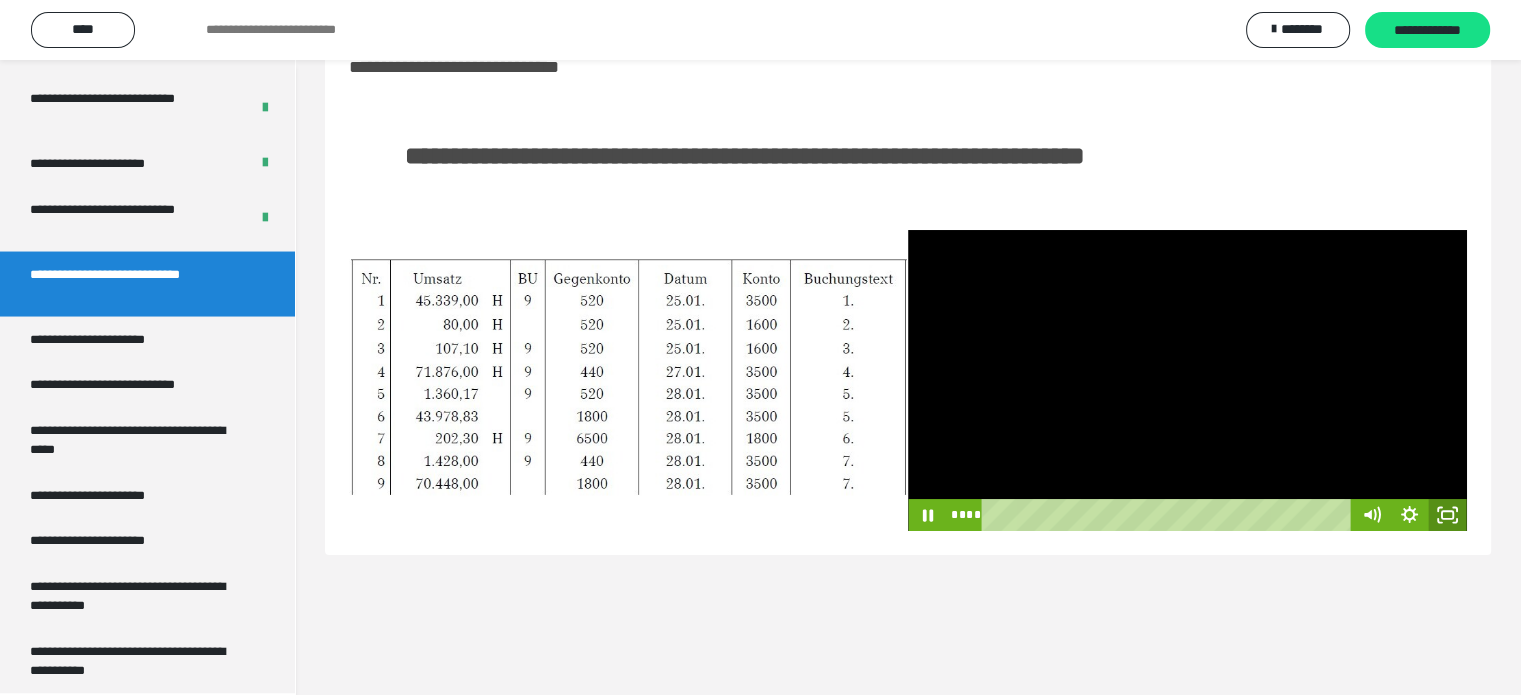 click 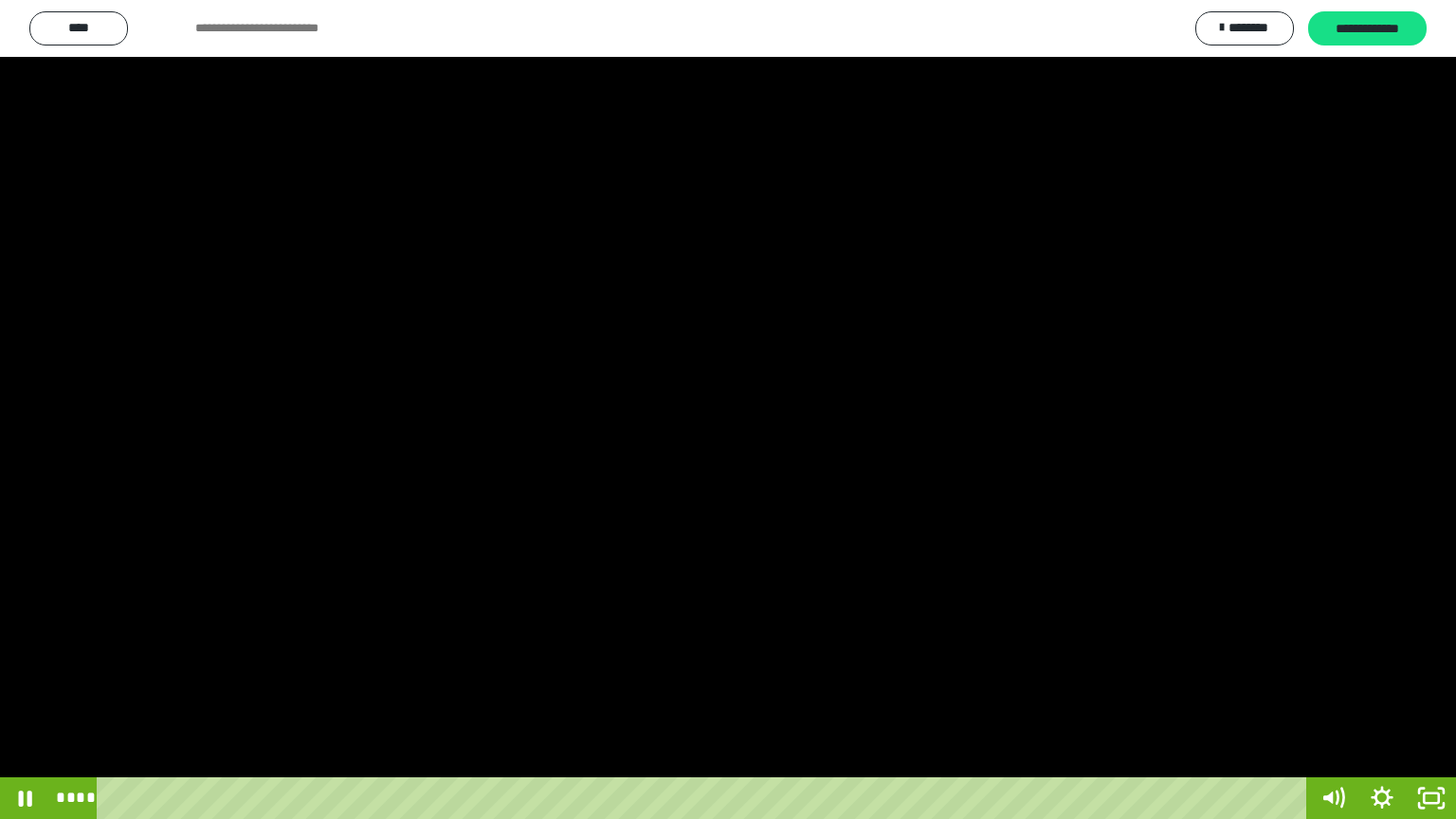 click at bounding box center [728, 410] 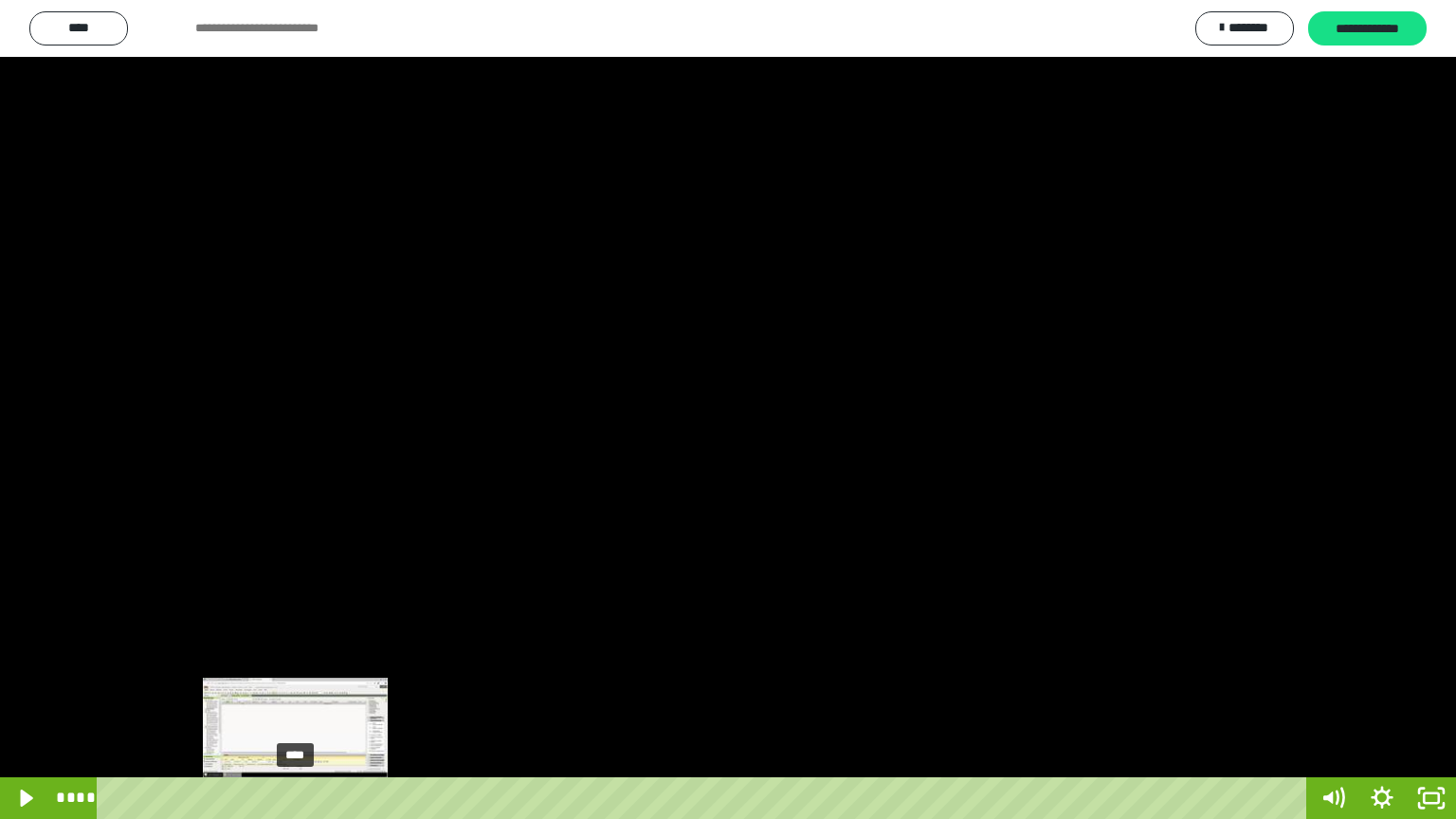 click on "****" at bounding box center [705, 798] 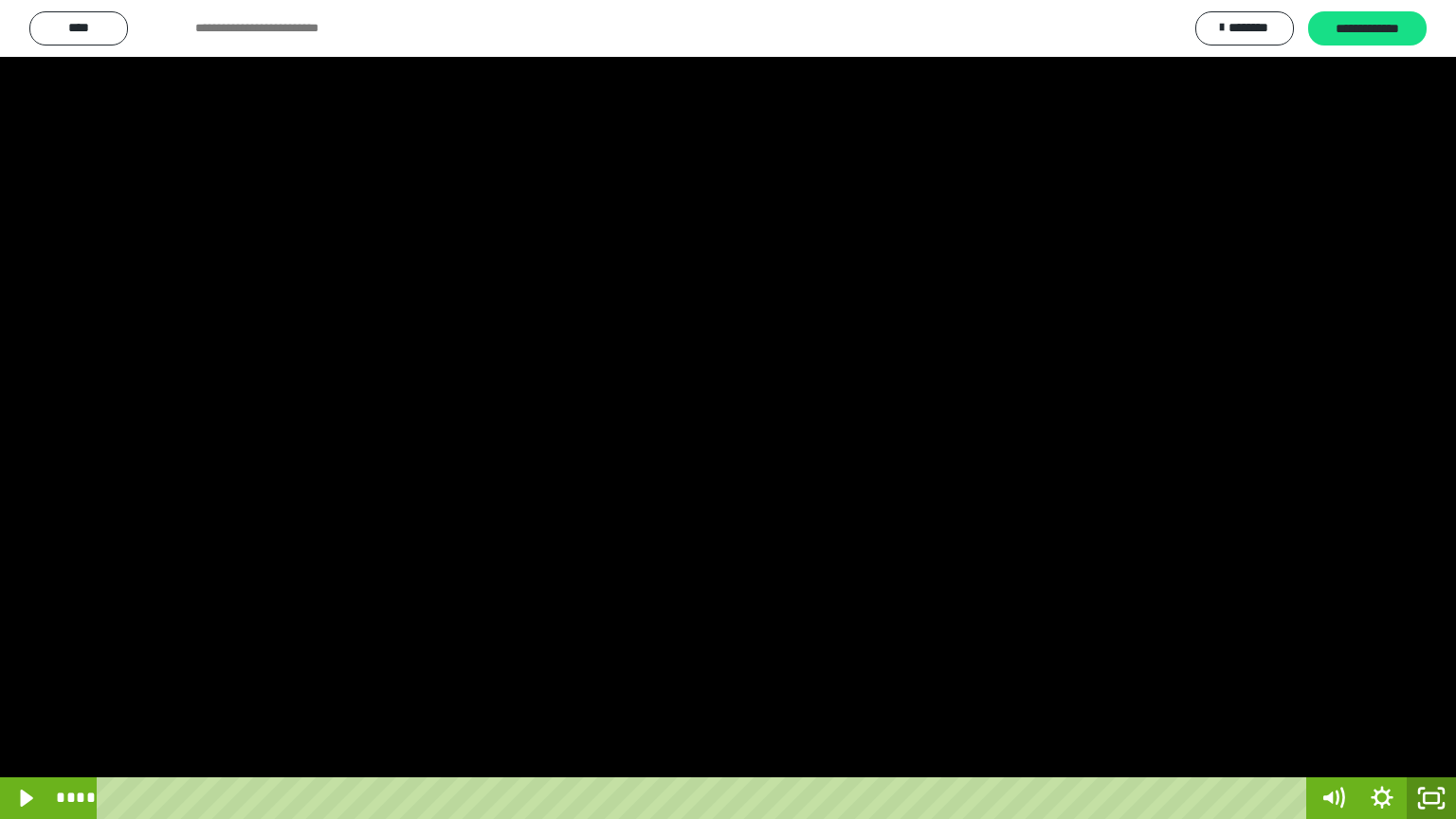 click 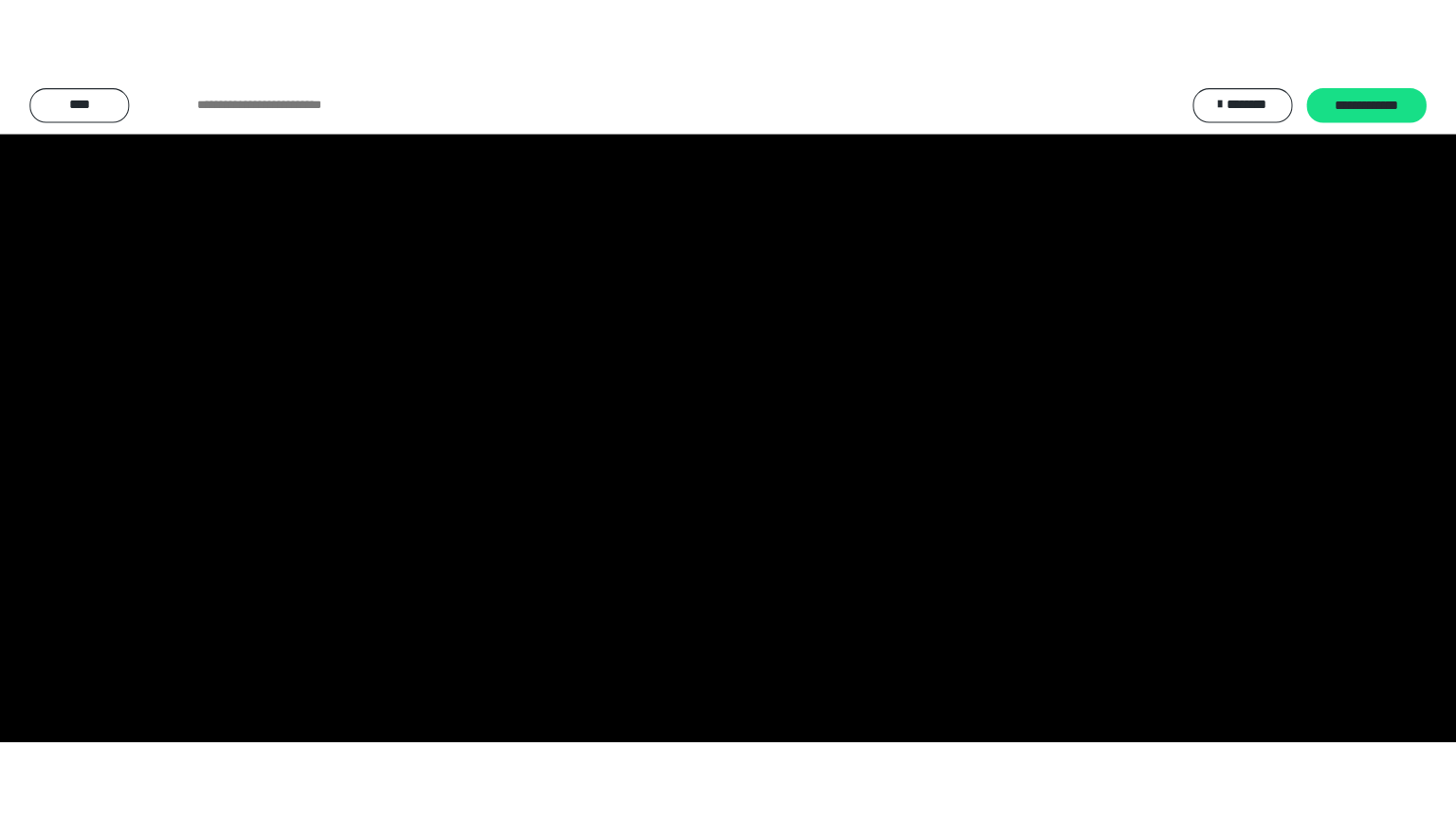 scroll, scrollTop: 3642, scrollLeft: 0, axis: vertical 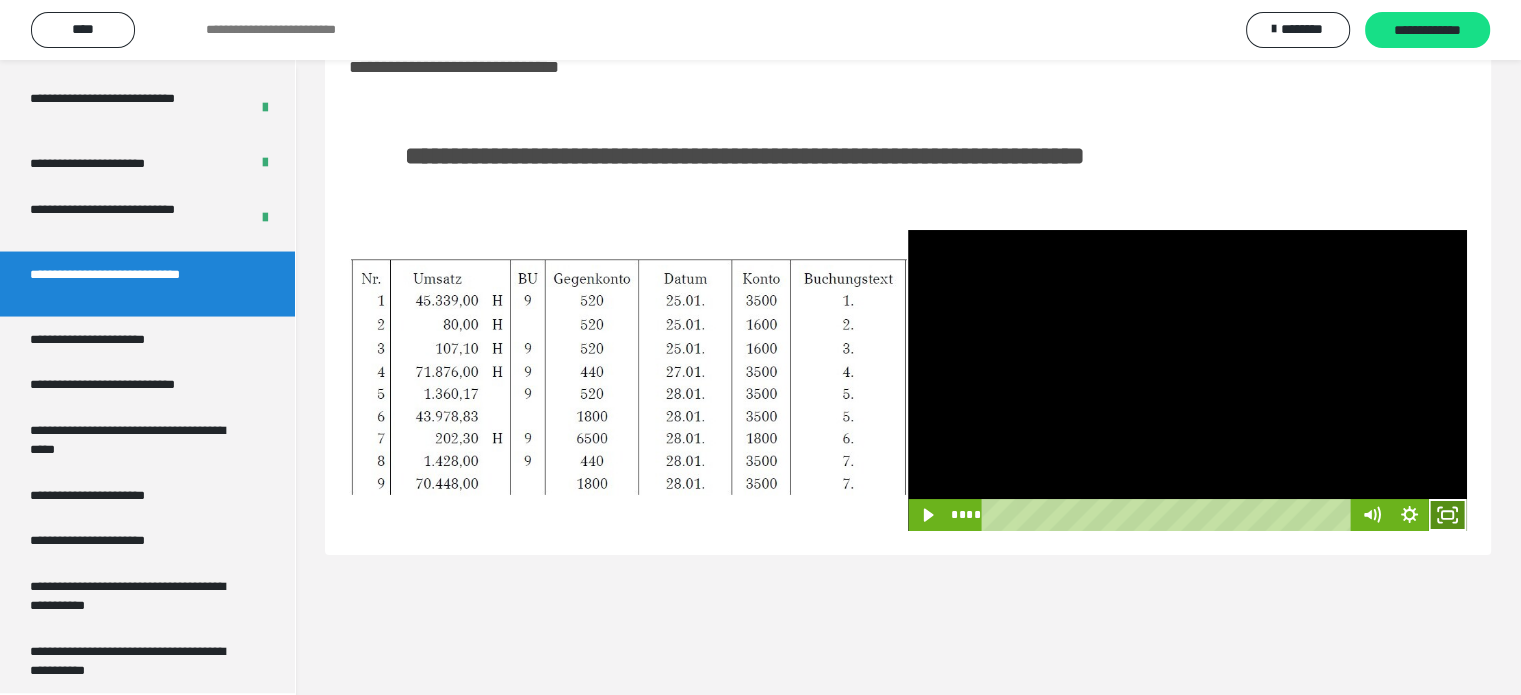 click 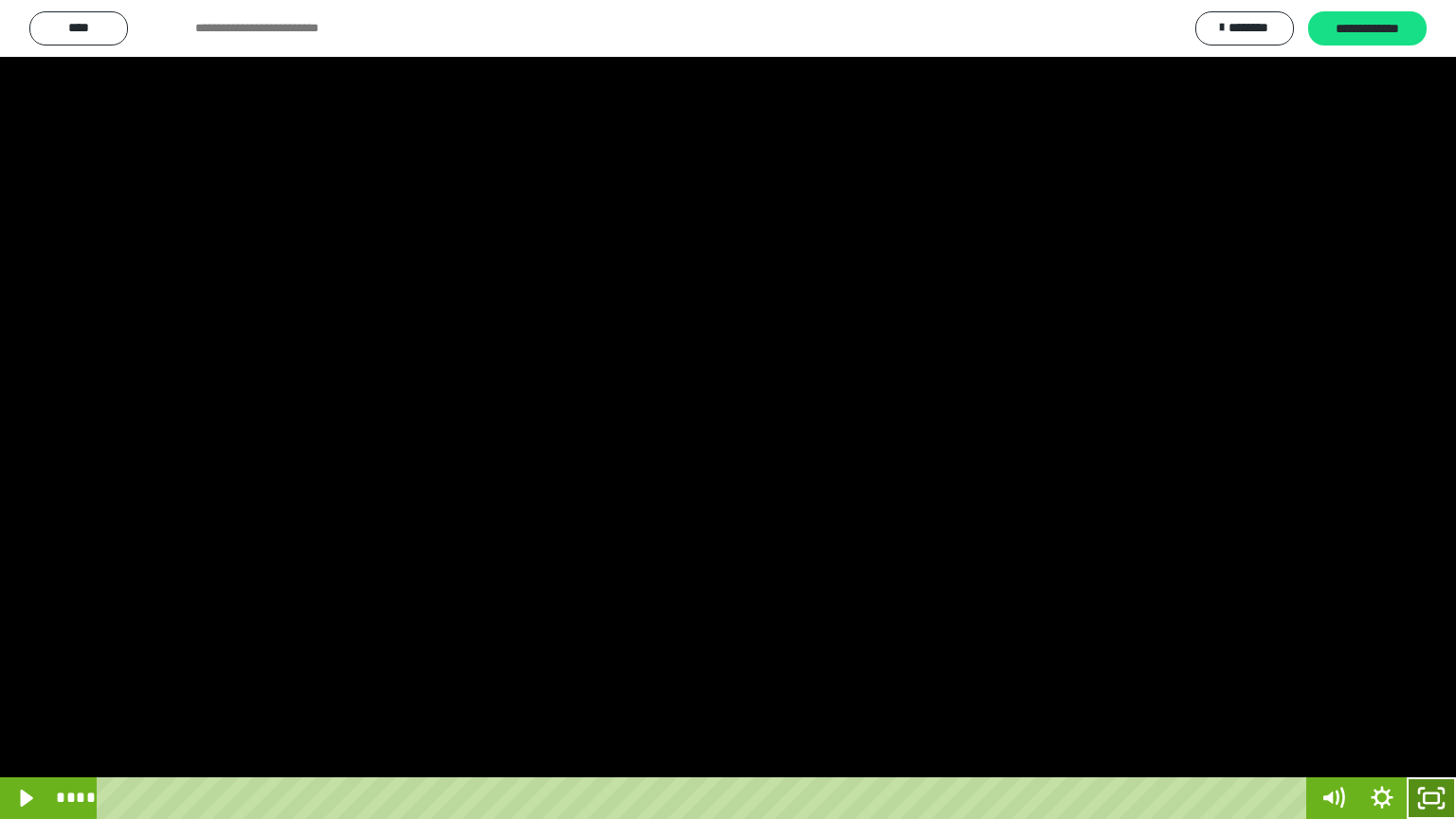 click 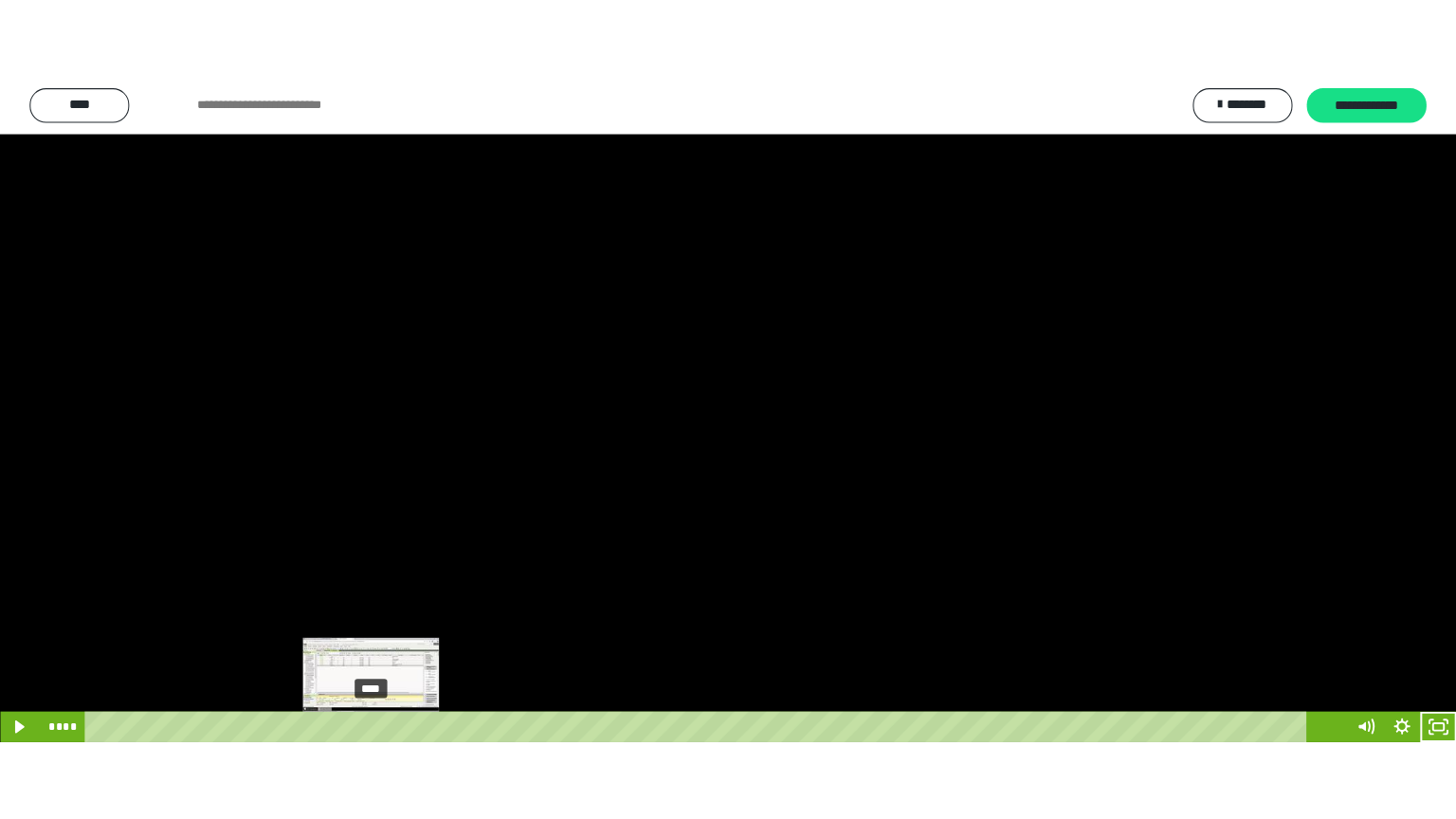 scroll, scrollTop: 3642, scrollLeft: 0, axis: vertical 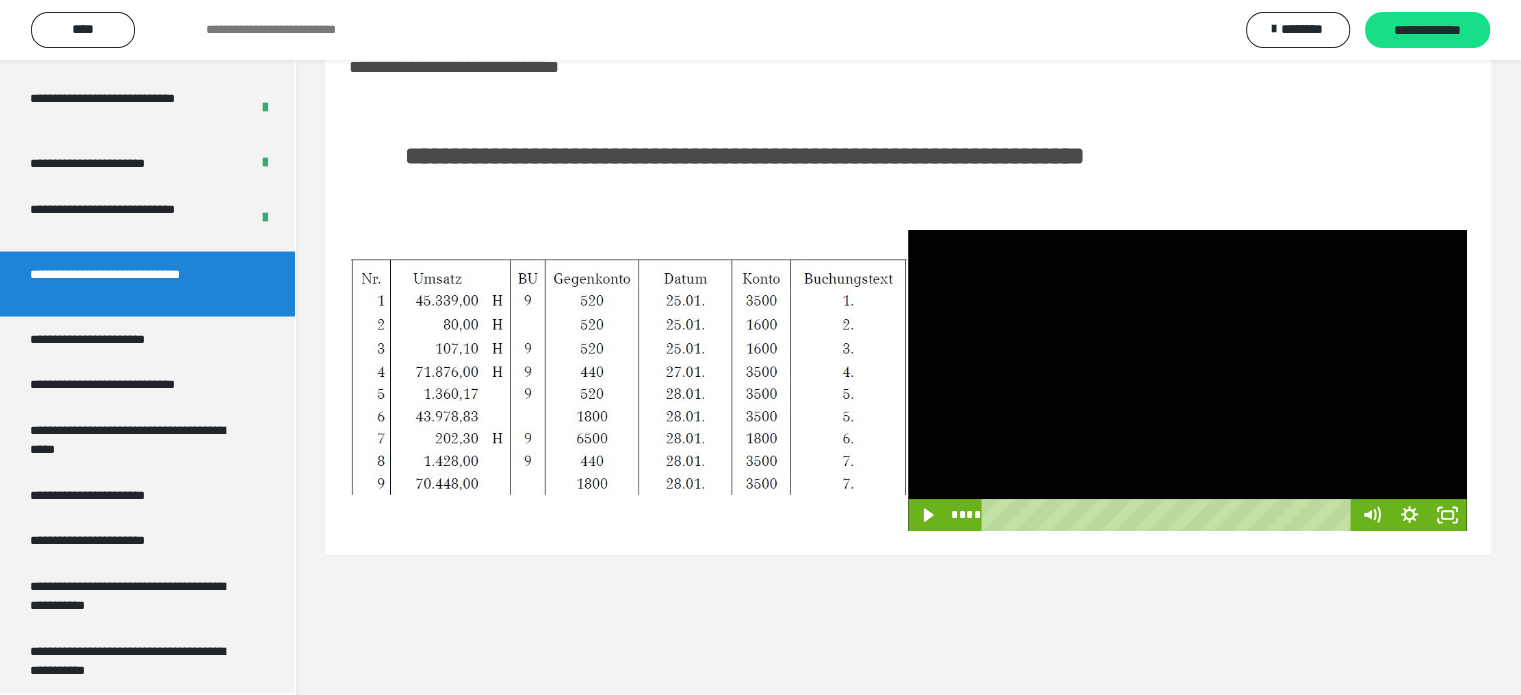 click at bounding box center [1187, 380] 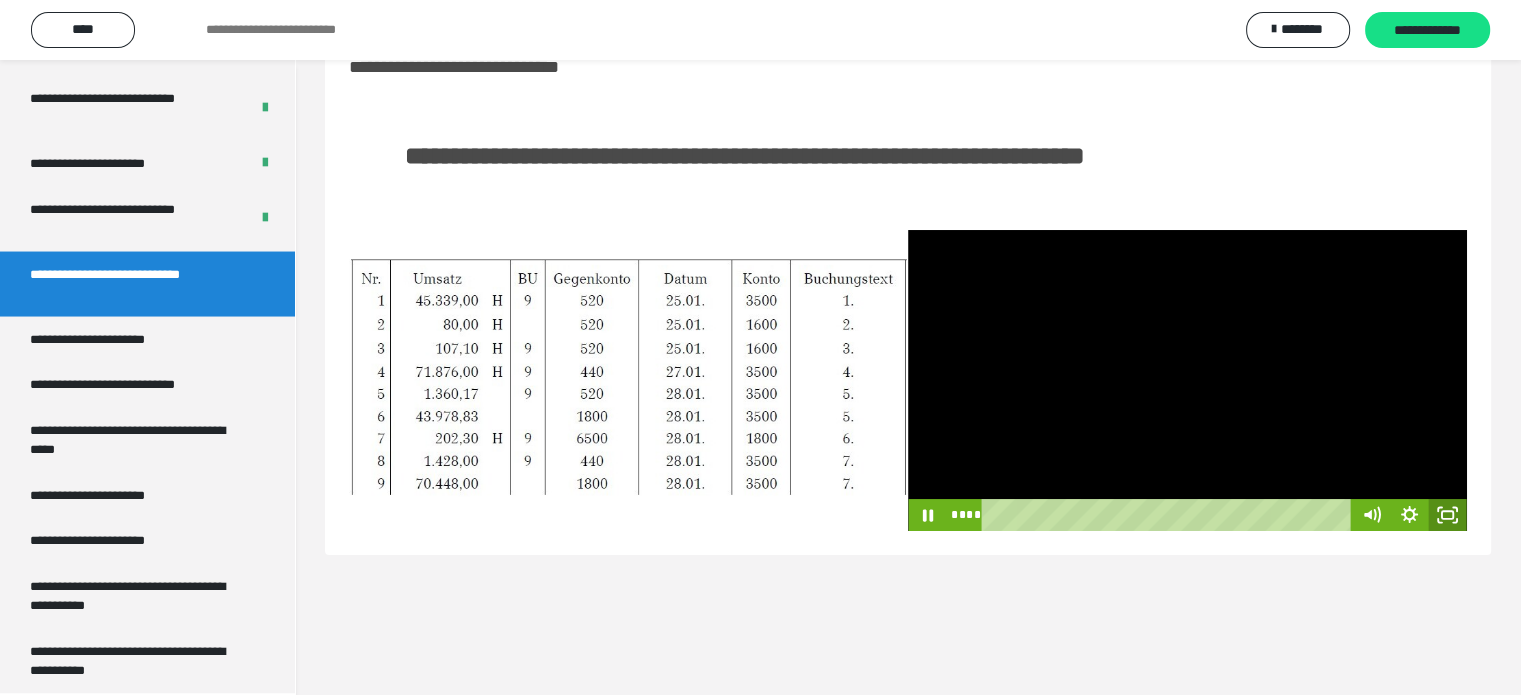 click 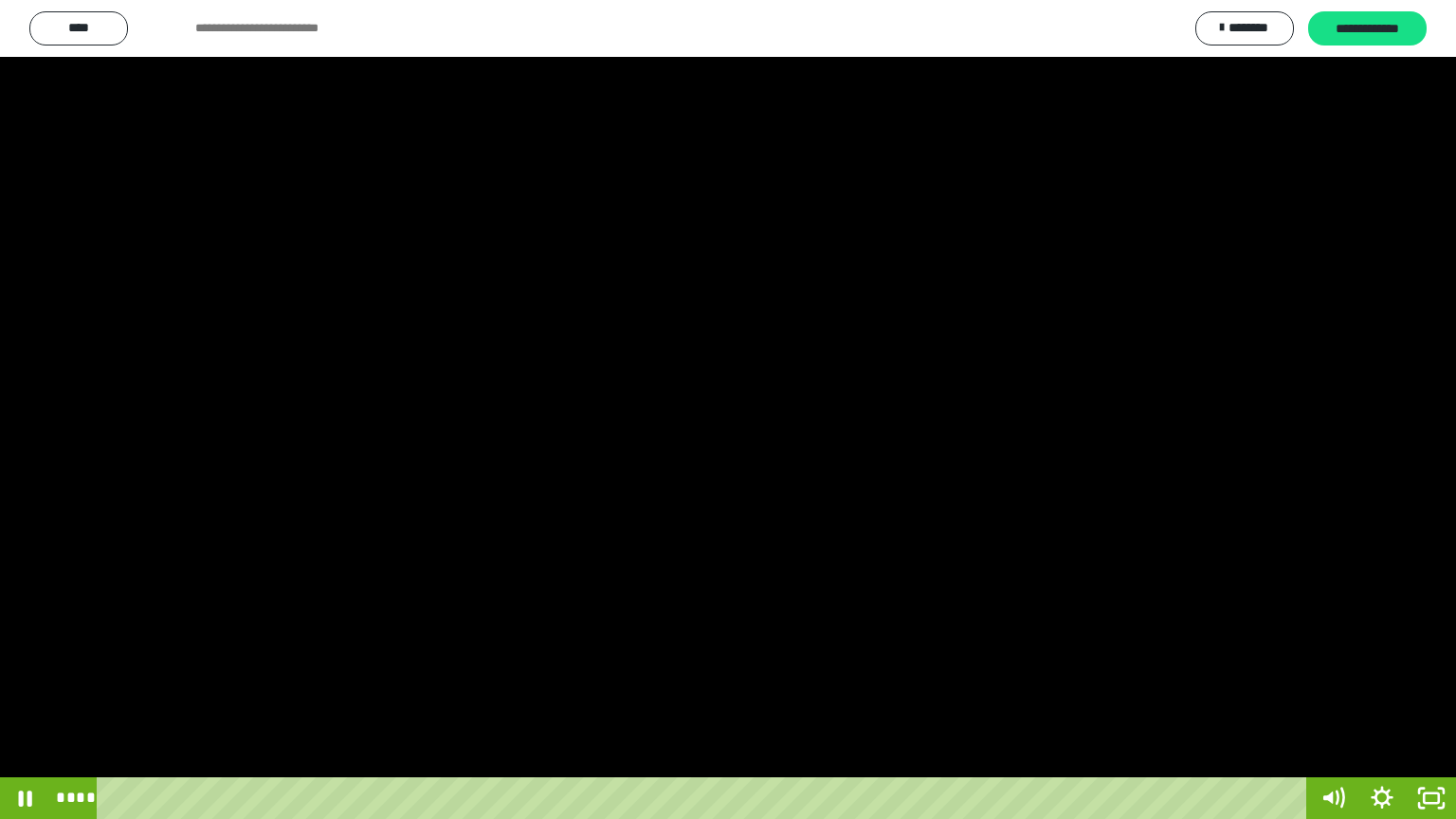 drag, startPoint x: 787, startPoint y: 466, endPoint x: 902, endPoint y: 546, distance: 140.08926 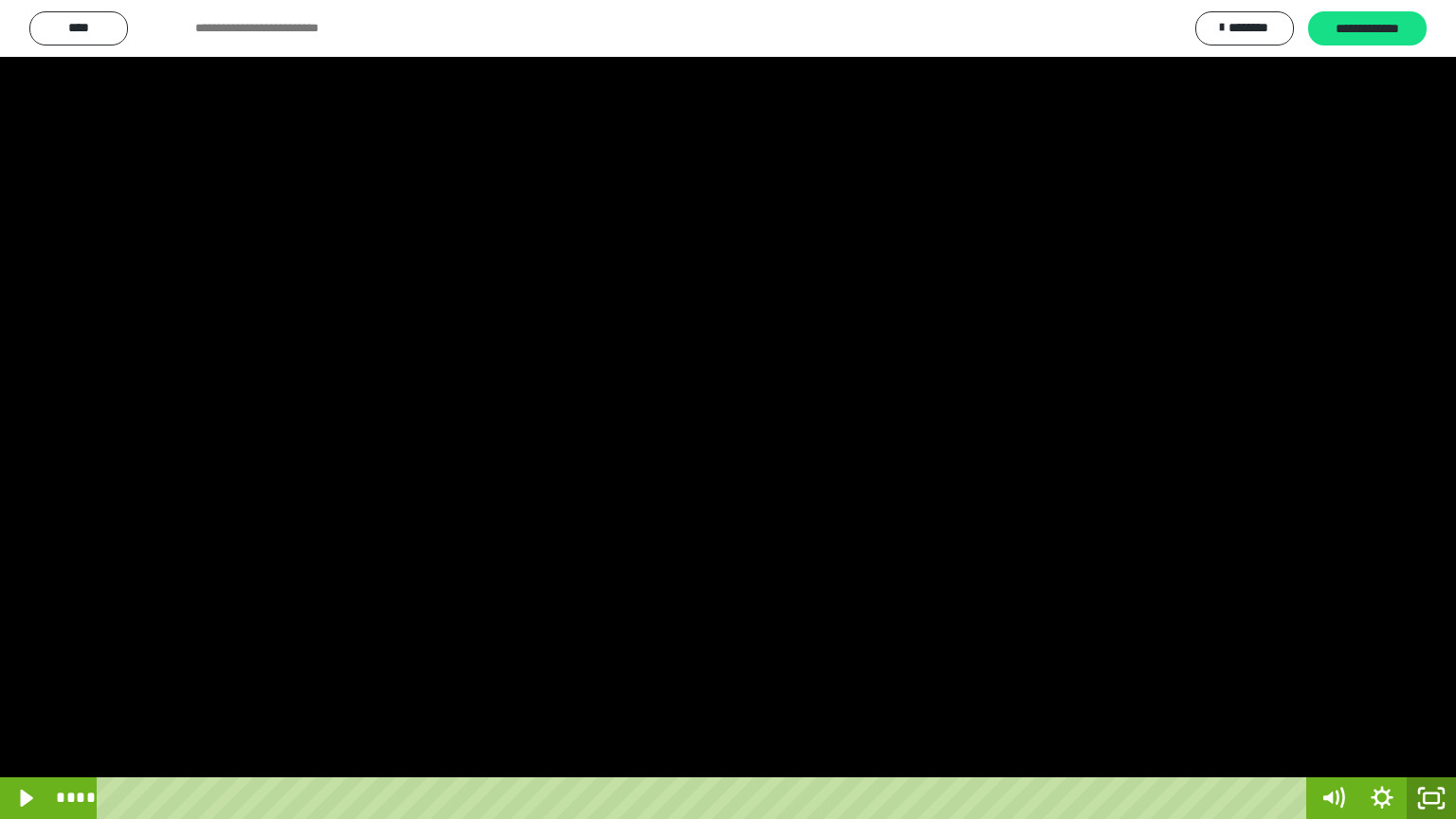 click 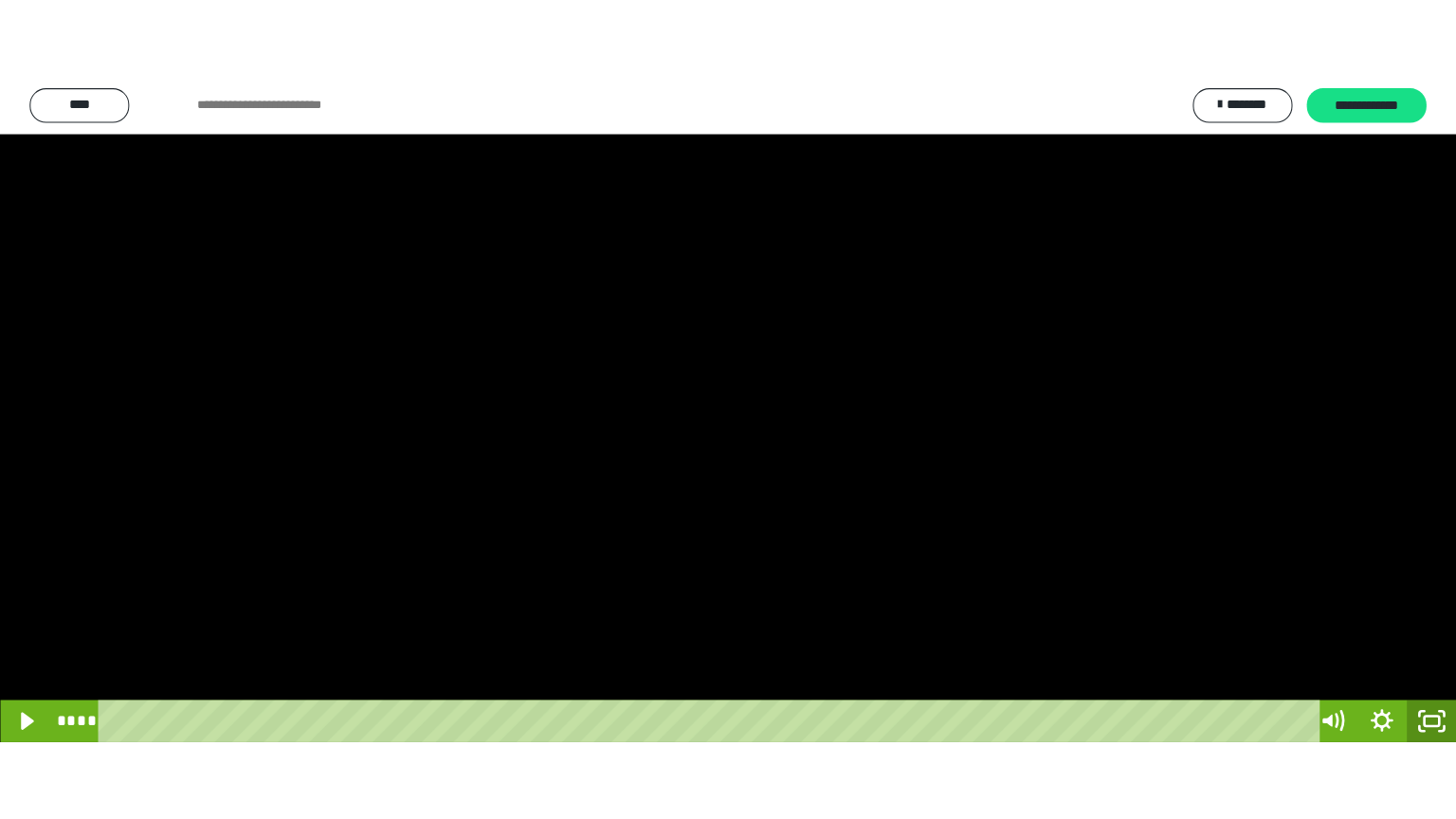 scroll, scrollTop: 3642, scrollLeft: 0, axis: vertical 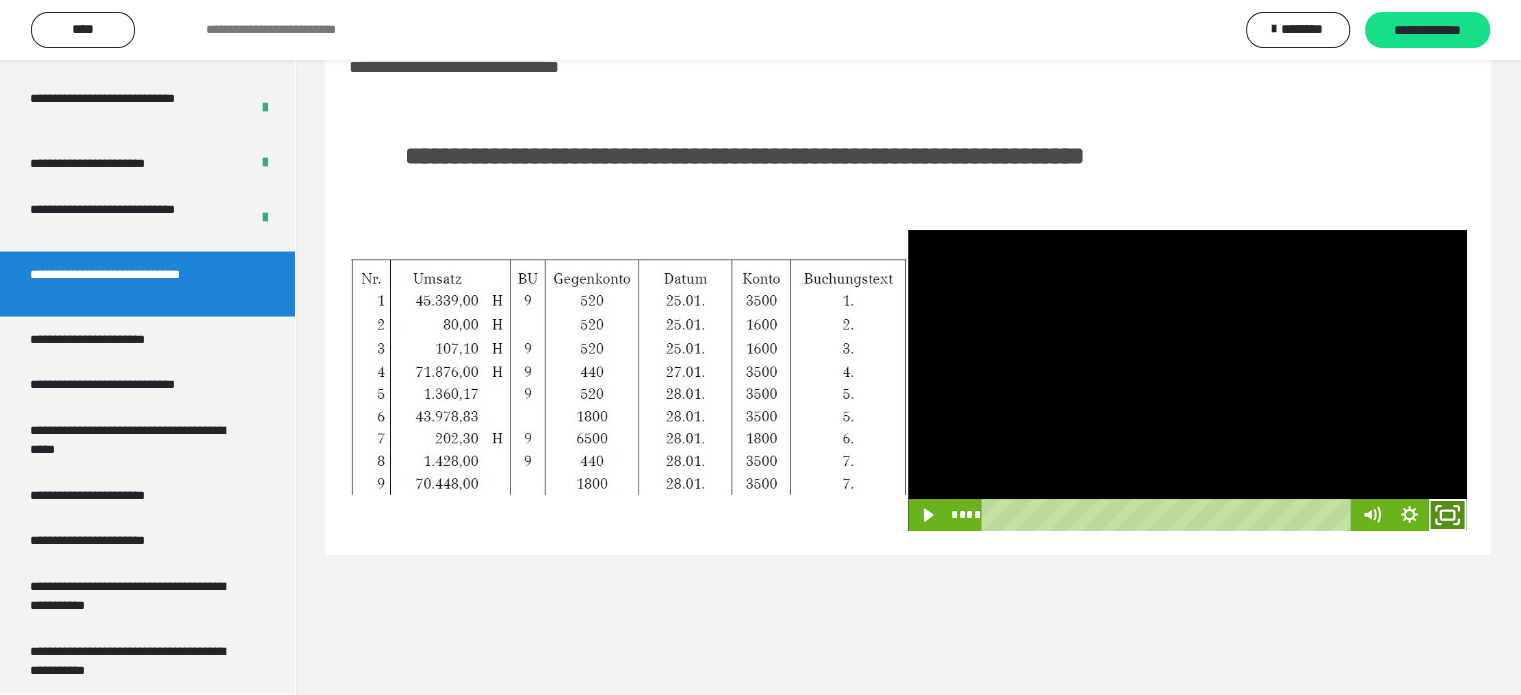 click 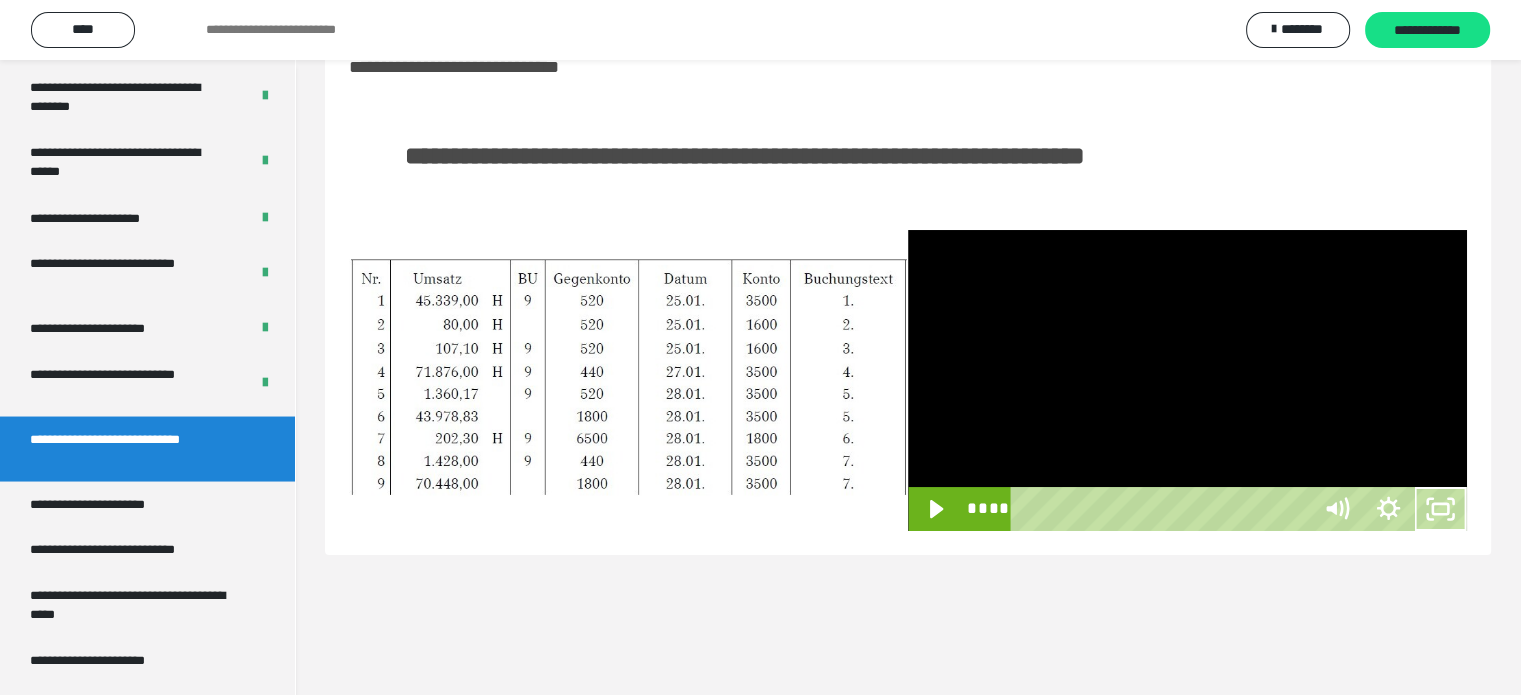 scroll, scrollTop: 3673, scrollLeft: 0, axis: vertical 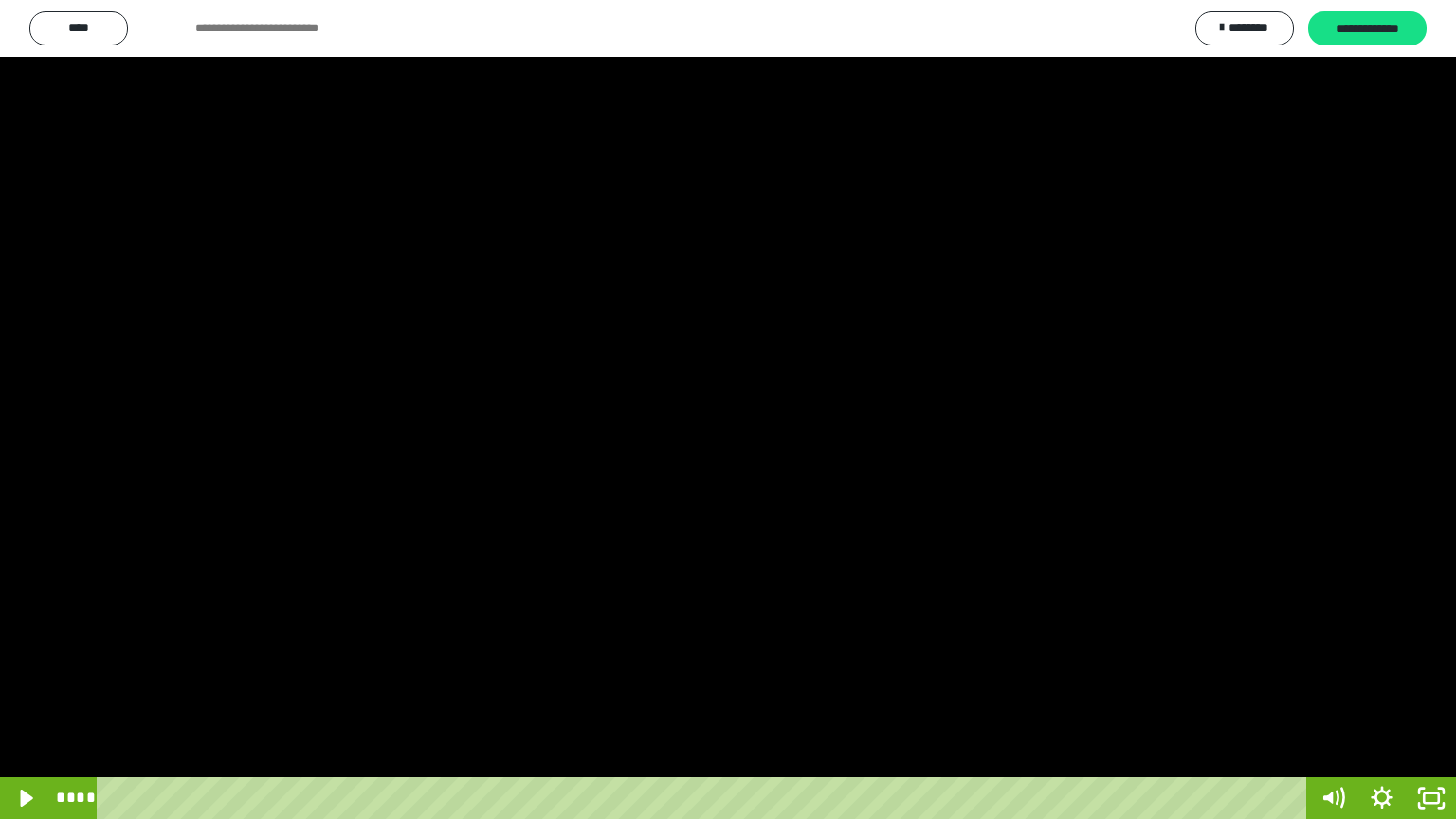 click at bounding box center (728, 410) 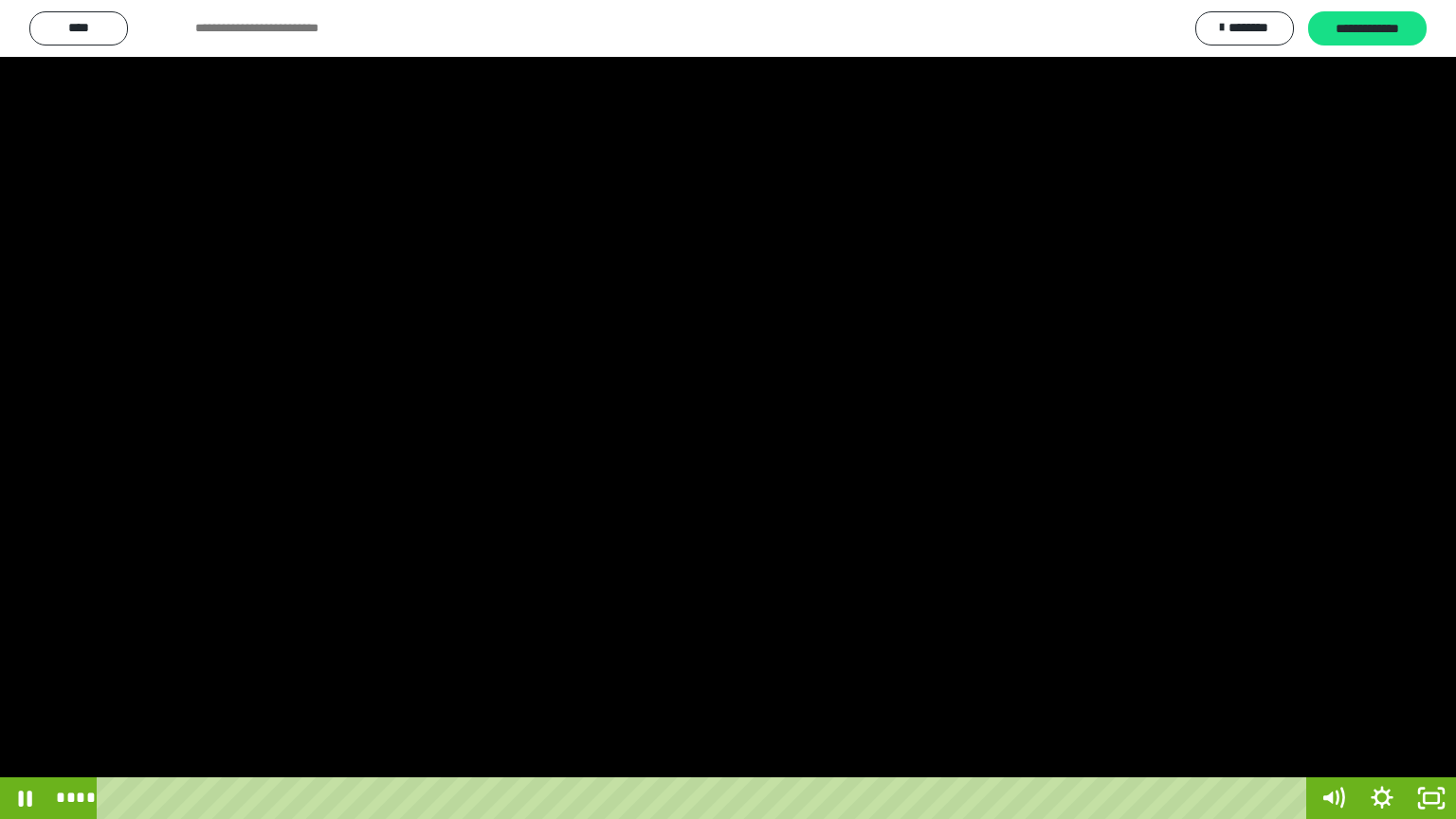 click at bounding box center (728, 410) 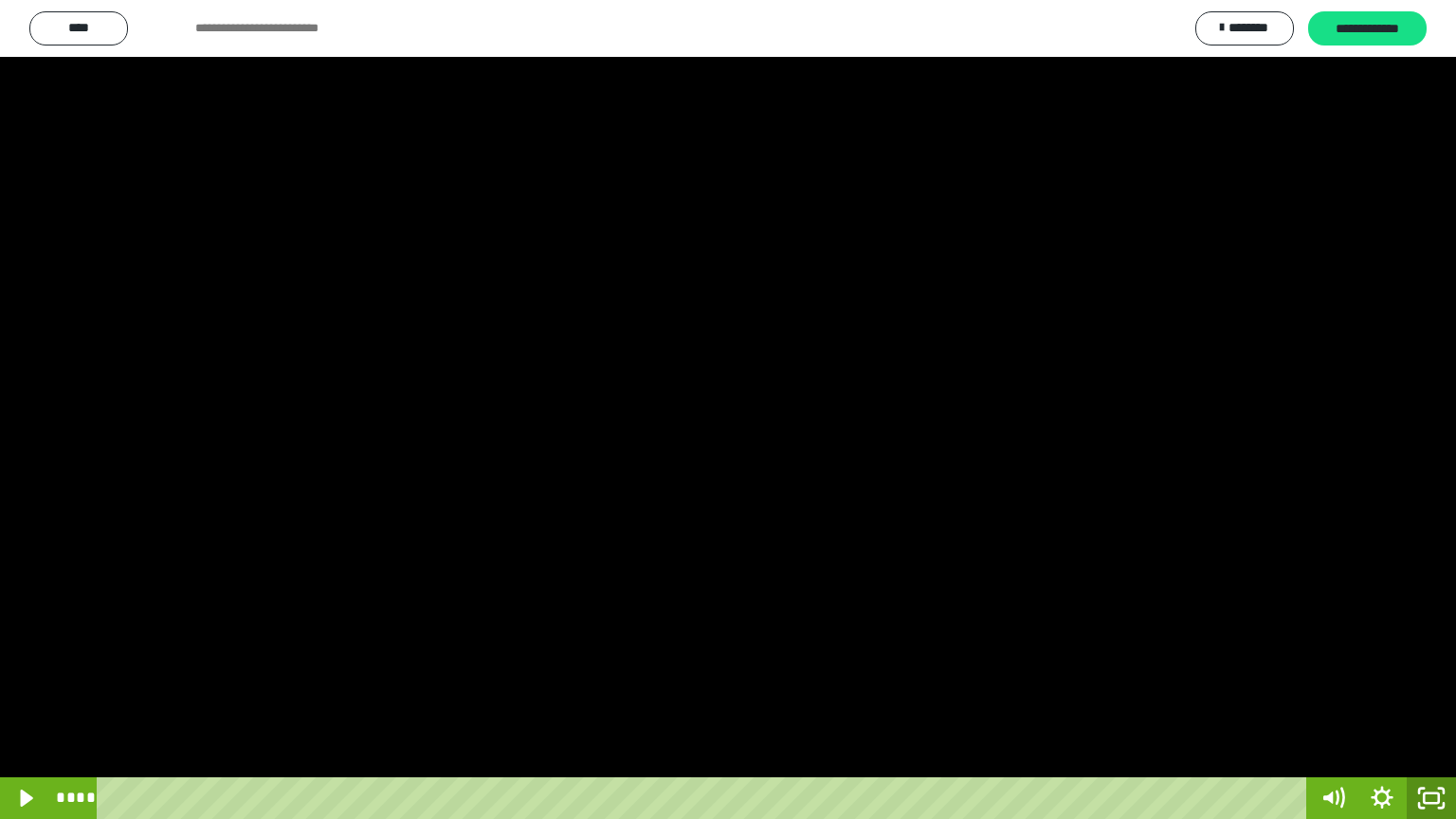 click 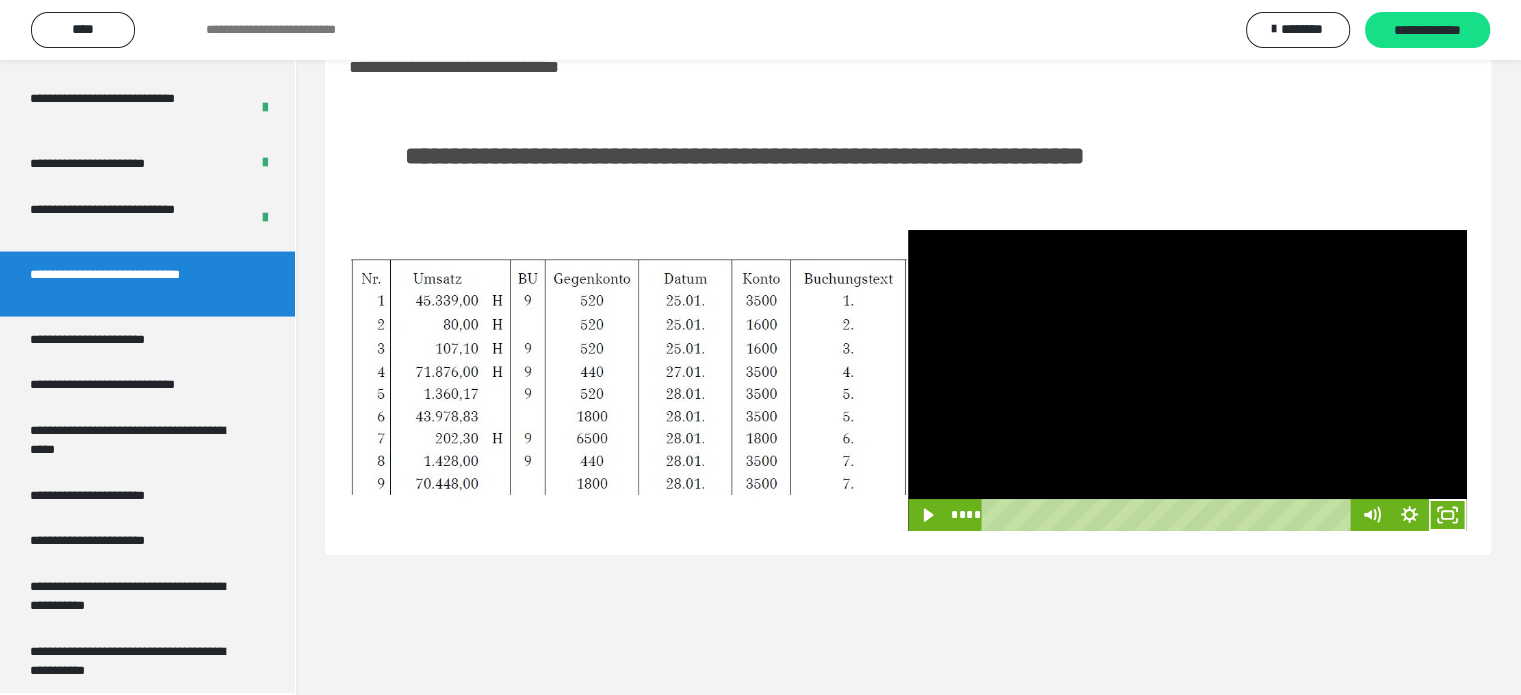 click at bounding box center (1187, 380) 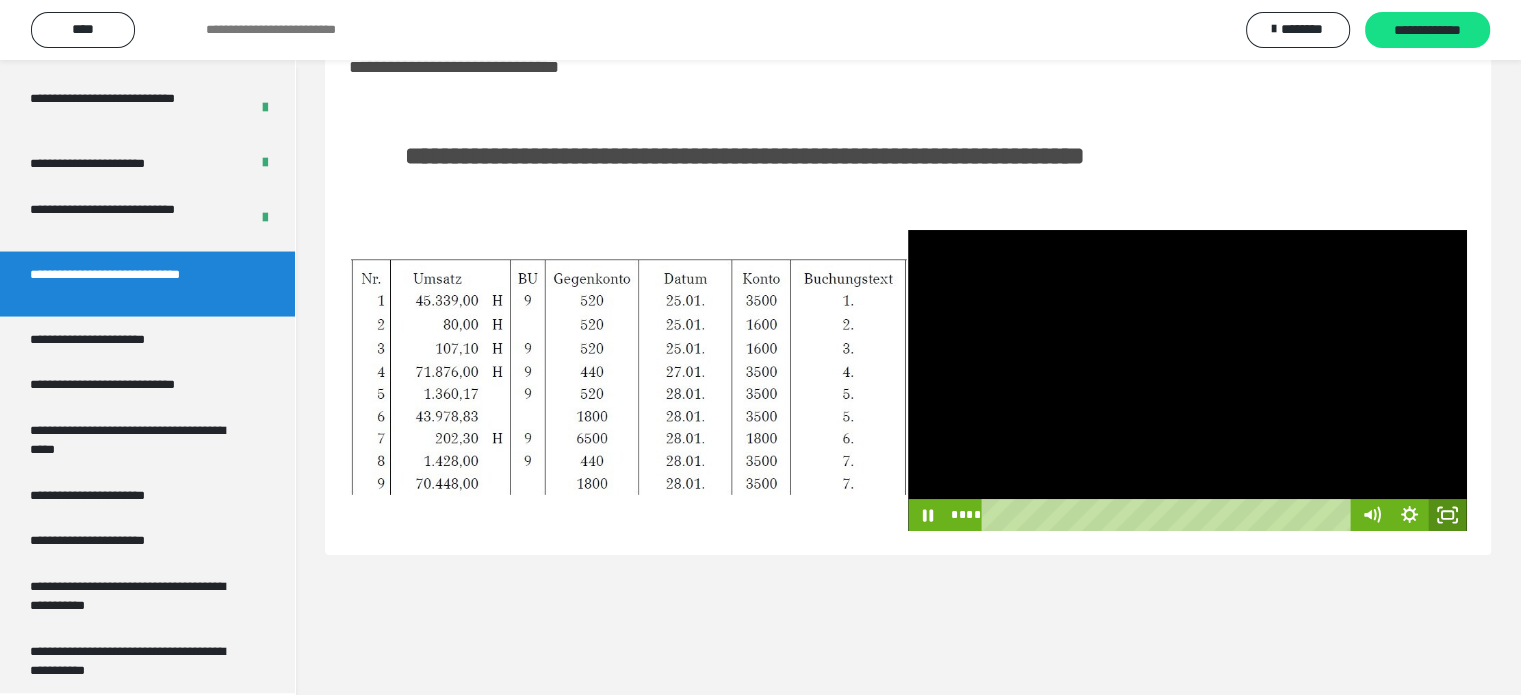 click 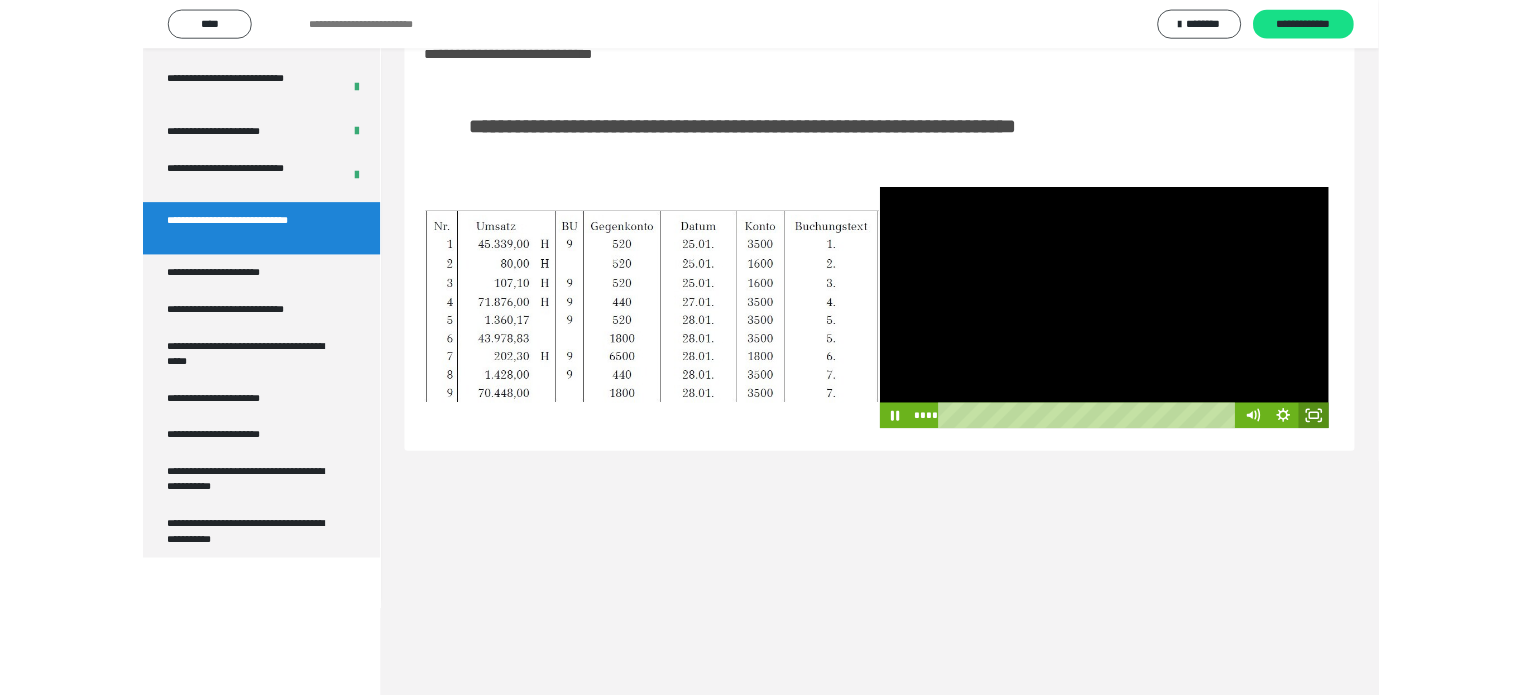 scroll, scrollTop: 3673, scrollLeft: 0, axis: vertical 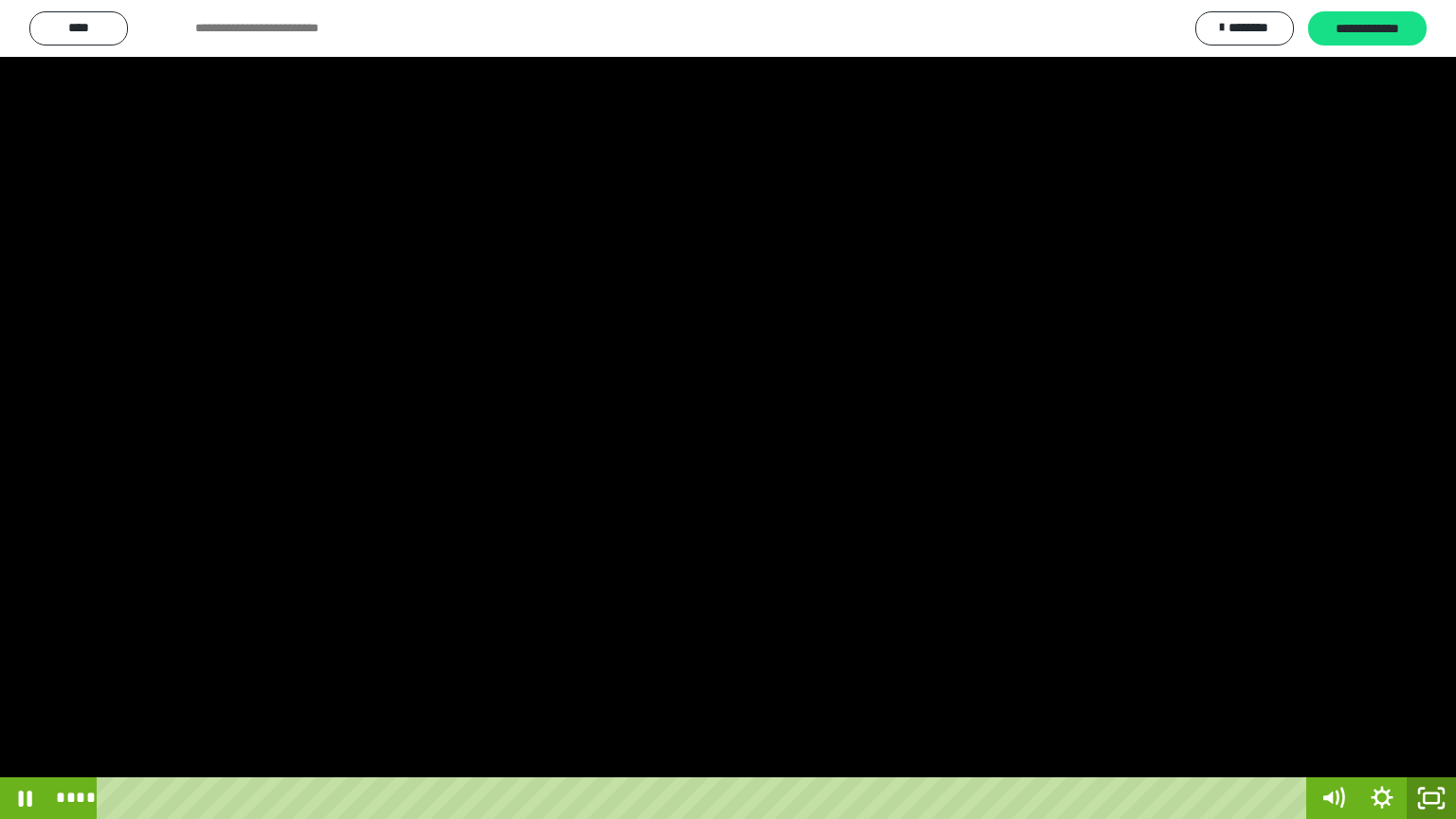 click 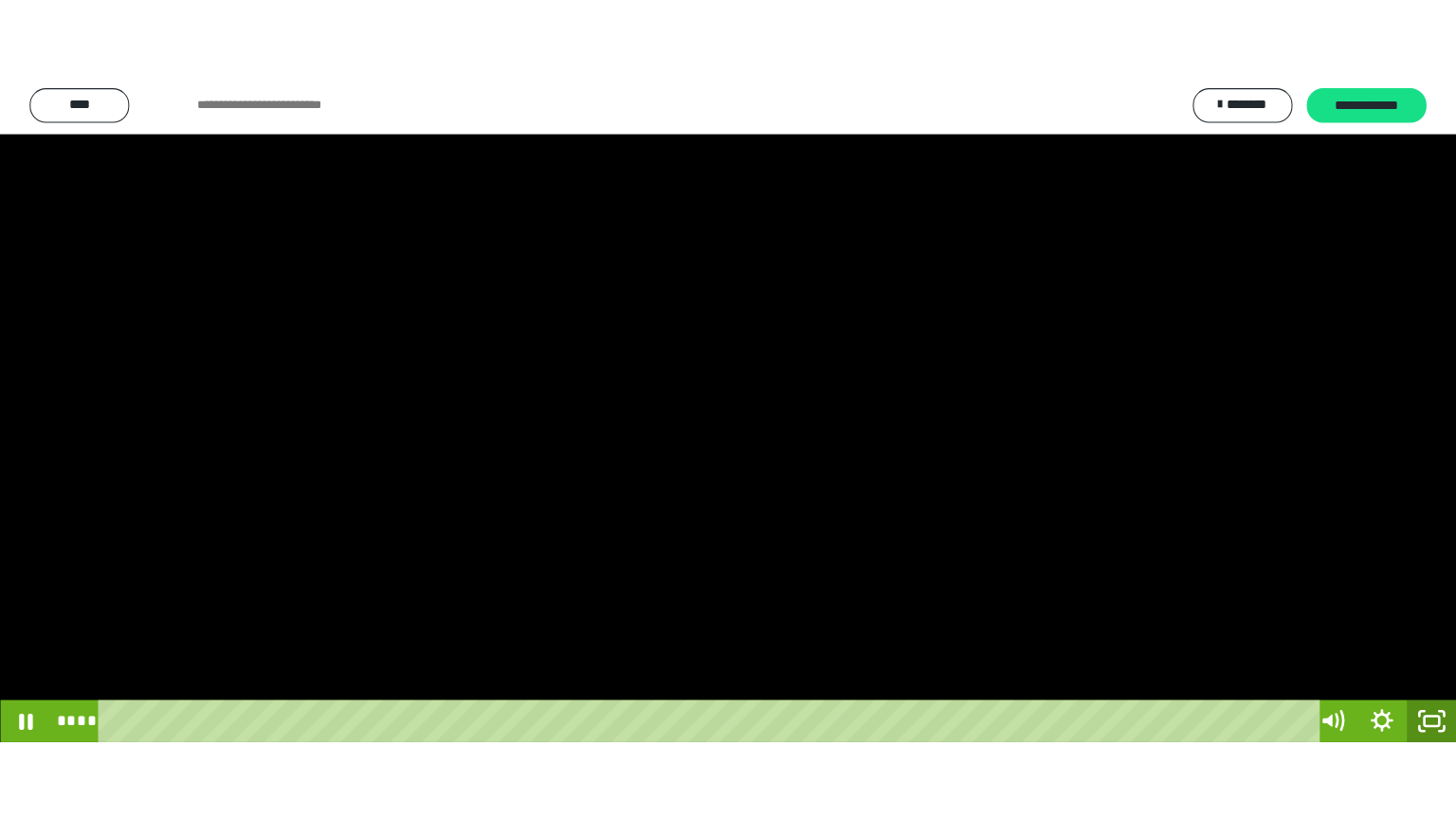 scroll, scrollTop: 3642, scrollLeft: 0, axis: vertical 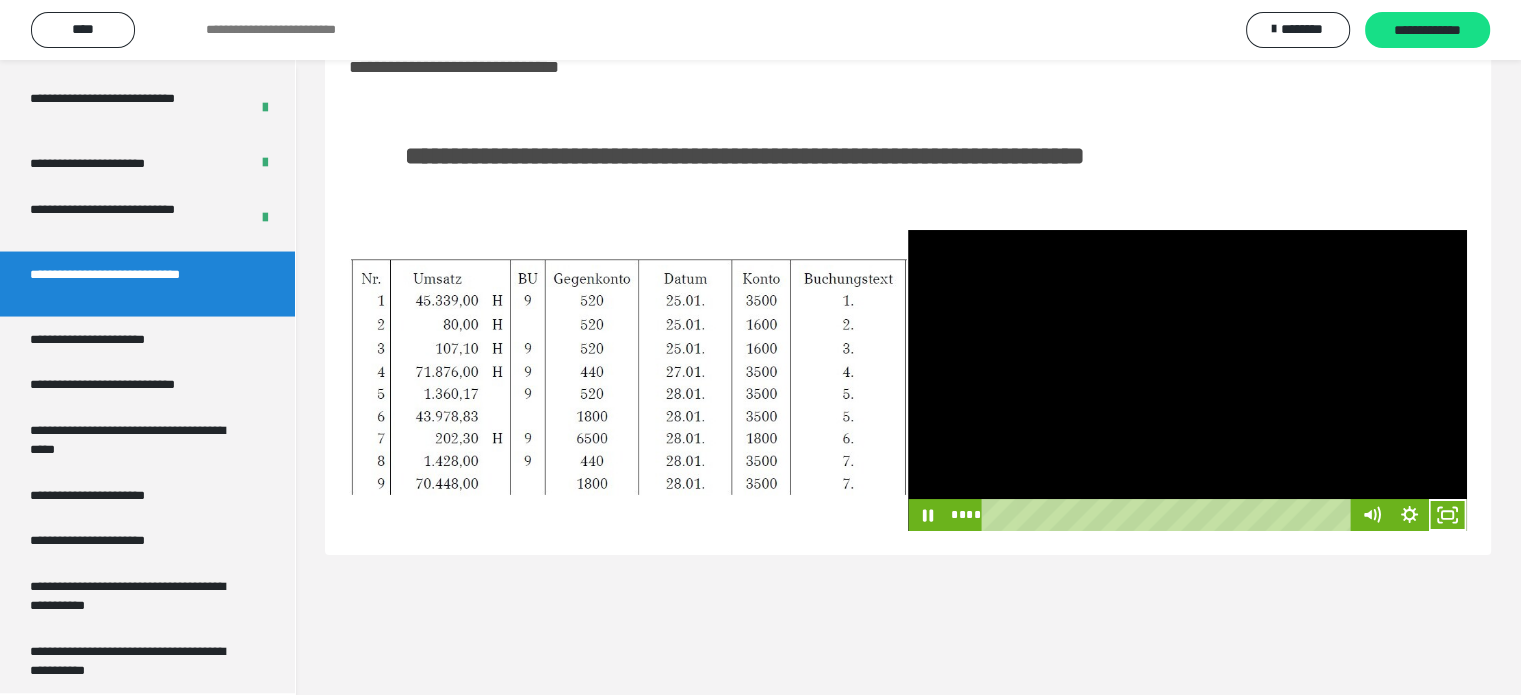 click at bounding box center [1187, 380] 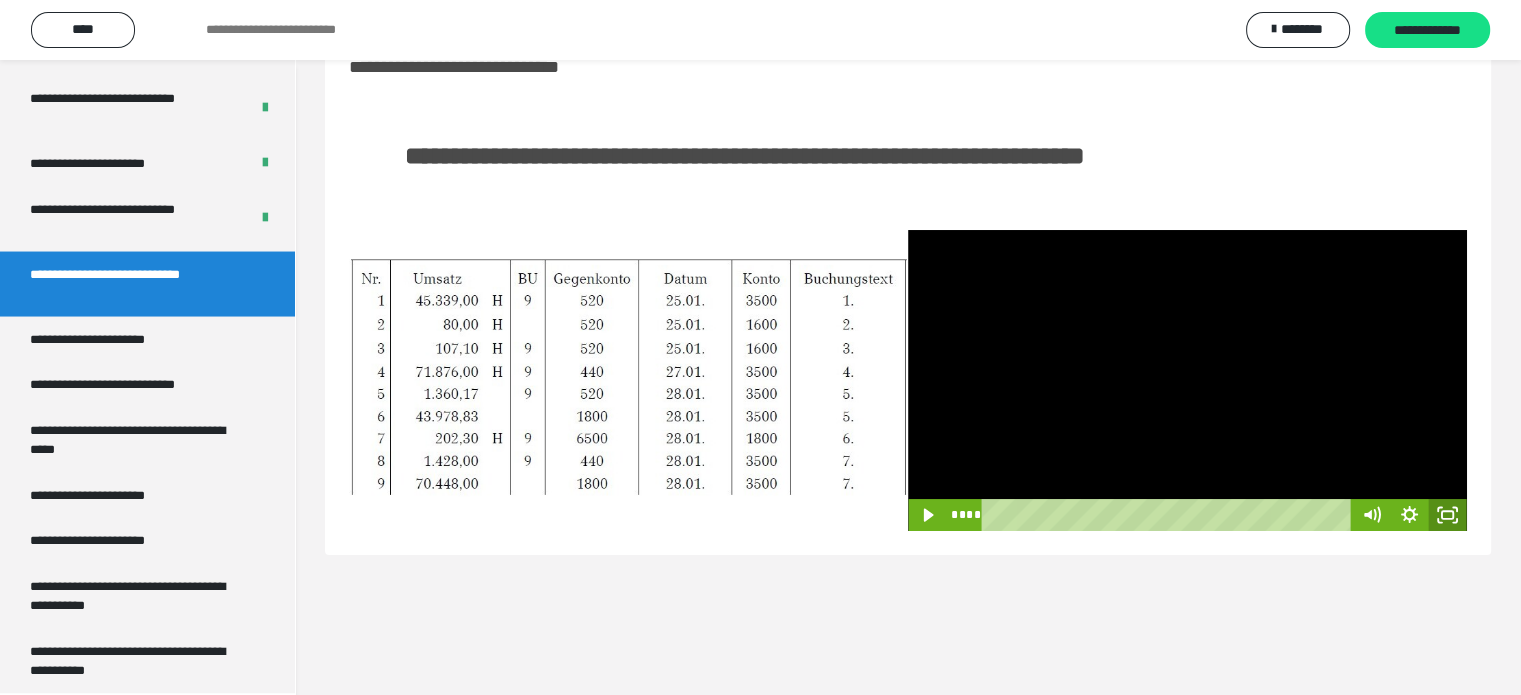 click 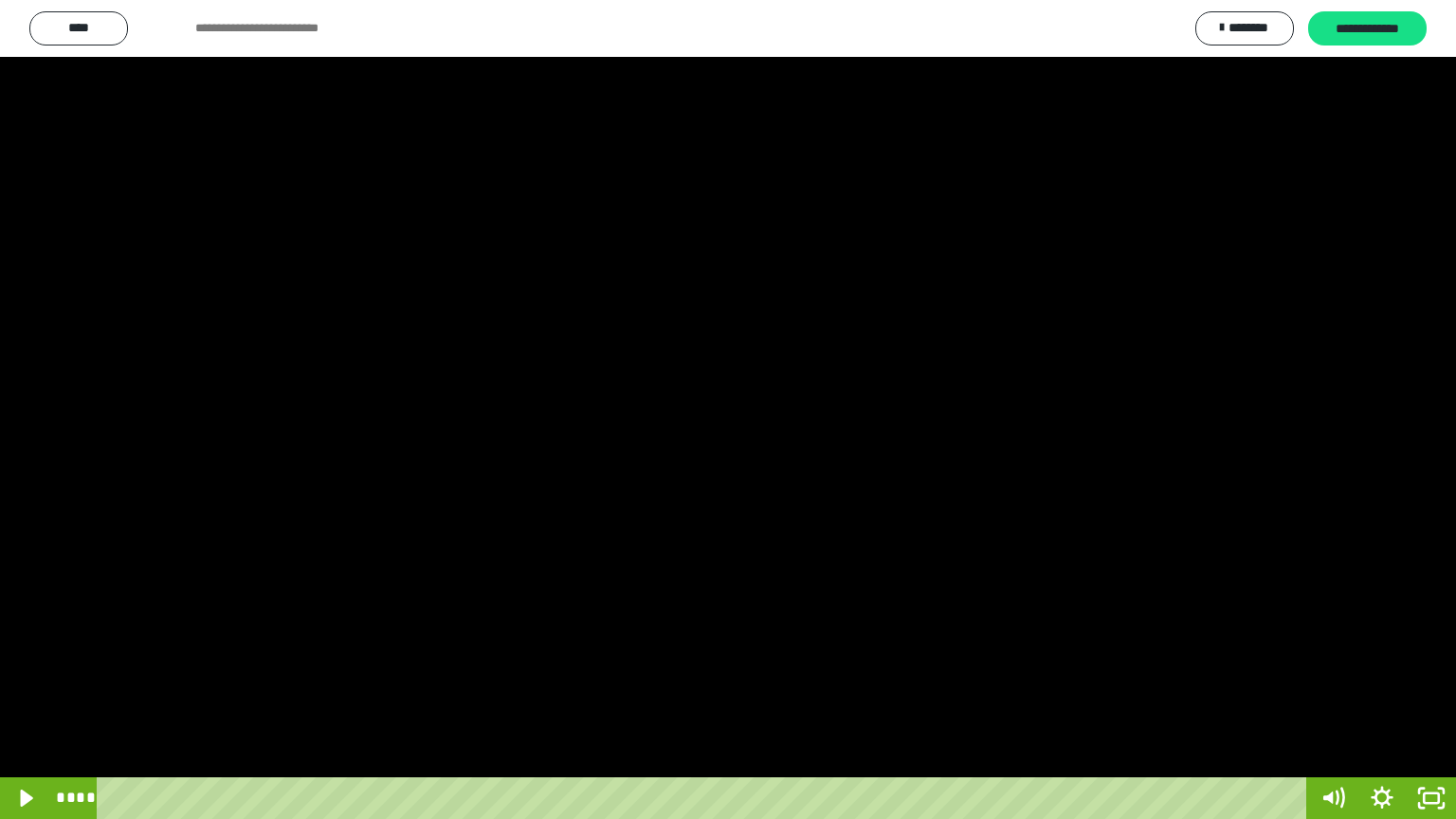 click at bounding box center (728, 410) 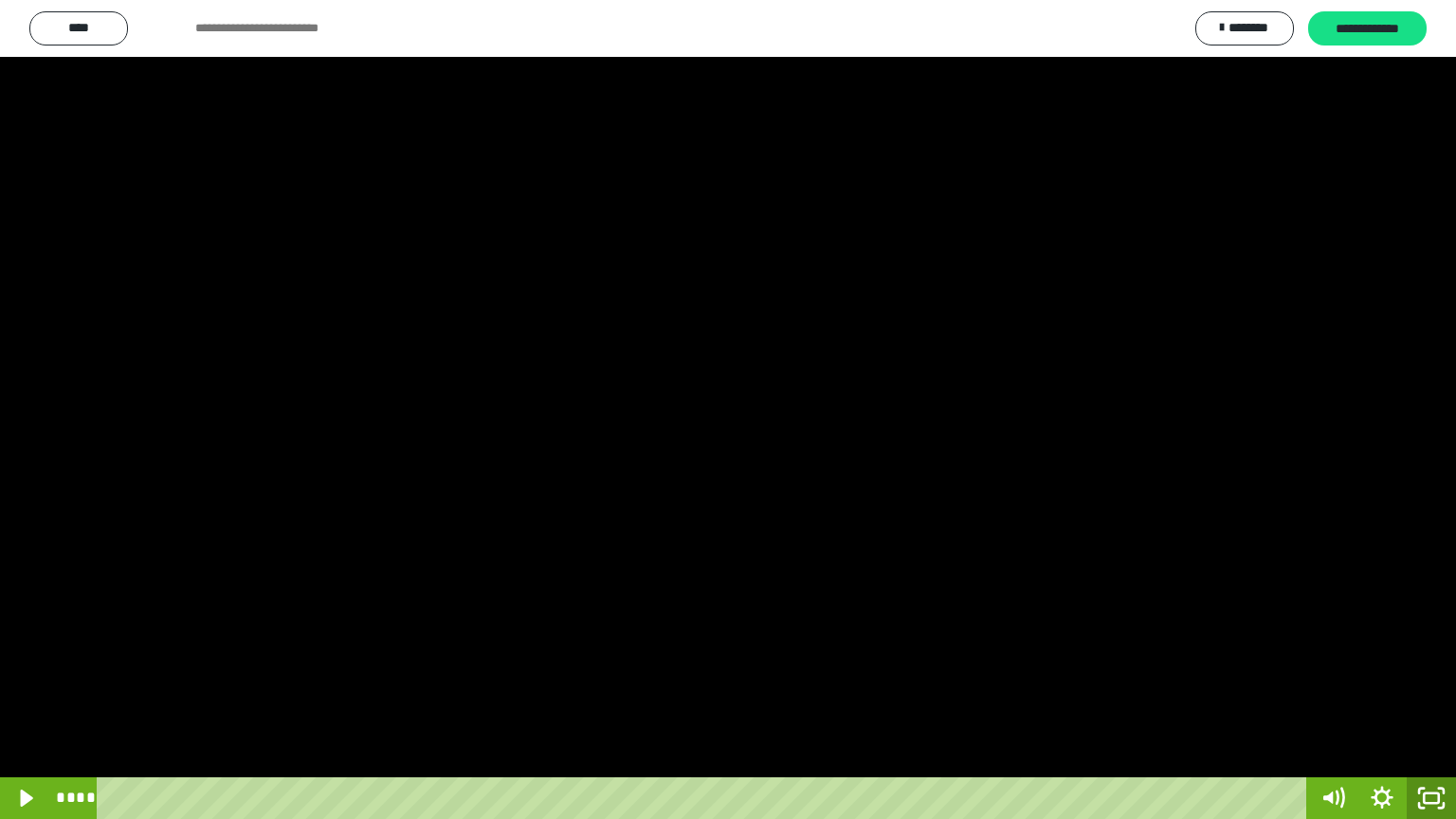 click 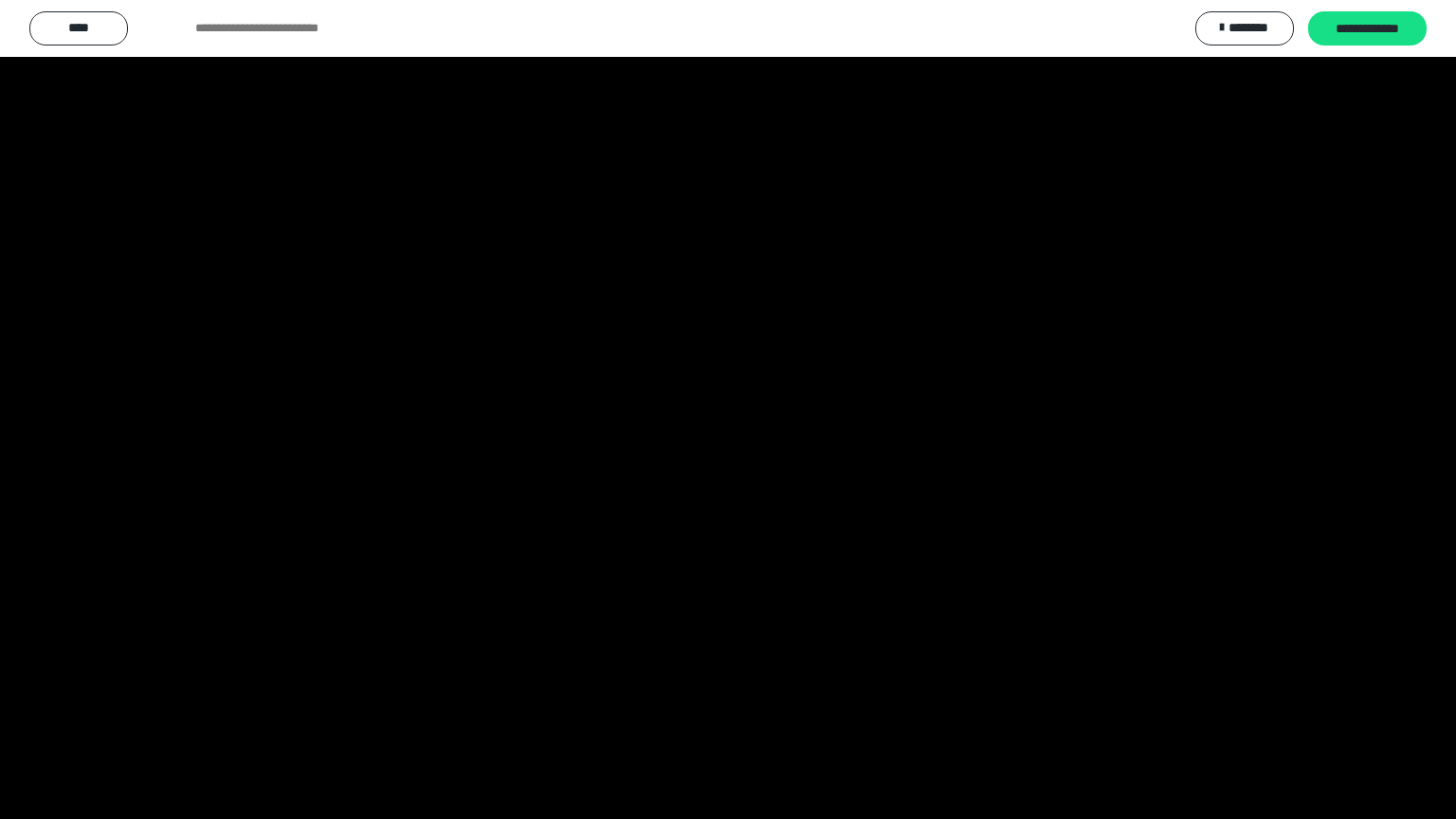 scroll, scrollTop: 3642, scrollLeft: 0, axis: vertical 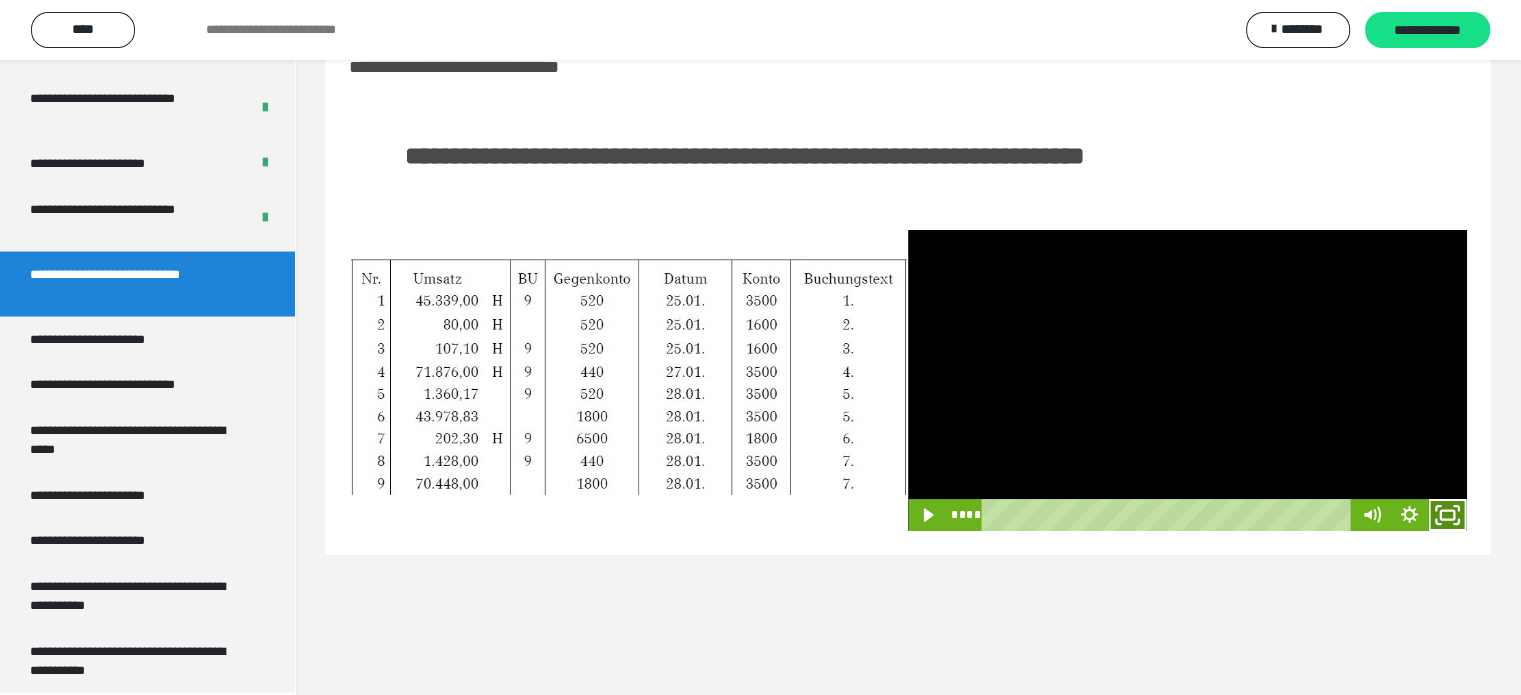 click 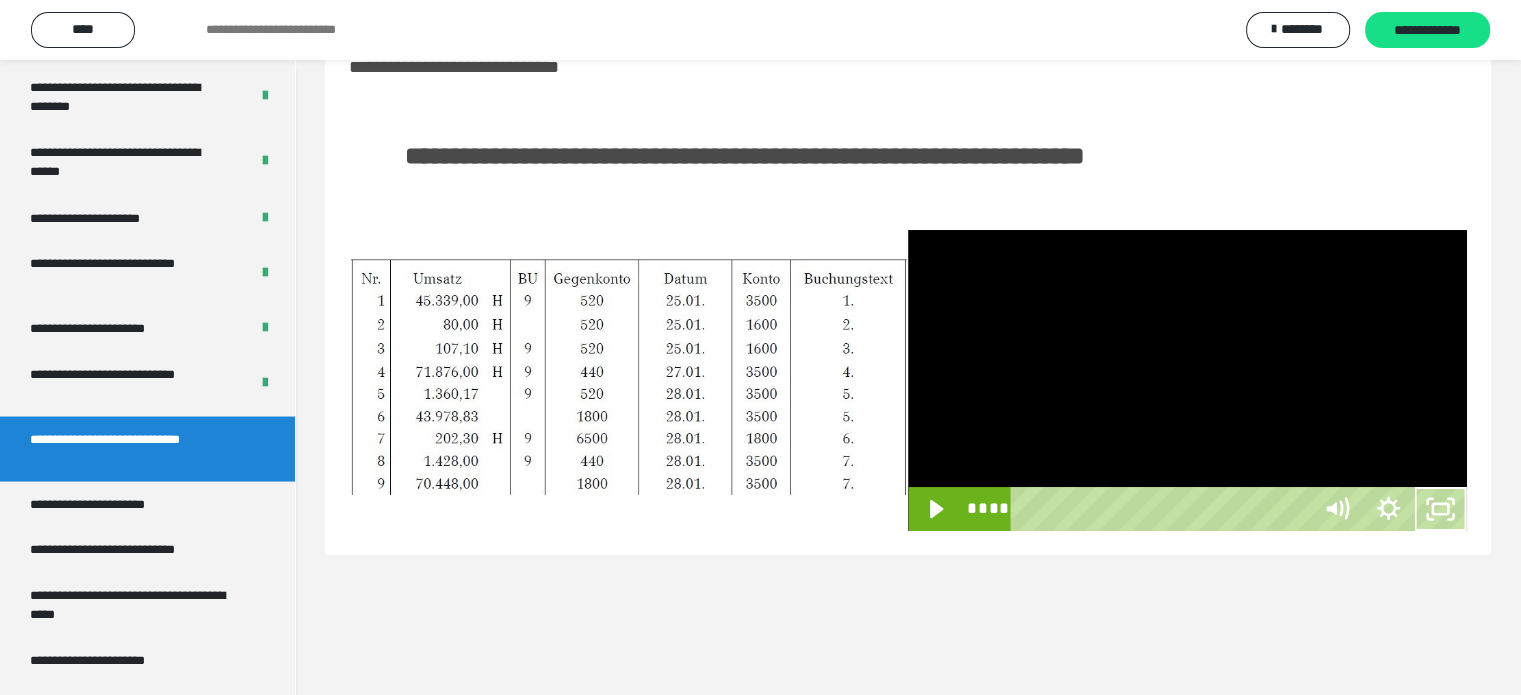 scroll, scrollTop: 3673, scrollLeft: 0, axis: vertical 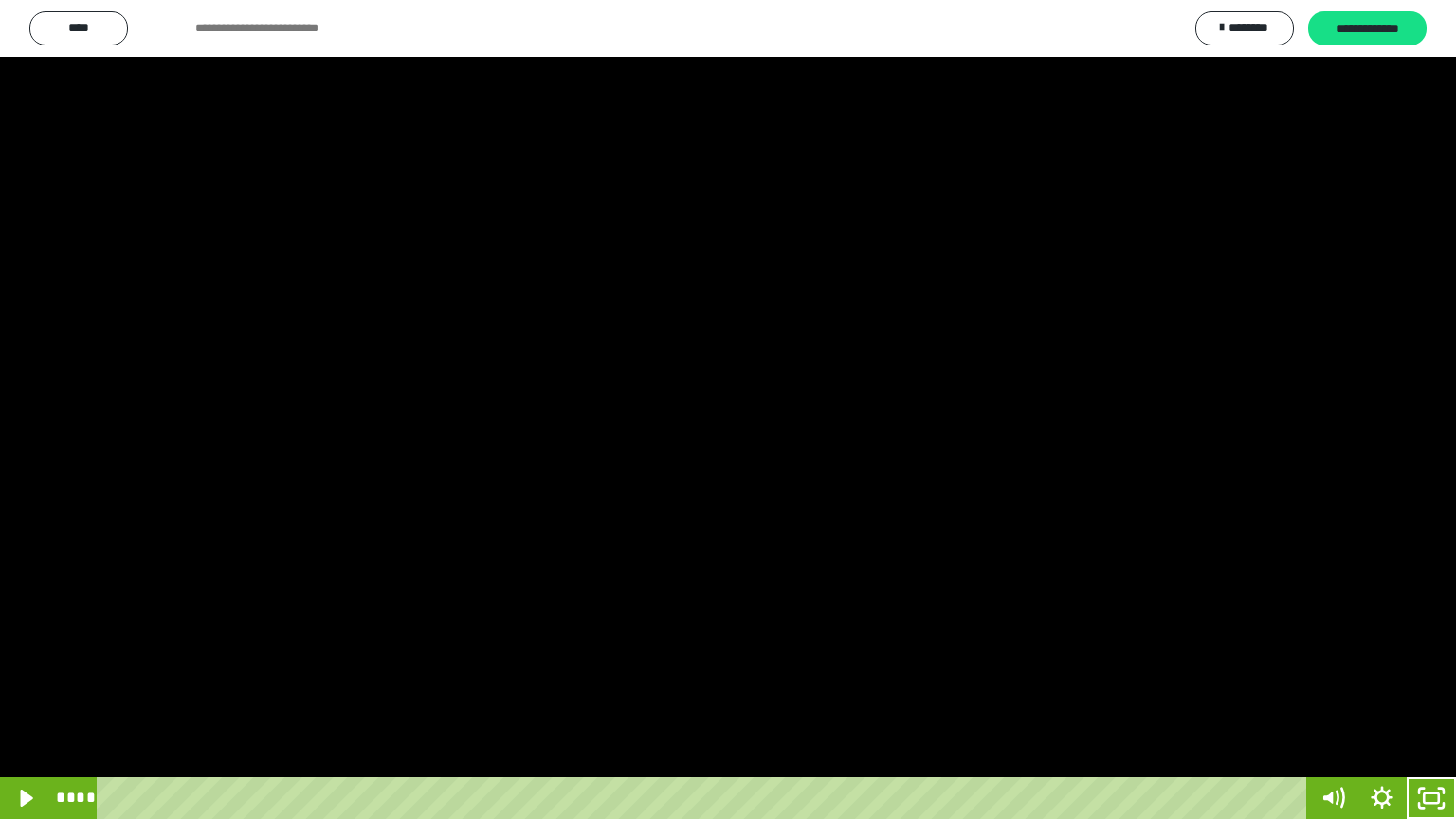 drag, startPoint x: 677, startPoint y: 482, endPoint x: 503, endPoint y: 712, distance: 288.4025 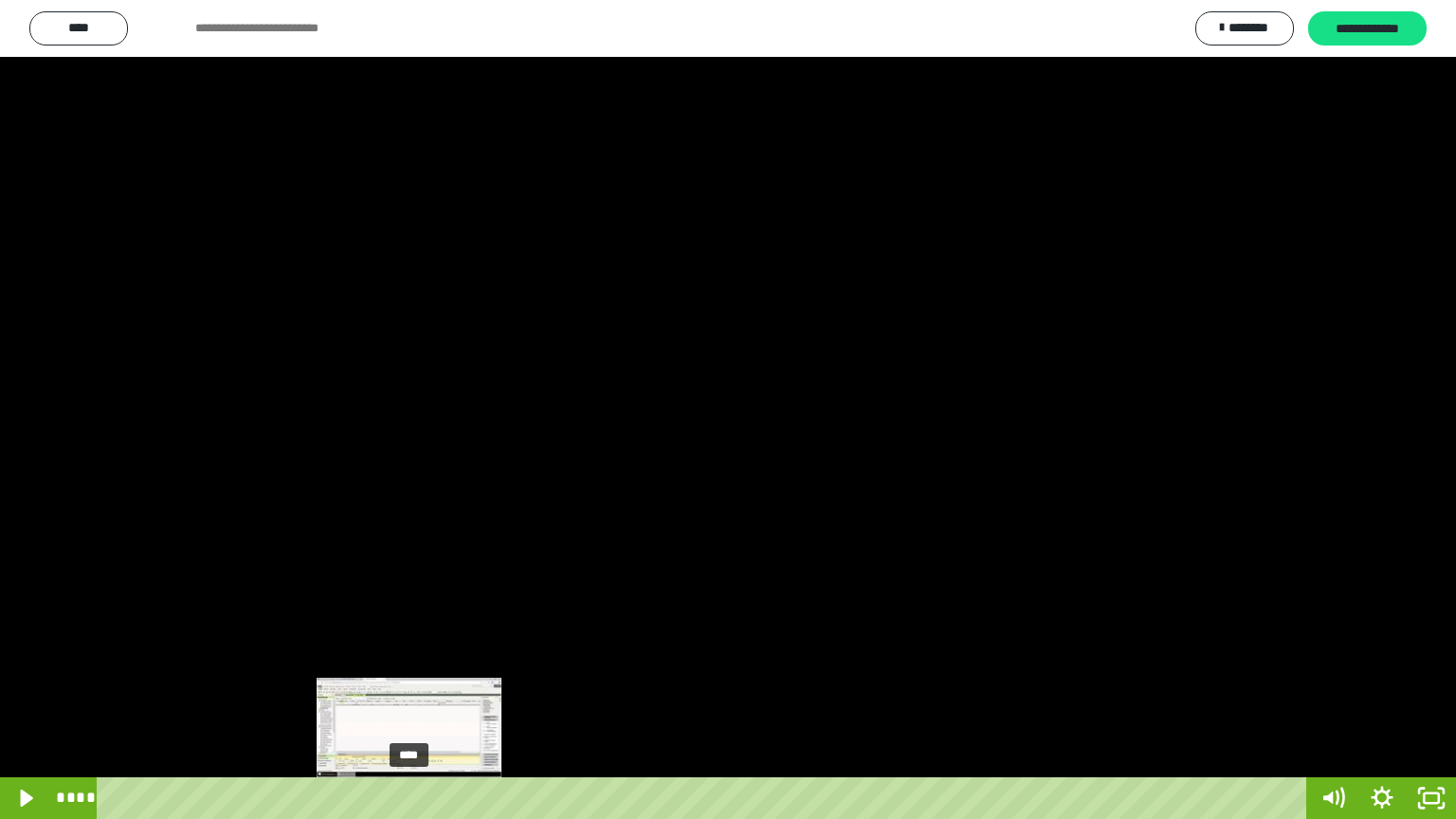 click on "****" at bounding box center (705, 798) 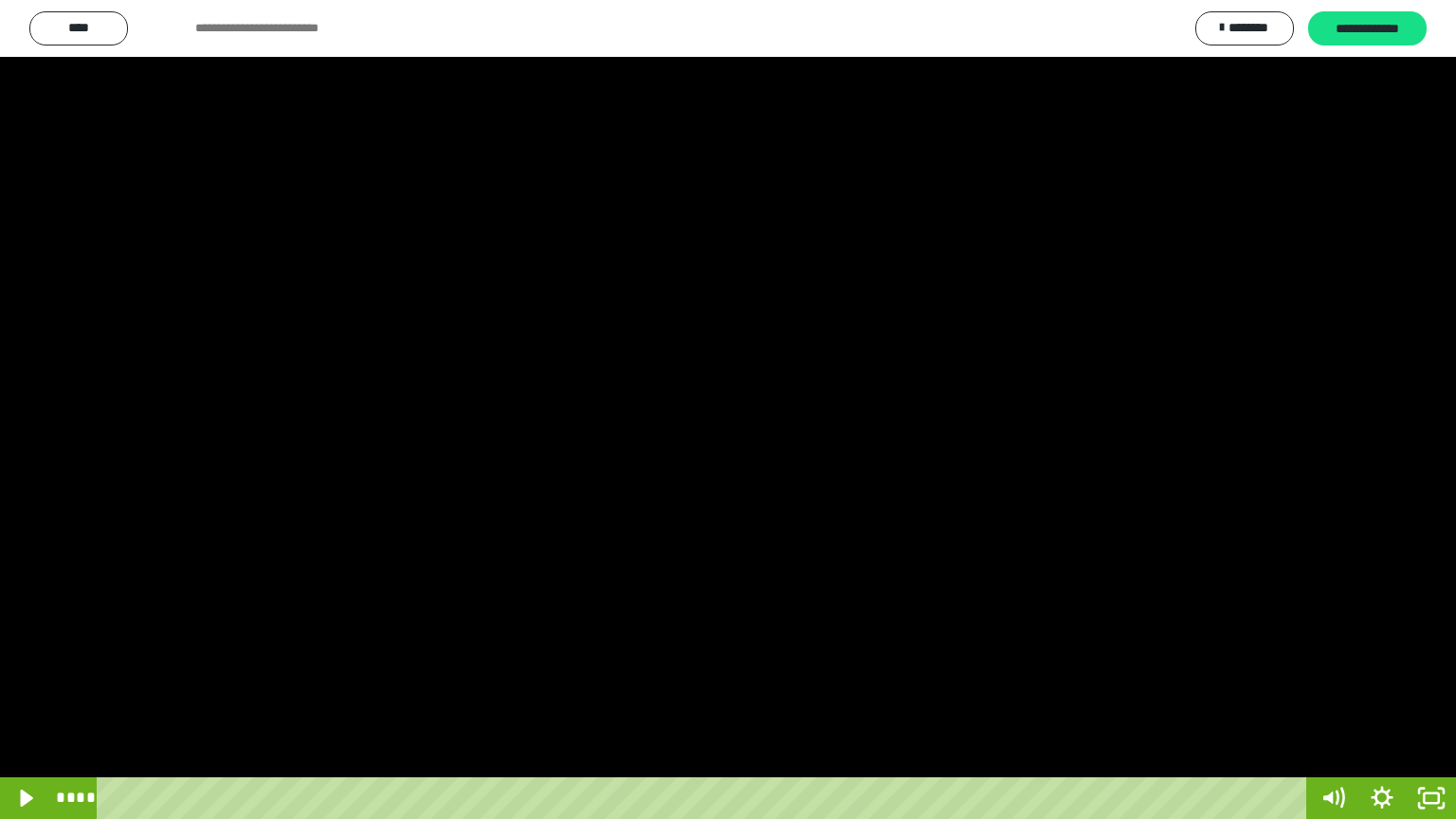 click at bounding box center (728, 410) 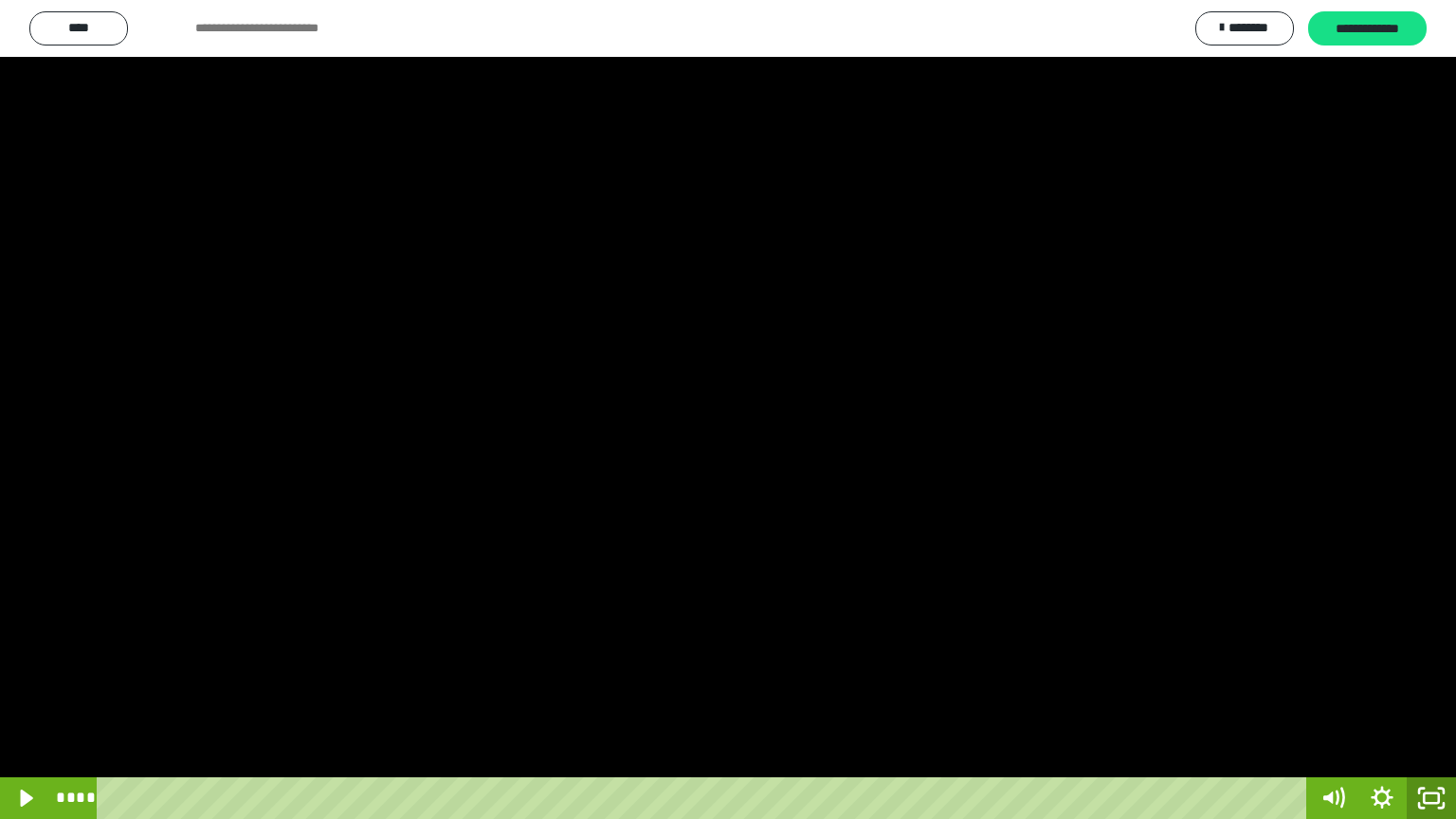 click 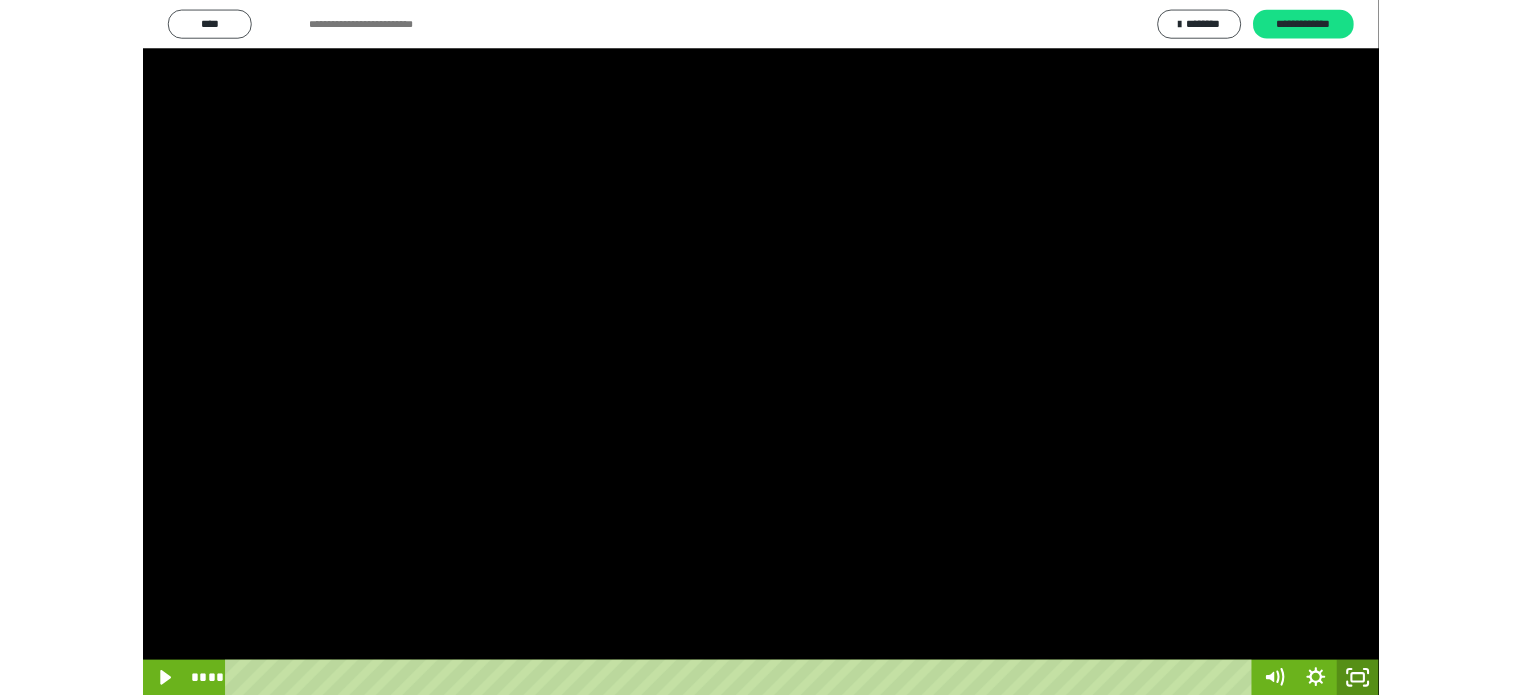 scroll, scrollTop: 3842, scrollLeft: 0, axis: vertical 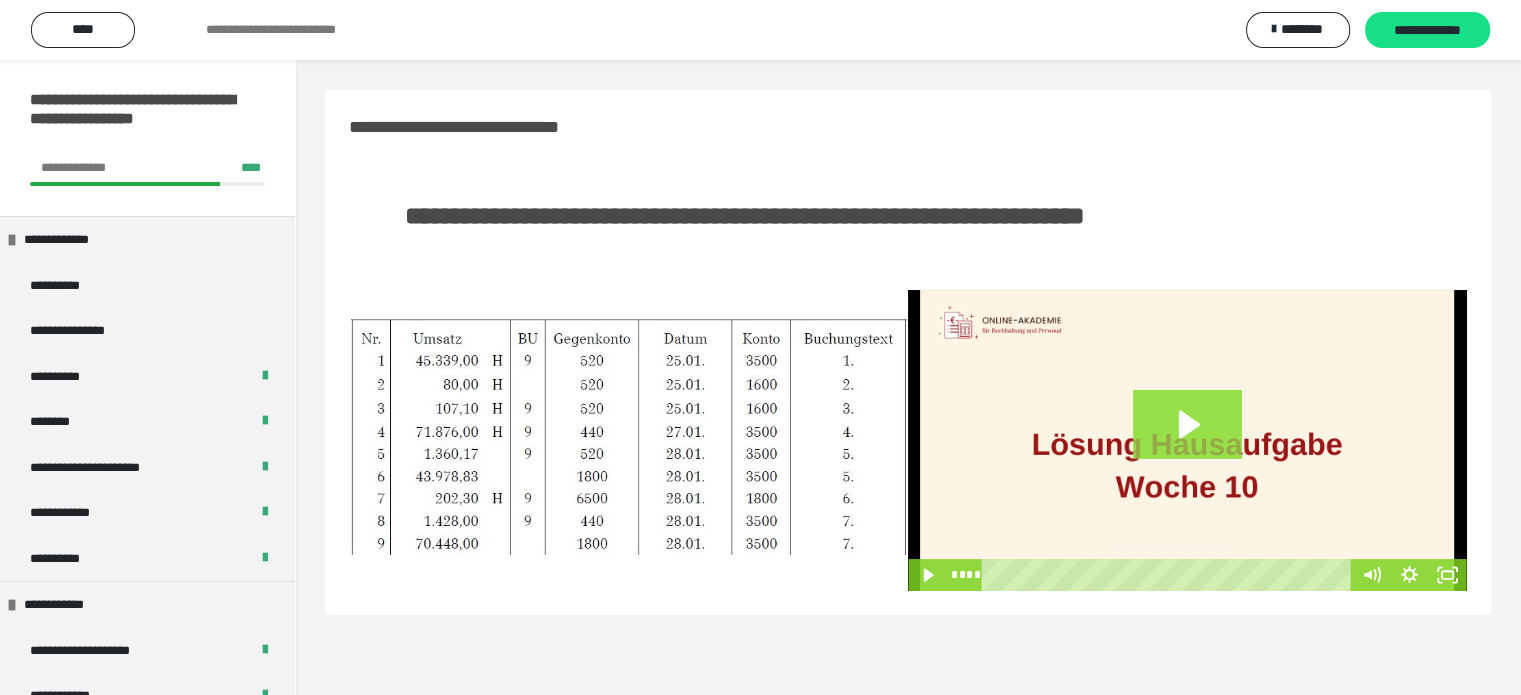 click 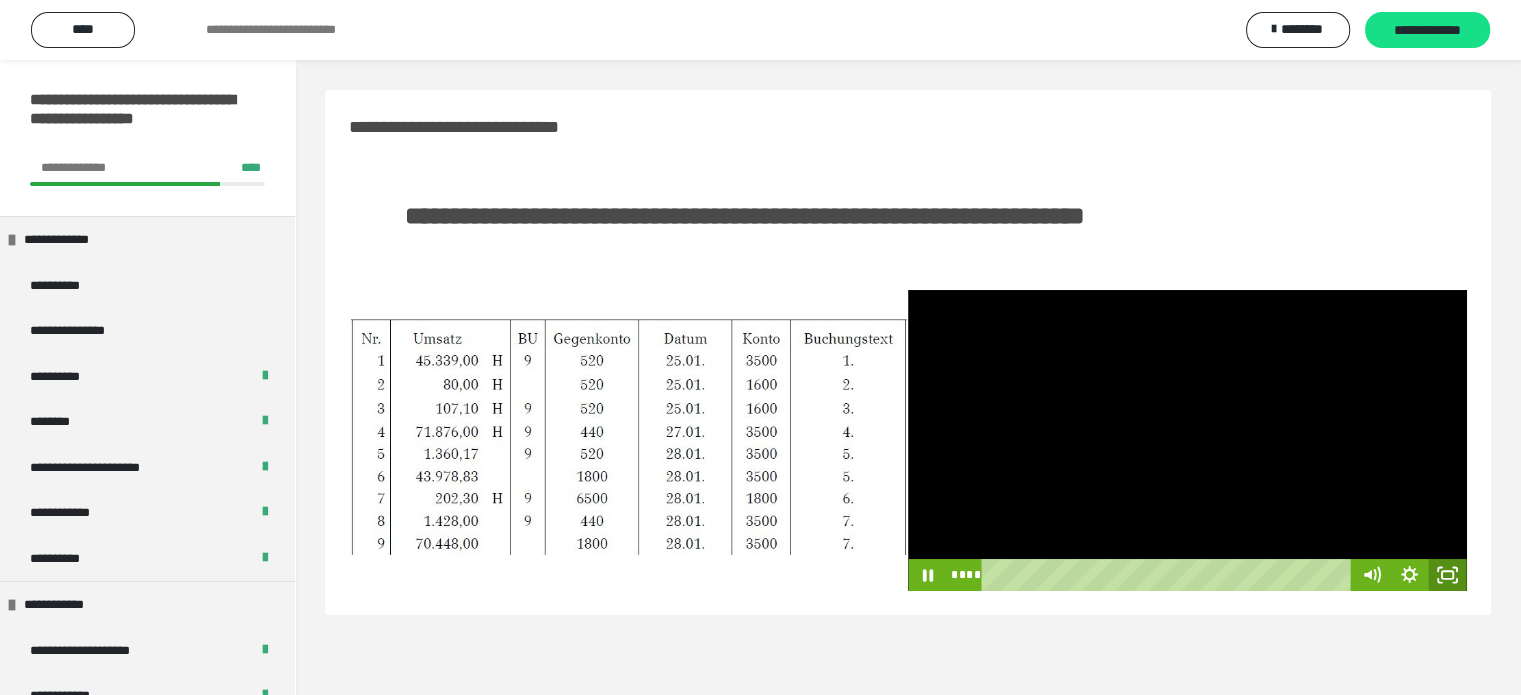 click 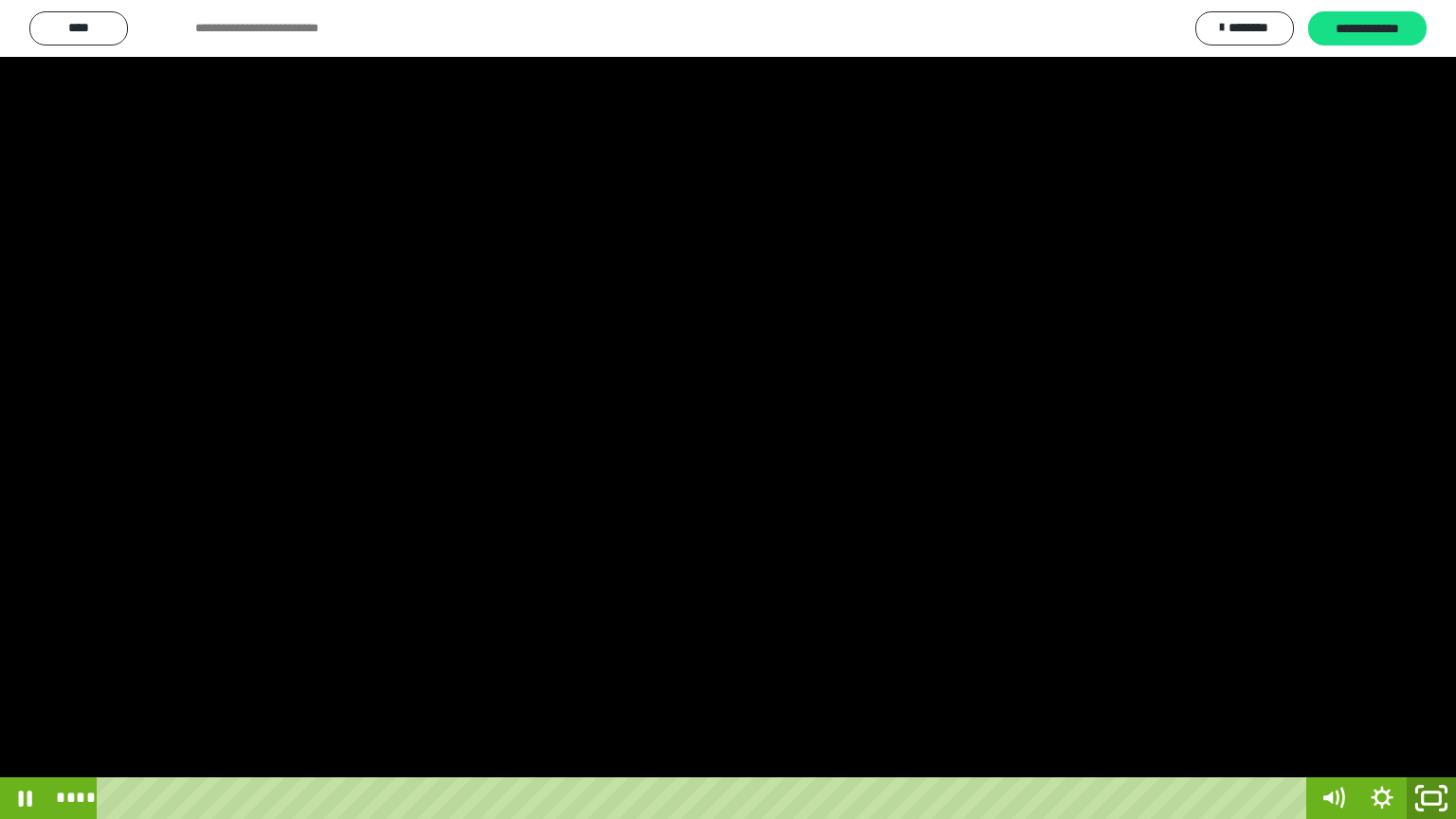 click 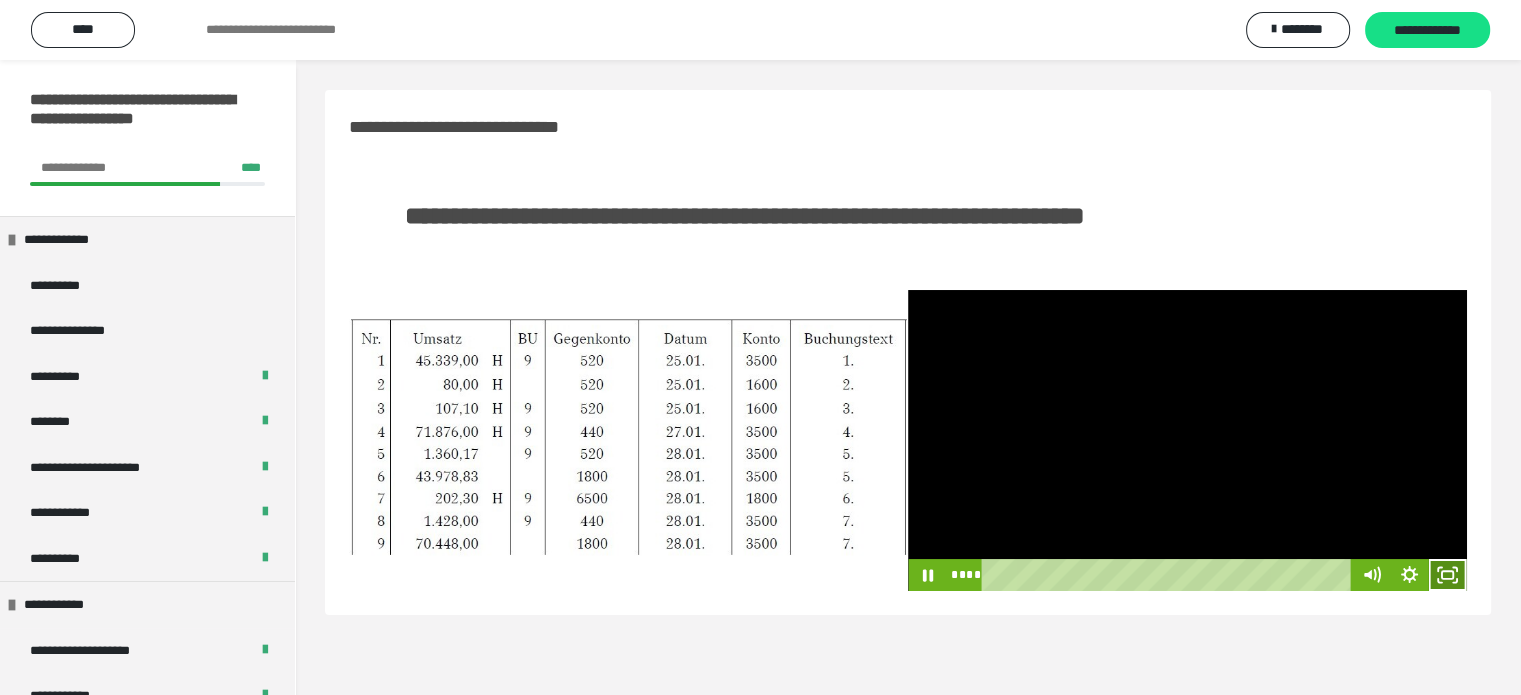 click 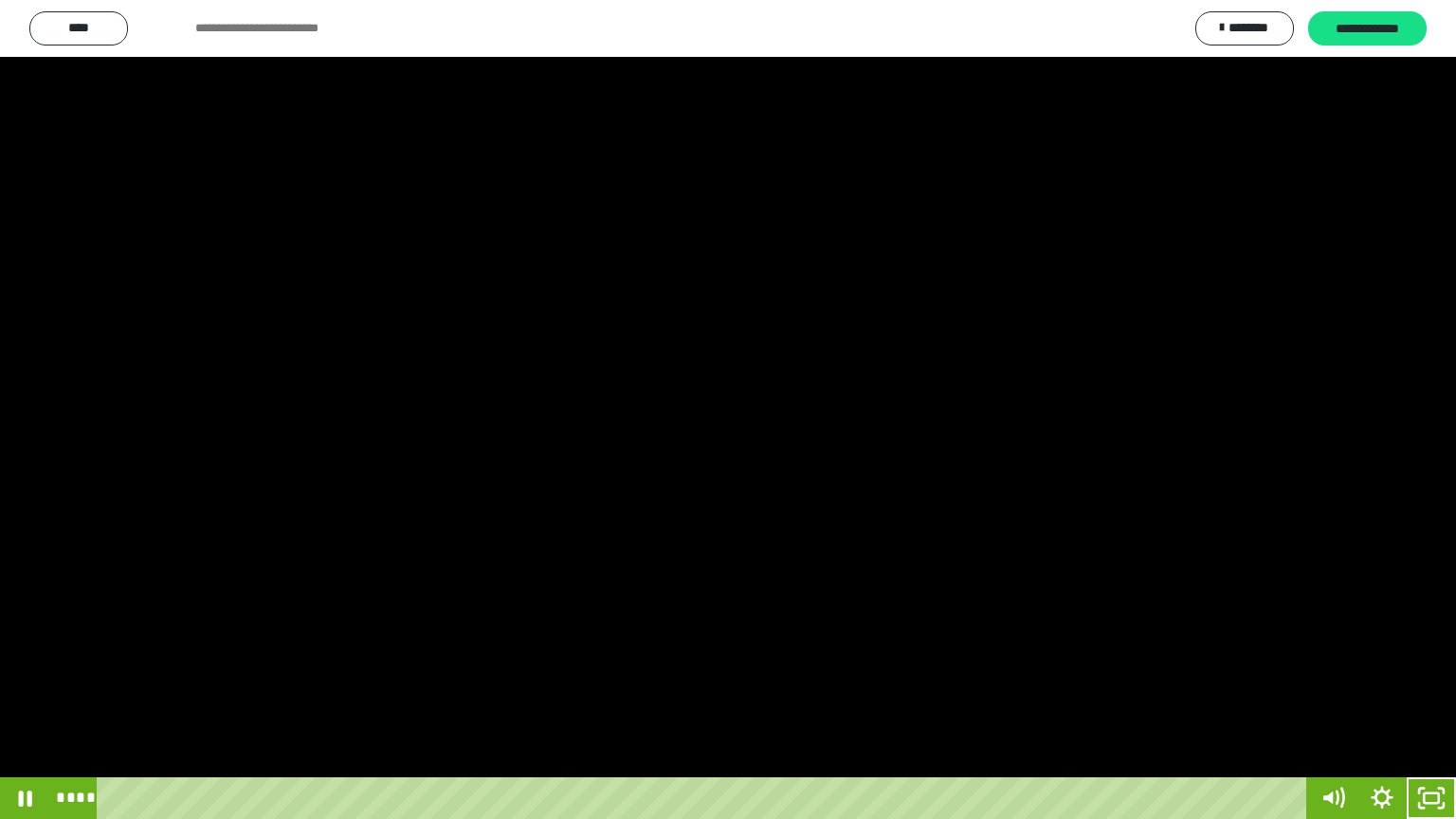click at bounding box center [728, 410] 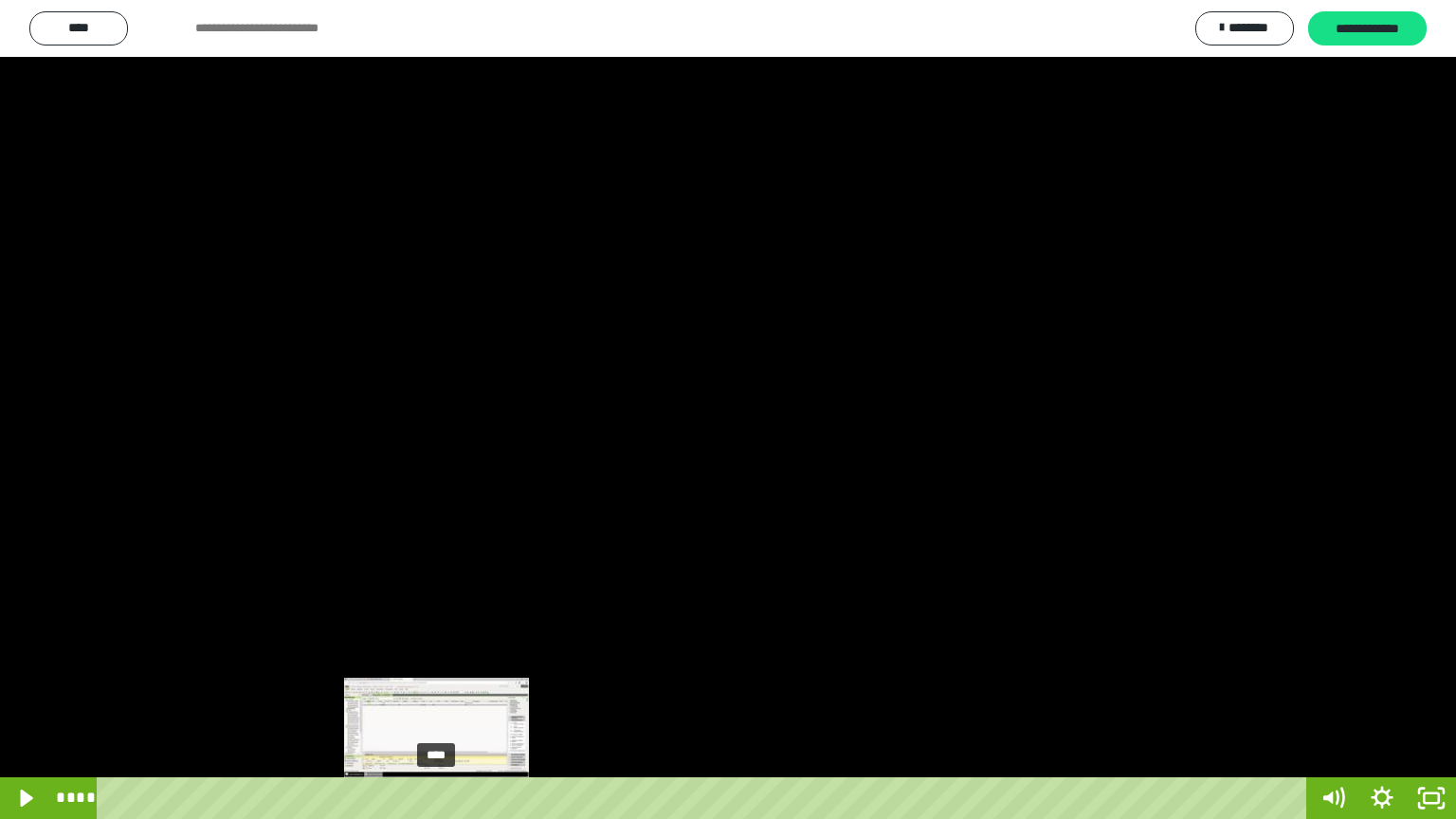 click on "****" at bounding box center [705, 798] 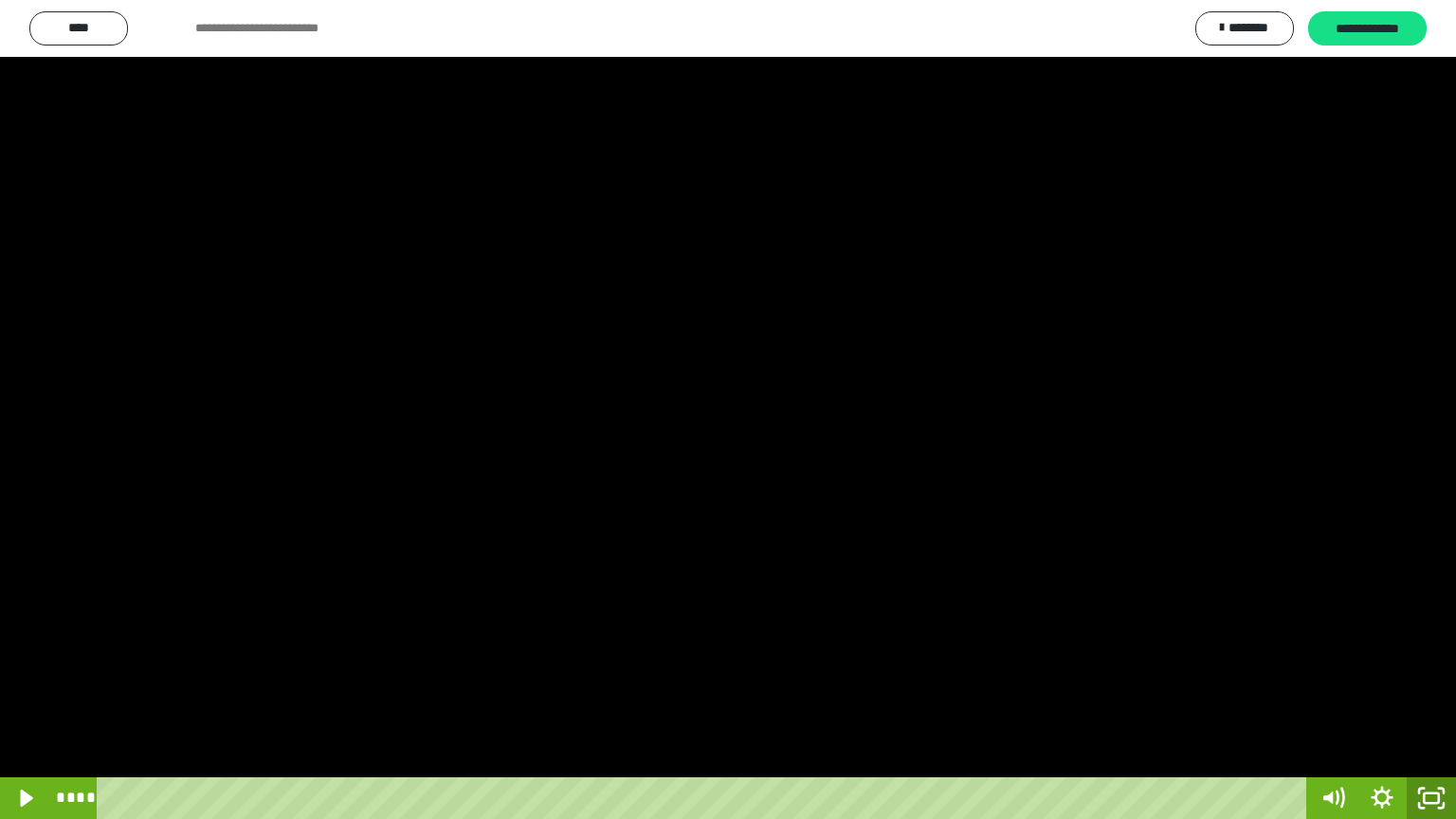 click 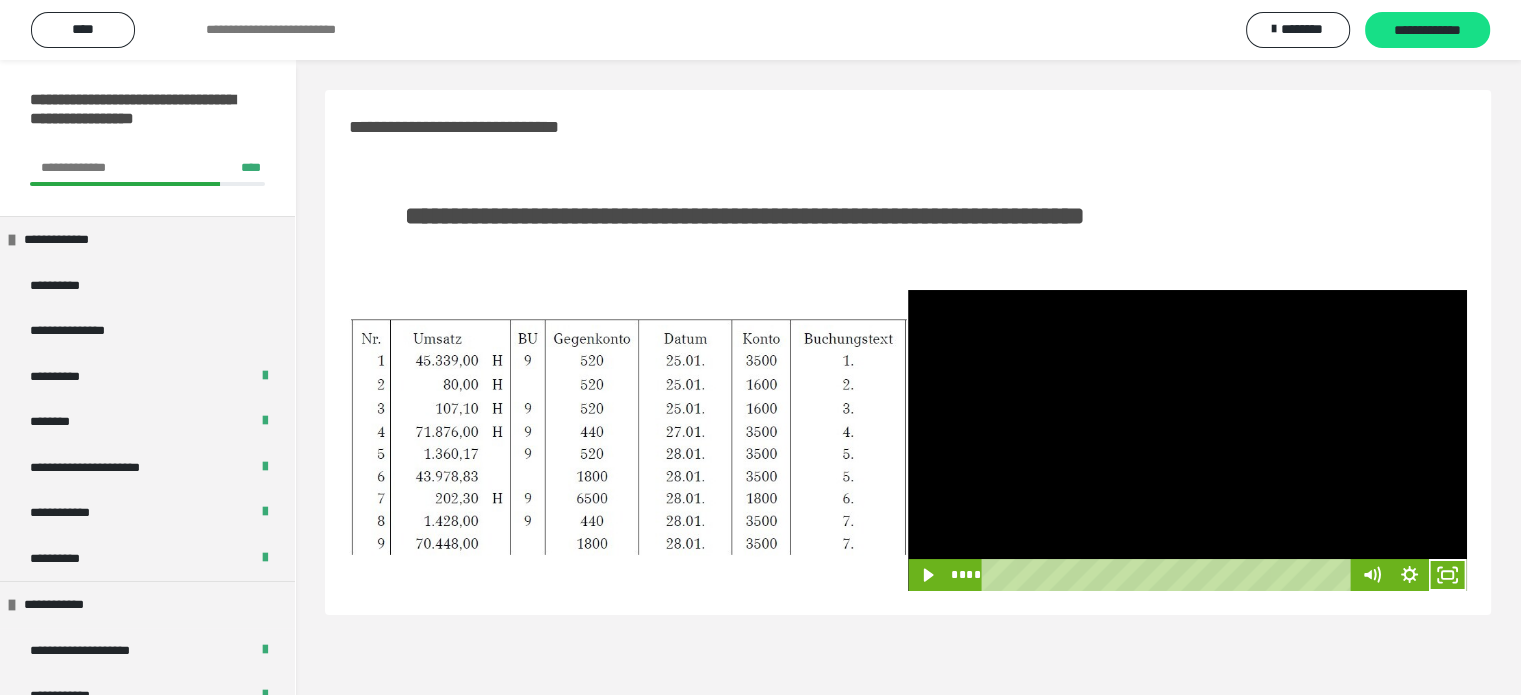 click at bounding box center (1187, 440) 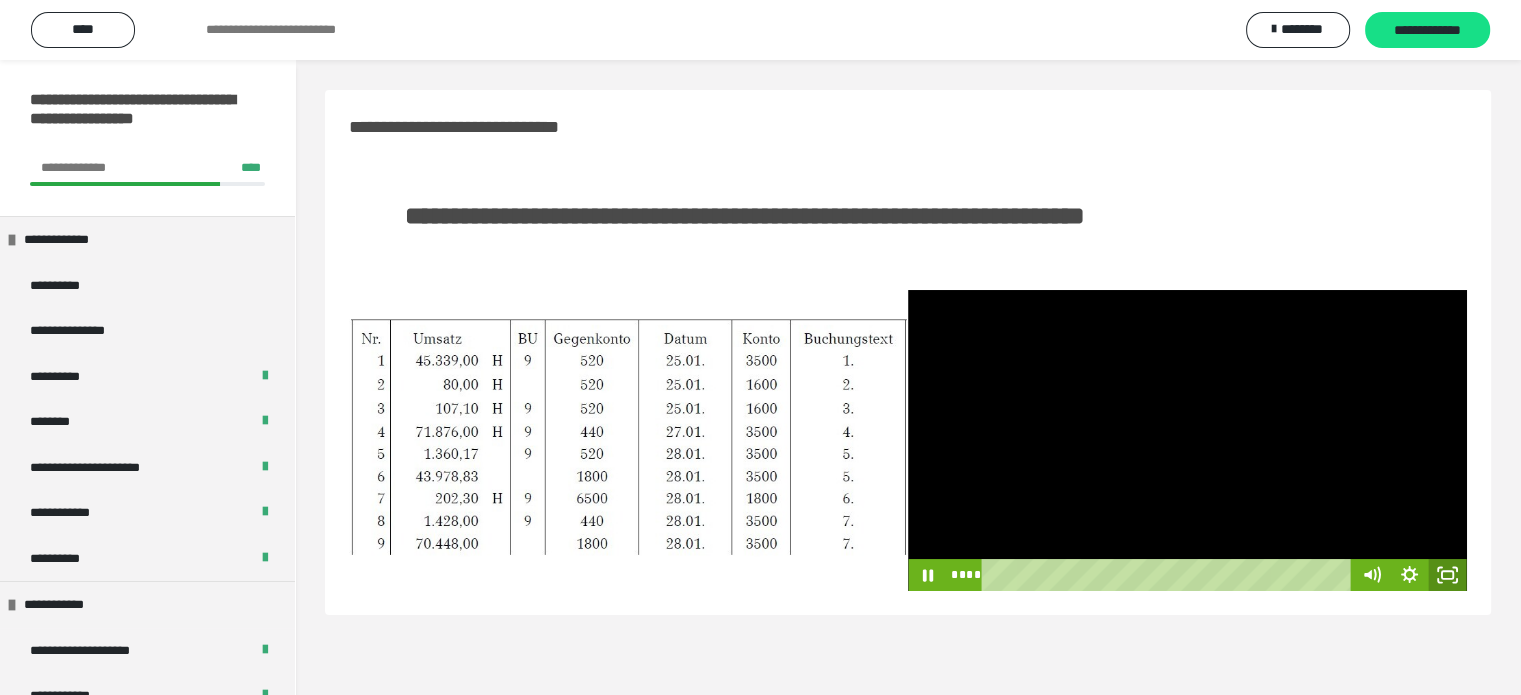 click 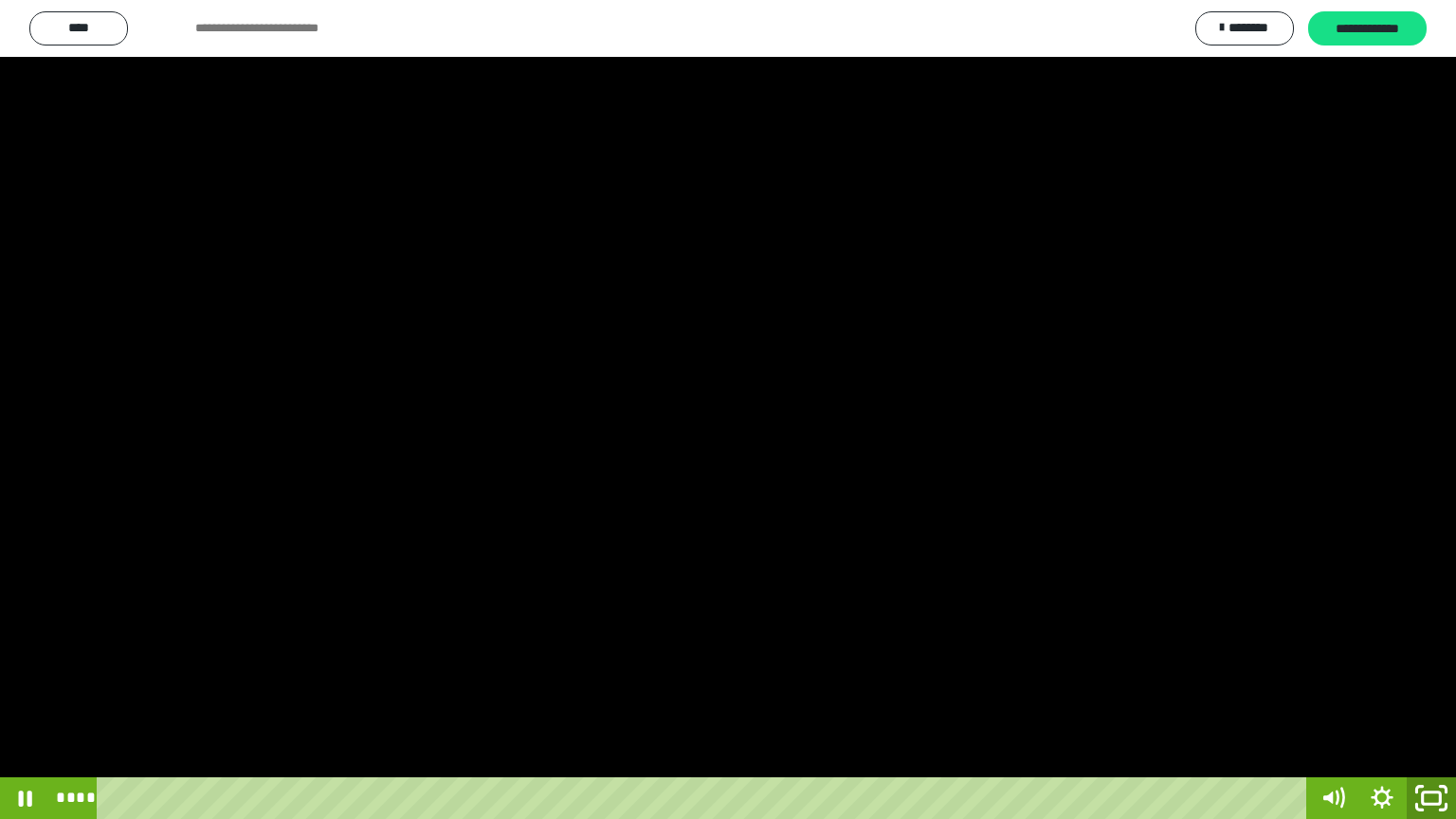 click 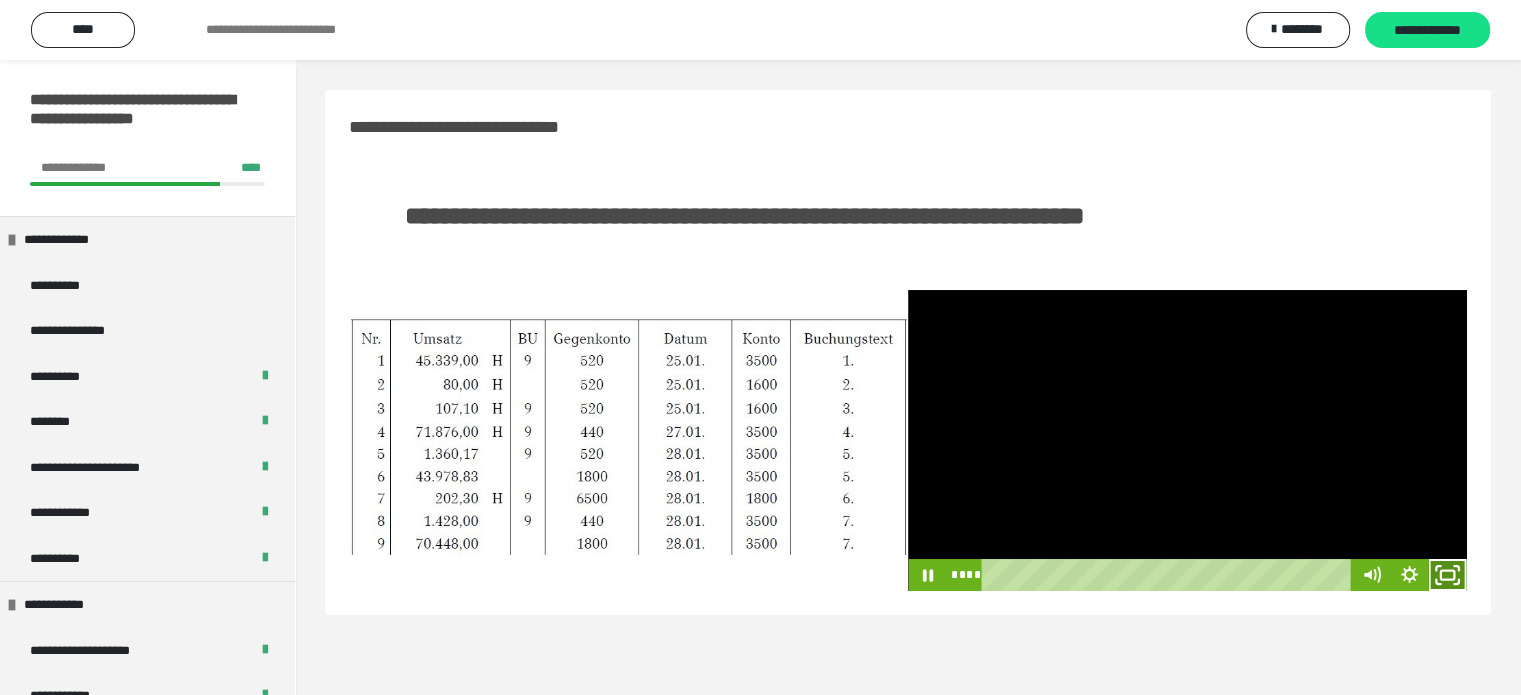 click 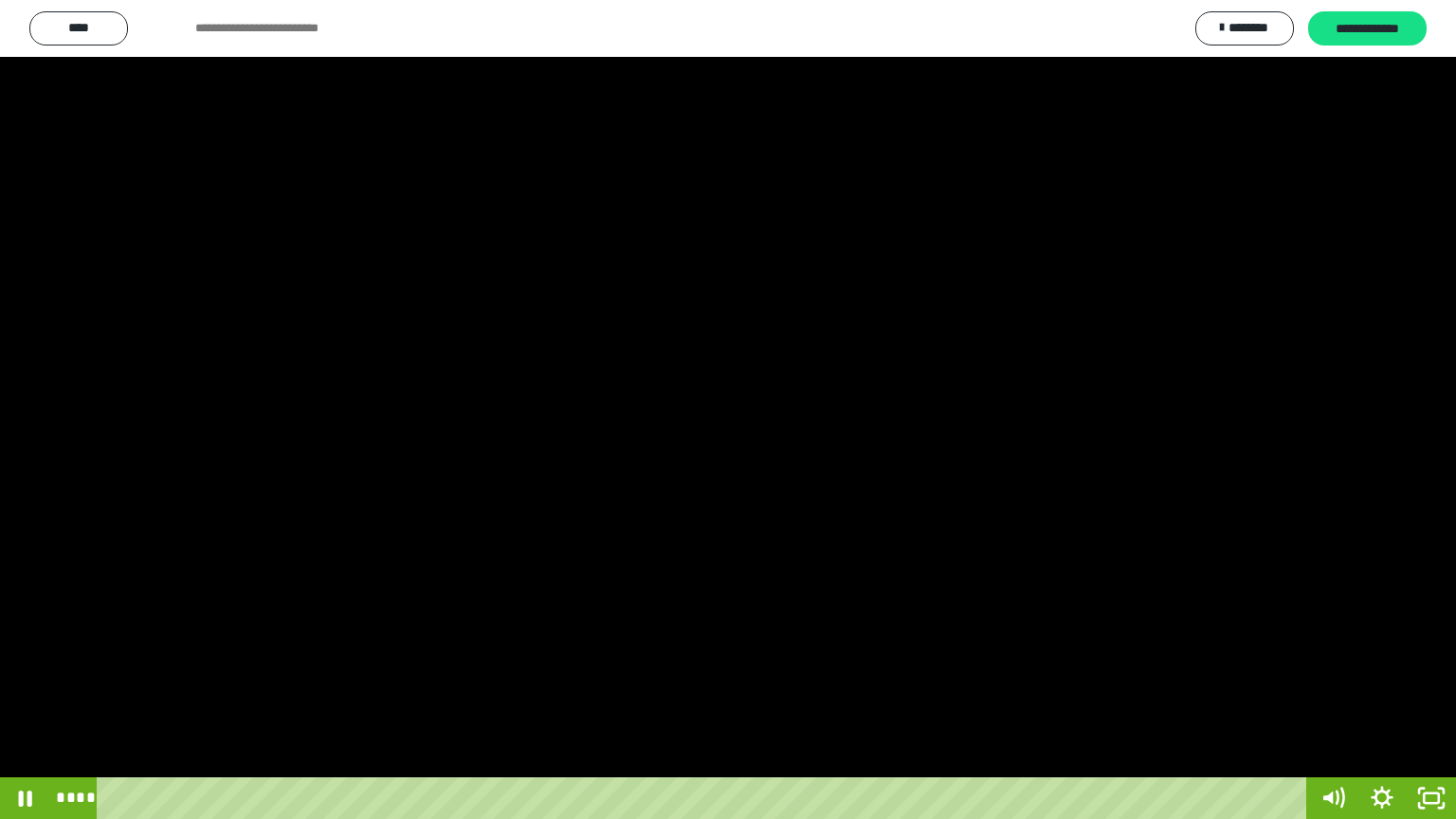 click at bounding box center [728, 410] 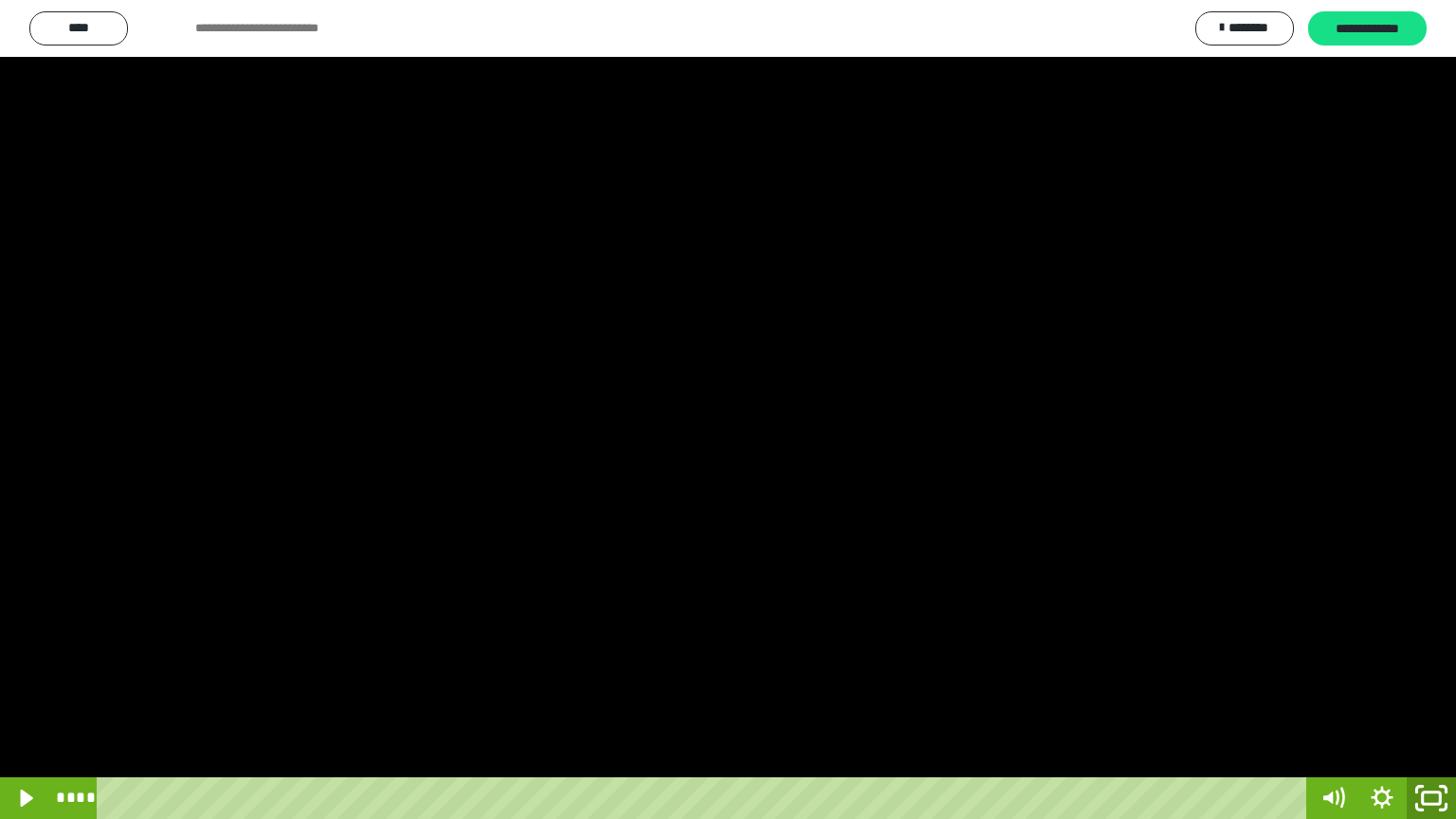 click 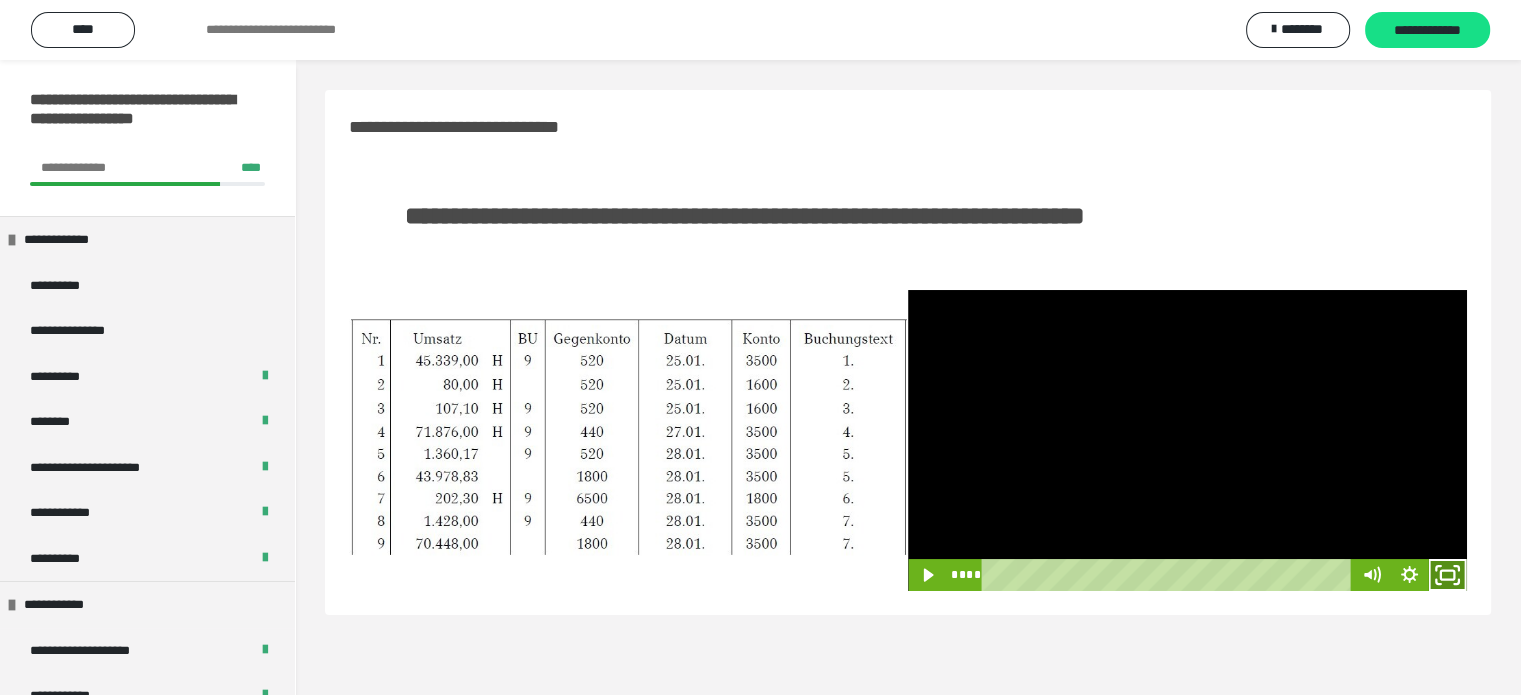 click 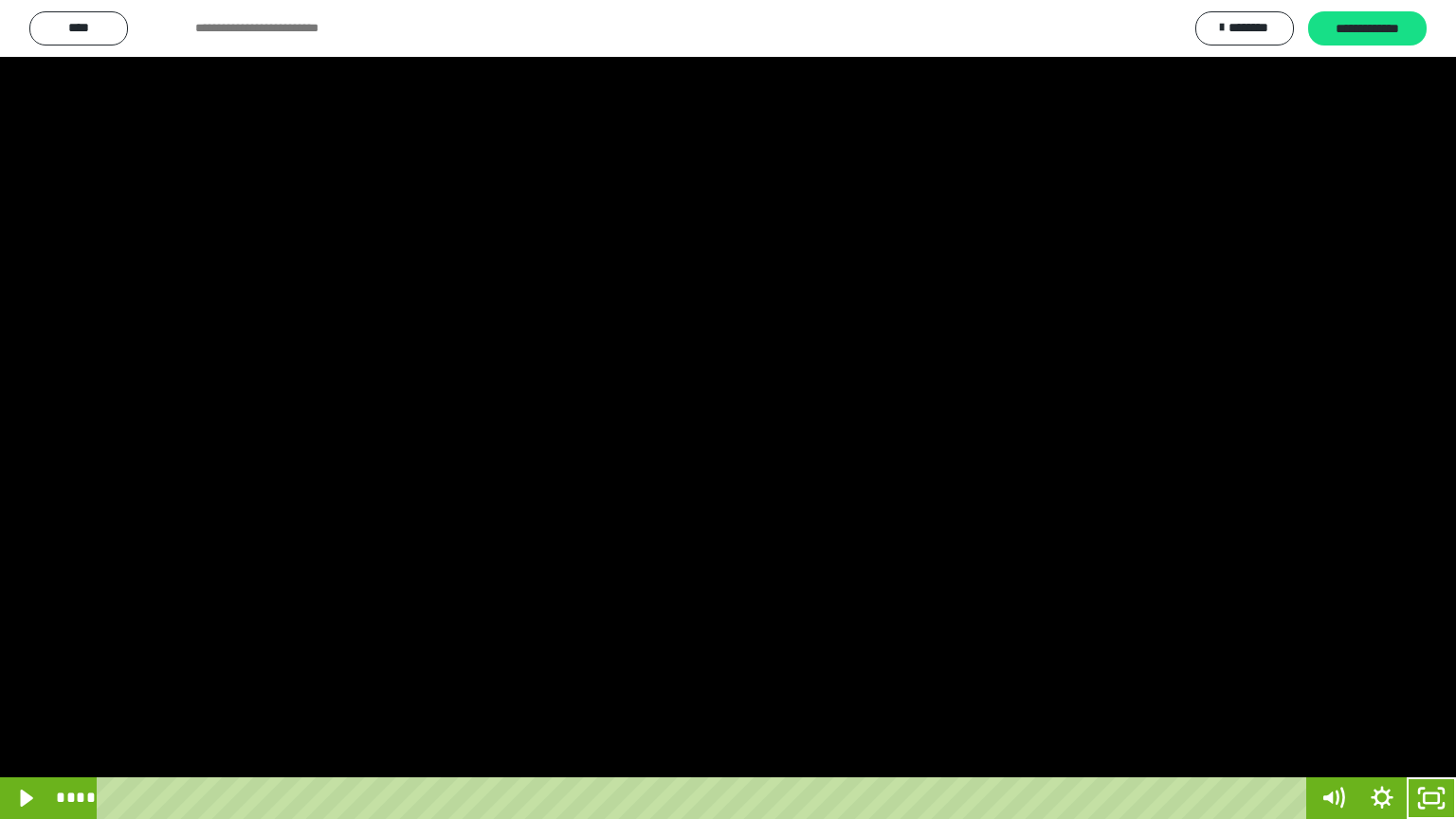 click at bounding box center [728, 410] 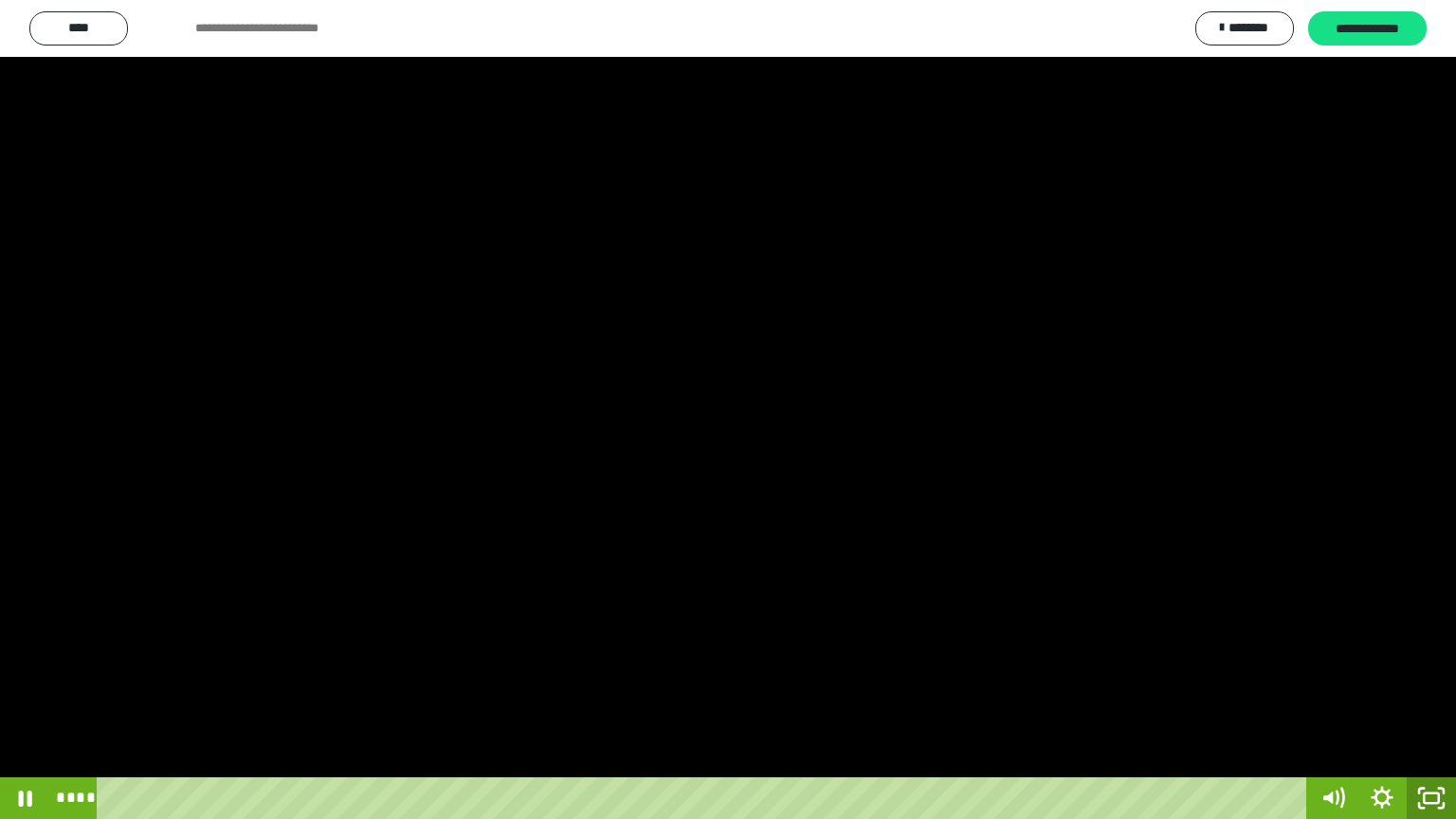 click 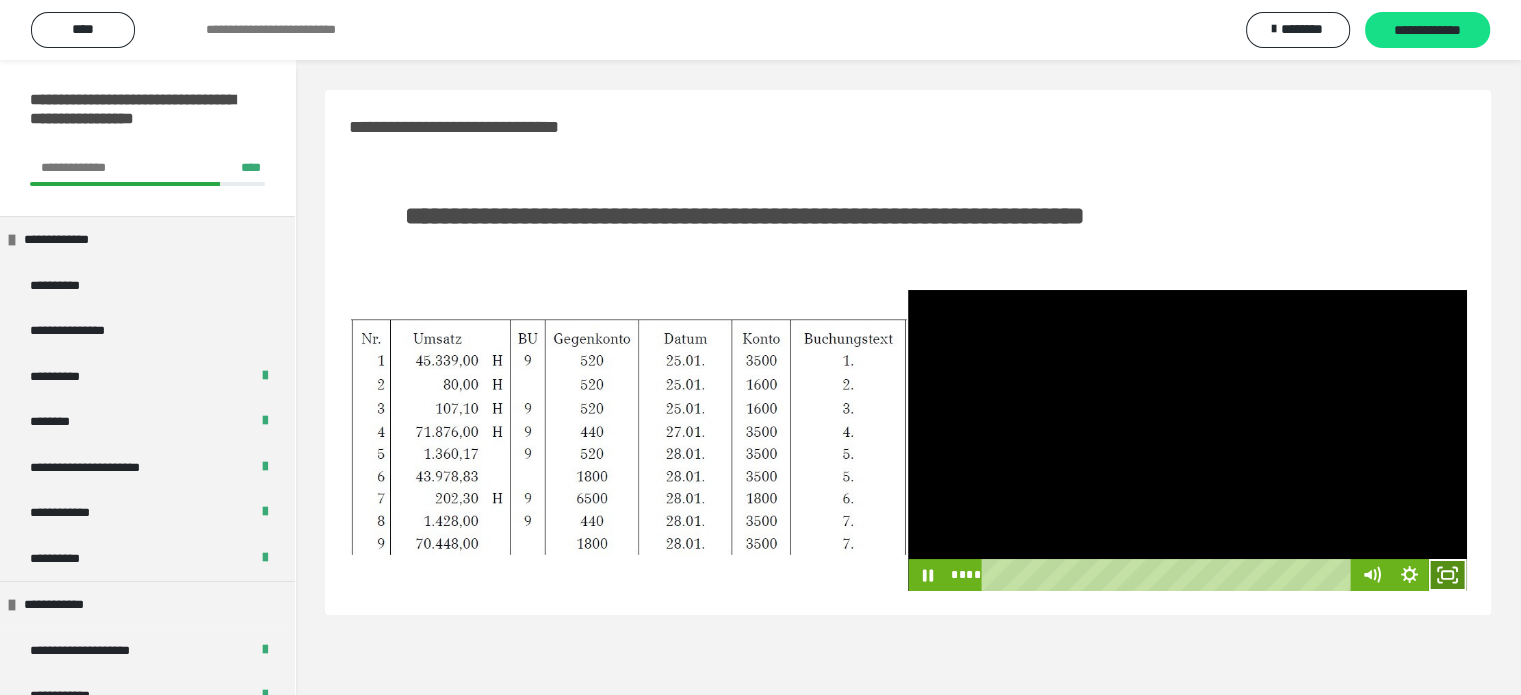 click 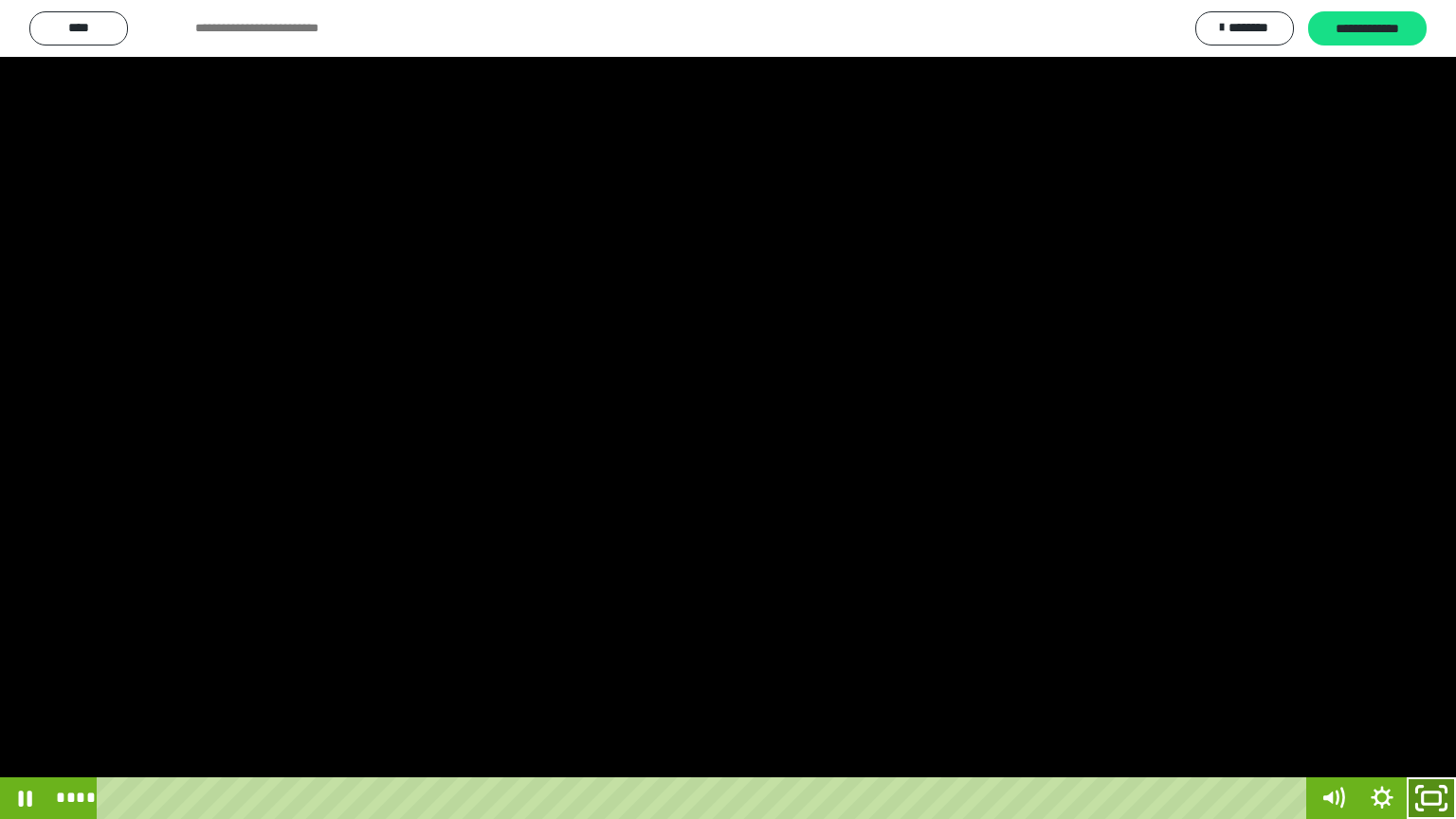 click 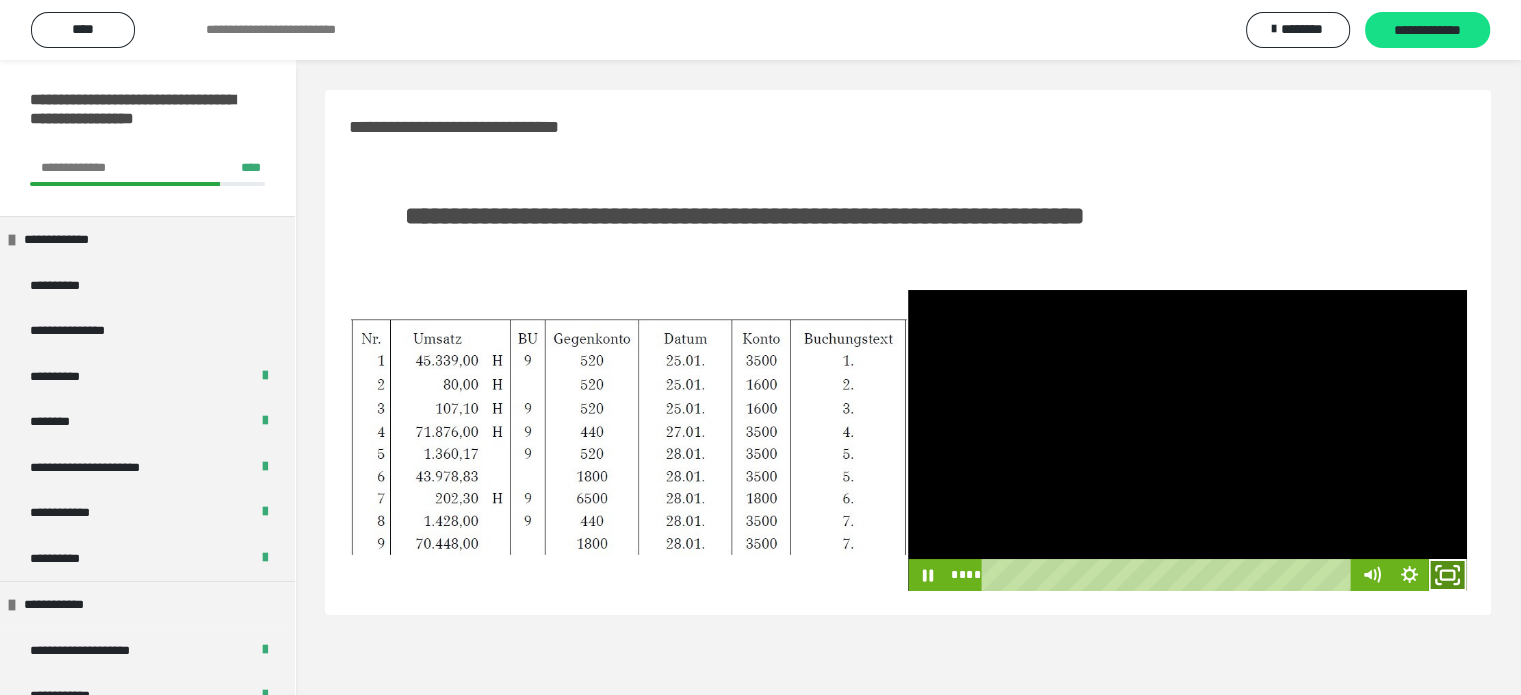 click 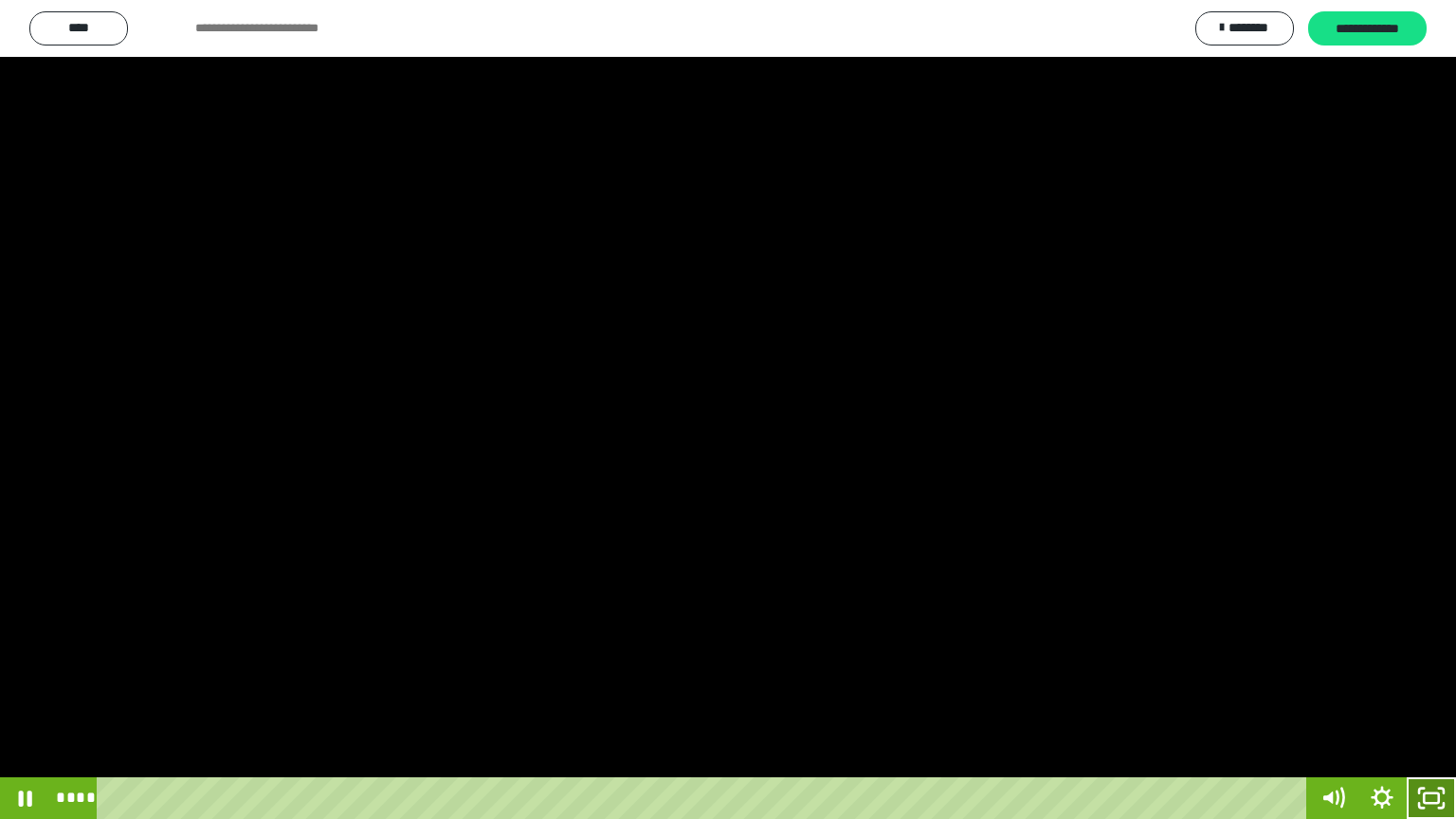 click 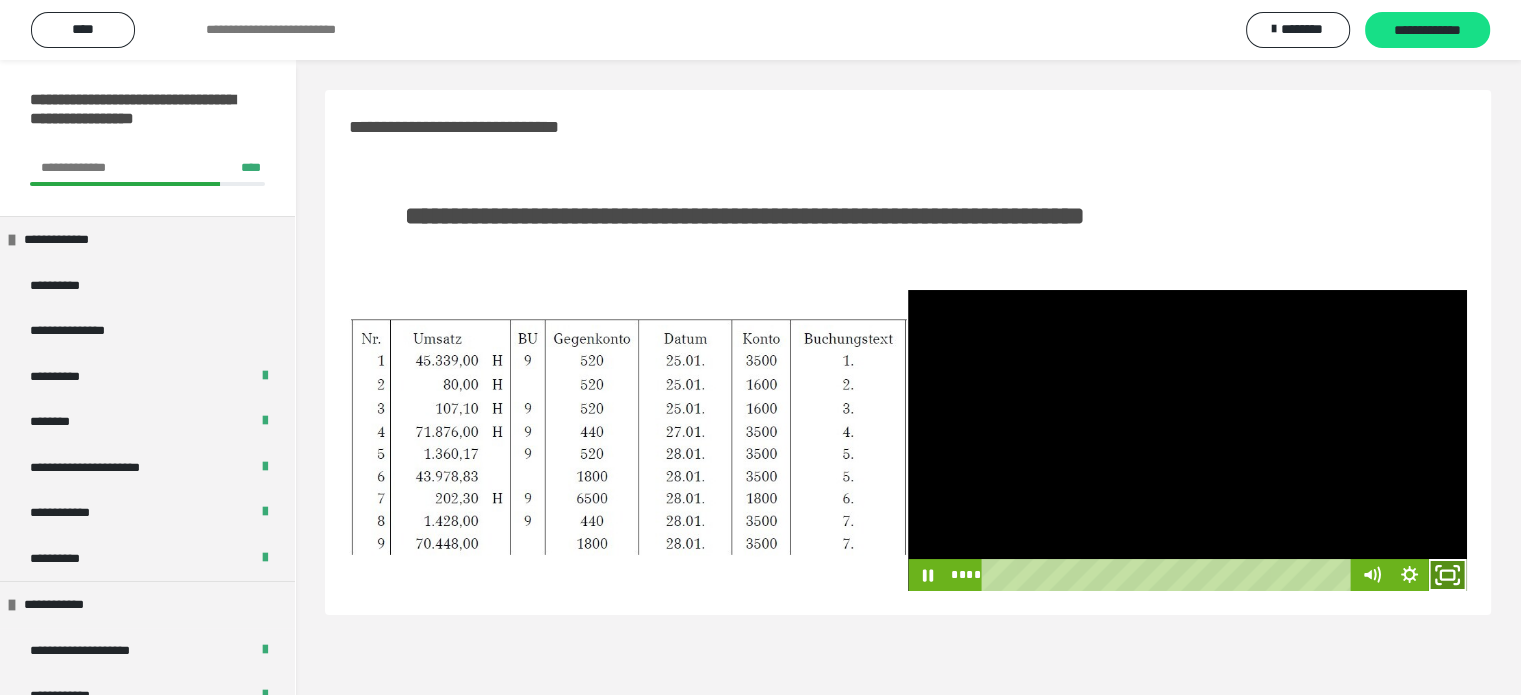 click 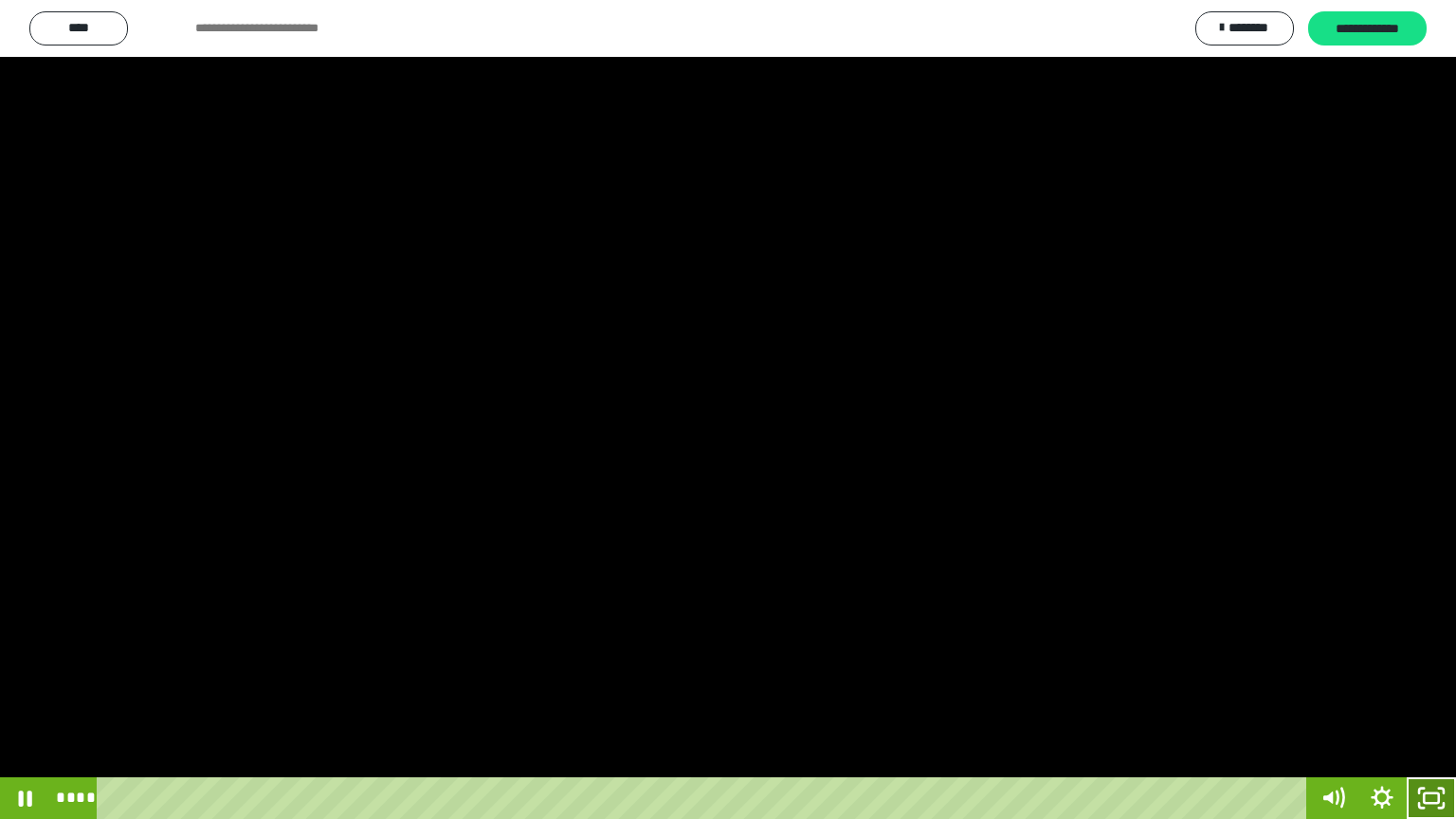 click 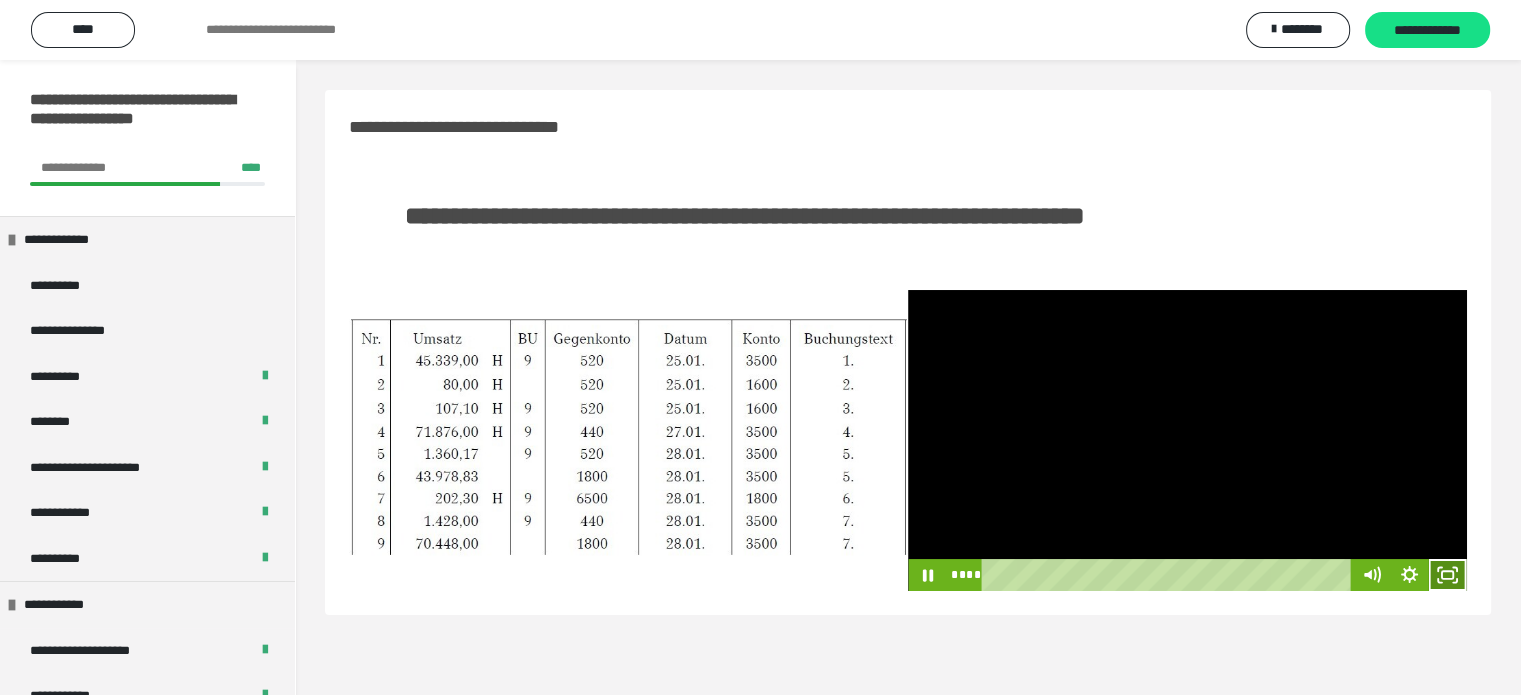 click 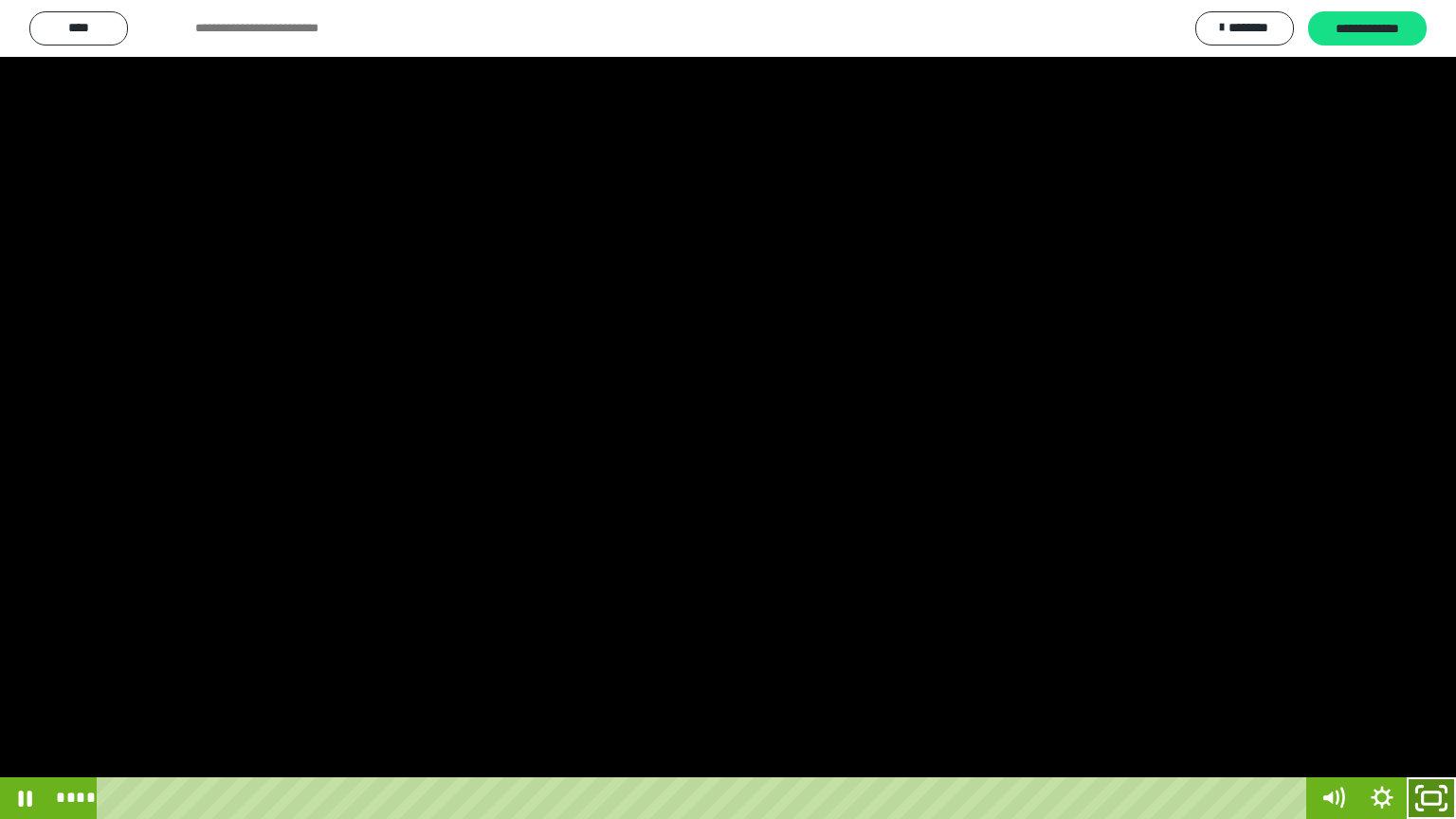 click 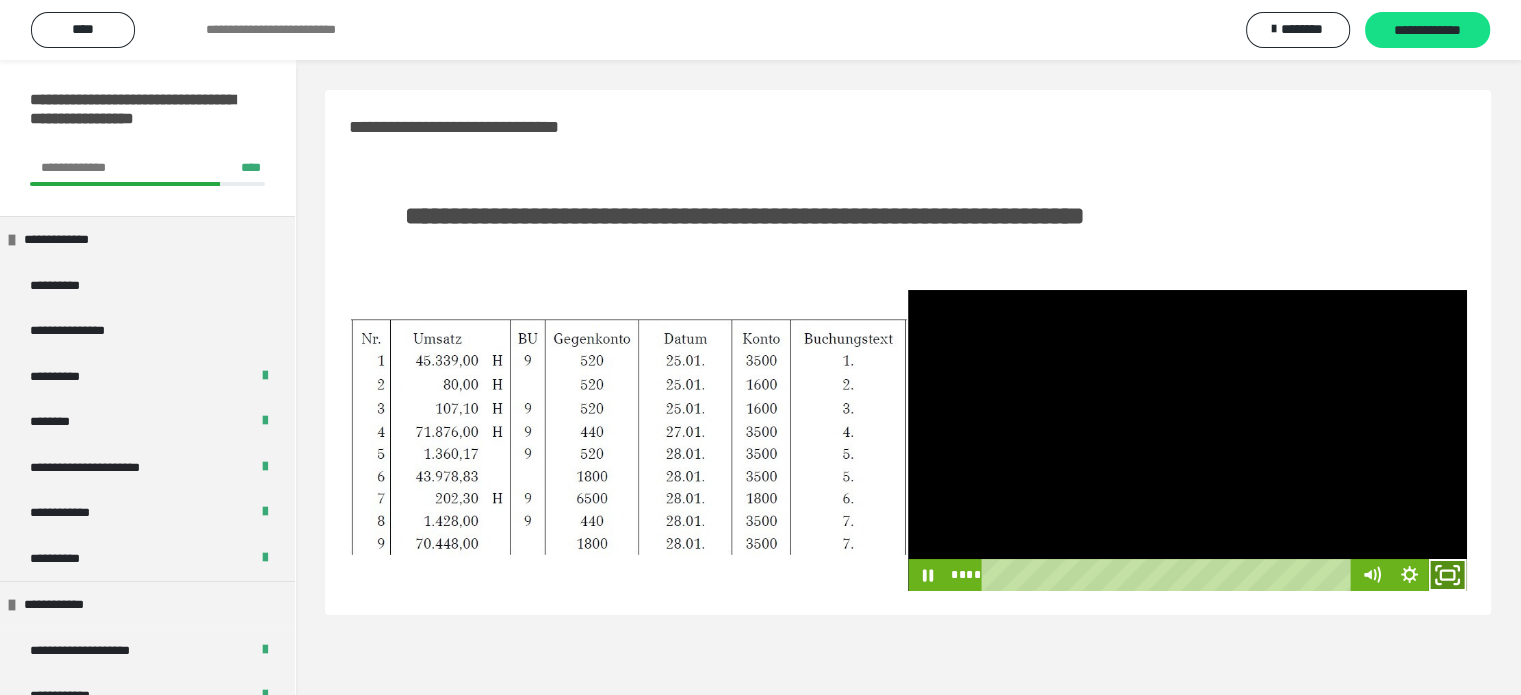 click 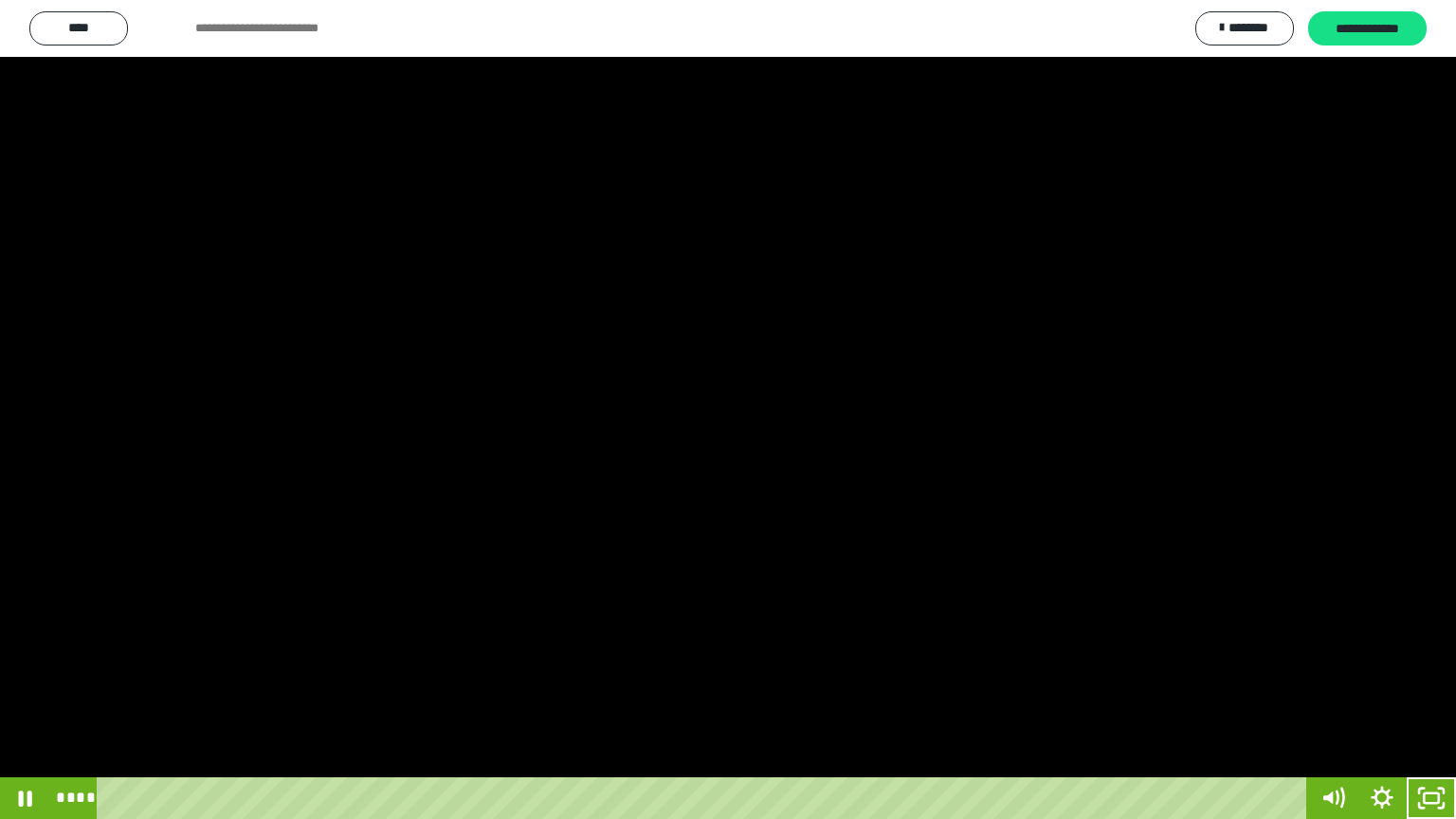 click at bounding box center (728, 410) 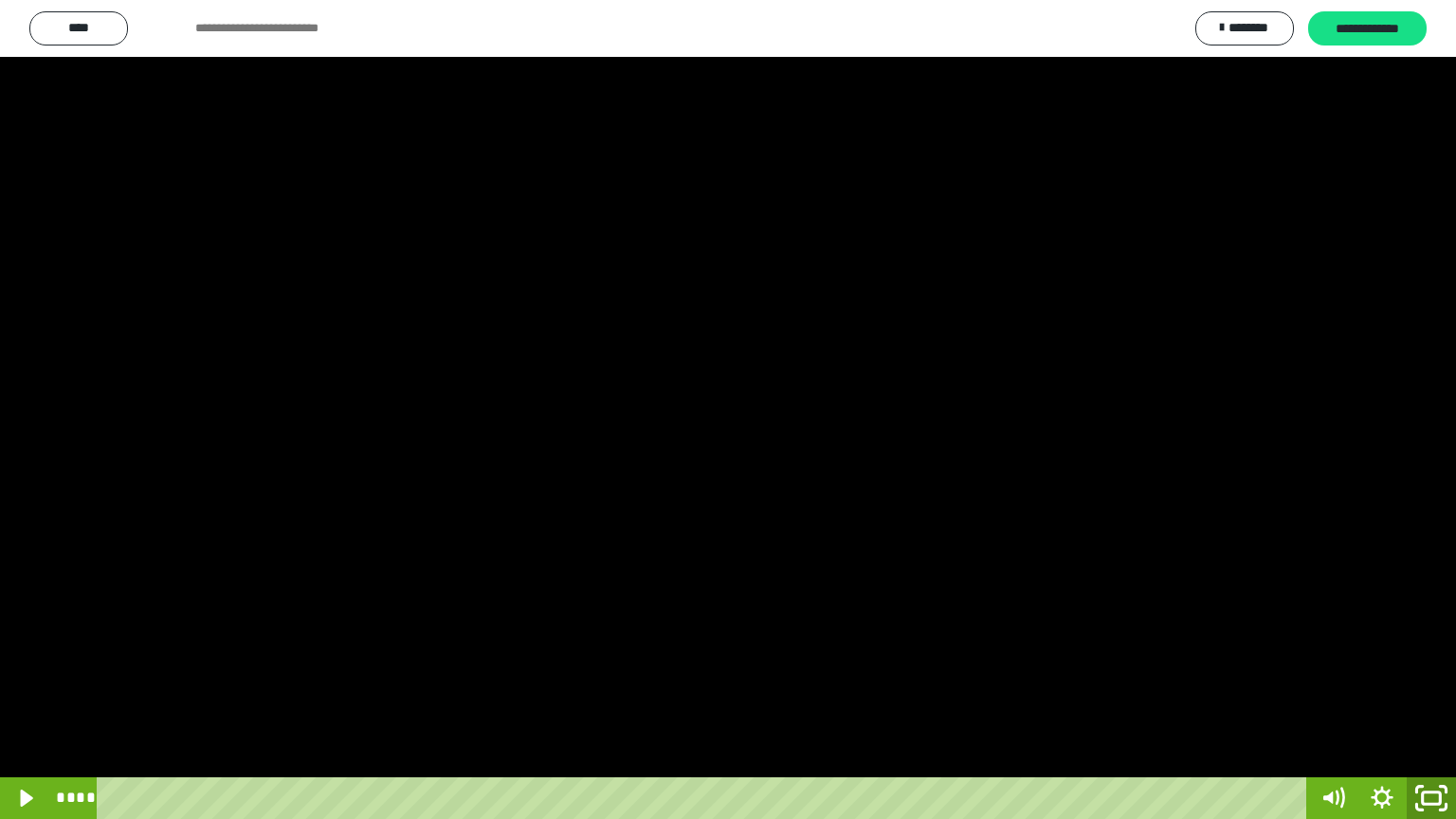click 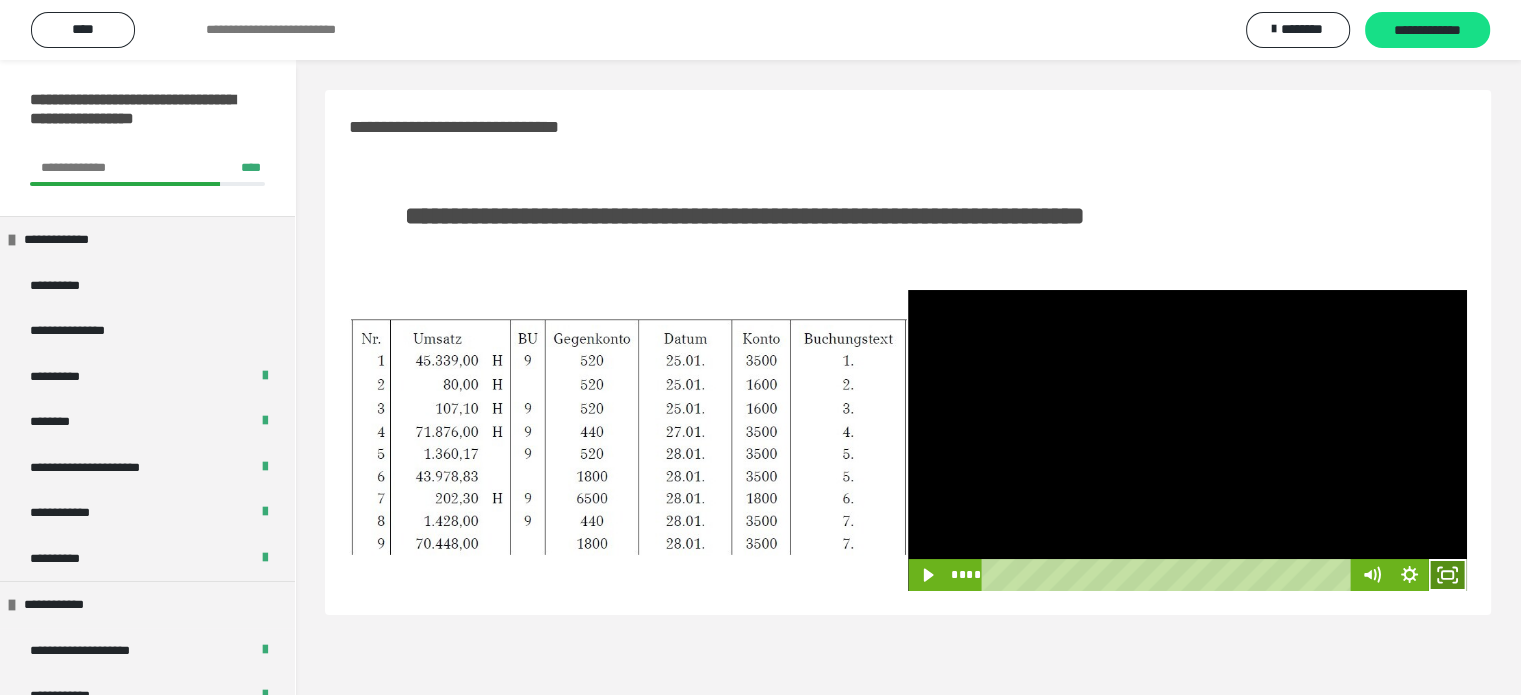 click 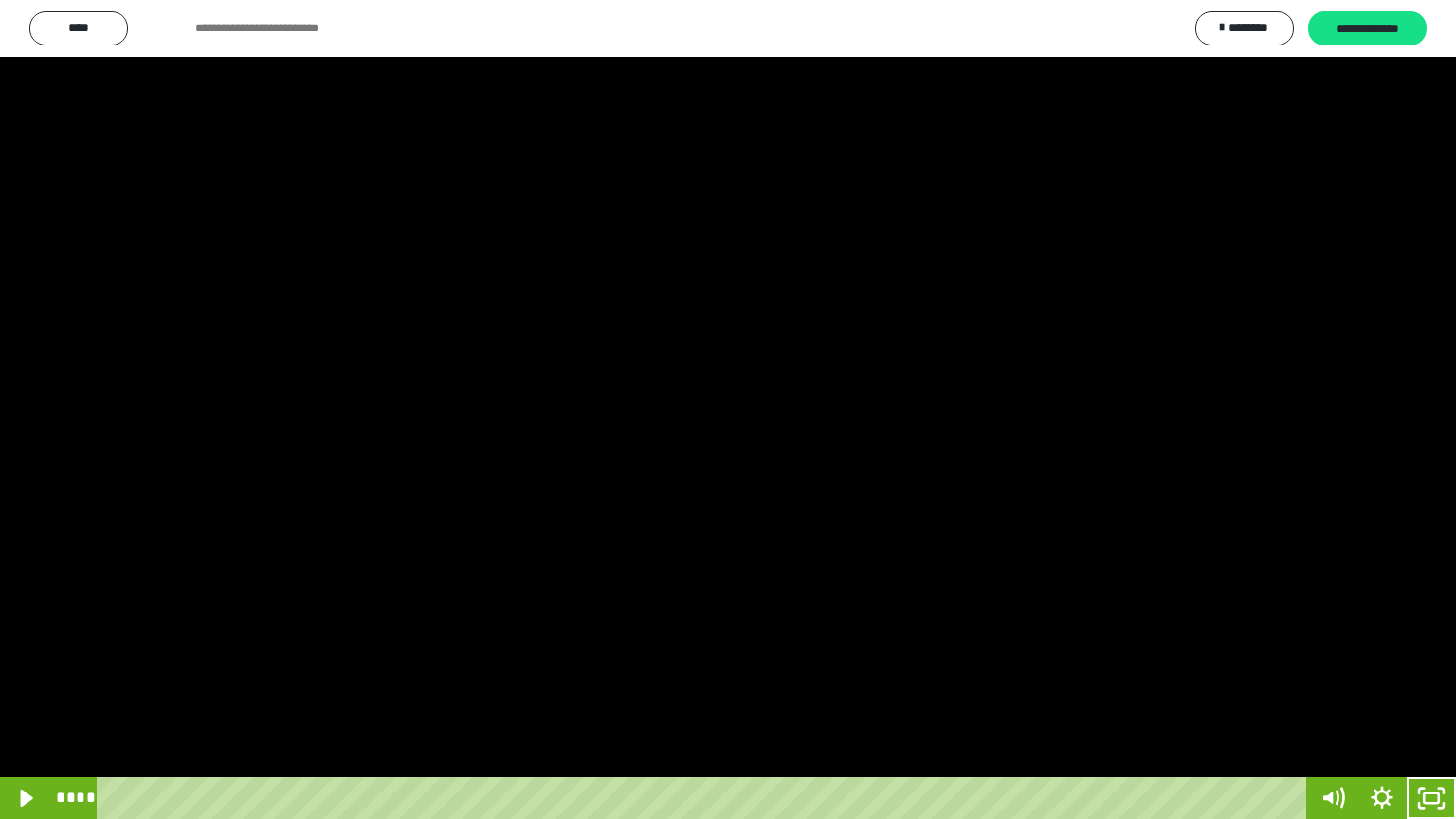 drag, startPoint x: 916, startPoint y: 447, endPoint x: 921, endPoint y: 456, distance: 10.29563 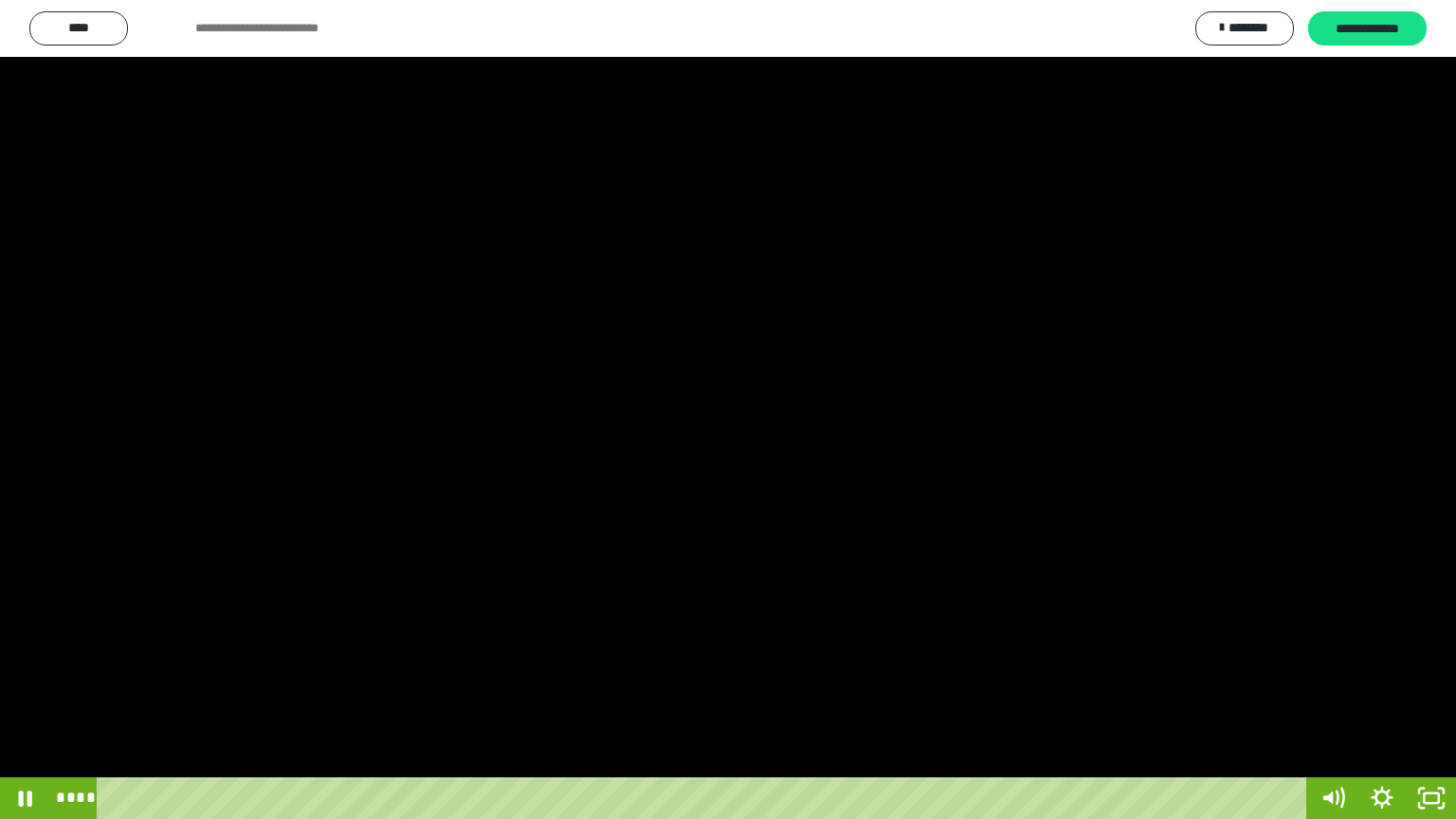 click at bounding box center (728, 410) 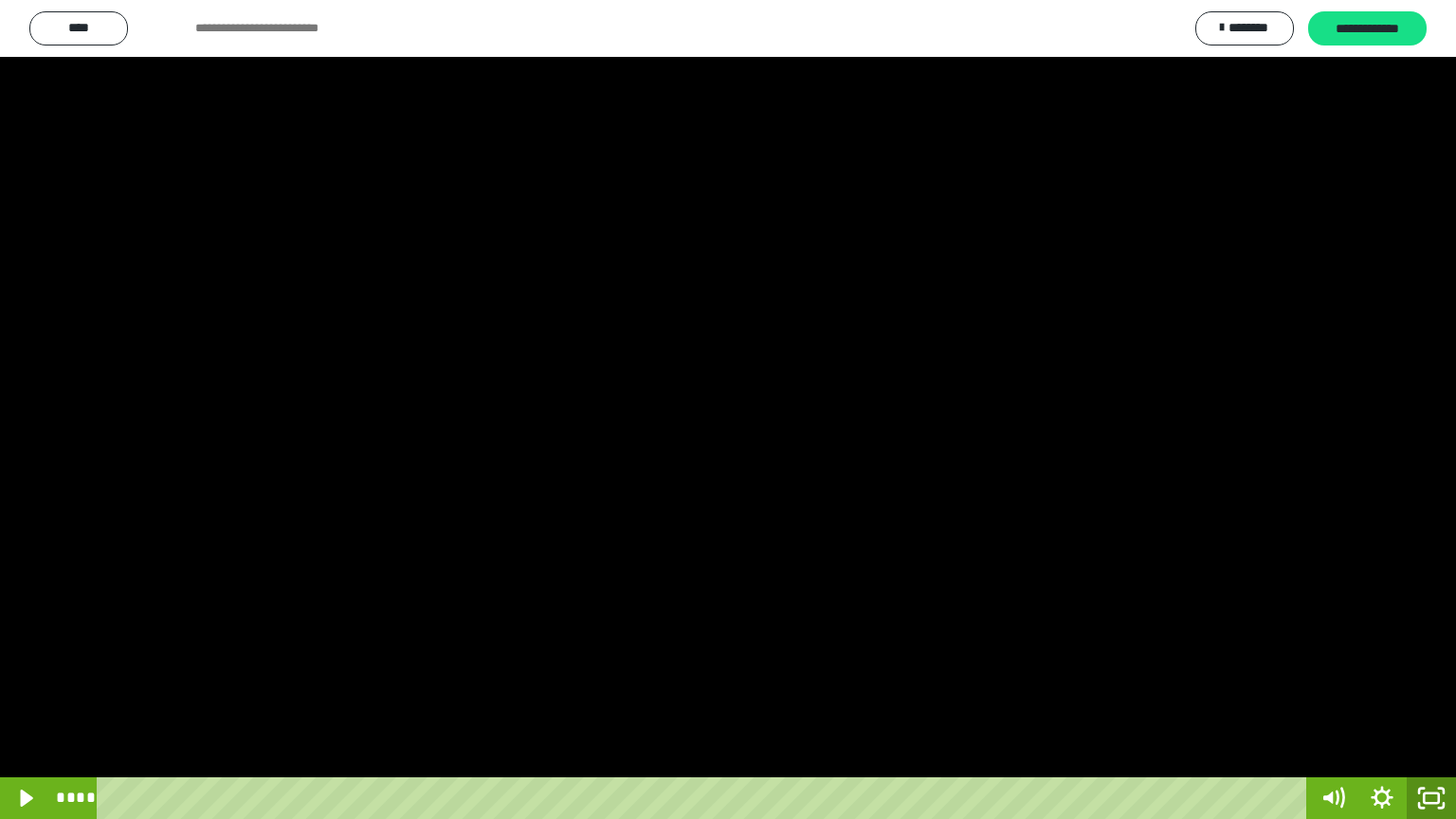 click 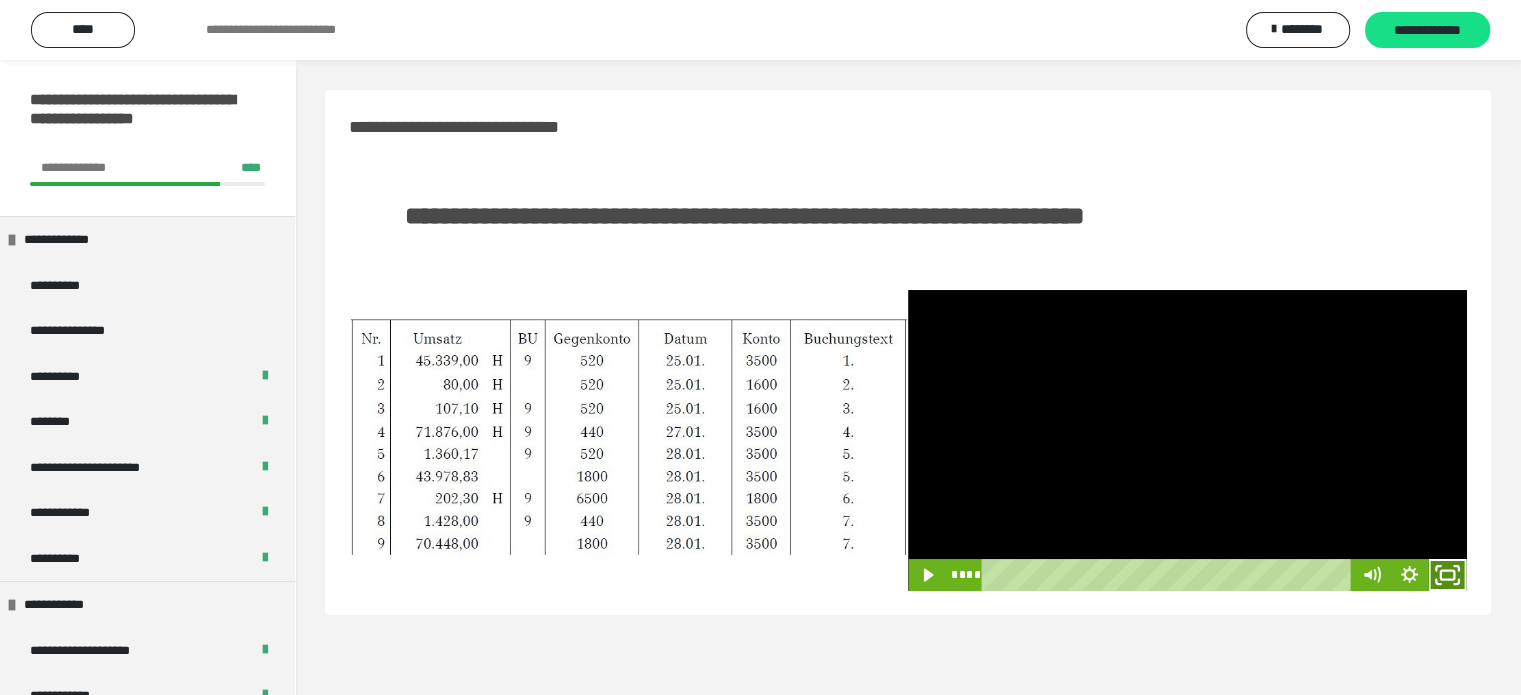 click 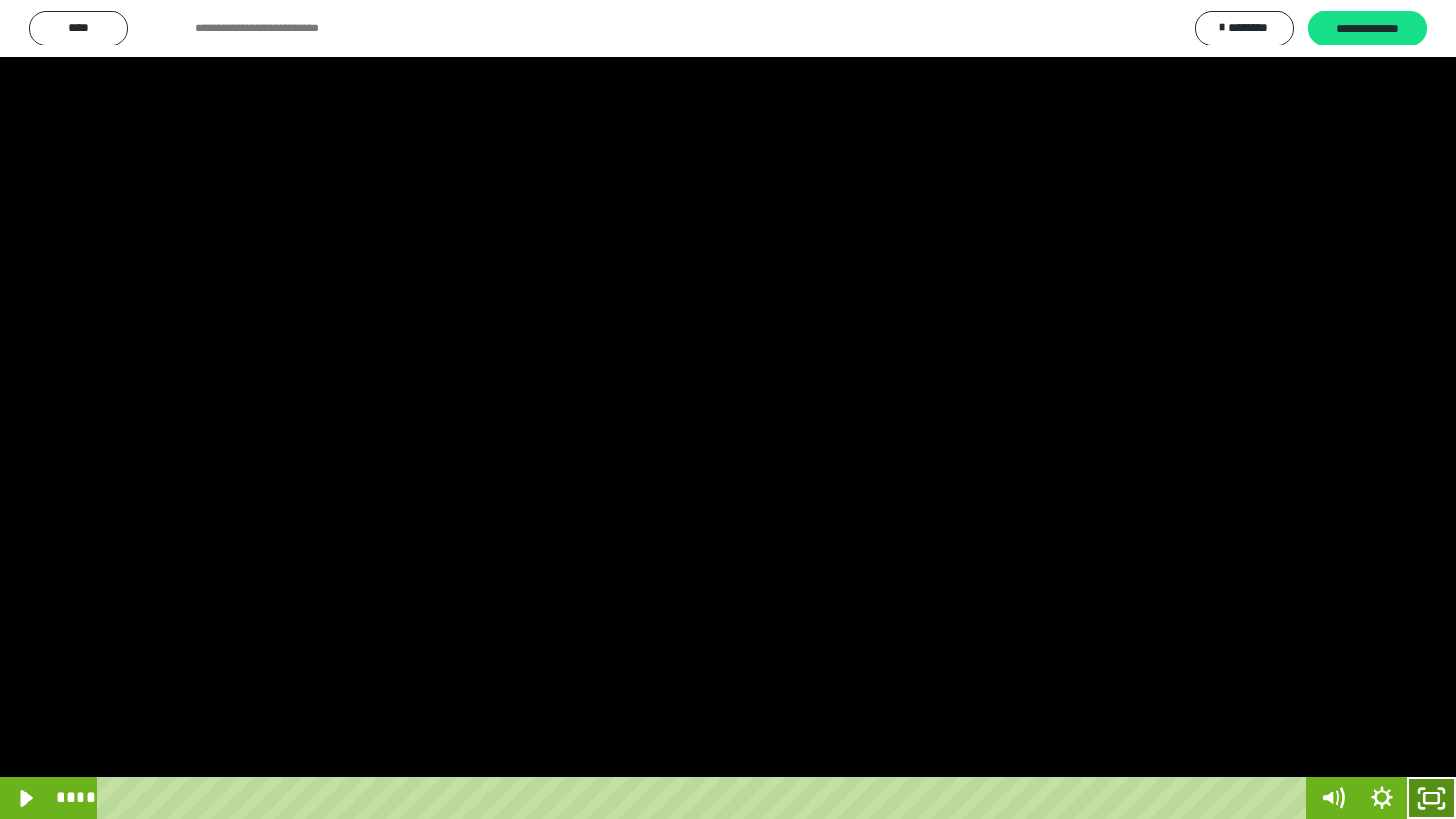 click 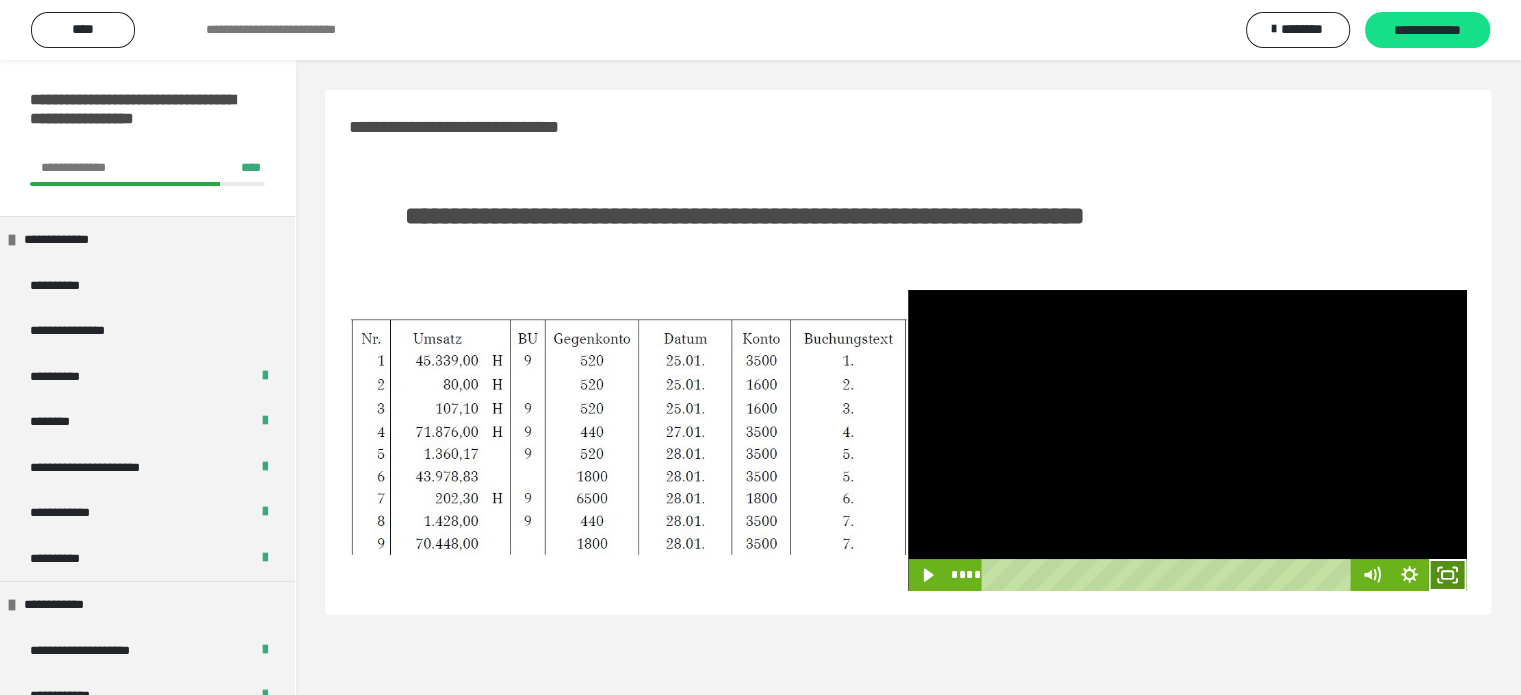 click 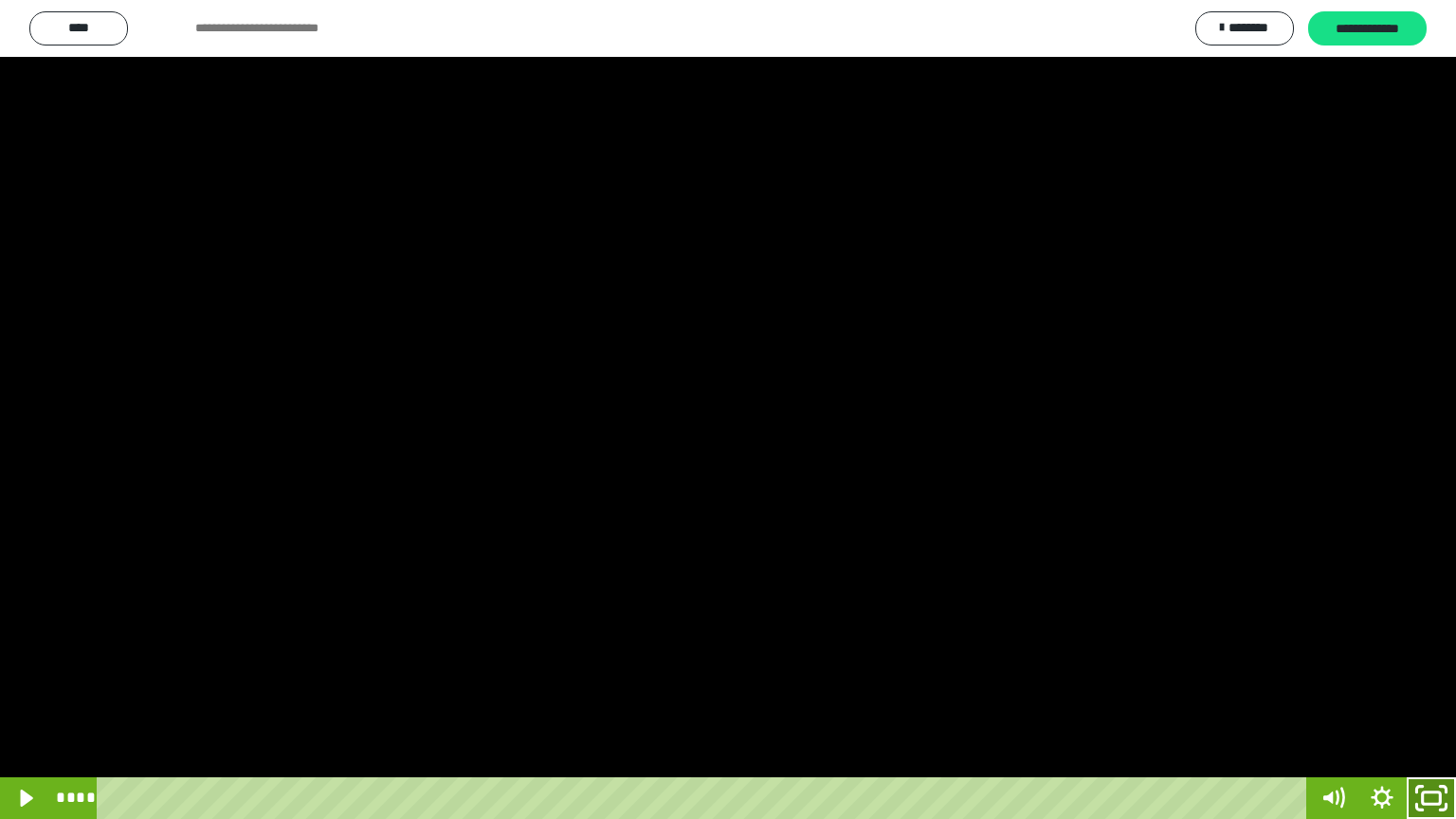 drag, startPoint x: 1435, startPoint y: 796, endPoint x: 1344, endPoint y: 592, distance: 223.37636 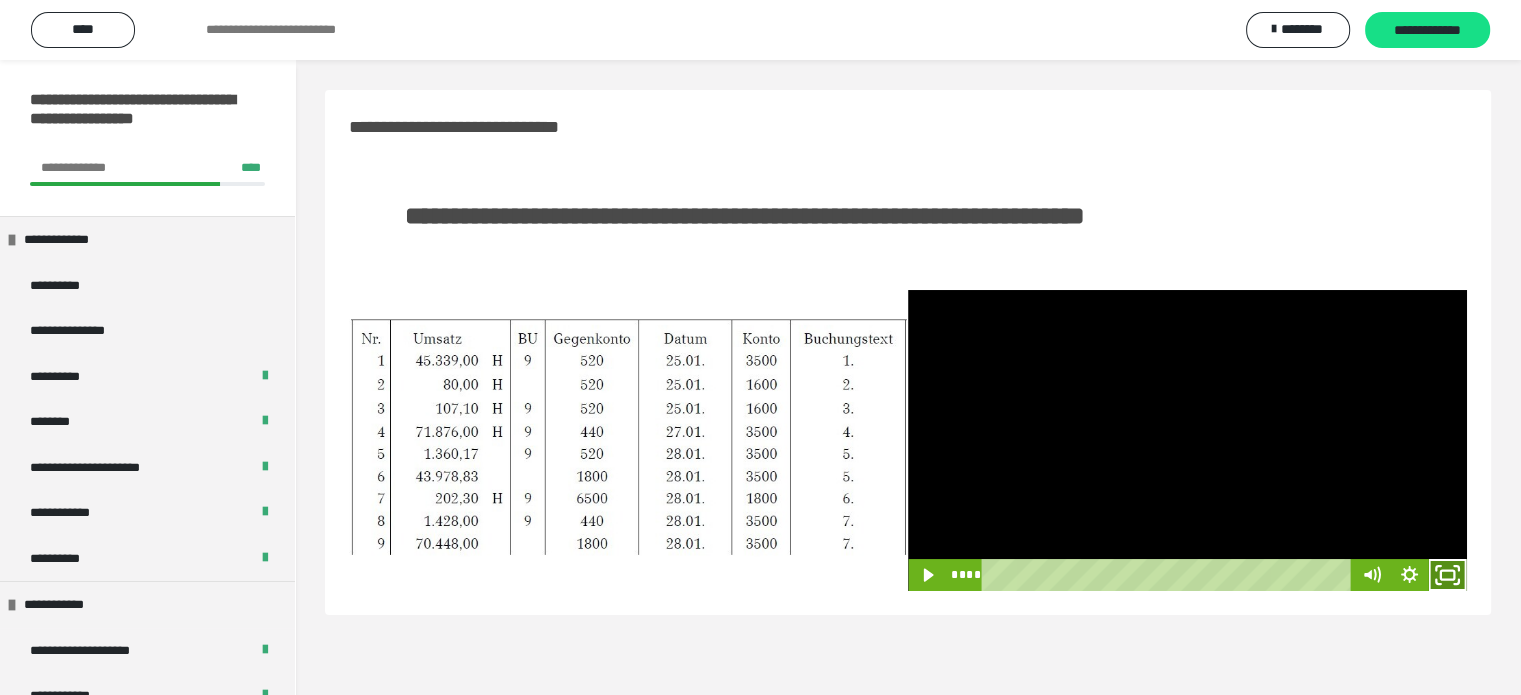 click 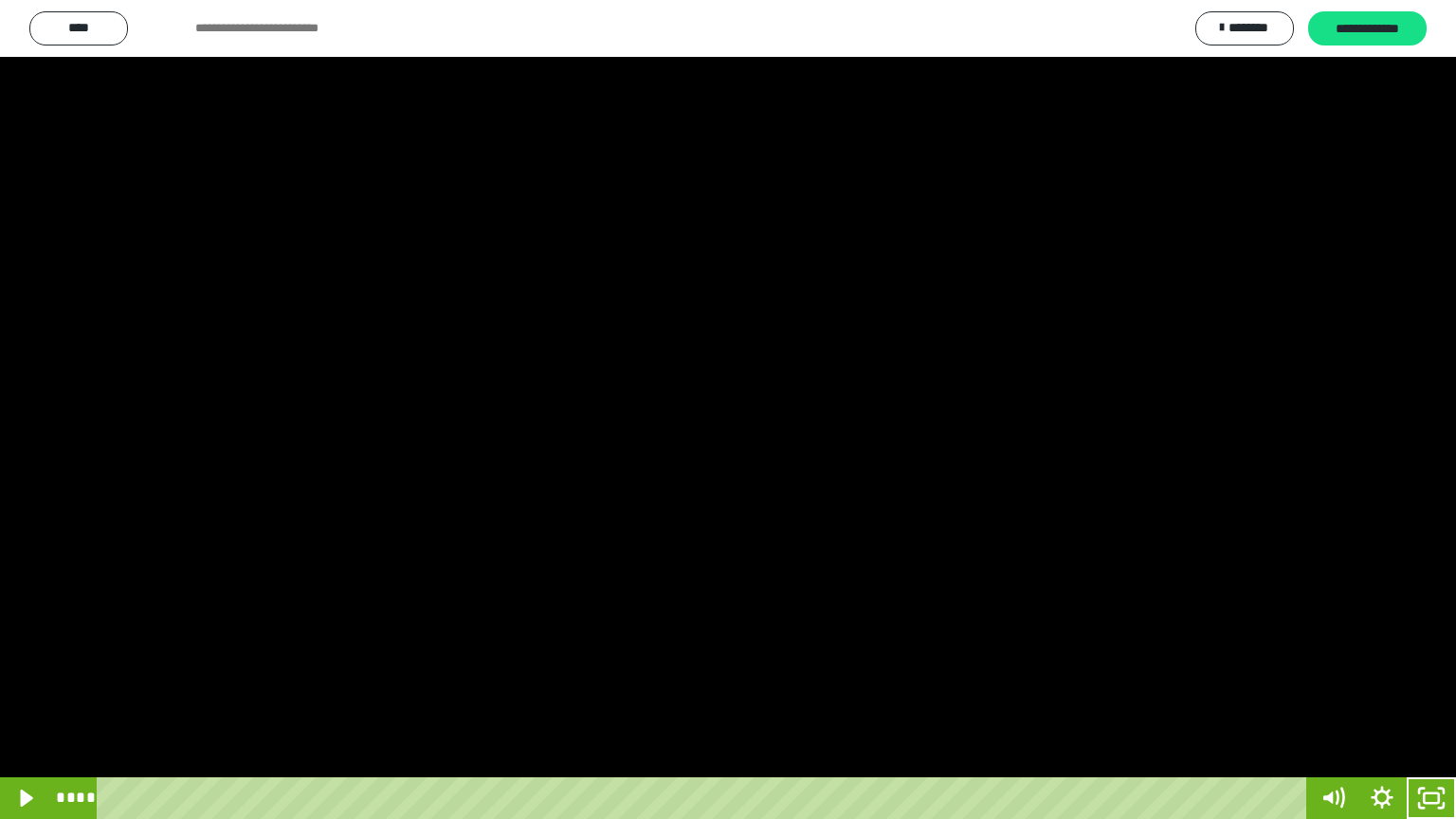 click at bounding box center (728, 410) 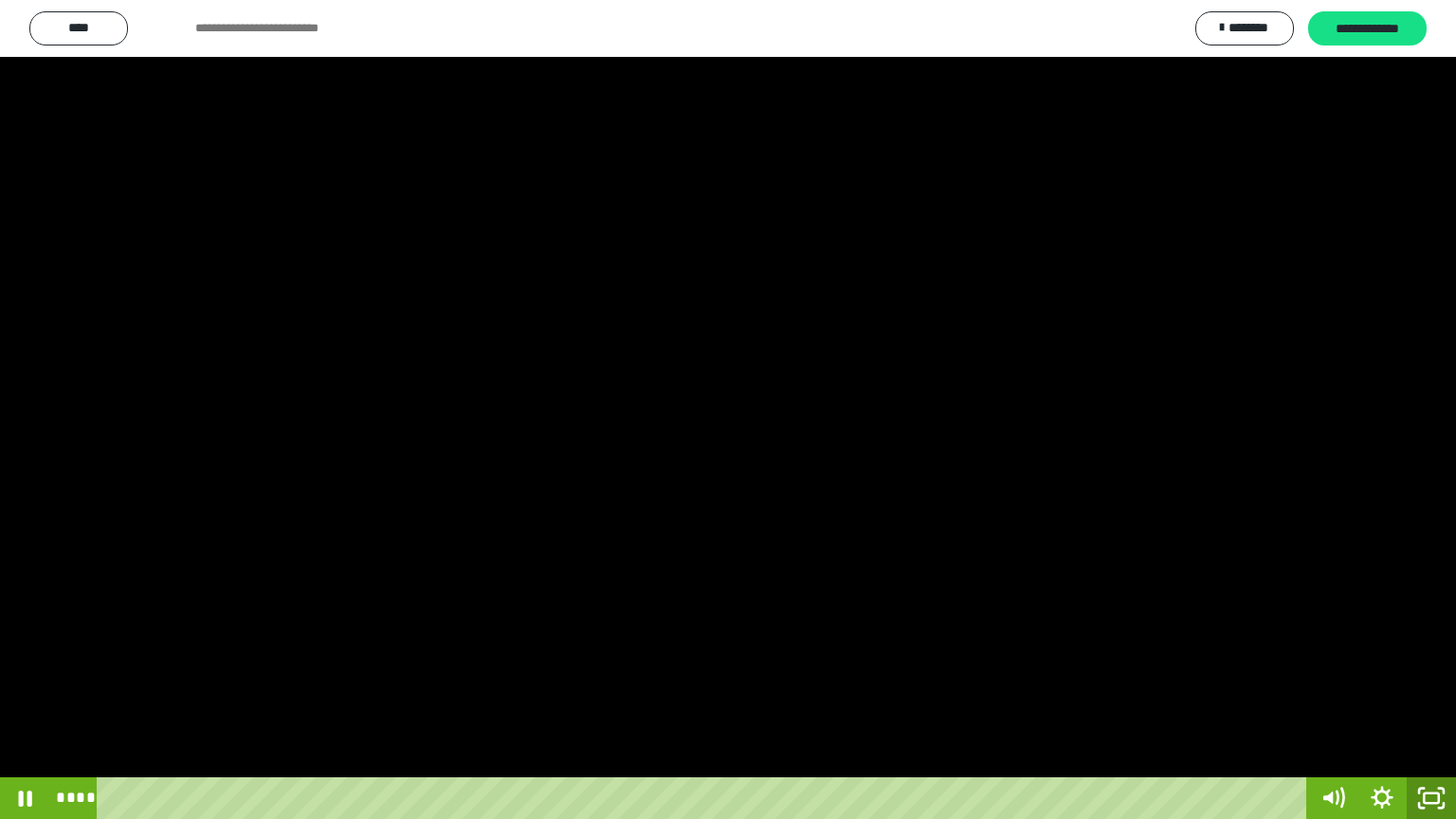 click 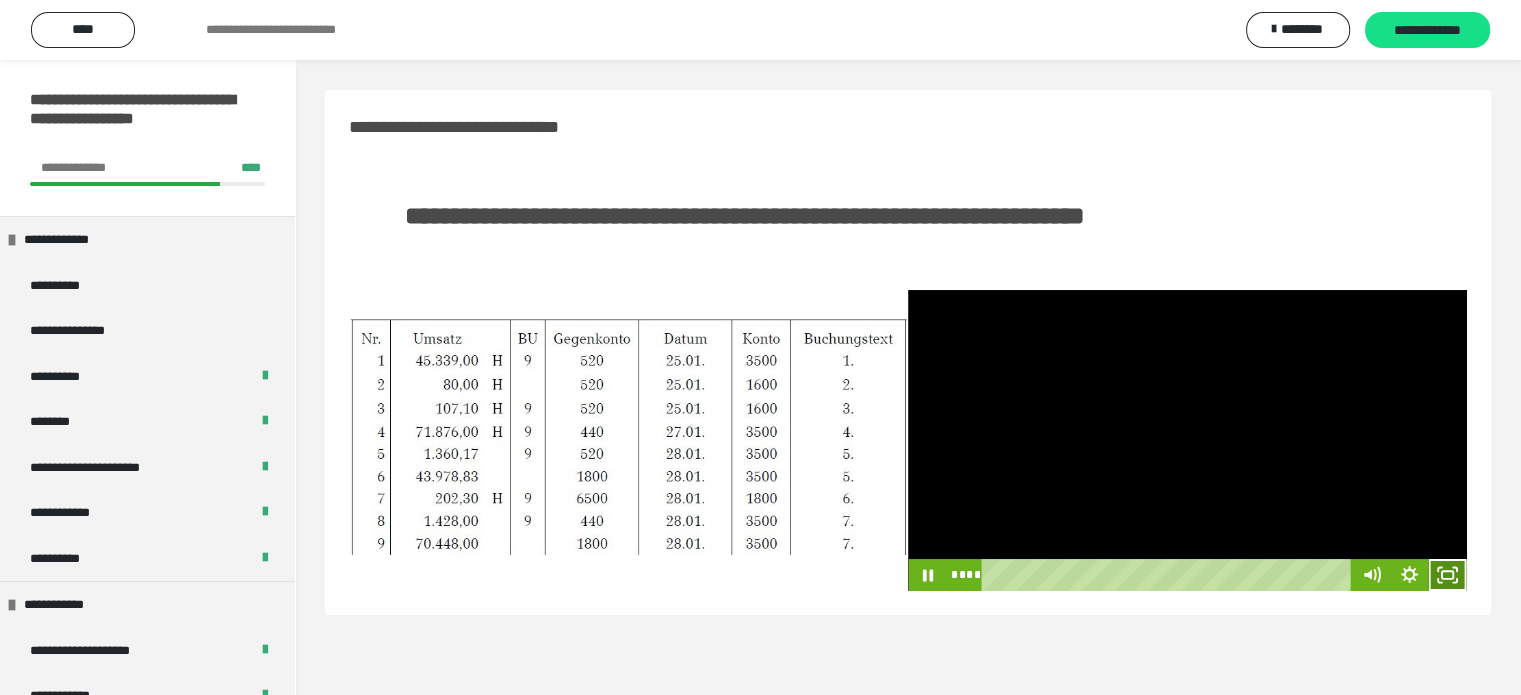 click 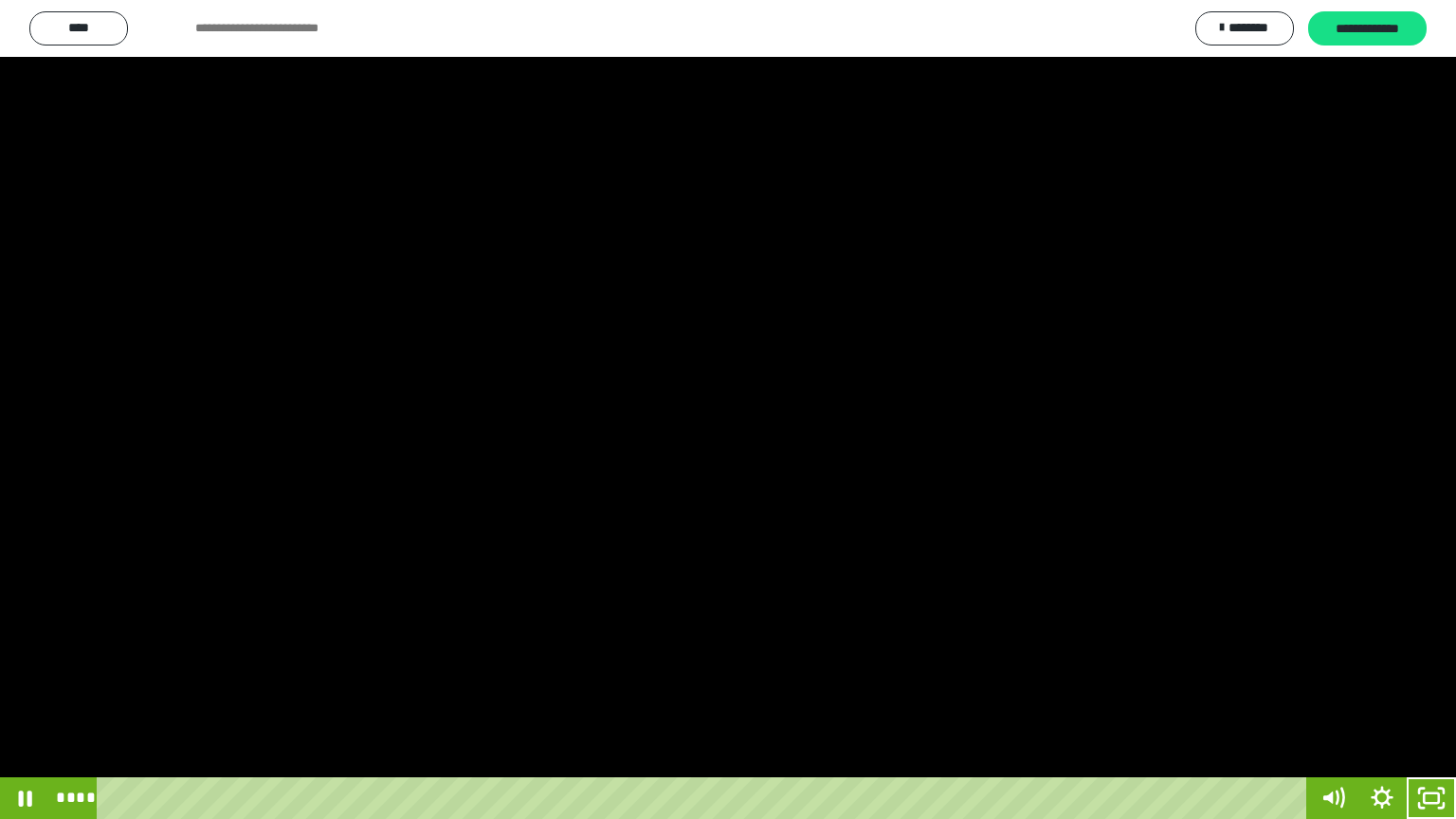drag, startPoint x: 809, startPoint y: 472, endPoint x: 951, endPoint y: 580, distance: 178.40404 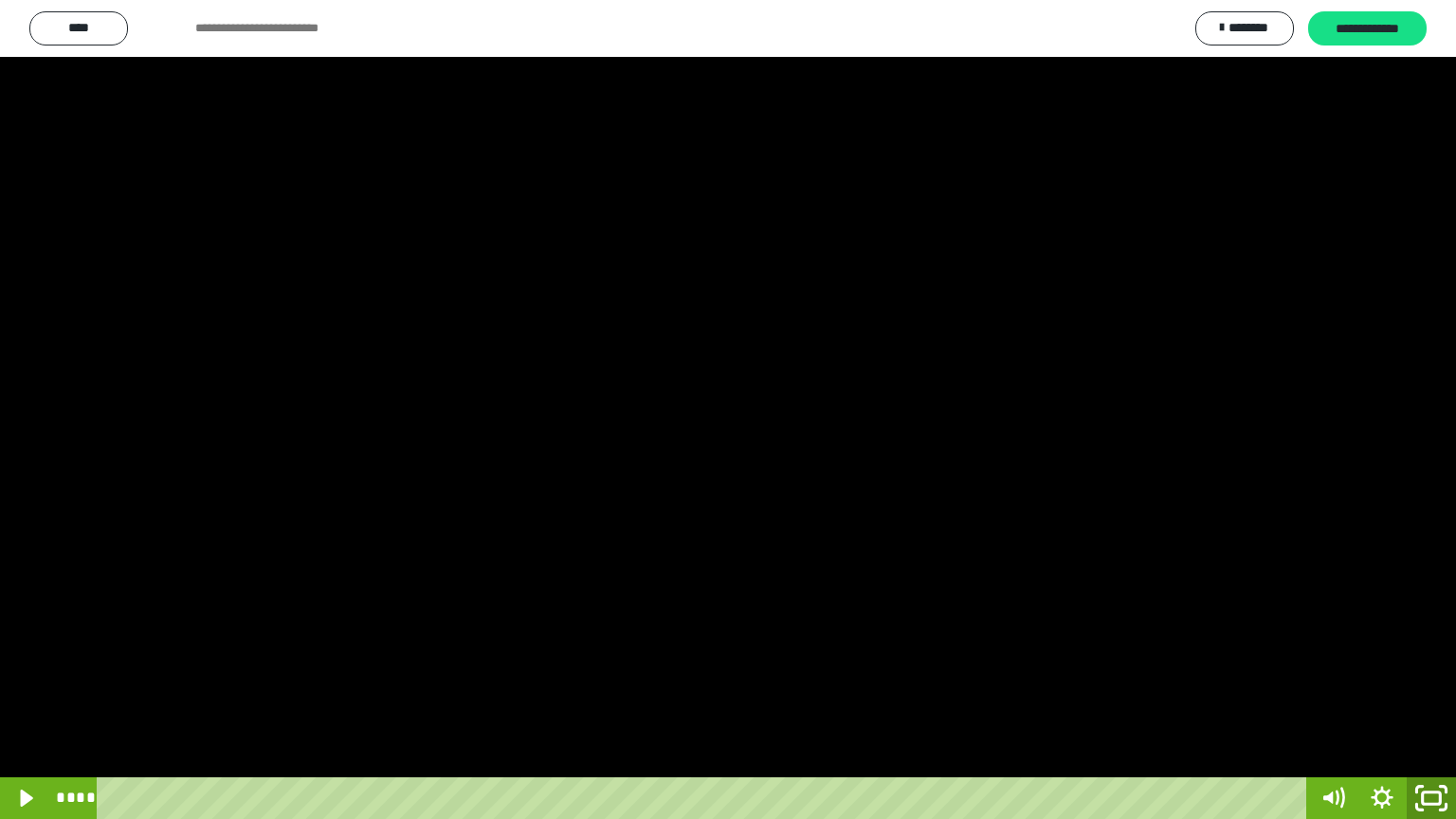drag, startPoint x: 1442, startPoint y: 792, endPoint x: 906, endPoint y: 172, distance: 819.57062 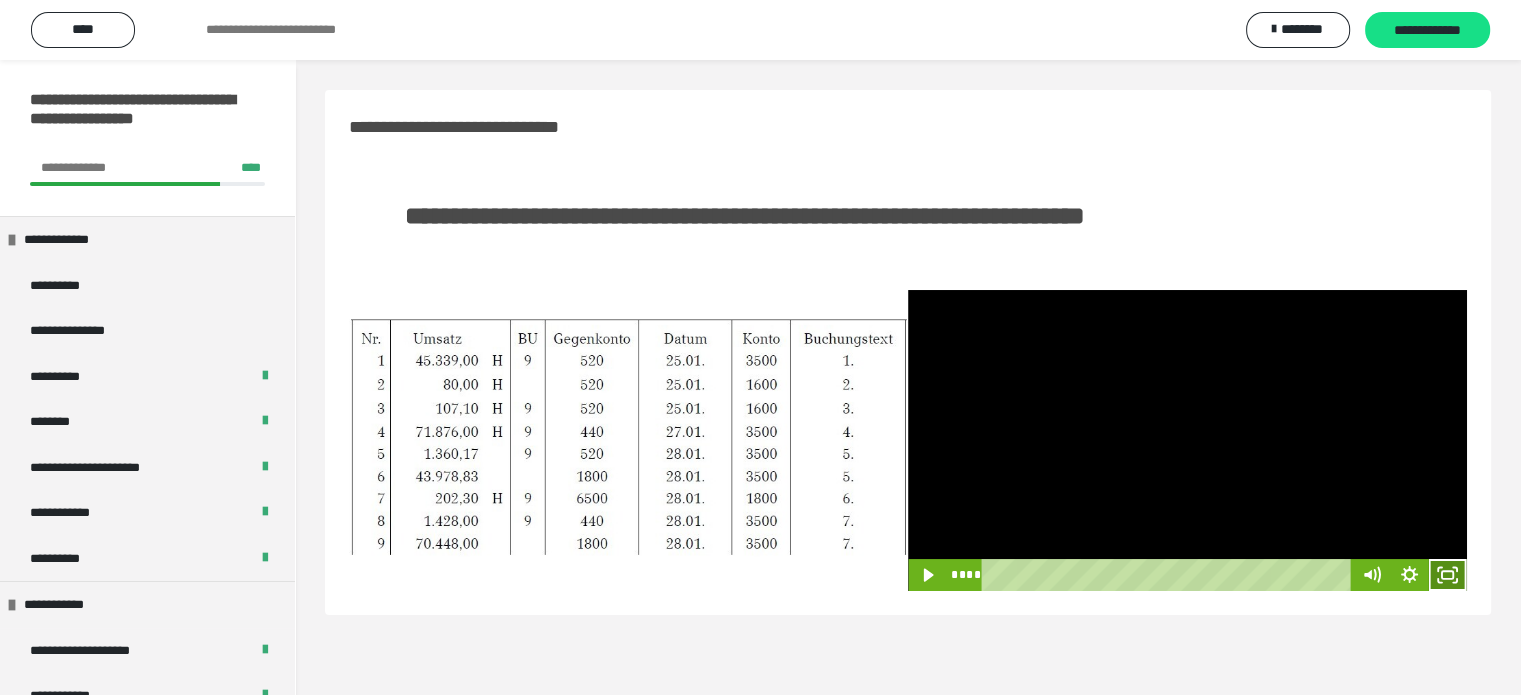 click 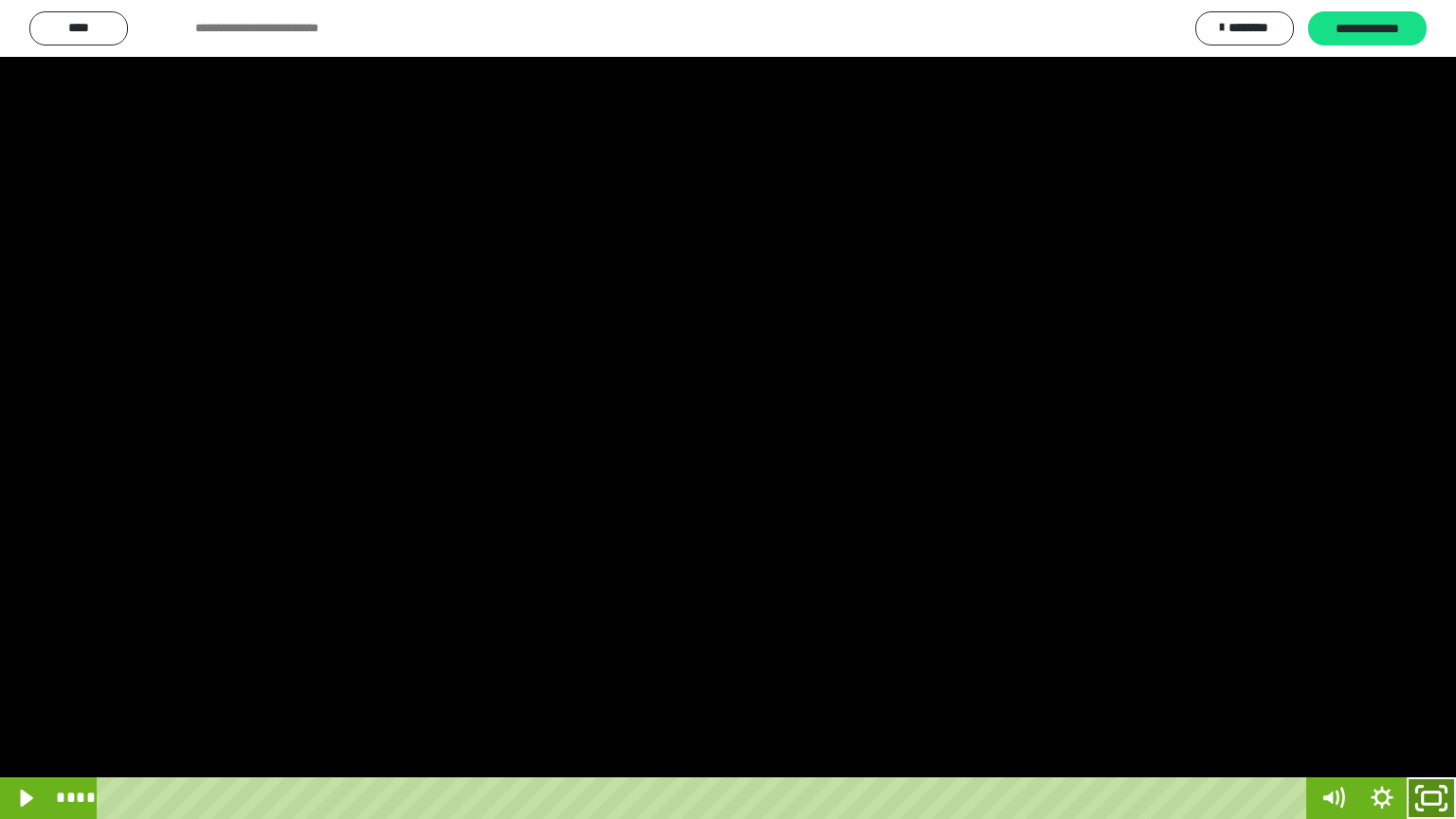 click 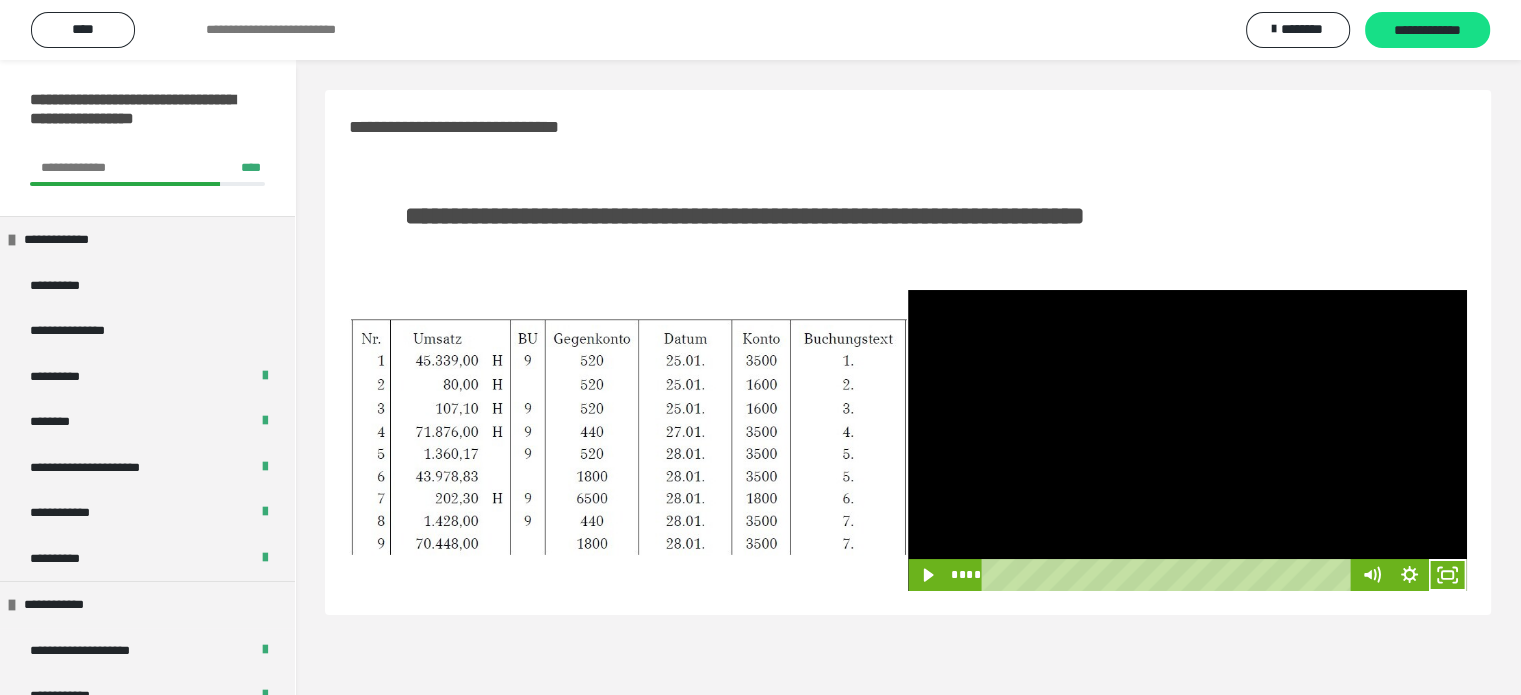 click at bounding box center (1187, 440) 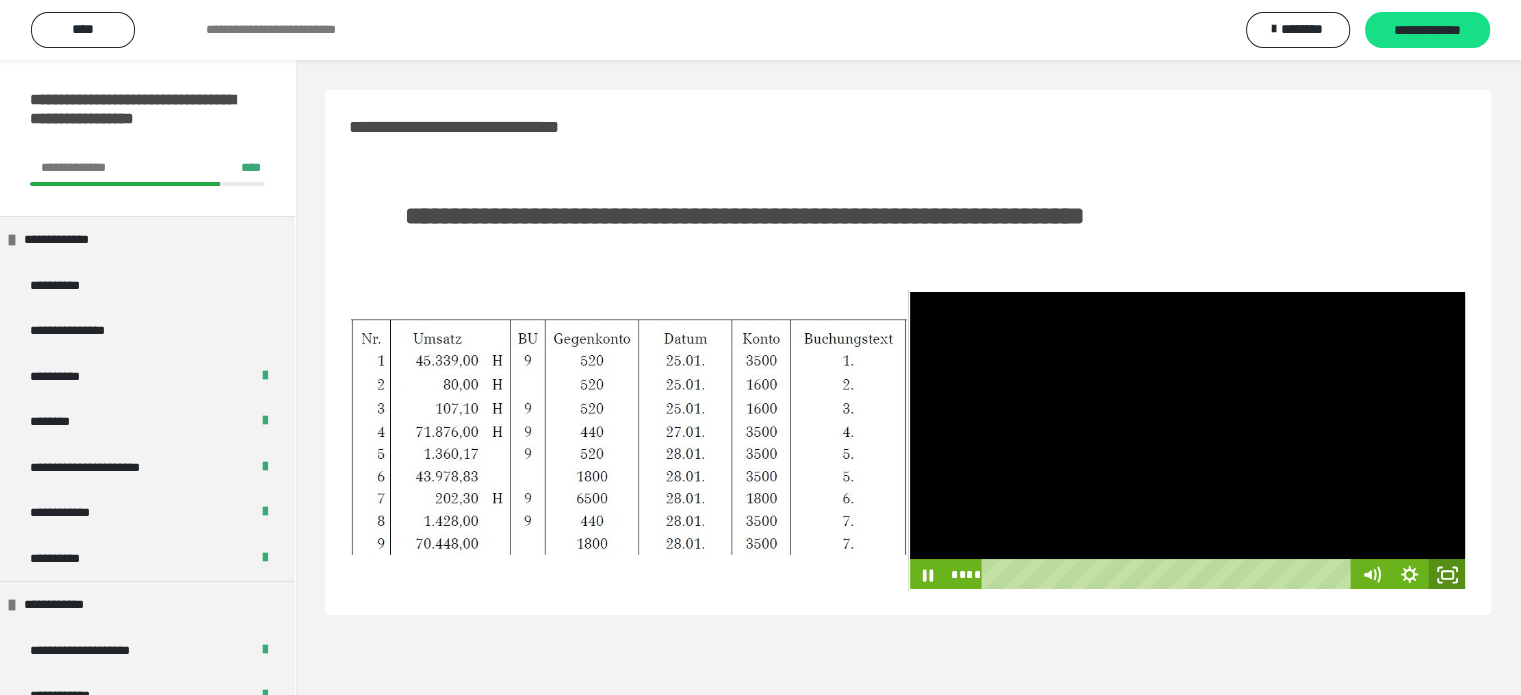 click 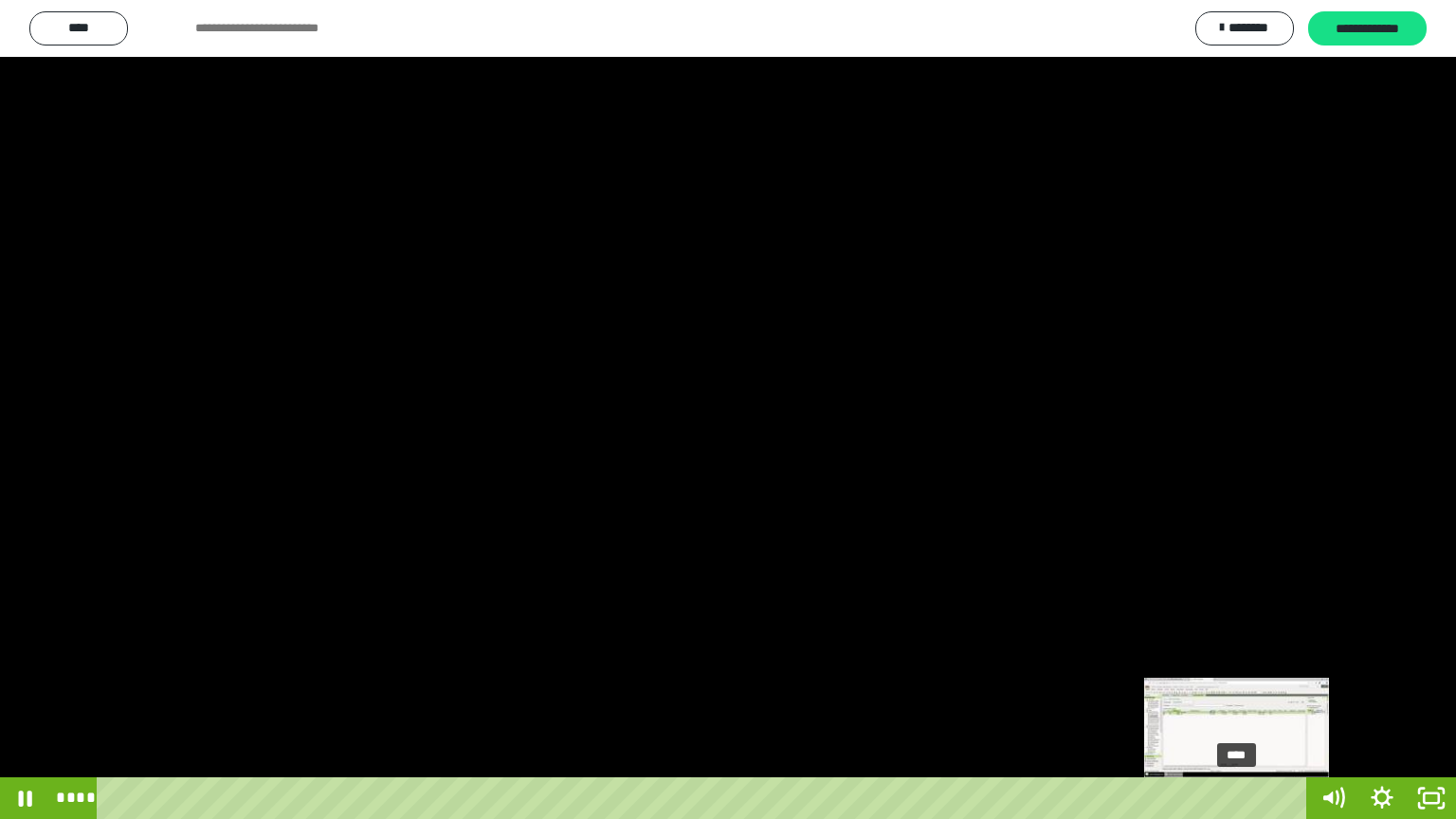 click on "****" at bounding box center (705, 798) 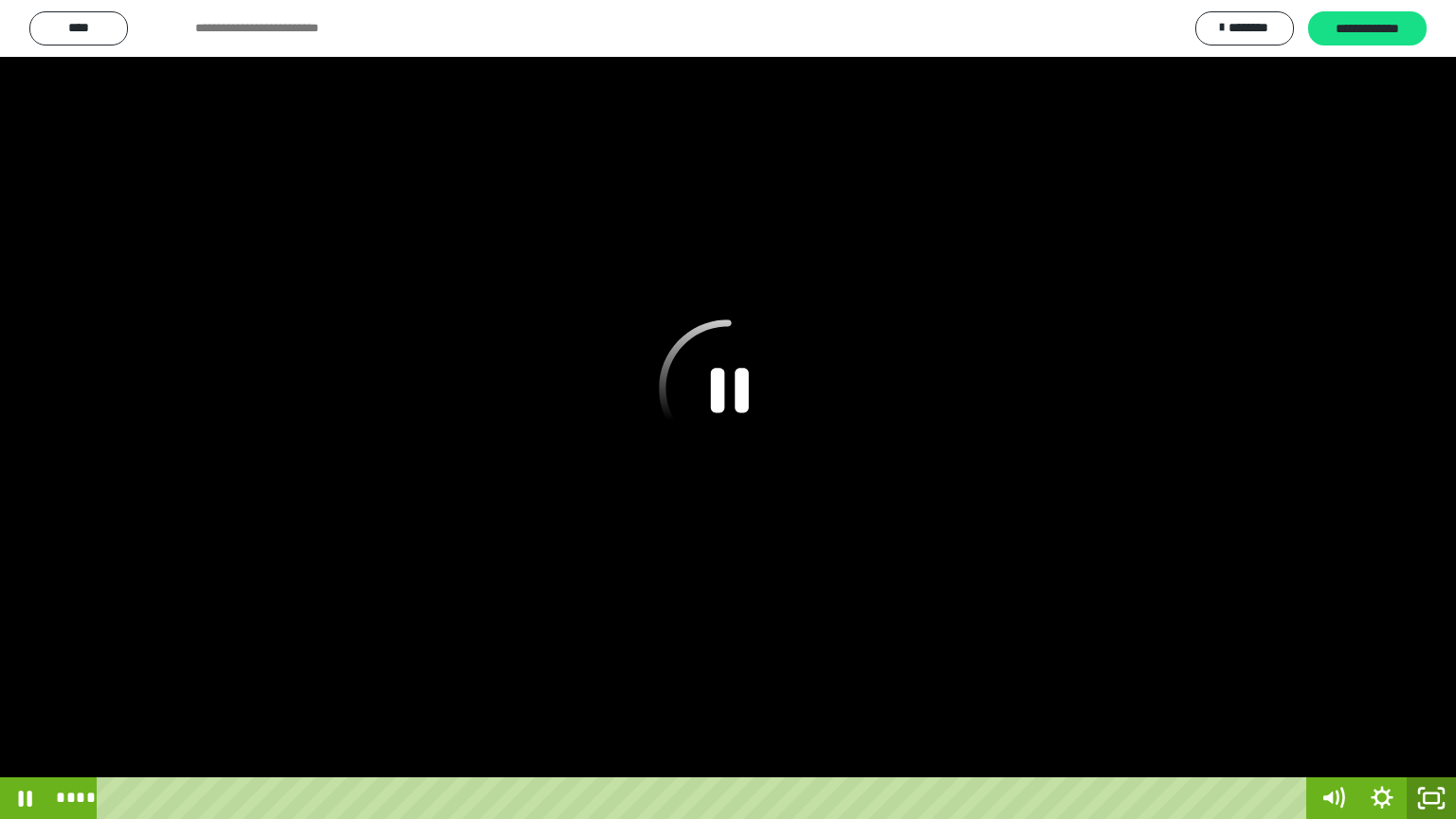 click 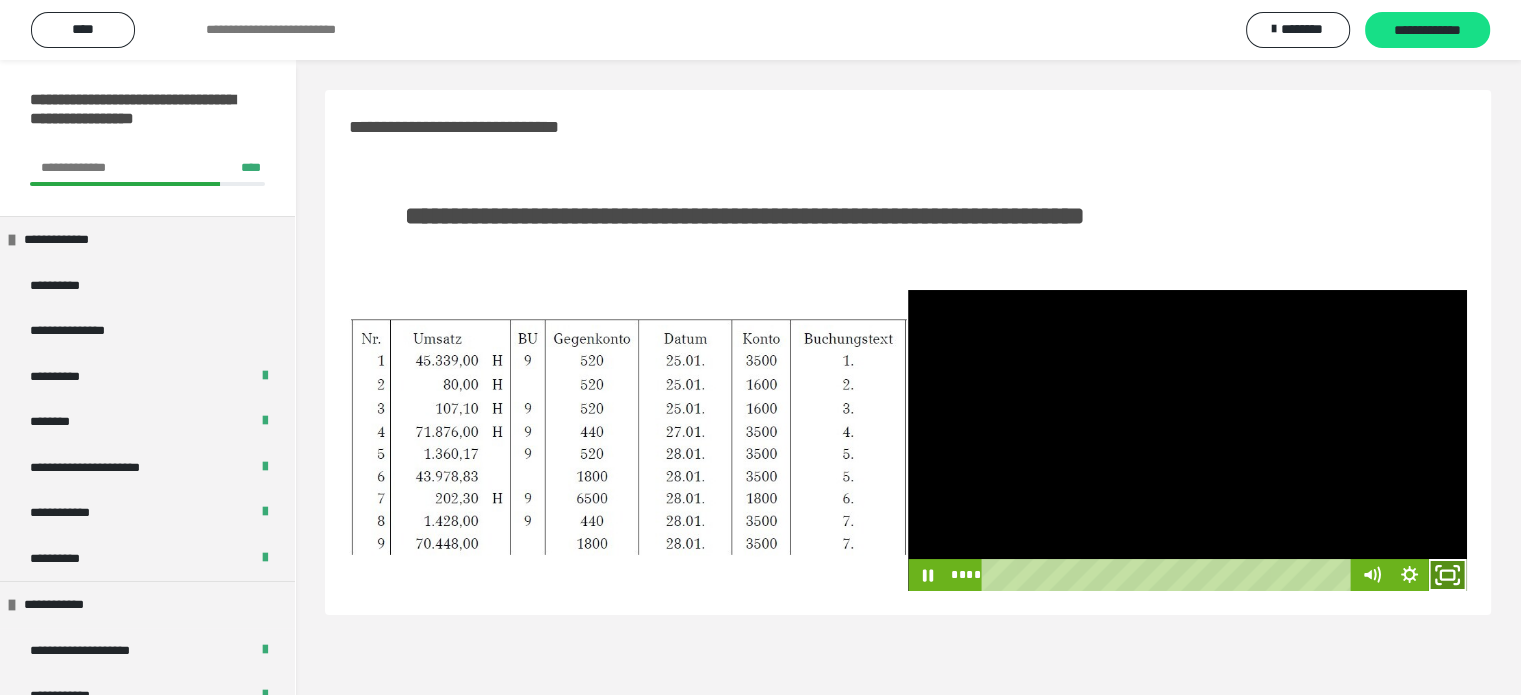 click 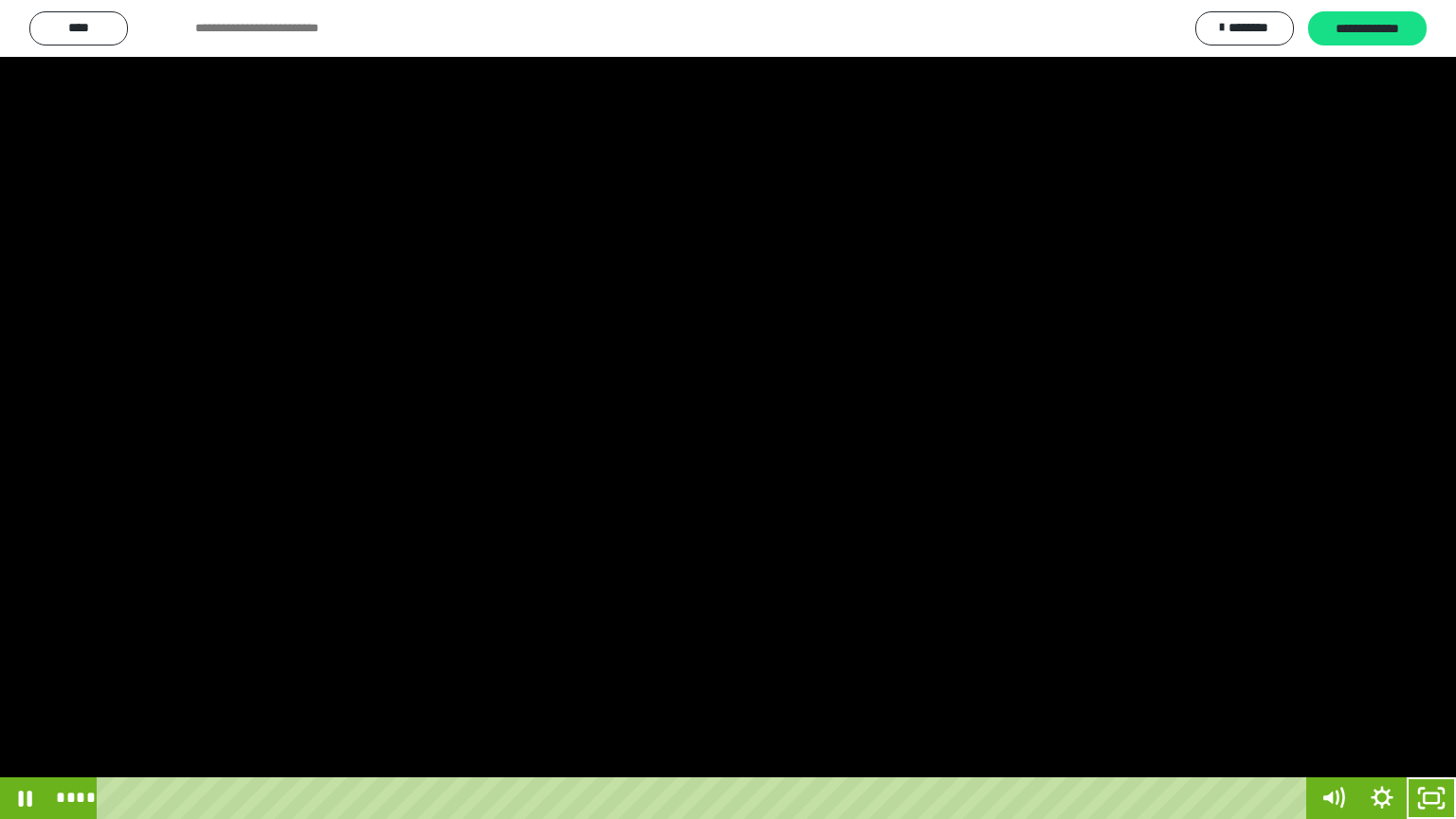 click at bounding box center (728, 410) 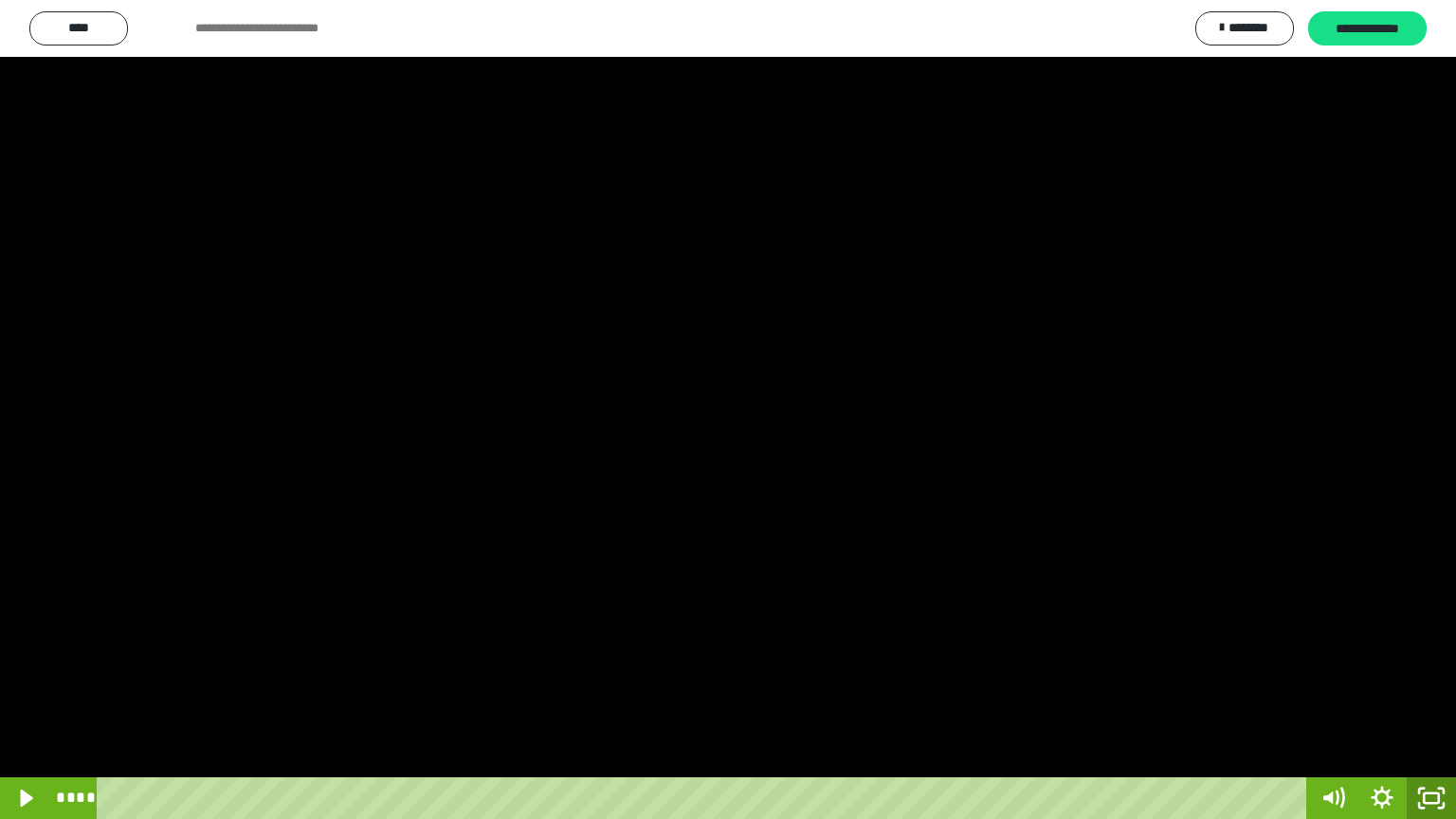 click 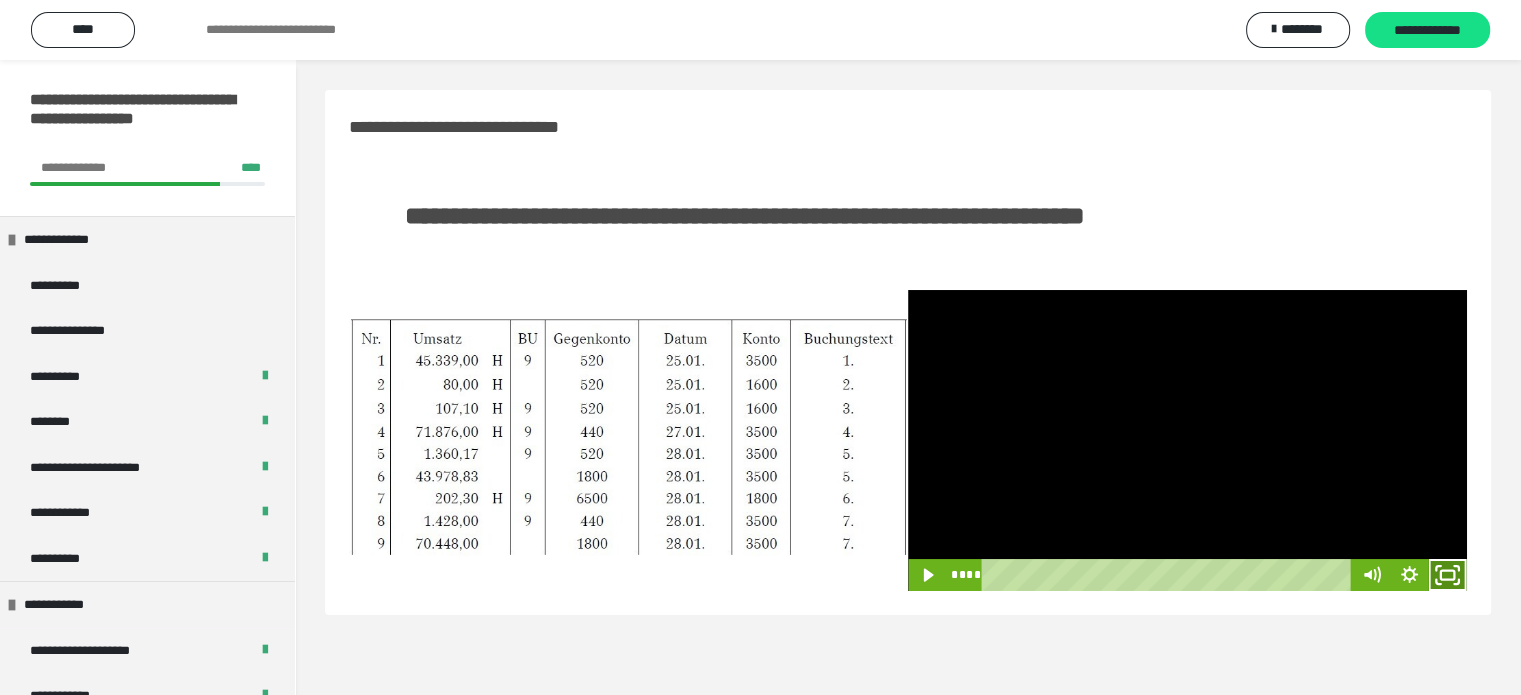 click 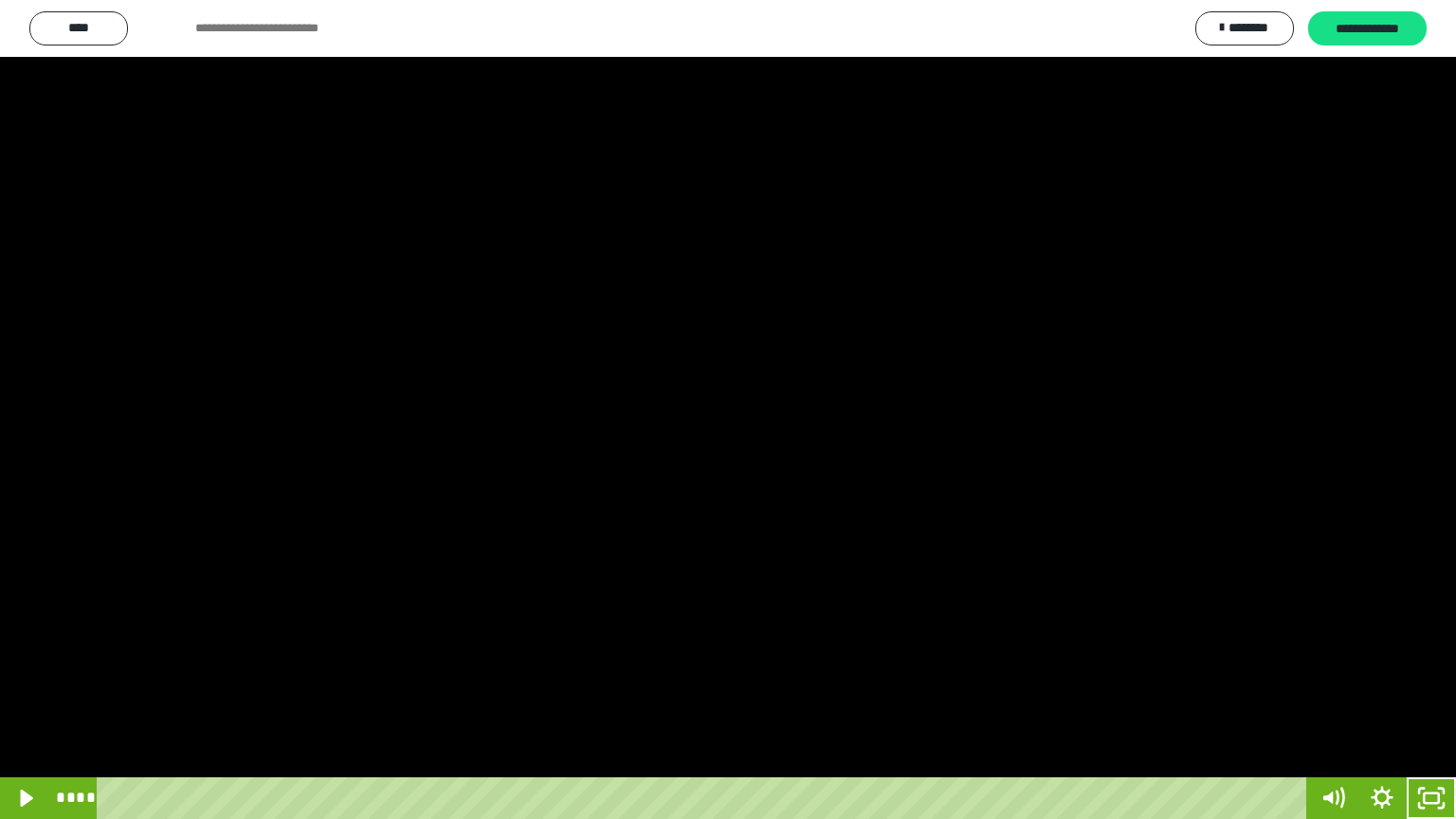 click at bounding box center (728, 410) 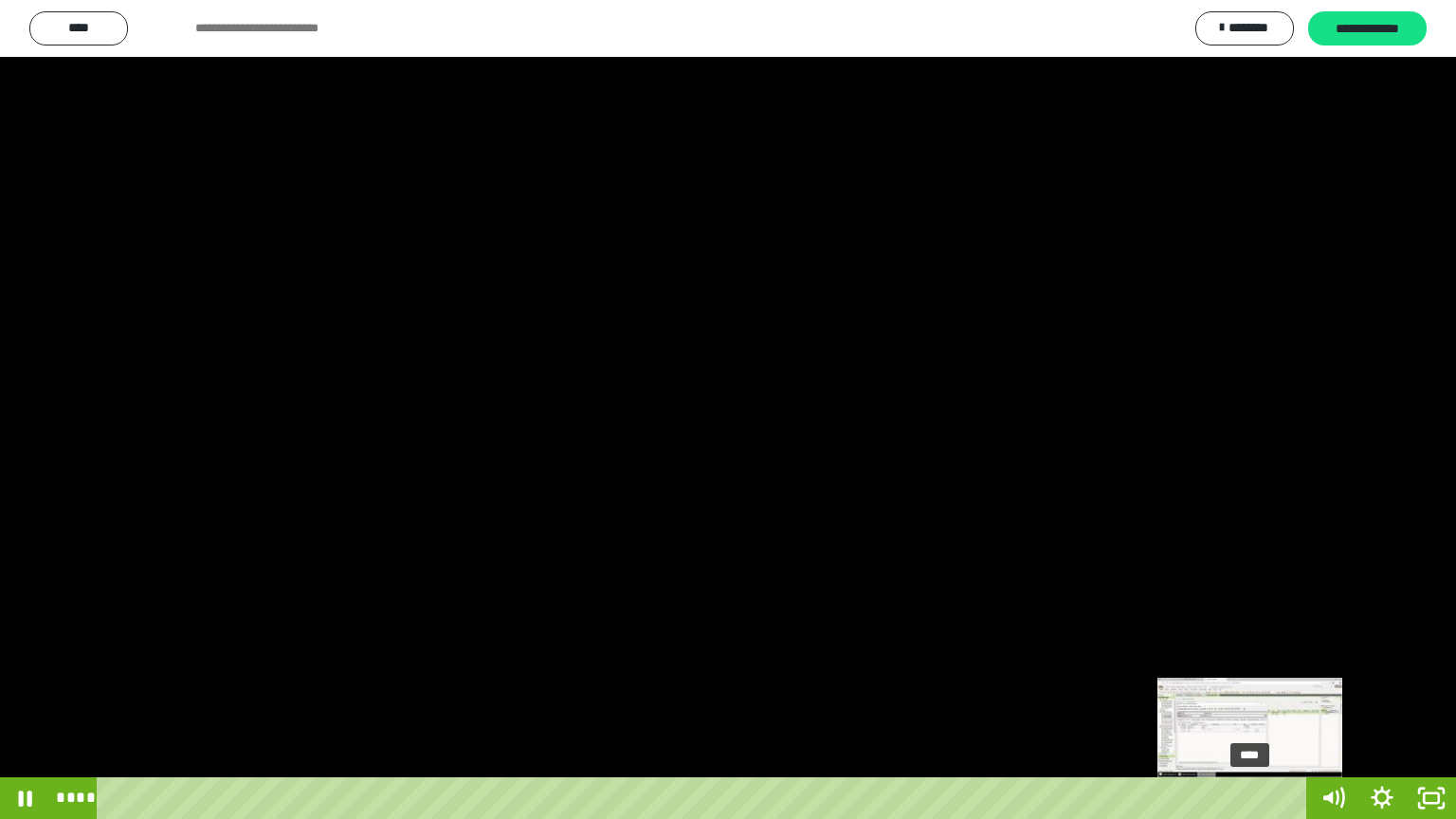 click on "****" at bounding box center [705, 798] 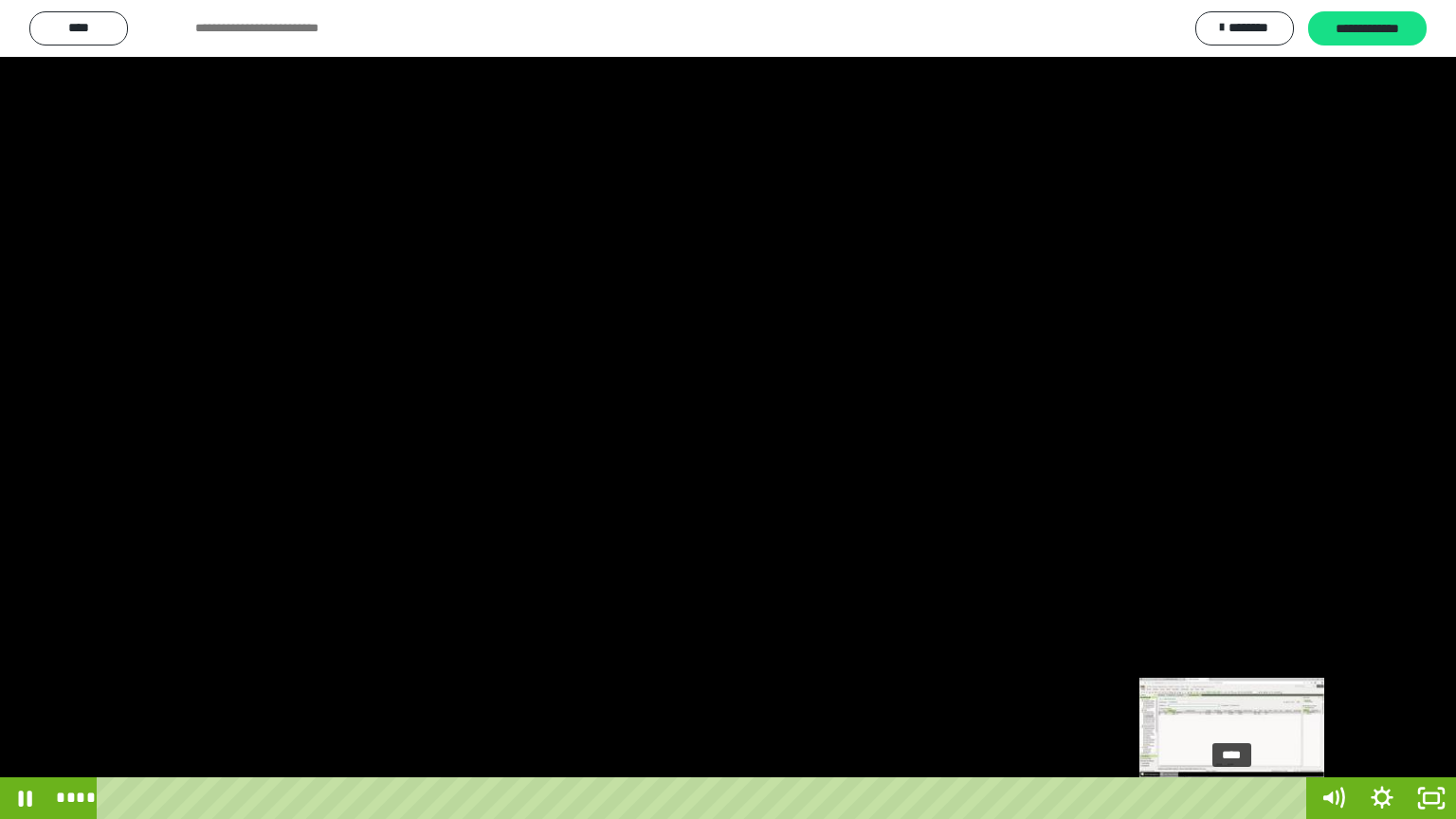 click on "****" at bounding box center (705, 798) 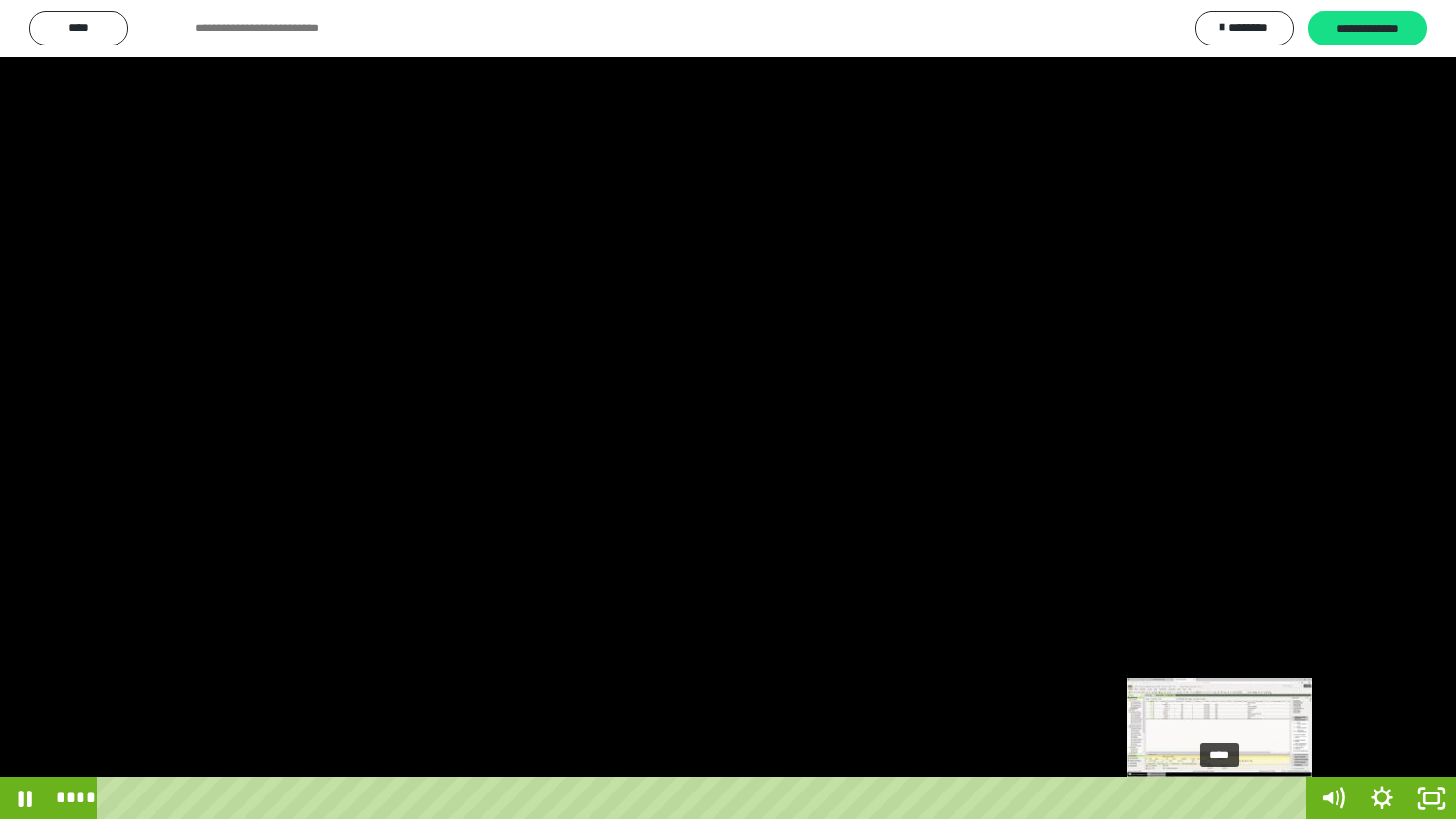 click on "****" at bounding box center [705, 798] 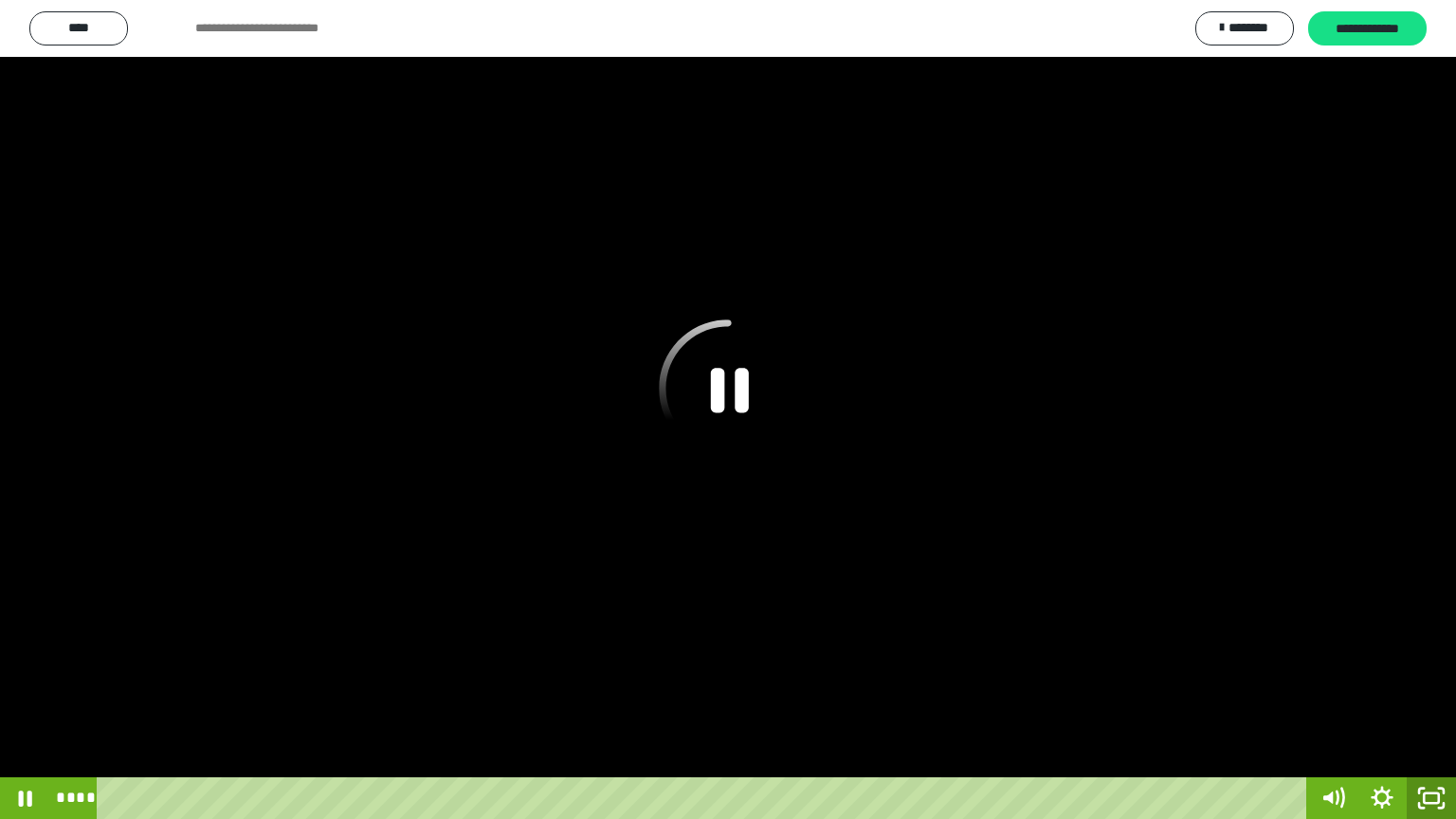 drag, startPoint x: 1437, startPoint y: 790, endPoint x: 1373, endPoint y: 812, distance: 67.6757 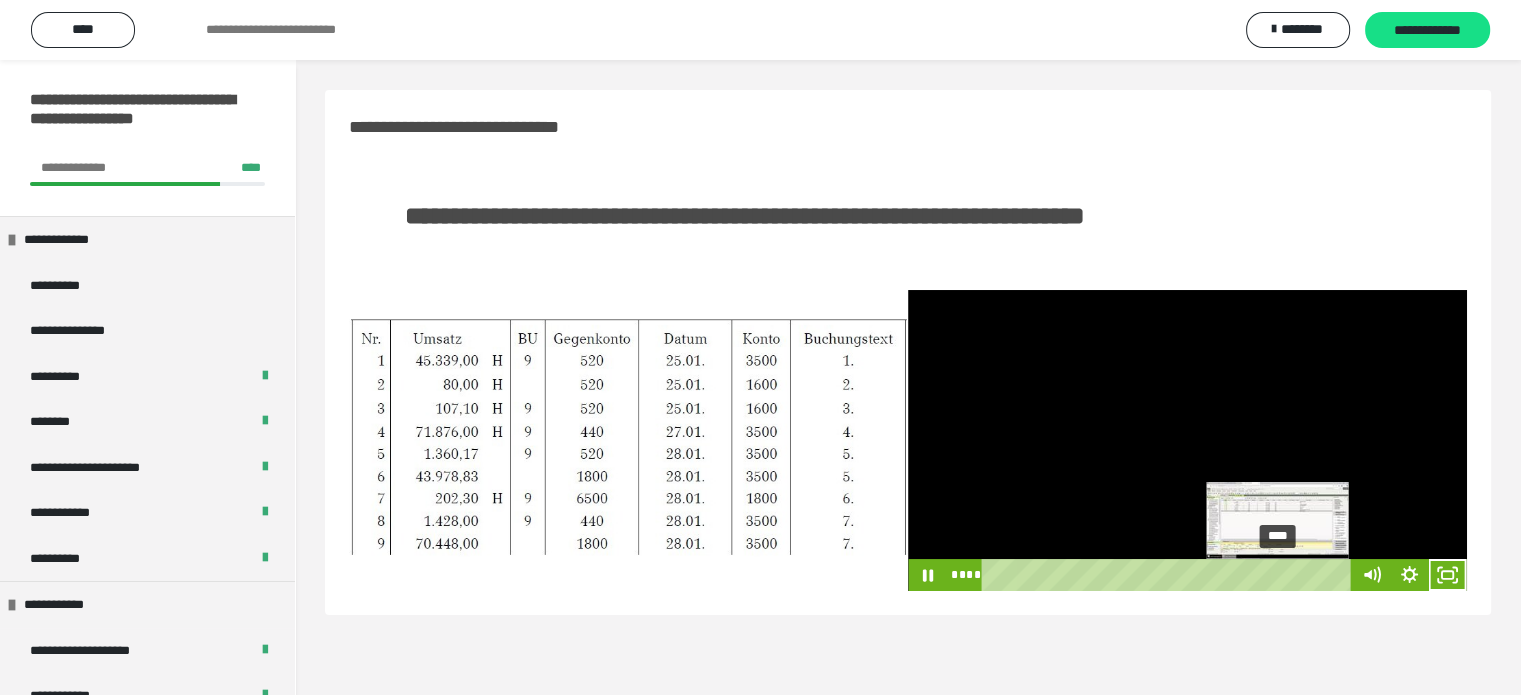 click on "****" at bounding box center (1169, 575) 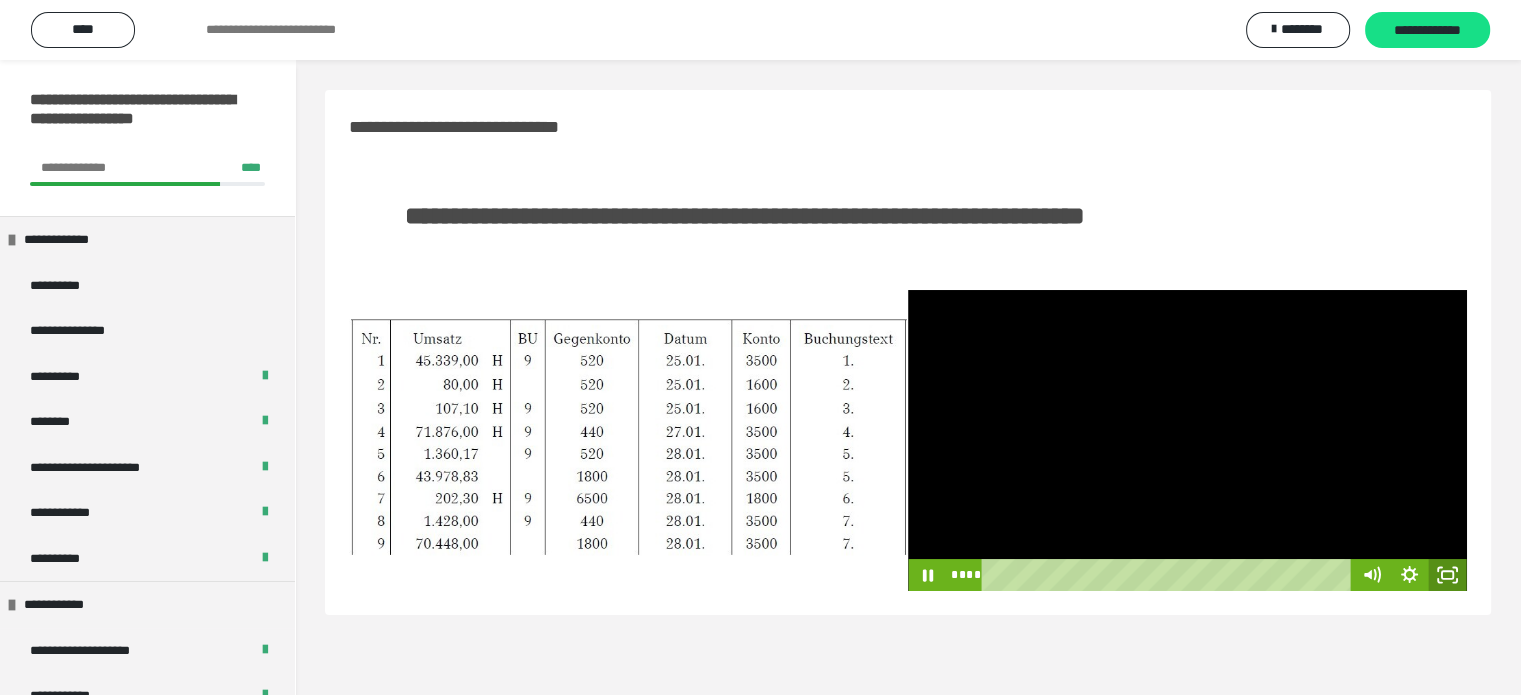 click 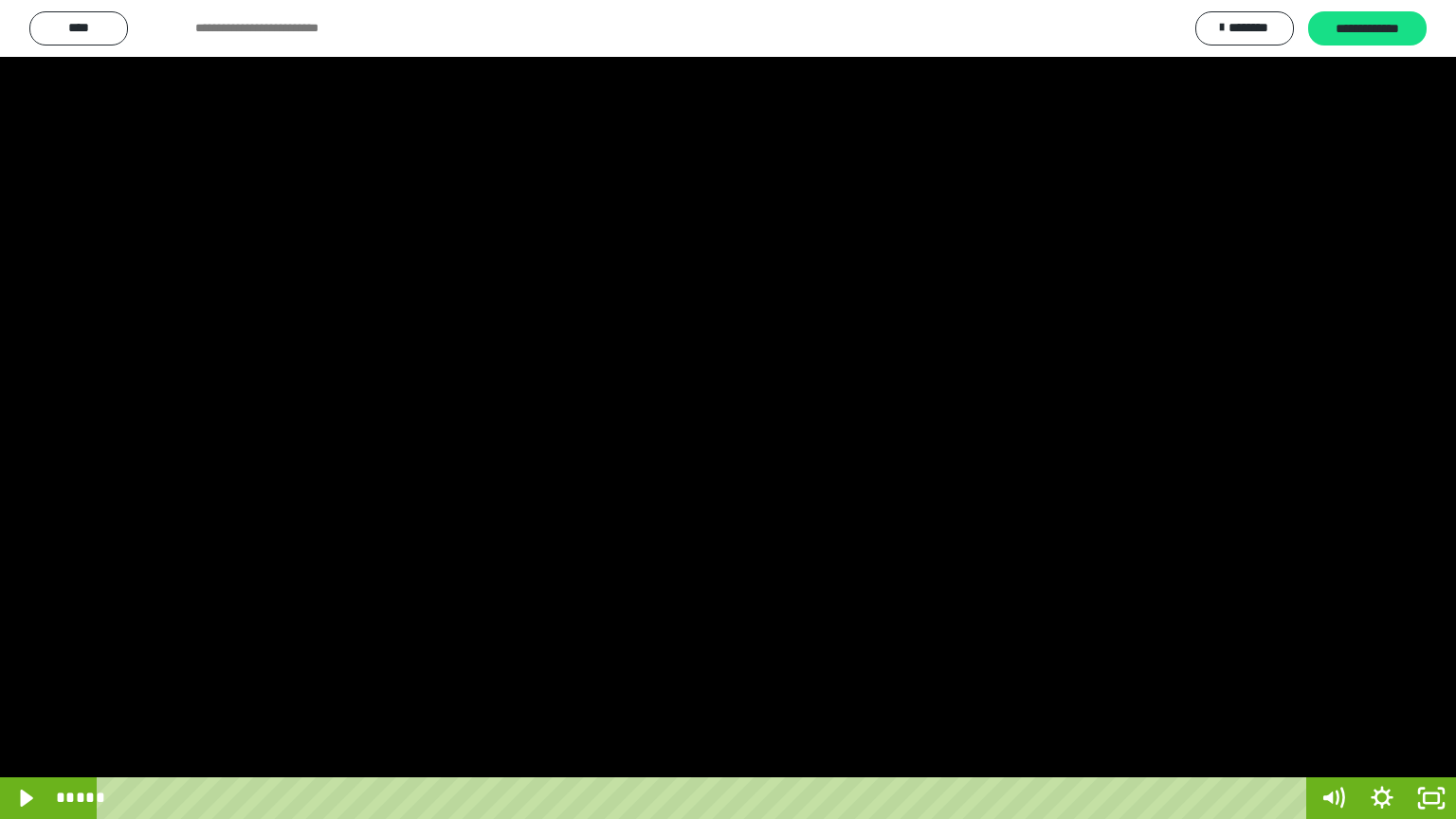 click at bounding box center (728, 410) 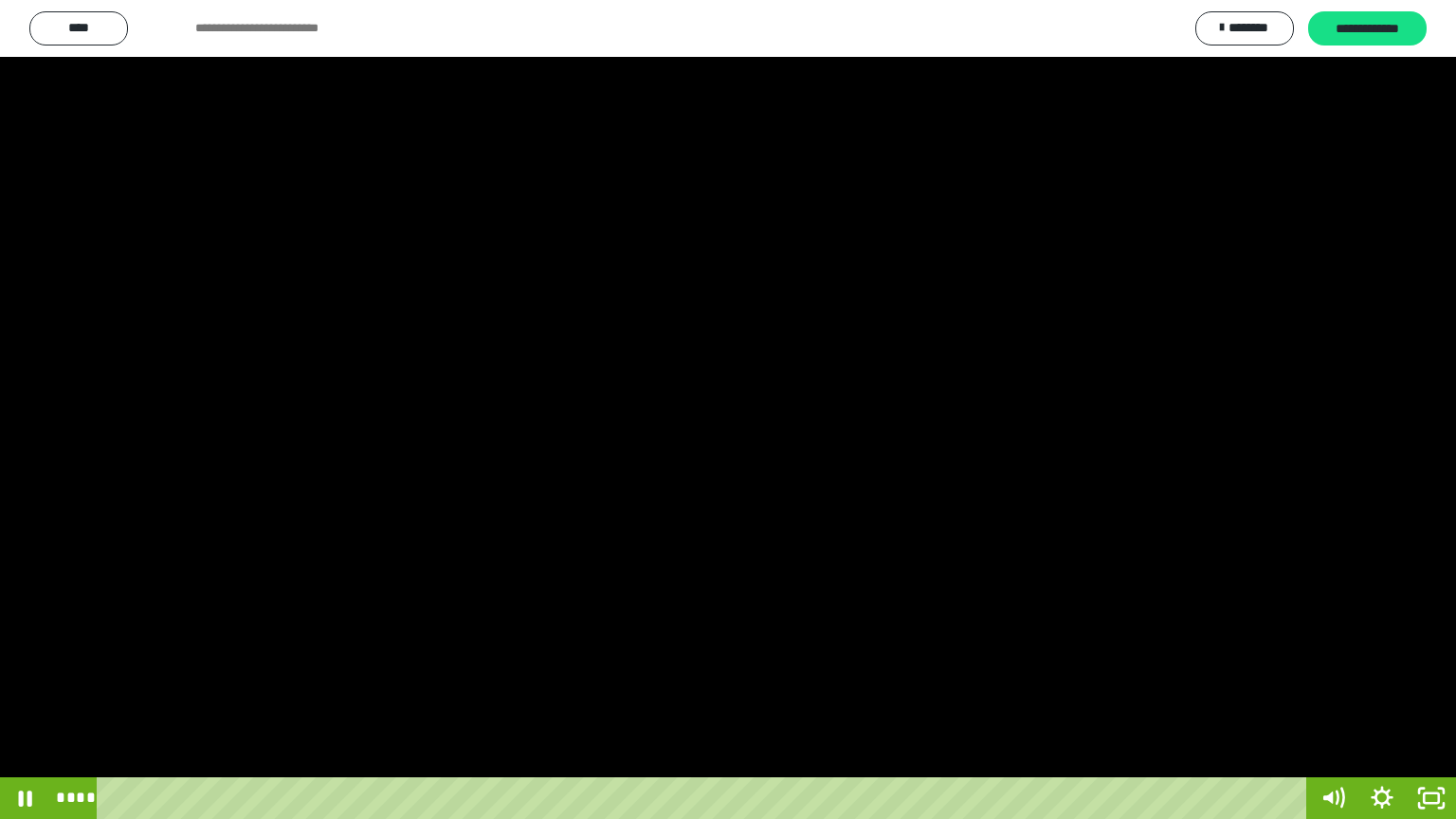 click at bounding box center (728, 410) 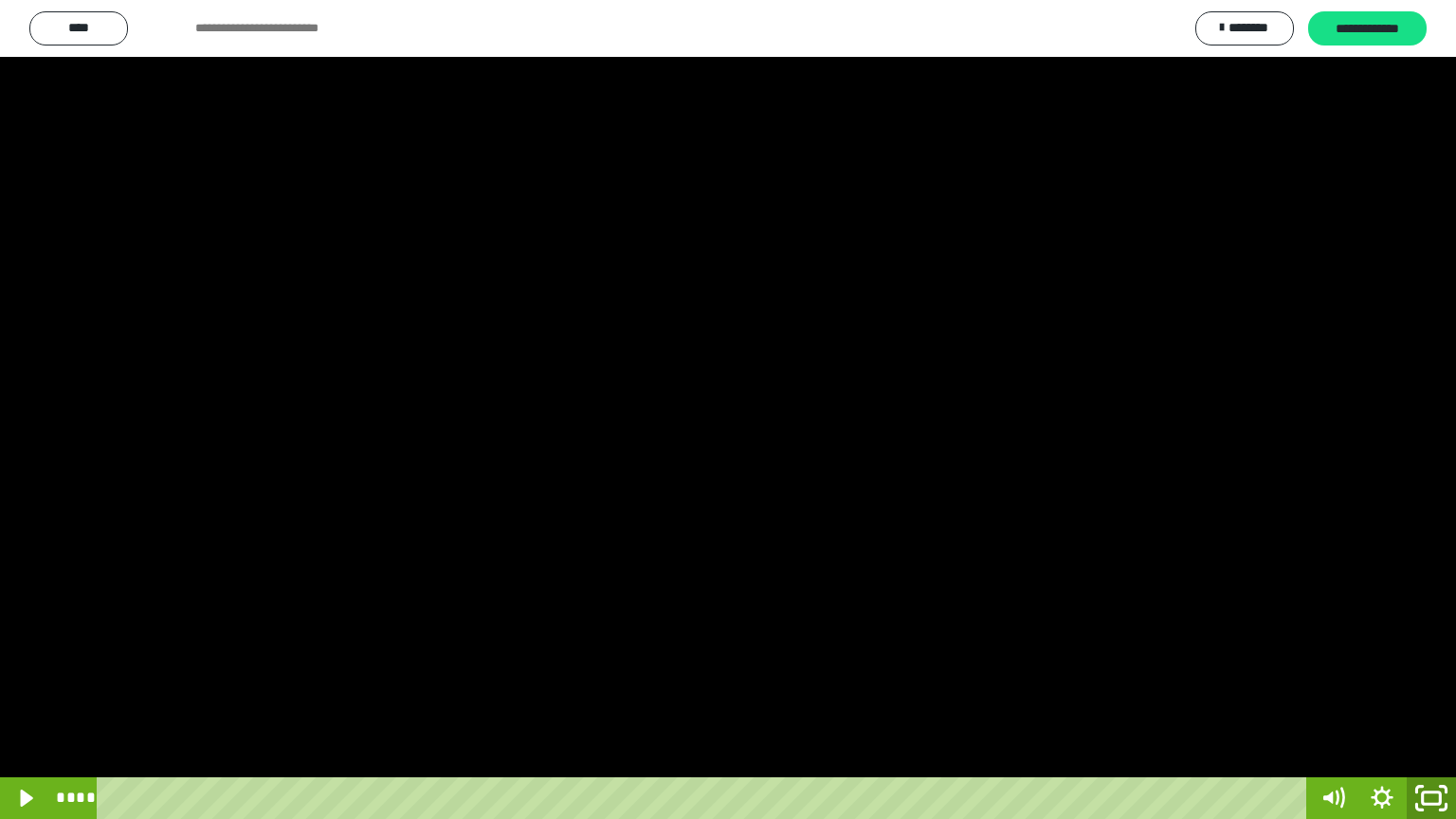 click 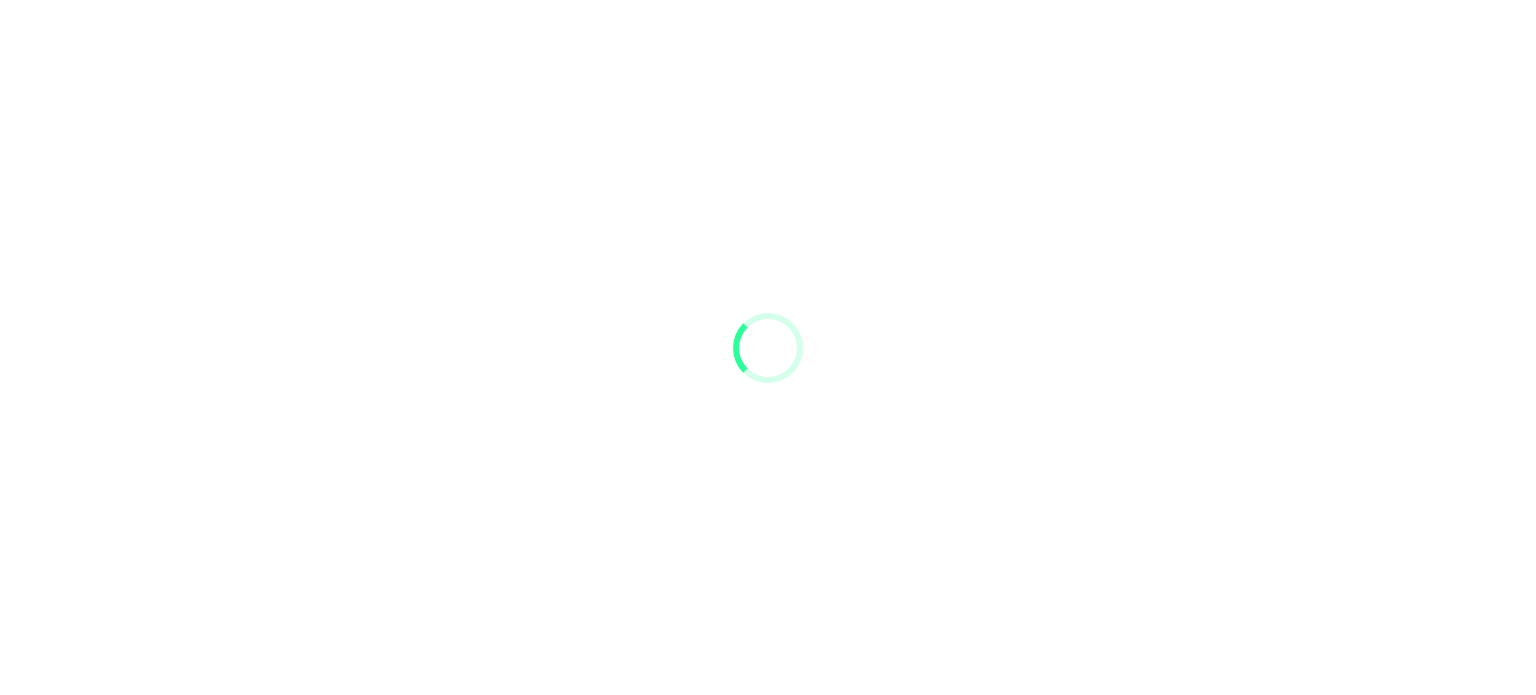 scroll, scrollTop: 0, scrollLeft: 0, axis: both 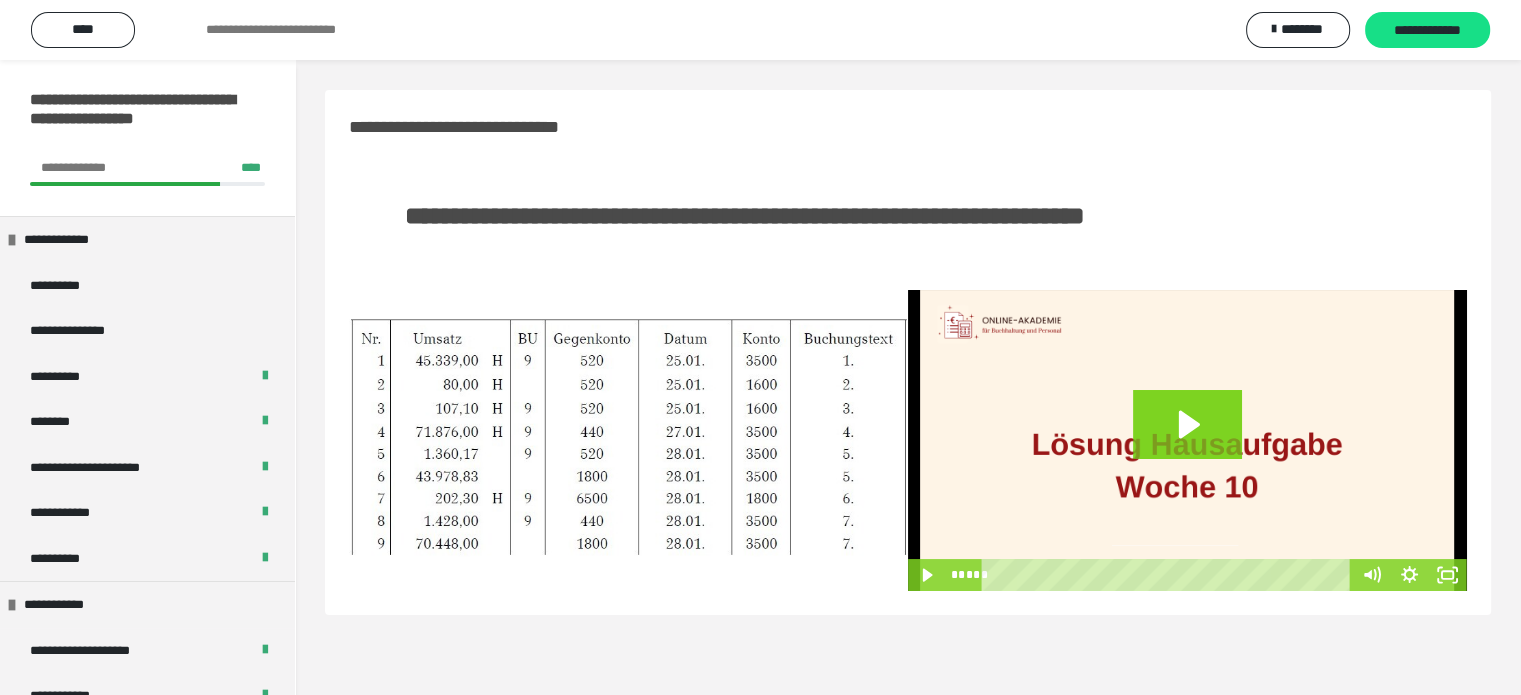 click at bounding box center (1169, 575) 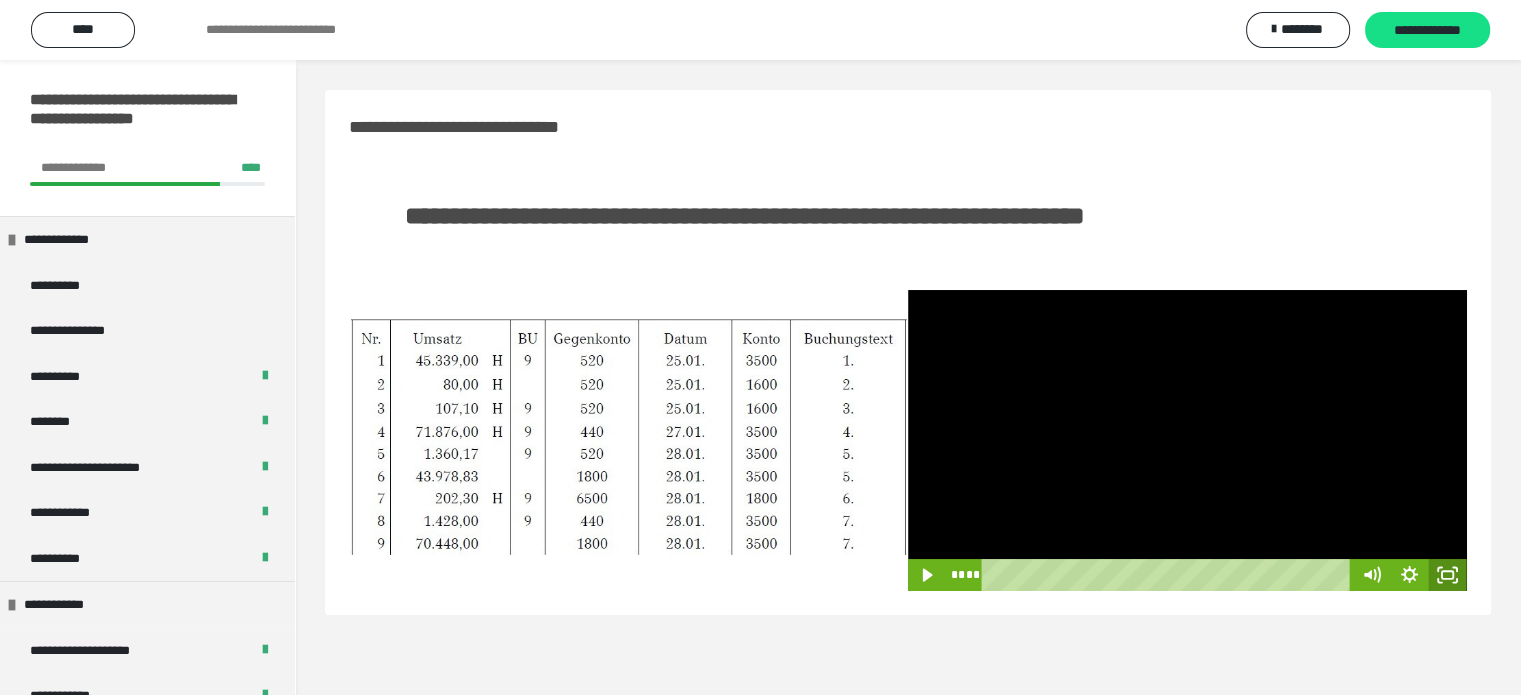 click 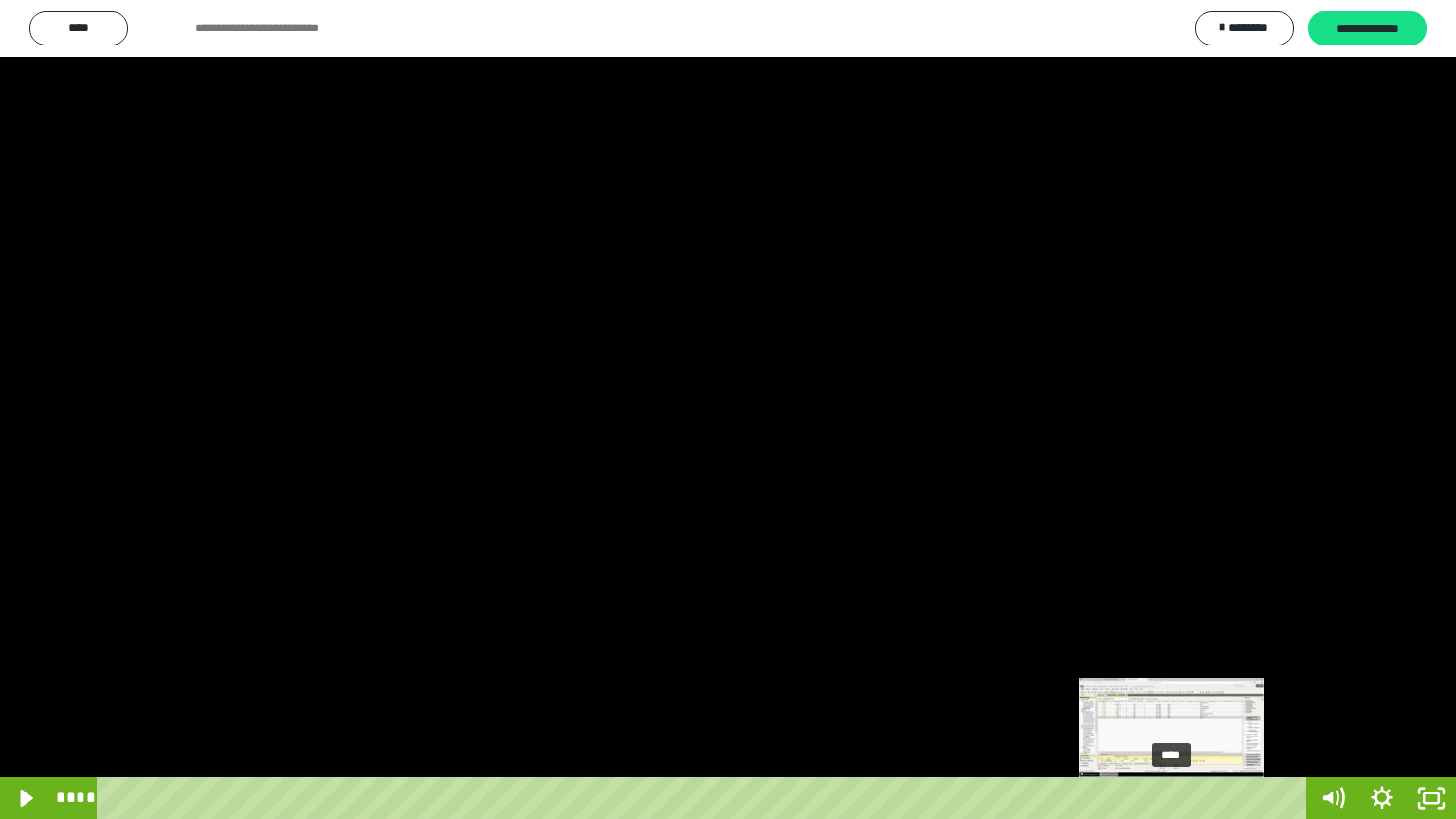 click on "****" at bounding box center (705, 798) 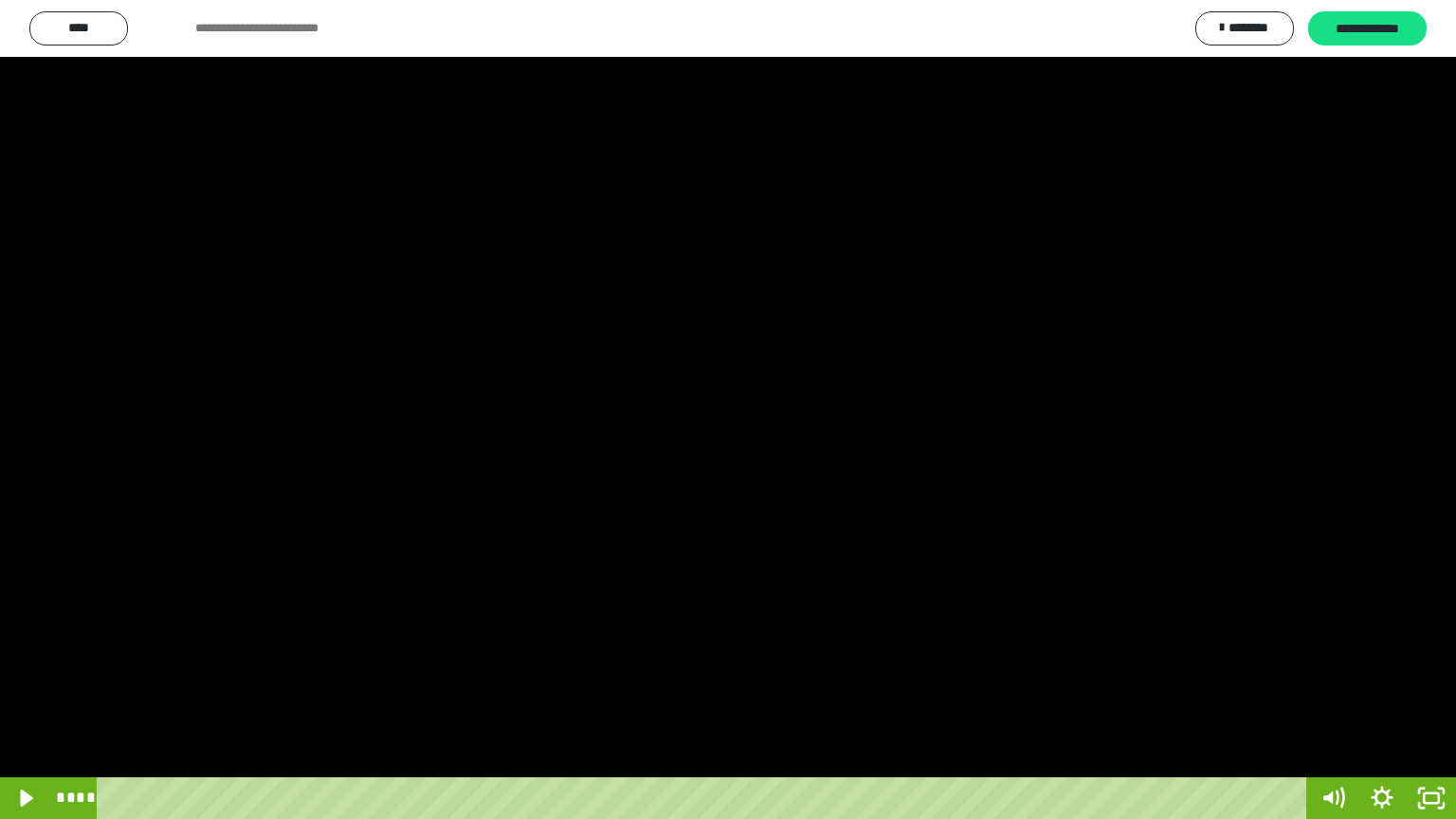click at bounding box center (728, 410) 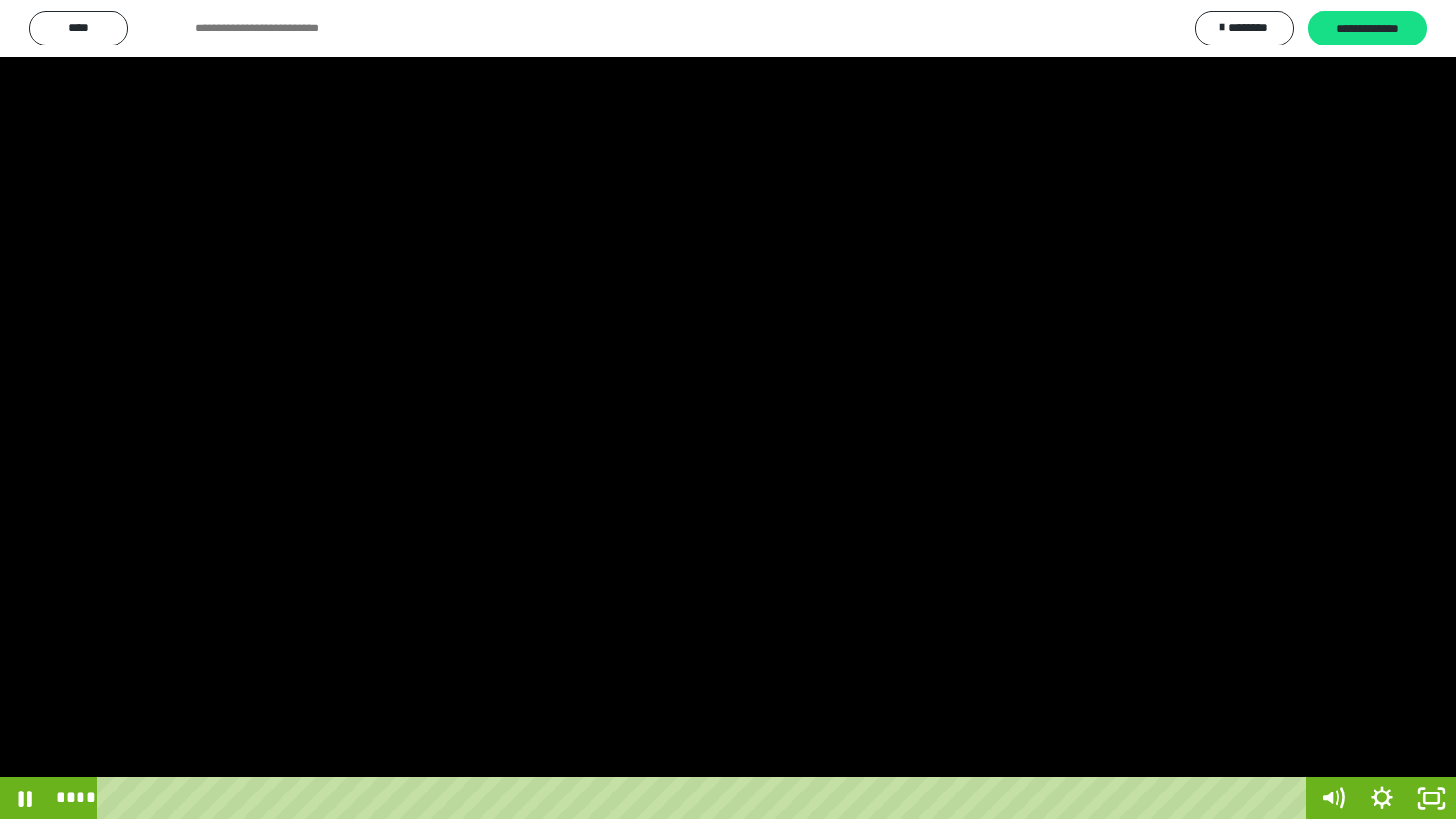 click at bounding box center [728, 410] 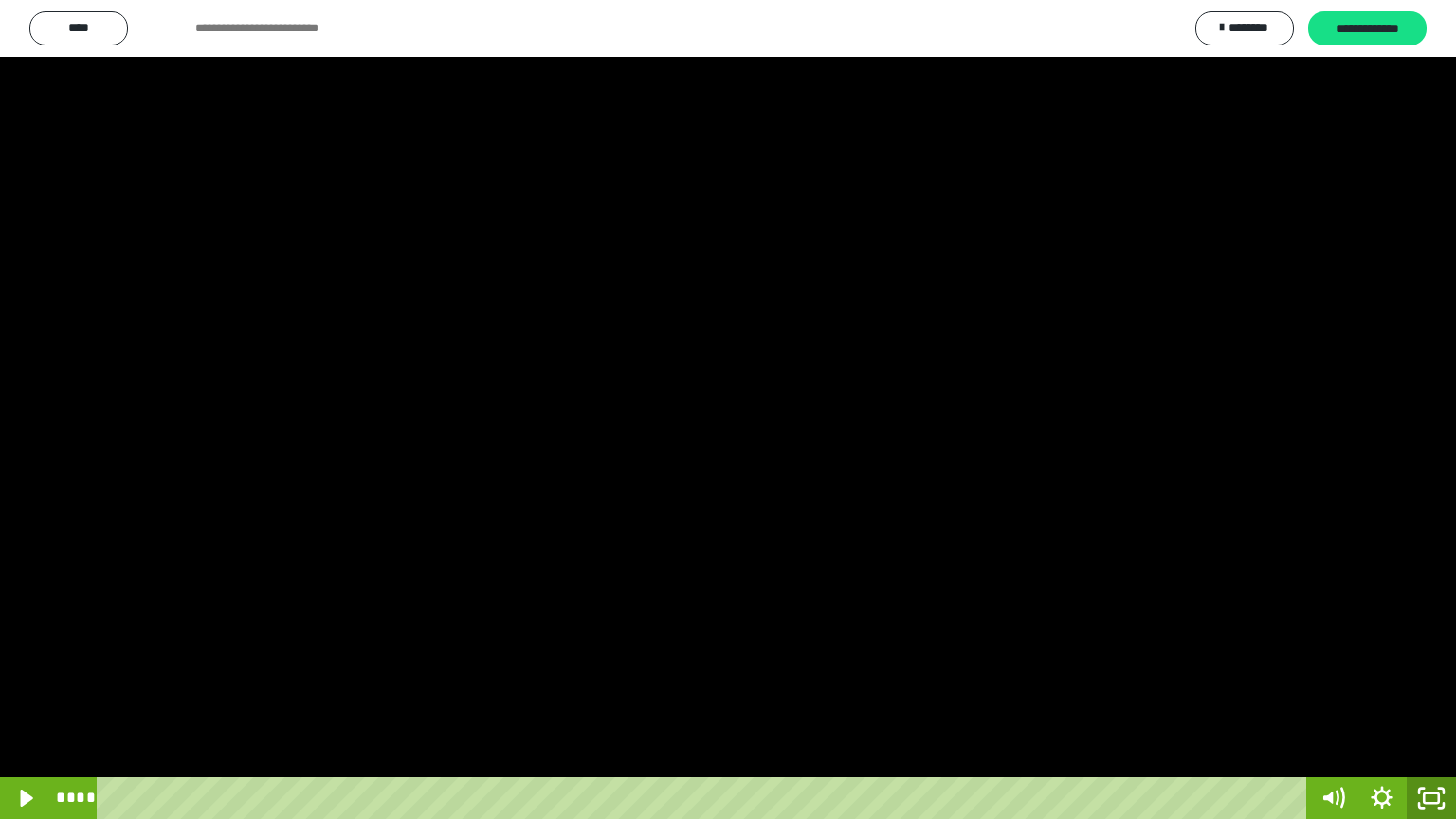 click 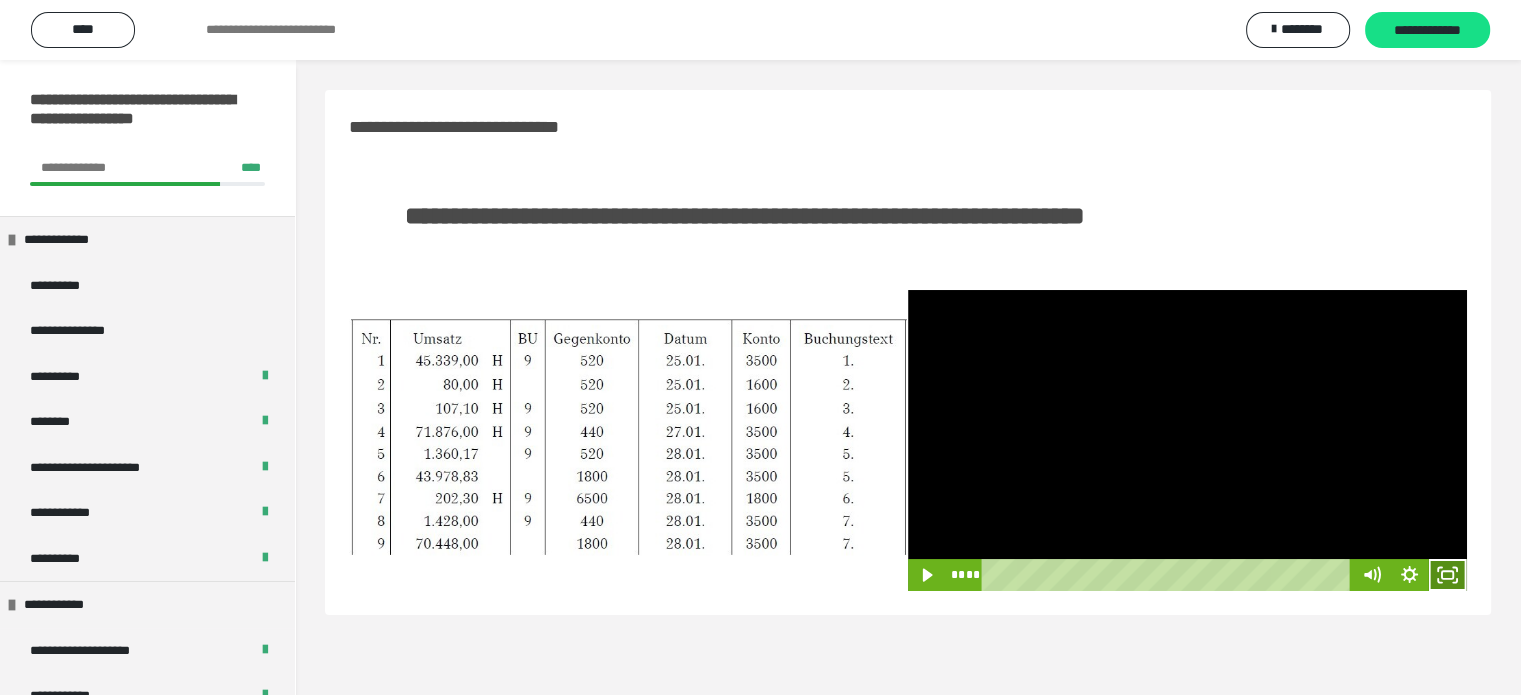 click 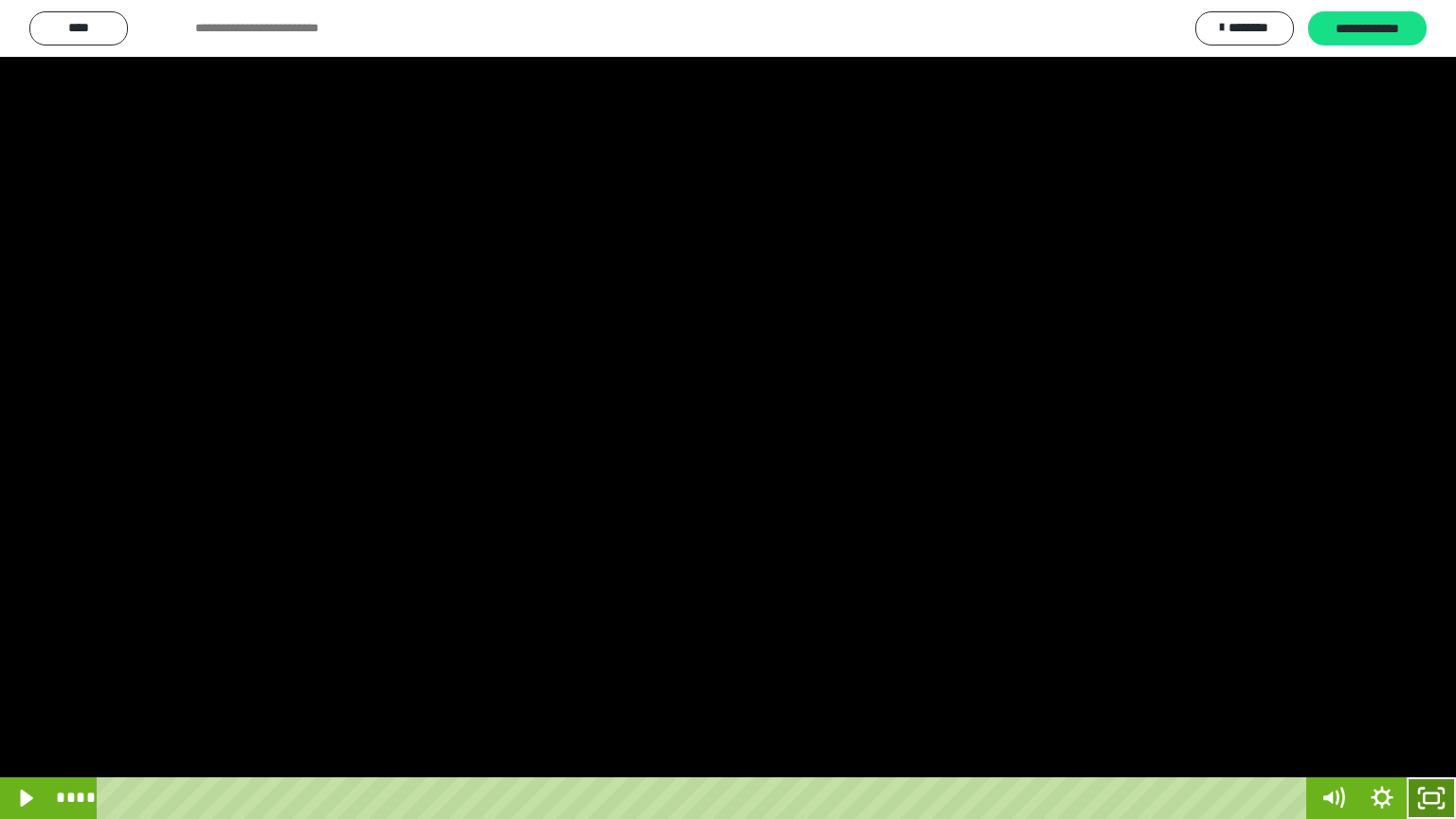 click 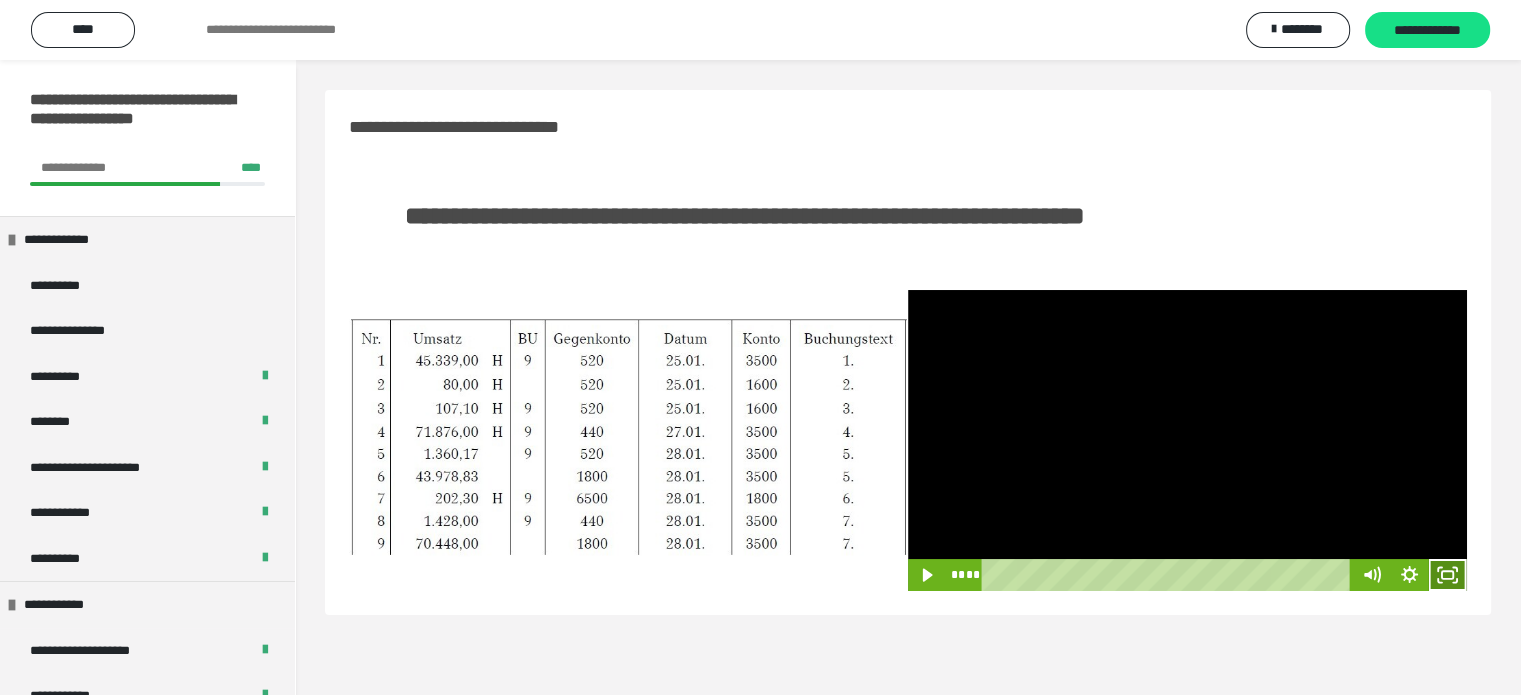 click 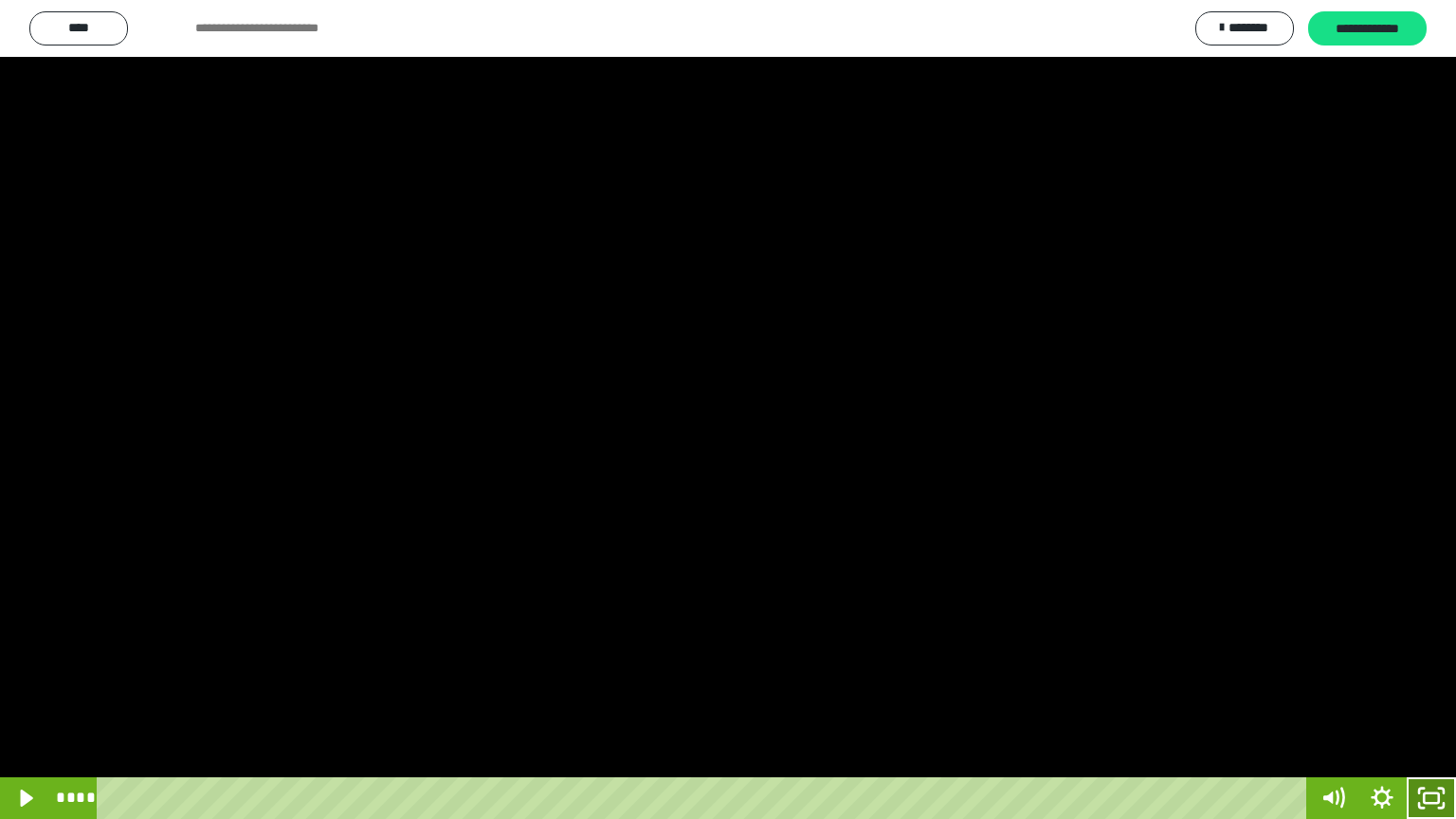 click 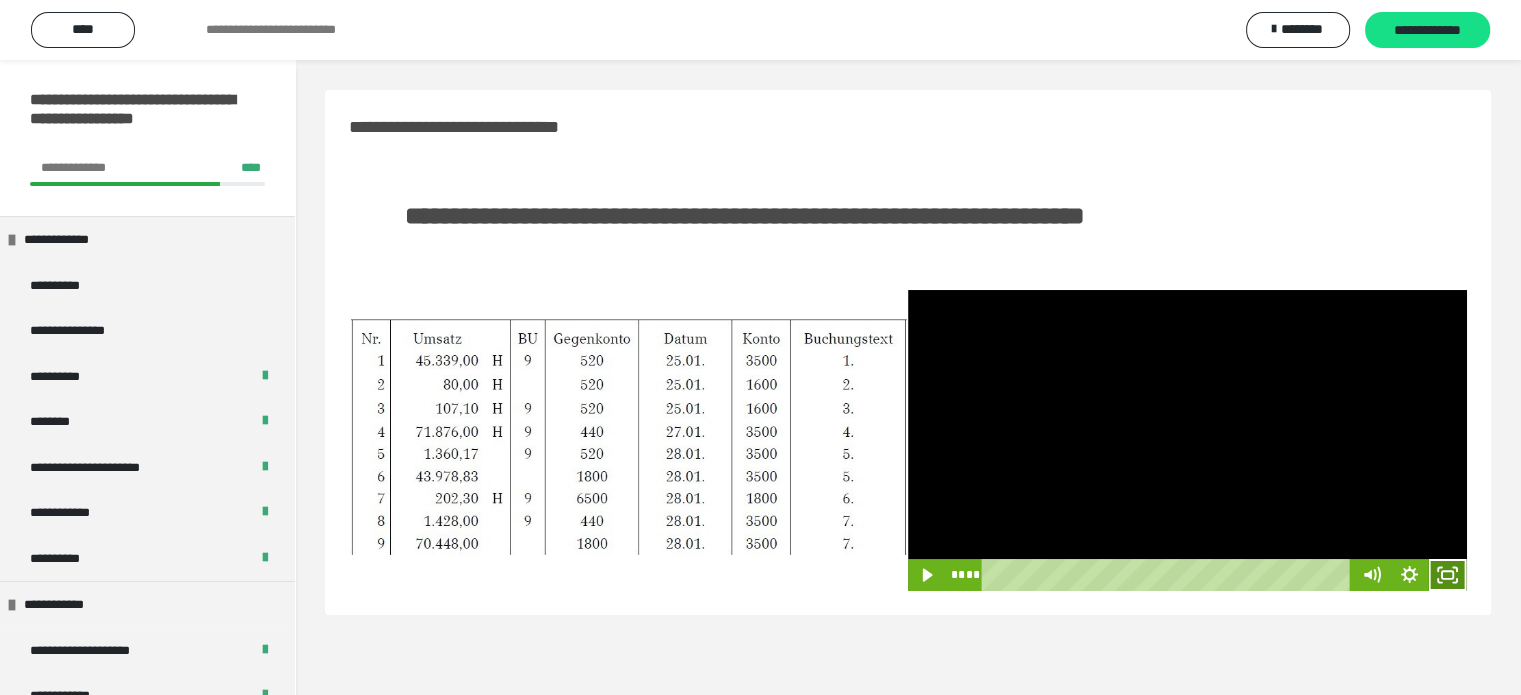 click 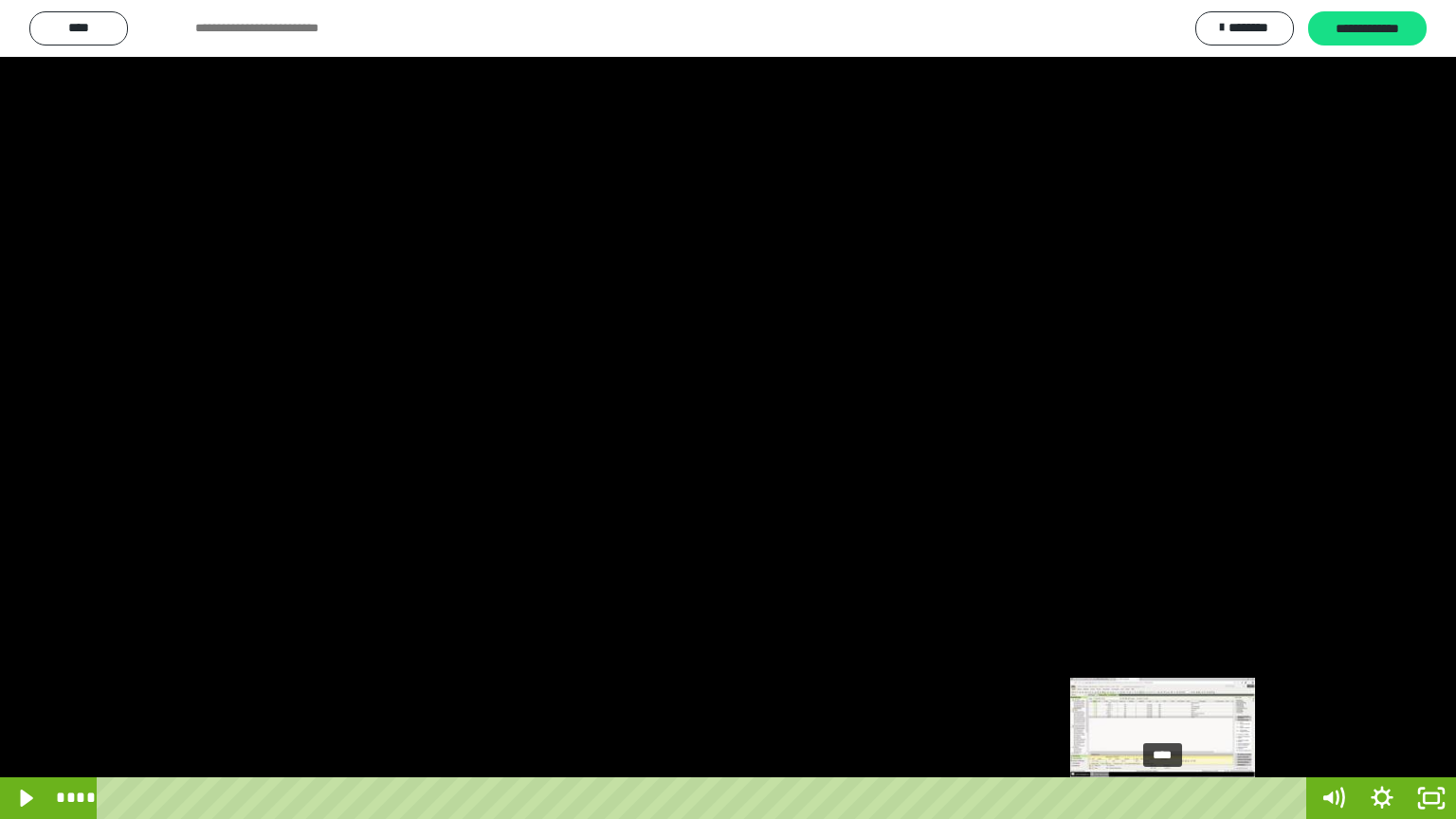 click on "****" at bounding box center [705, 798] 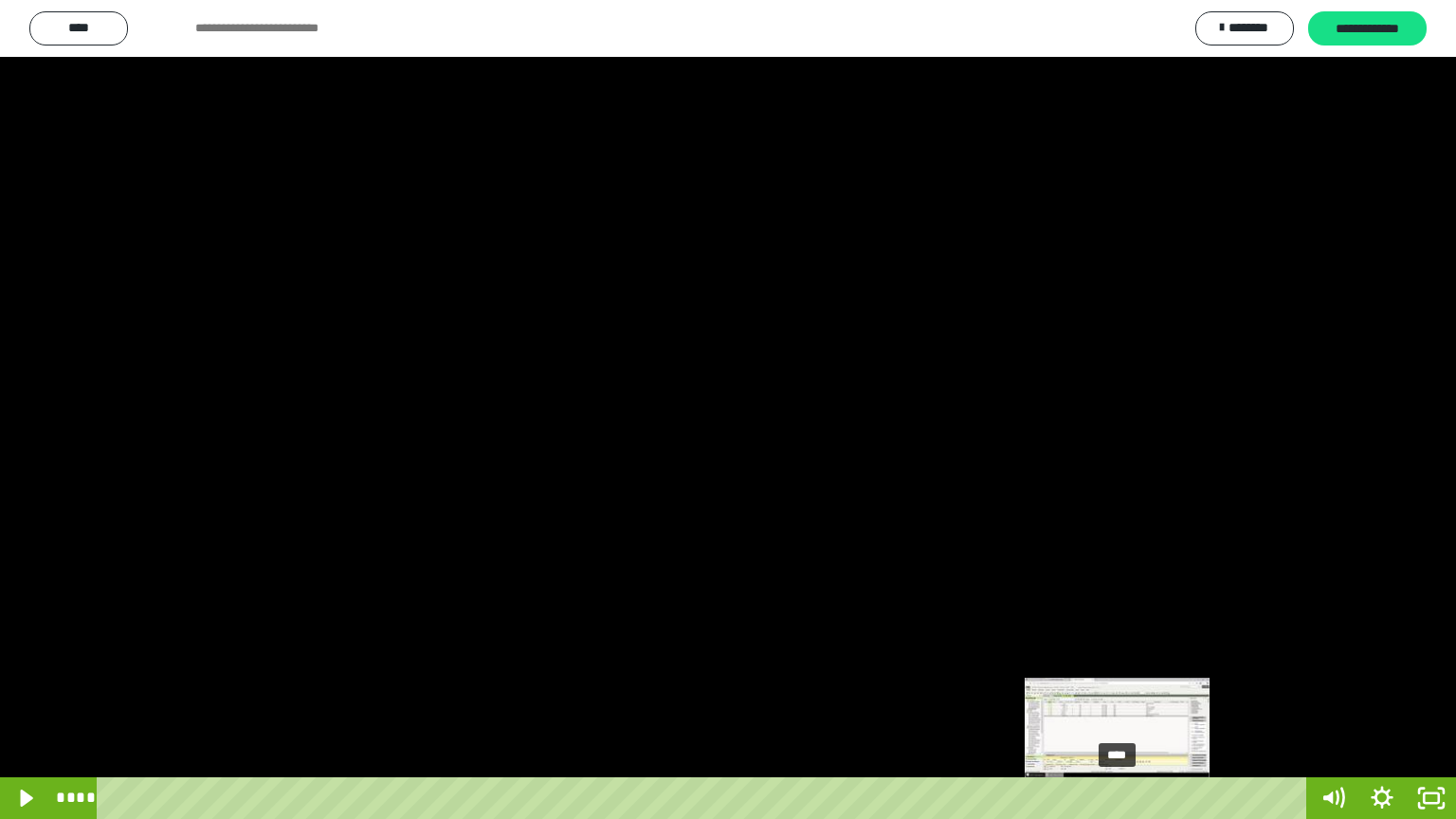 click on "****" at bounding box center [705, 798] 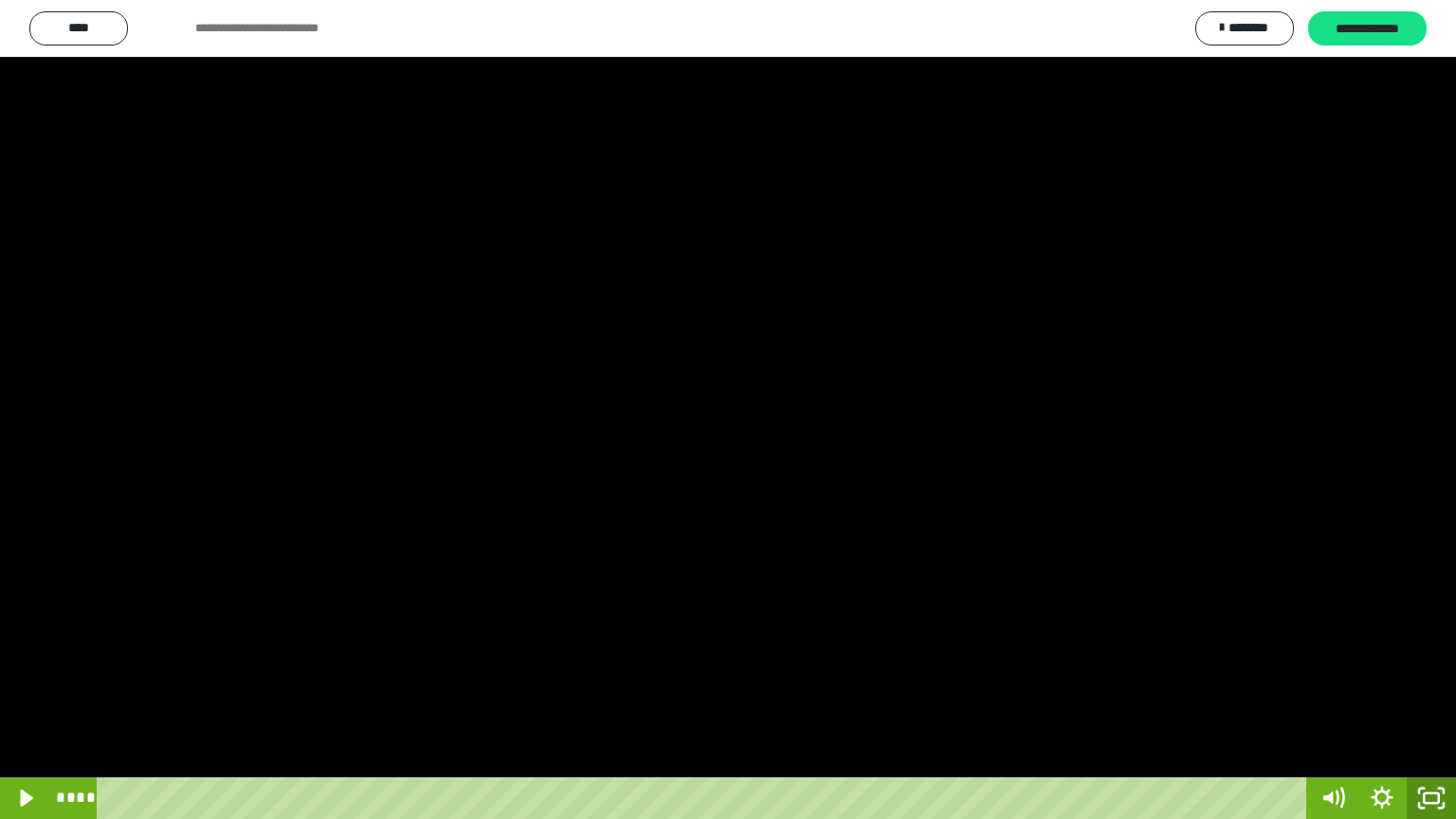 click 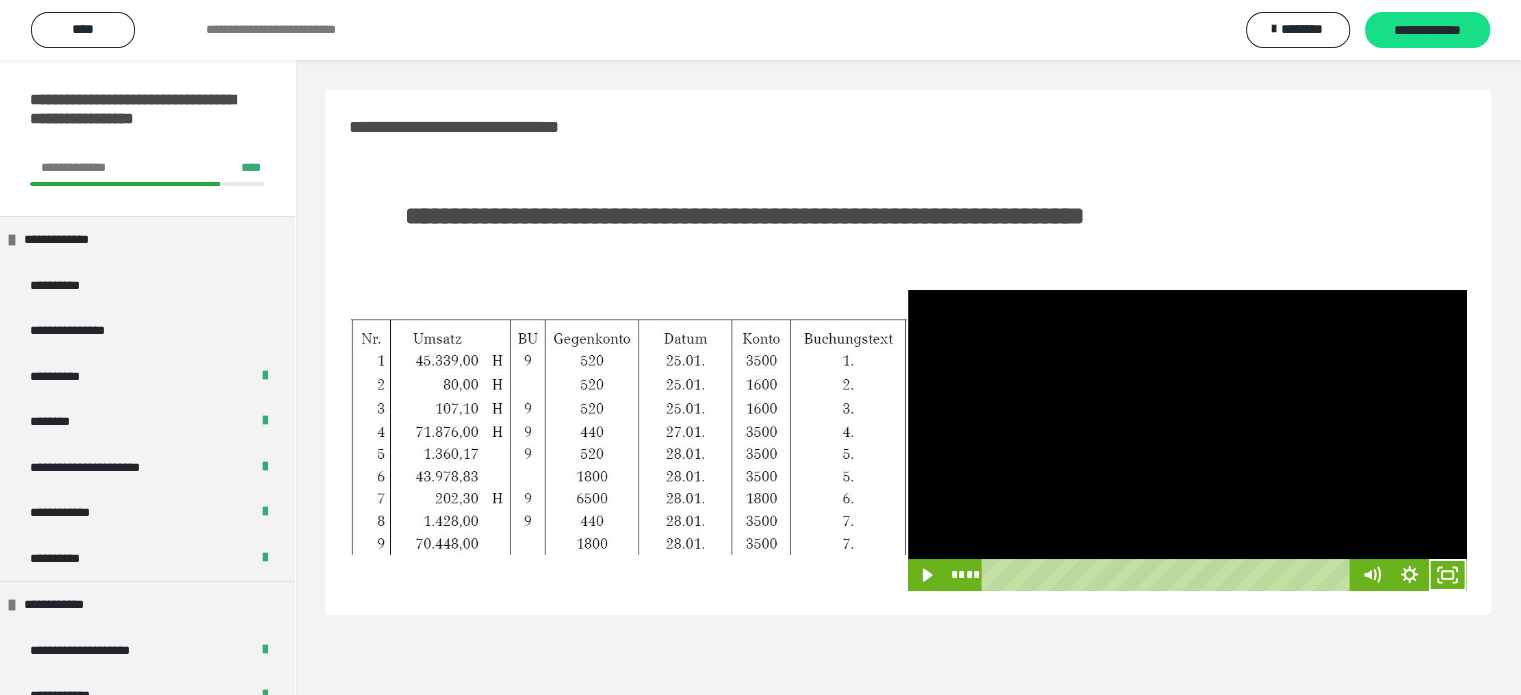 scroll, scrollTop: 60, scrollLeft: 0, axis: vertical 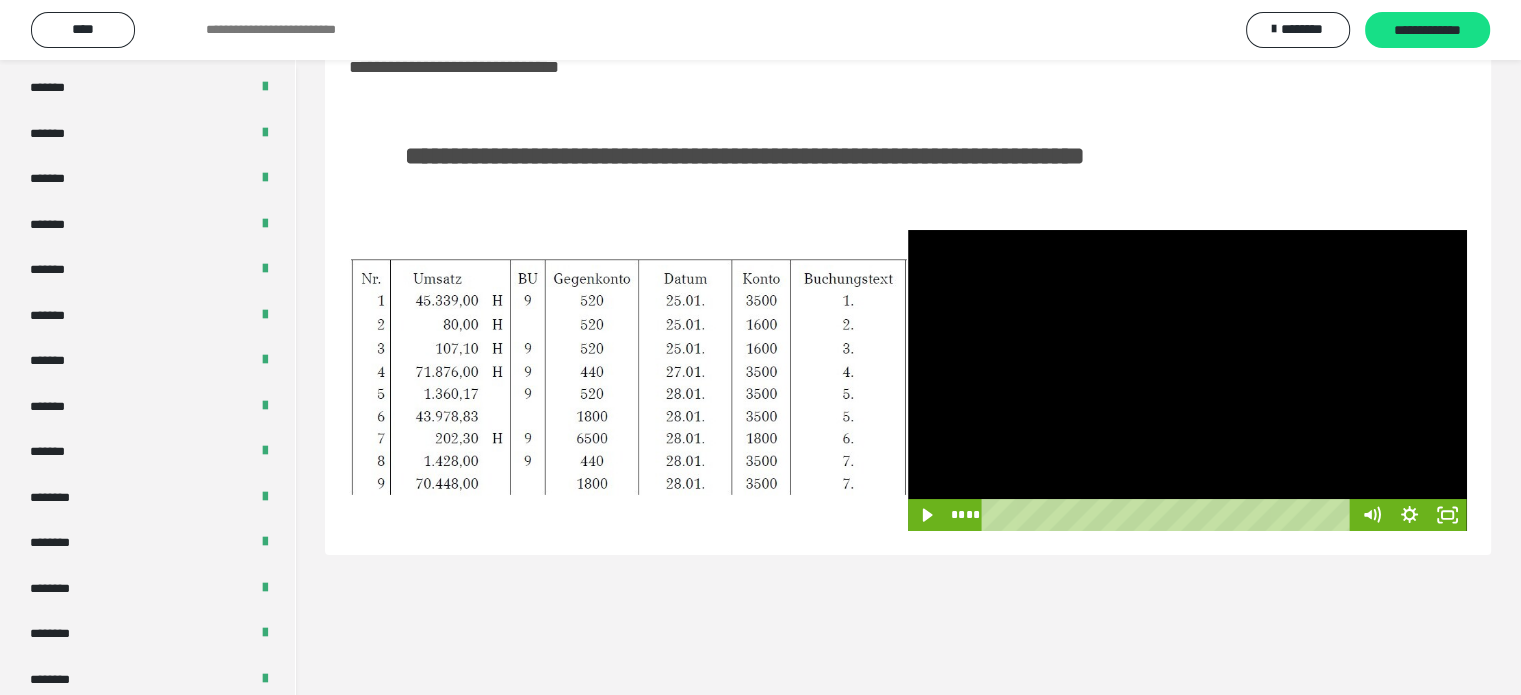 click on "**********" at bounding box center (760, 30) 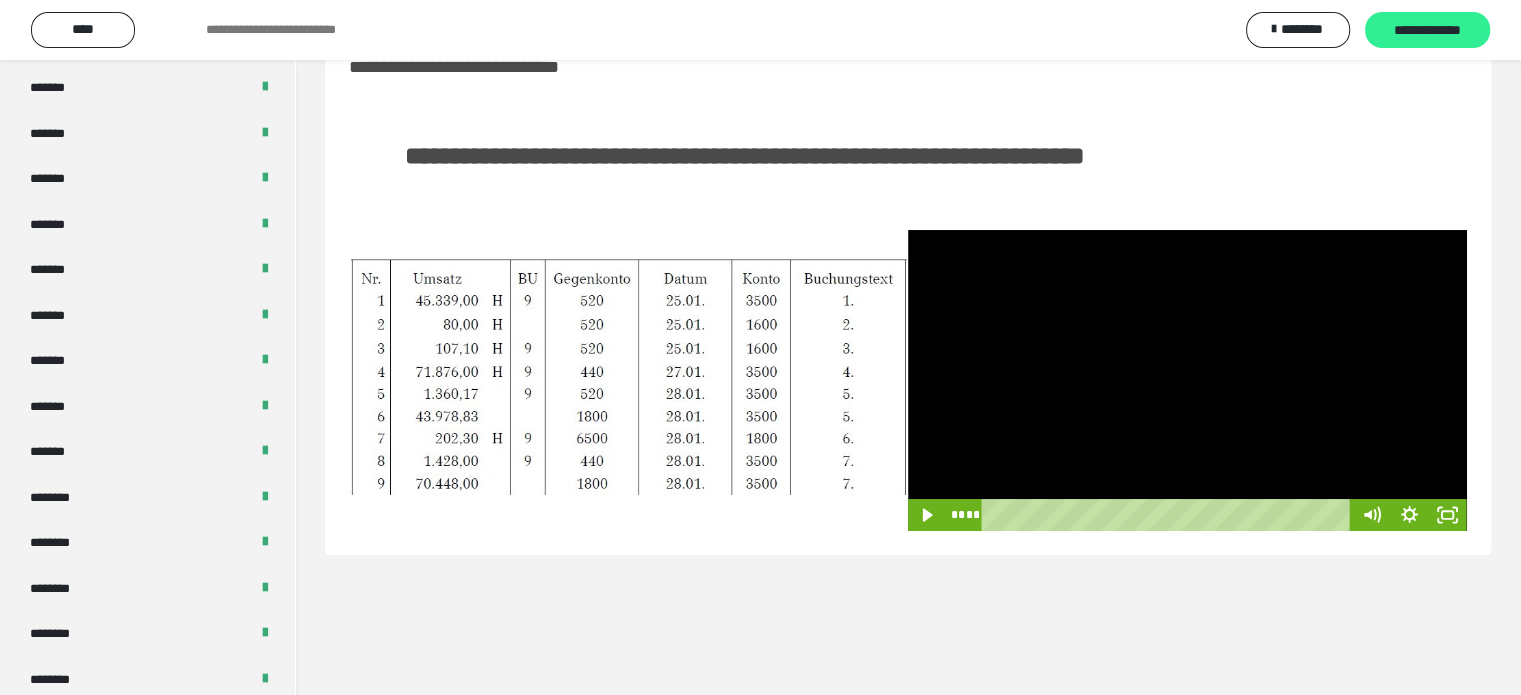 click on "**********" at bounding box center (1427, 31) 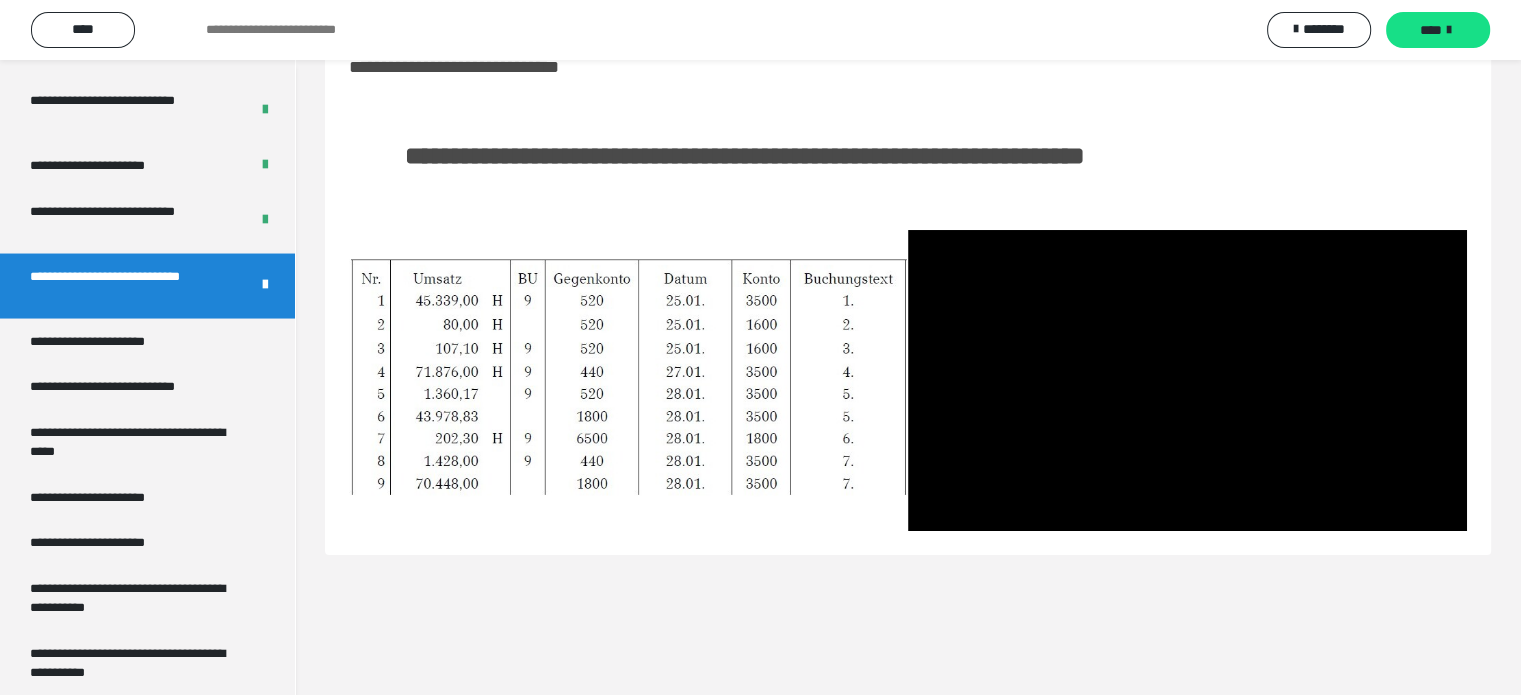 scroll, scrollTop: 3842, scrollLeft: 0, axis: vertical 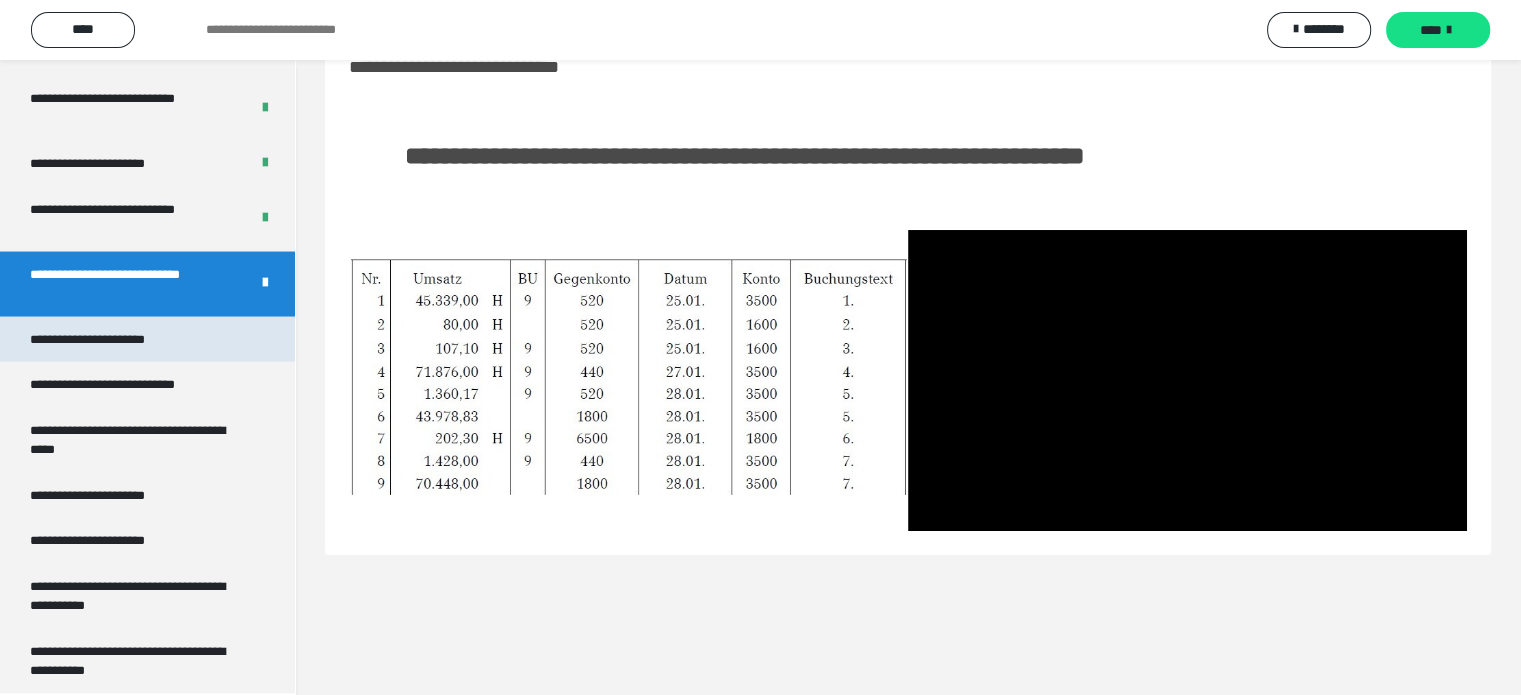 click on "**********" at bounding box center (109, 339) 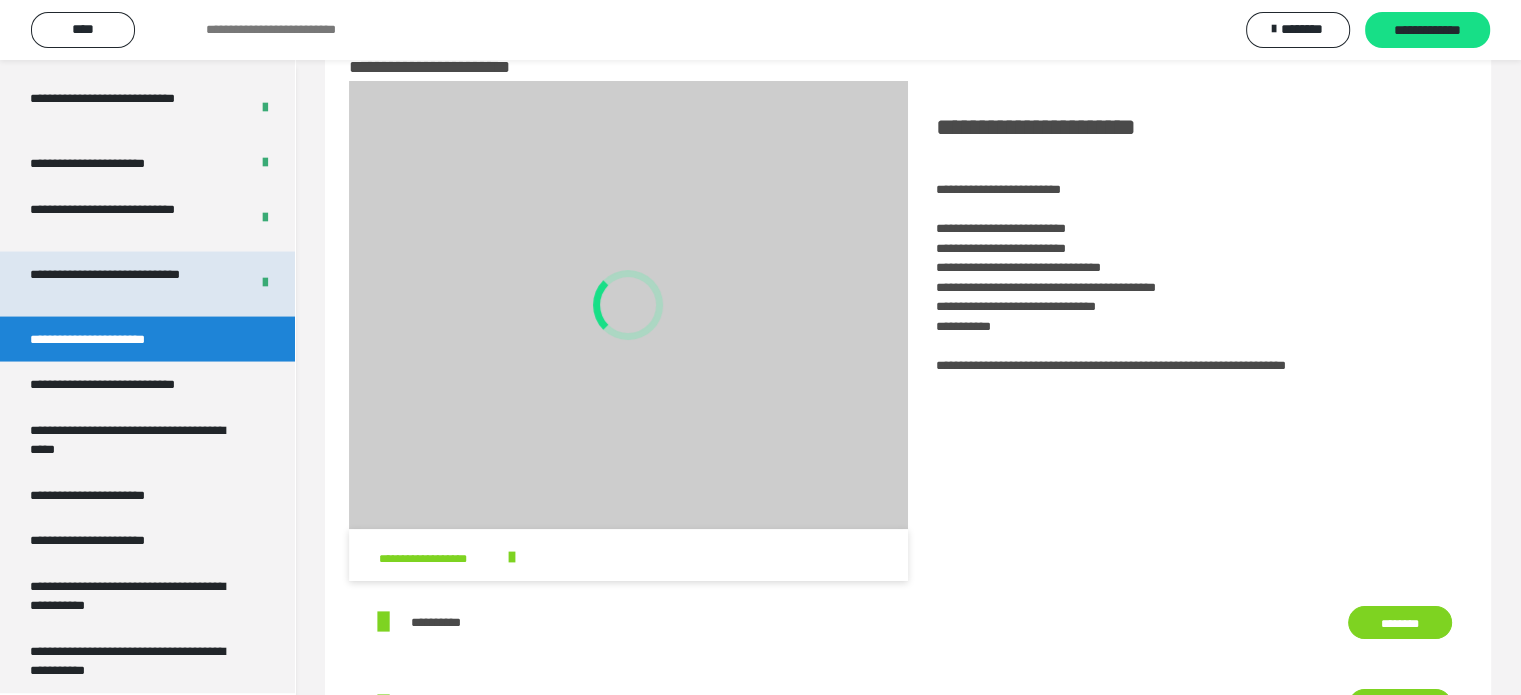 click on "**********" at bounding box center (124, 283) 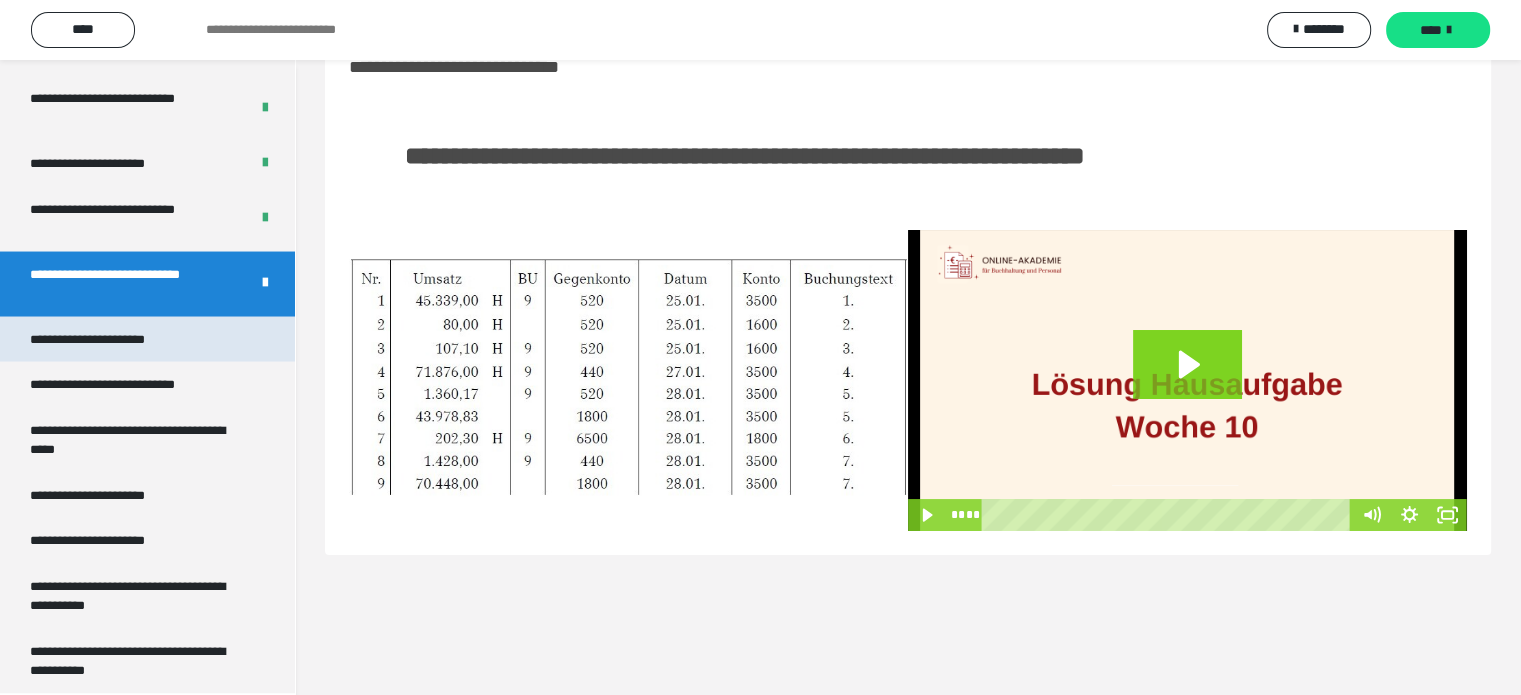click on "**********" at bounding box center (109, 339) 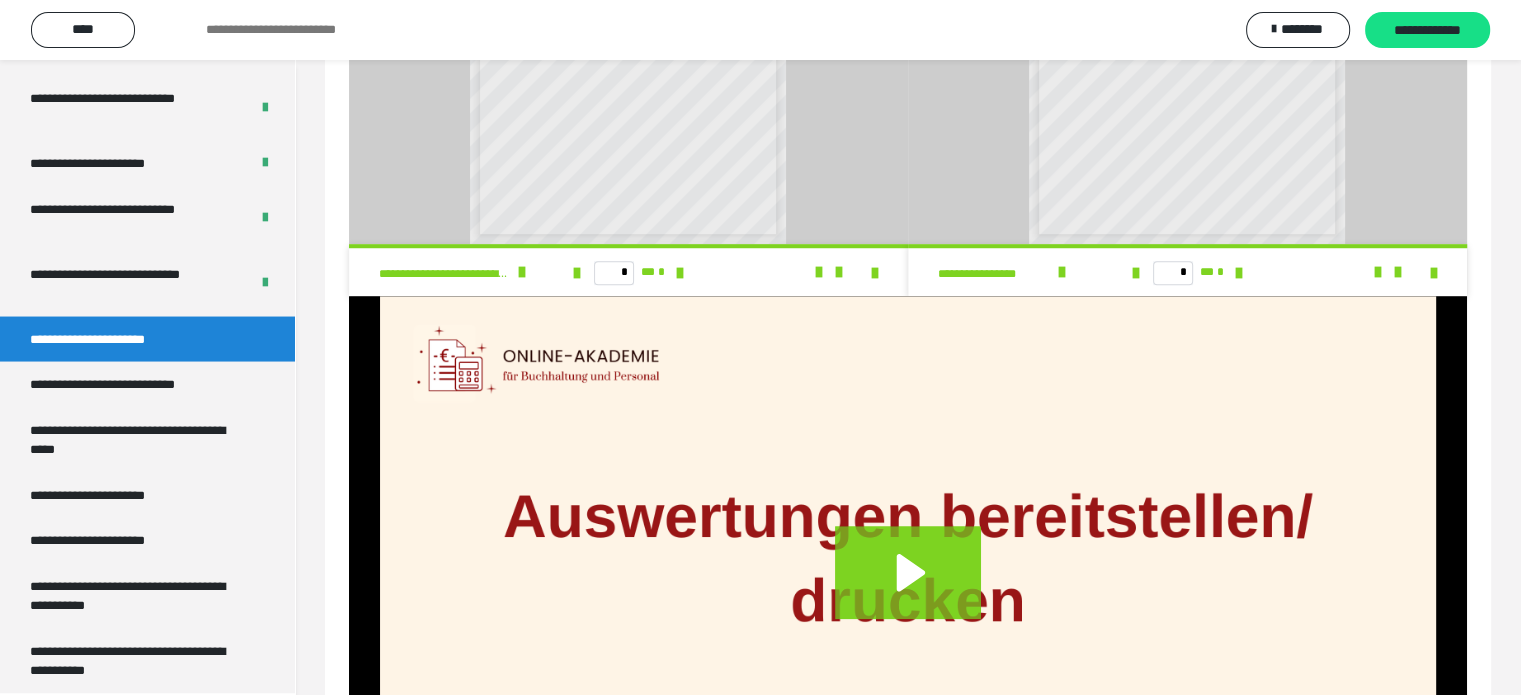 scroll, scrollTop: 1508, scrollLeft: 0, axis: vertical 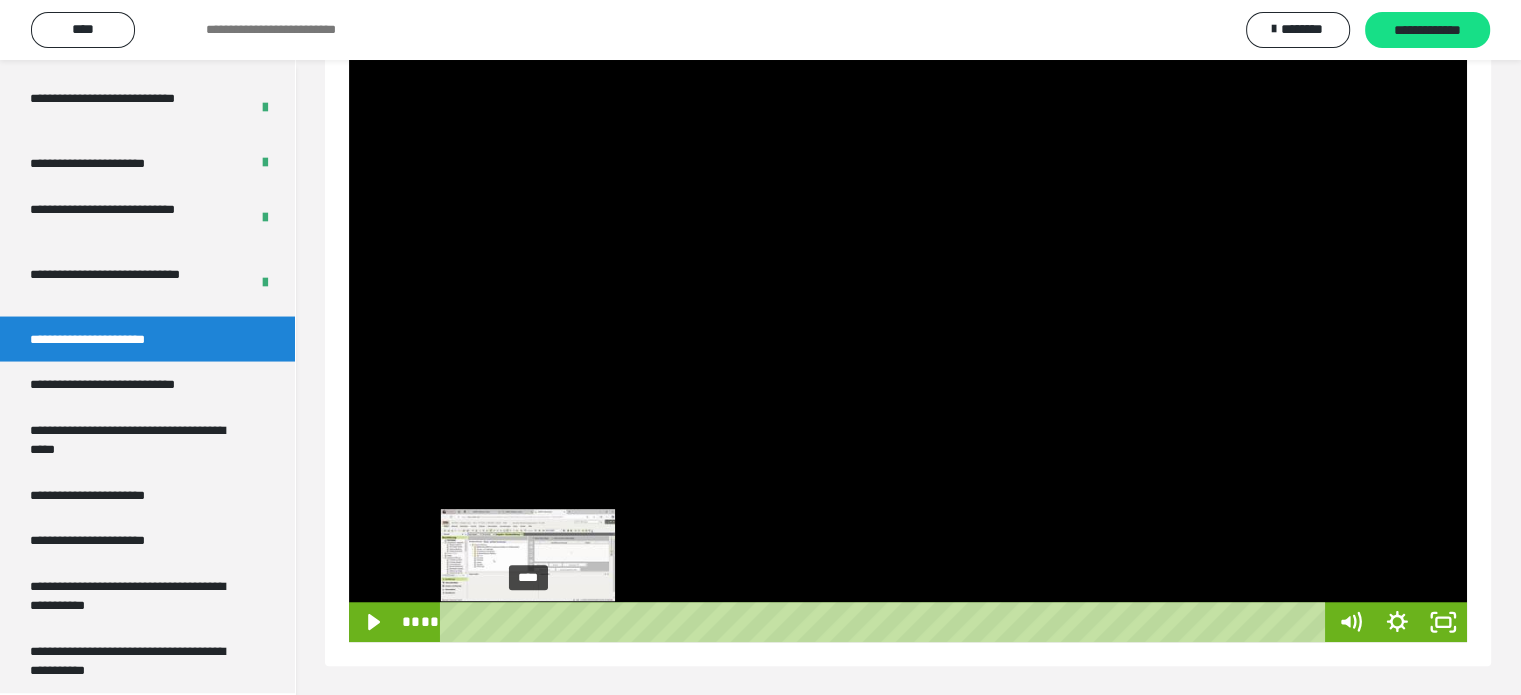 click on "****" at bounding box center [887, 622] 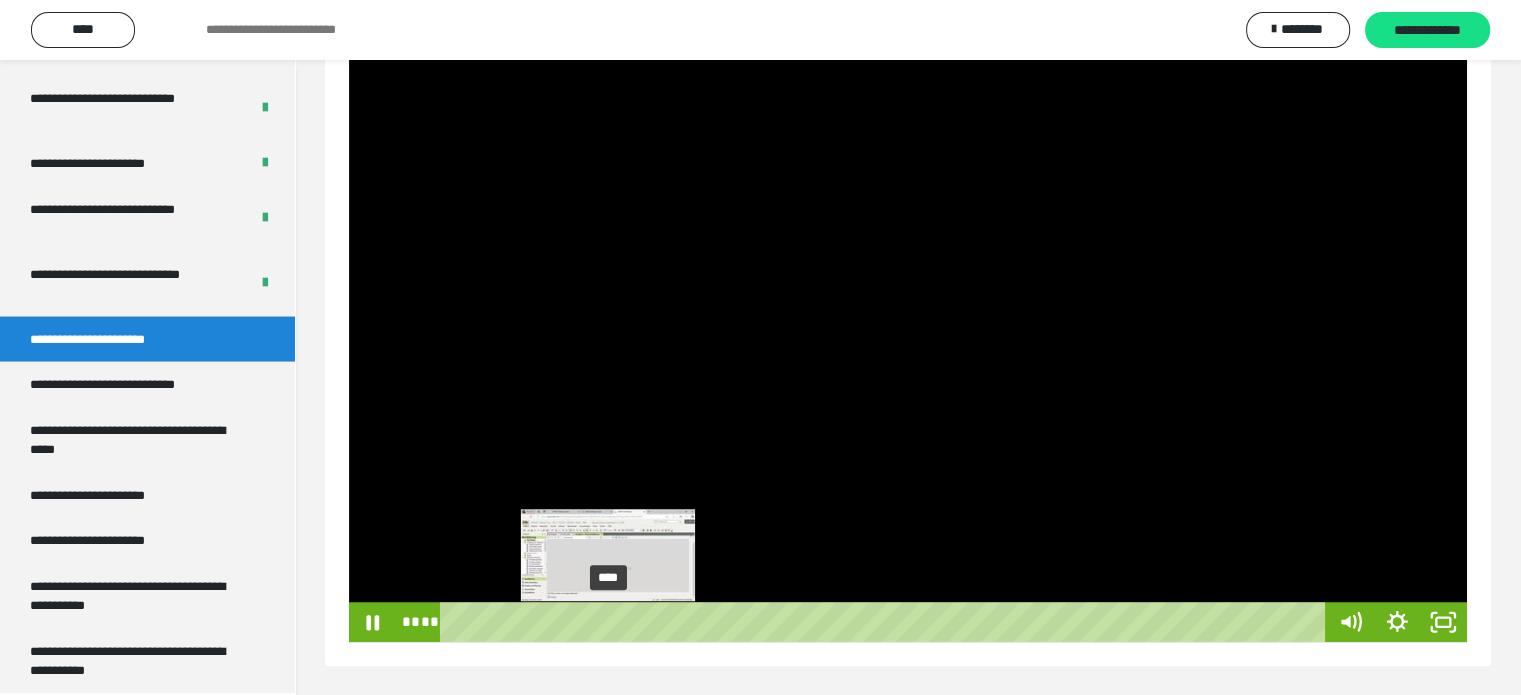 click on "****" at bounding box center [887, 622] 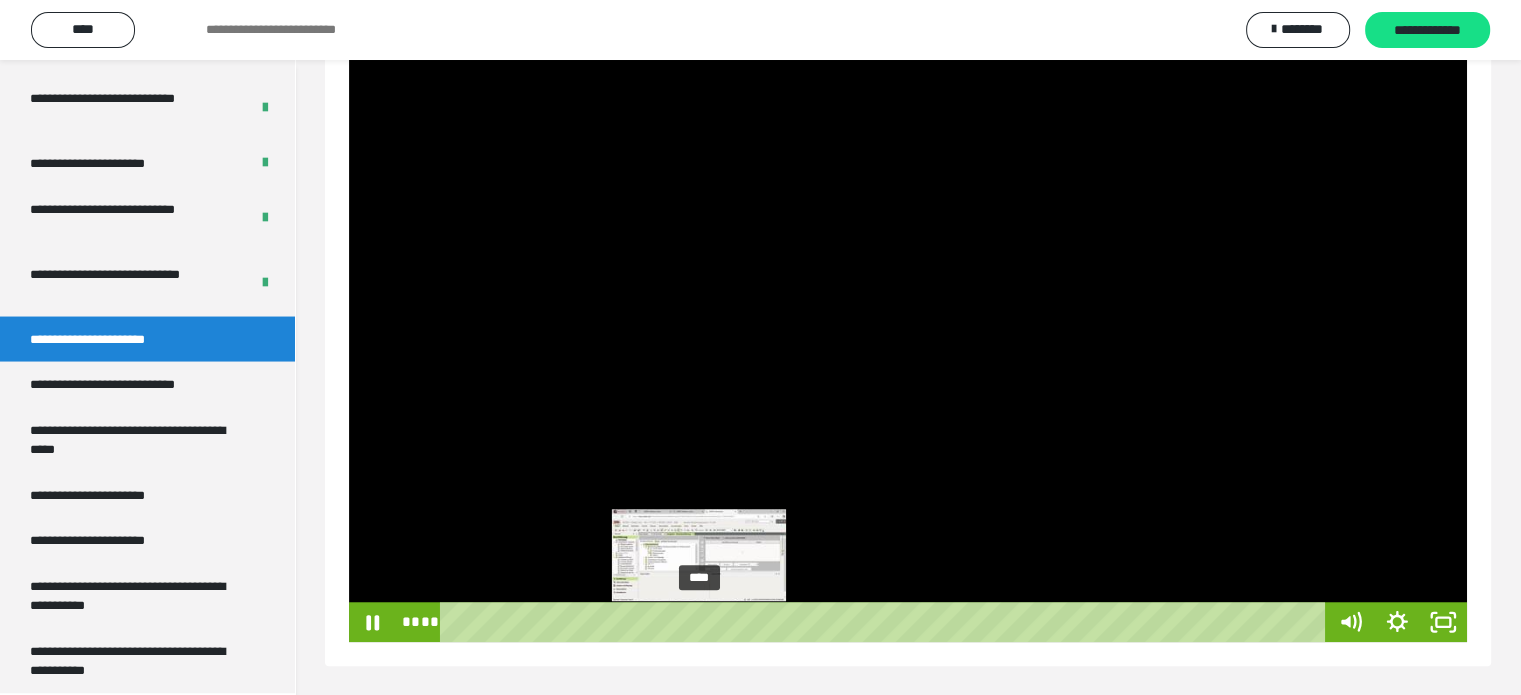 click on "****" at bounding box center (887, 622) 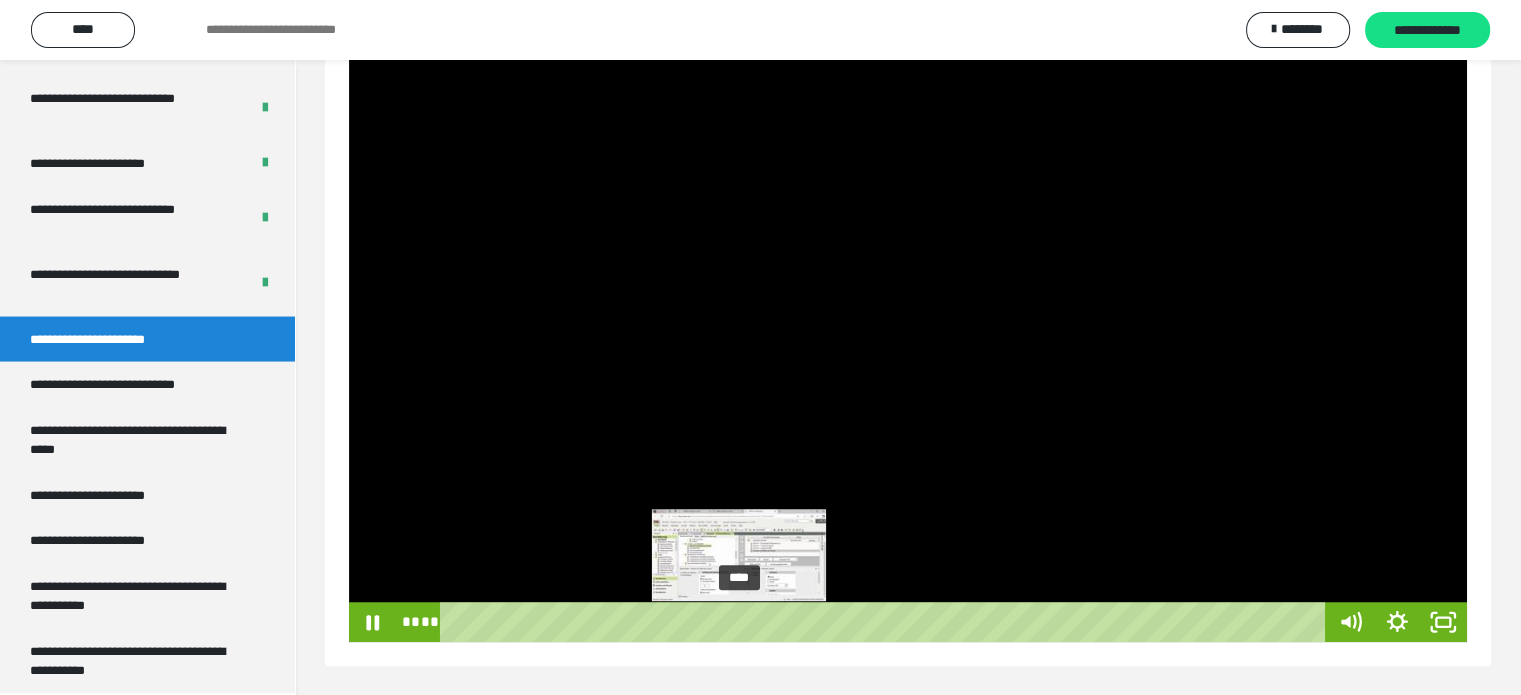 click on "****" at bounding box center [887, 622] 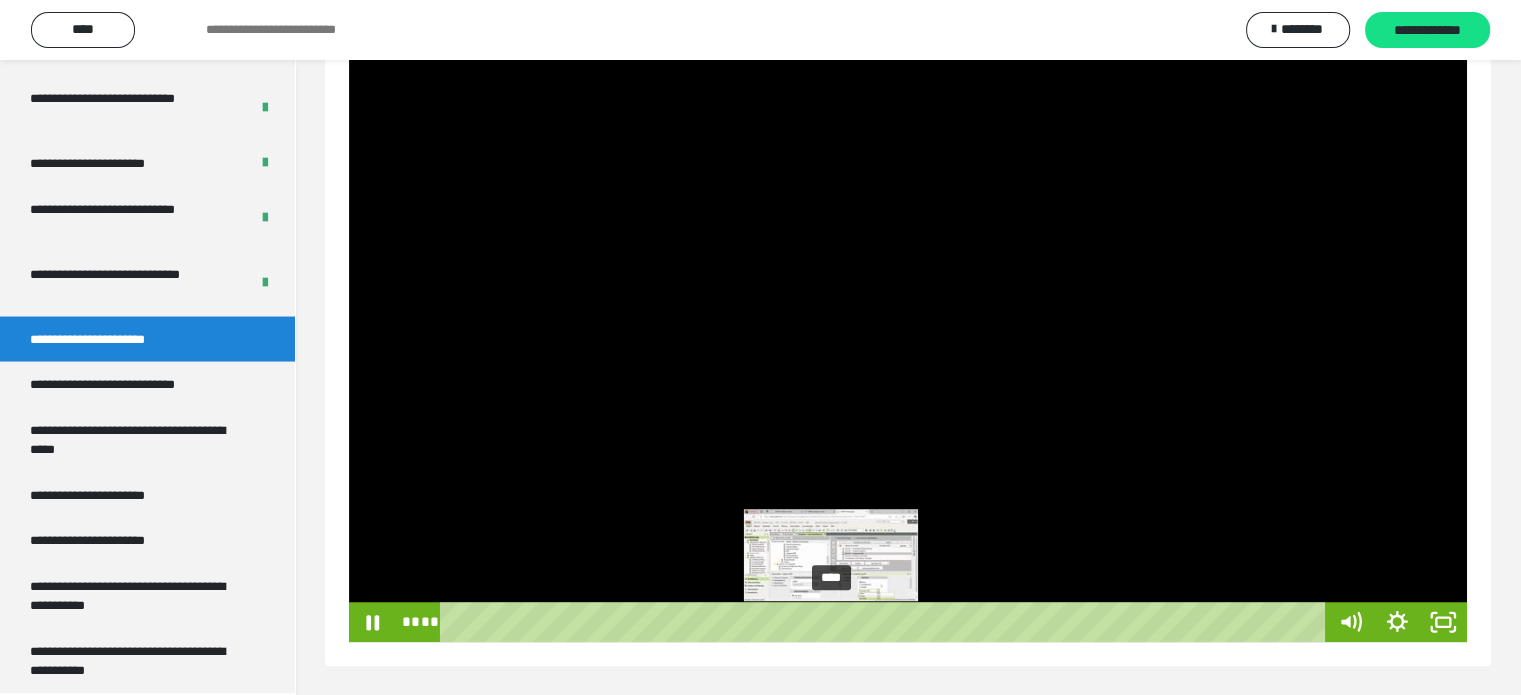 click on "****" at bounding box center [887, 622] 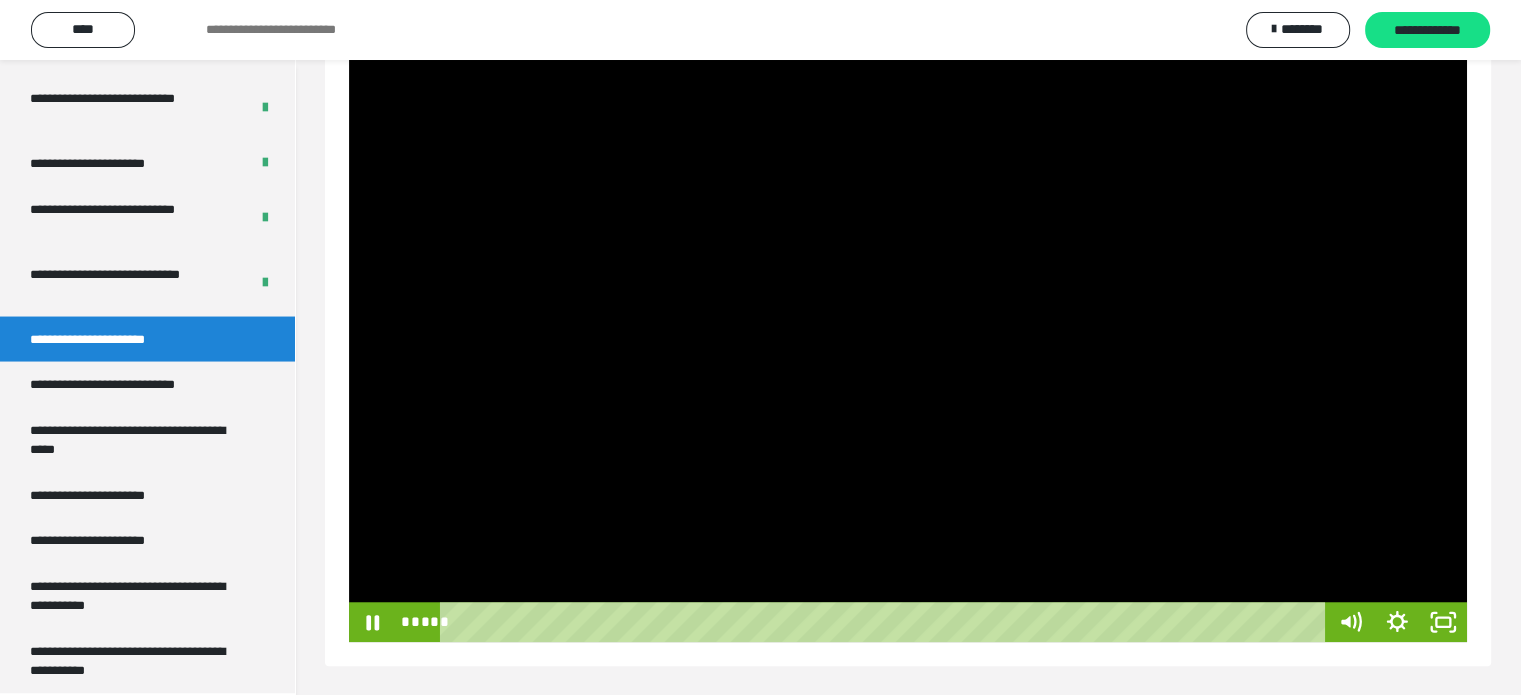 click at bounding box center (908, 345) 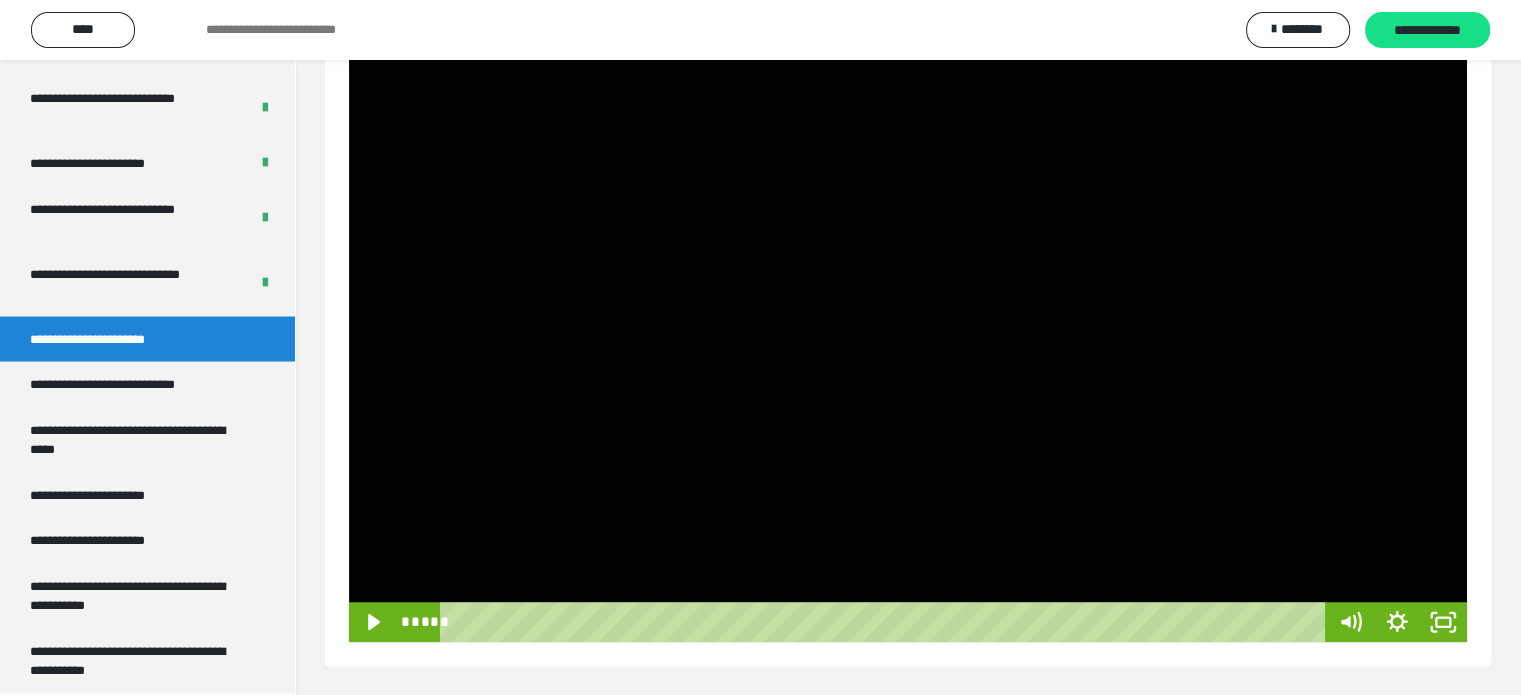 click at bounding box center [908, 345] 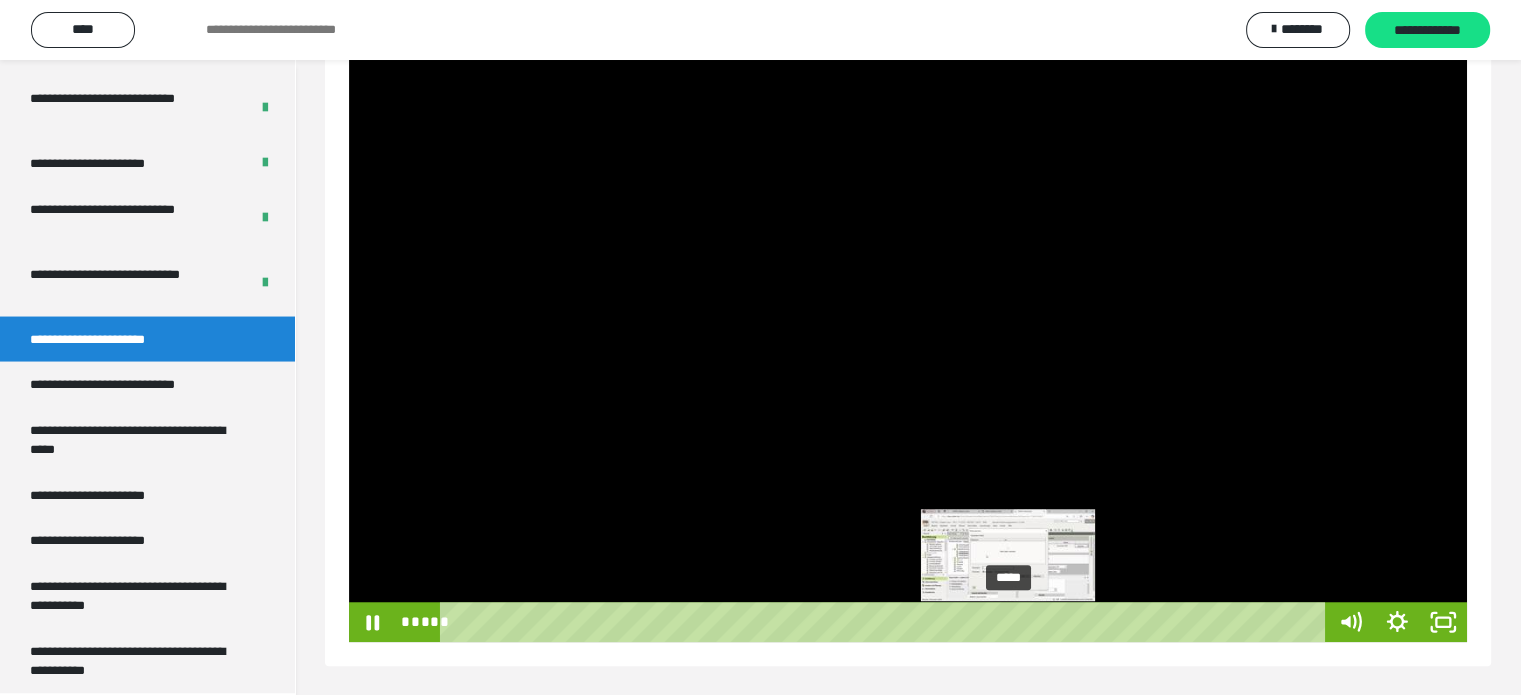 click on "*****" at bounding box center (887, 622) 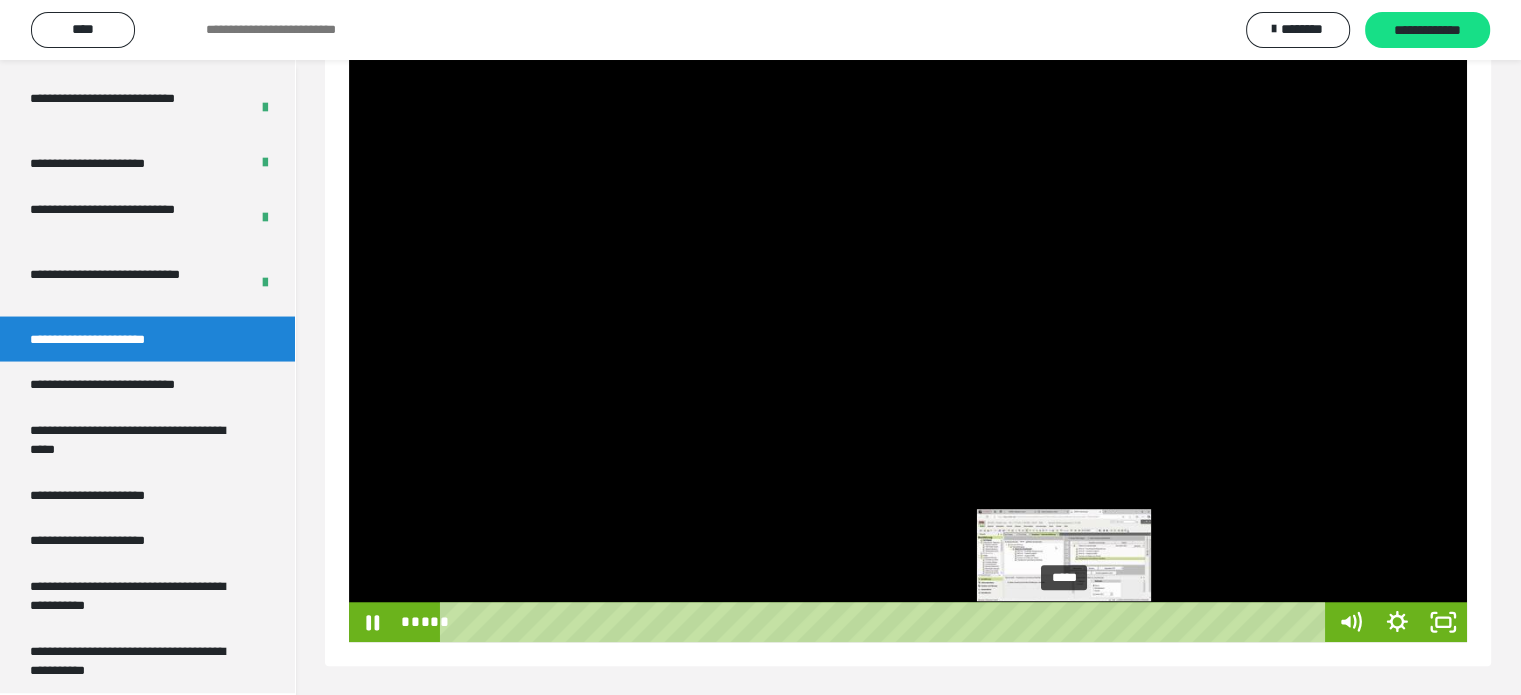 click on "*****" at bounding box center [887, 622] 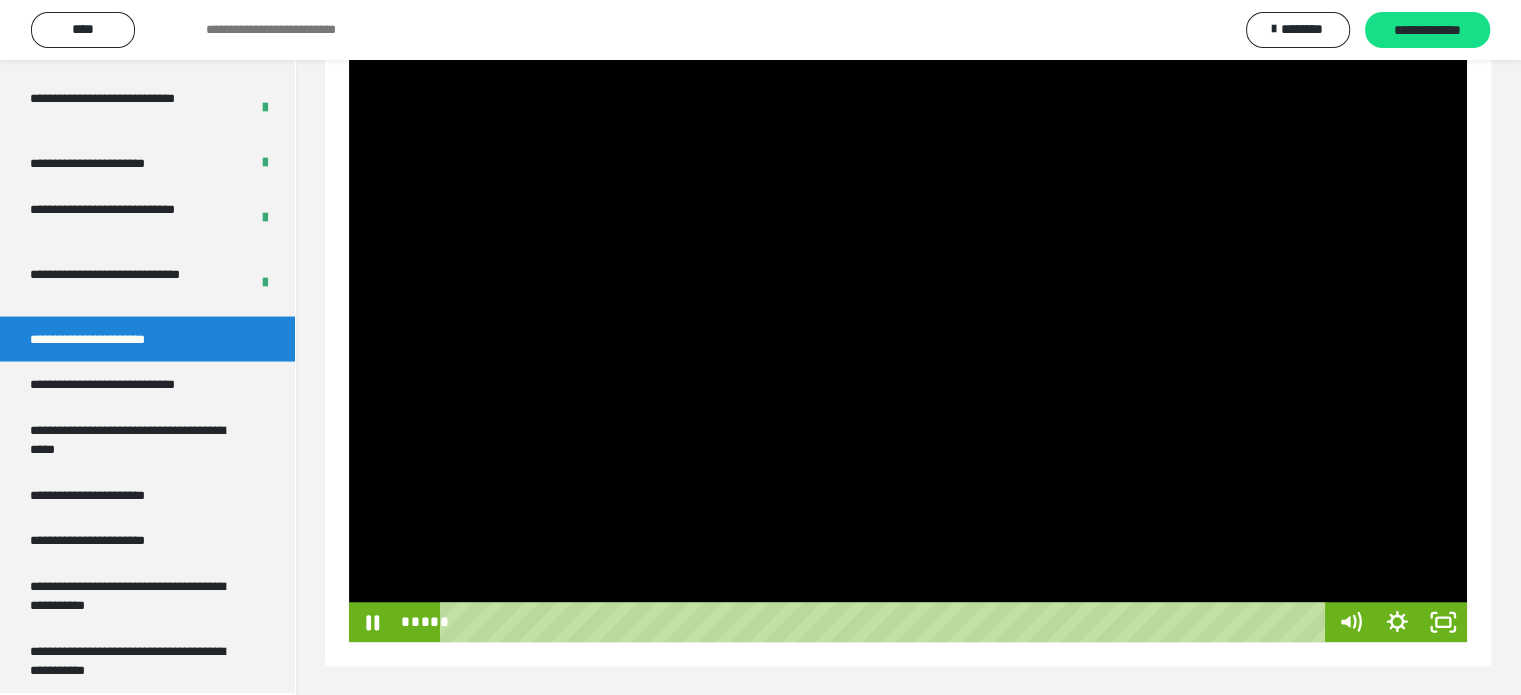 click at bounding box center [908, 345] 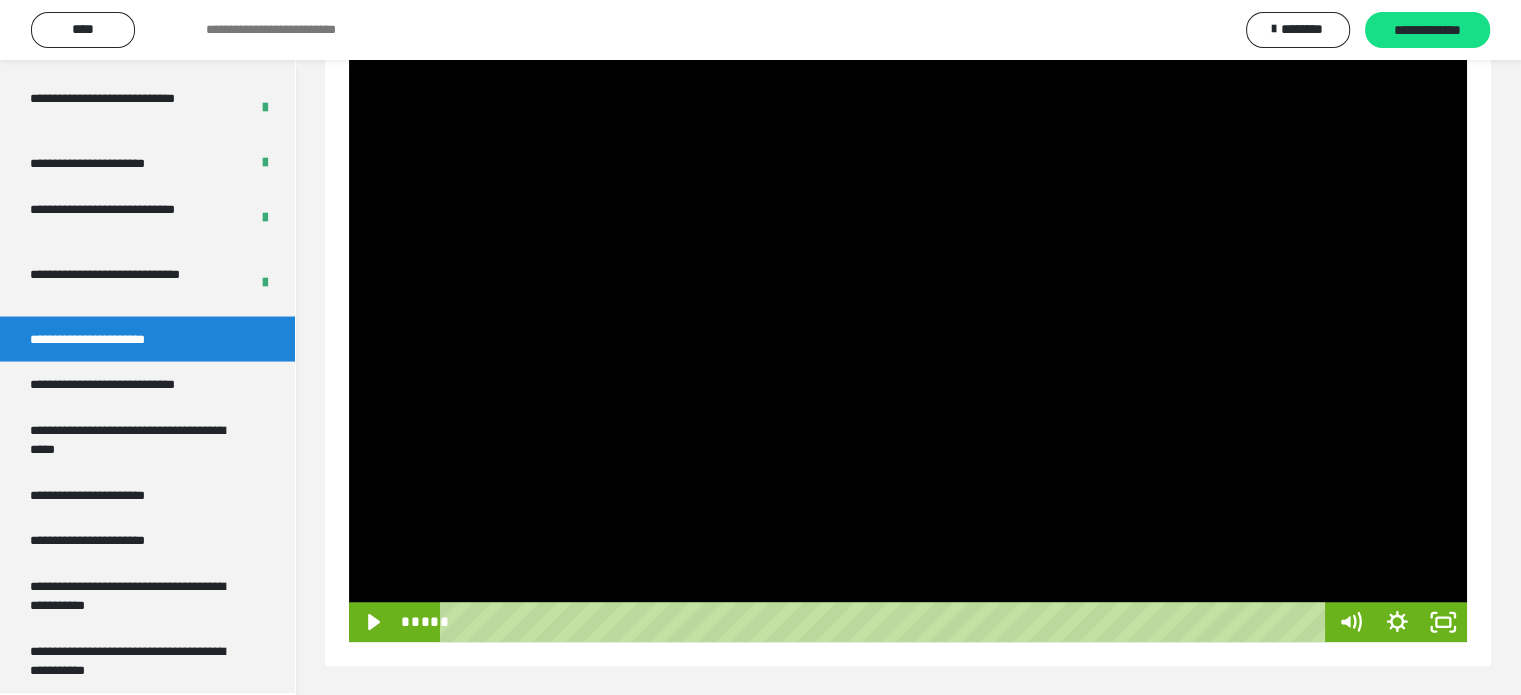 click at bounding box center [908, 345] 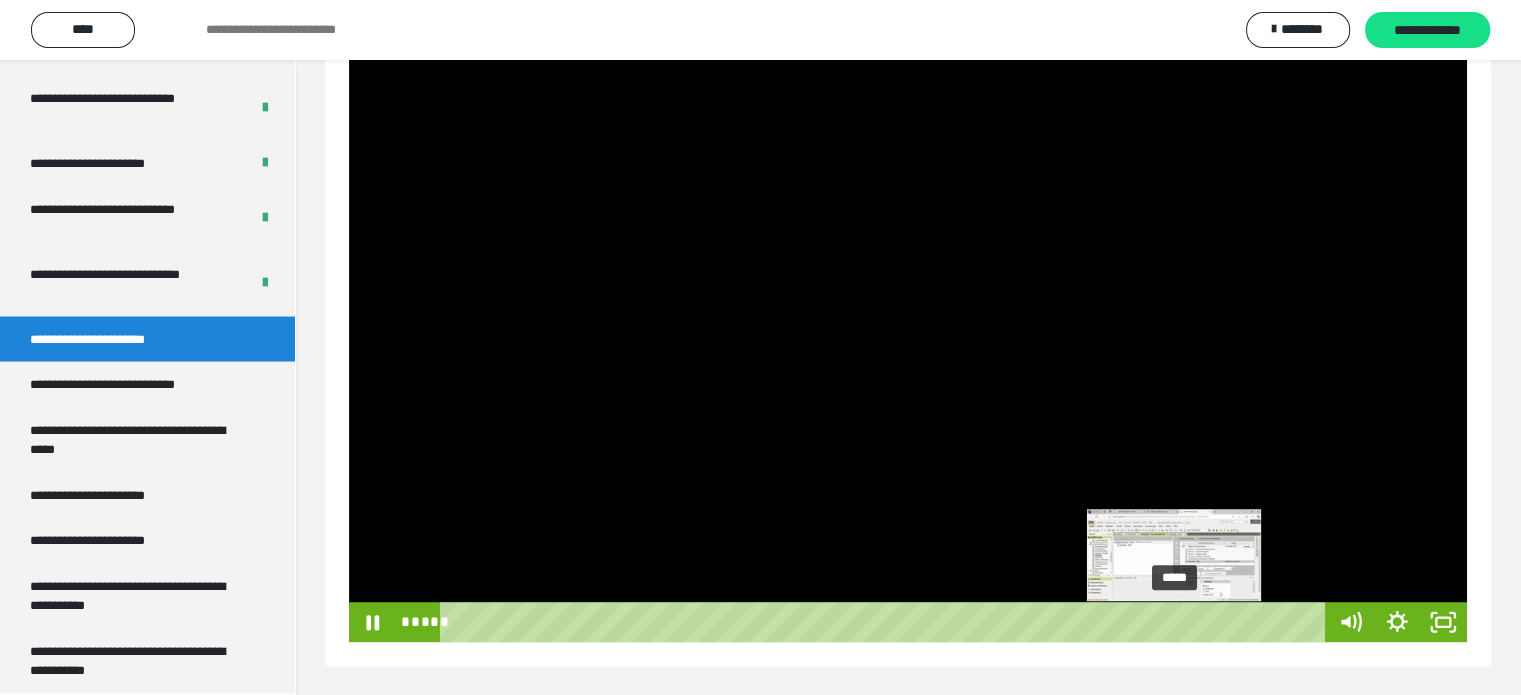 click on "*****" at bounding box center (887, 622) 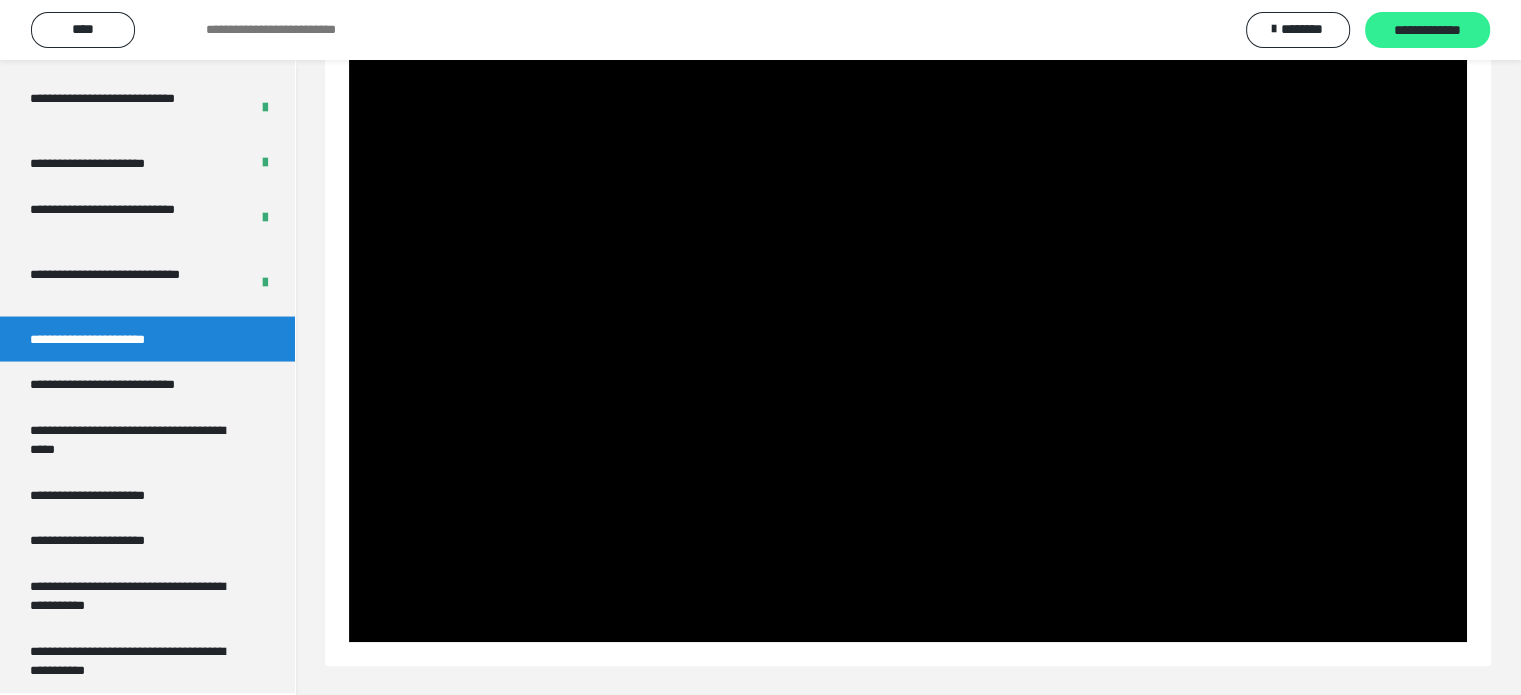 click on "**********" at bounding box center [1427, 31] 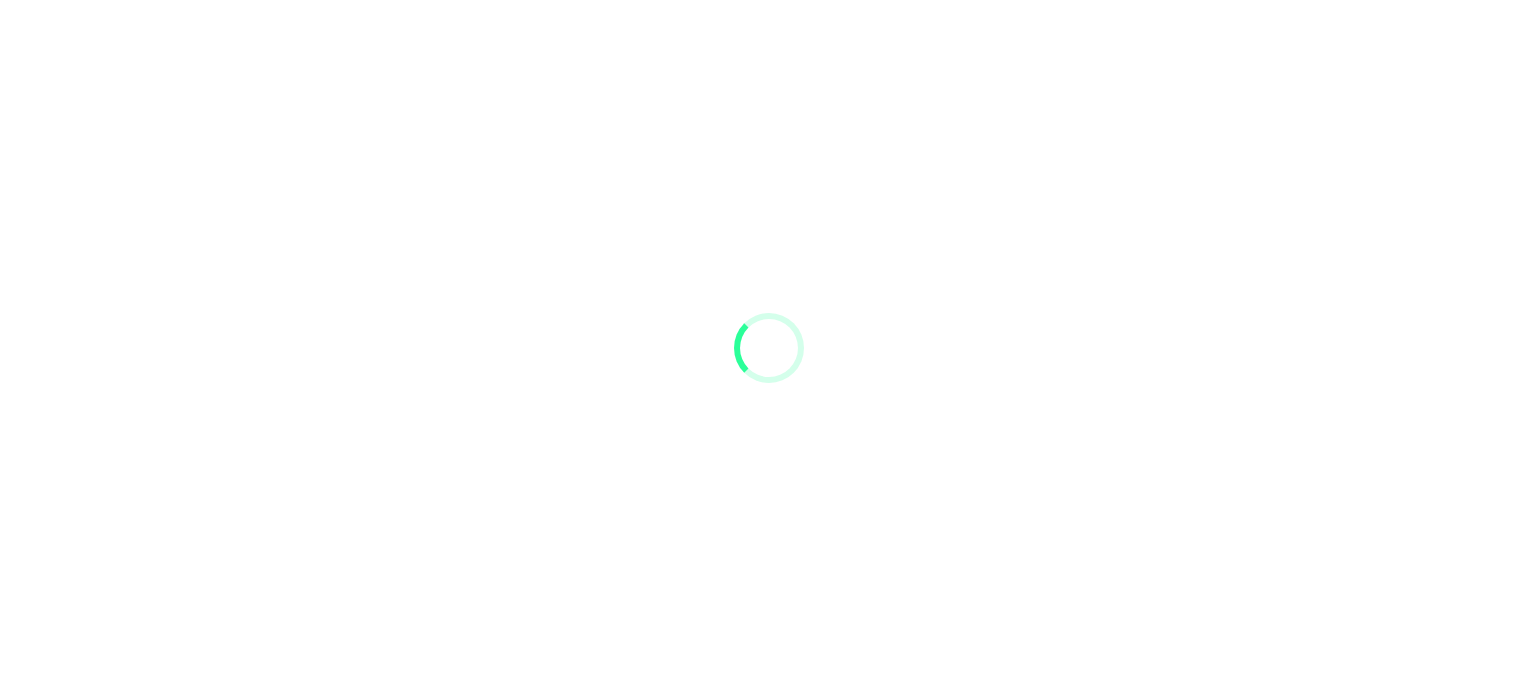 scroll, scrollTop: 0, scrollLeft: 0, axis: both 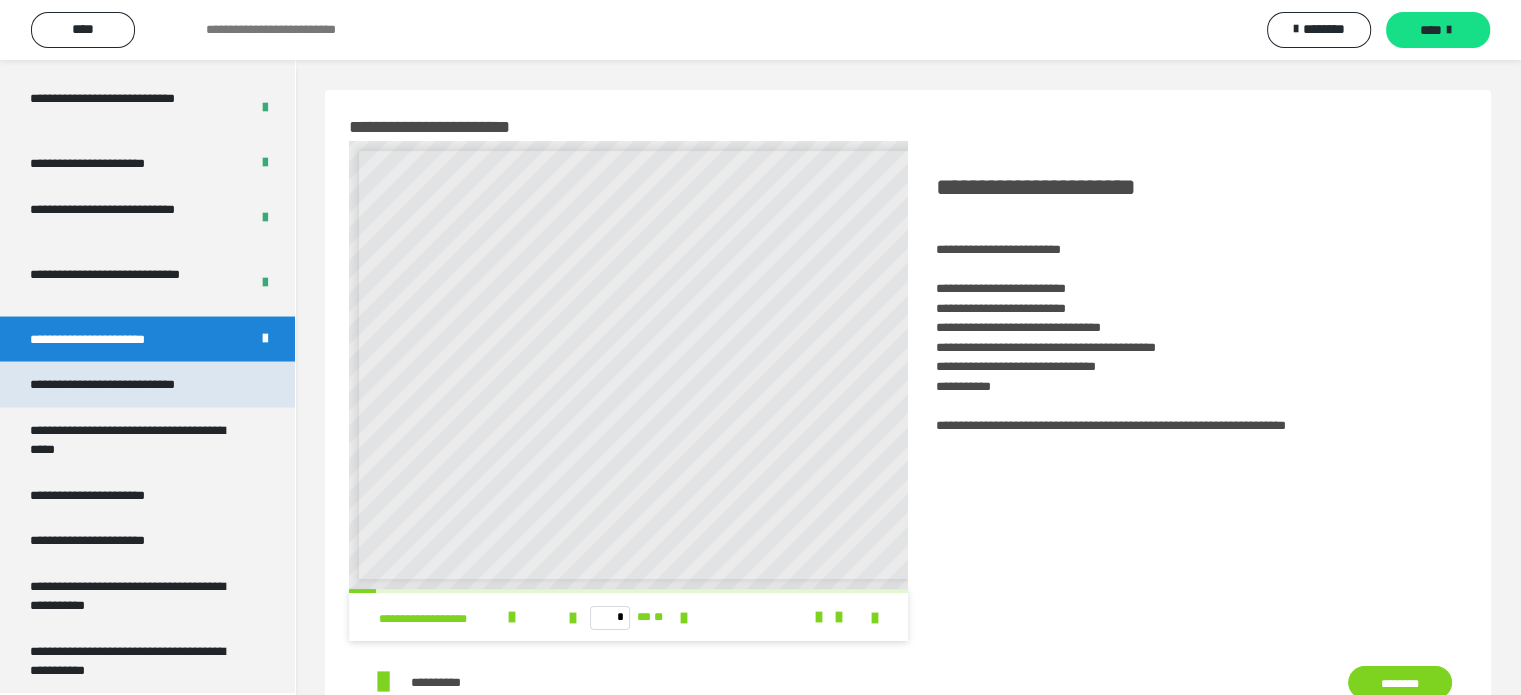 click on "**********" at bounding box center (129, 384) 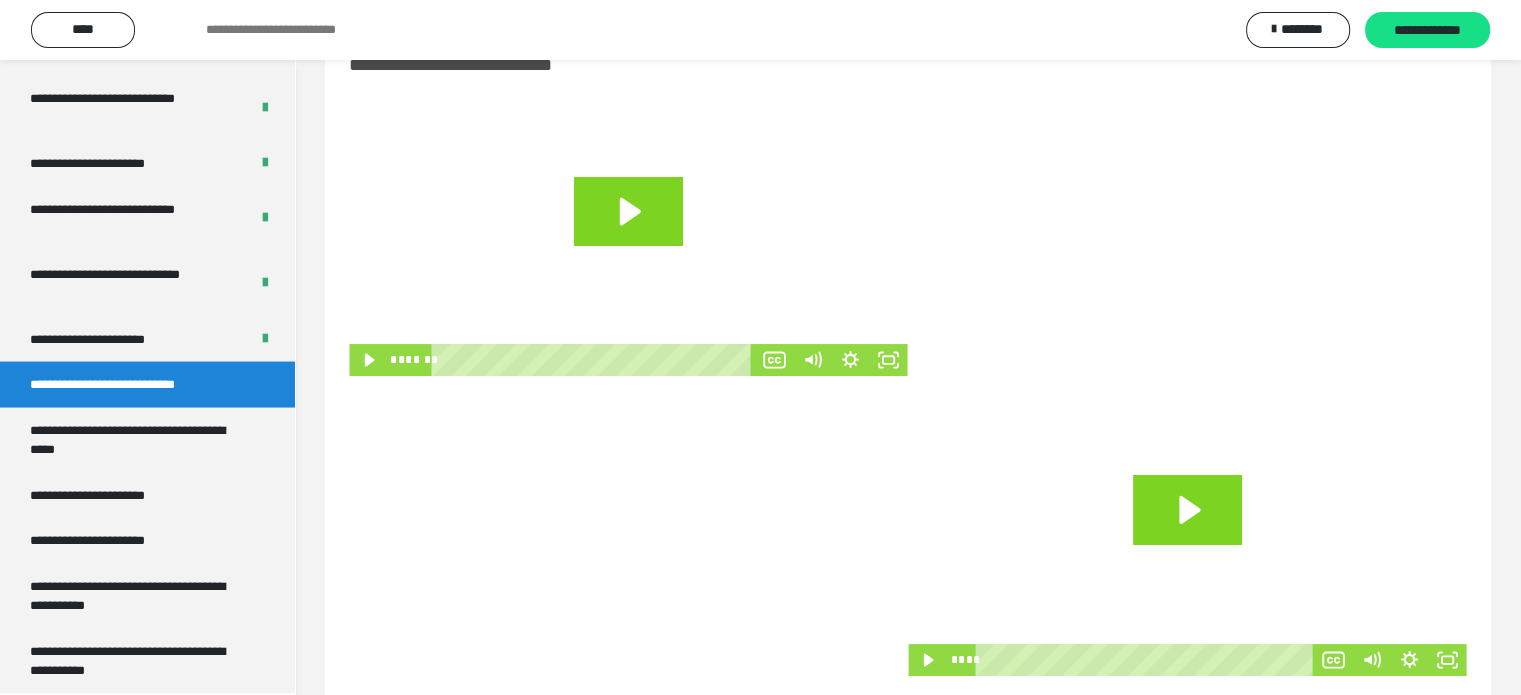 scroll, scrollTop: 96, scrollLeft: 0, axis: vertical 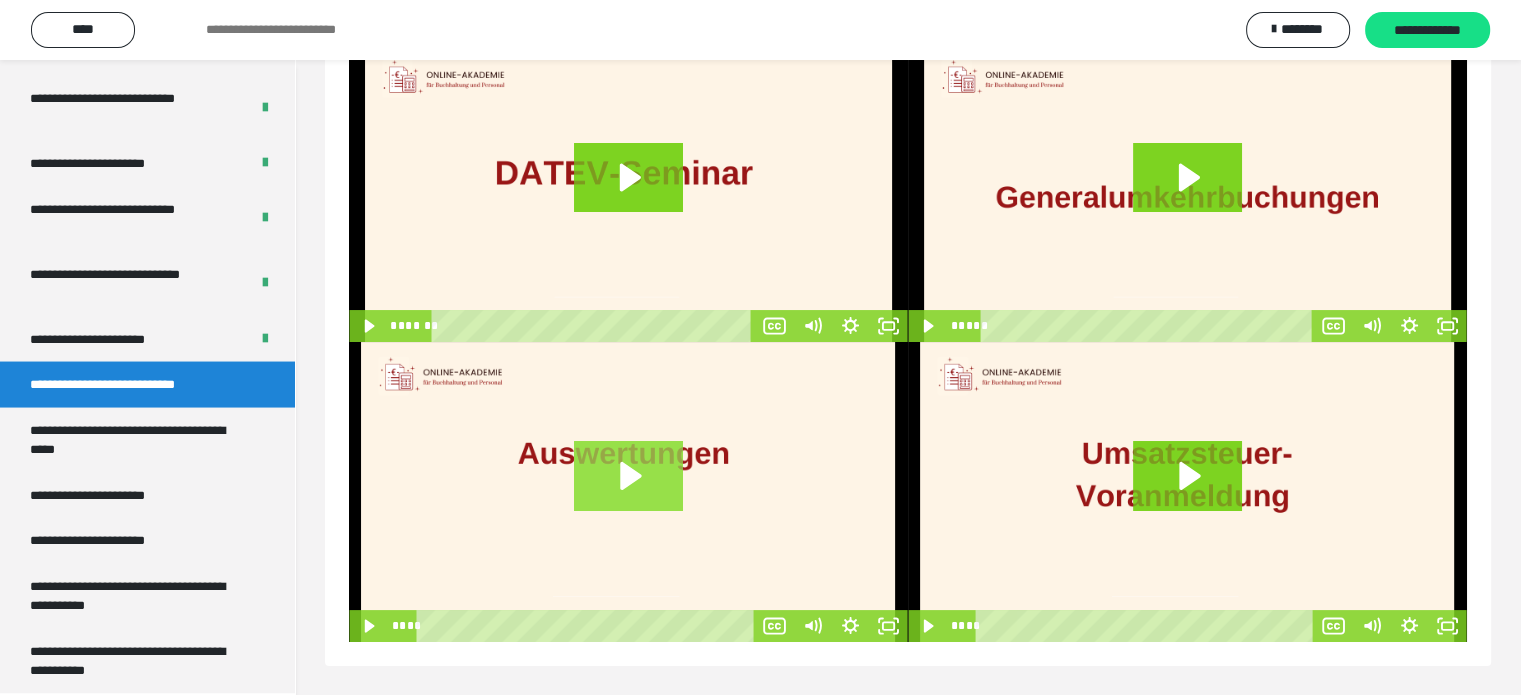 click 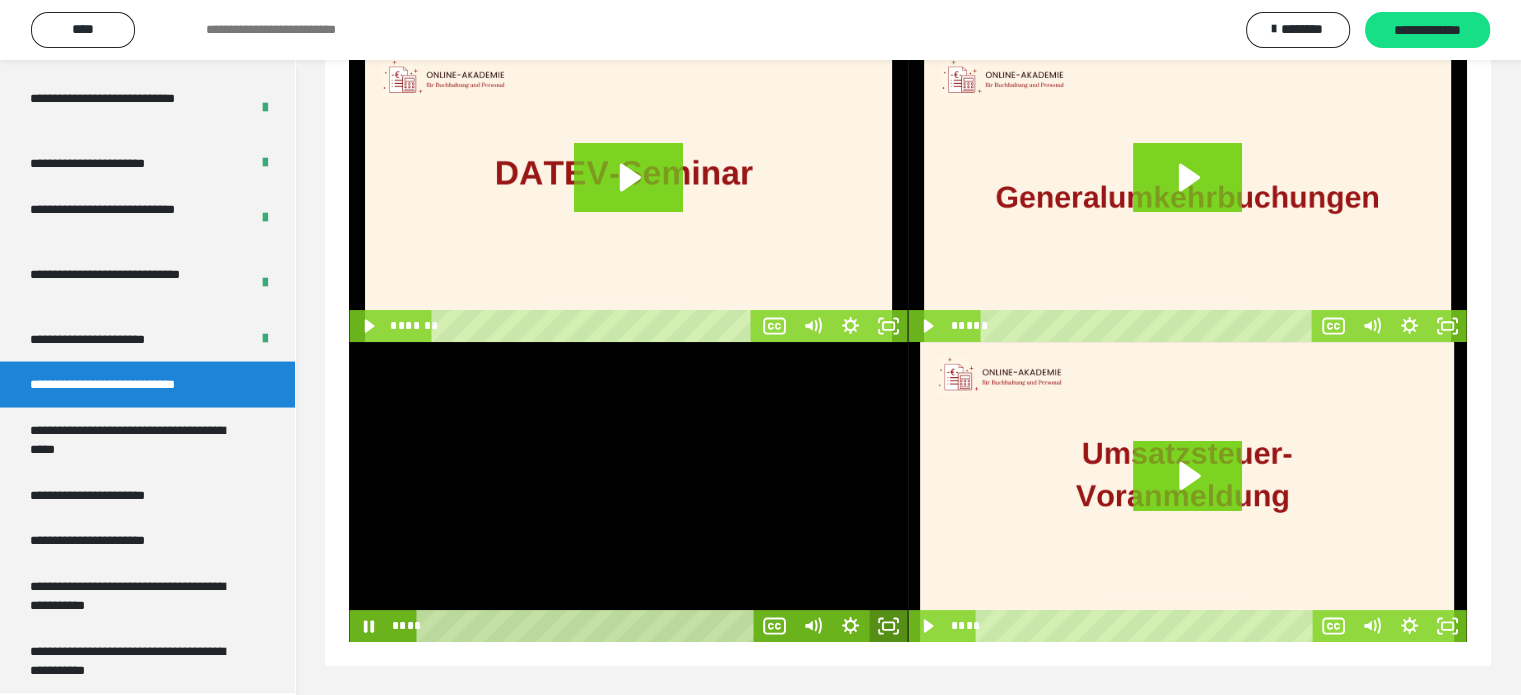 click 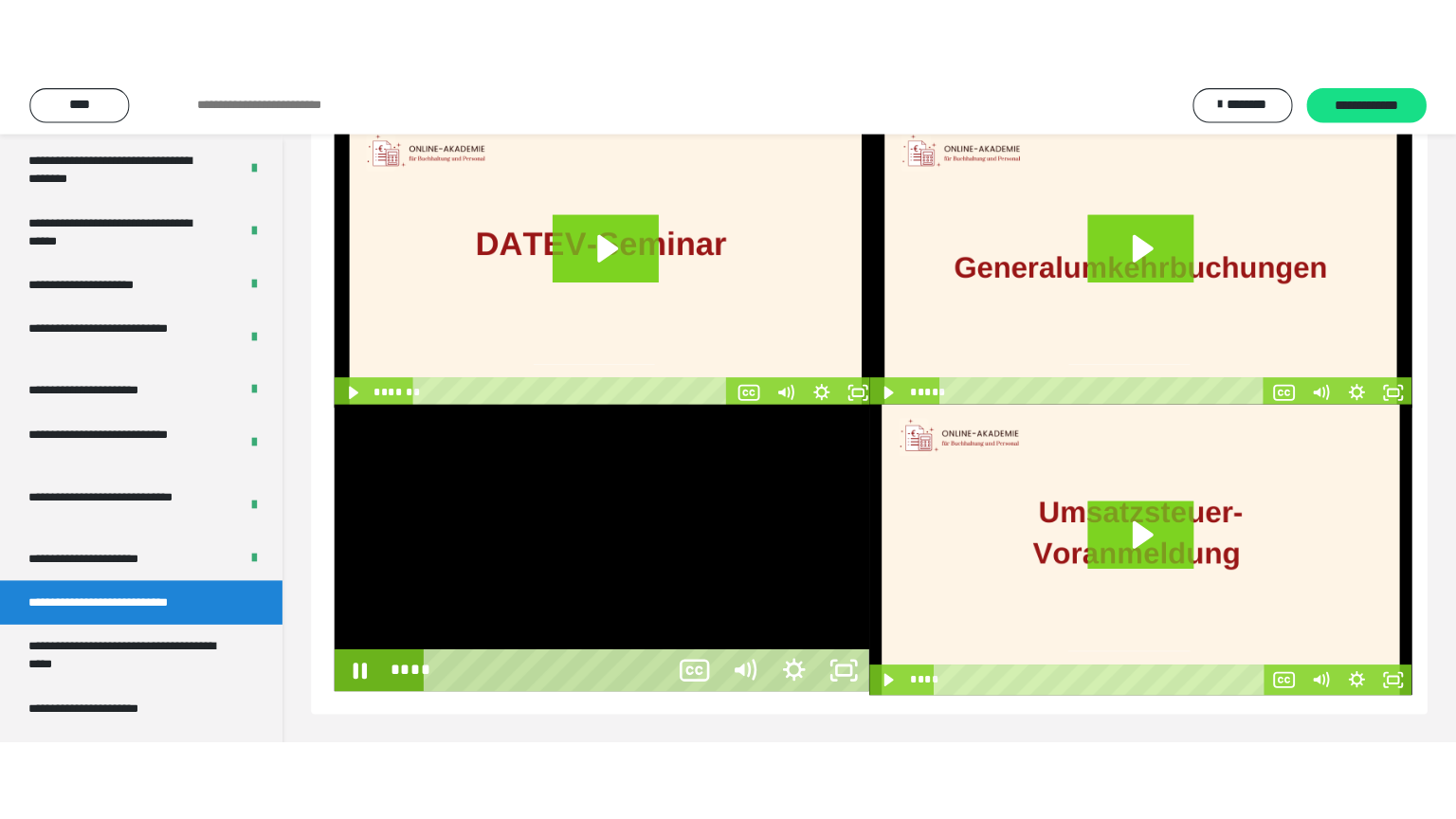 scroll, scrollTop: 57, scrollLeft: 0, axis: vertical 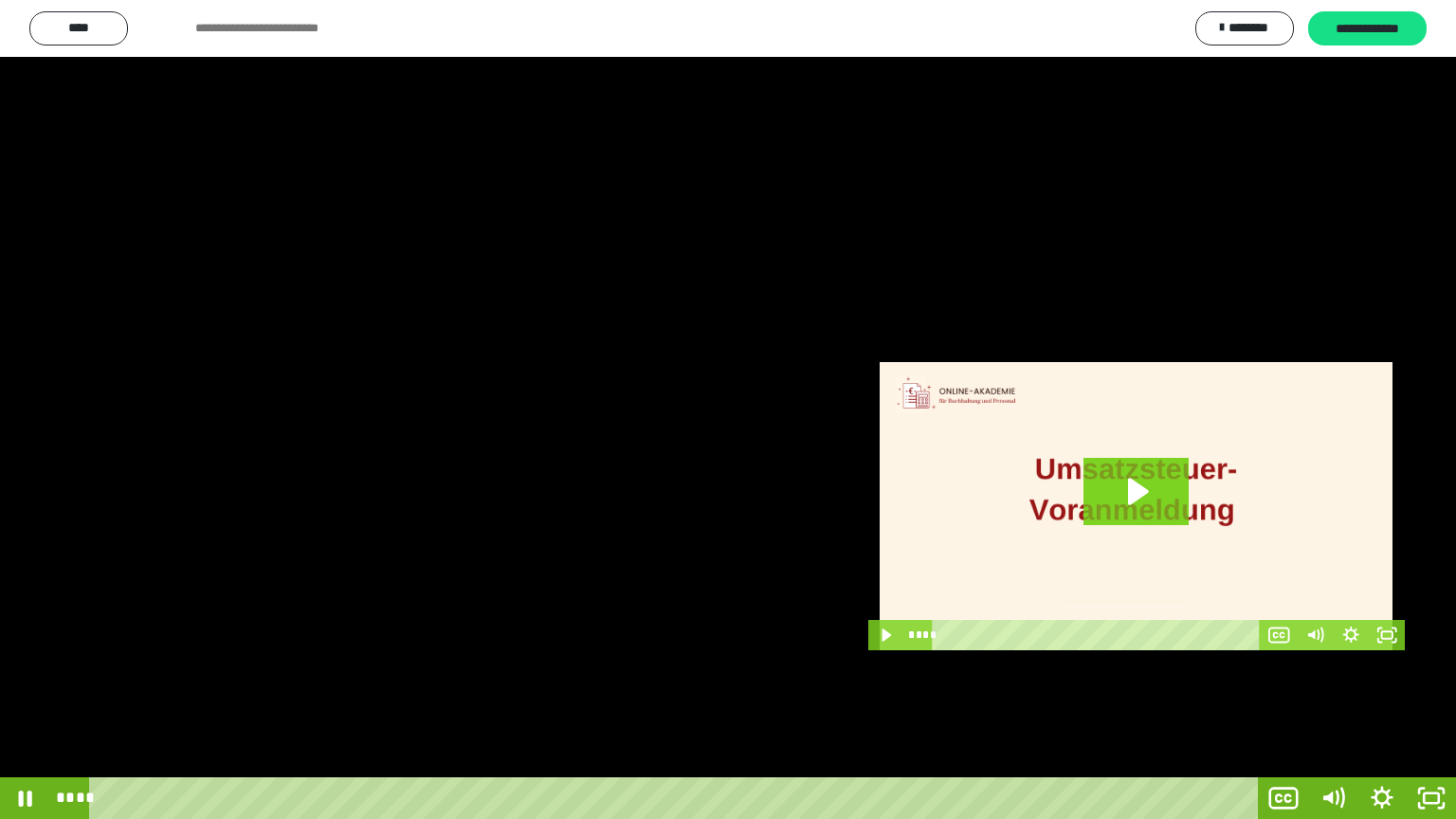 click at bounding box center [728, 410] 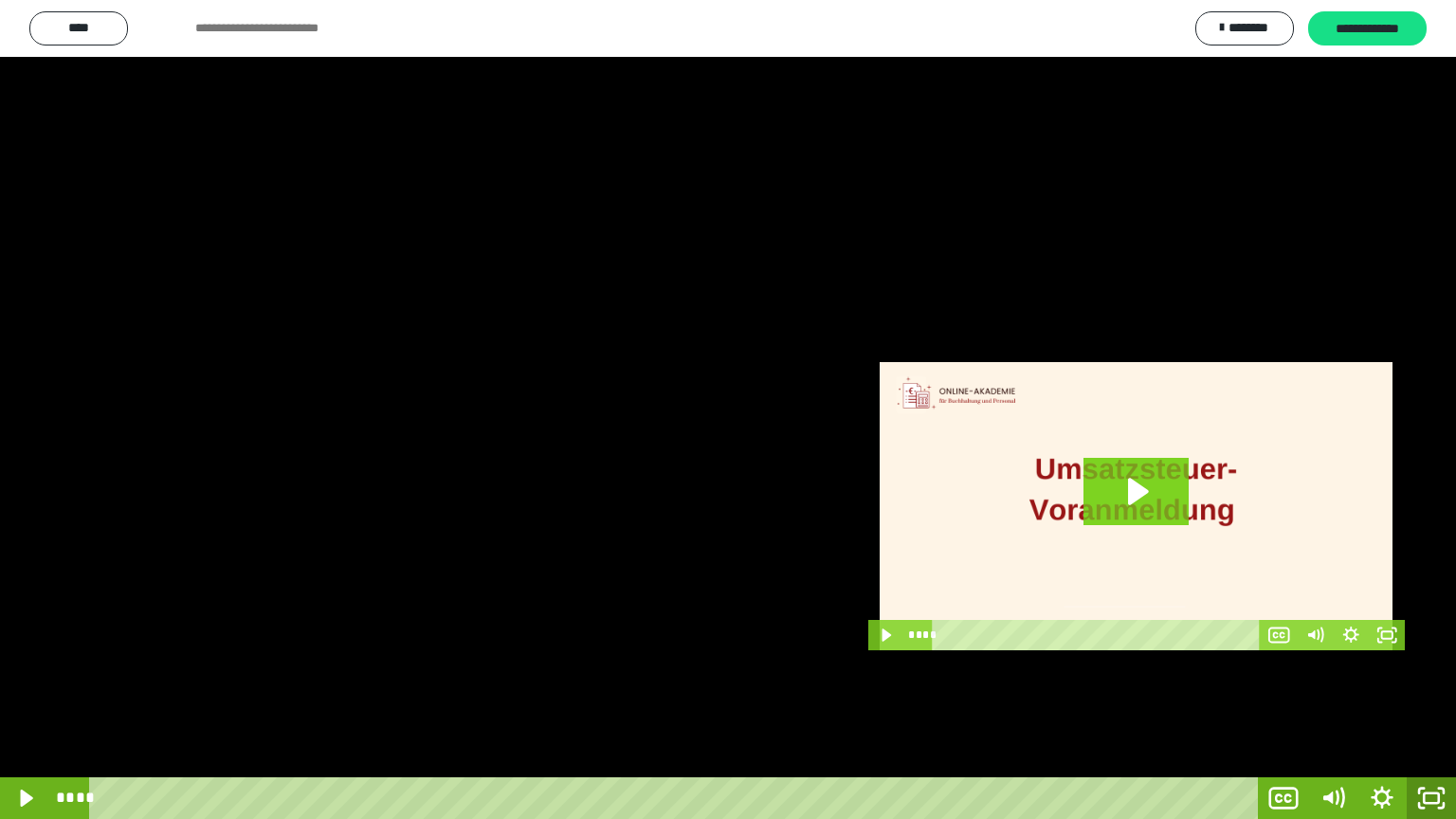 click 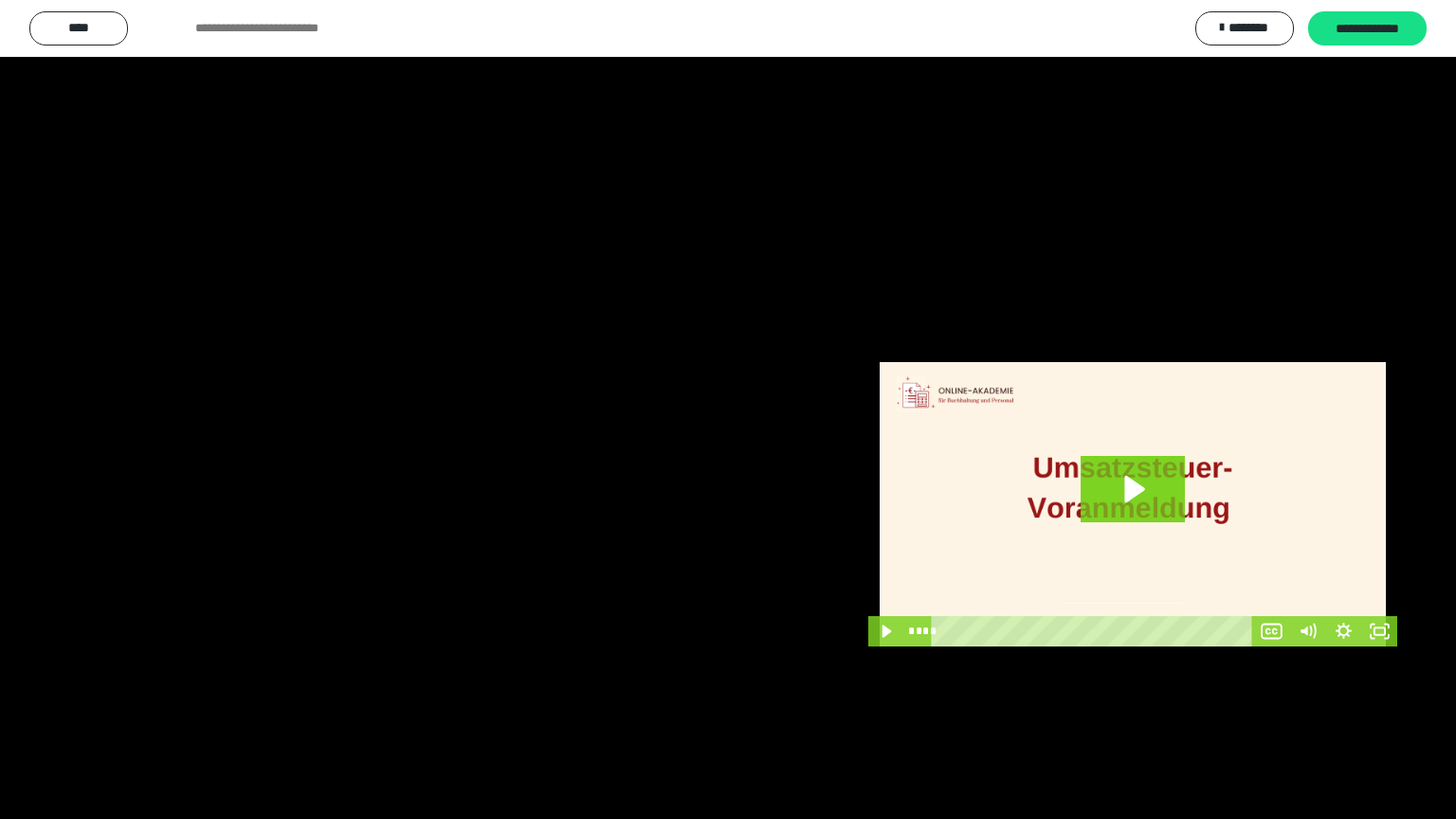 scroll, scrollTop: 3642, scrollLeft: 0, axis: vertical 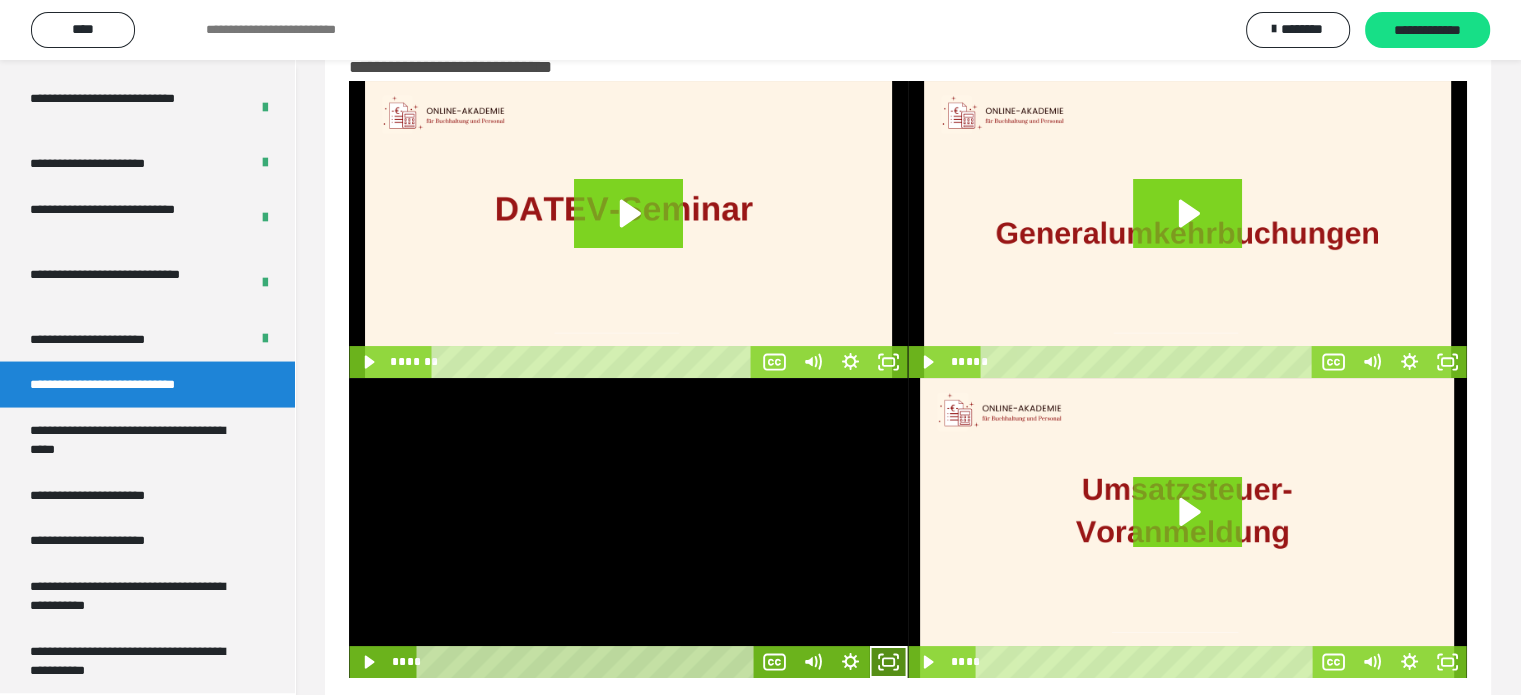 click 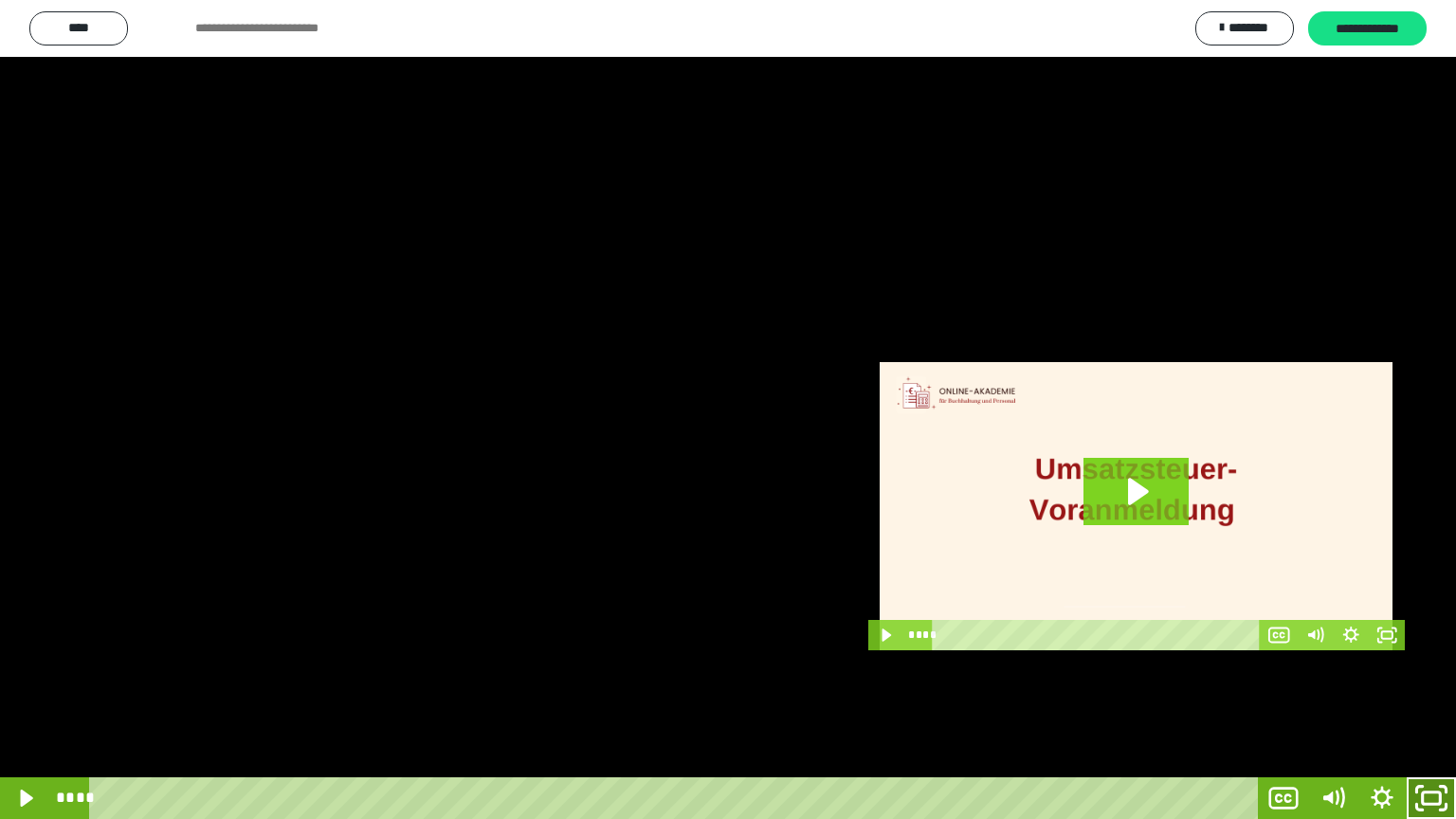 click 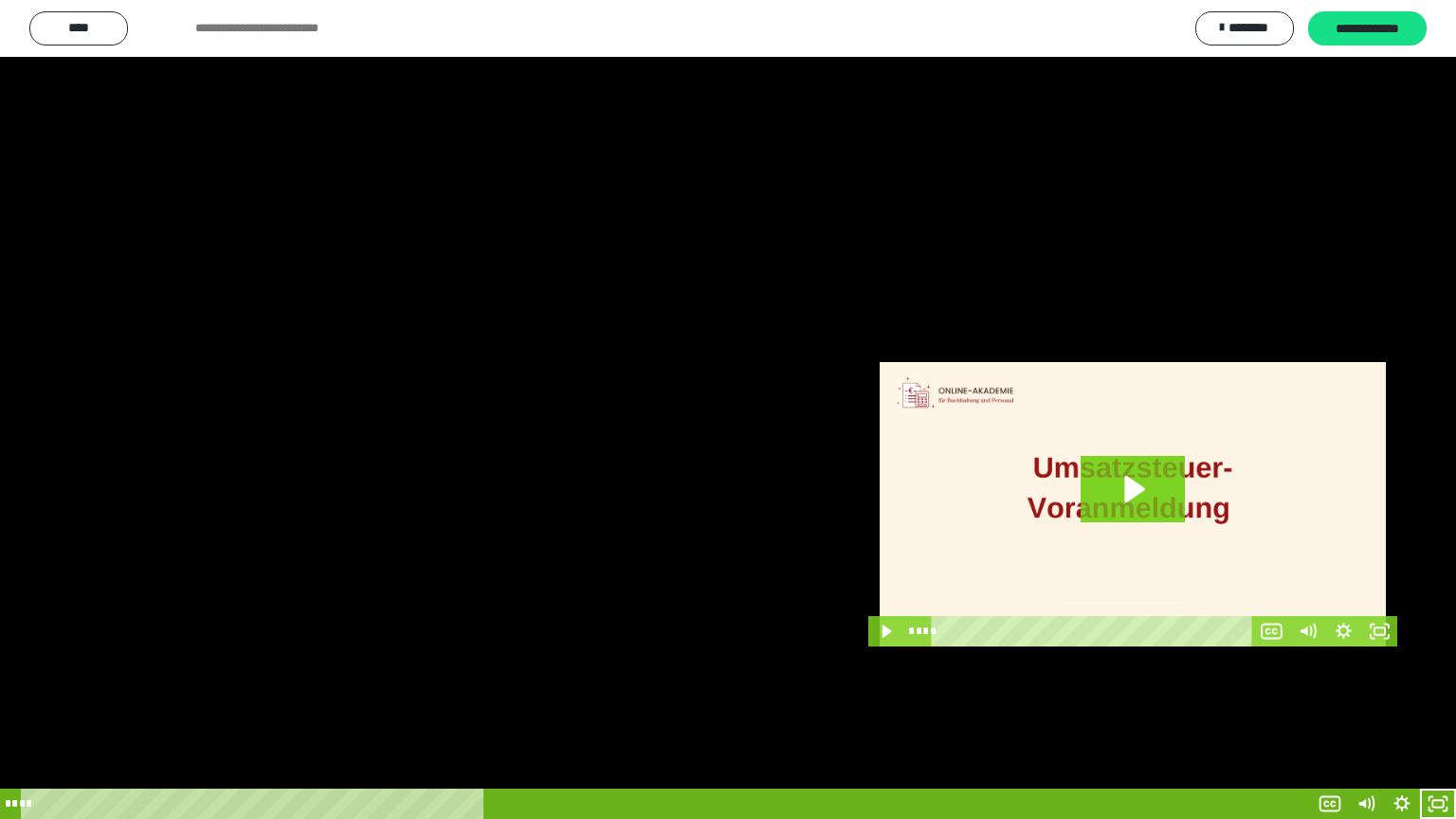 scroll, scrollTop: 3642, scrollLeft: 0, axis: vertical 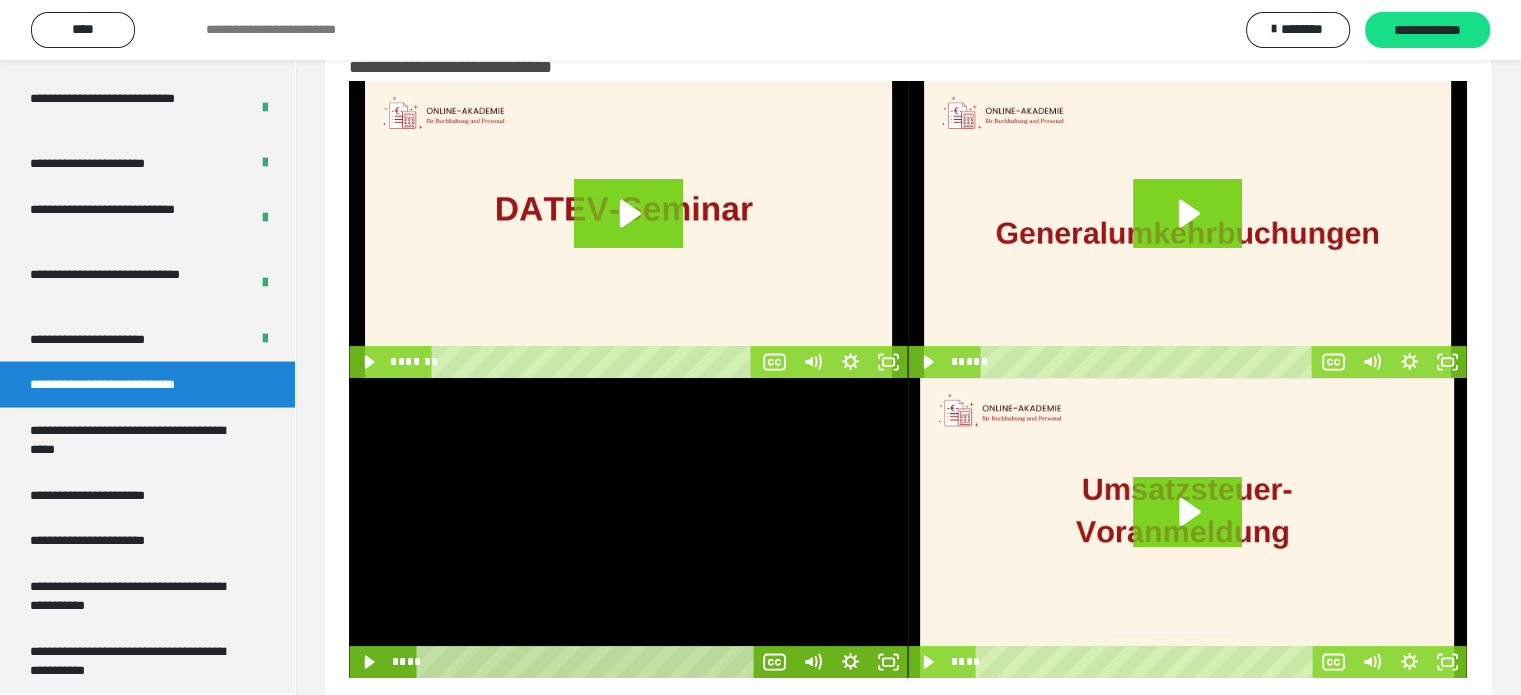 click at bounding box center (628, 528) 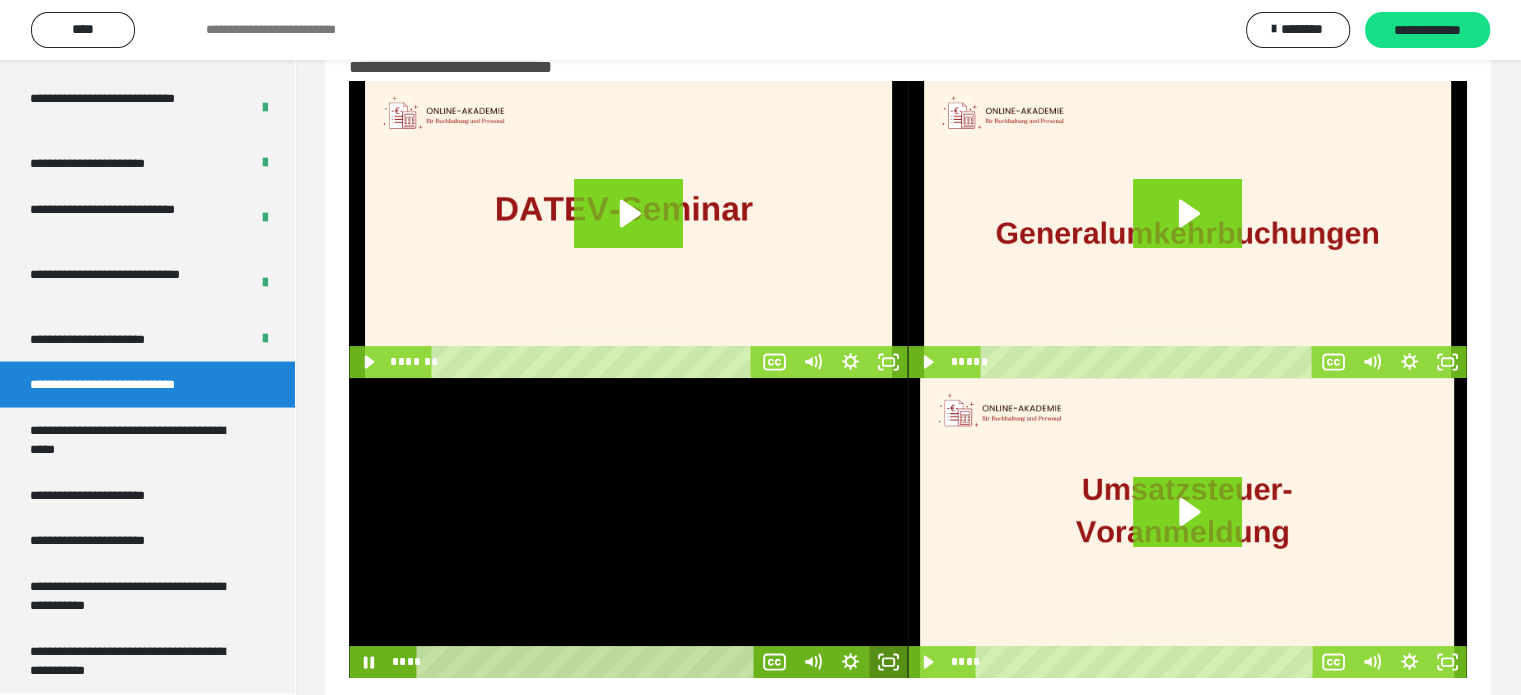 click 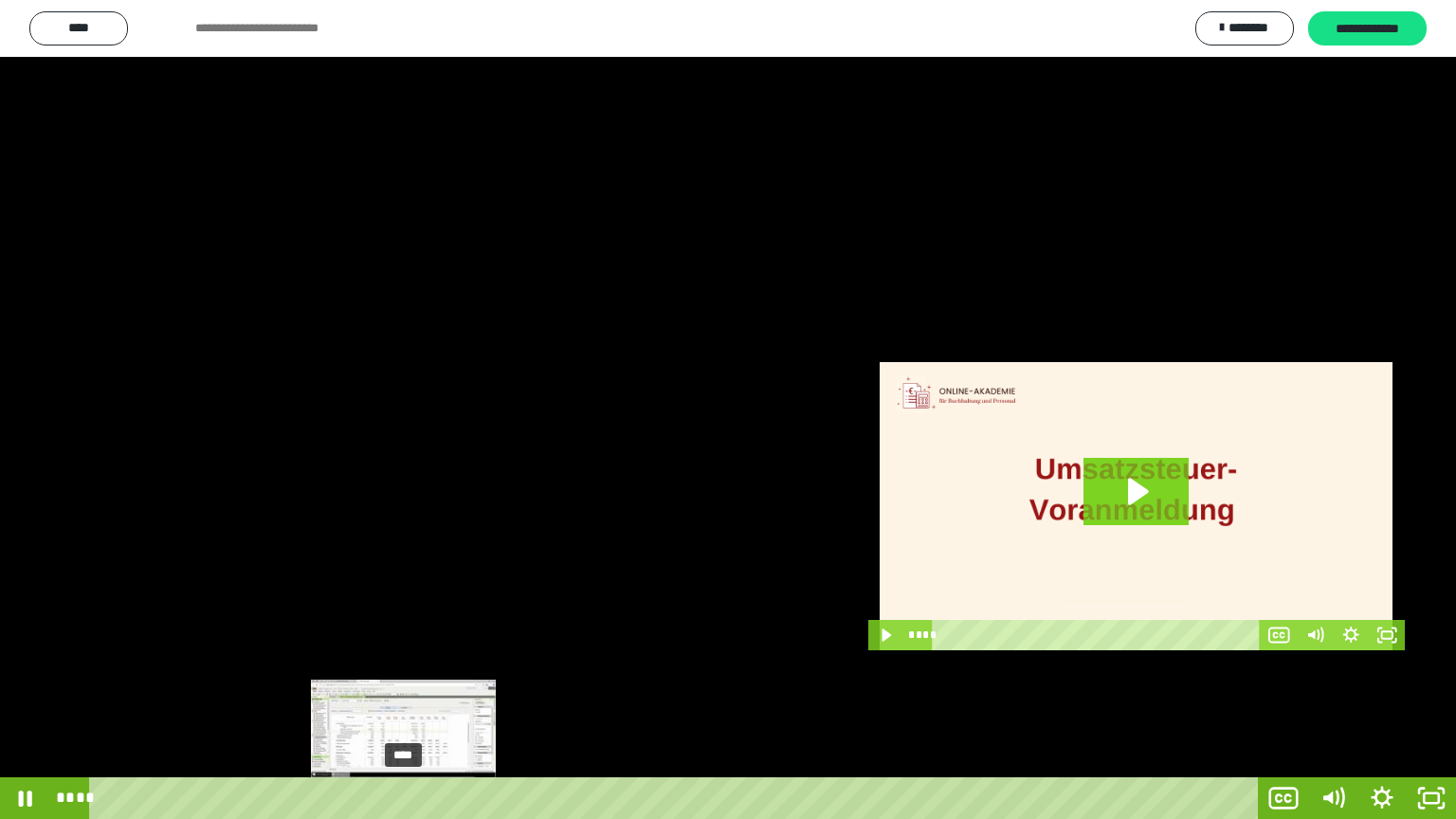 click at bounding box center [403, 798] 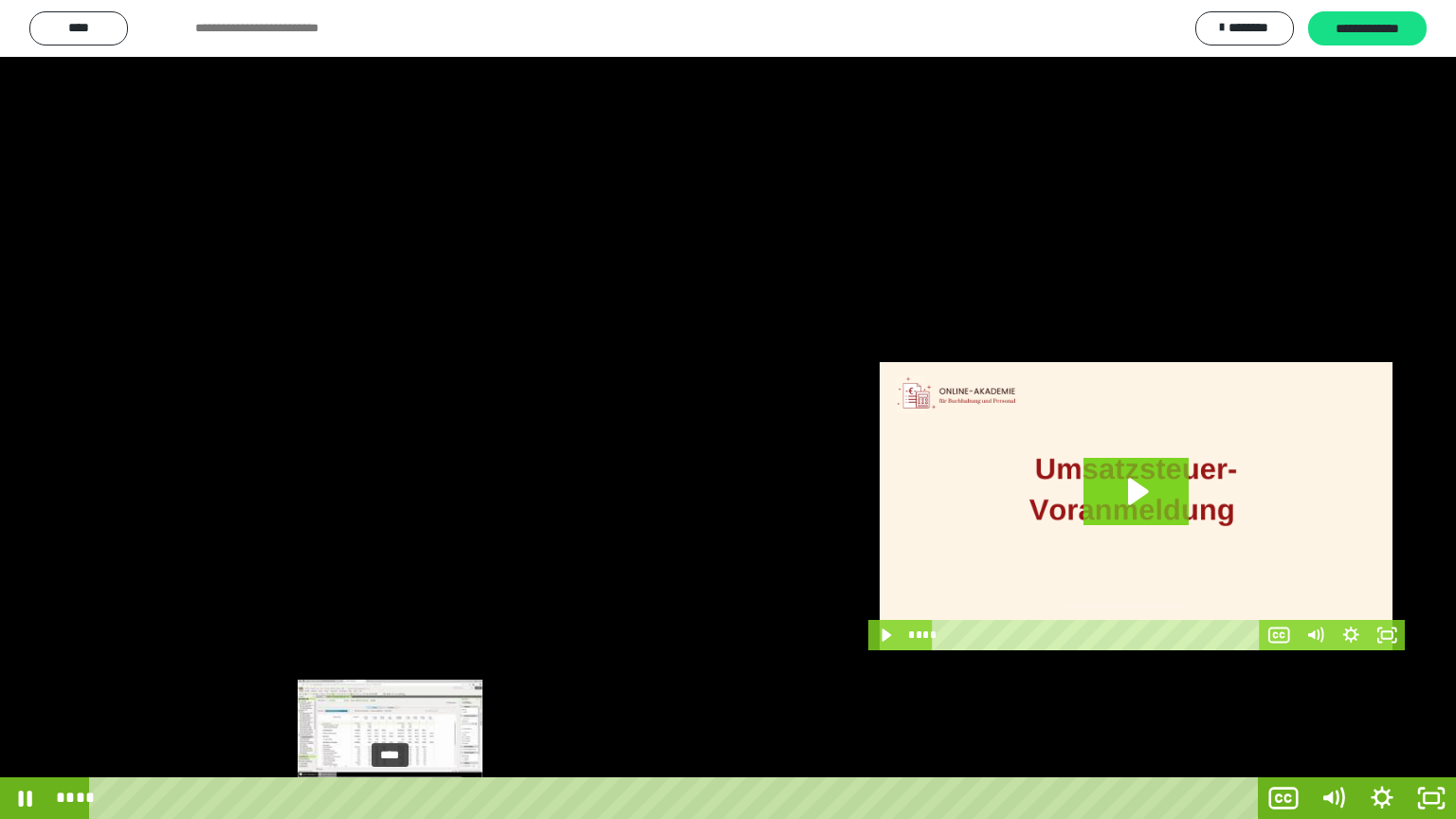 click on "****" at bounding box center (677, 798) 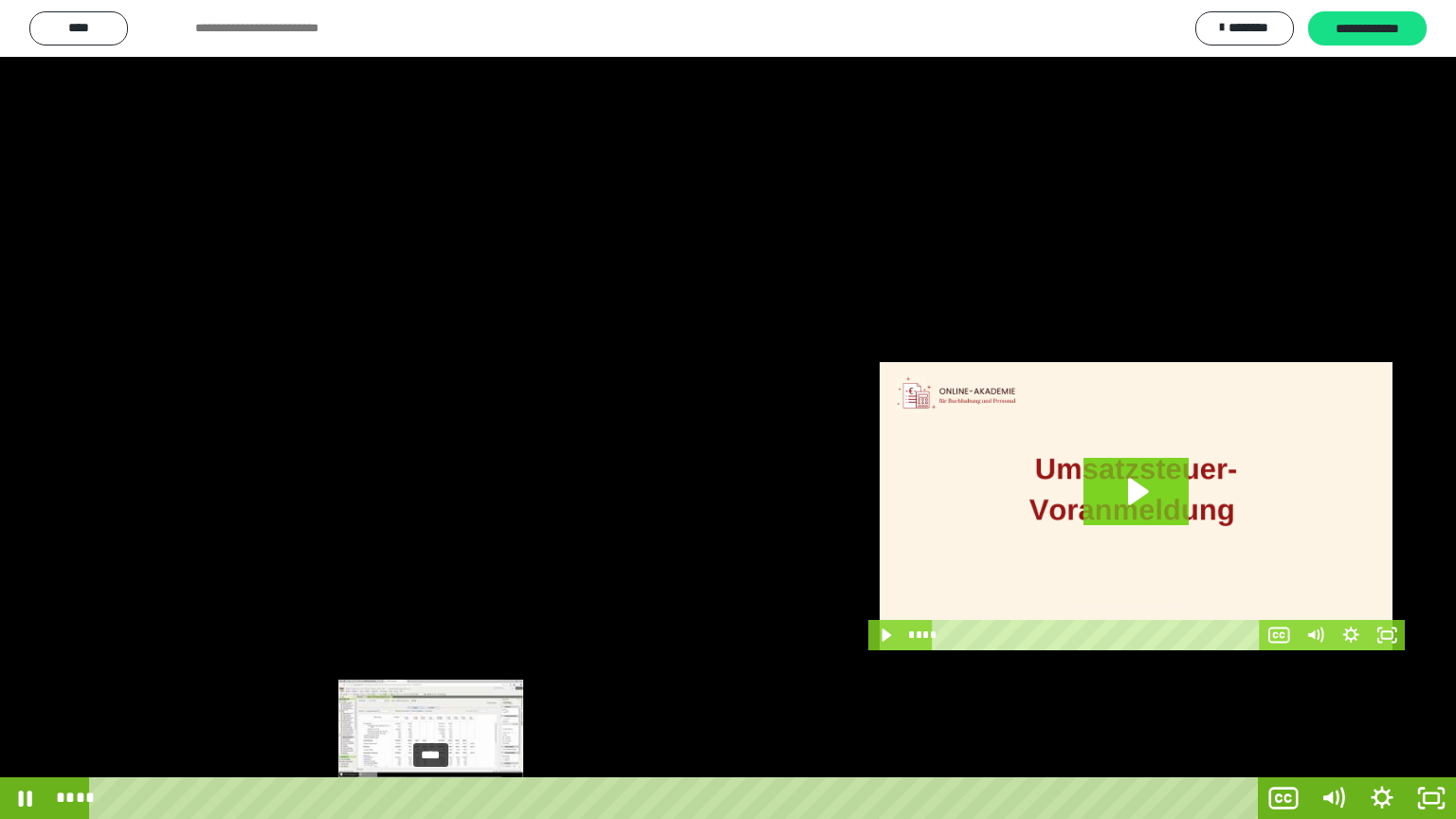 click on "****" at bounding box center [677, 798] 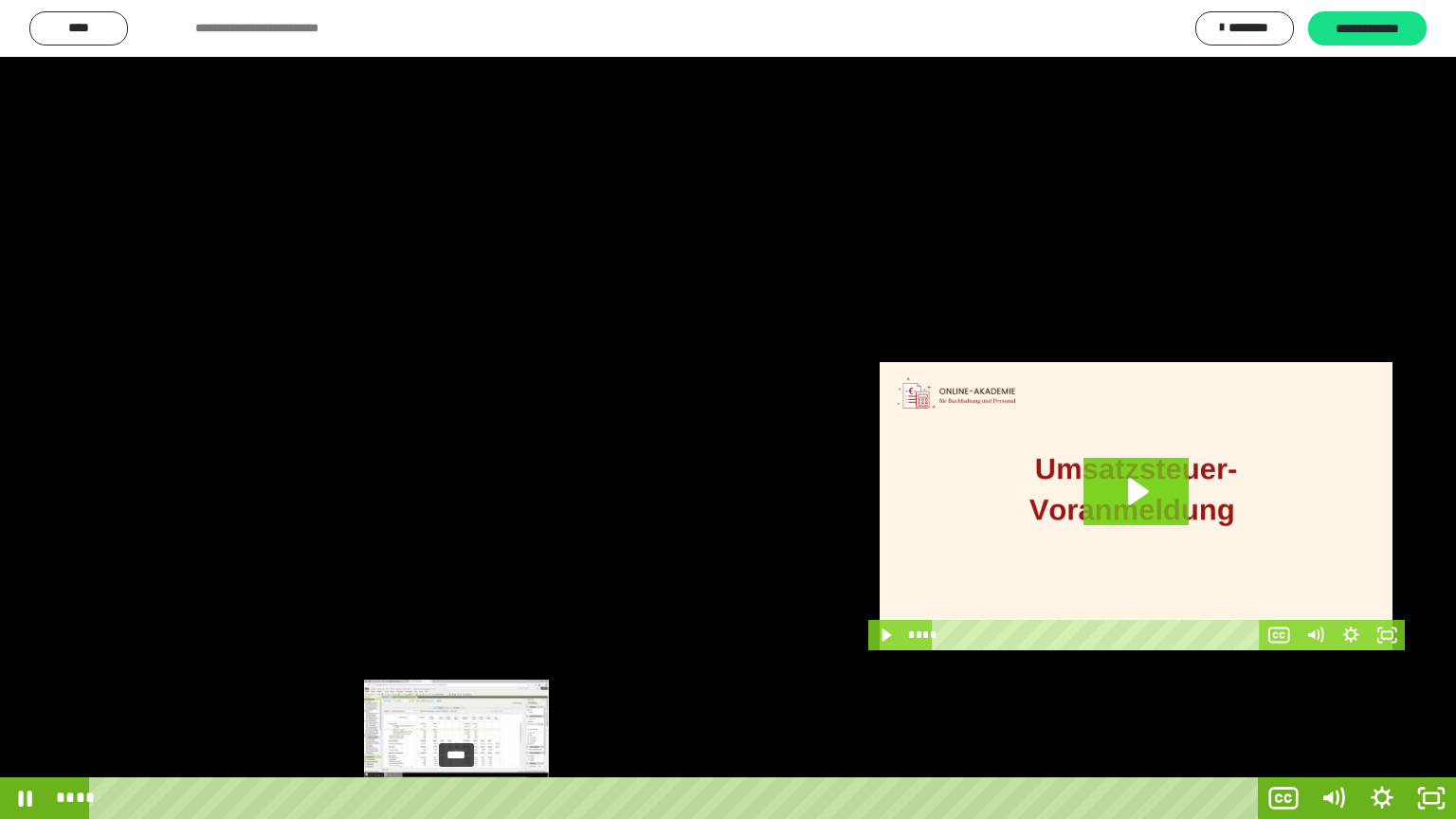 click on "****" at bounding box center (677, 798) 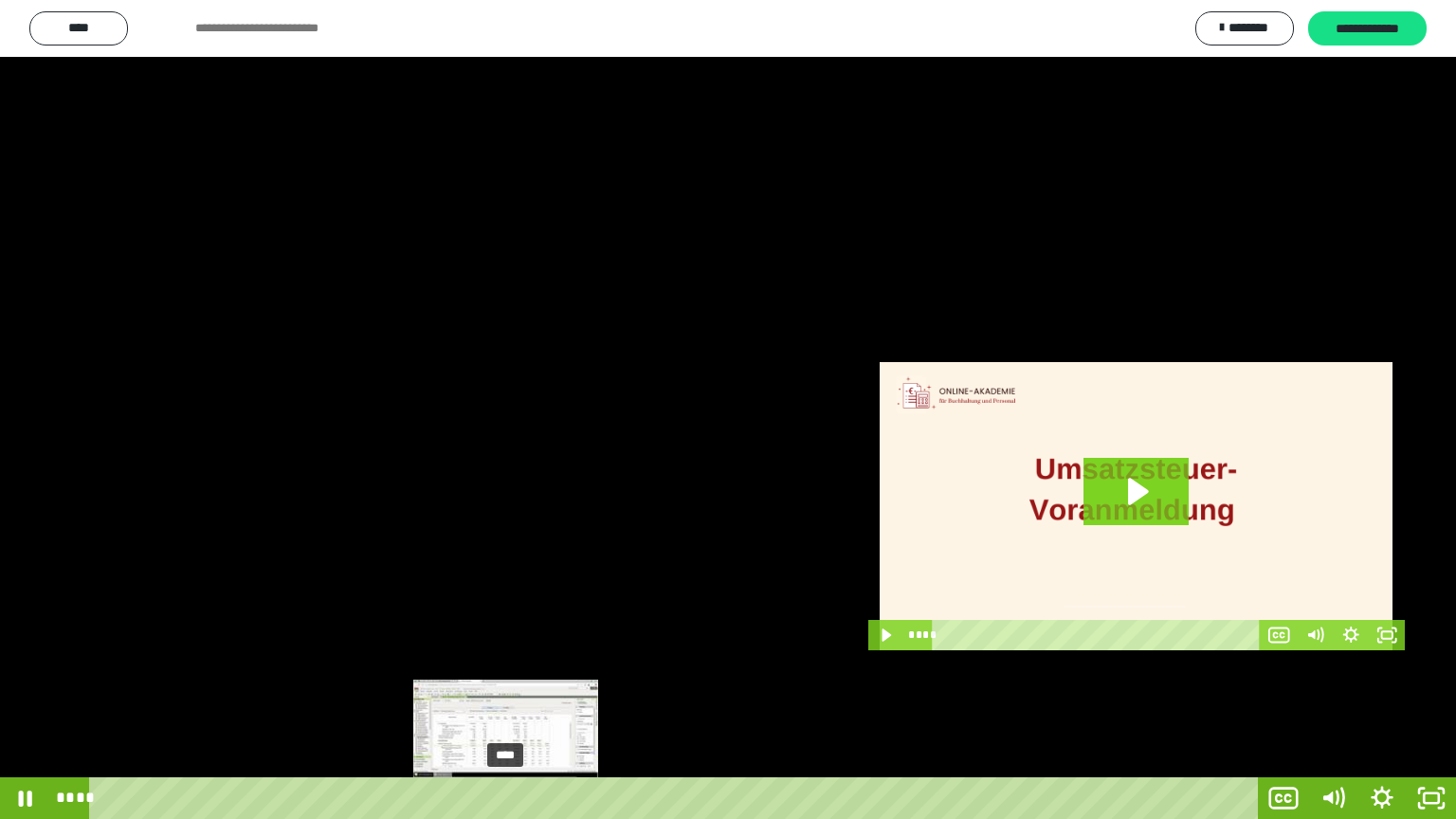 click on "****" at bounding box center [677, 798] 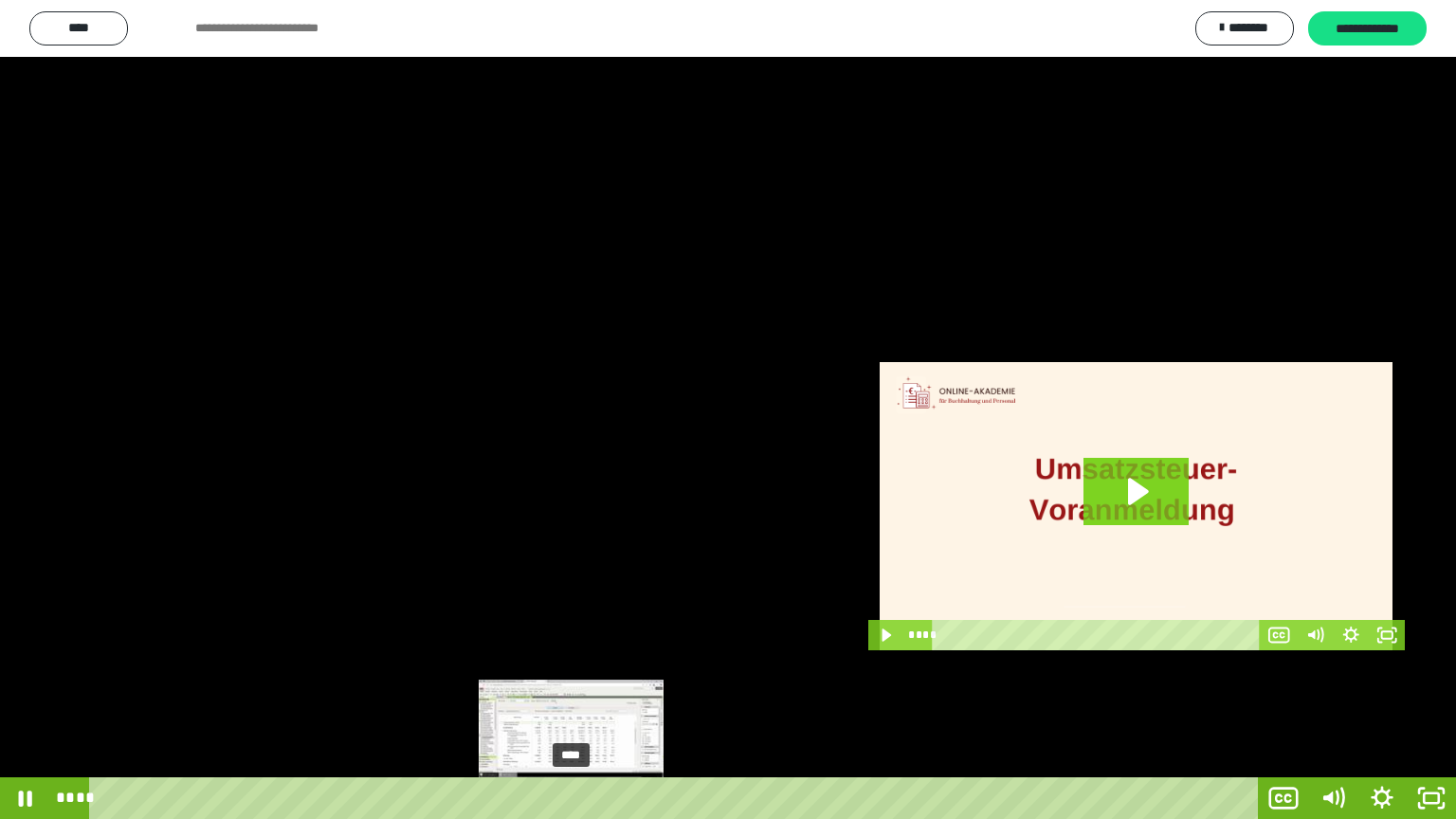 click on "****" at bounding box center [677, 798] 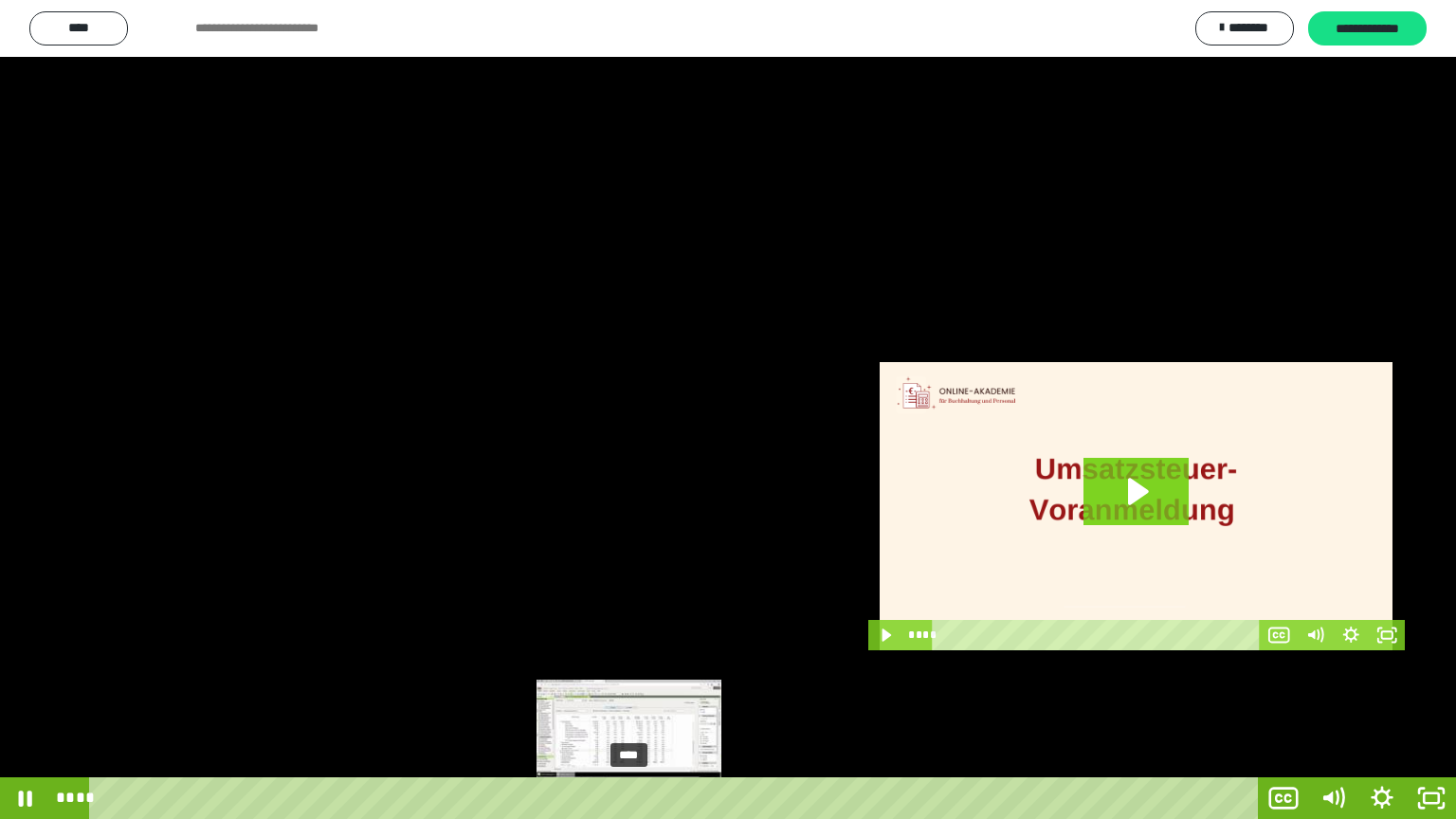click on "****" at bounding box center [677, 798] 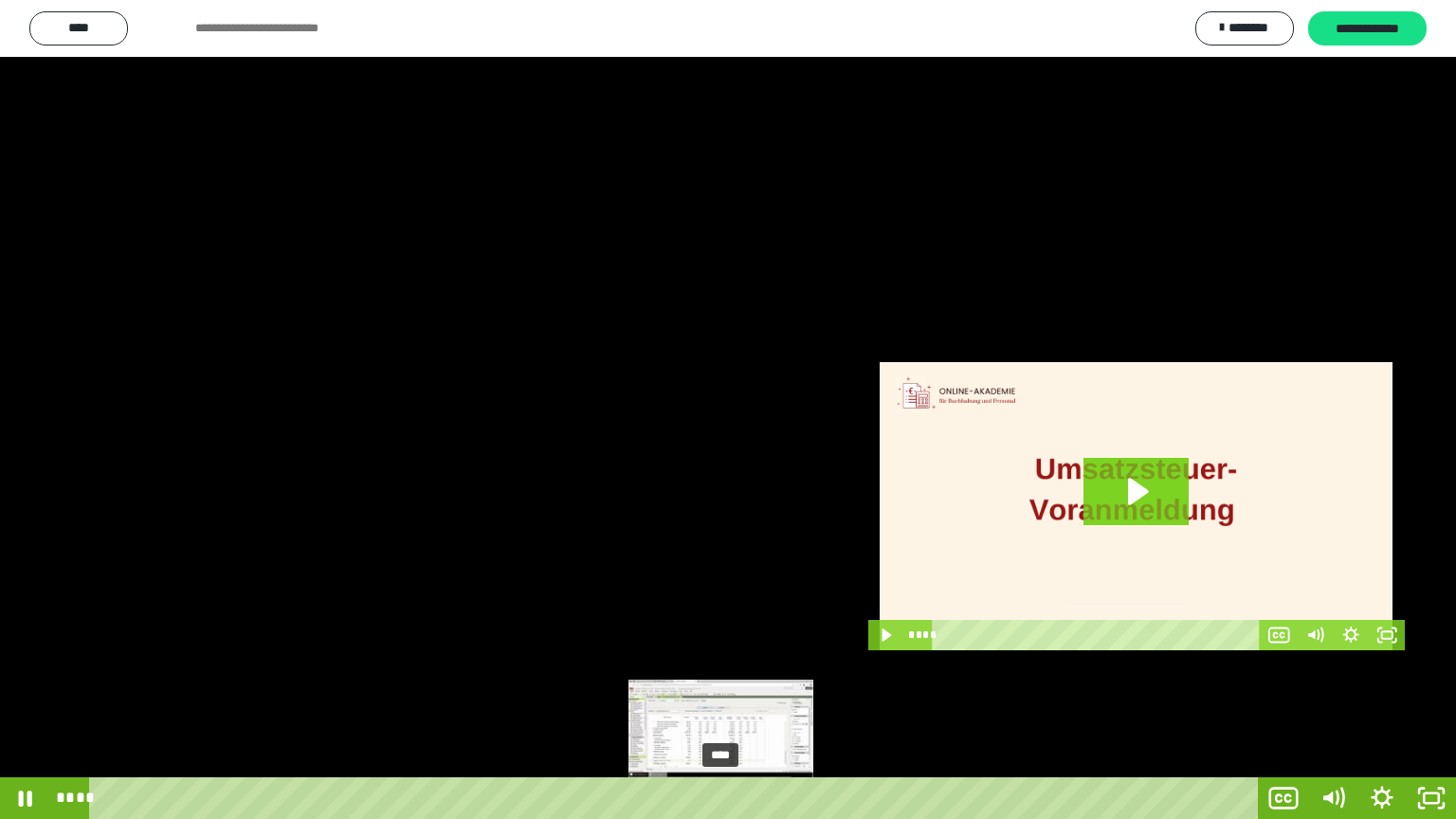 click on "****" at bounding box center (677, 798) 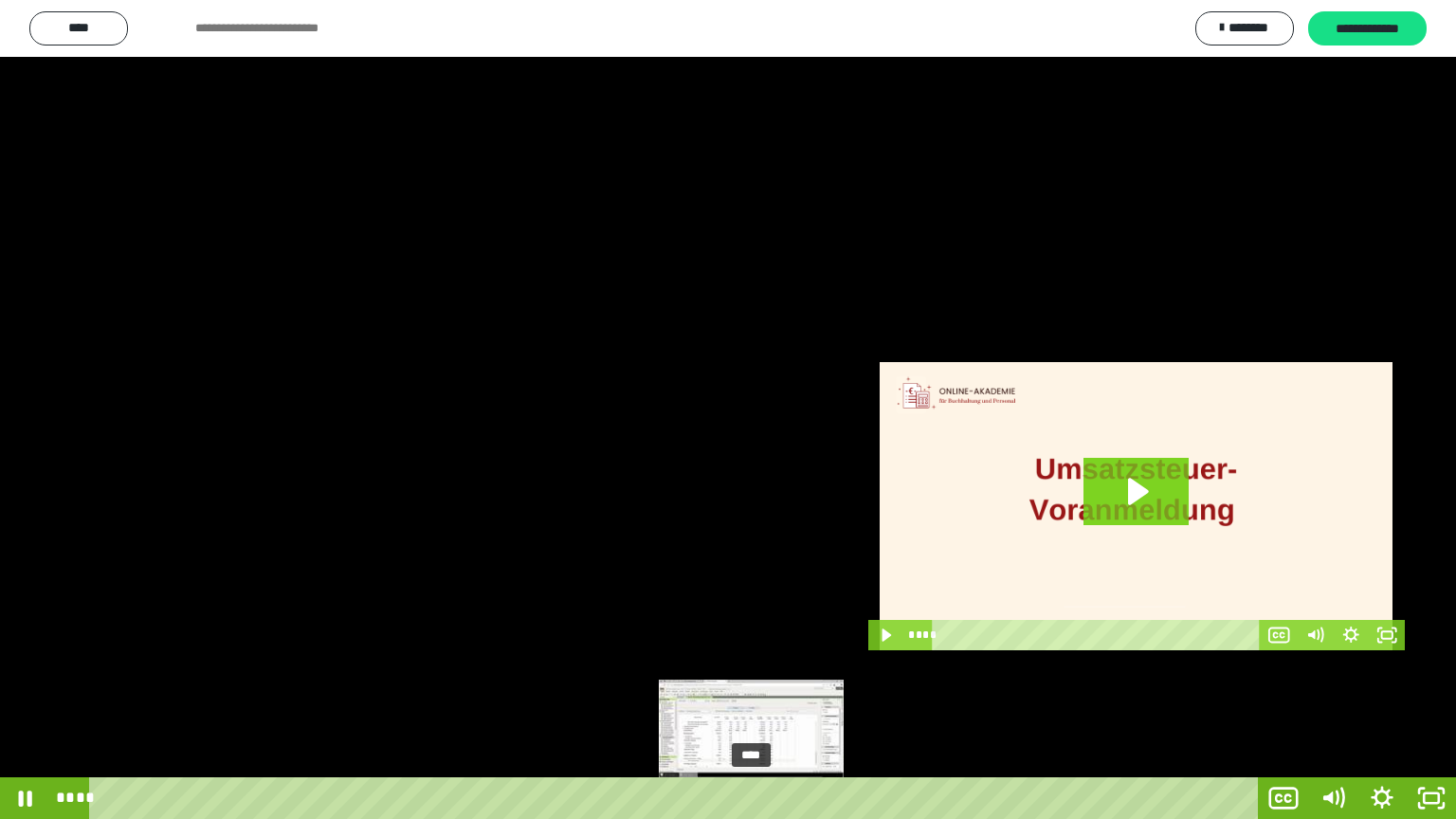 click on "****" at bounding box center (677, 798) 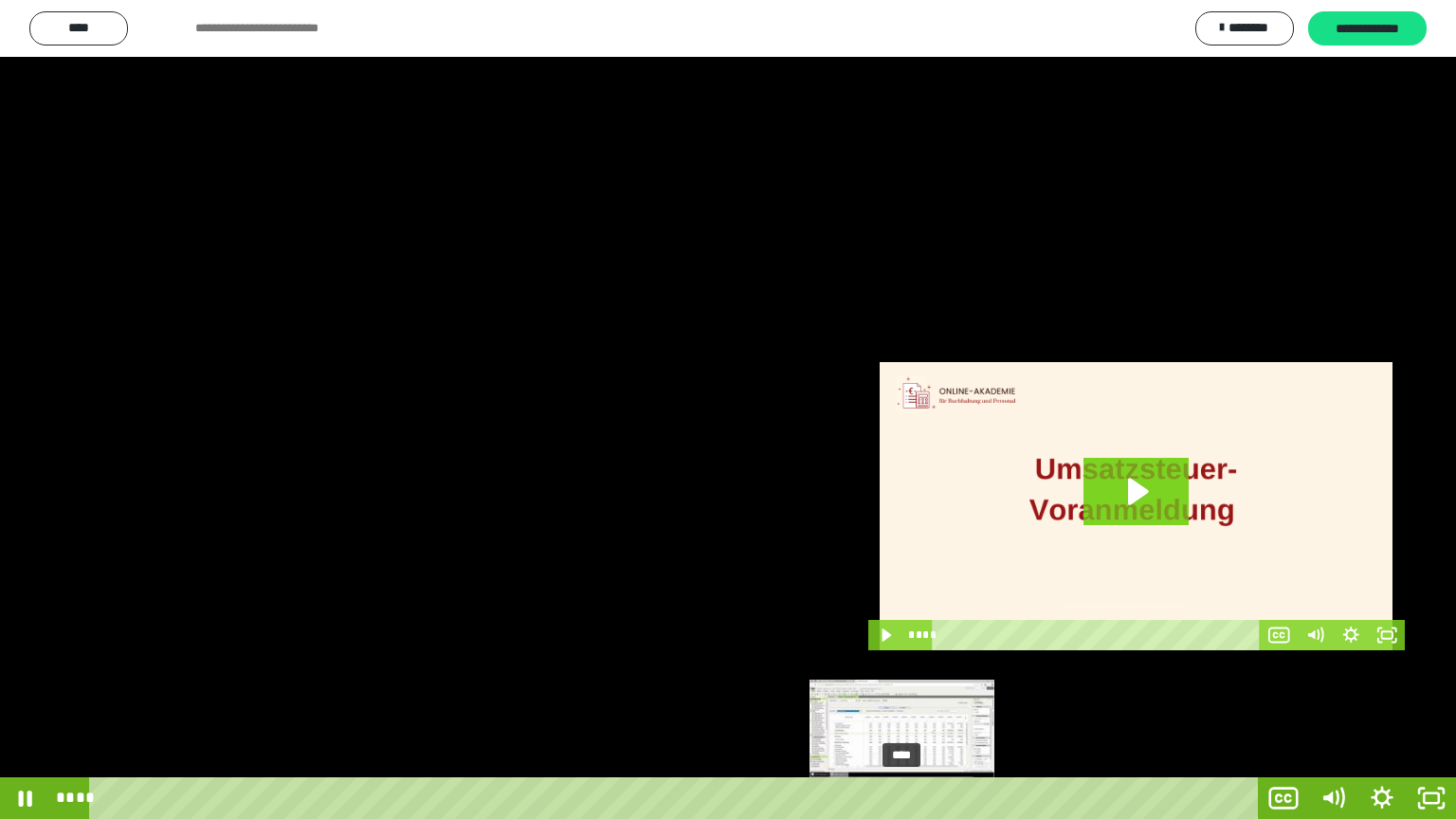 click on "****" at bounding box center [677, 798] 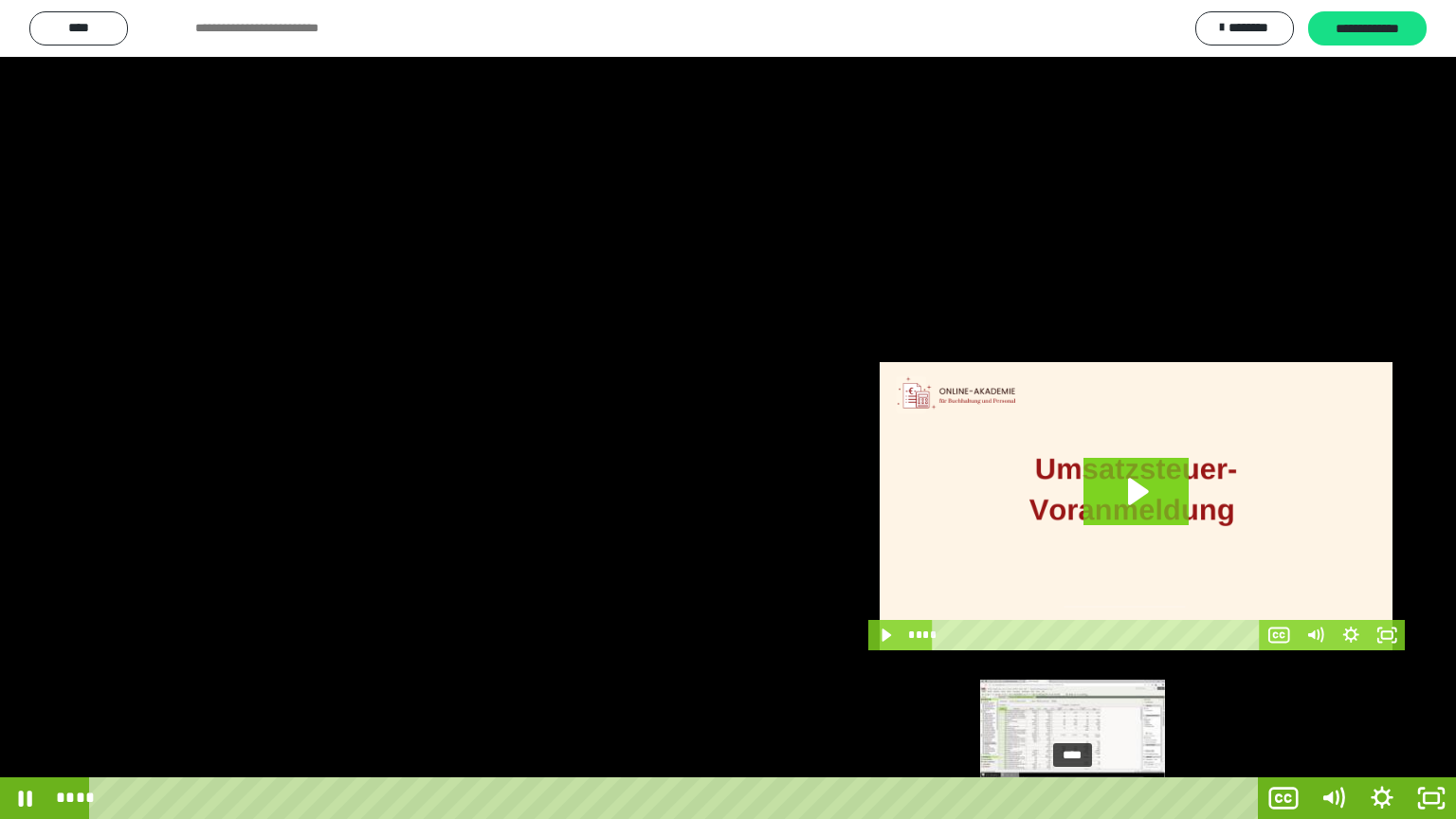 click on "****" at bounding box center (677, 798) 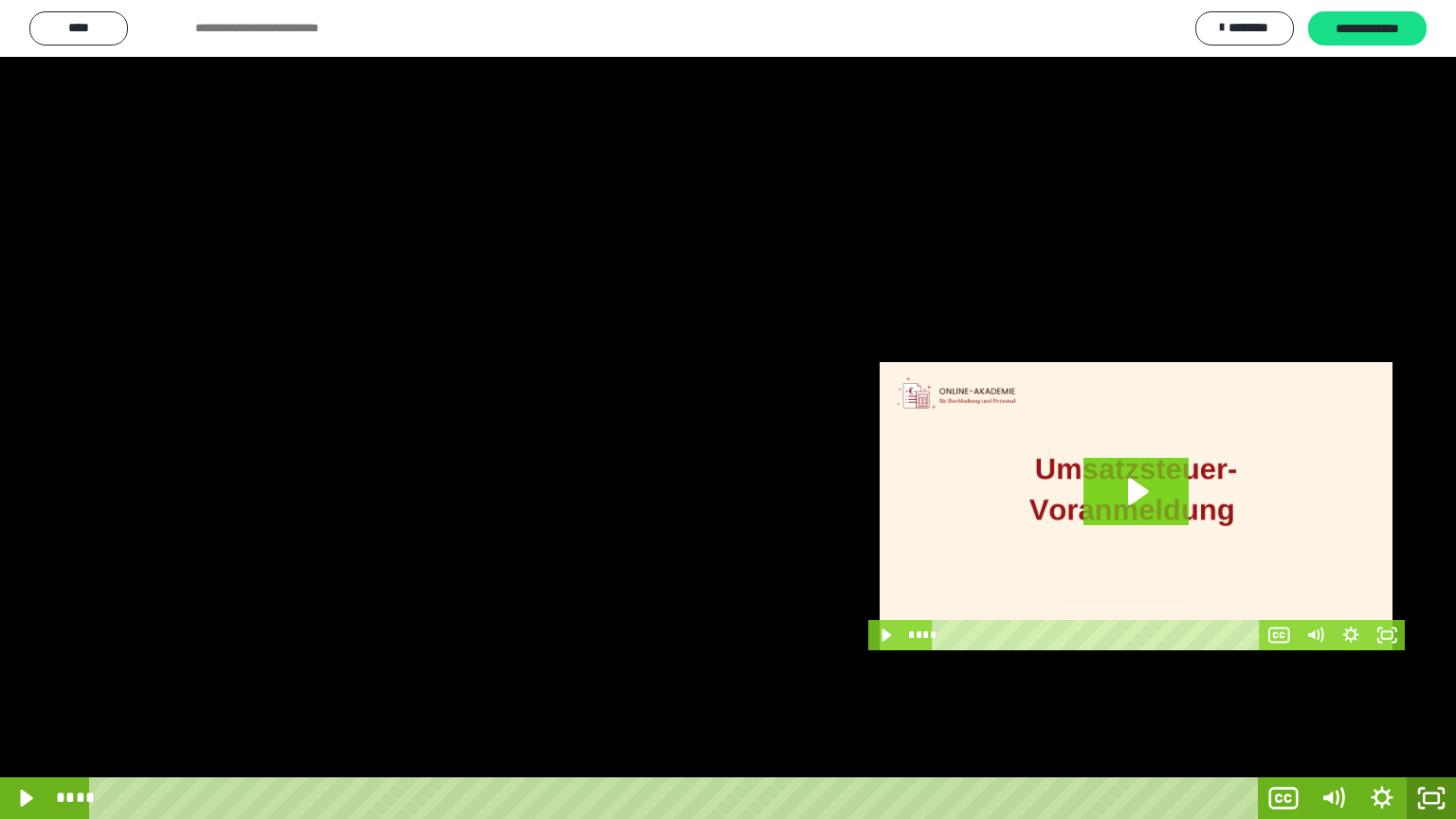 click 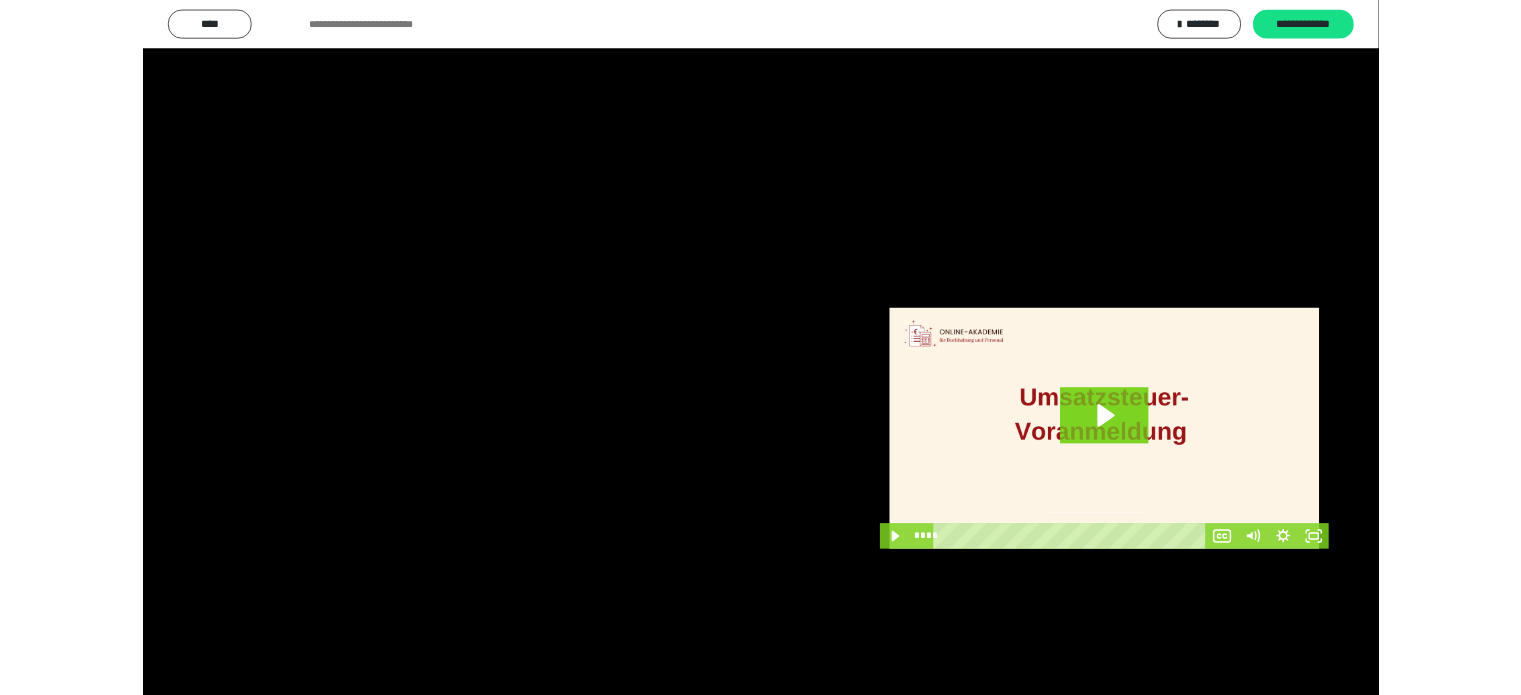 scroll, scrollTop: 3842, scrollLeft: 0, axis: vertical 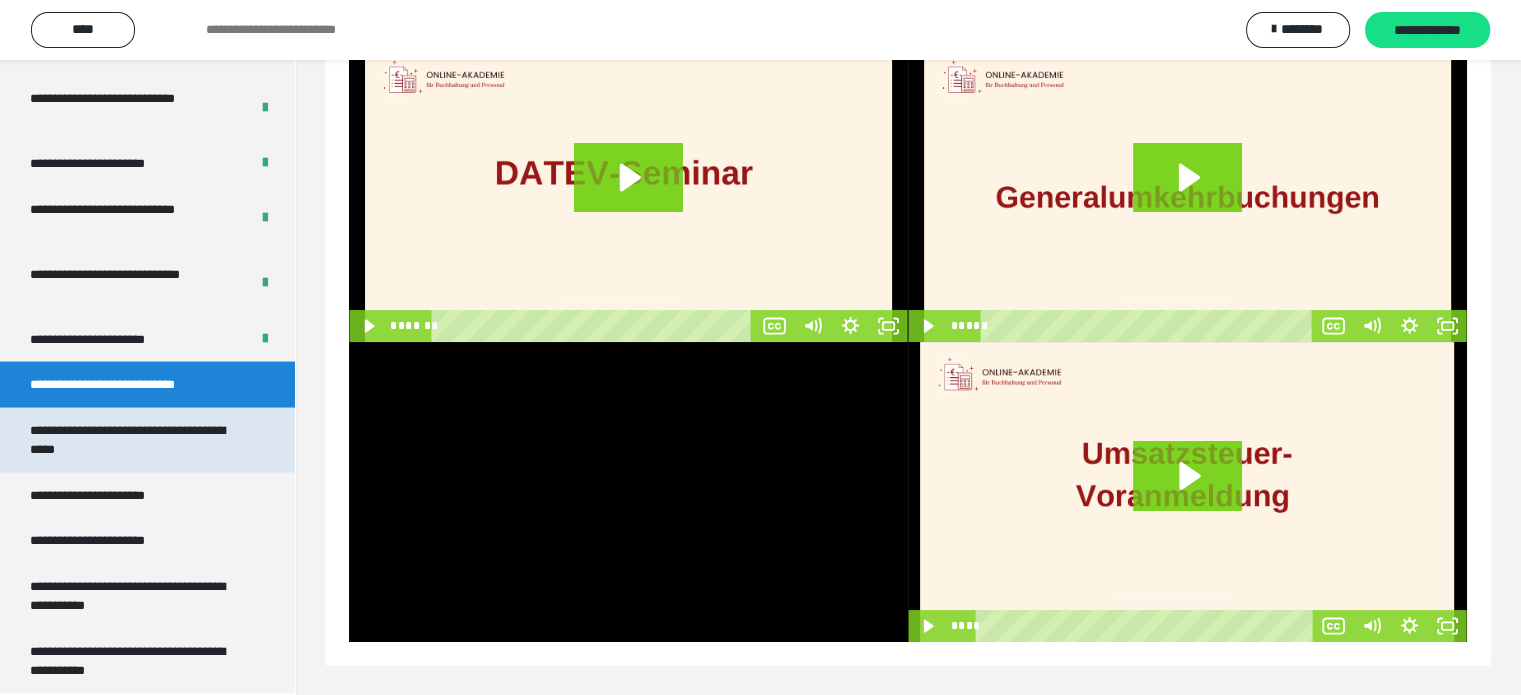 click on "**********" at bounding box center (132, 439) 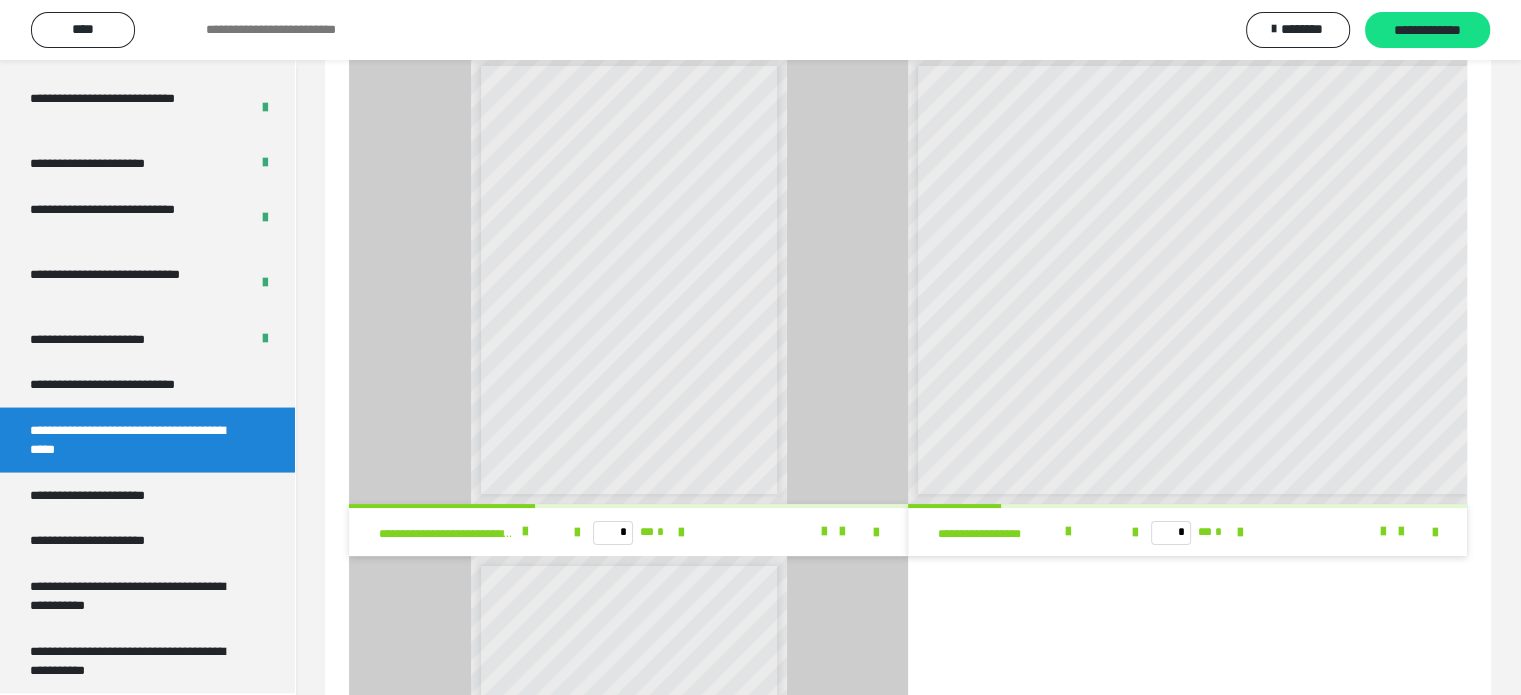 scroll, scrollTop: 200, scrollLeft: 0, axis: vertical 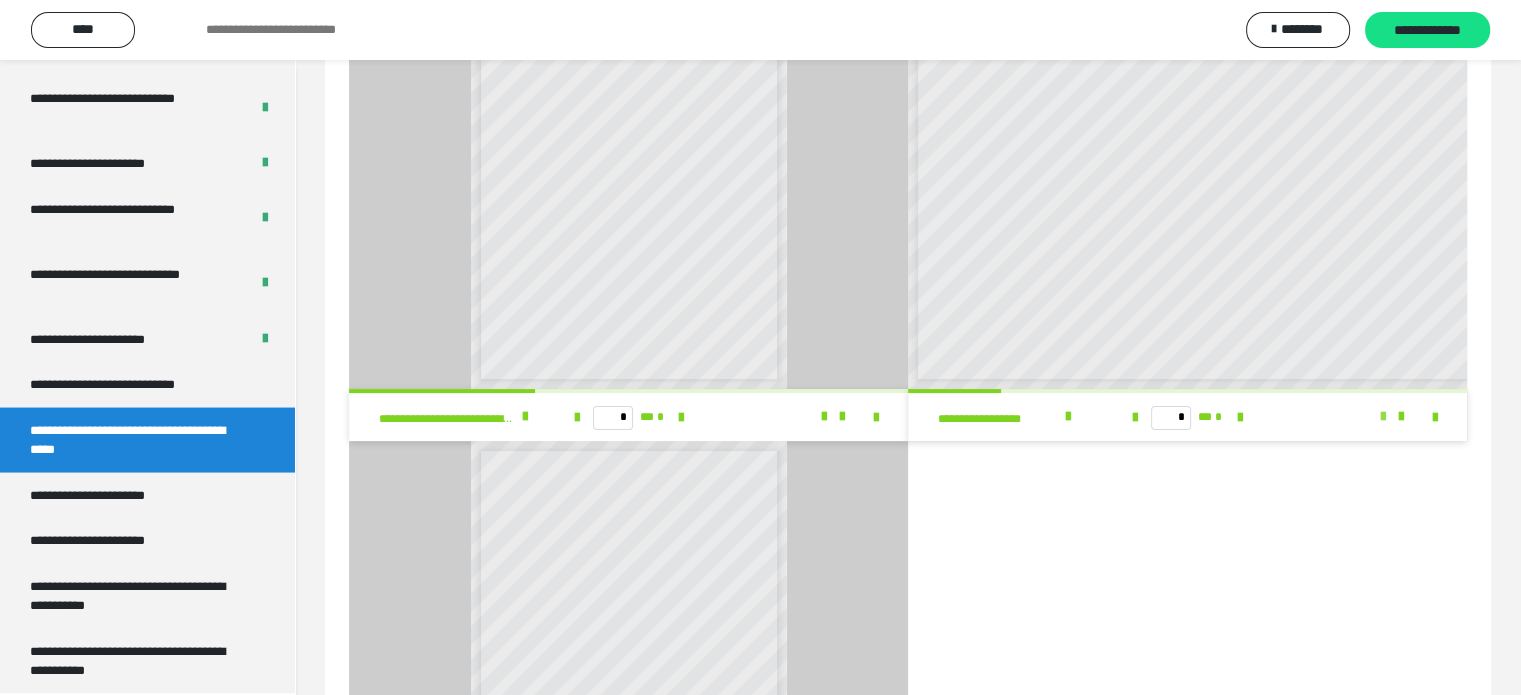 click at bounding box center [1383, 417] 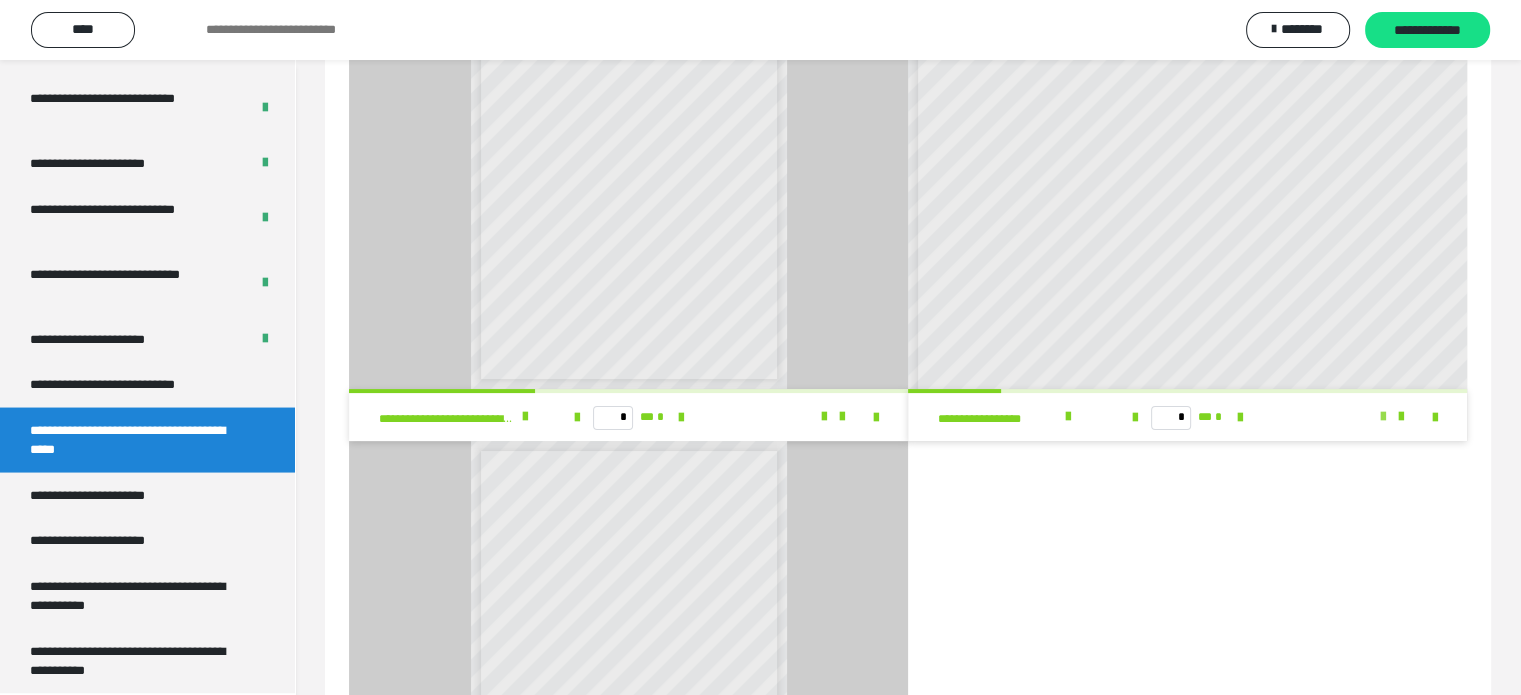 click at bounding box center (1383, 417) 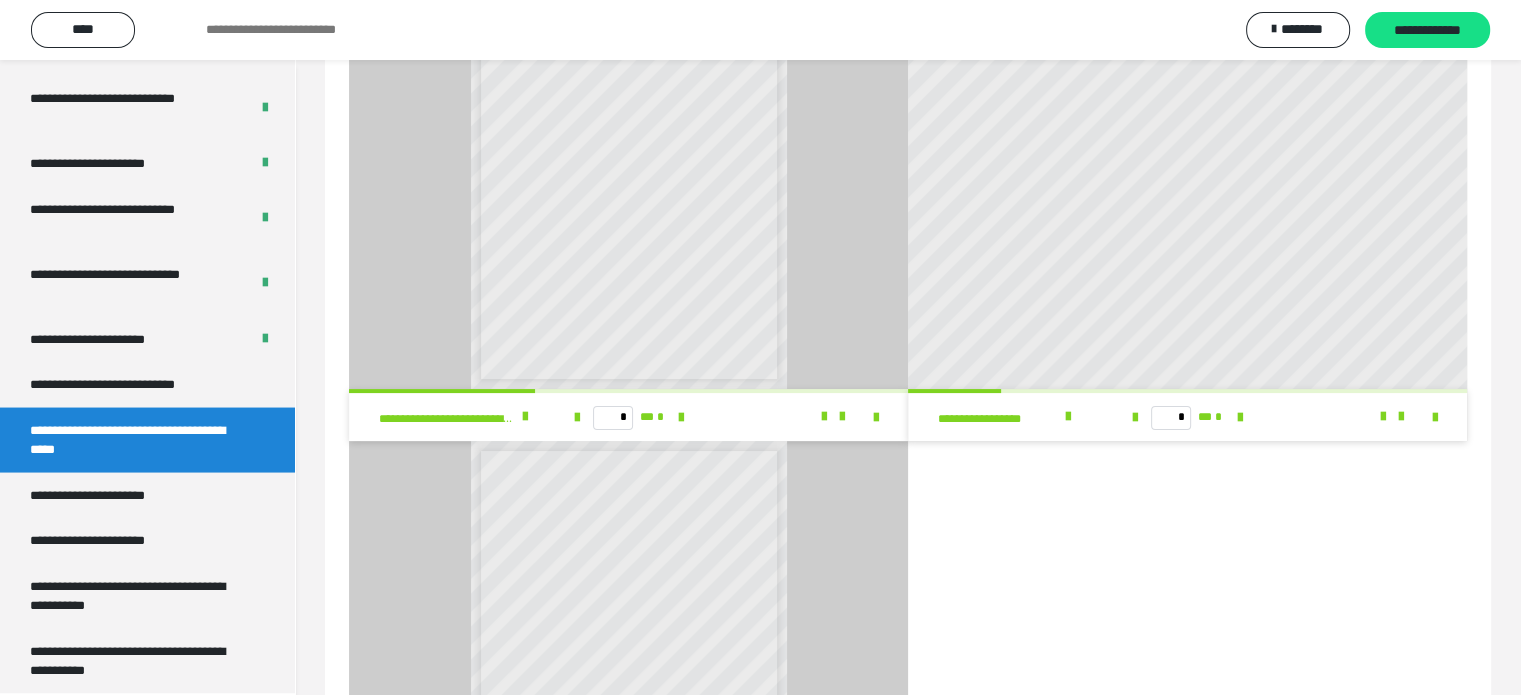 scroll, scrollTop: 139, scrollLeft: 403, axis: both 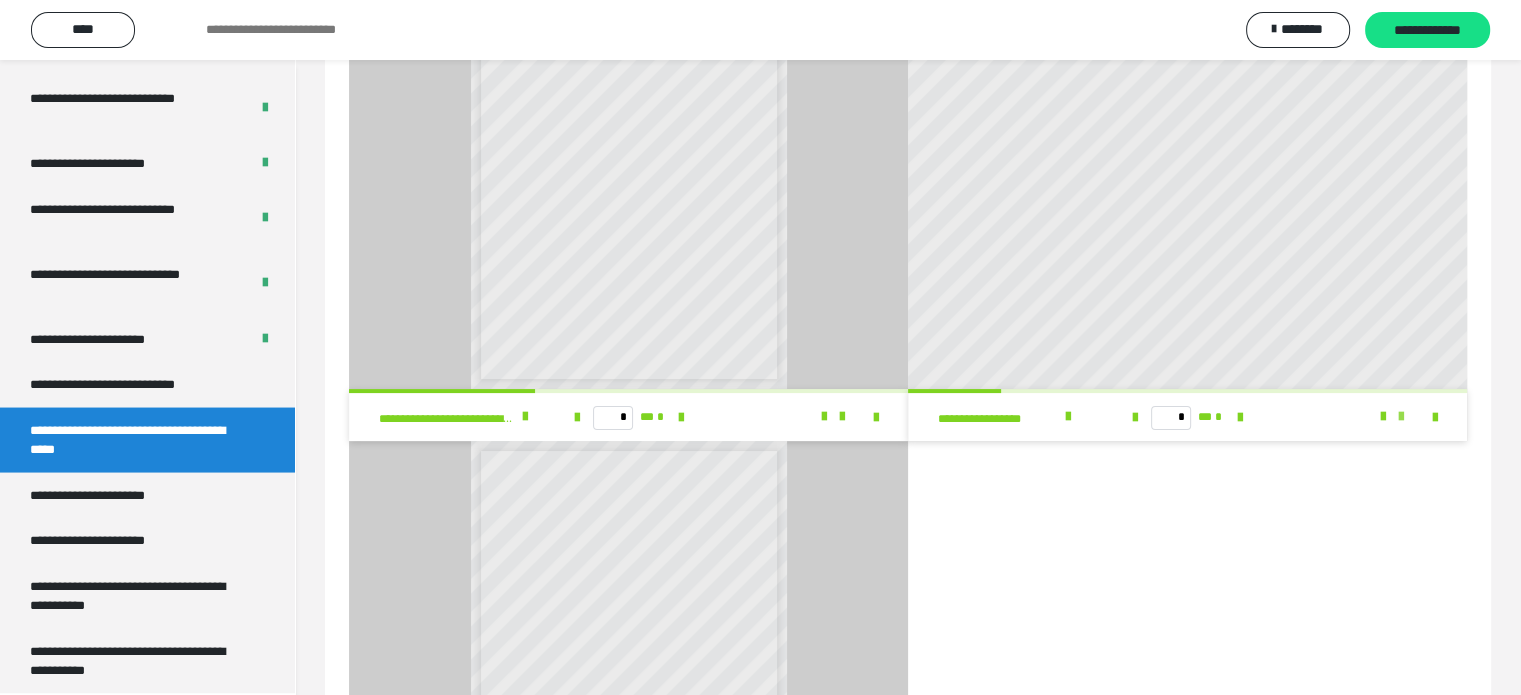 click at bounding box center [1401, 417] 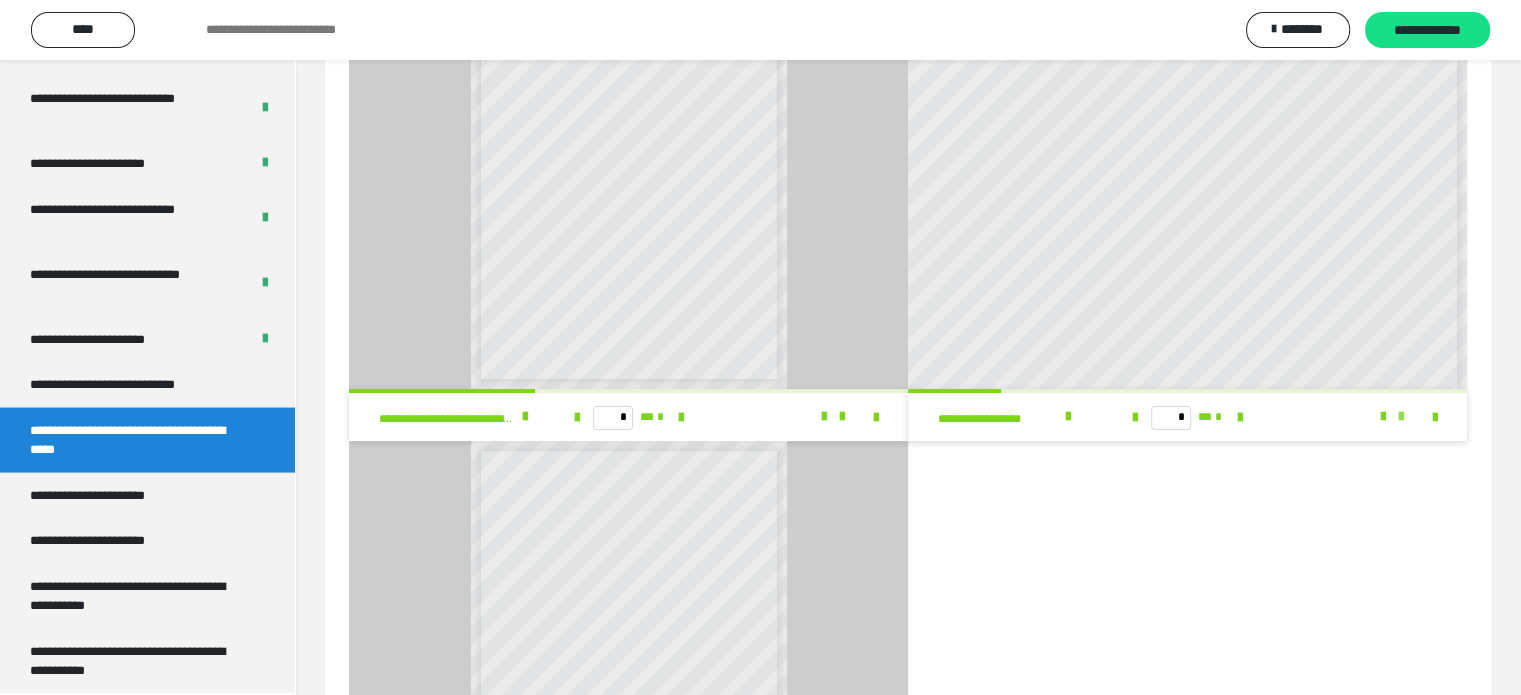 click at bounding box center (1401, 417) 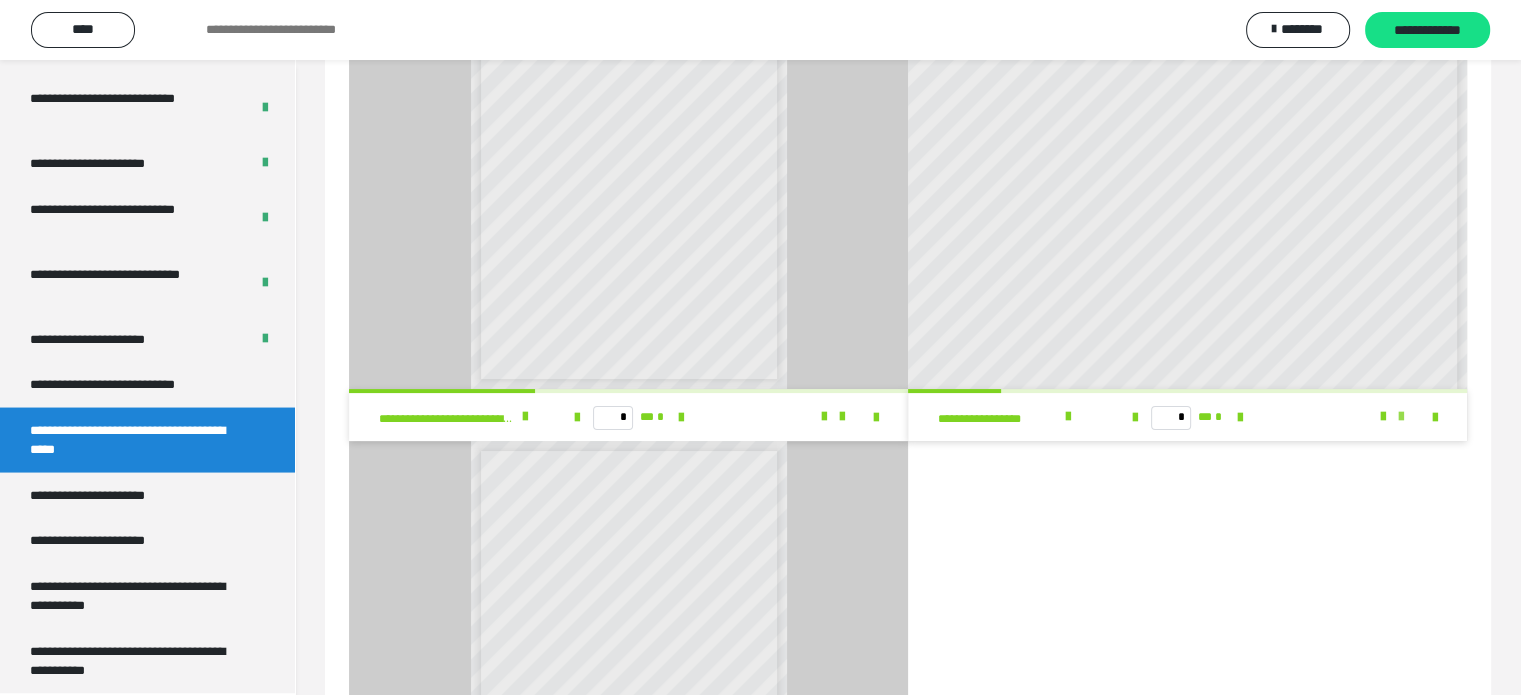 scroll, scrollTop: 96, scrollLeft: 208, axis: both 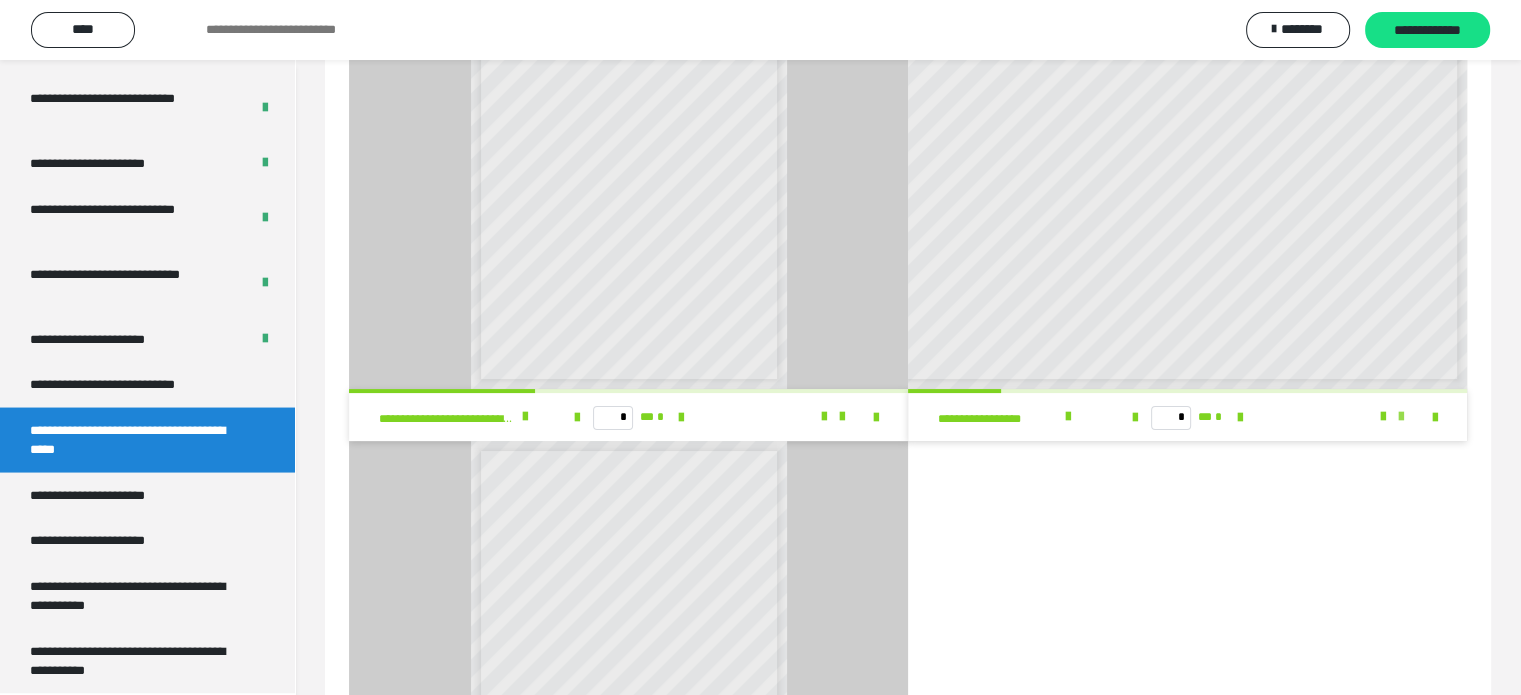 click at bounding box center (1401, 417) 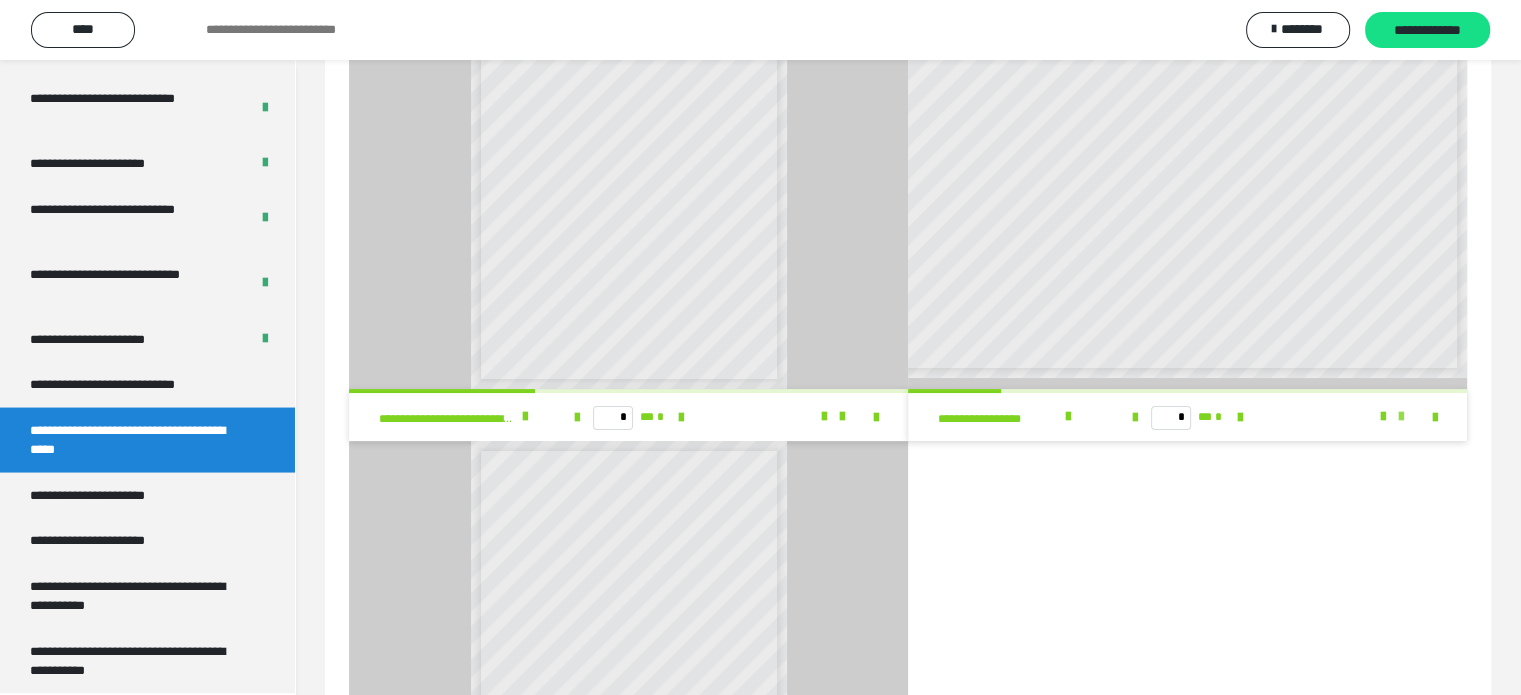 scroll, scrollTop: 8, scrollLeft: 50, axis: both 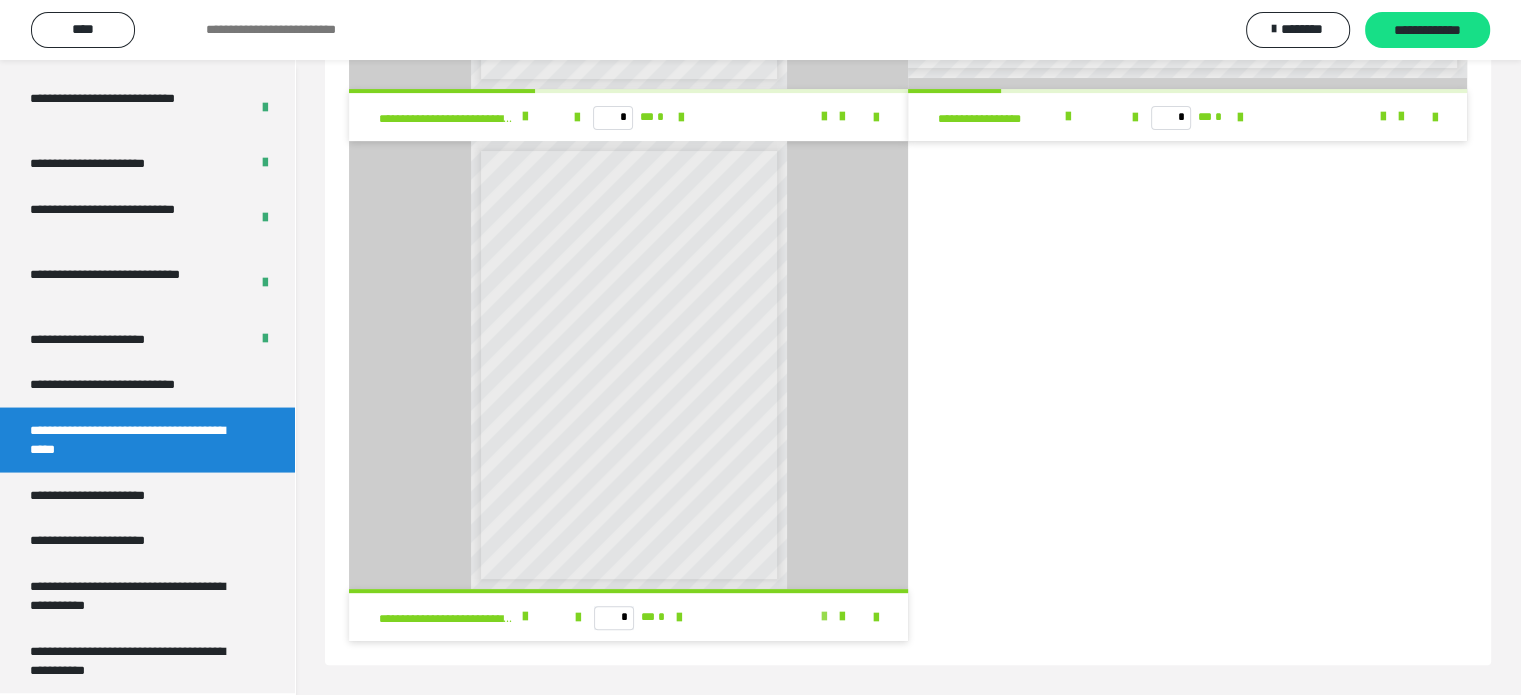 click at bounding box center [824, 617] 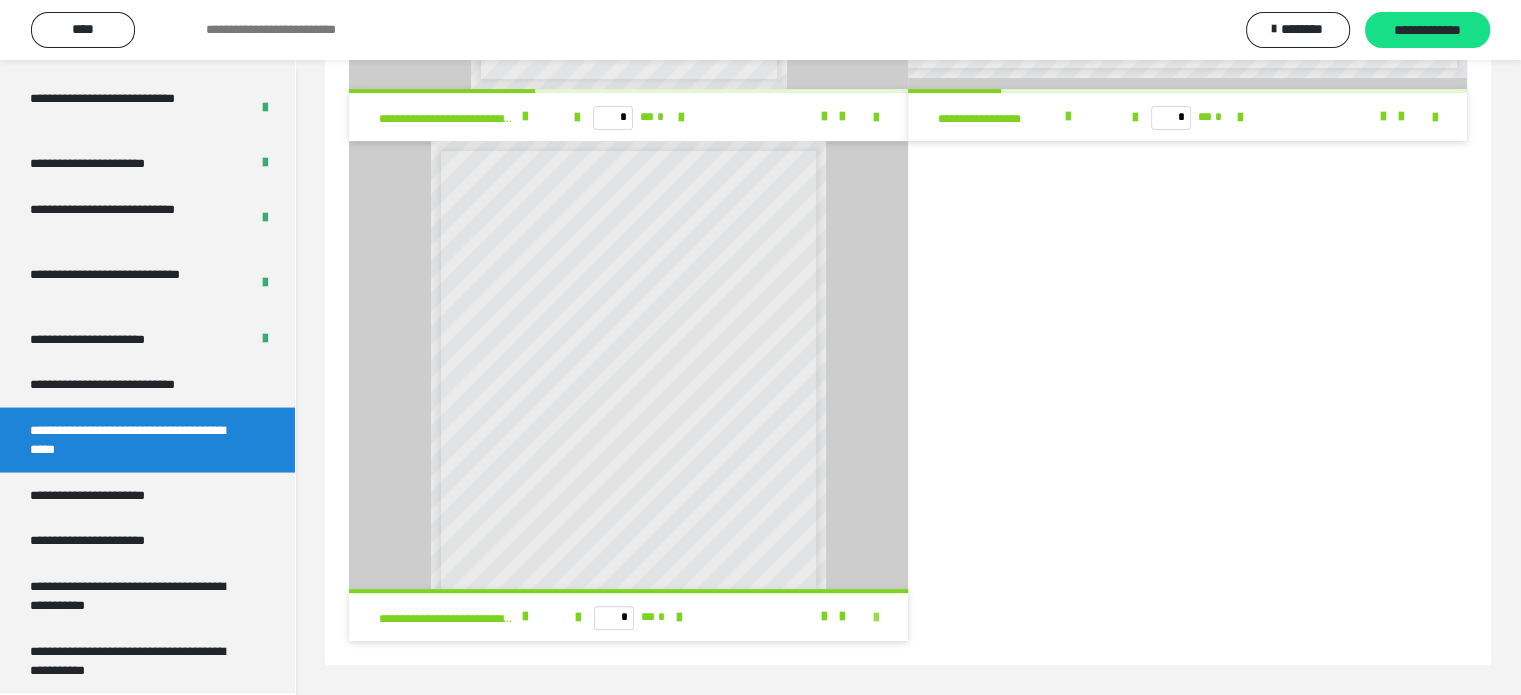 click at bounding box center [876, 618] 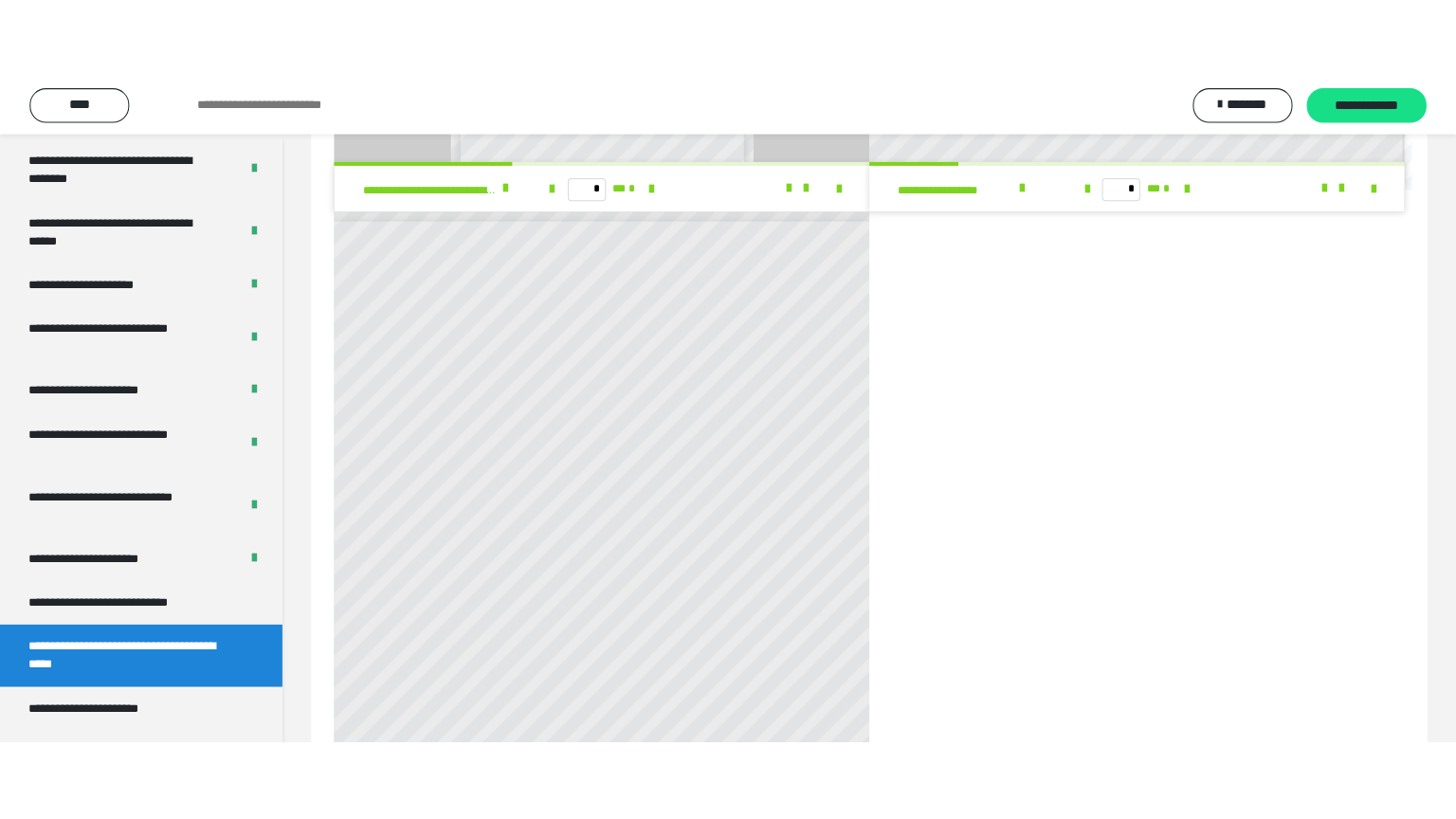 scroll, scrollTop: 314, scrollLeft: 0, axis: vertical 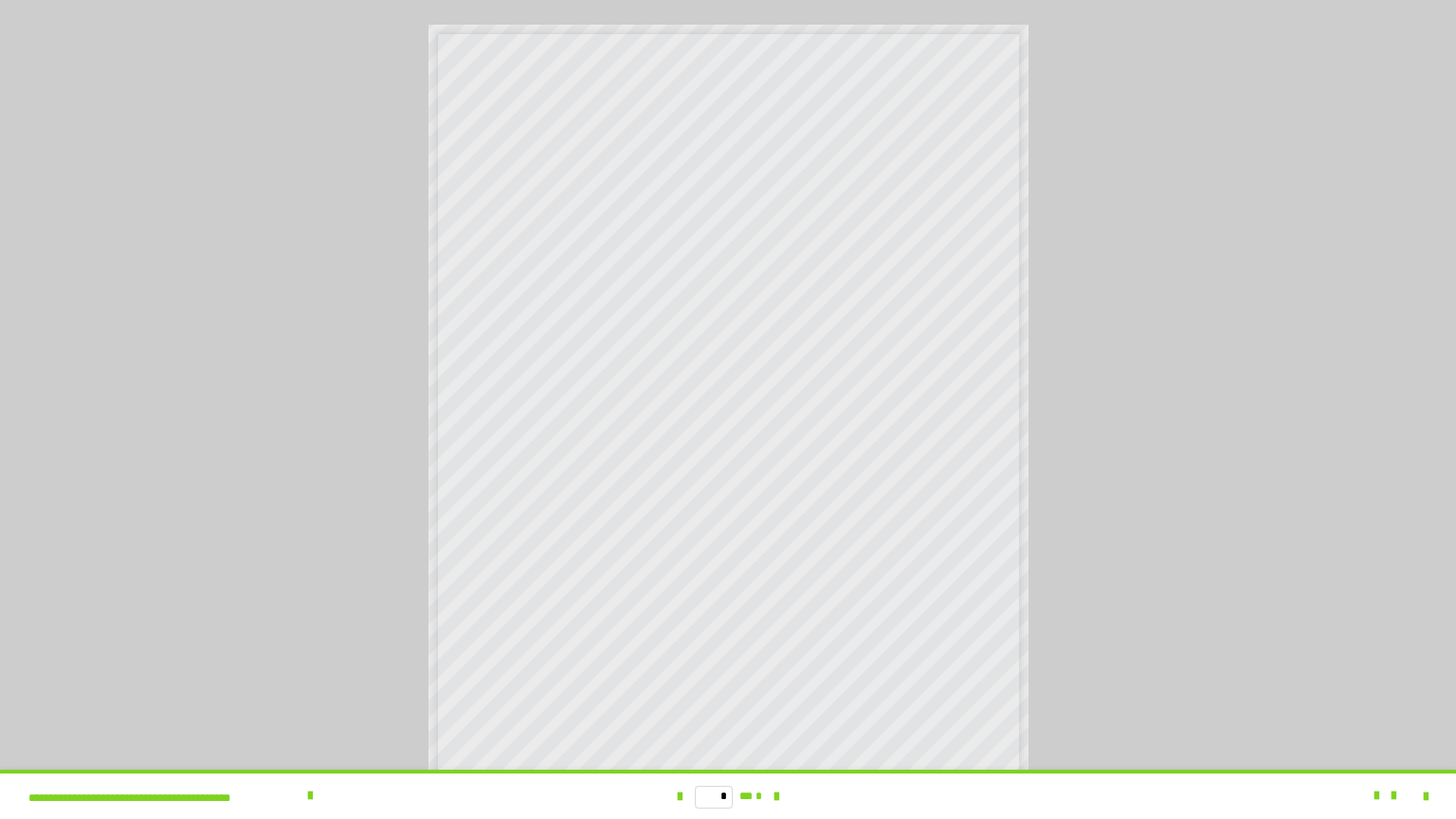 click at bounding box center (1287, 796) 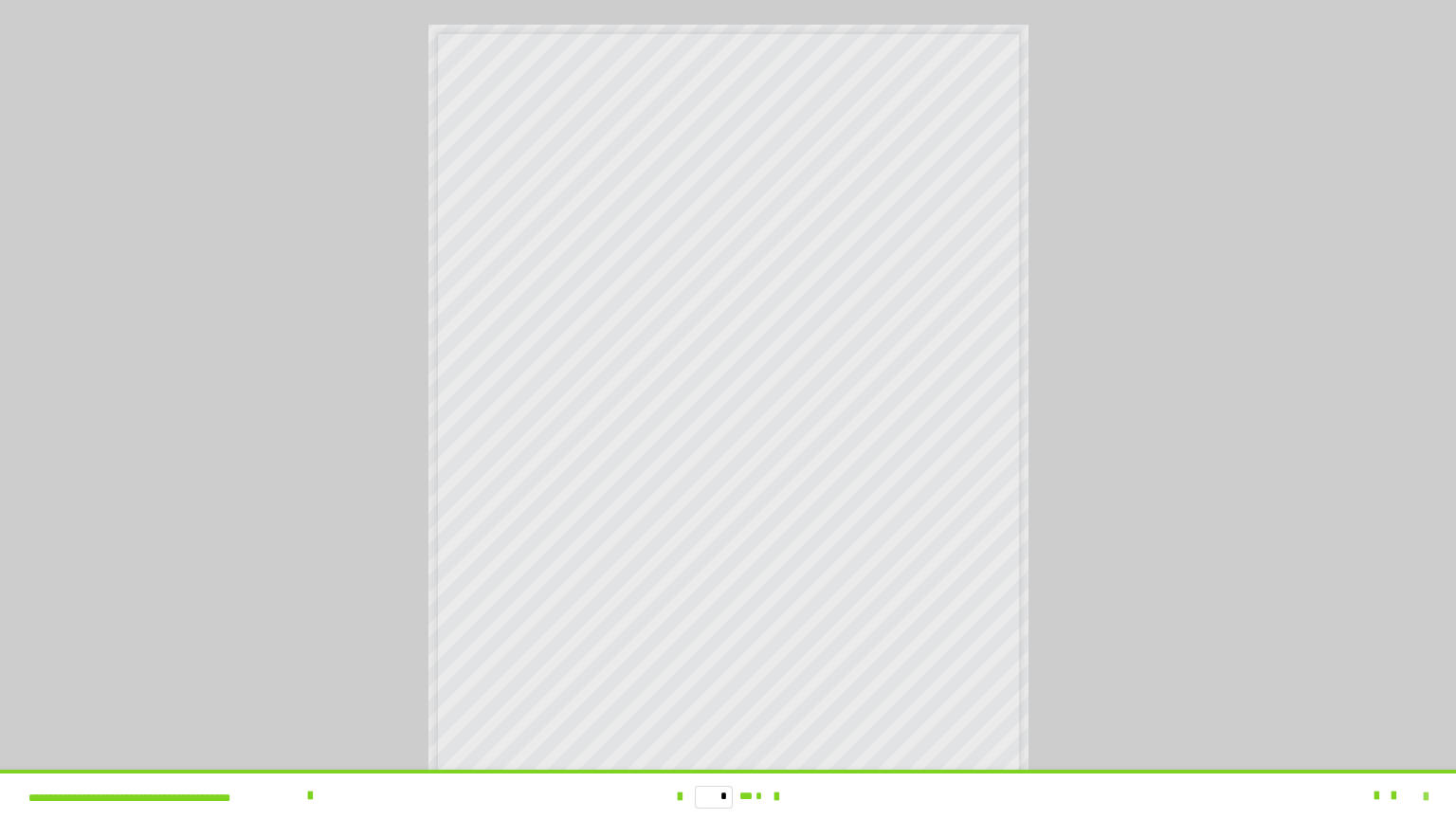 click at bounding box center (1426, 797) 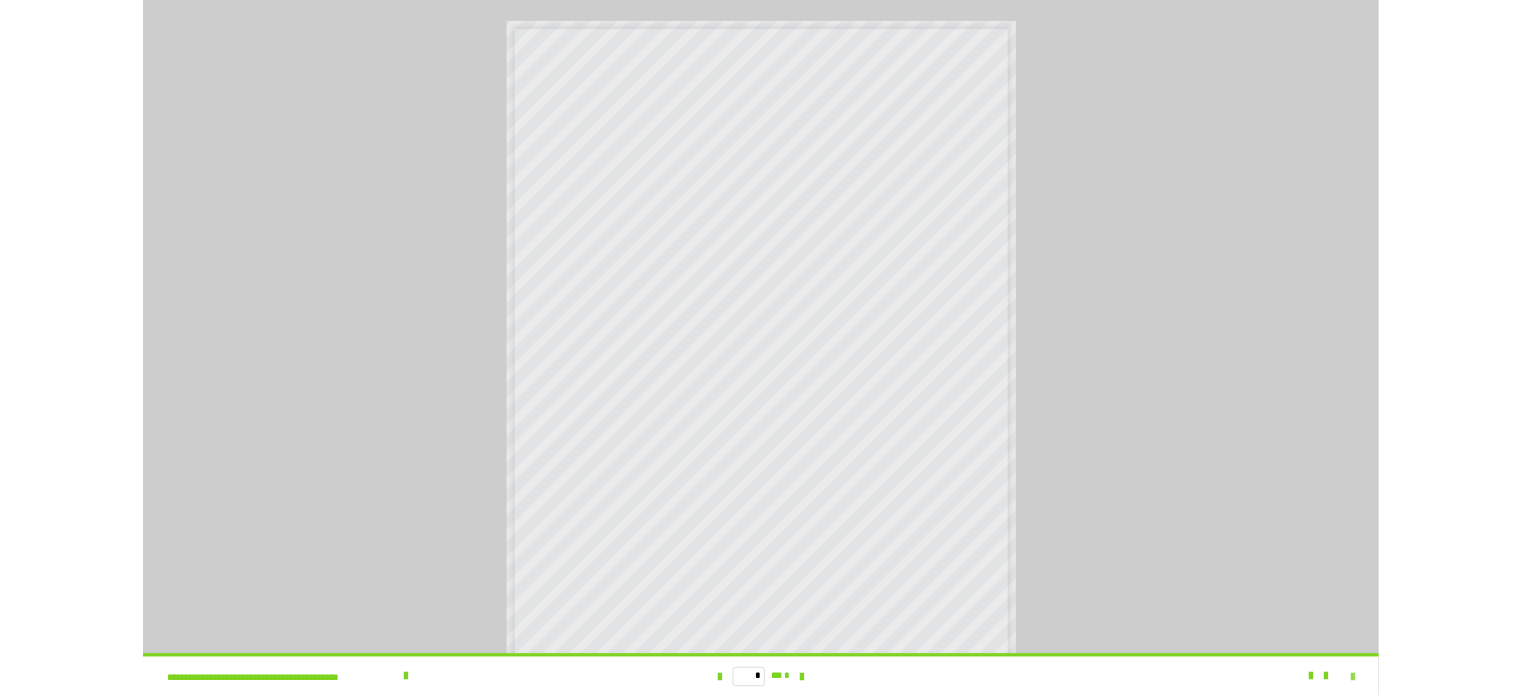 scroll, scrollTop: 3842, scrollLeft: 0, axis: vertical 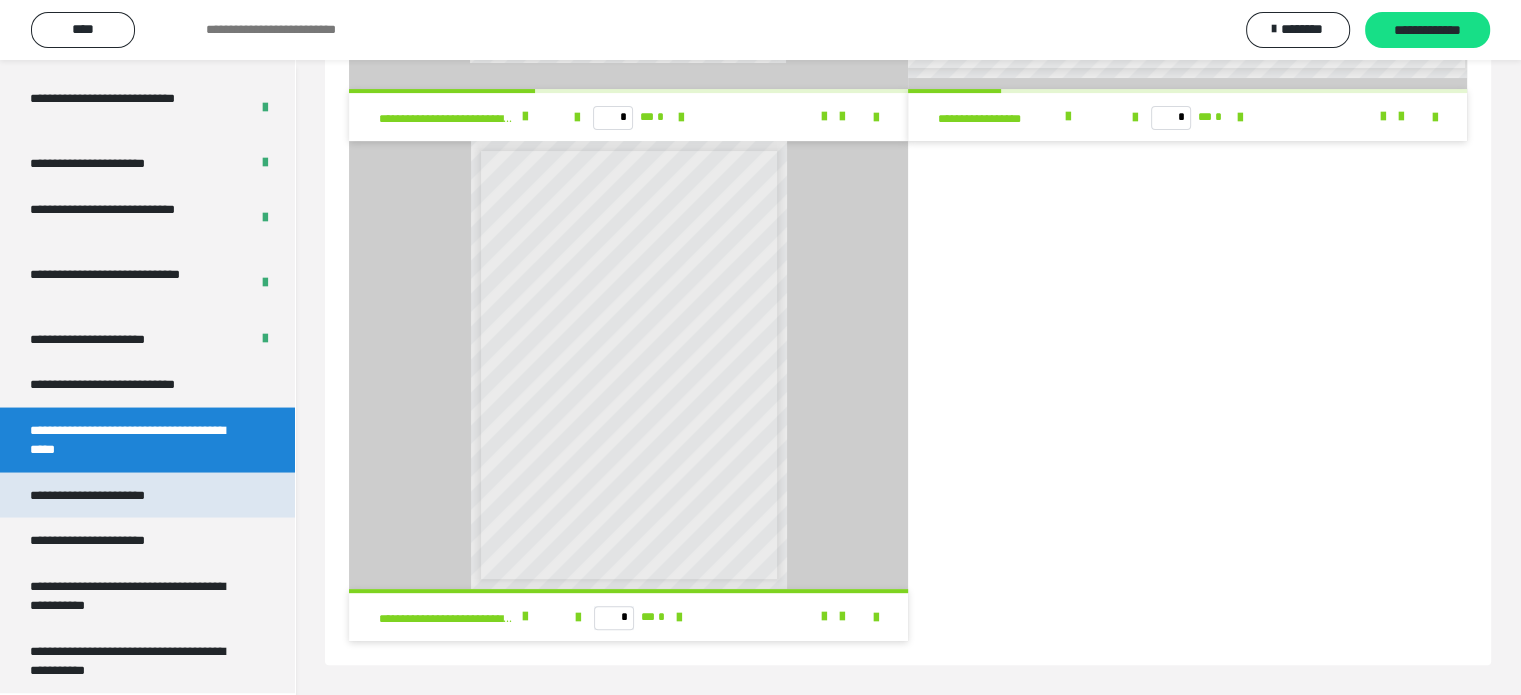click on "**********" at bounding box center (110, 495) 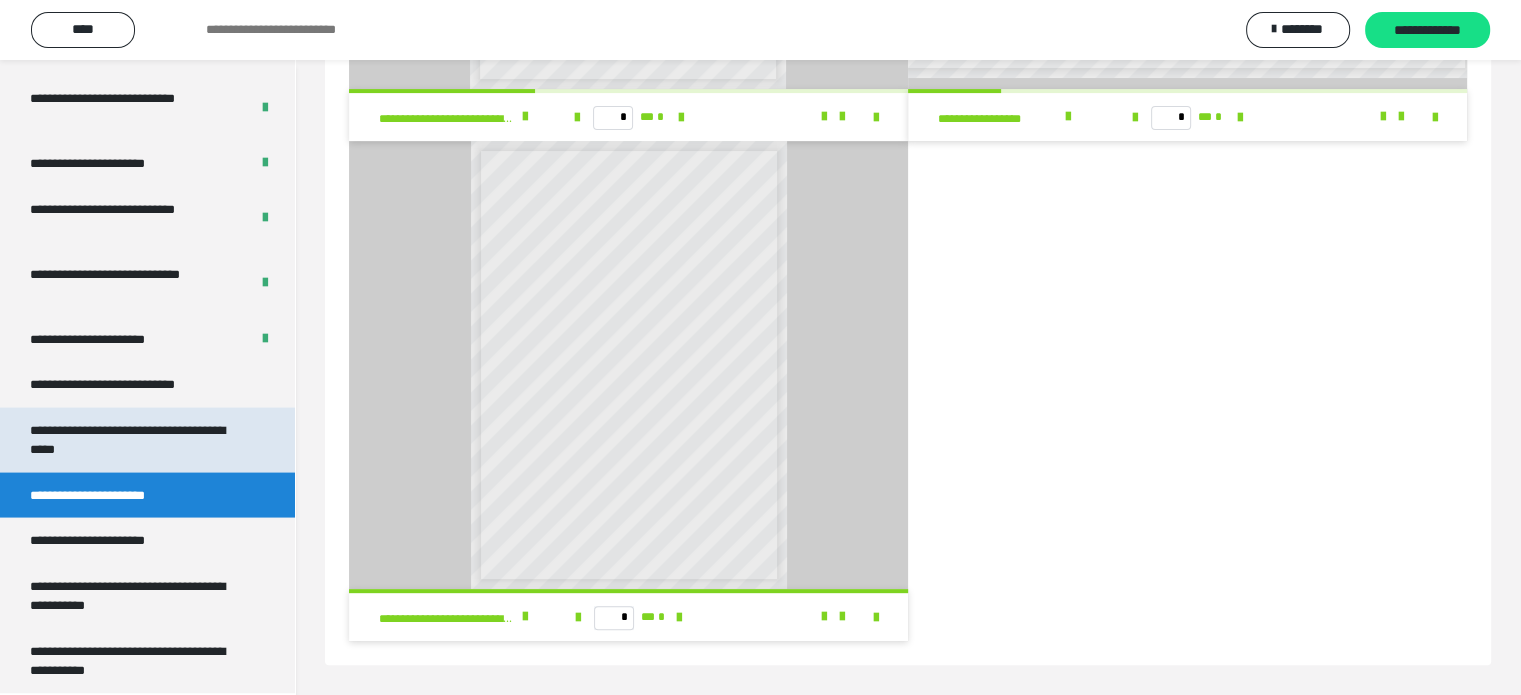 scroll, scrollTop: 0, scrollLeft: 0, axis: both 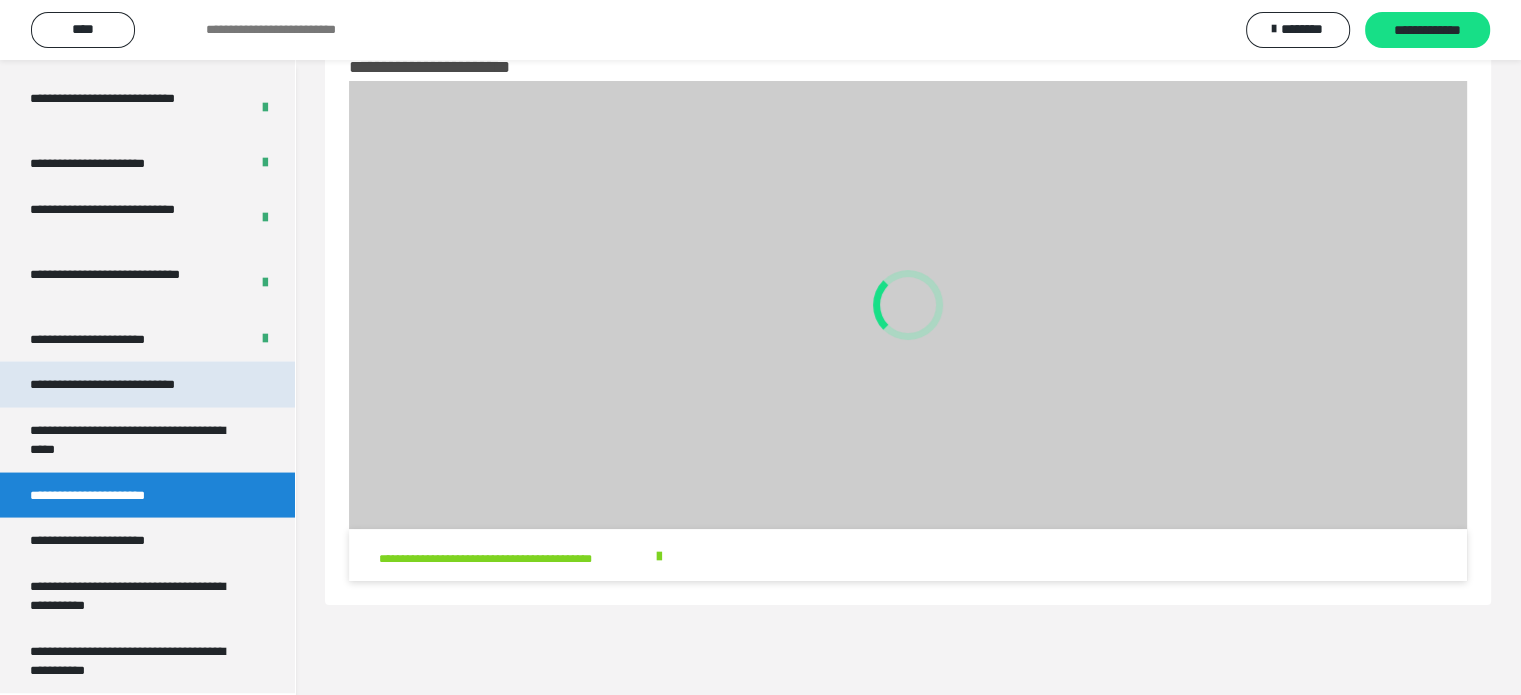 click on "**********" at bounding box center (129, 384) 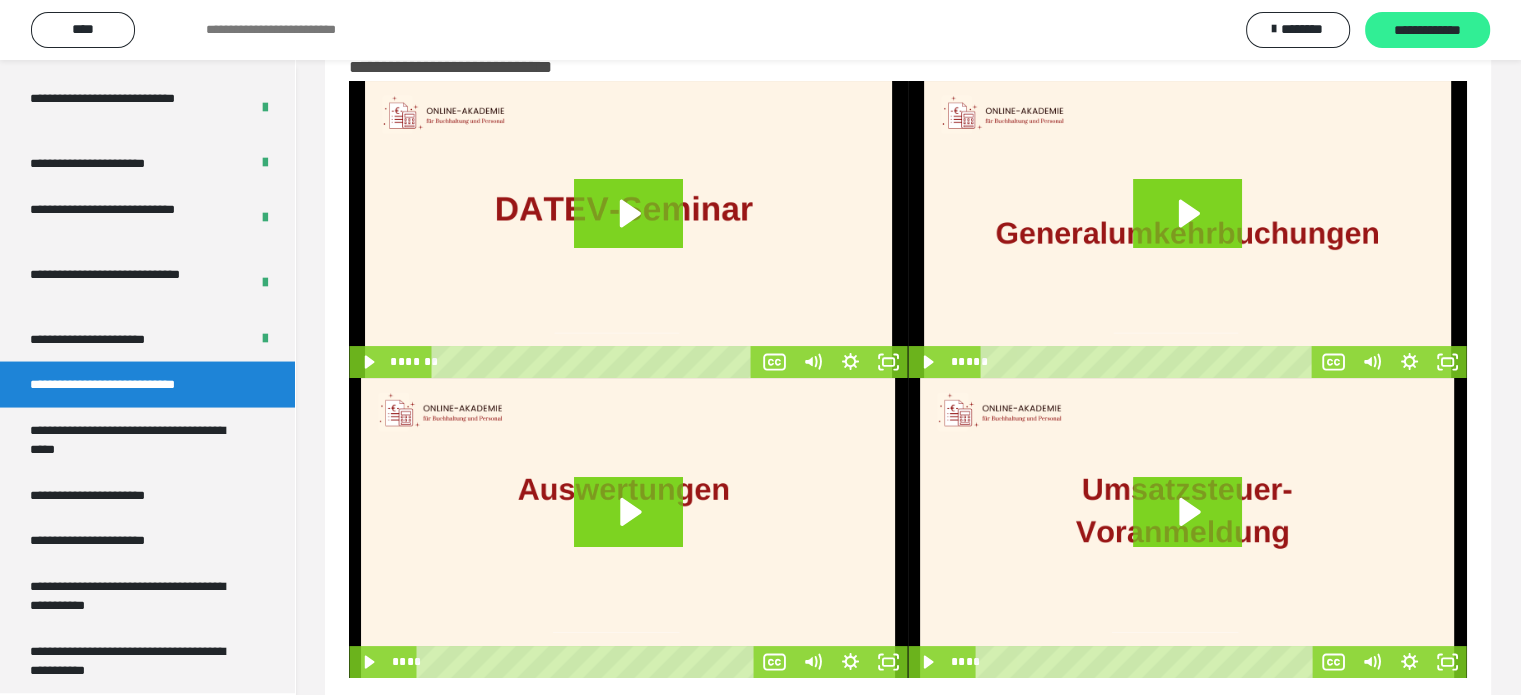 click on "**********" at bounding box center [1427, 31] 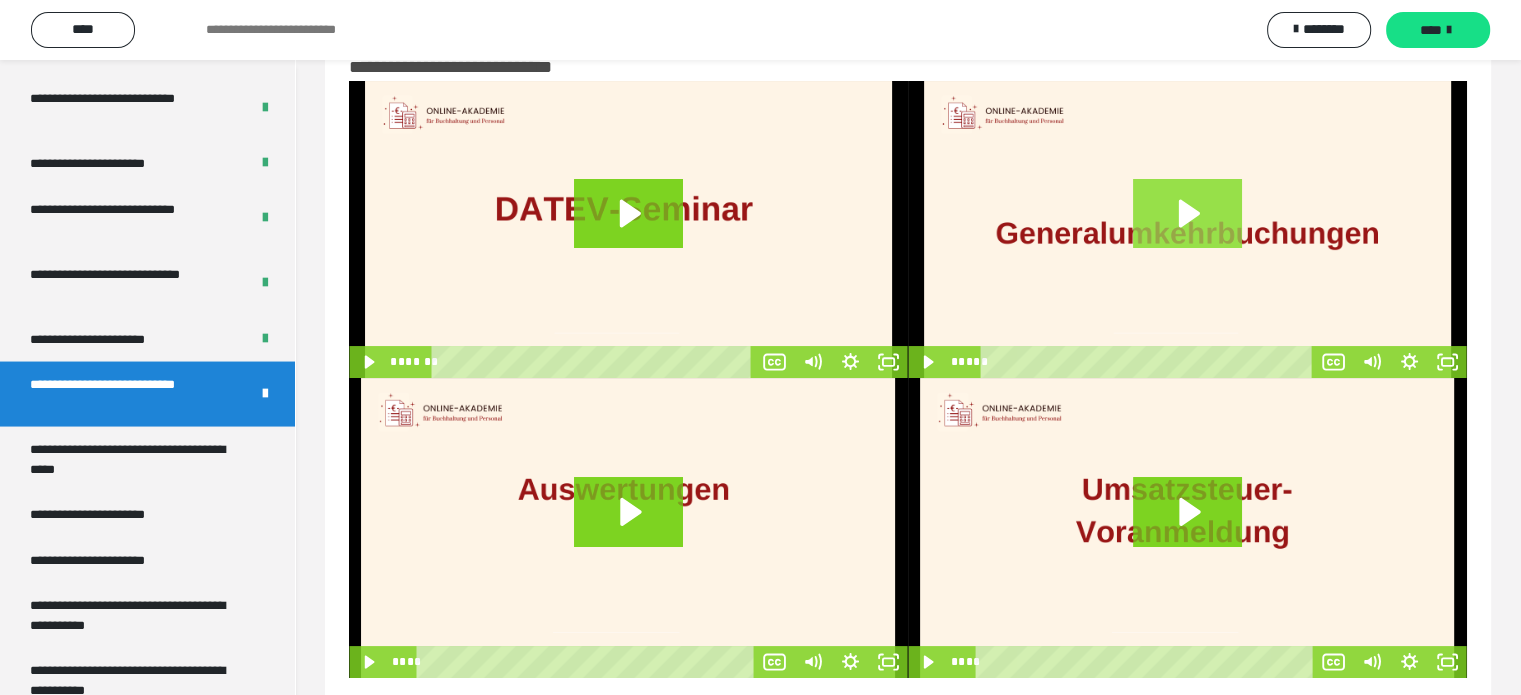 click 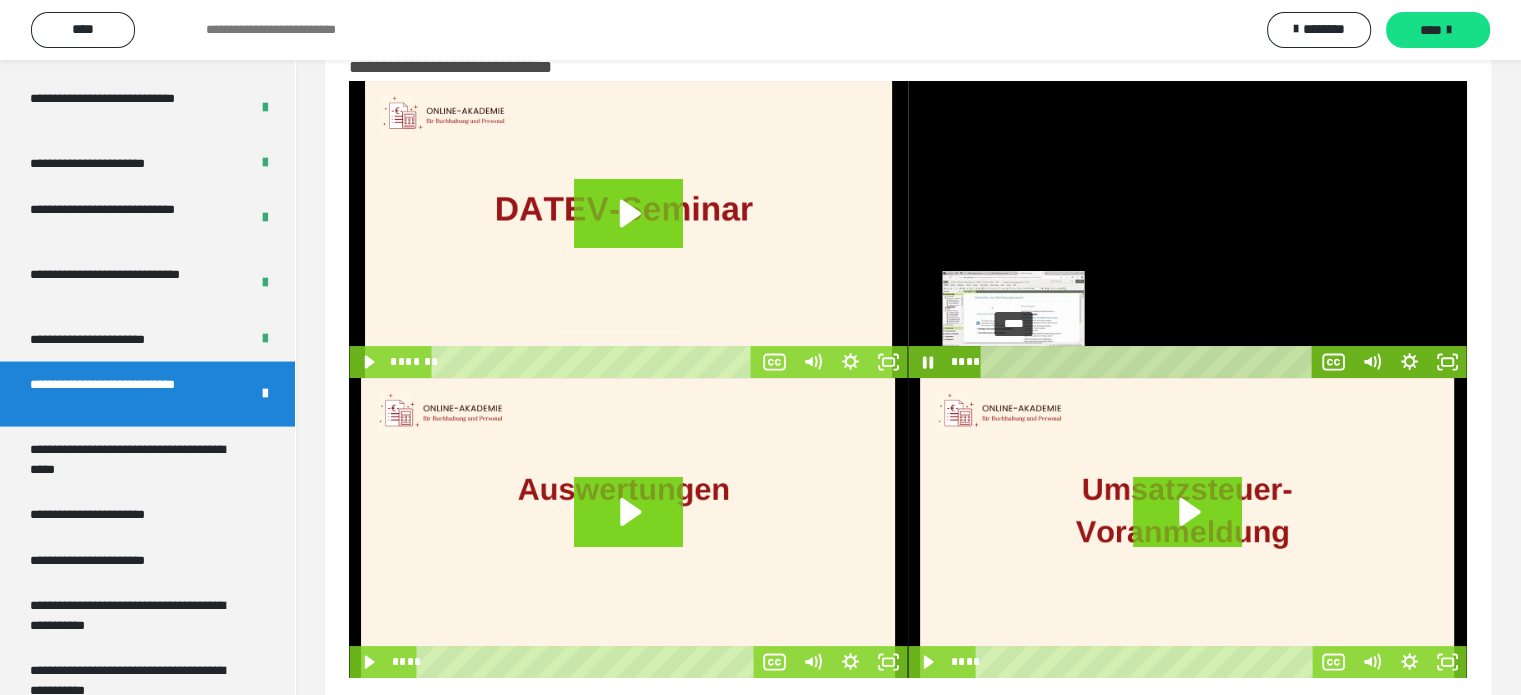 click on "****" at bounding box center [1150, 362] 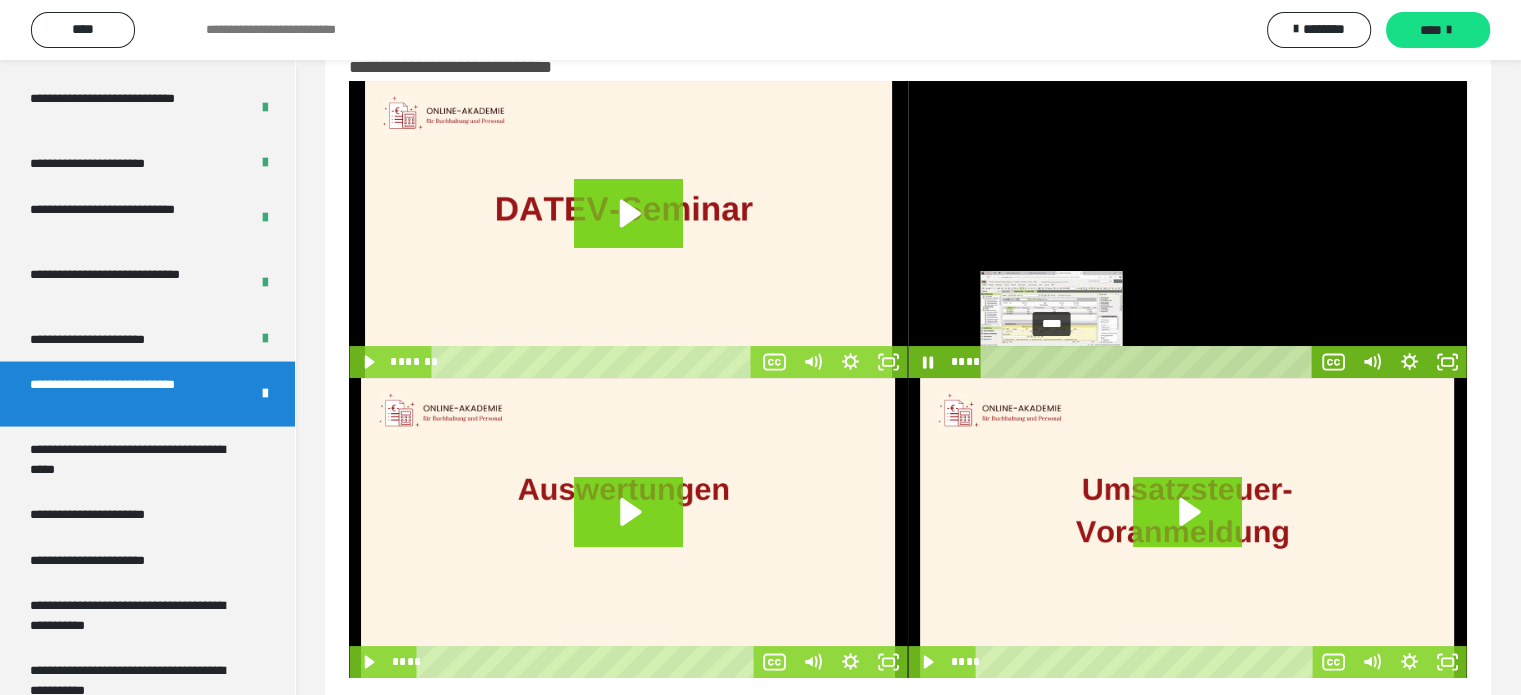 click on "****" at bounding box center [1150, 362] 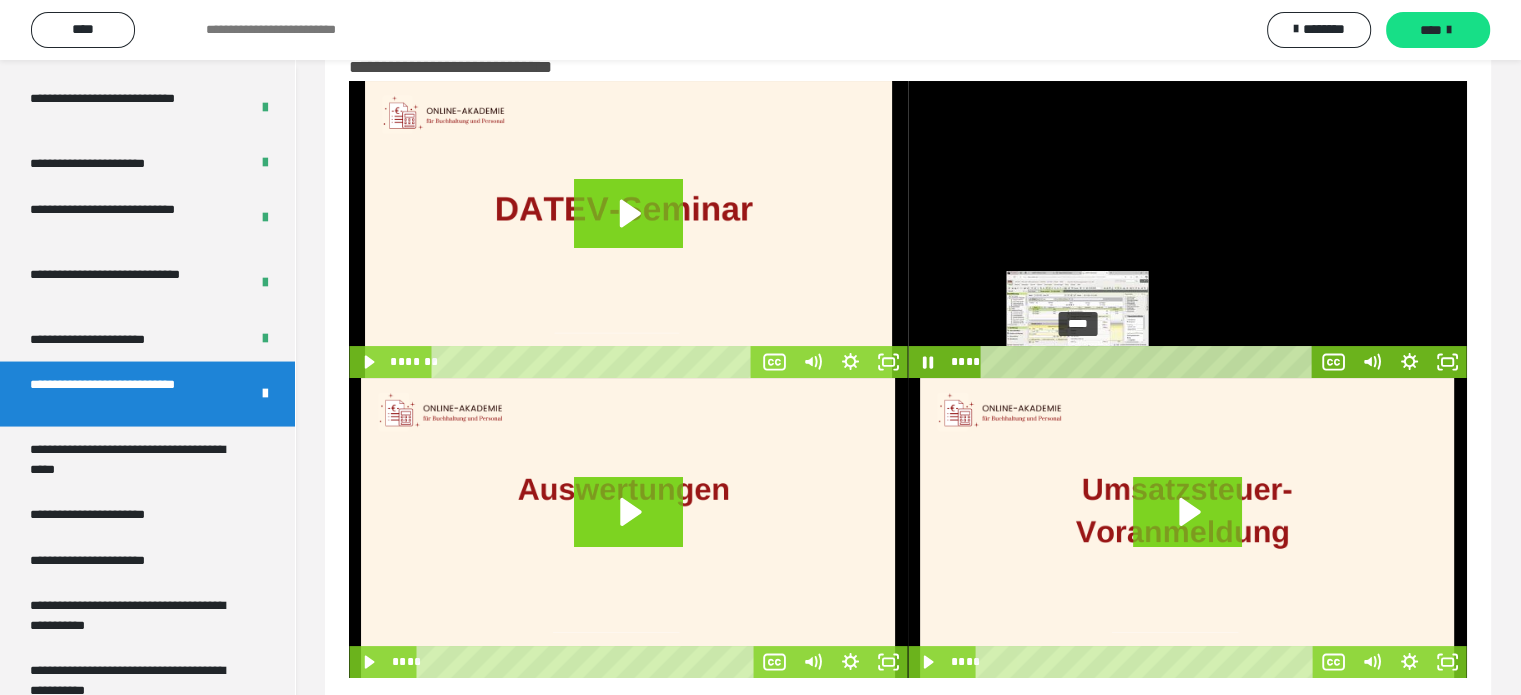 click on "****" at bounding box center (1150, 362) 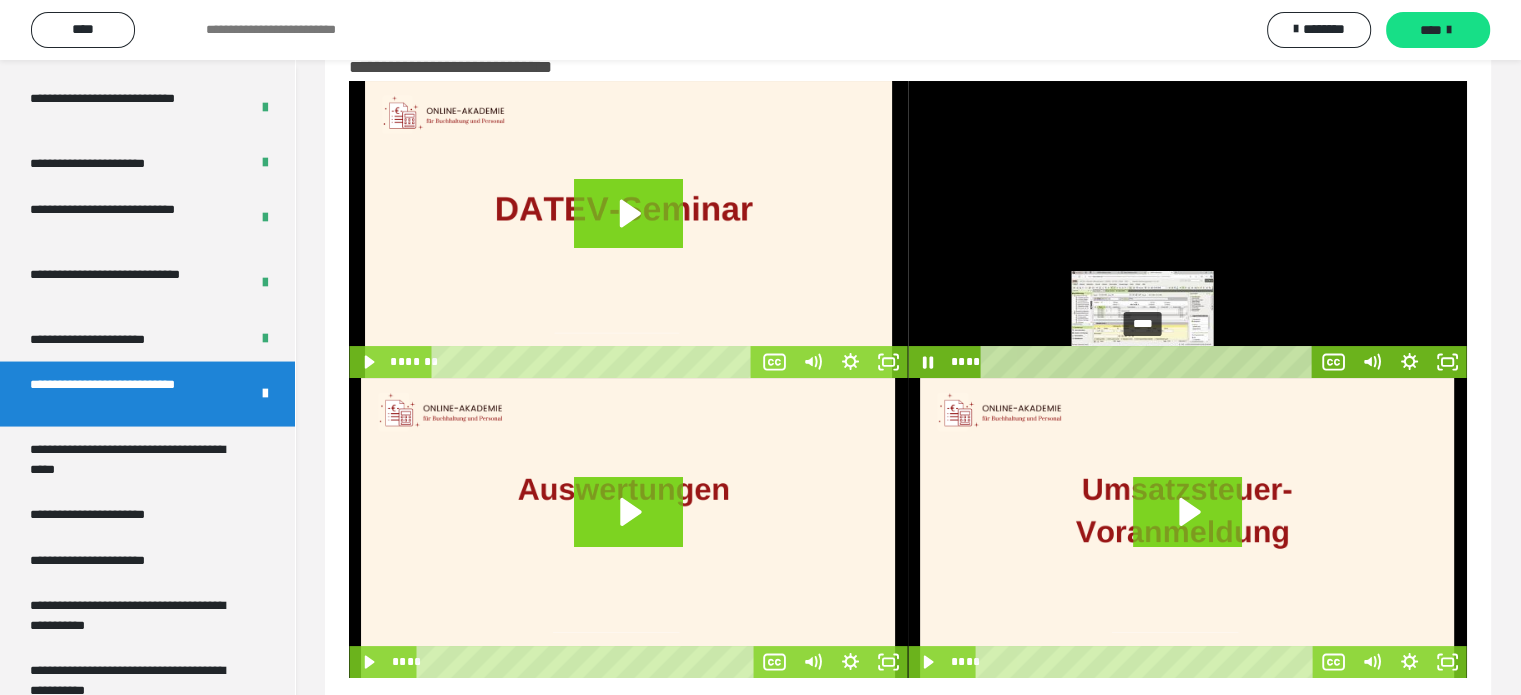 click on "****" at bounding box center [1150, 362] 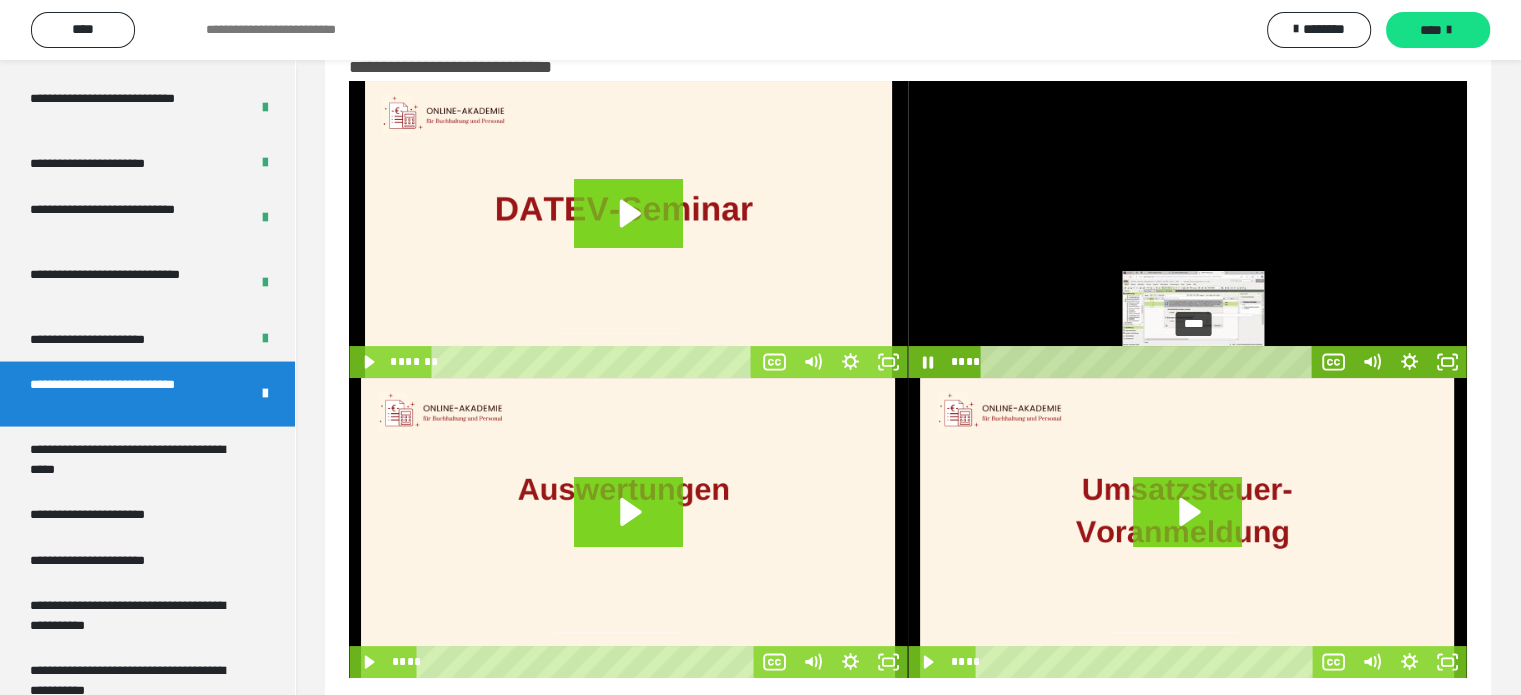 click on "****" at bounding box center [1150, 362] 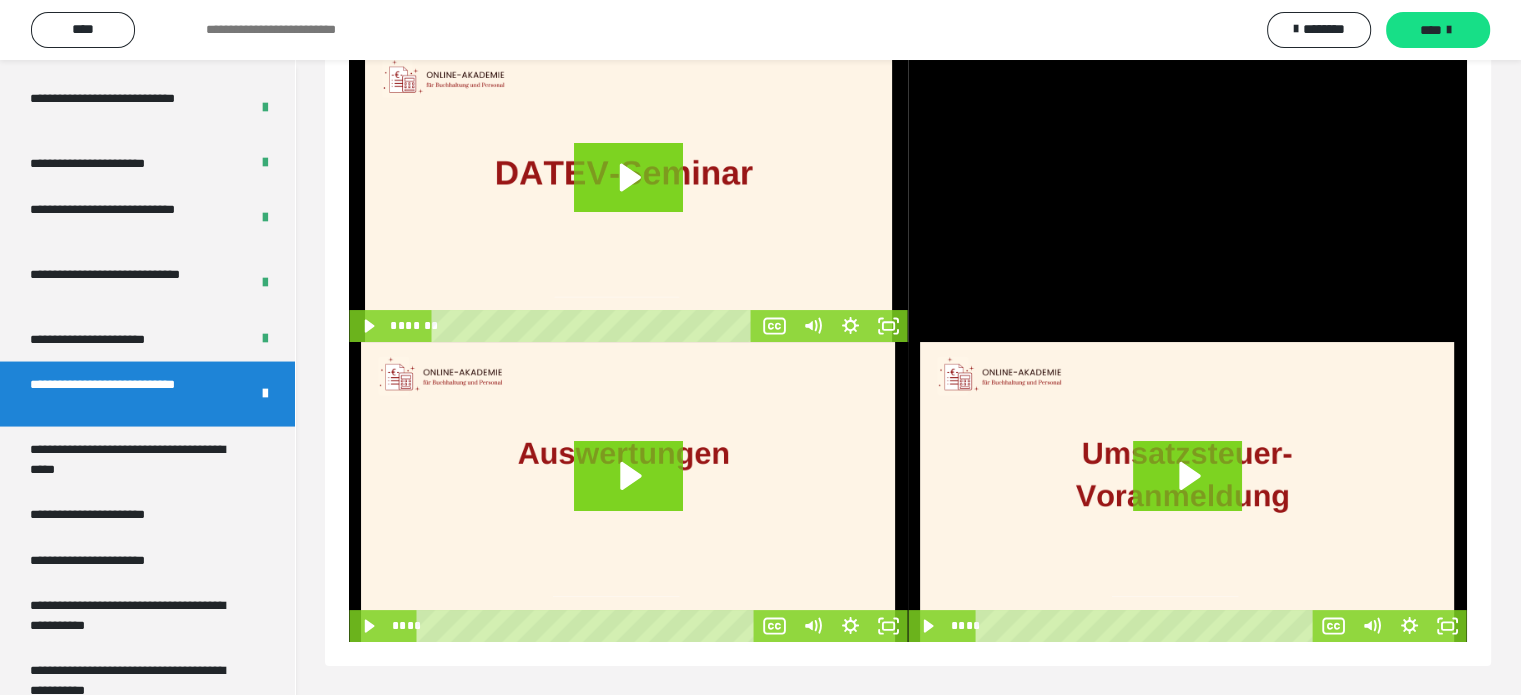 scroll, scrollTop: 96, scrollLeft: 0, axis: vertical 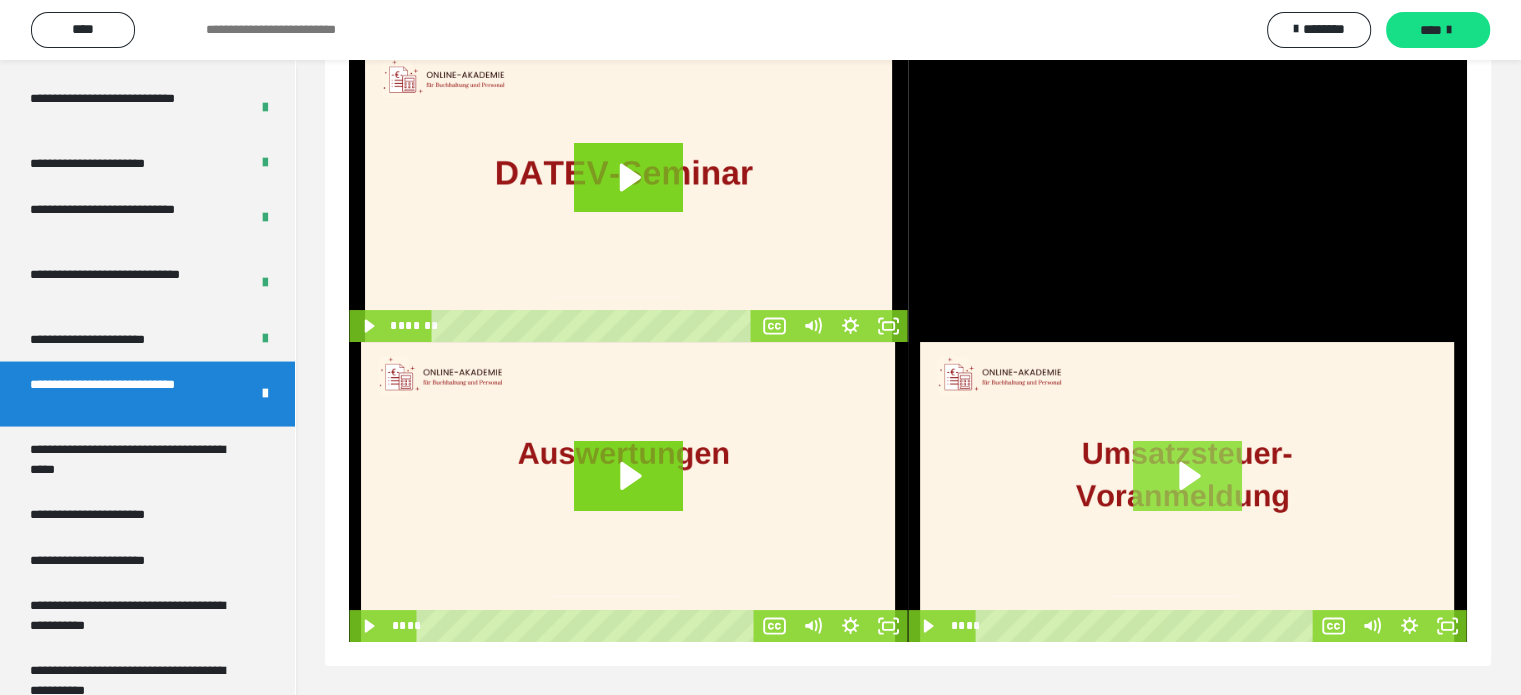 click 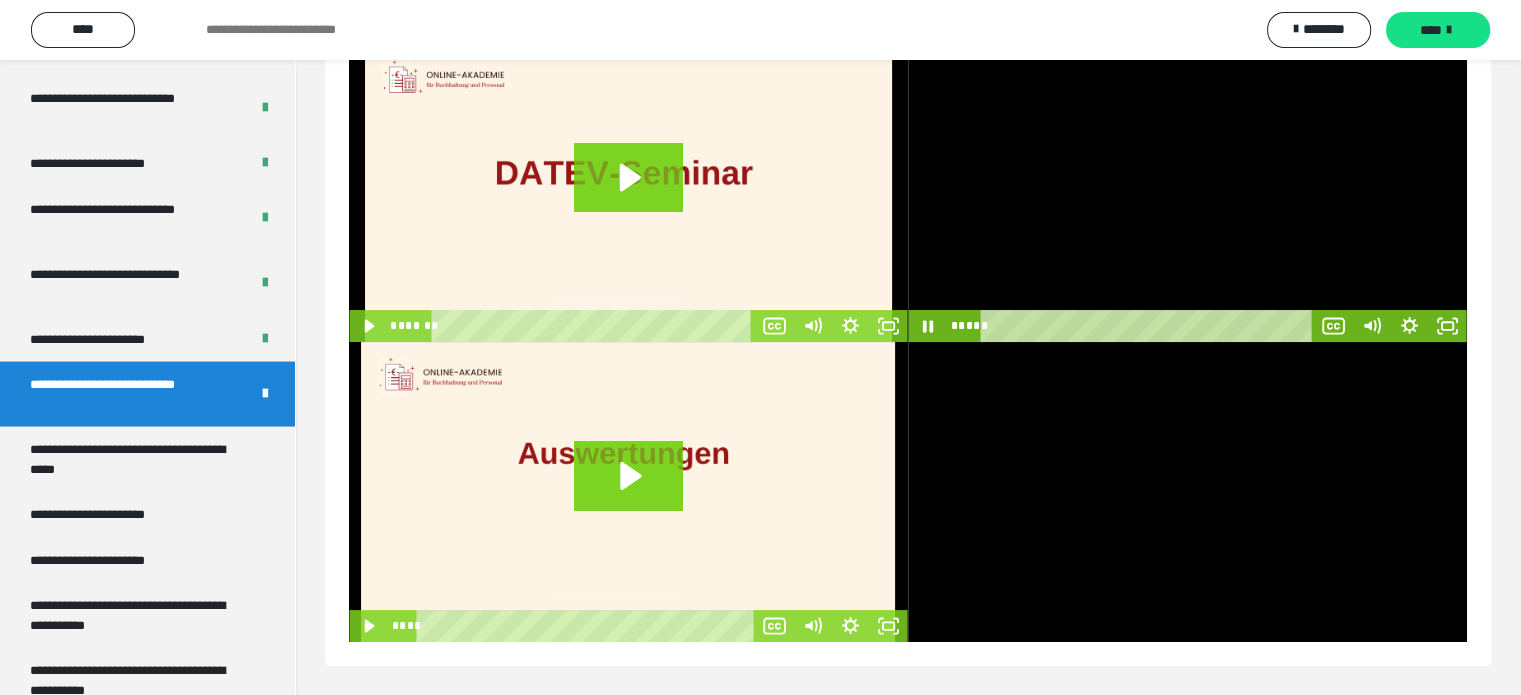 click at bounding box center [1187, 193] 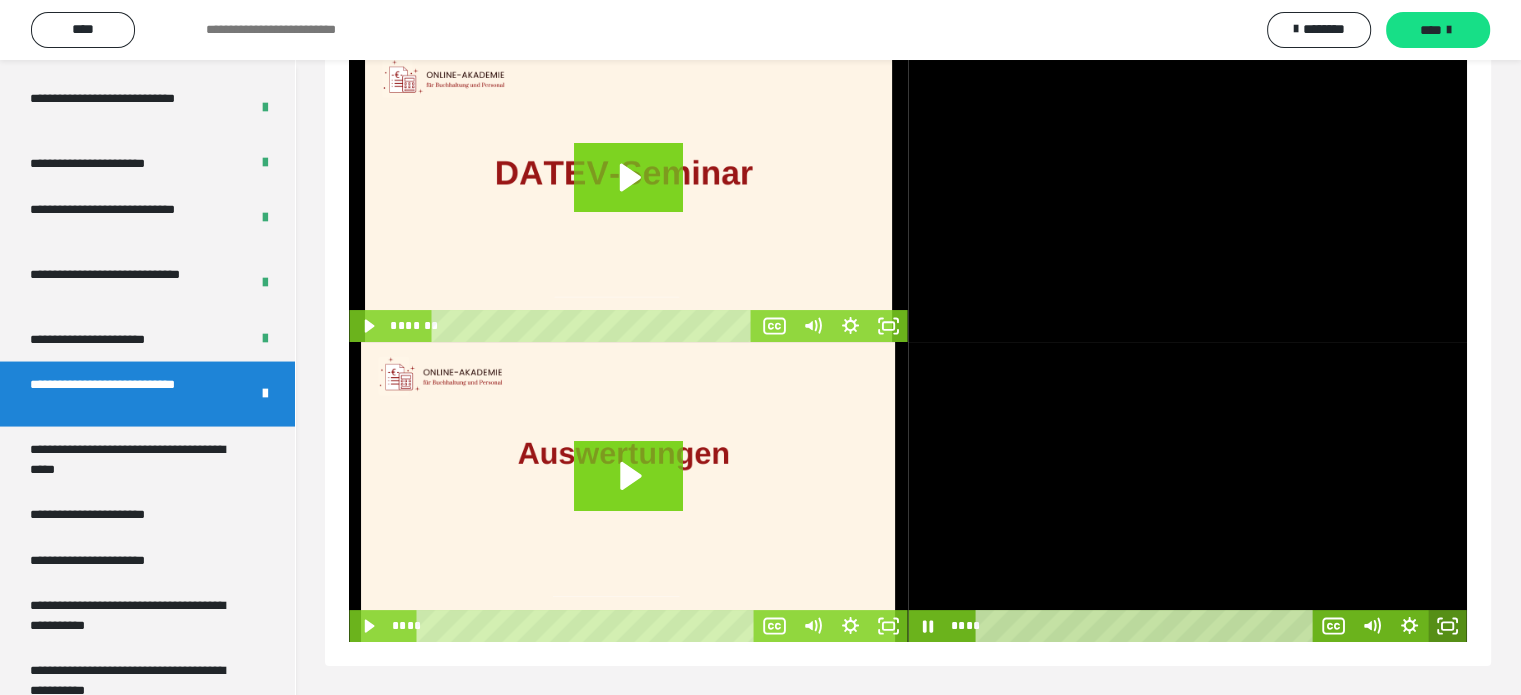 click 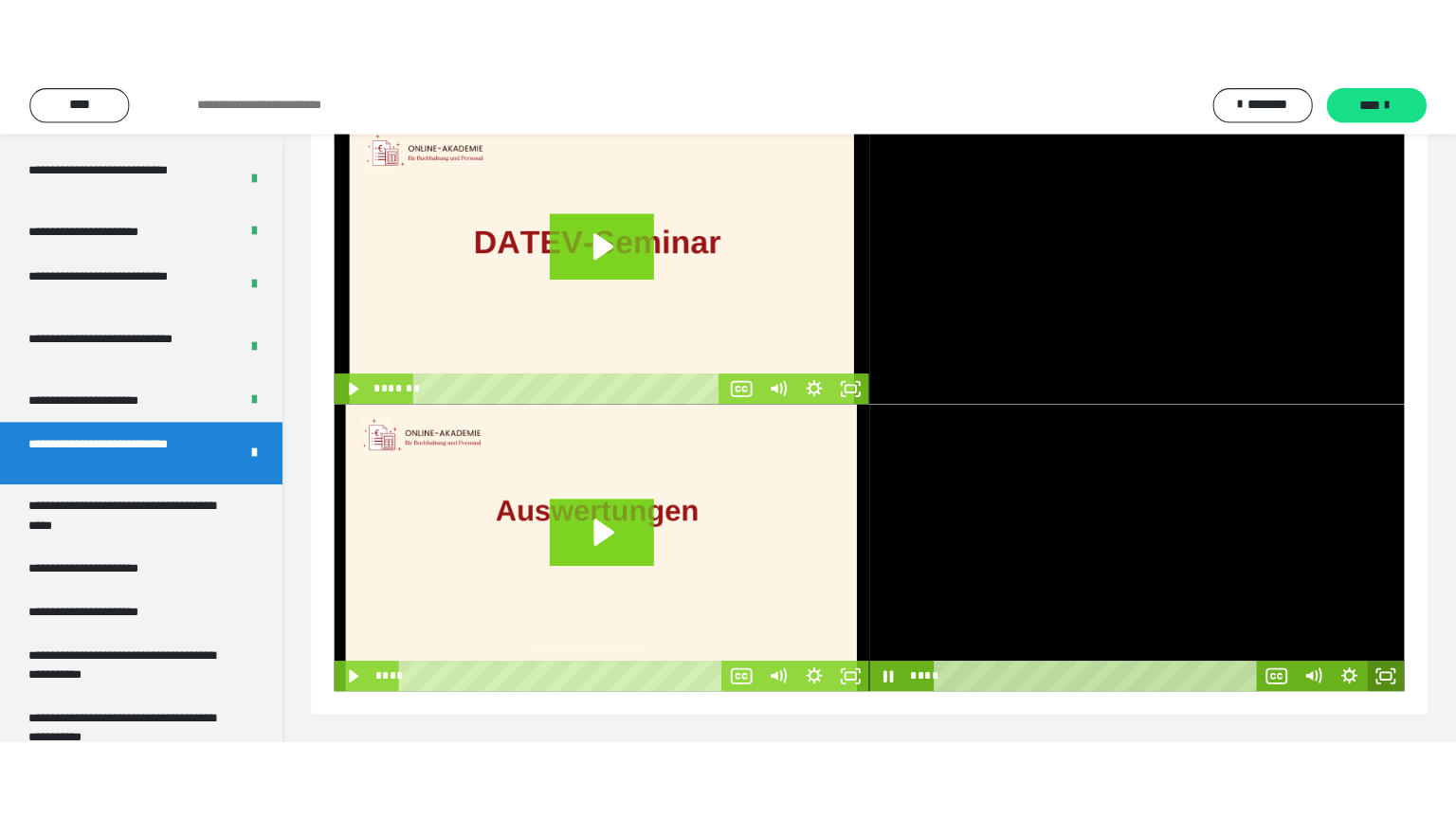scroll, scrollTop: 57, scrollLeft: 0, axis: vertical 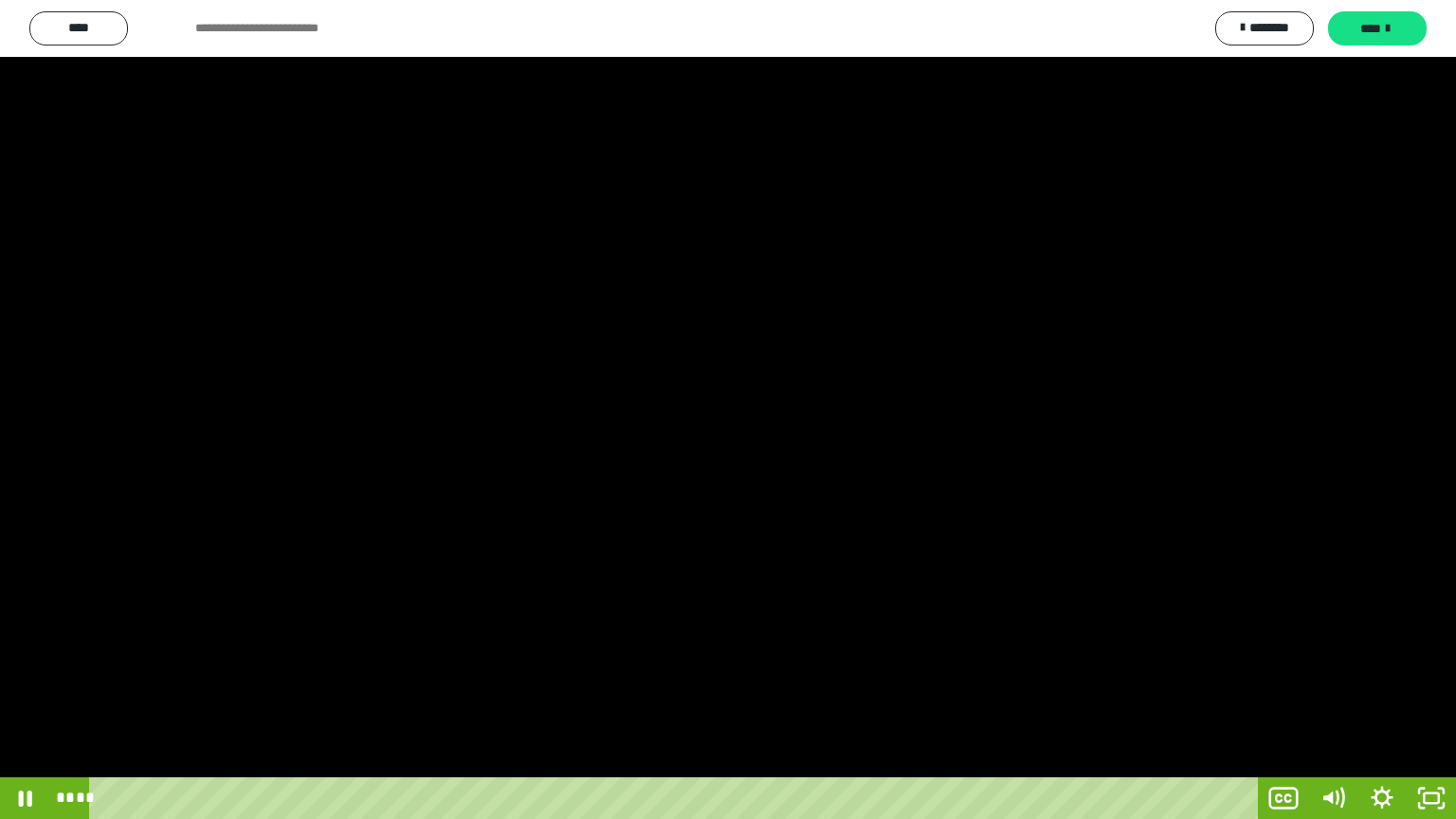 click at bounding box center (728, 410) 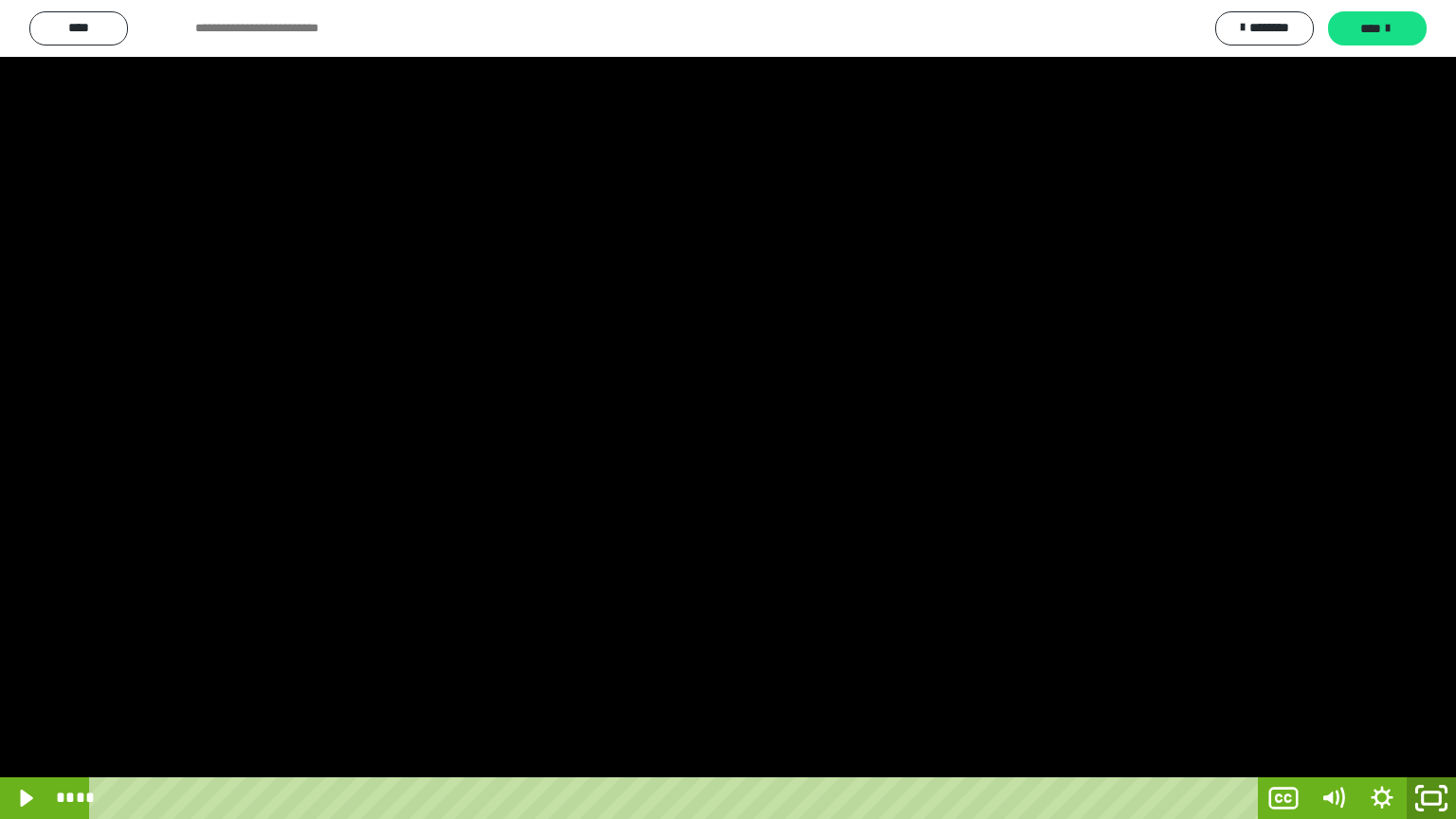 click 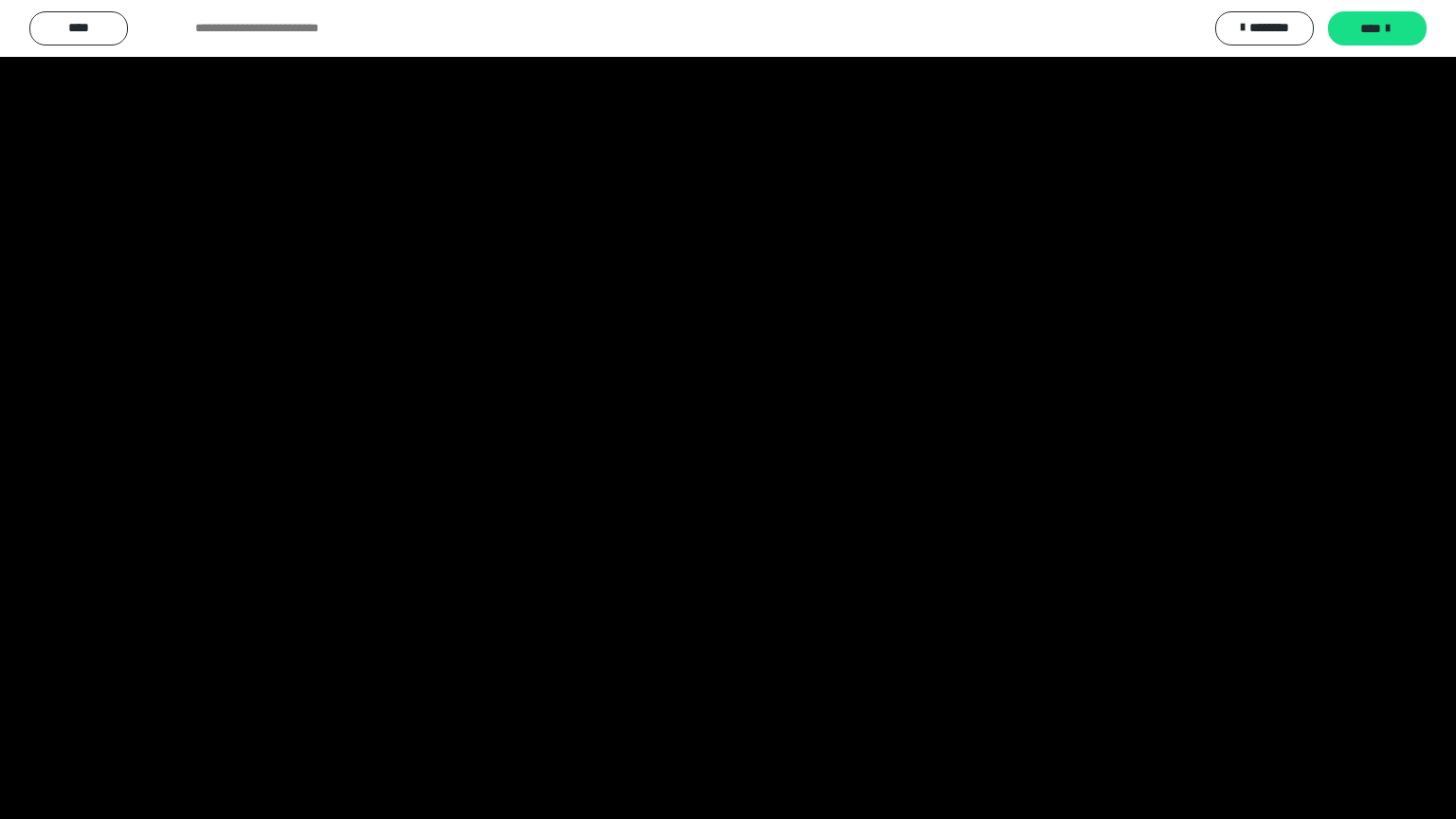 scroll, scrollTop: 3642, scrollLeft: 0, axis: vertical 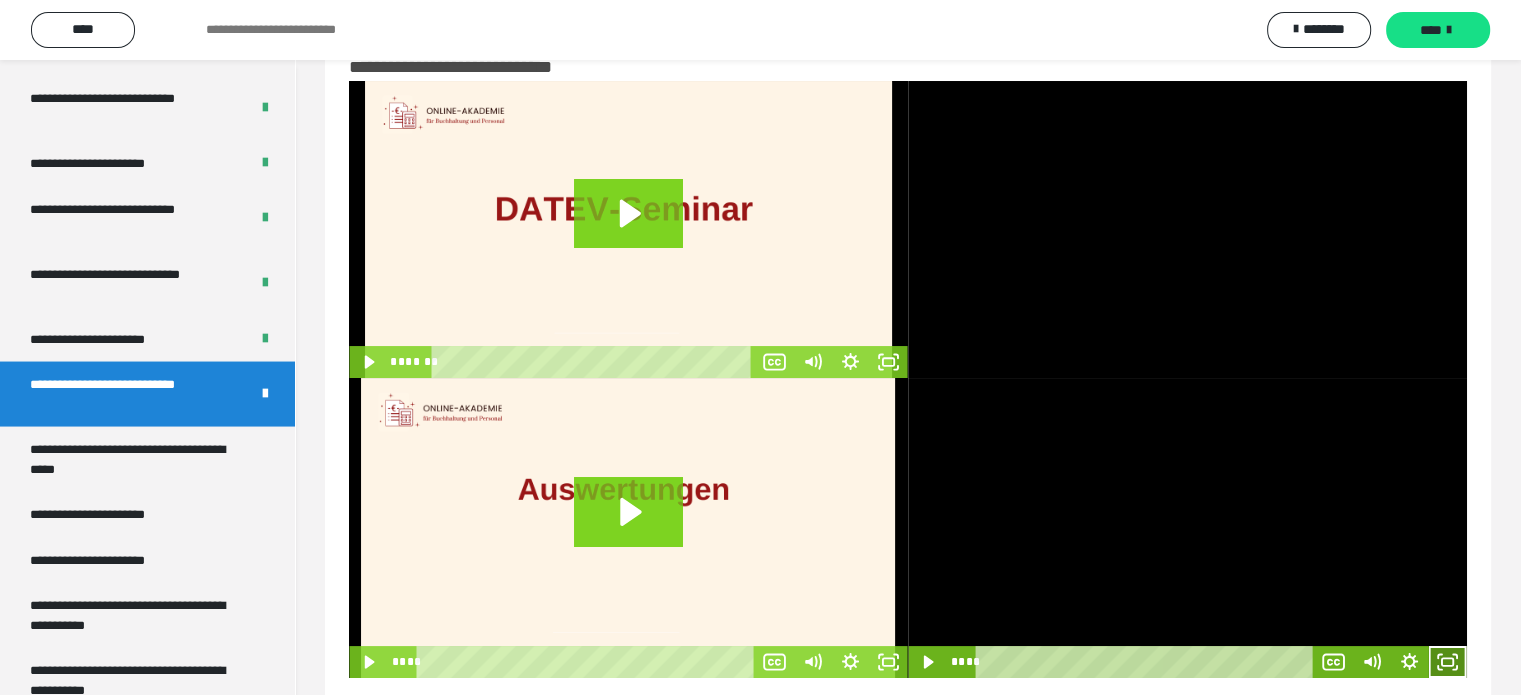 click 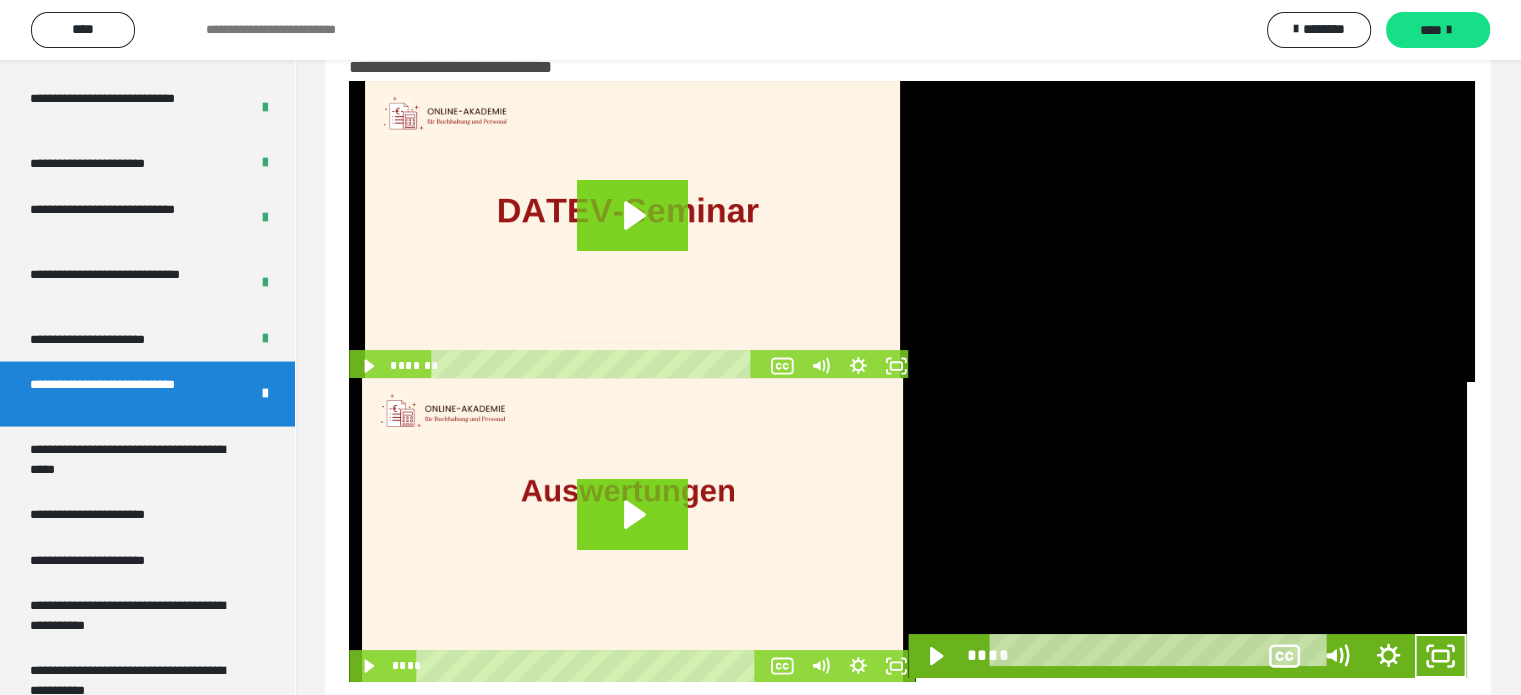 scroll, scrollTop: 3693, scrollLeft: 0, axis: vertical 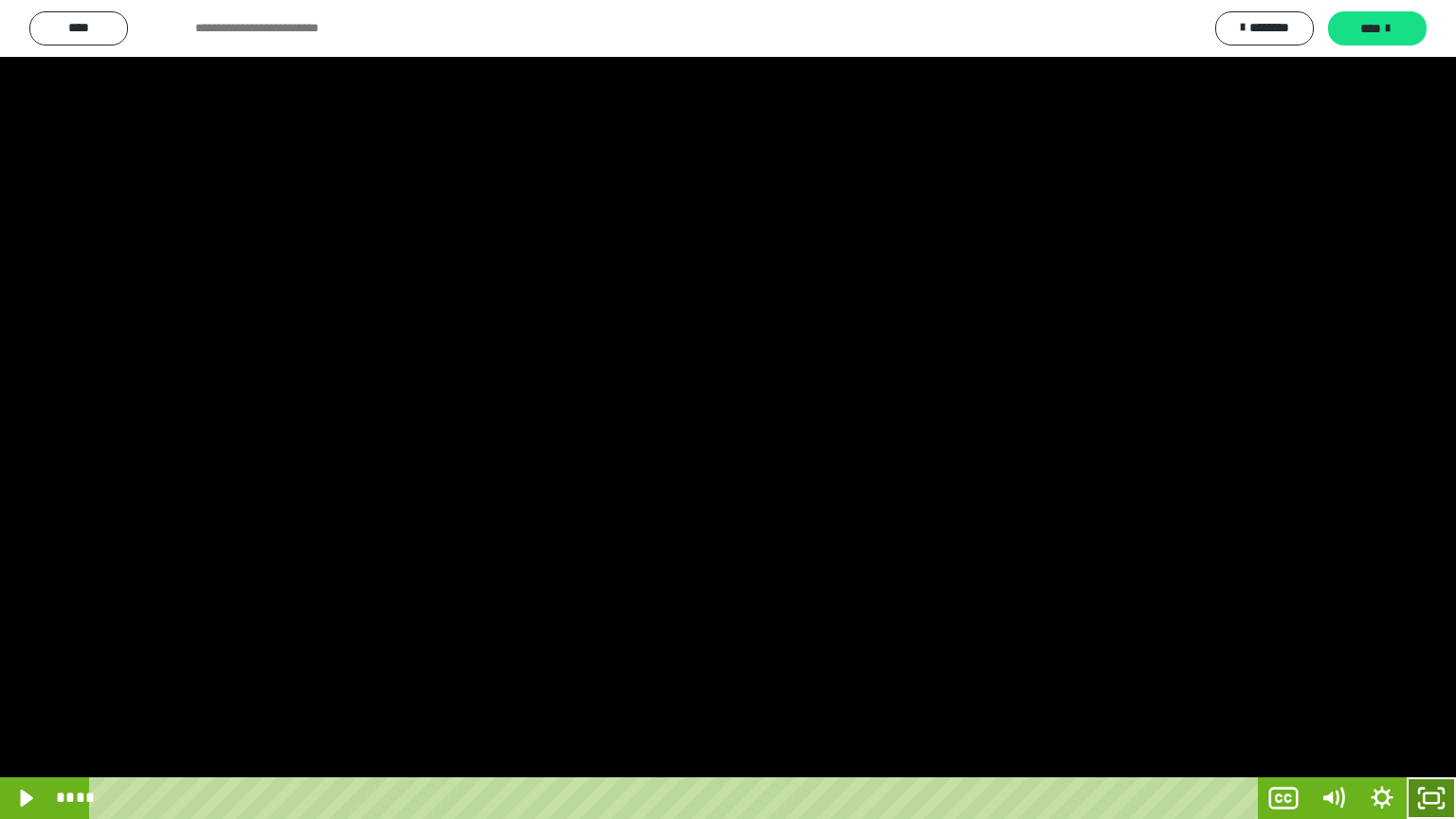 click 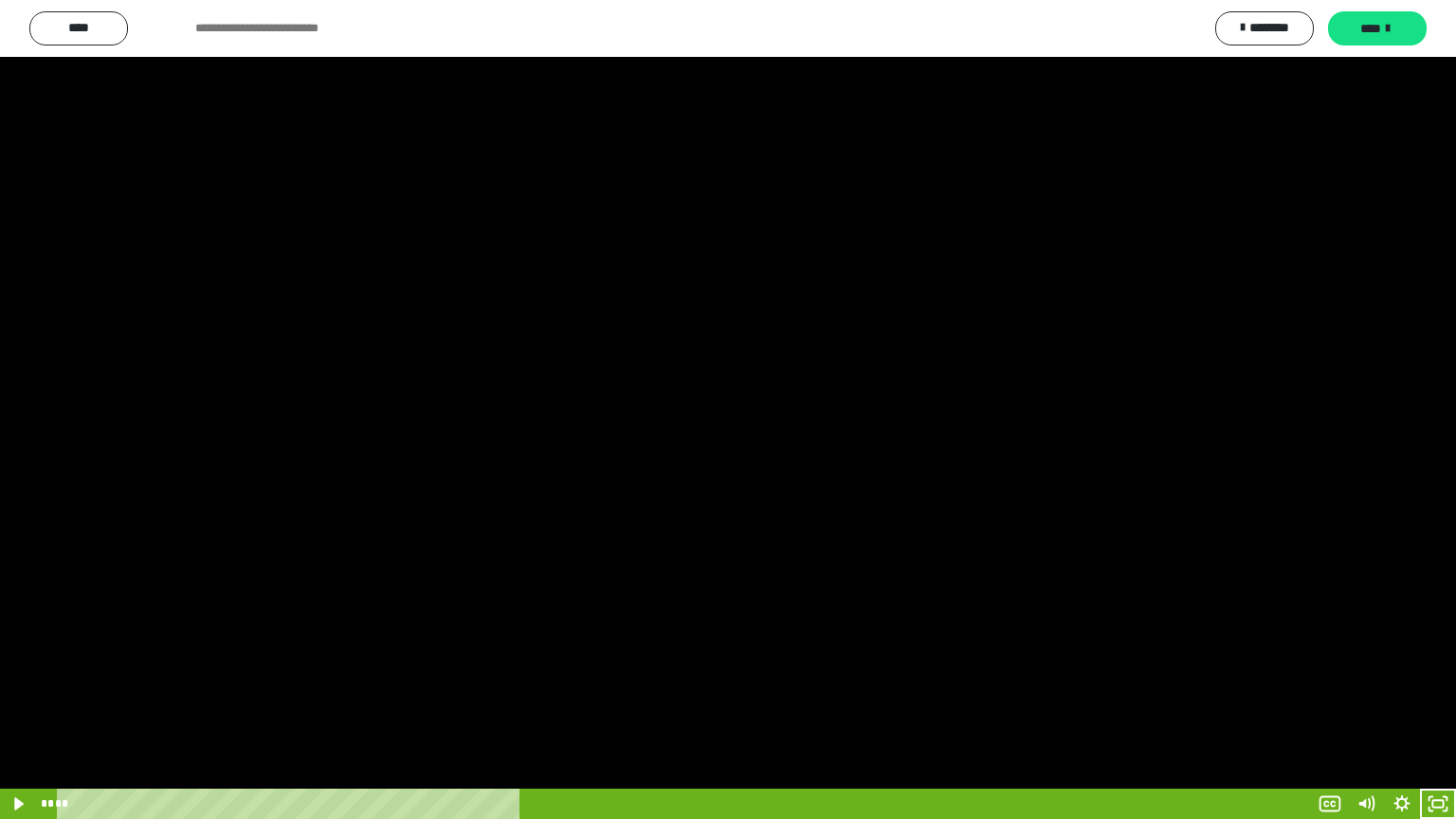scroll, scrollTop: 3642, scrollLeft: 0, axis: vertical 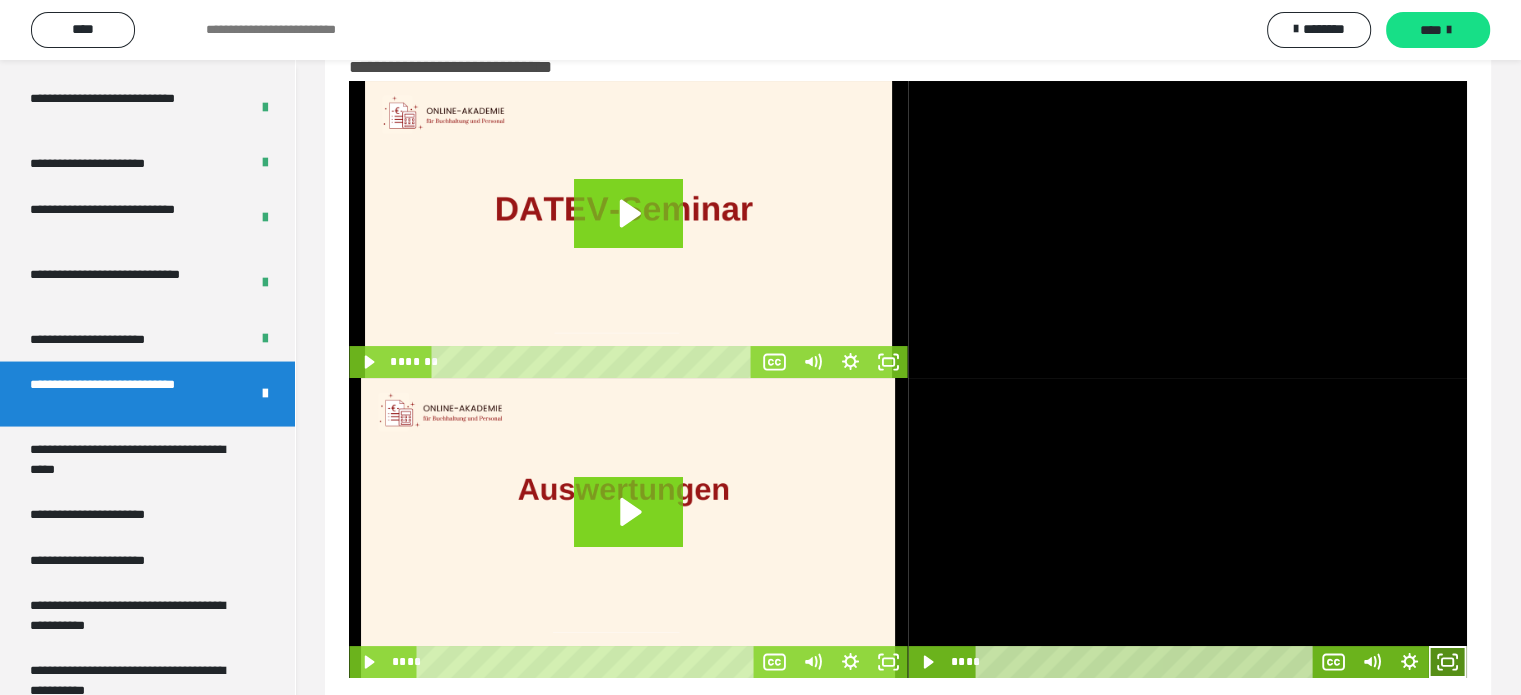click 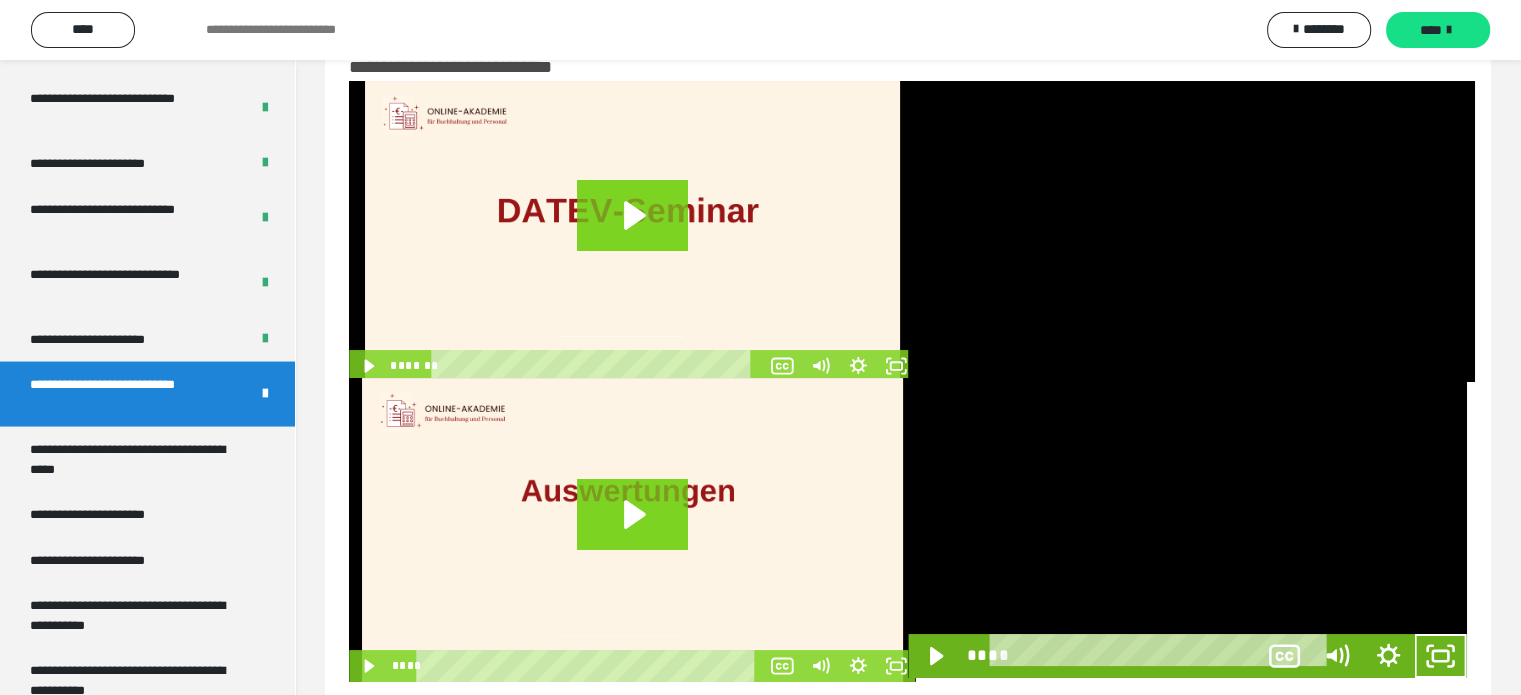 scroll, scrollTop: 3693, scrollLeft: 0, axis: vertical 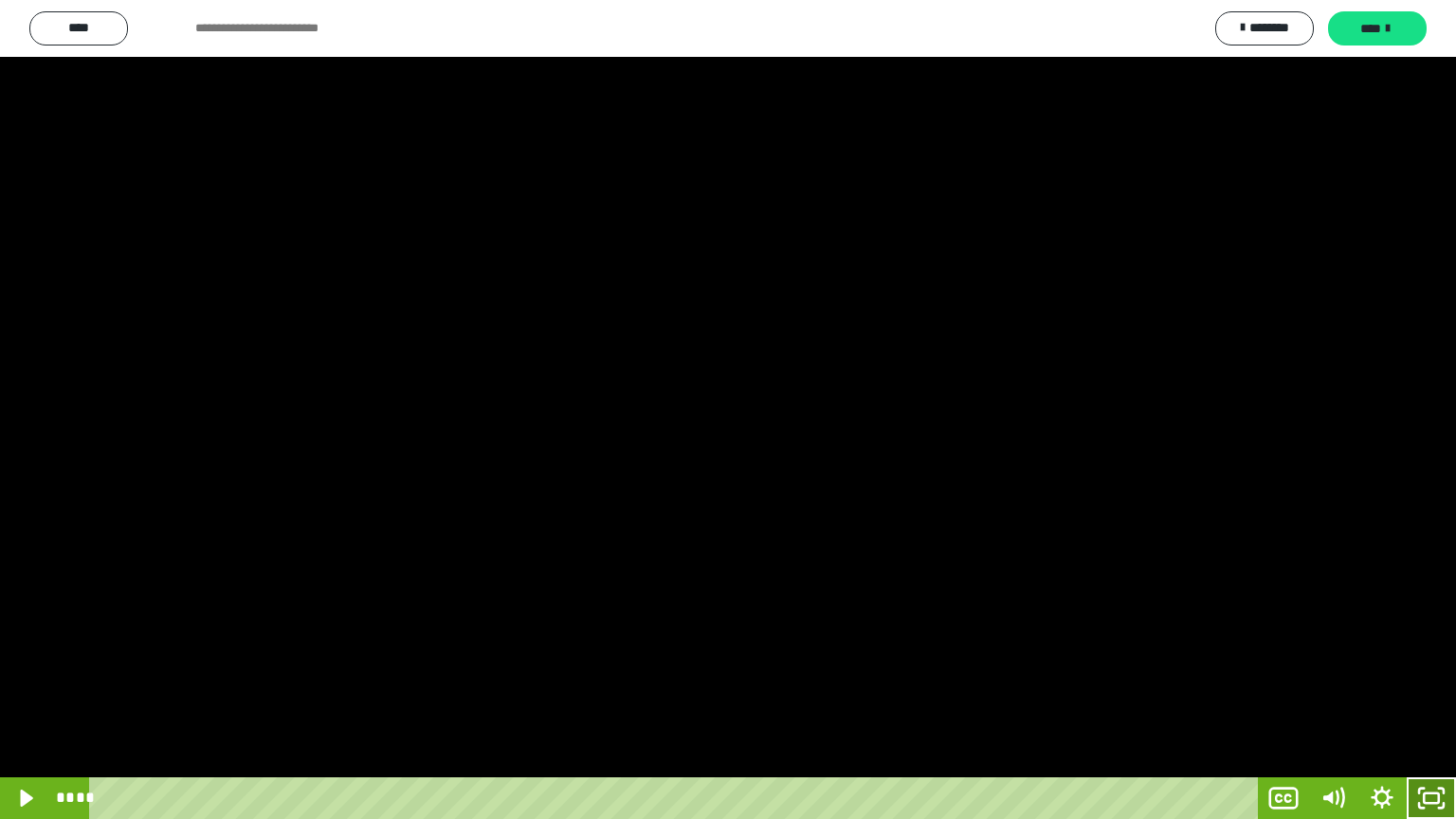 click 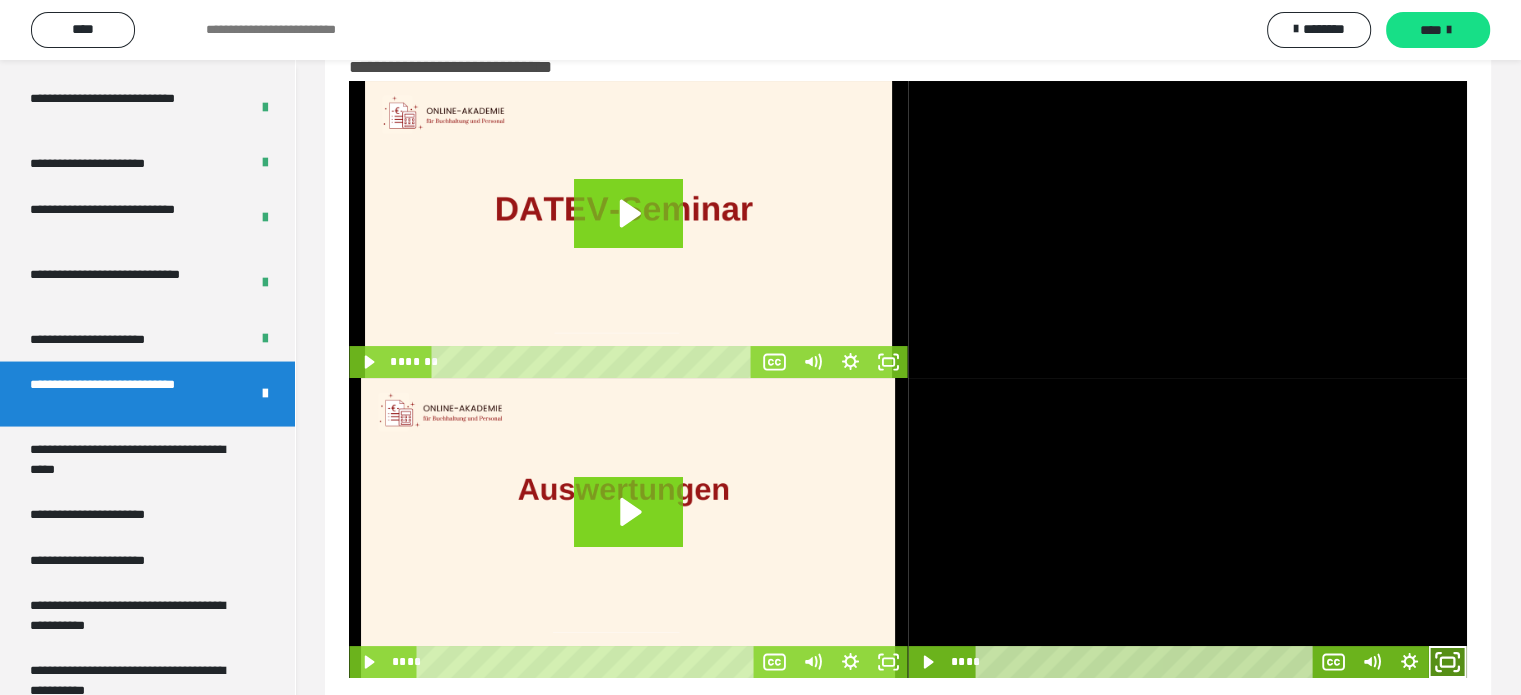 click 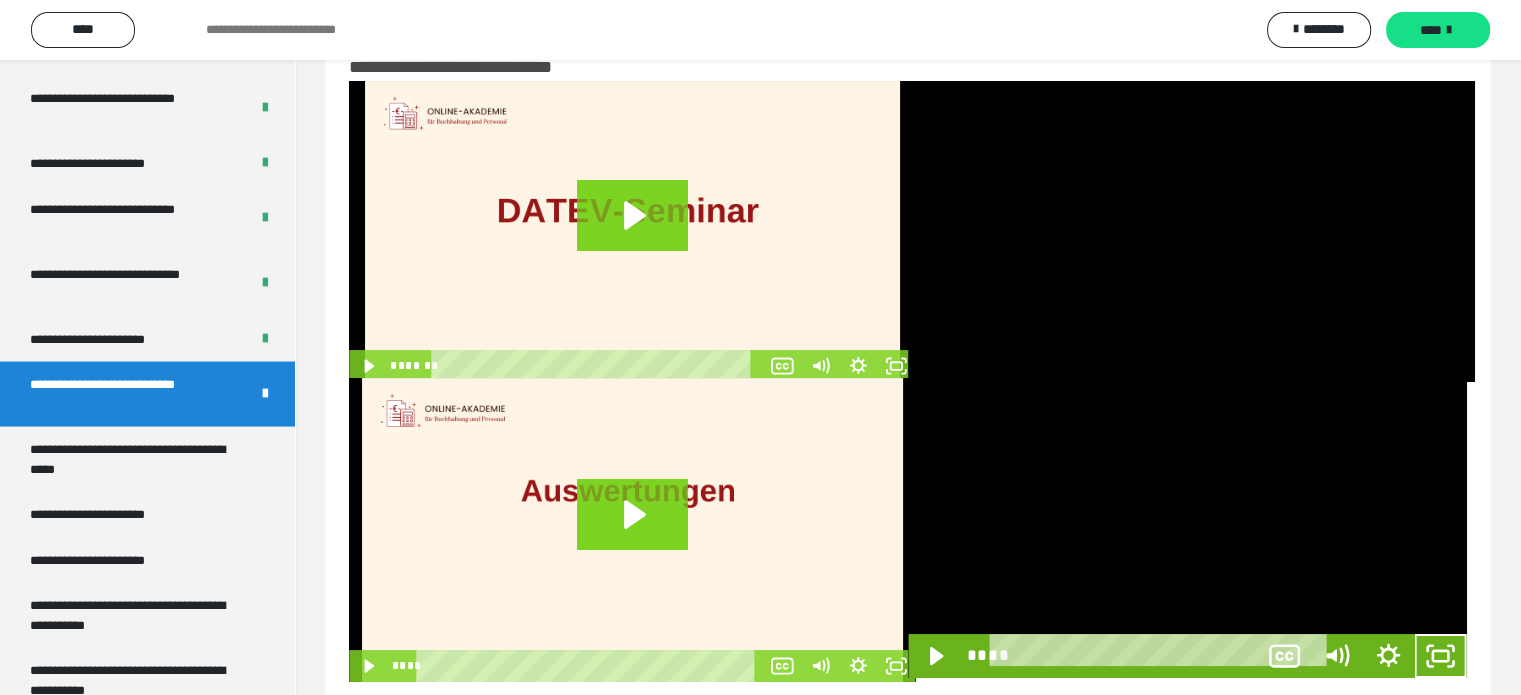 scroll, scrollTop: 3693, scrollLeft: 0, axis: vertical 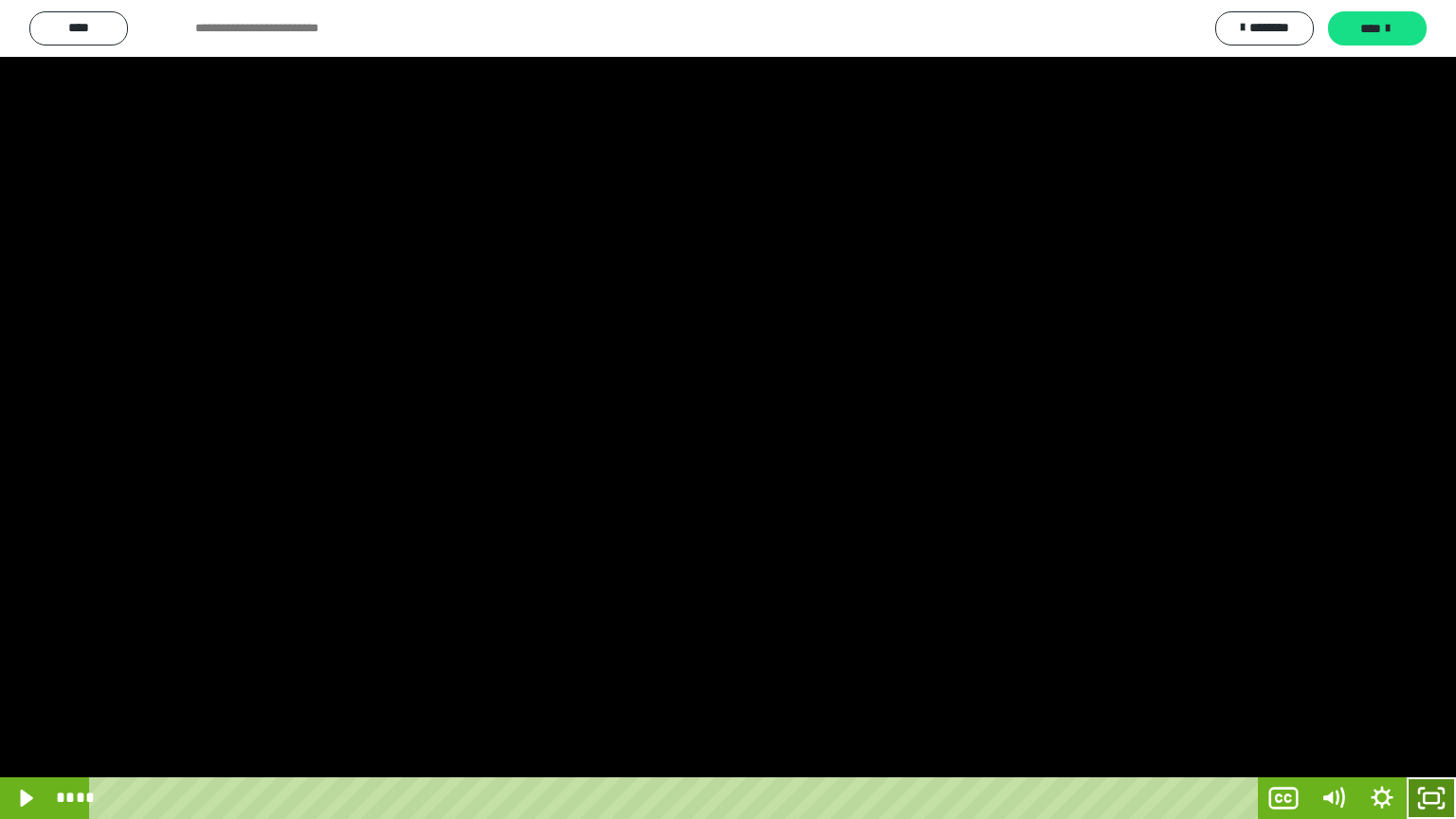 click 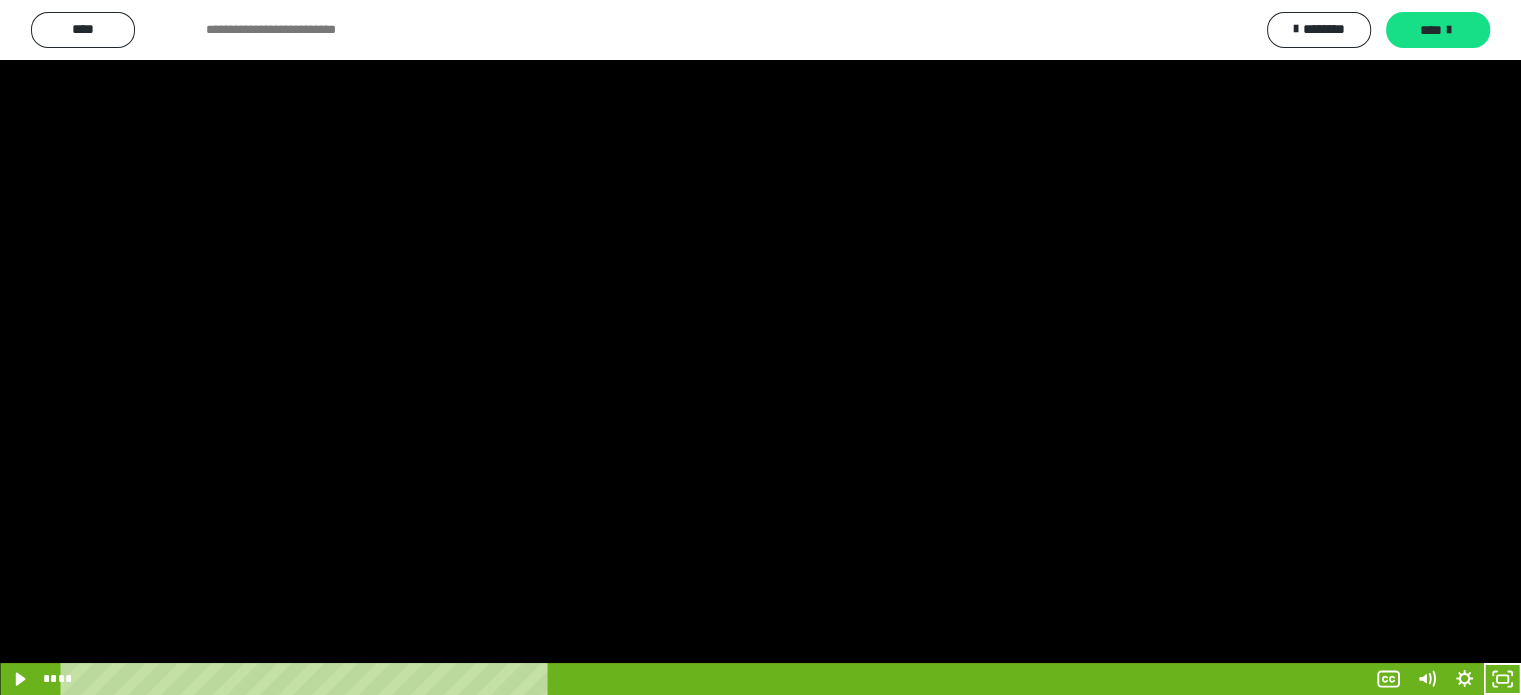 scroll, scrollTop: 3842, scrollLeft: 0, axis: vertical 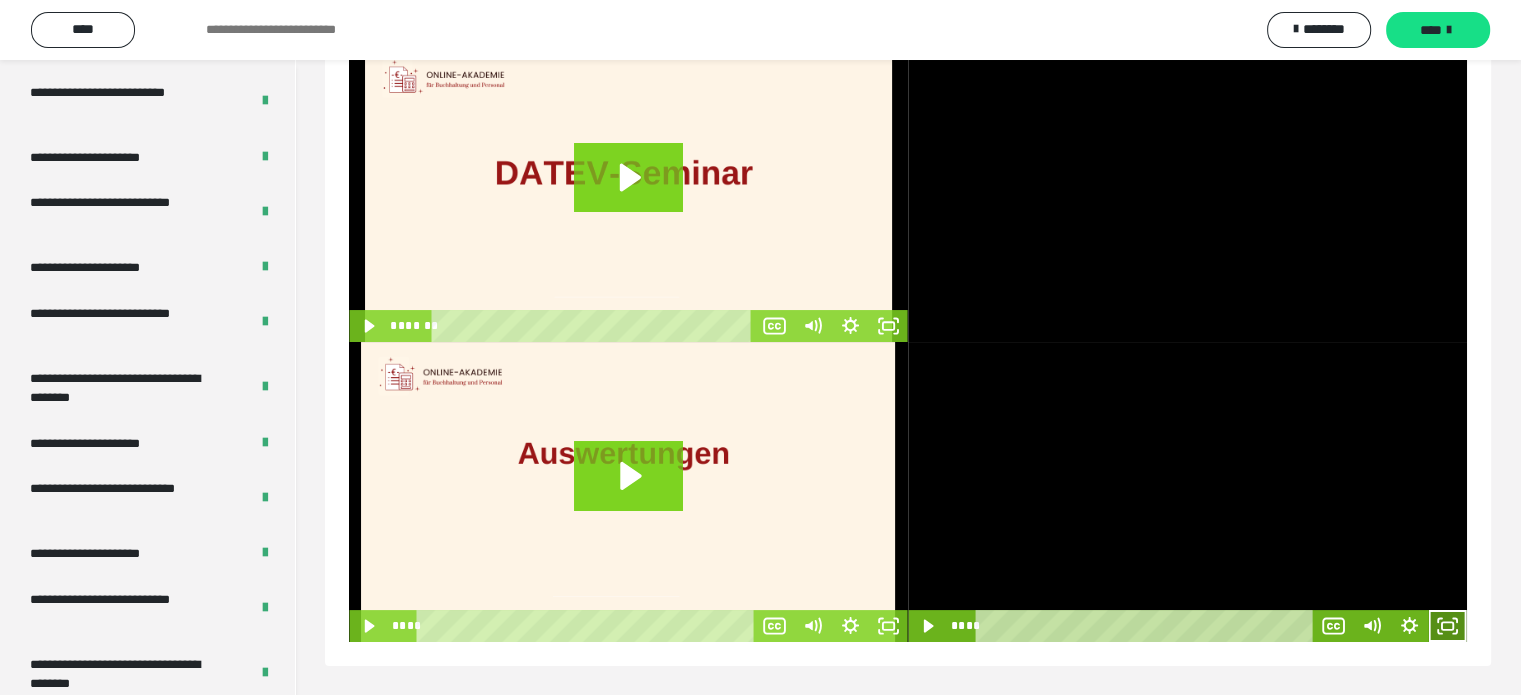 click 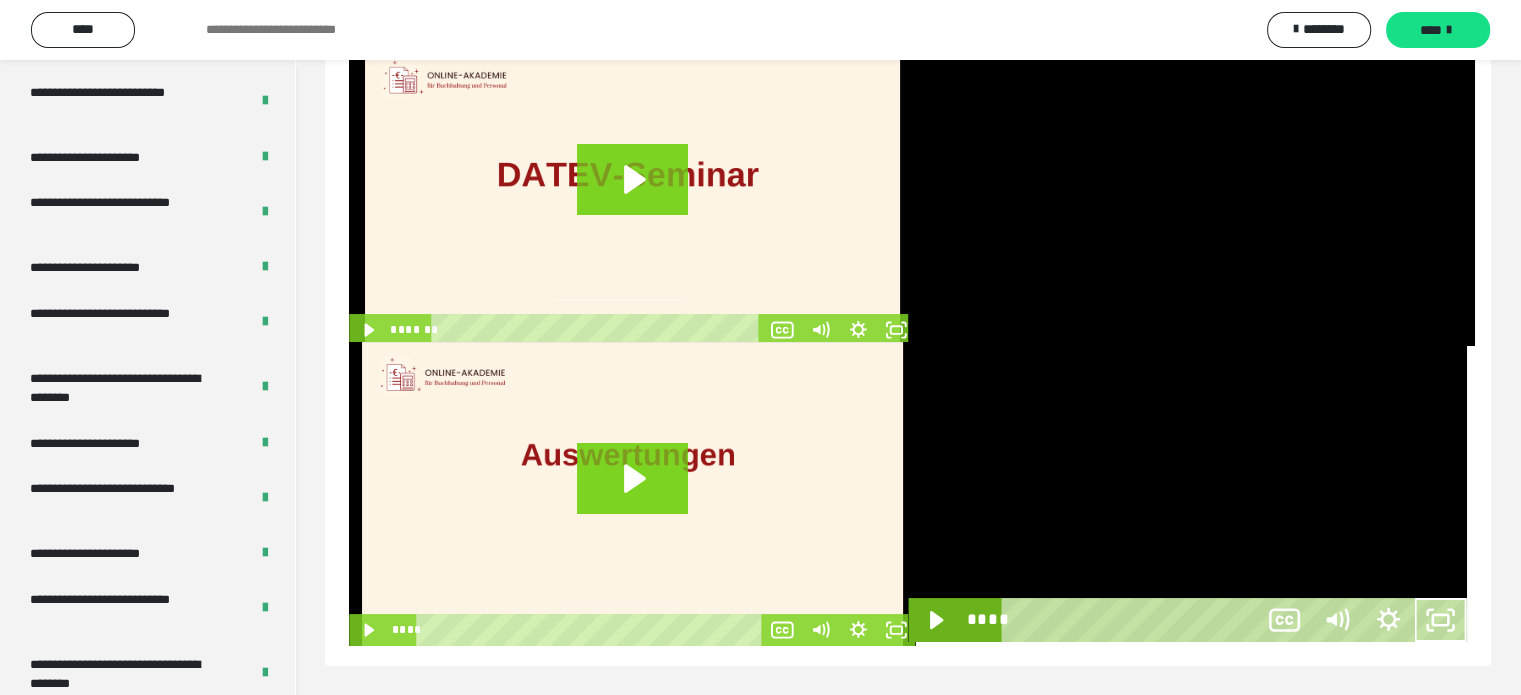 scroll, scrollTop: 60, scrollLeft: 0, axis: vertical 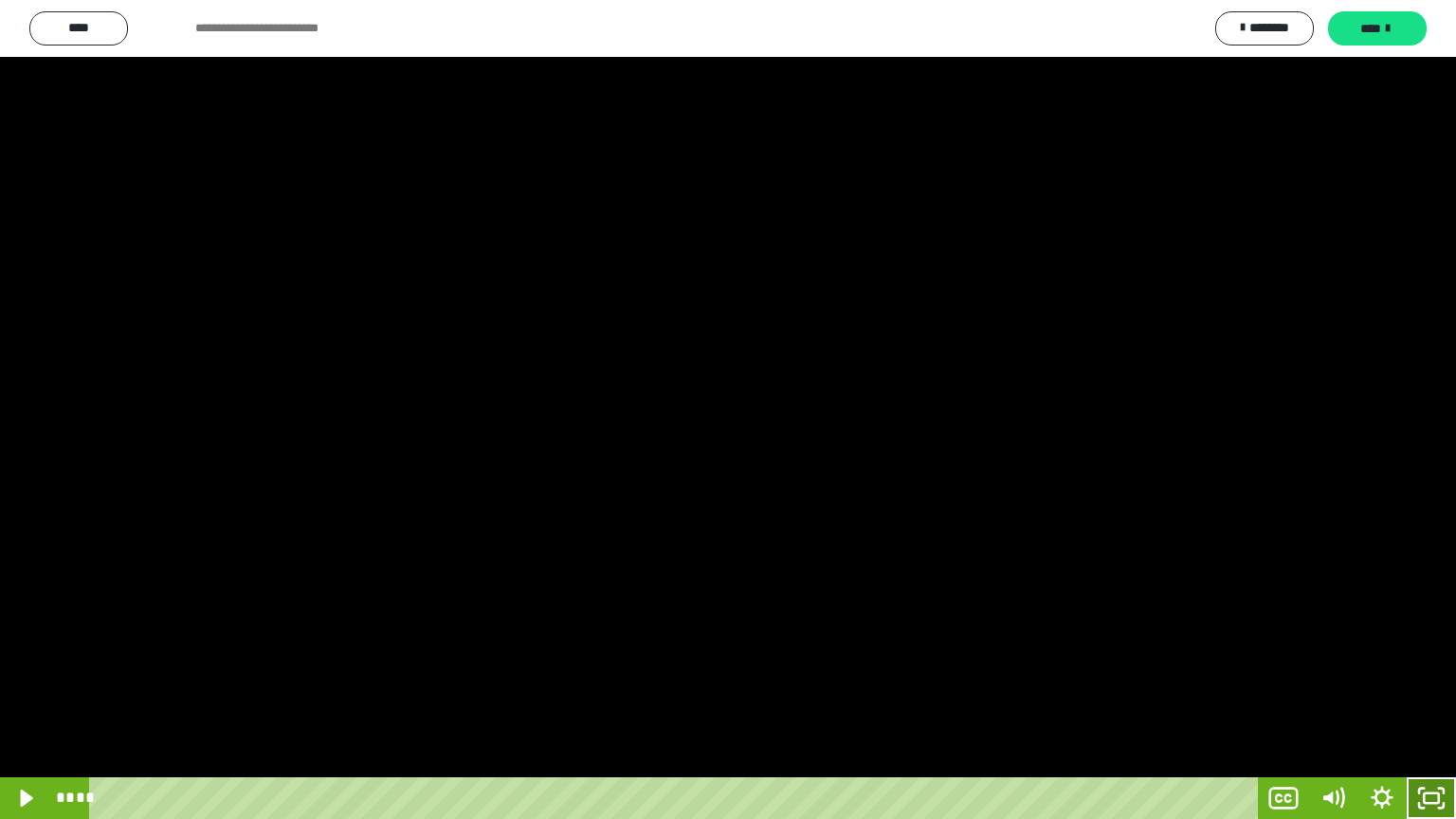 click 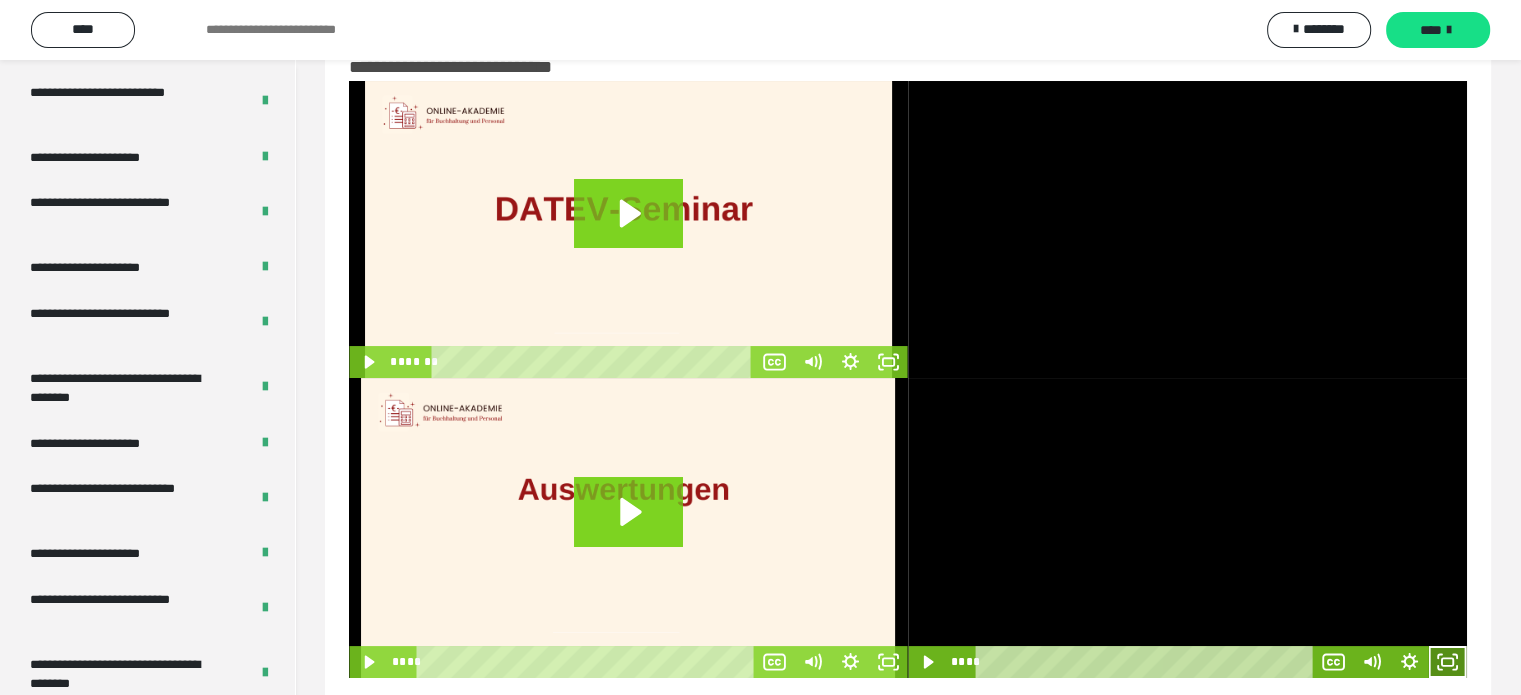 click 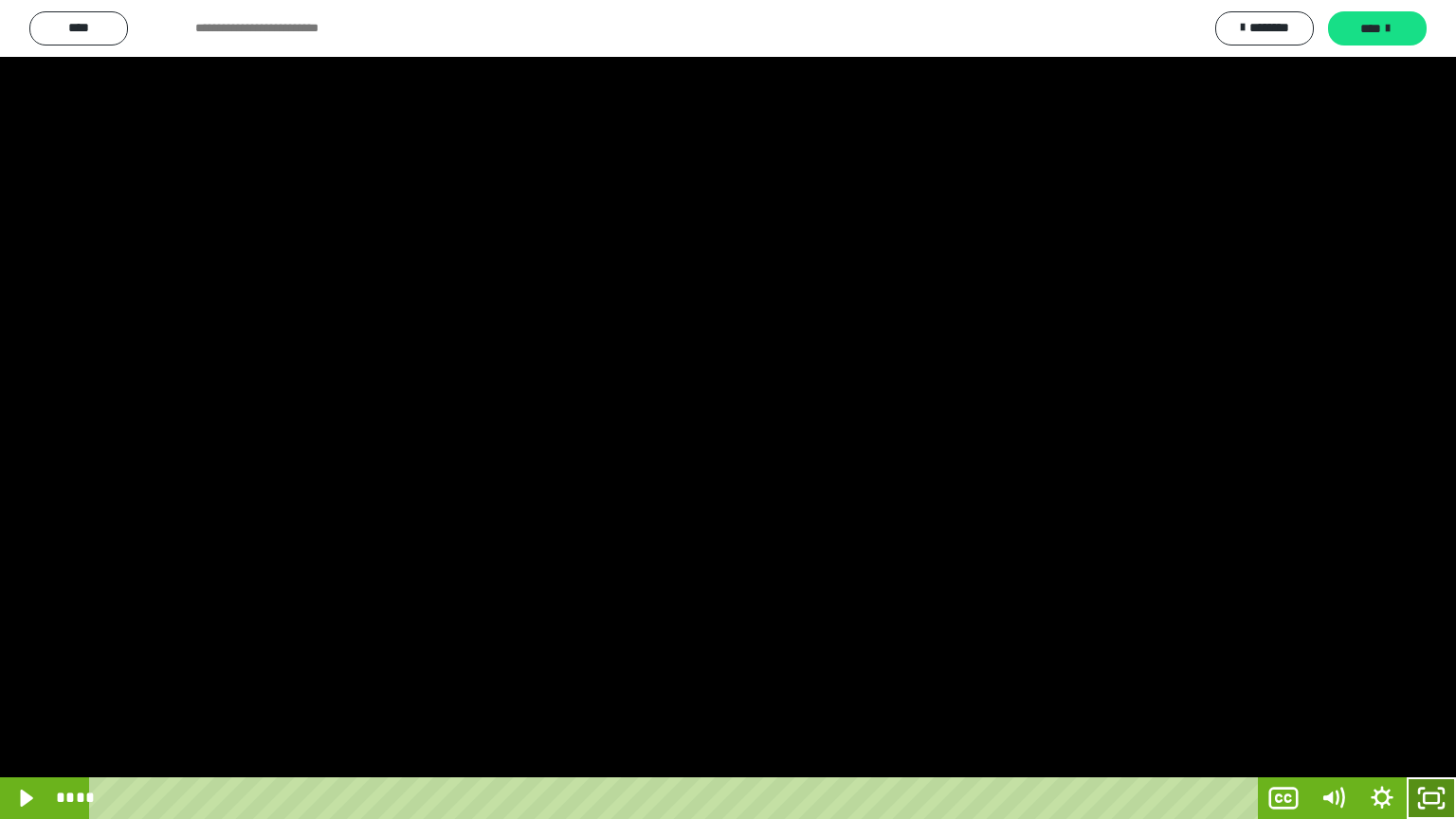 click 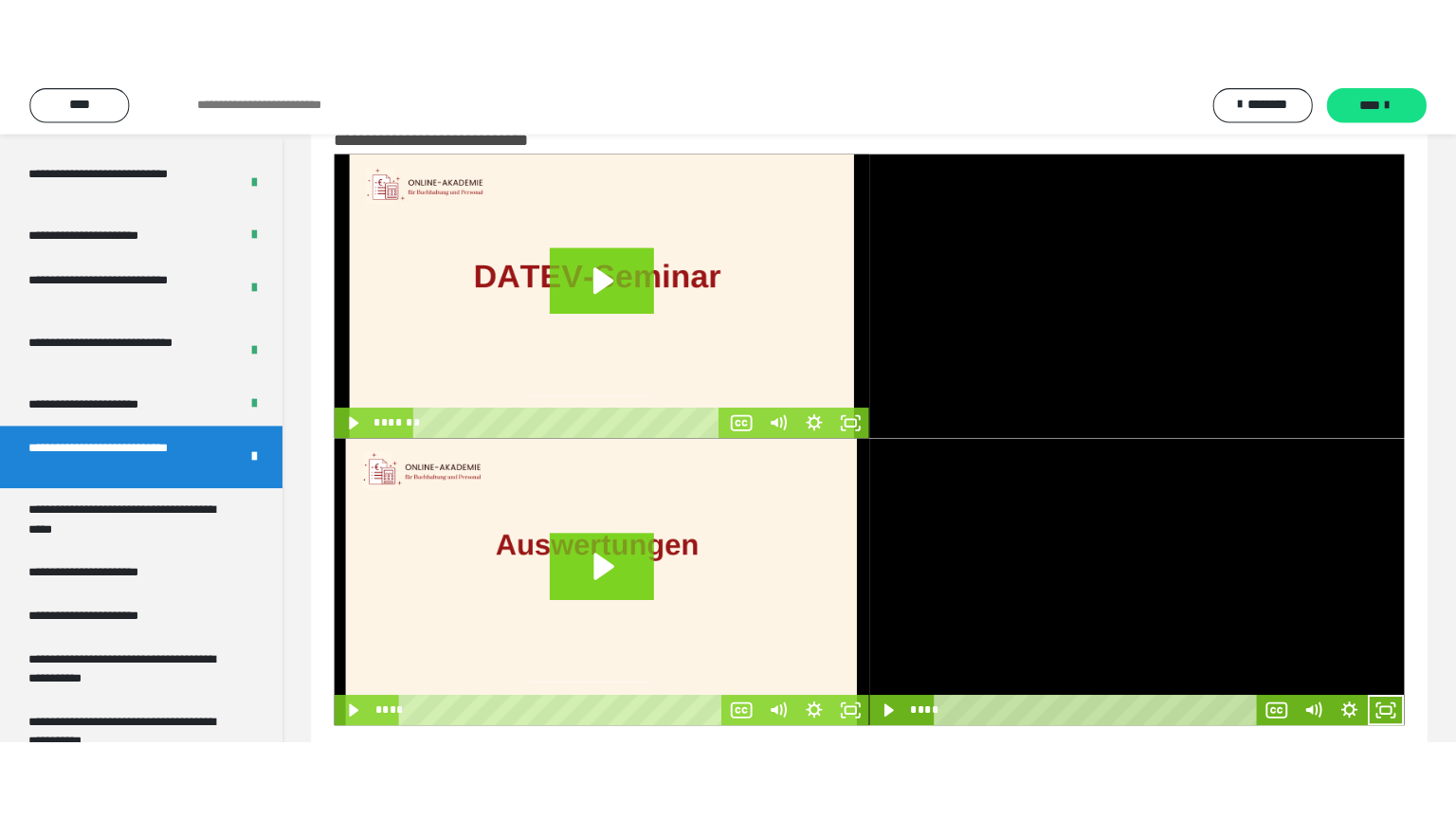 scroll, scrollTop: 3661, scrollLeft: 0, axis: vertical 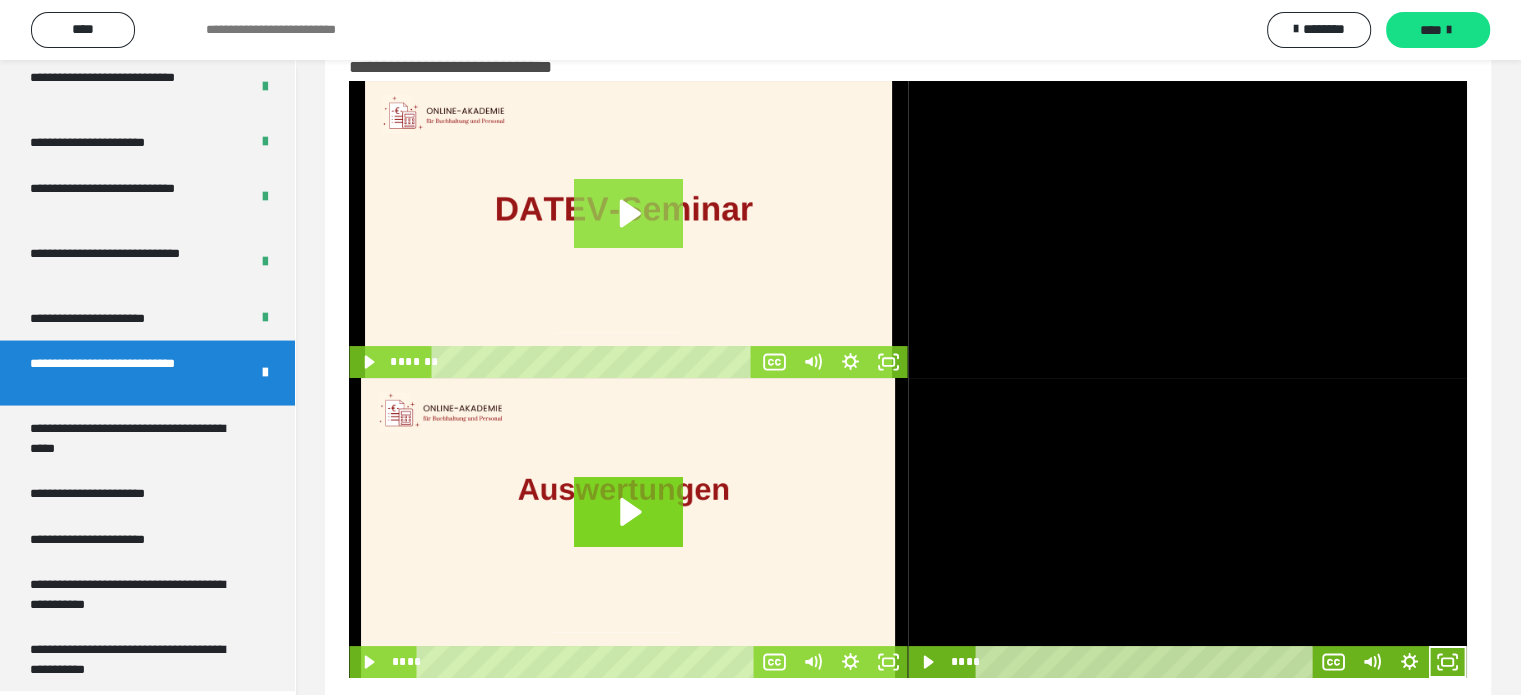 click 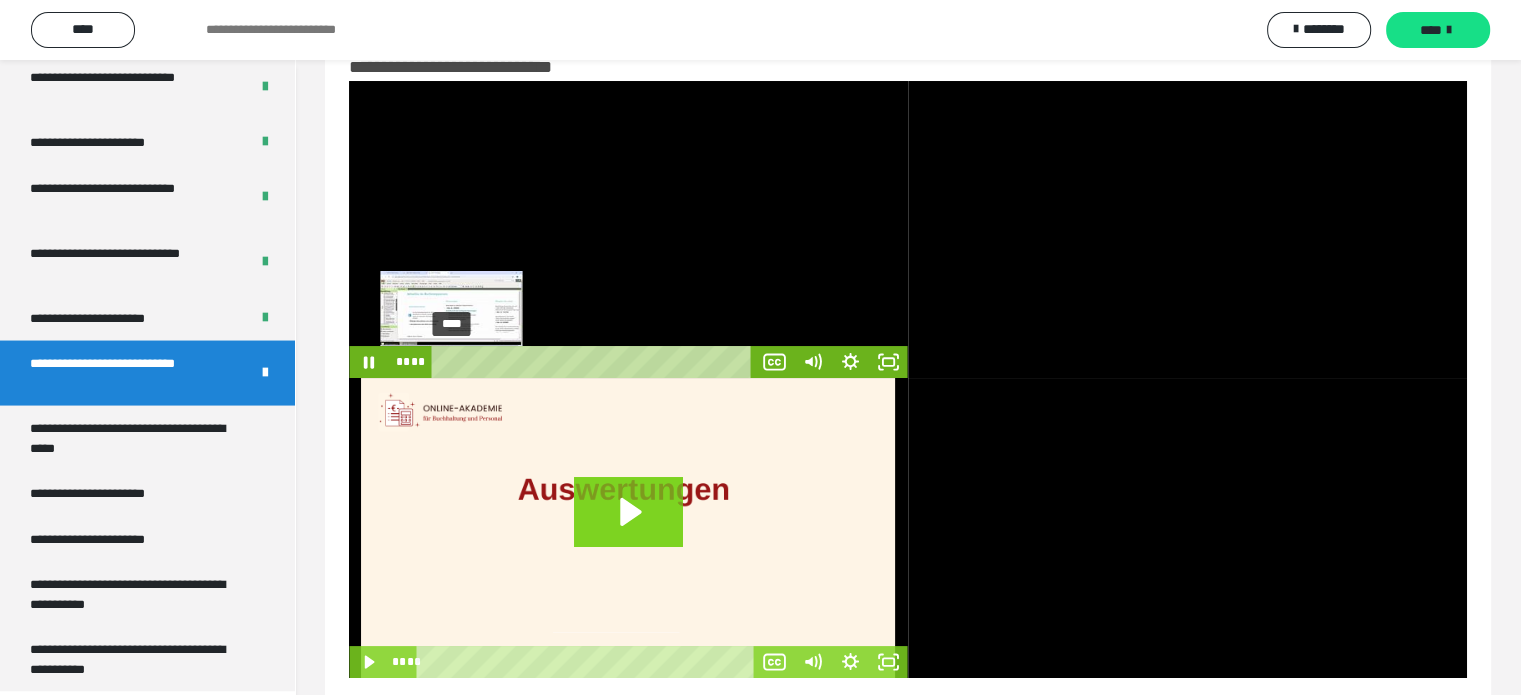 click on "****" at bounding box center (596, 362) 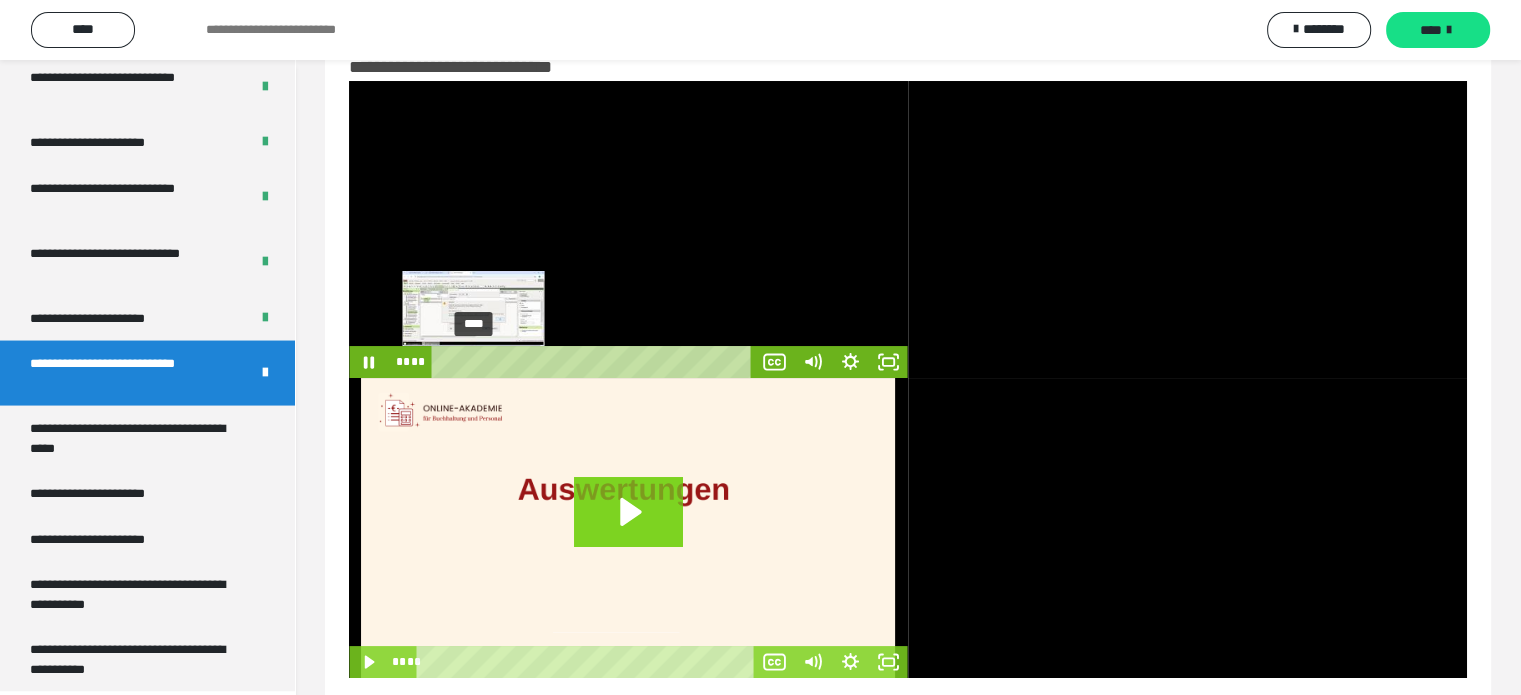 click on "****" at bounding box center [596, 362] 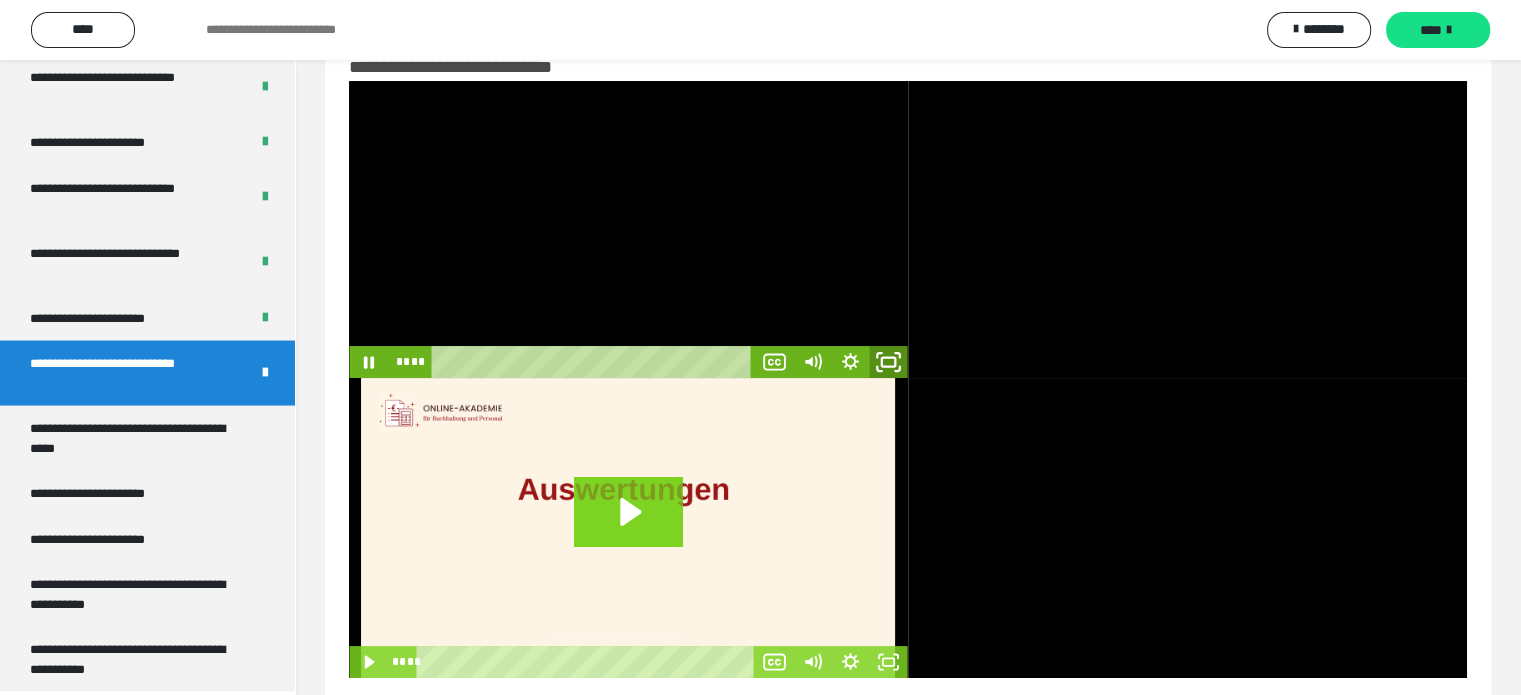 click 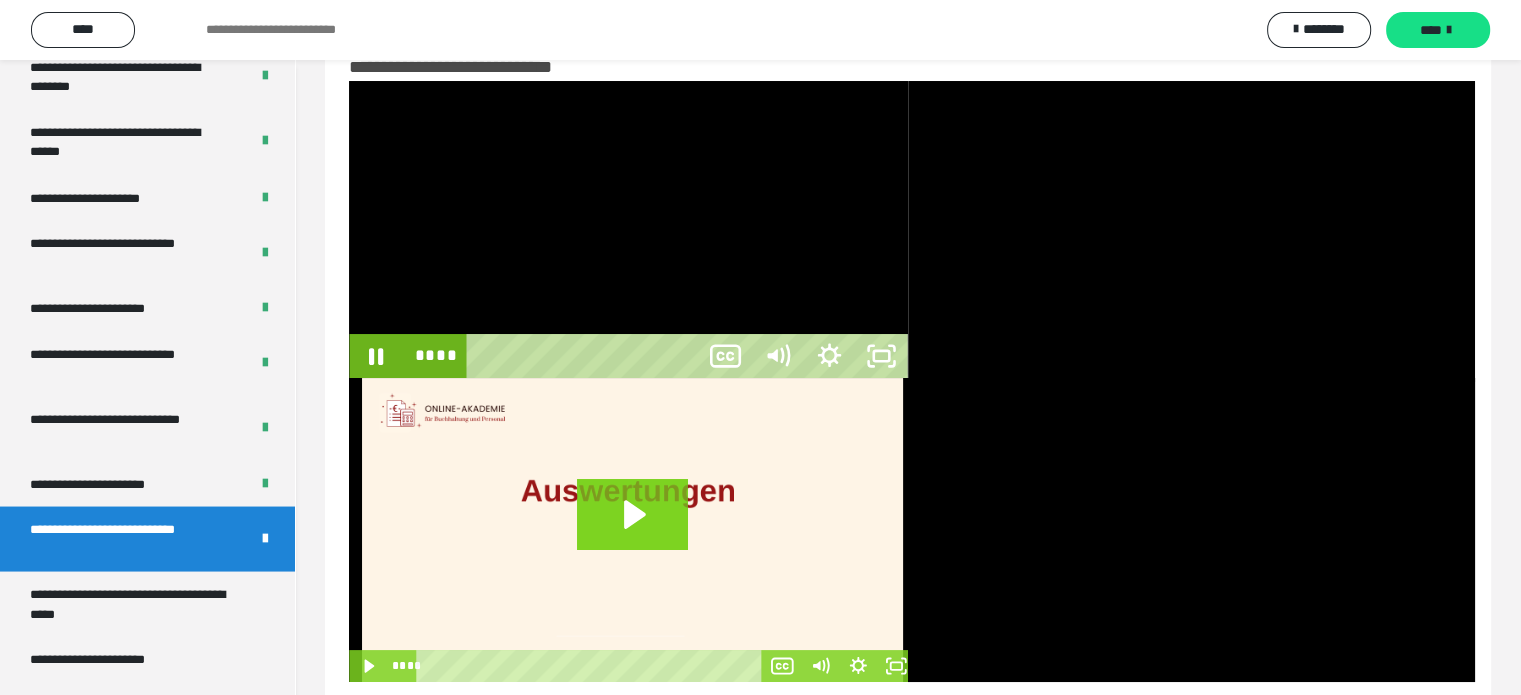 scroll, scrollTop: 3693, scrollLeft: 0, axis: vertical 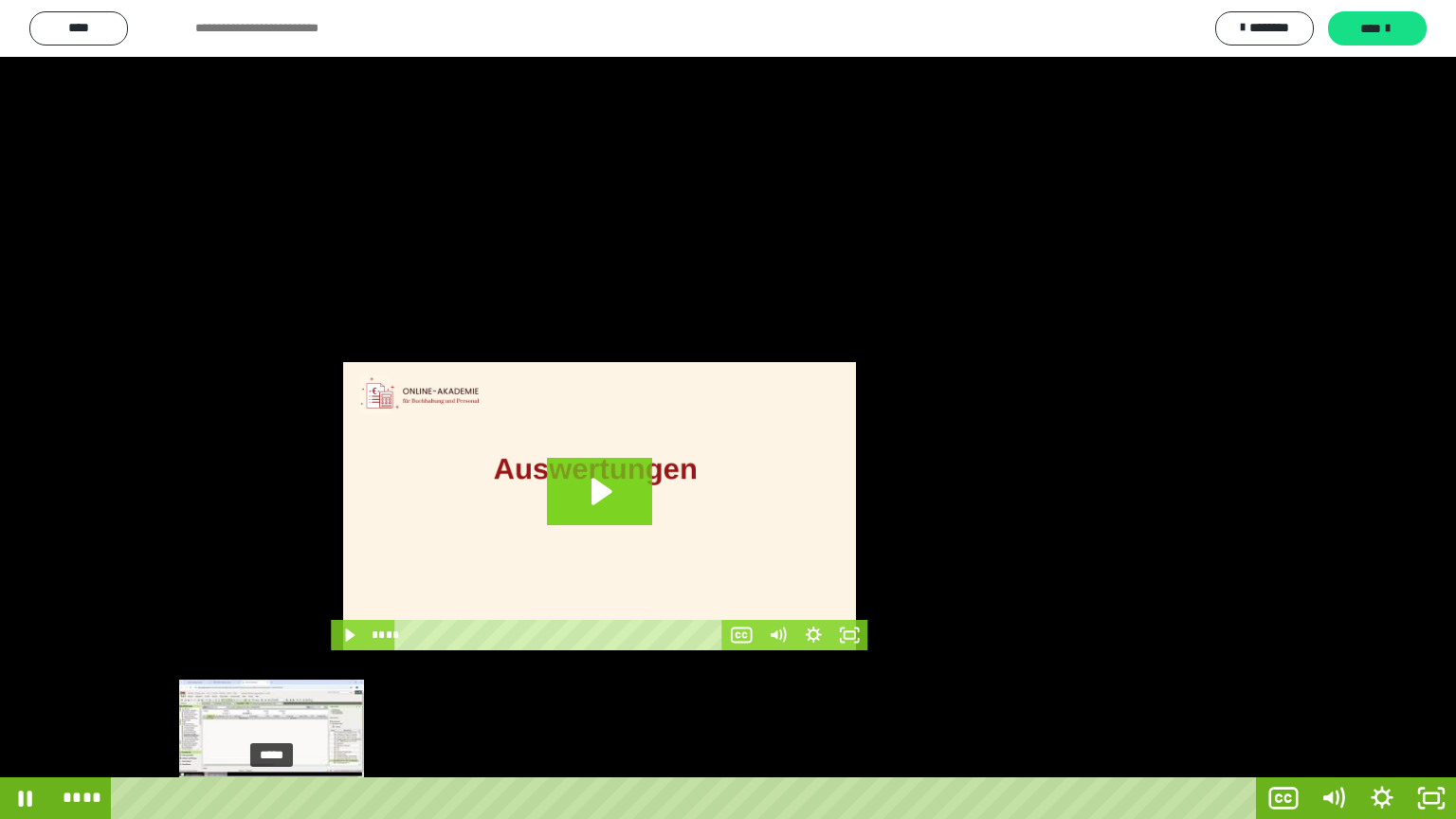 click on "*****" at bounding box center (687, 798) 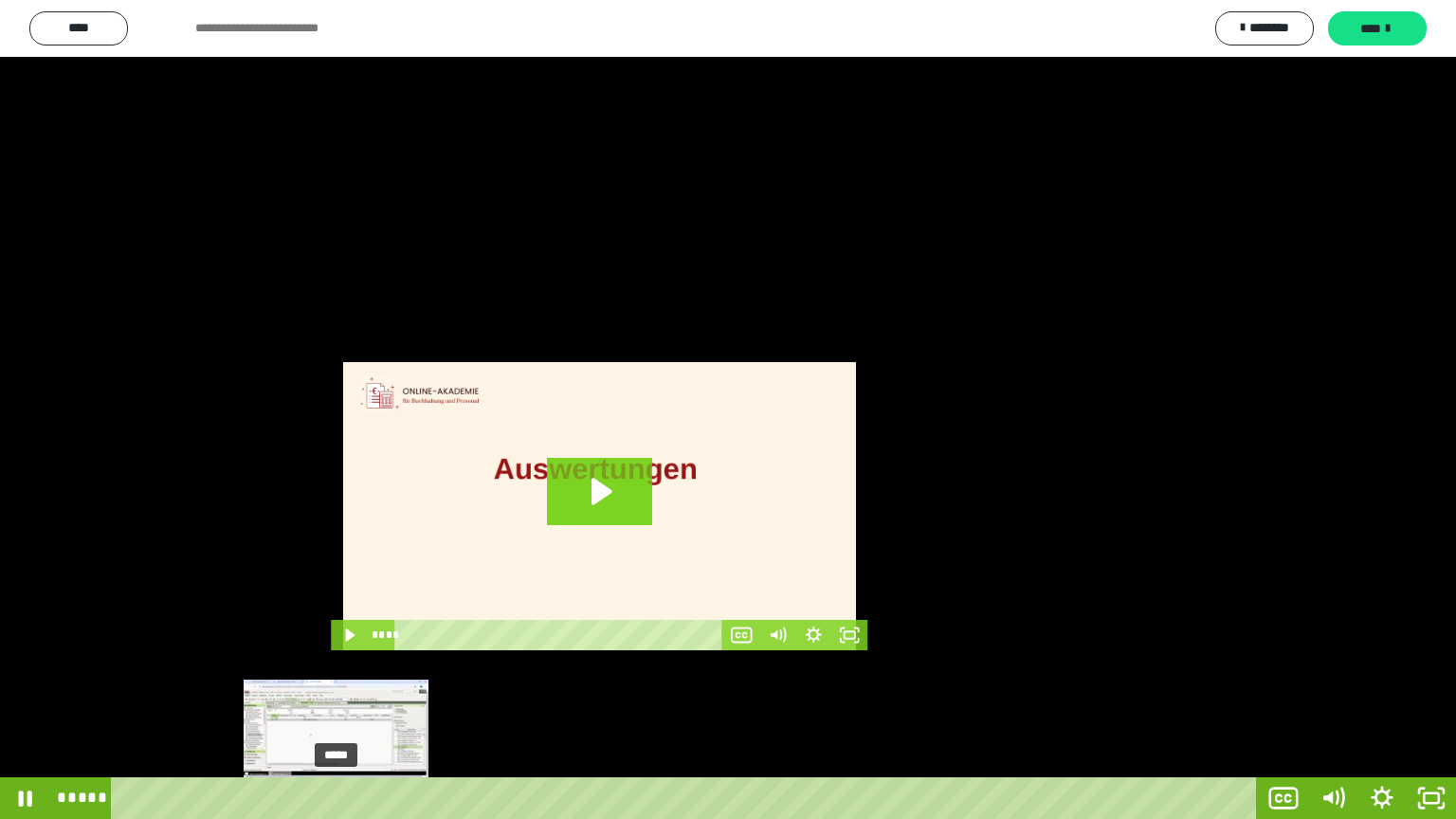 click on "*****" at bounding box center [687, 798] 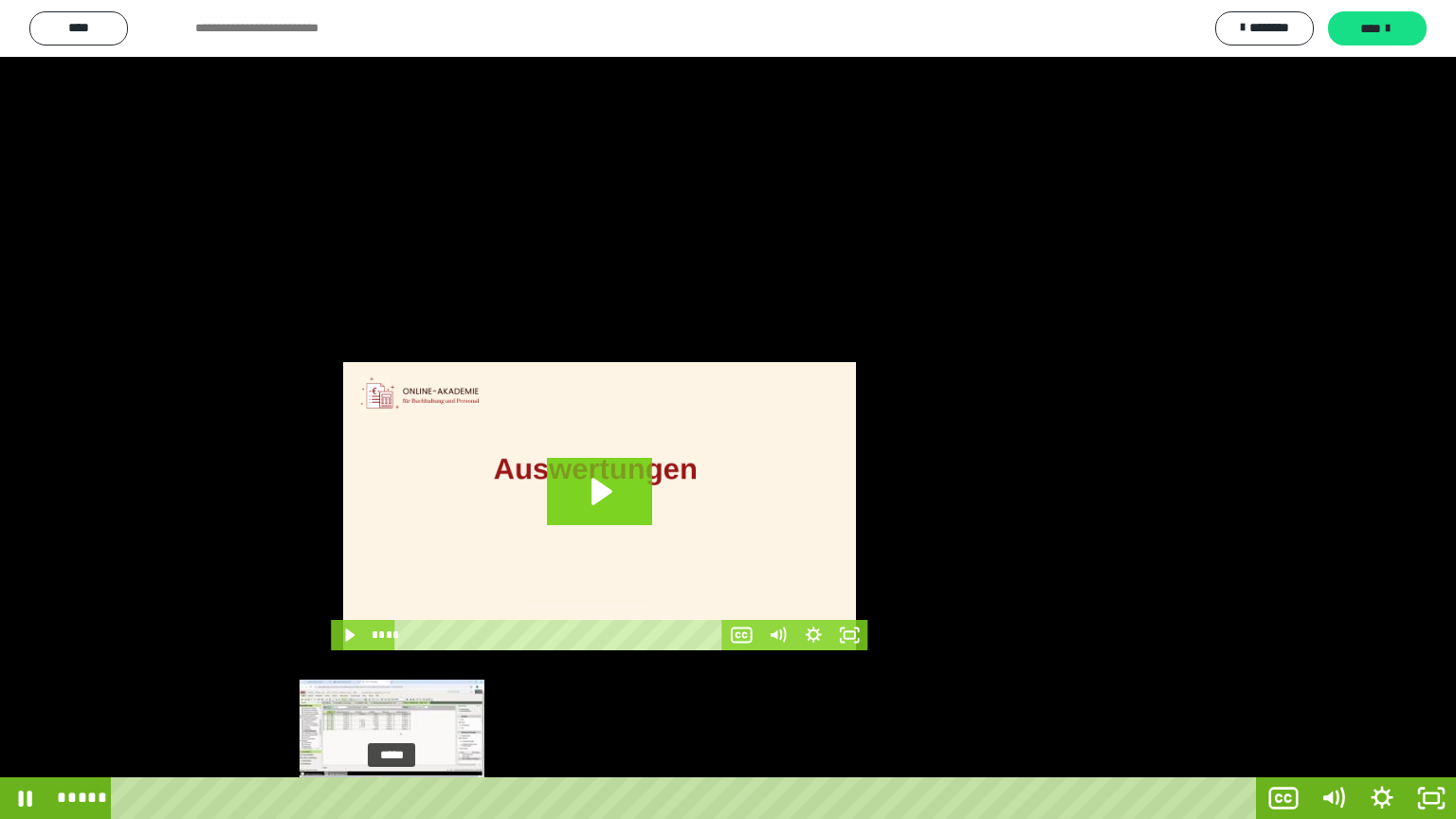 click on "*****" at bounding box center [687, 798] 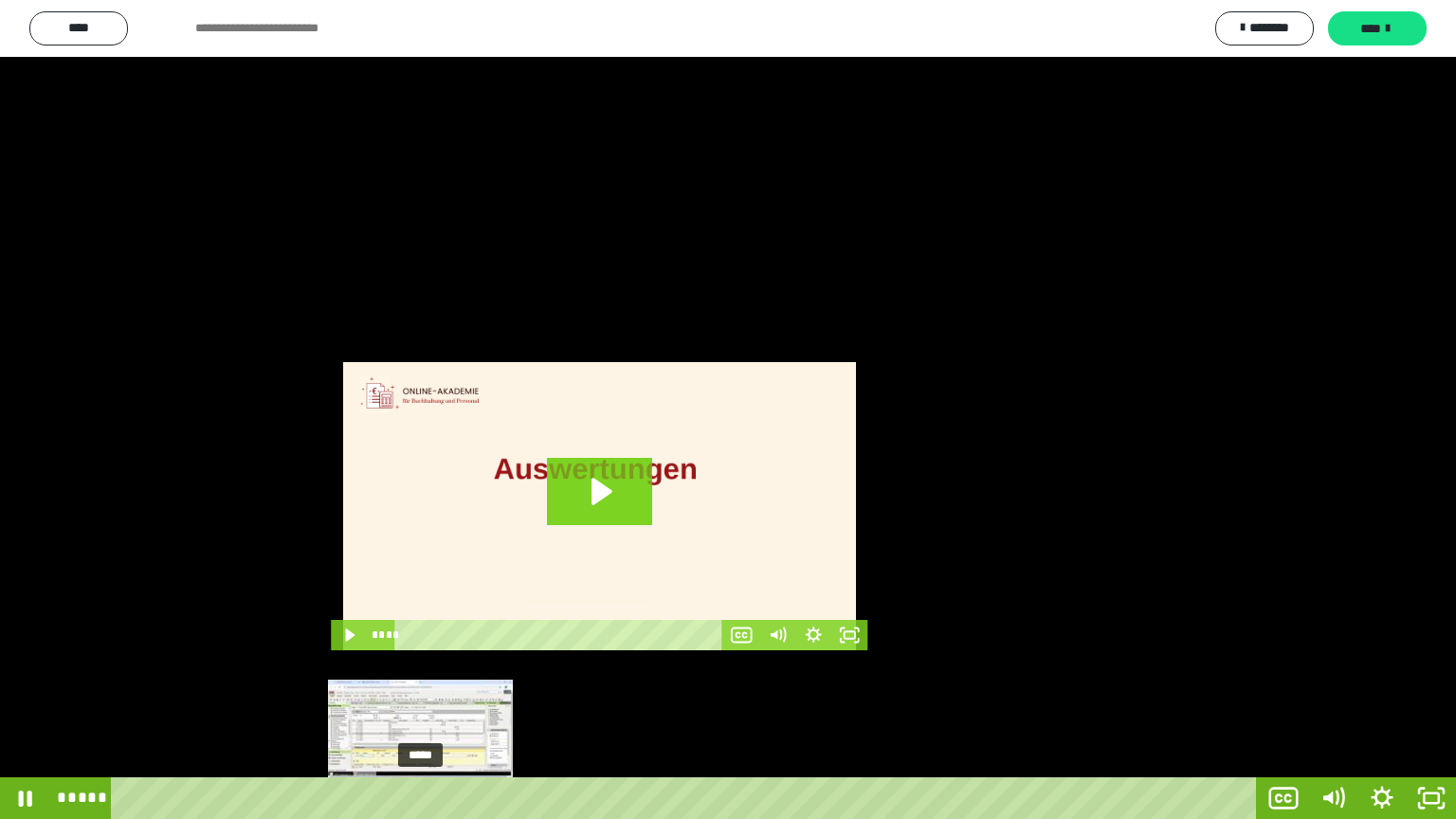 click on "*****" at bounding box center [687, 798] 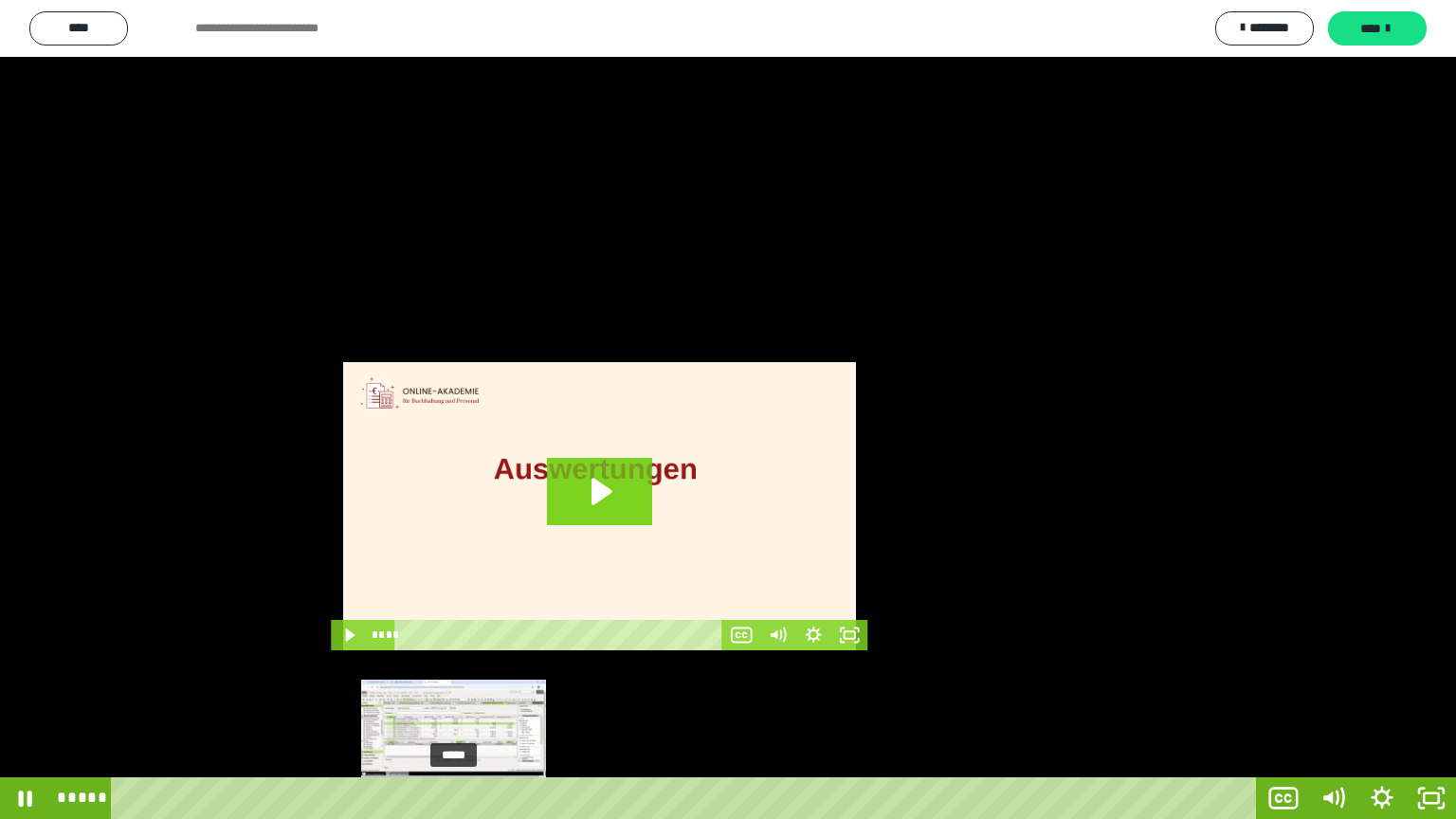 click on "*****" at bounding box center [687, 798] 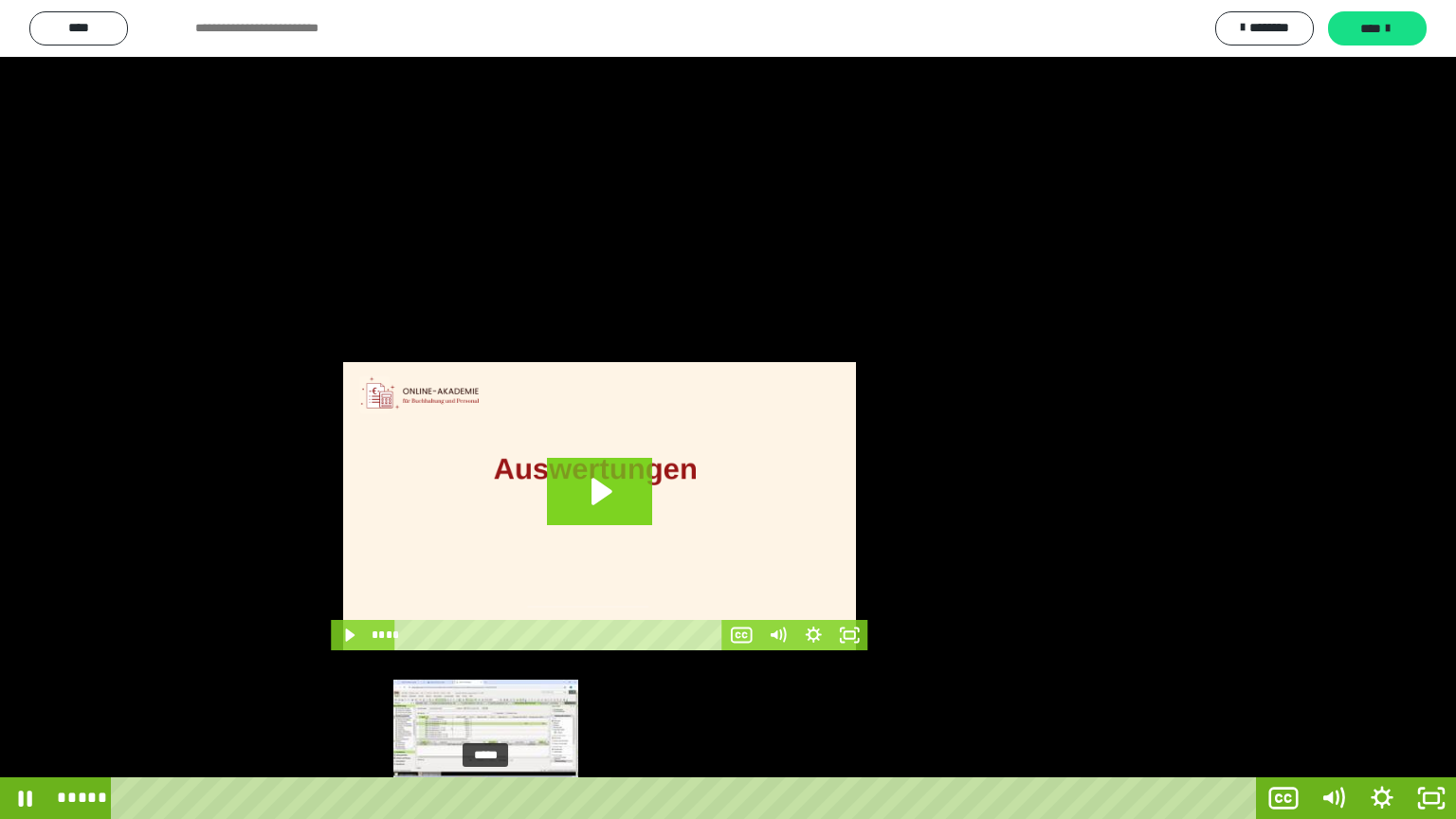 click on "*****" at bounding box center (687, 798) 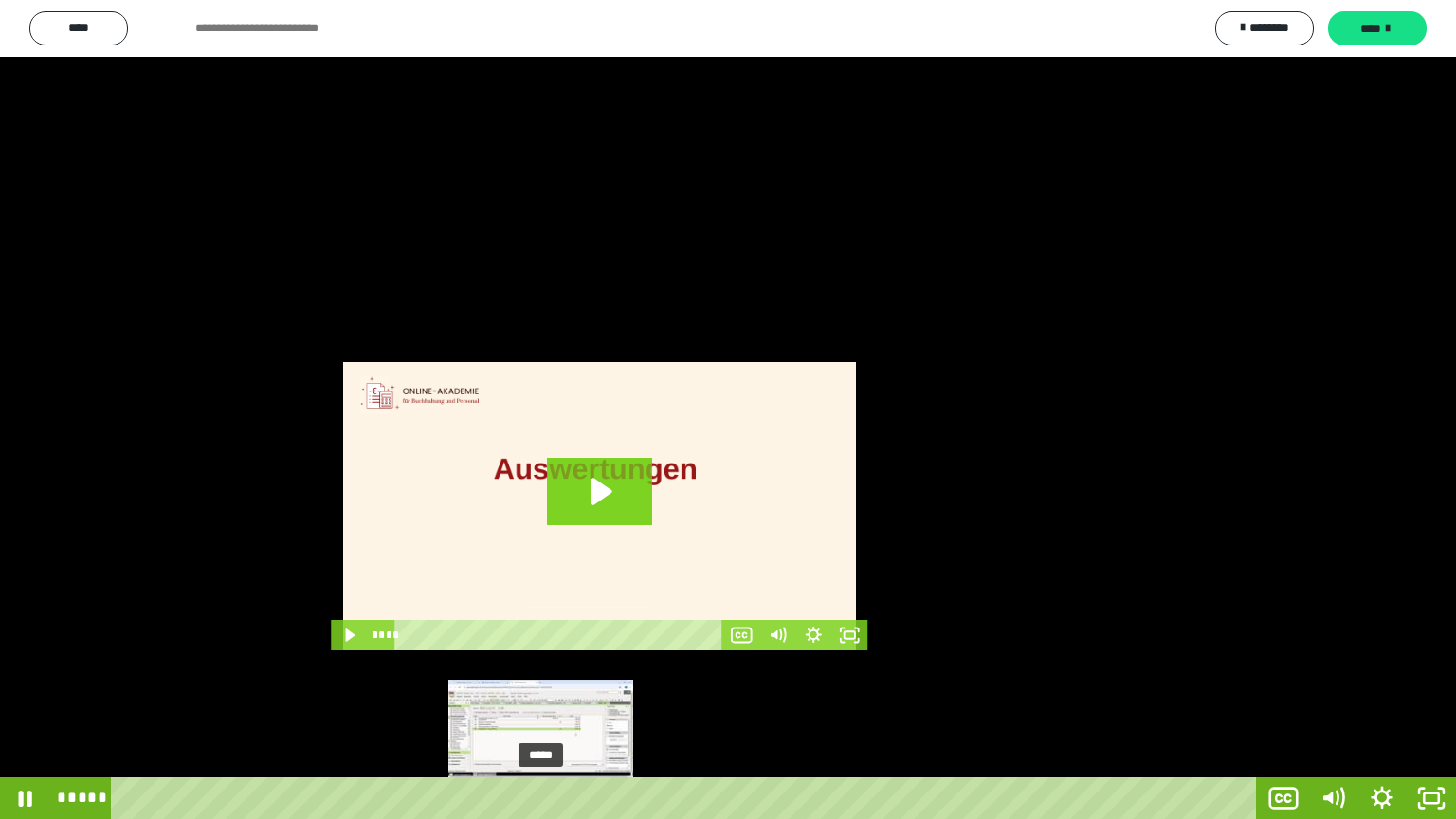 click on "*****" at bounding box center (687, 798) 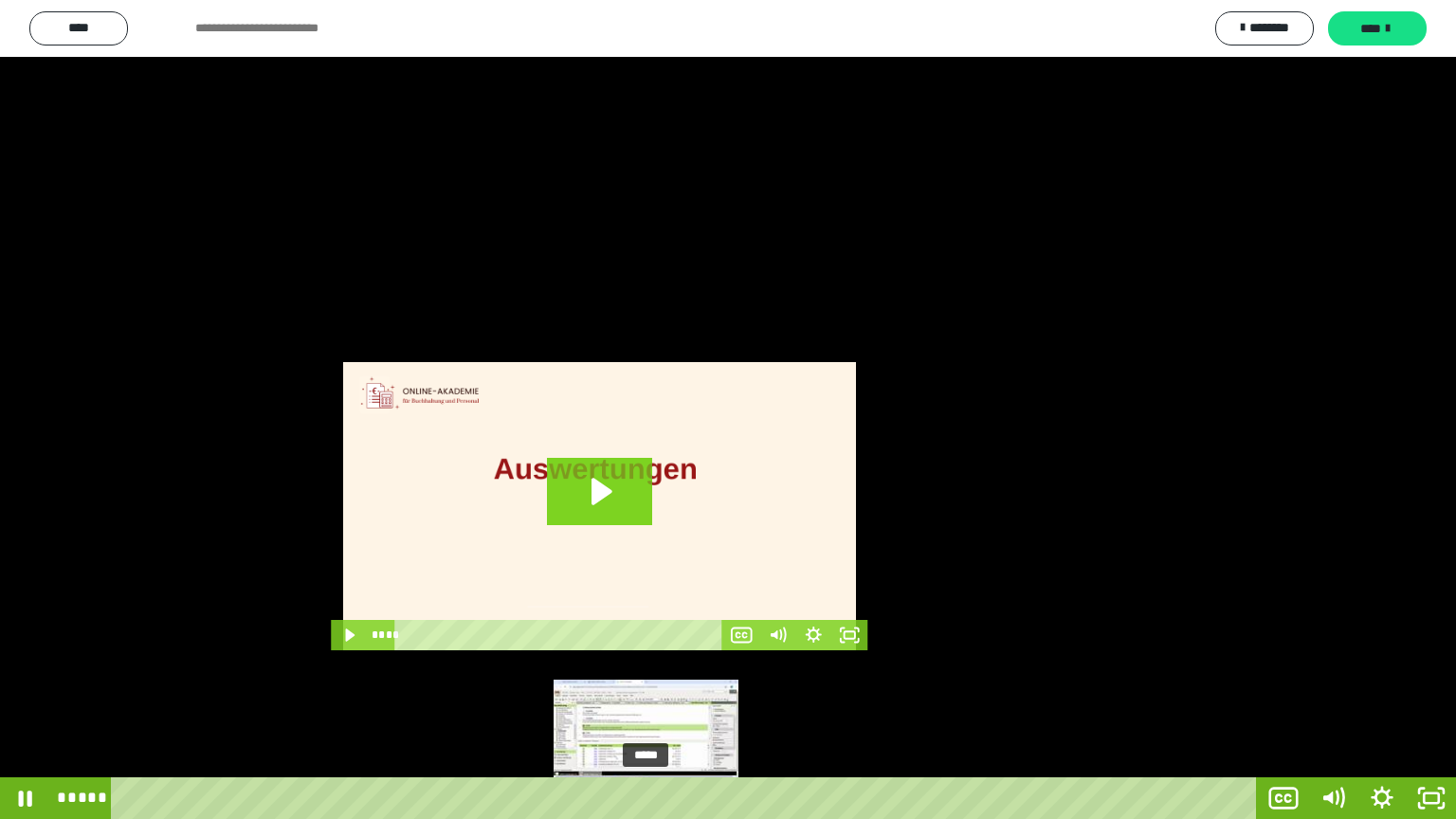 click on "*****" at bounding box center (687, 798) 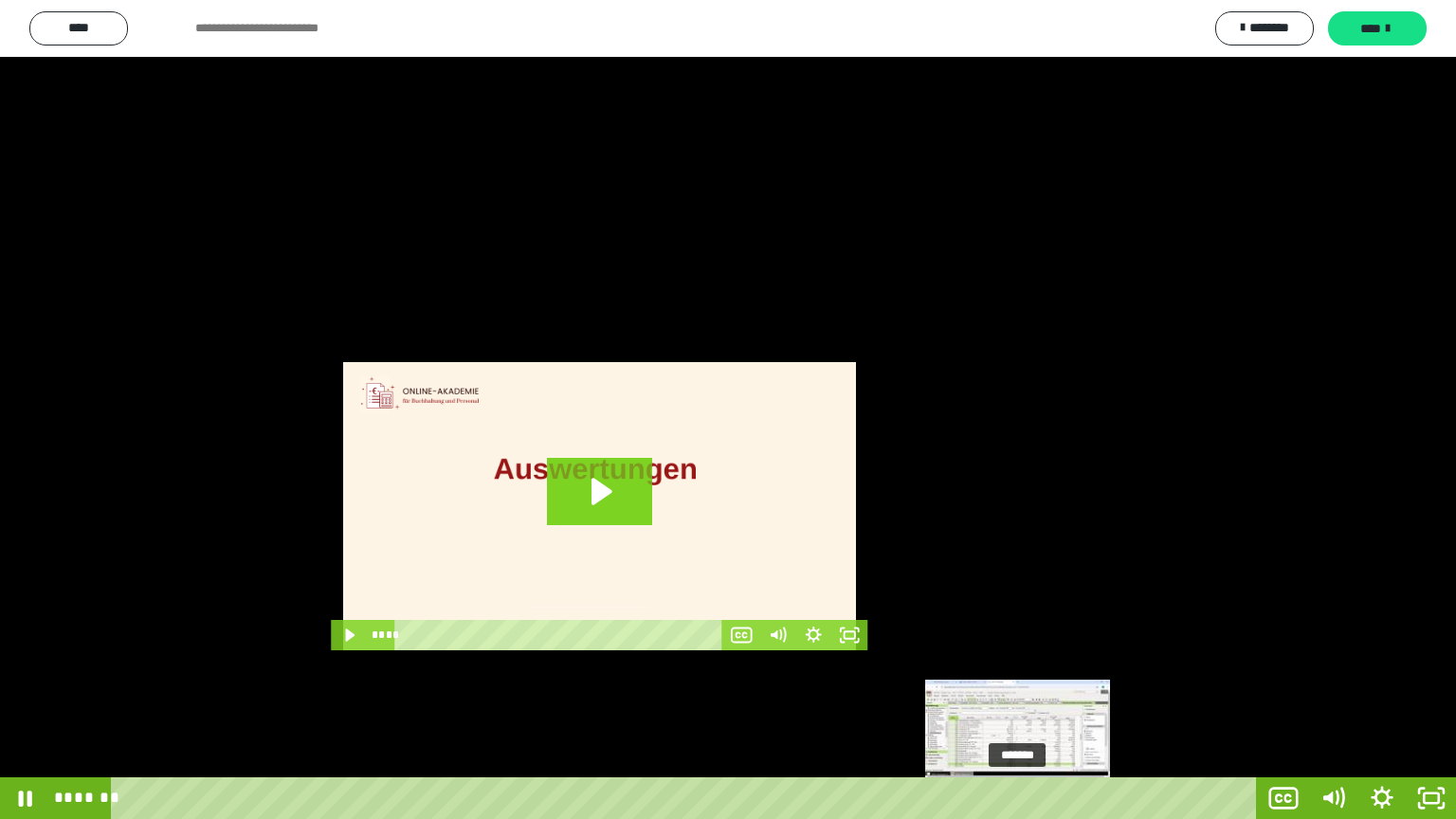 click on "*******" at bounding box center [687, 798] 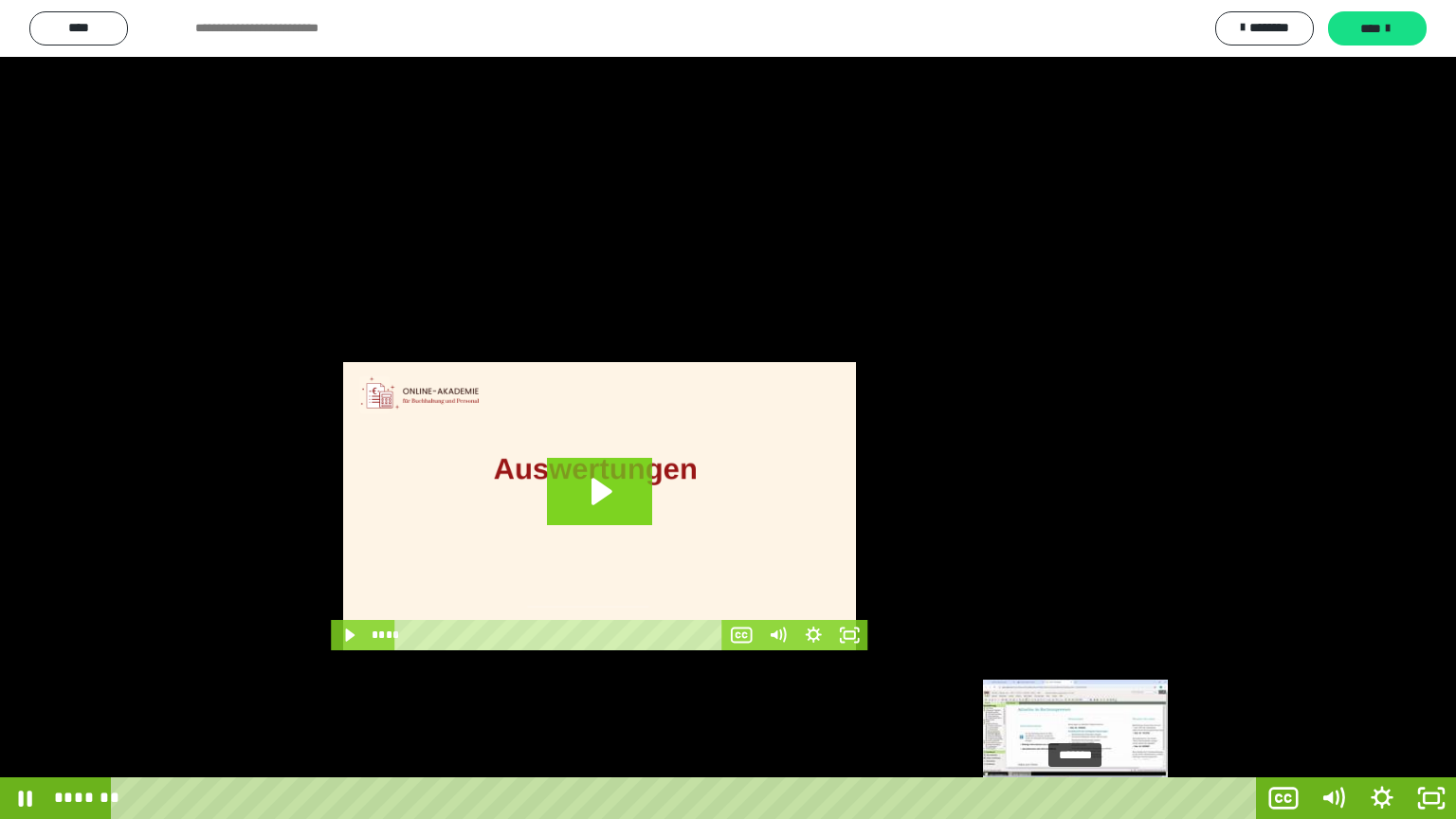 click on "*******" at bounding box center (687, 798) 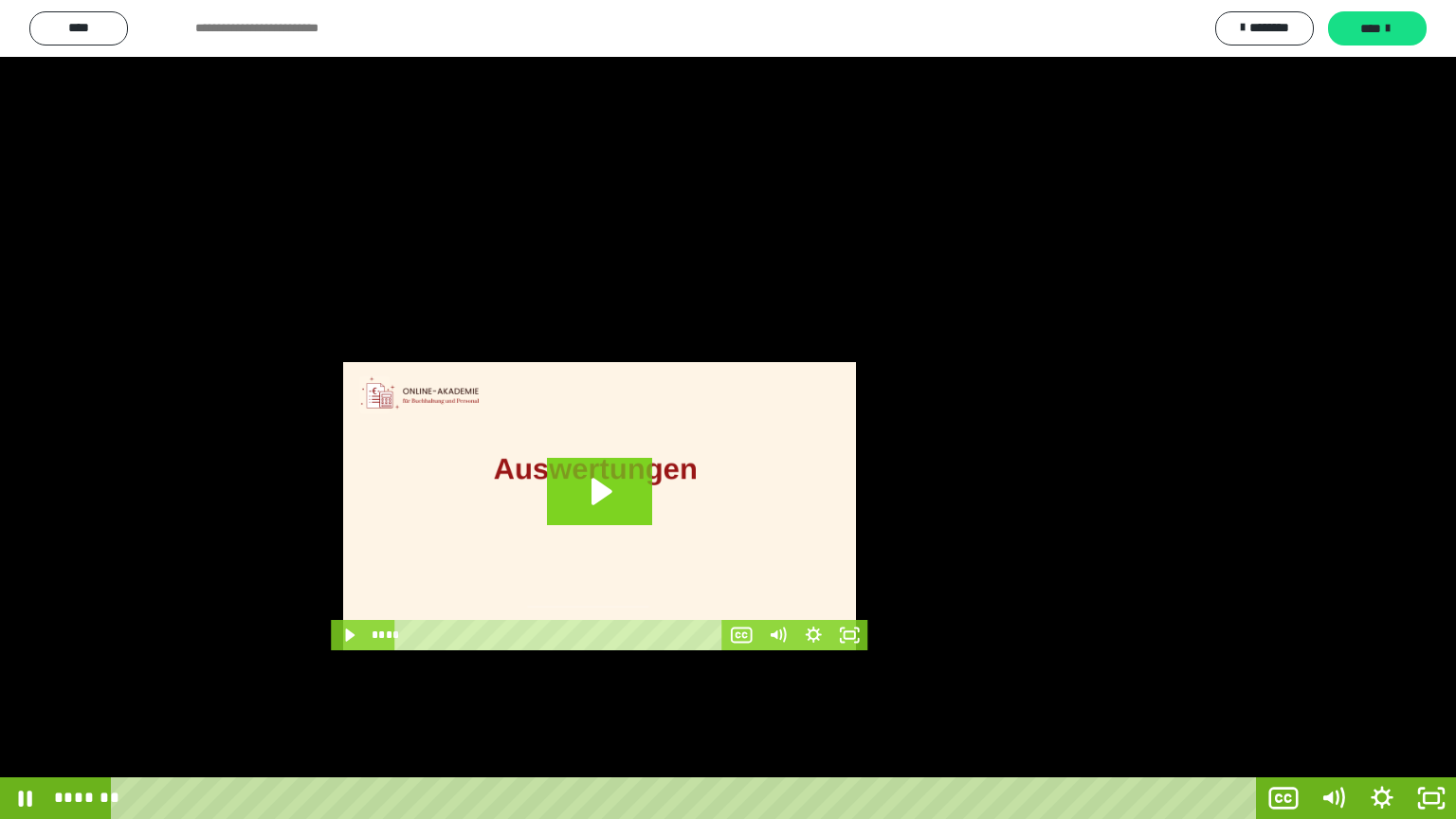 click at bounding box center (728, 410) 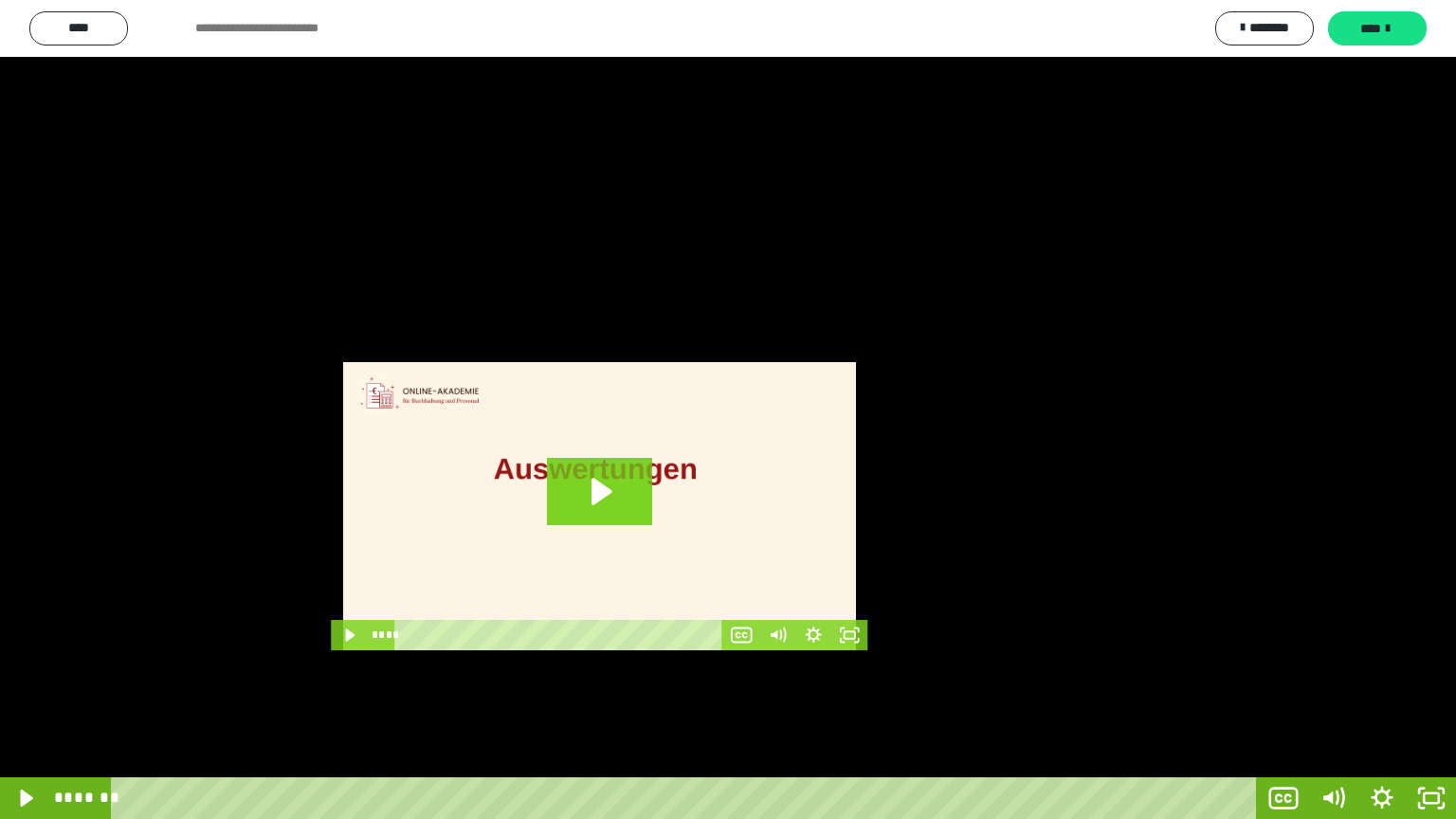 click at bounding box center [728, 410] 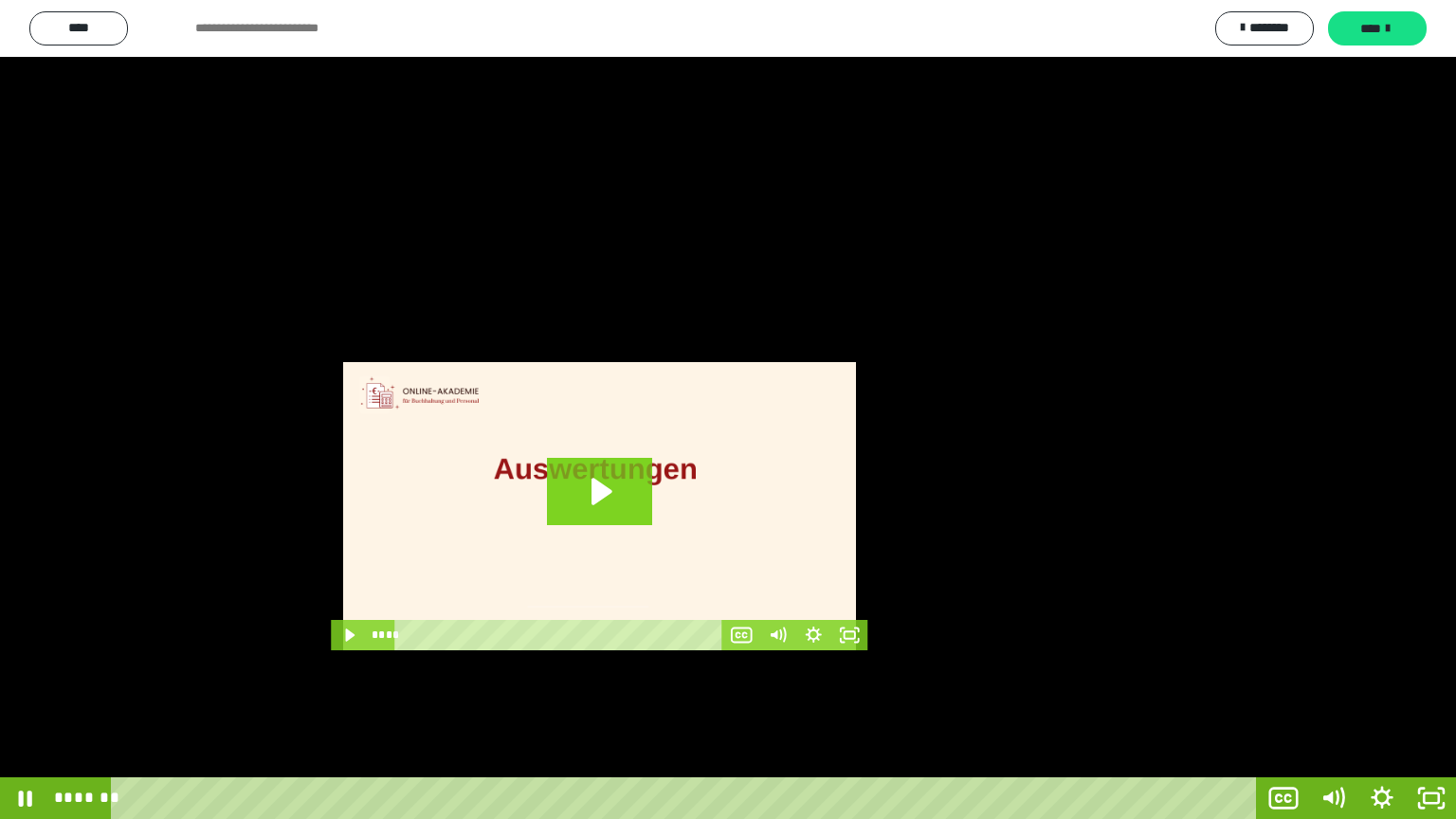 click at bounding box center [728, 410] 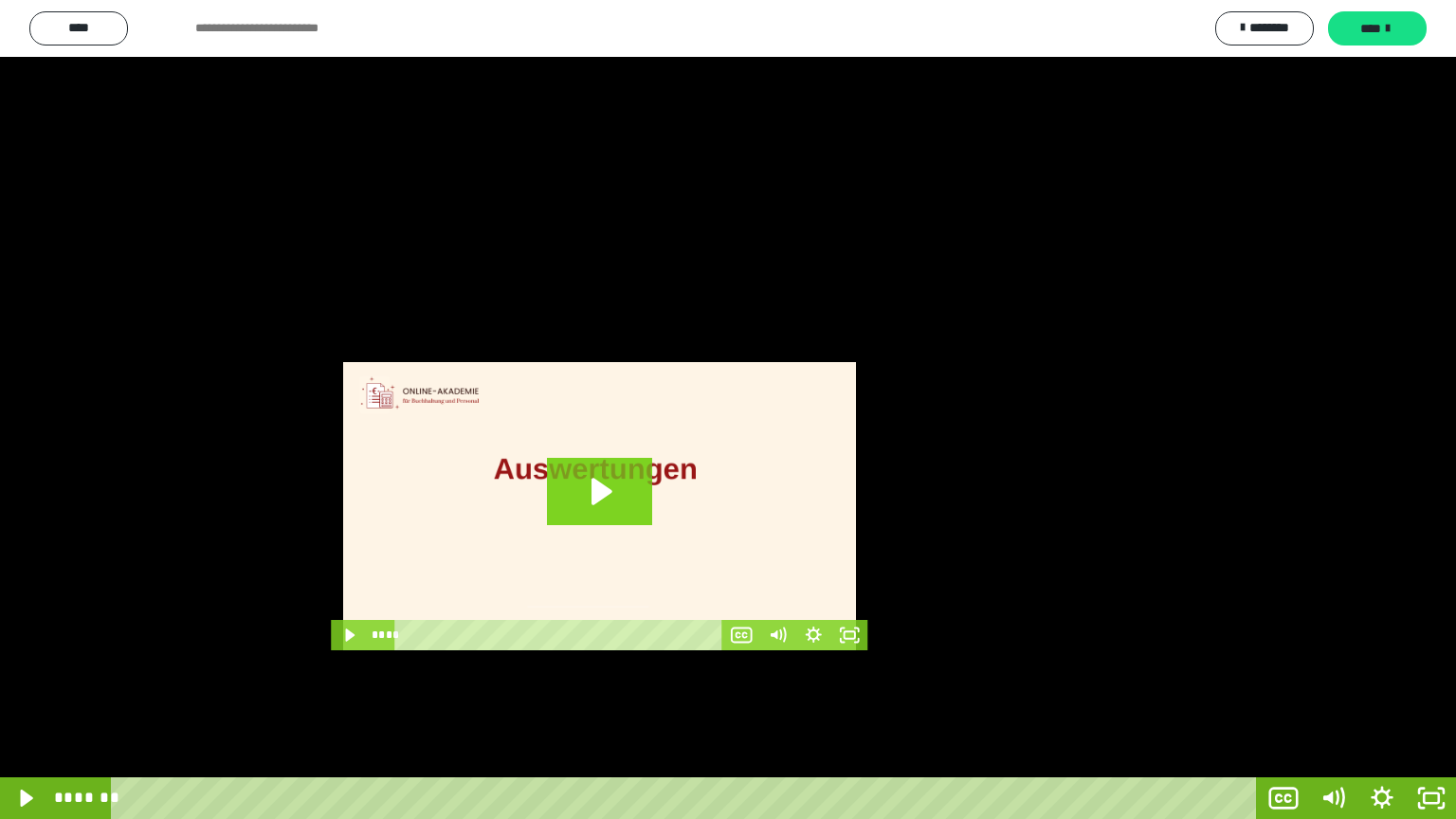 click at bounding box center (728, 410) 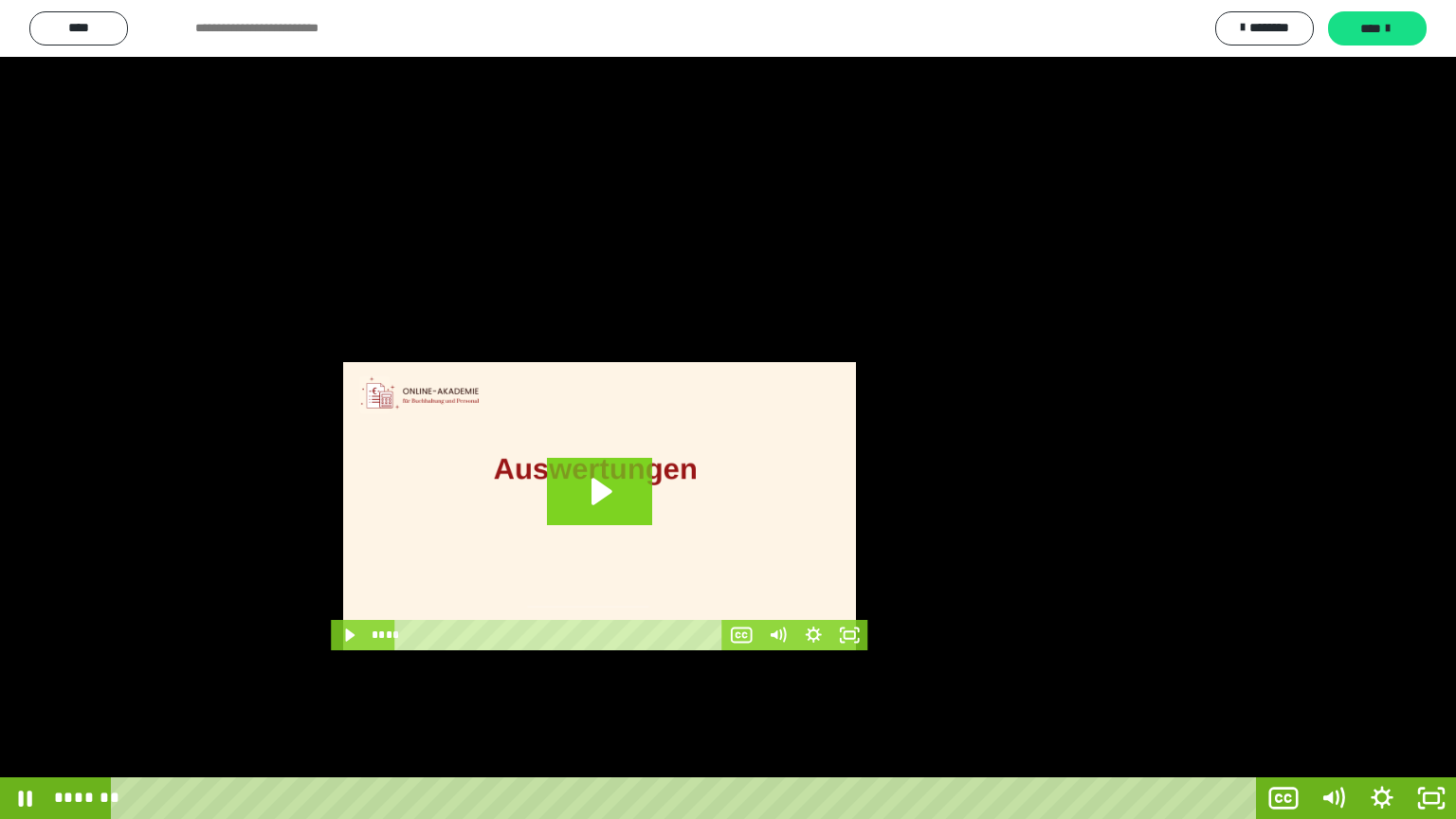 click at bounding box center (728, 410) 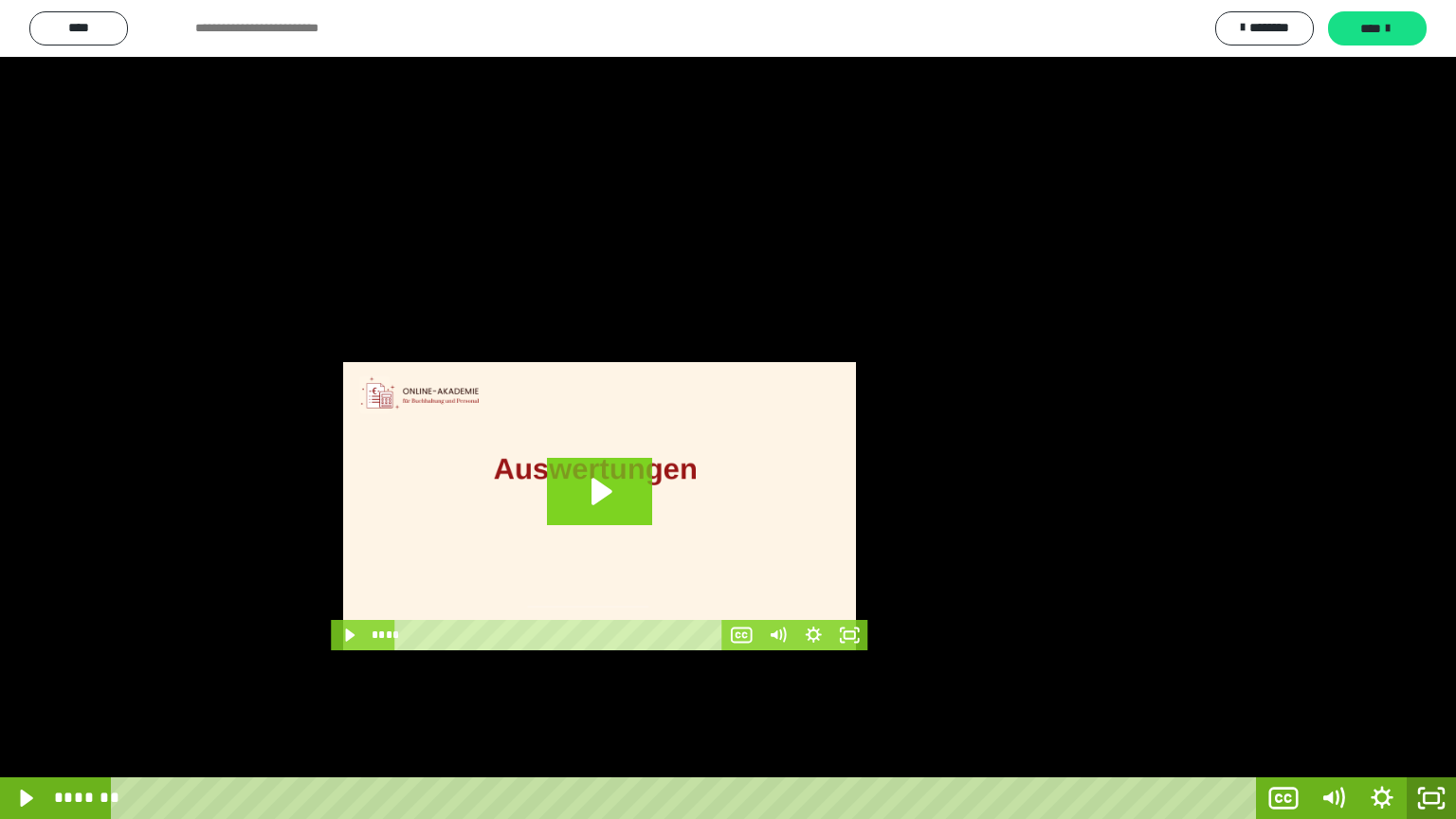click 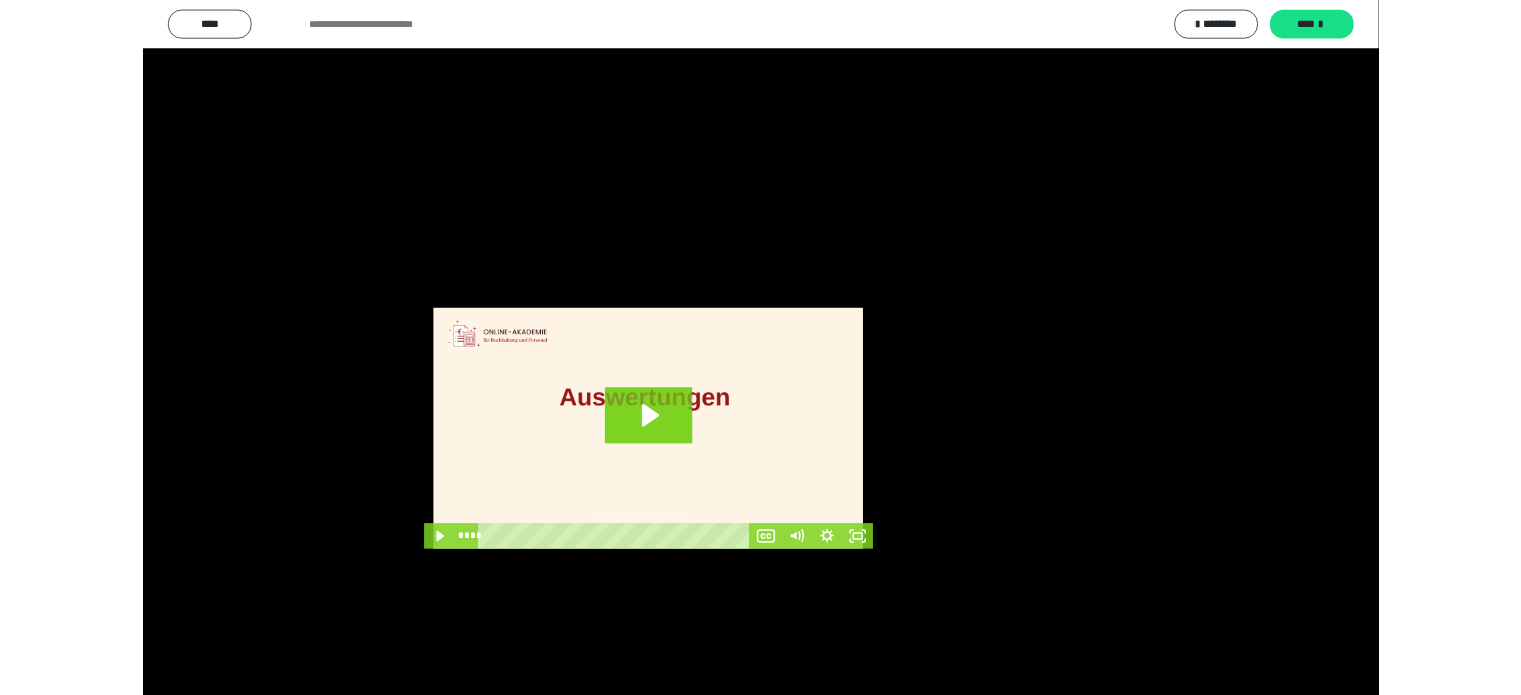 scroll, scrollTop: 3862, scrollLeft: 0, axis: vertical 